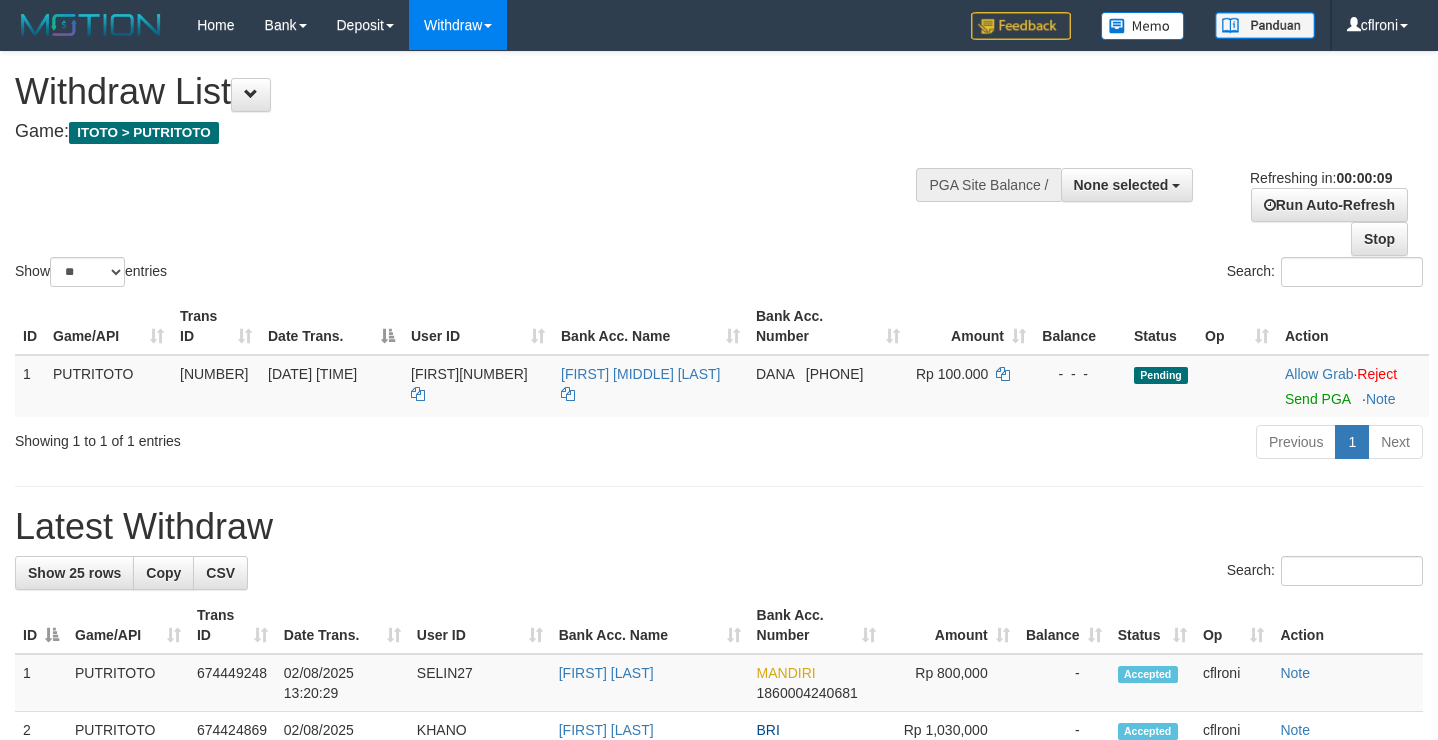 select 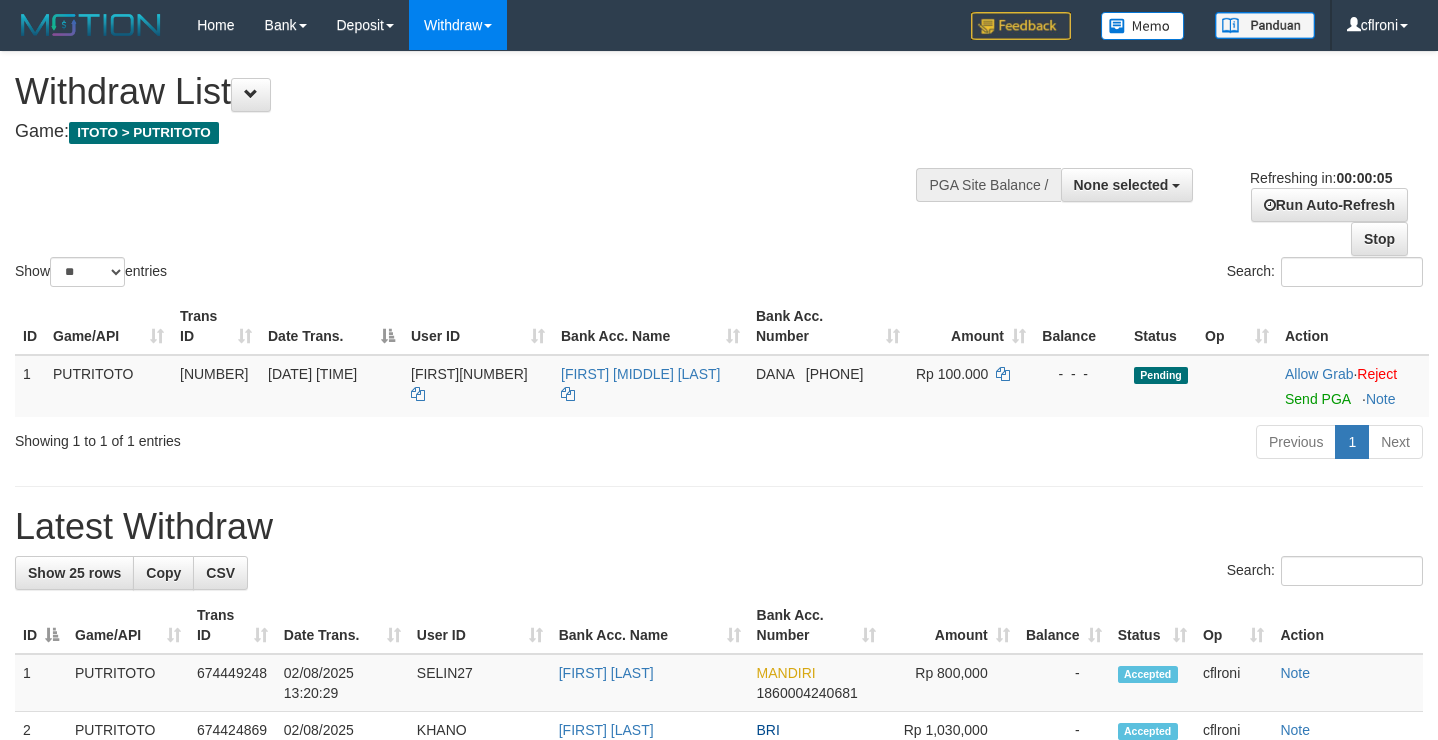 scroll, scrollTop: 0, scrollLeft: 0, axis: both 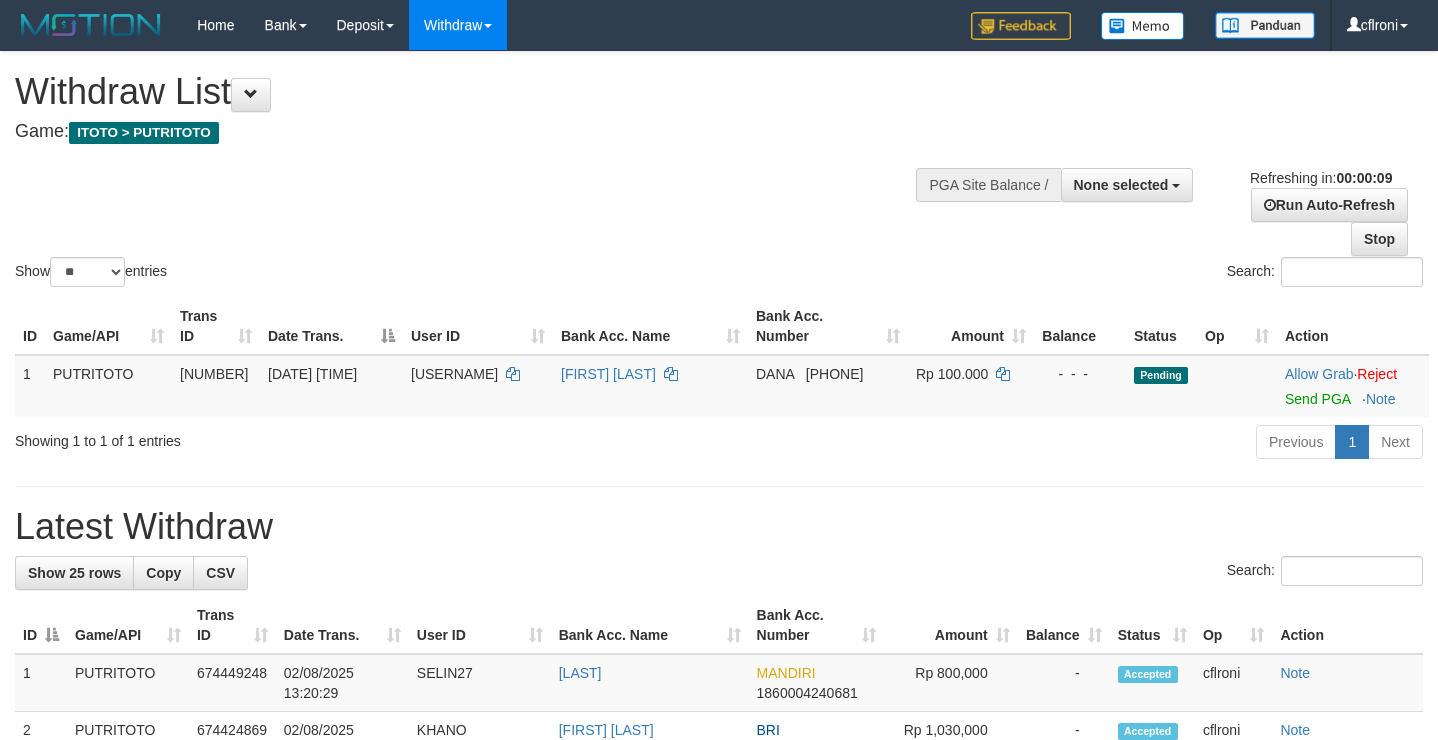 select 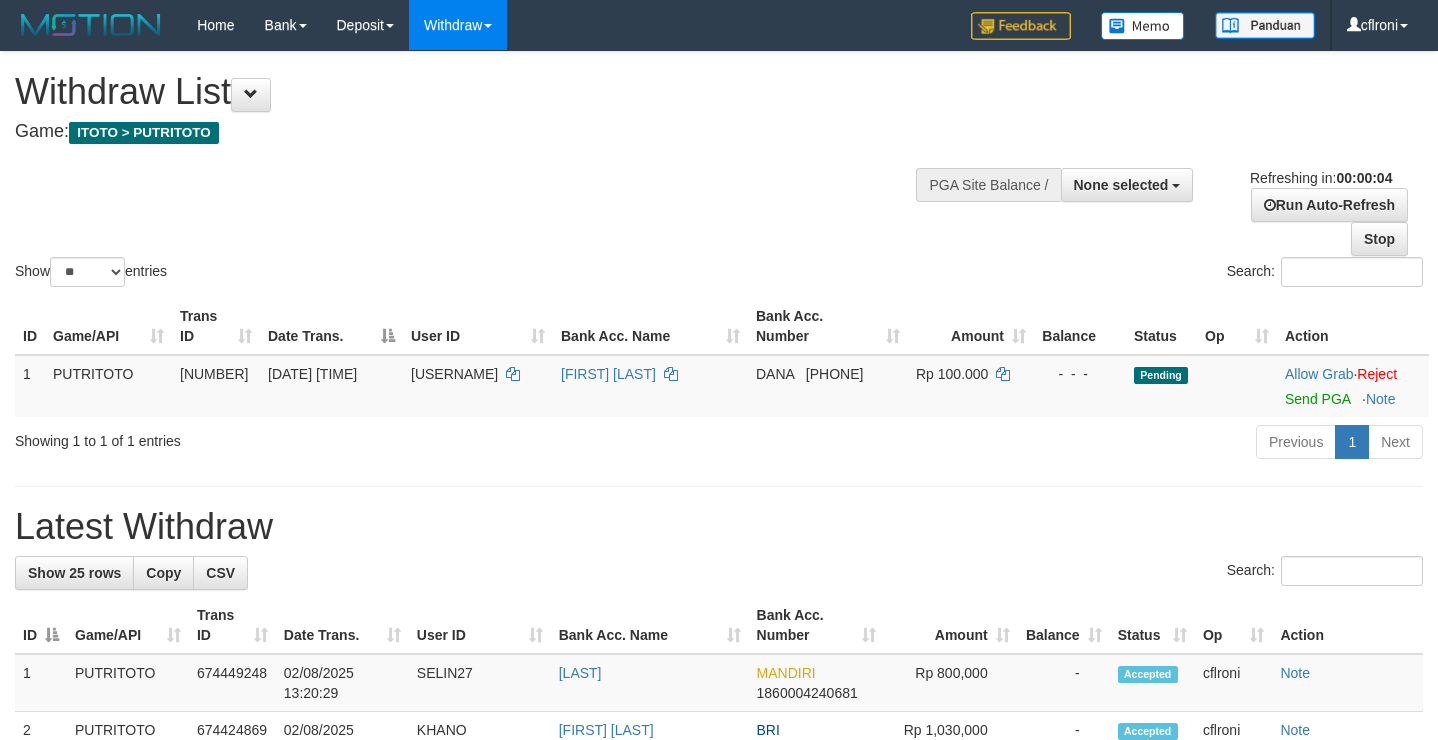 scroll, scrollTop: 0, scrollLeft: 0, axis: both 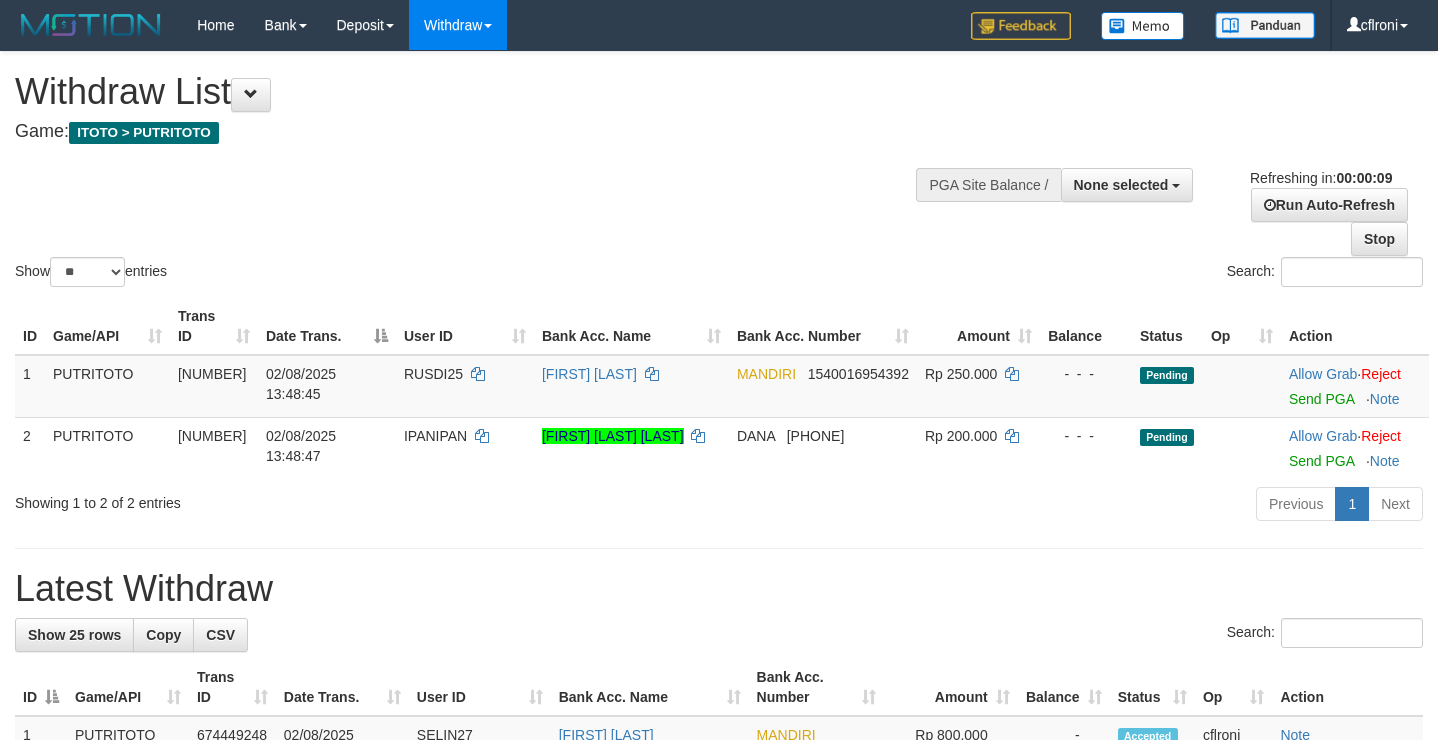 select 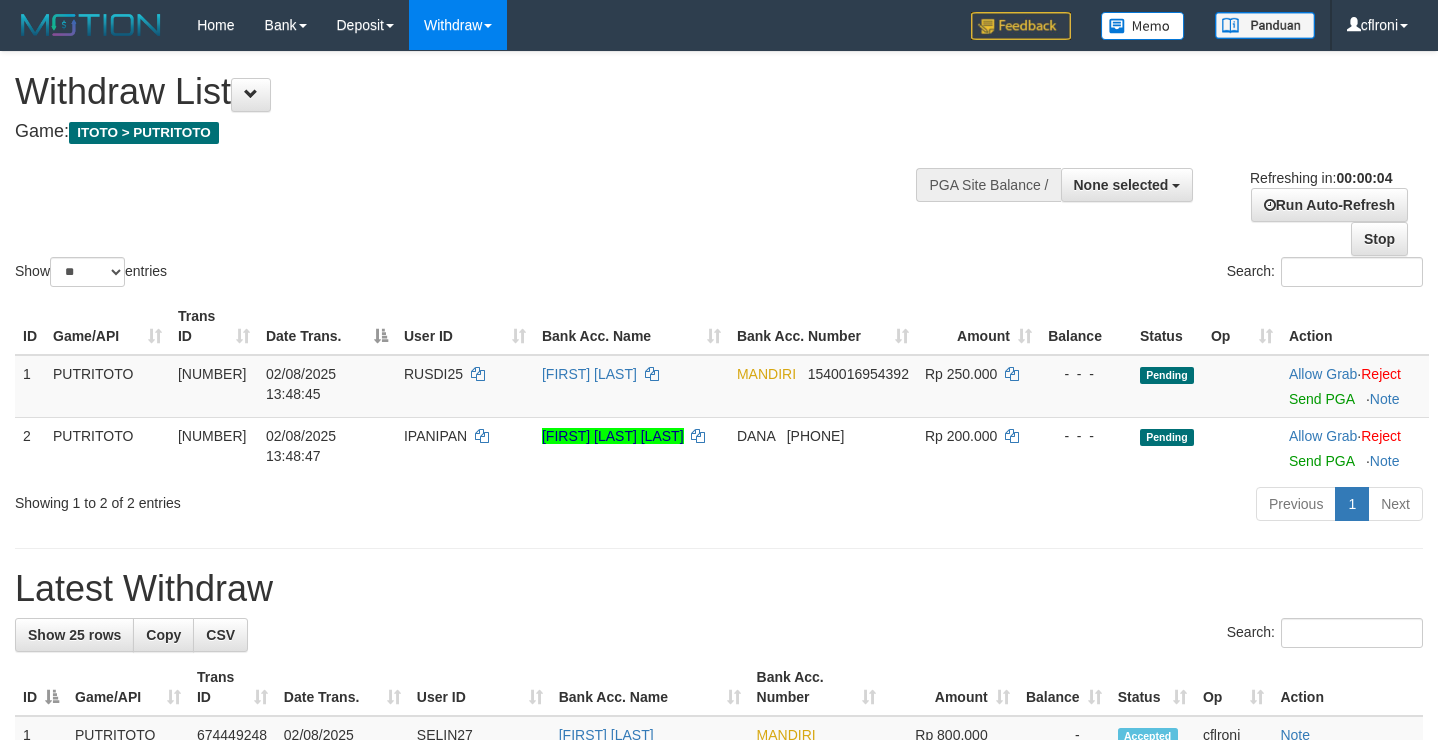 scroll, scrollTop: 0, scrollLeft: 0, axis: both 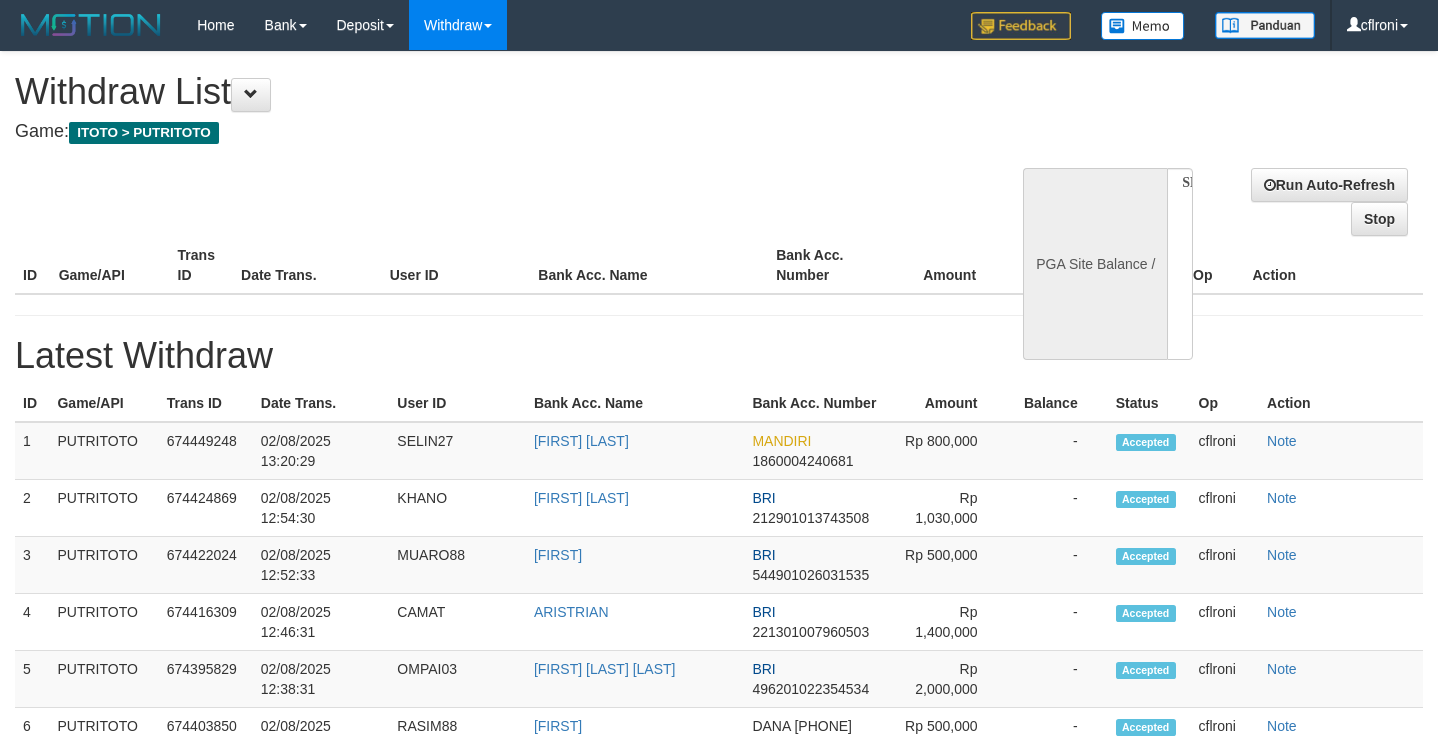 select 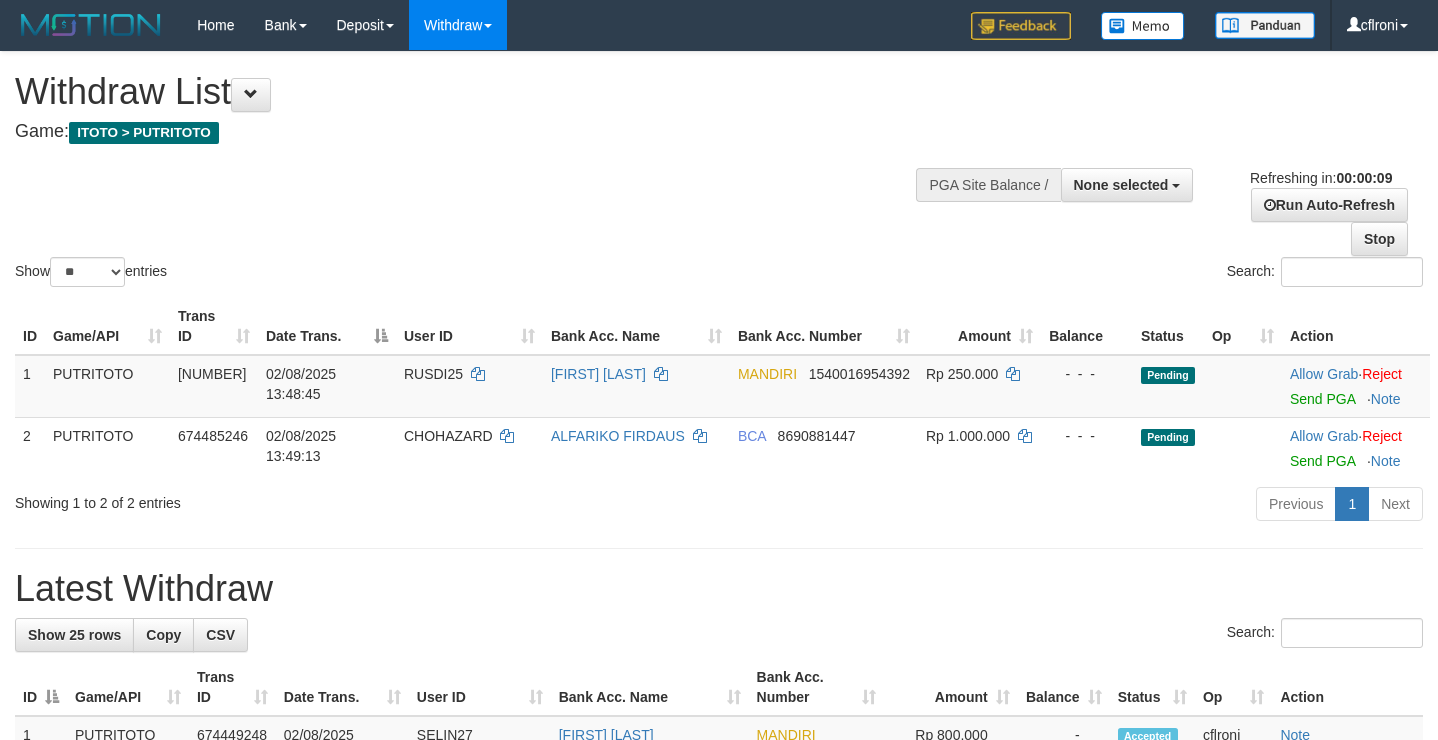 select 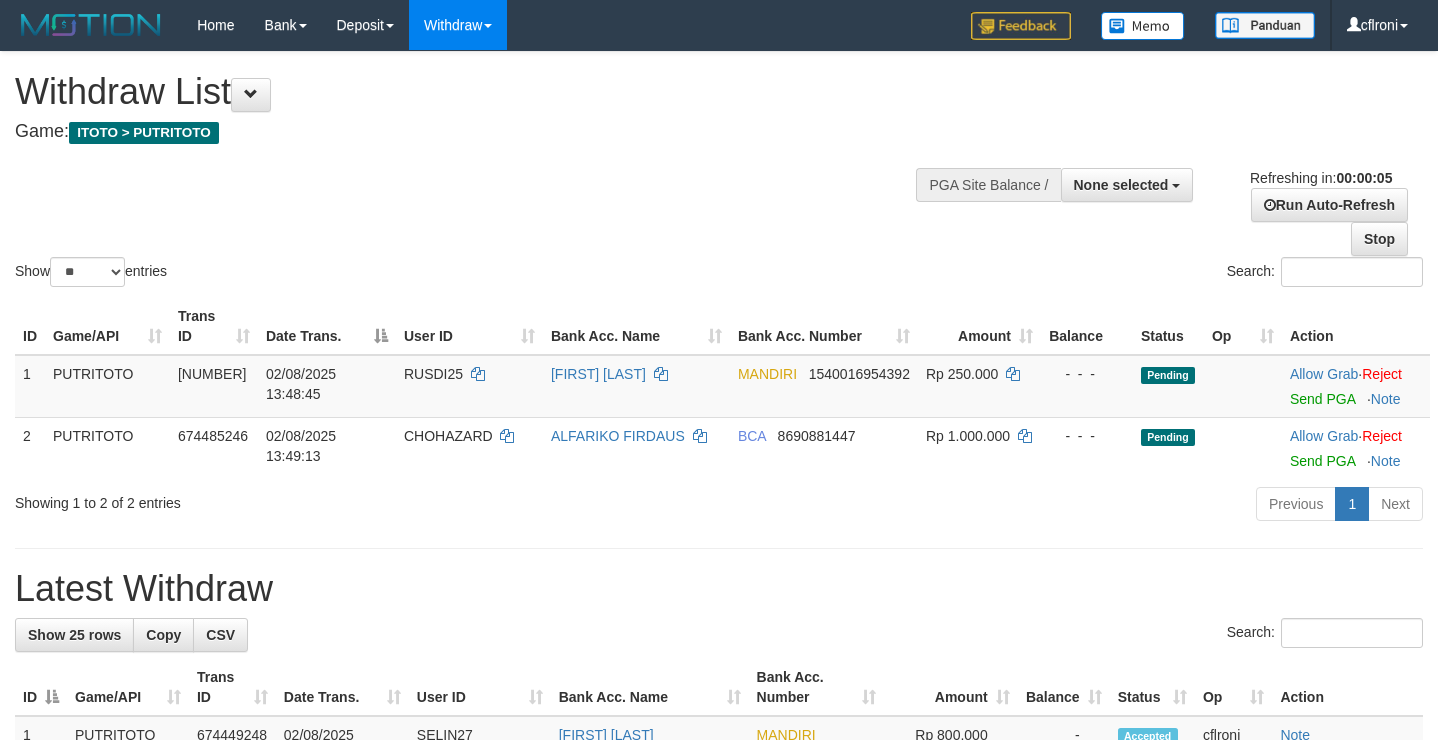 scroll, scrollTop: 0, scrollLeft: 0, axis: both 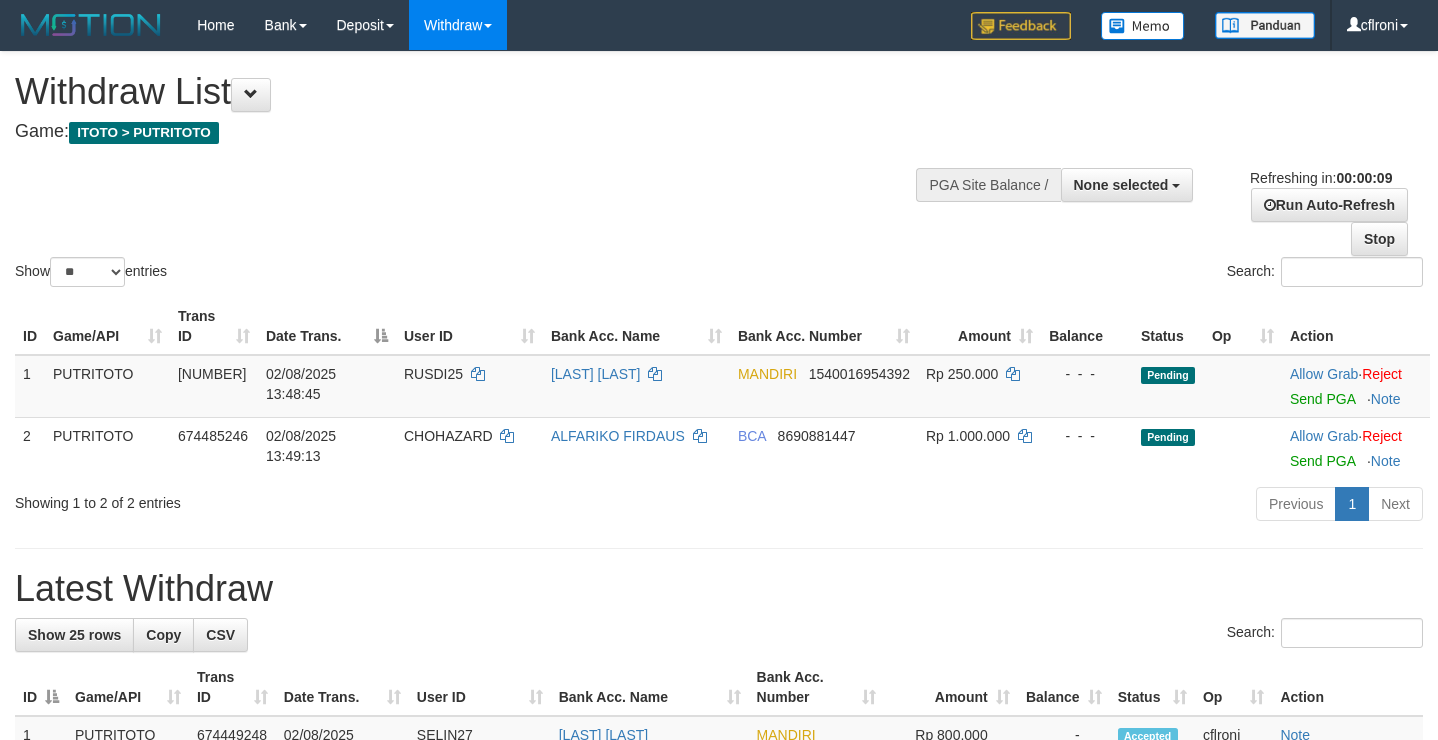 select 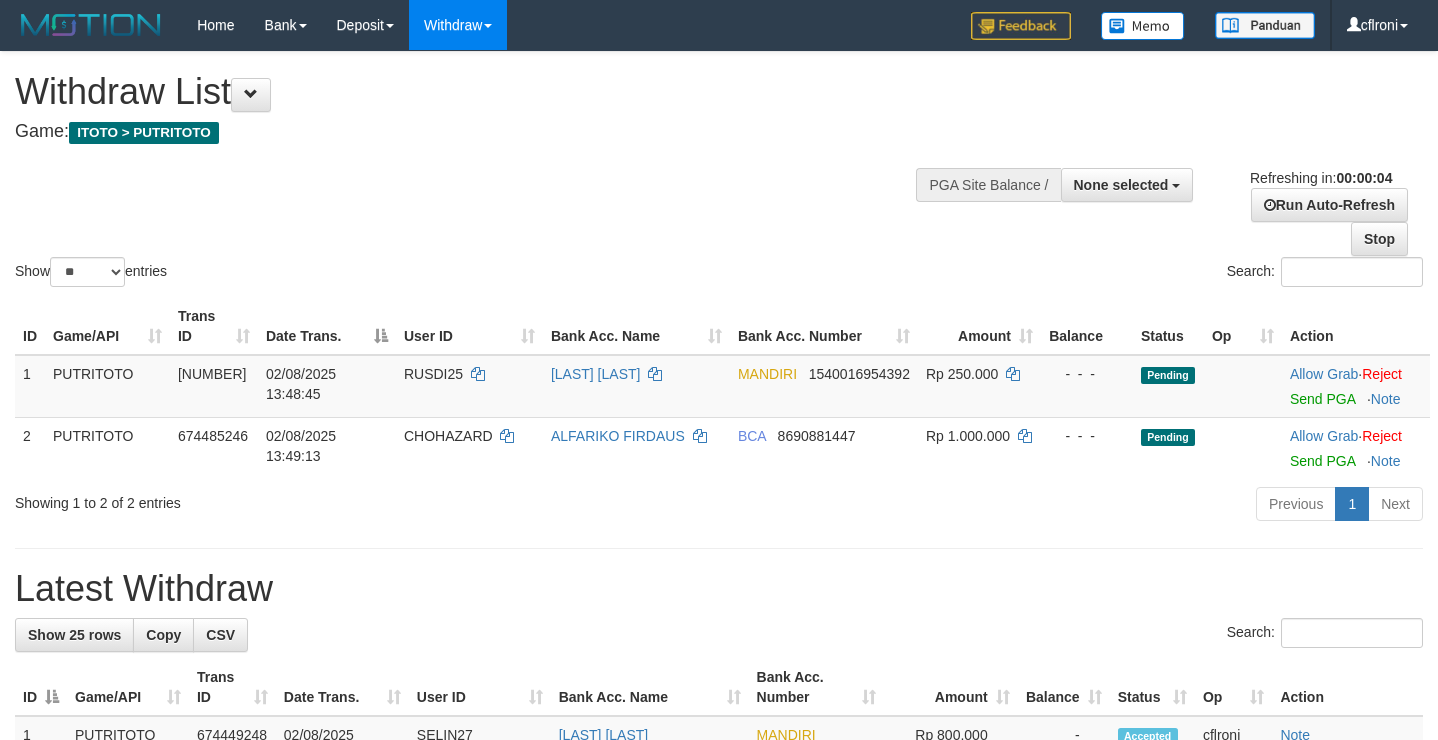 scroll, scrollTop: 0, scrollLeft: 0, axis: both 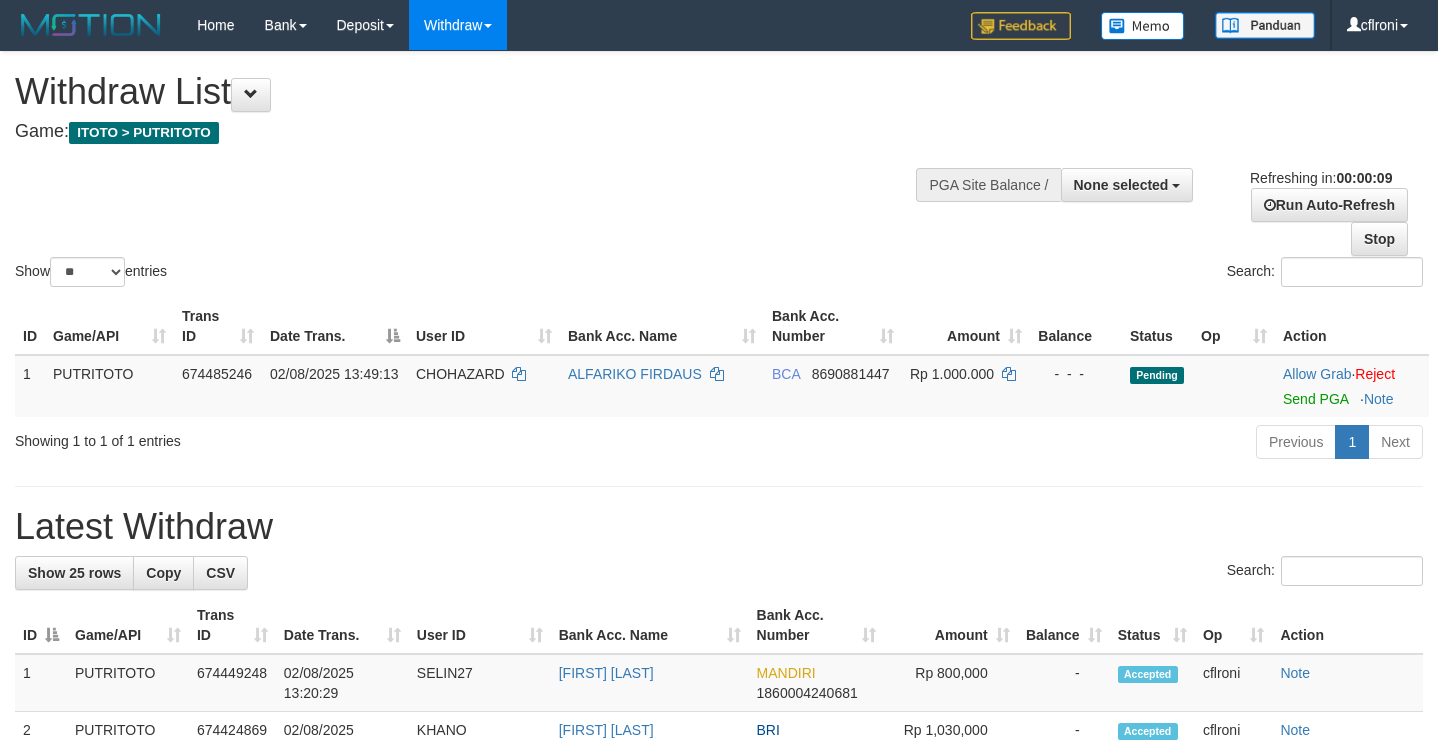 select 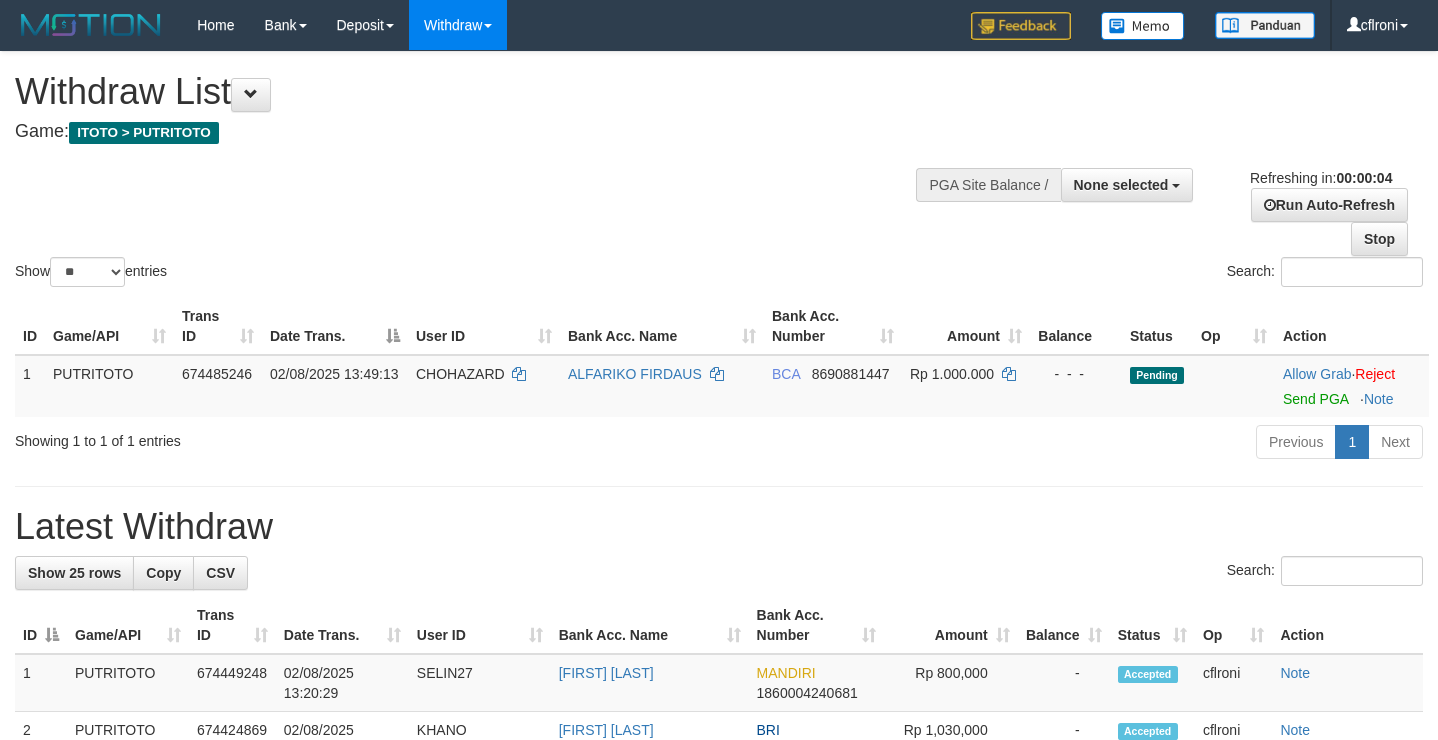 scroll, scrollTop: 0, scrollLeft: 0, axis: both 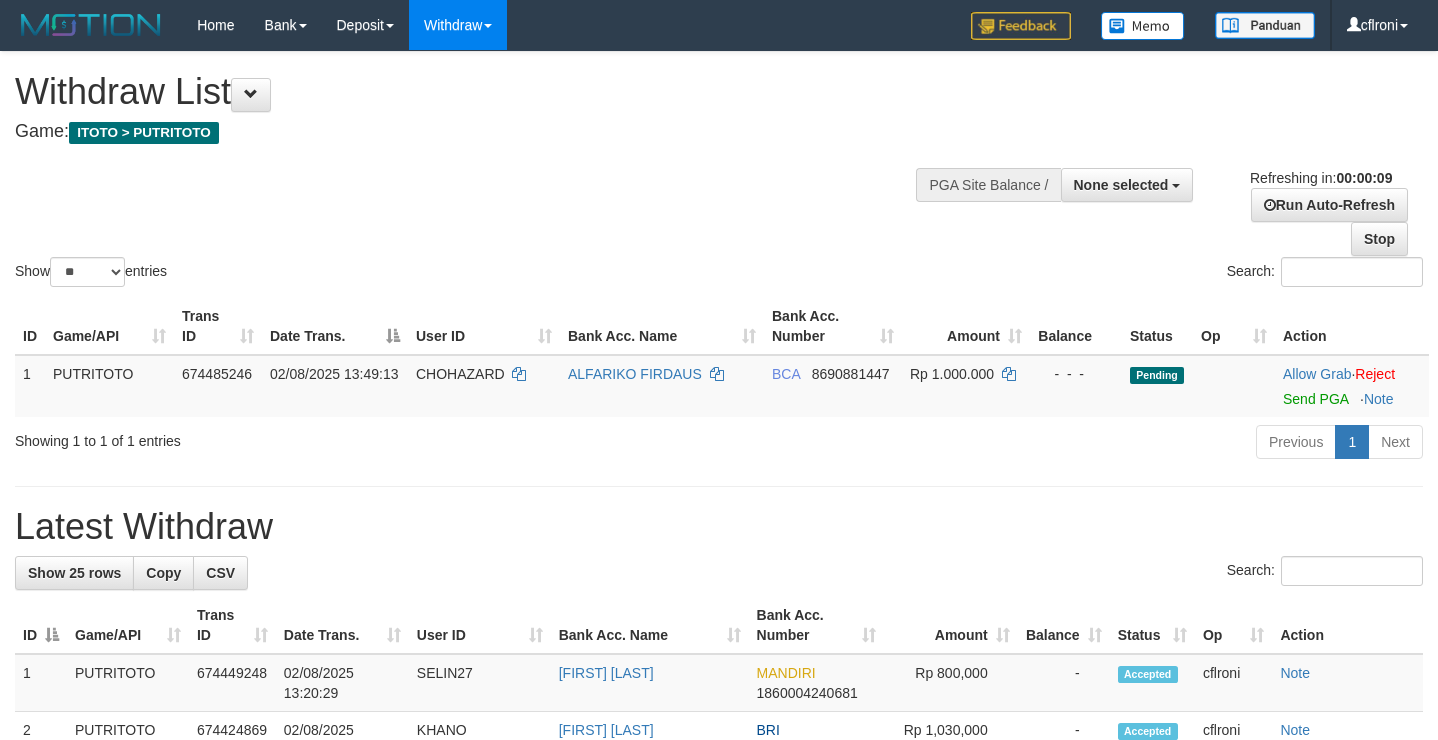 select 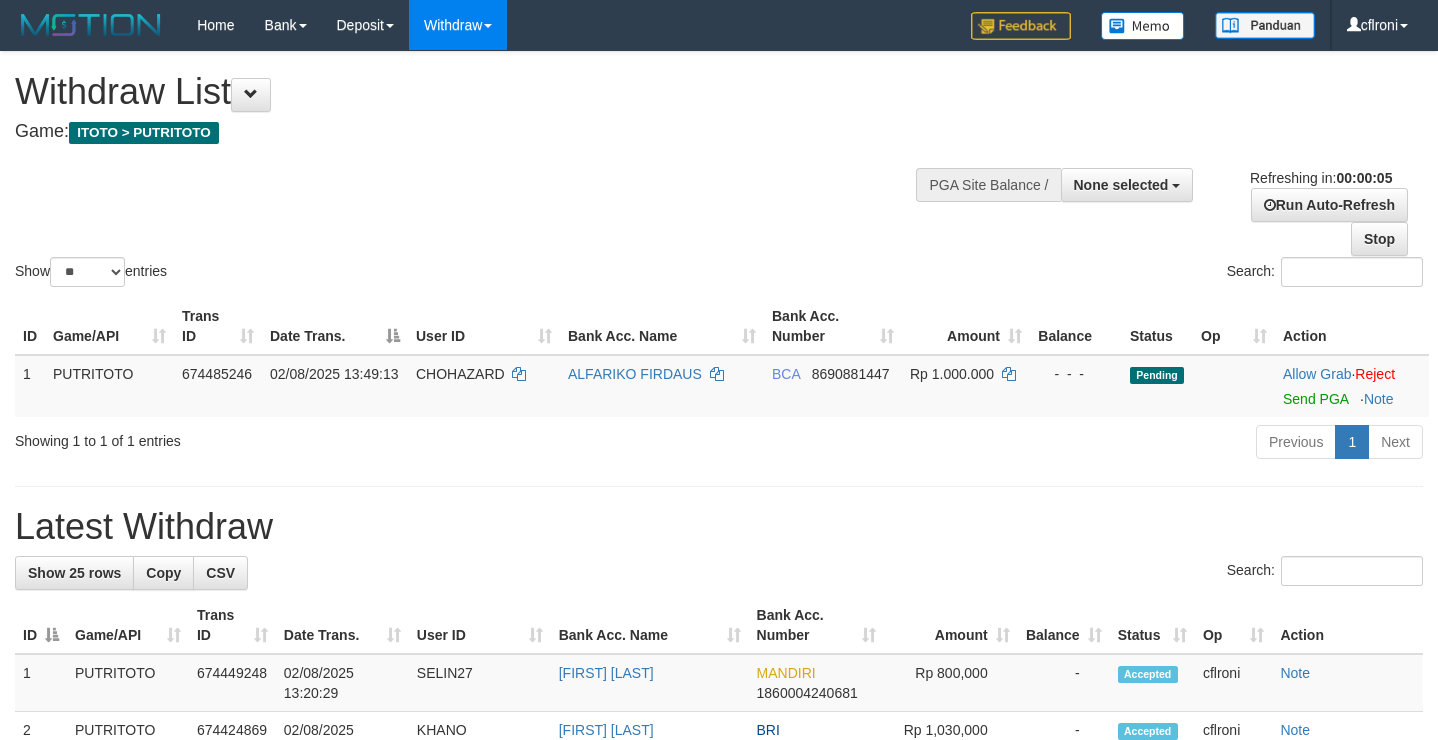 scroll, scrollTop: 0, scrollLeft: 0, axis: both 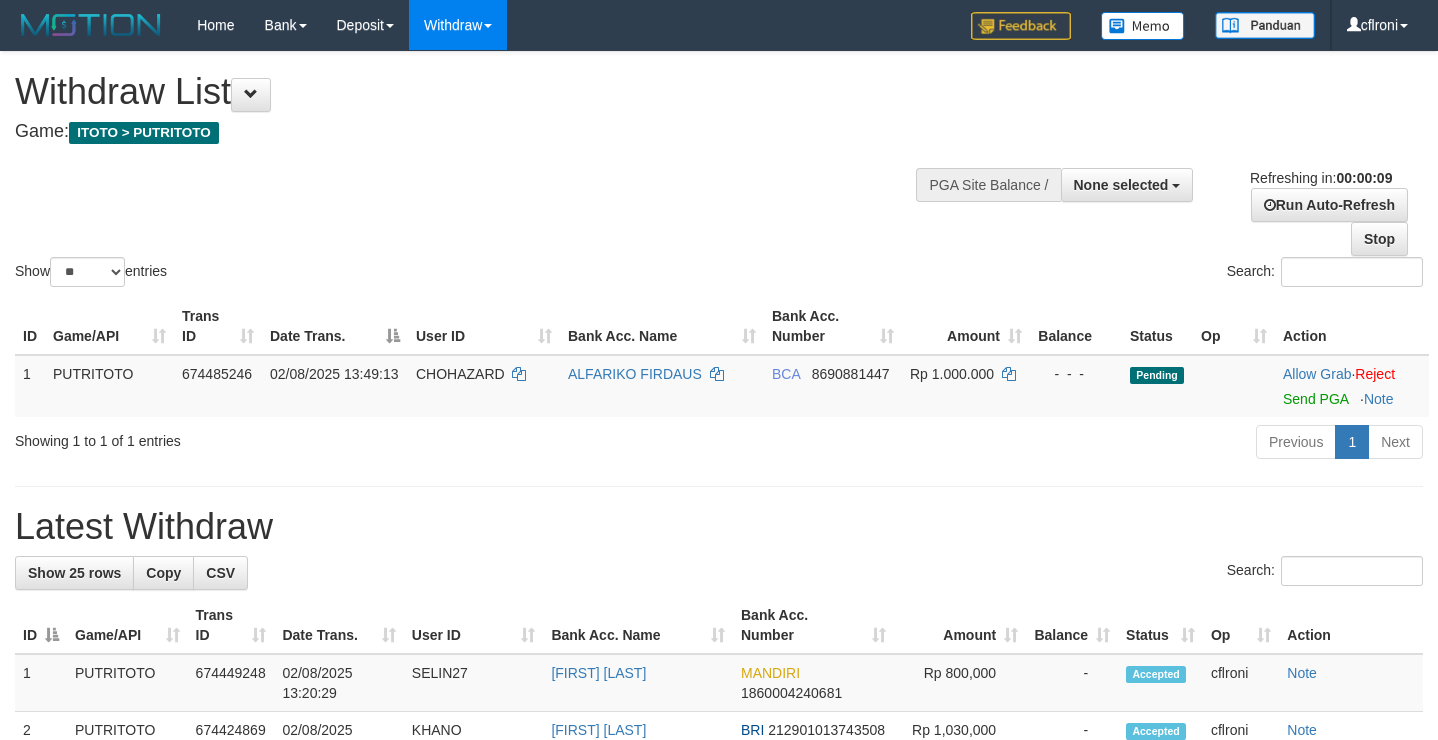 select 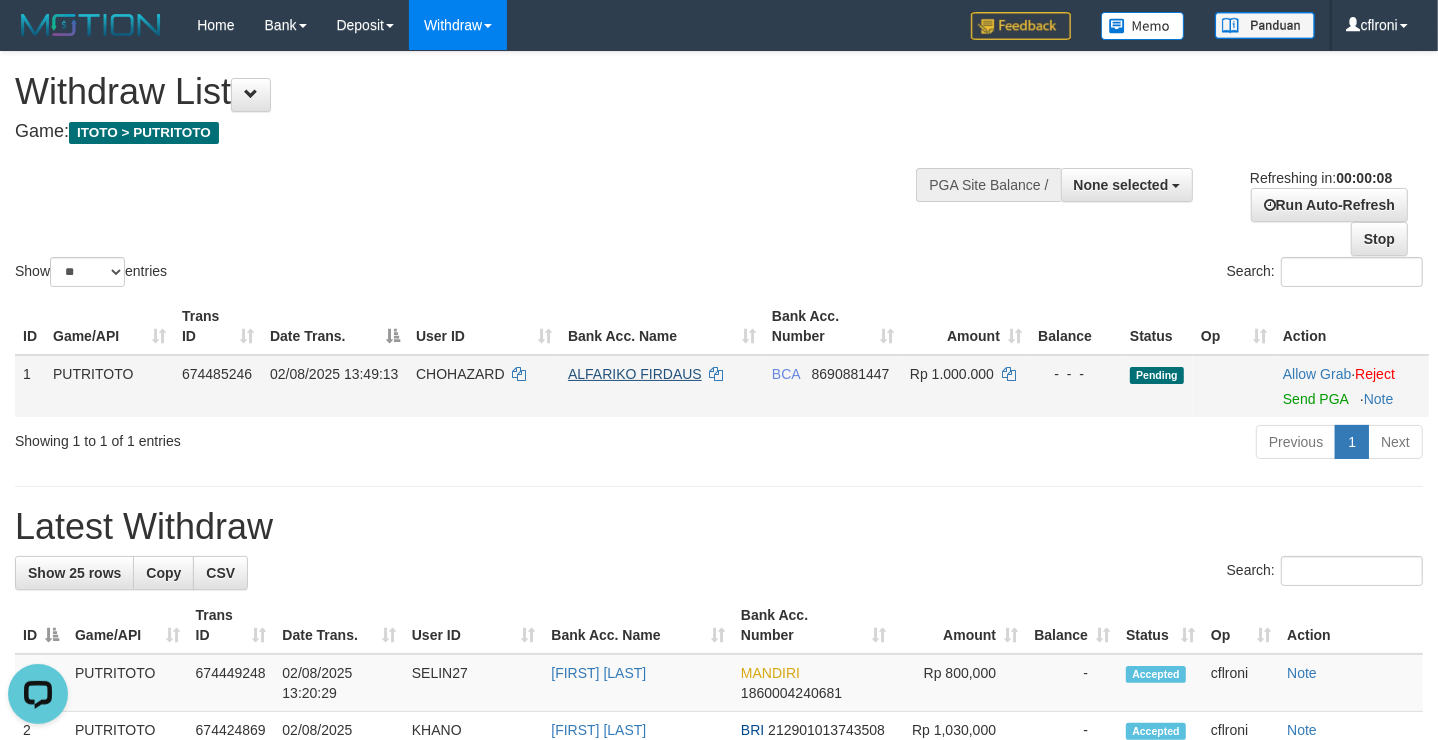 scroll, scrollTop: 0, scrollLeft: 0, axis: both 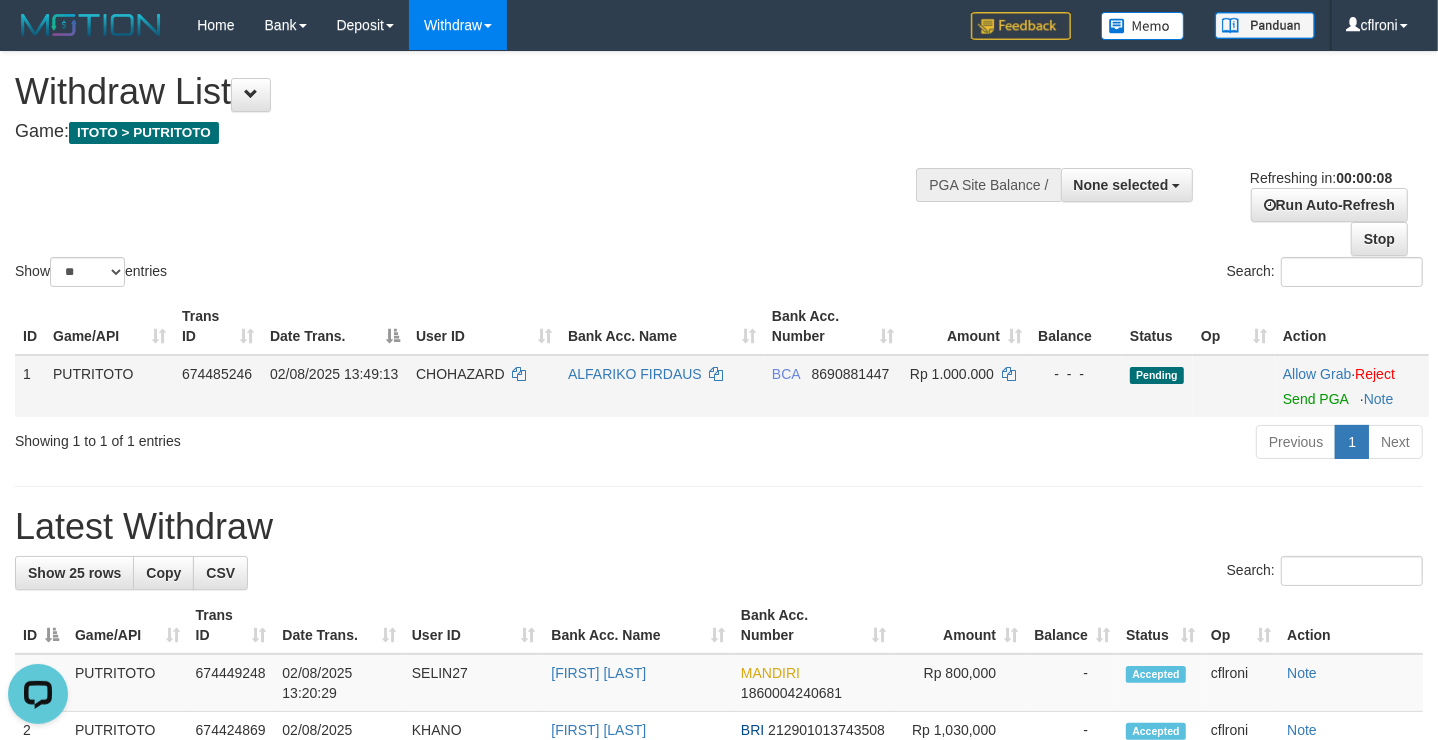 click on "ALFARIKO FIRDAUS" at bounding box center (662, 386) 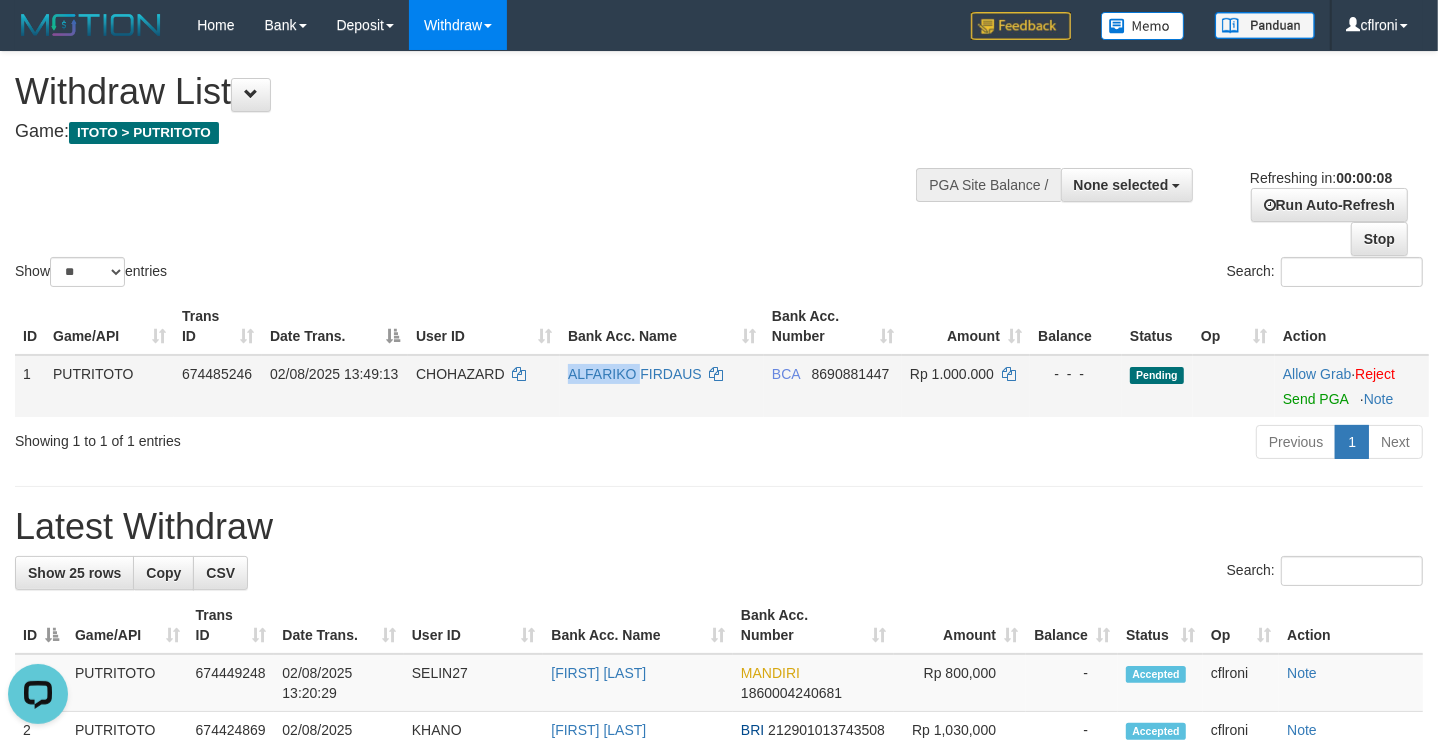 click on "ALFARIKO FIRDAUS" at bounding box center (662, 386) 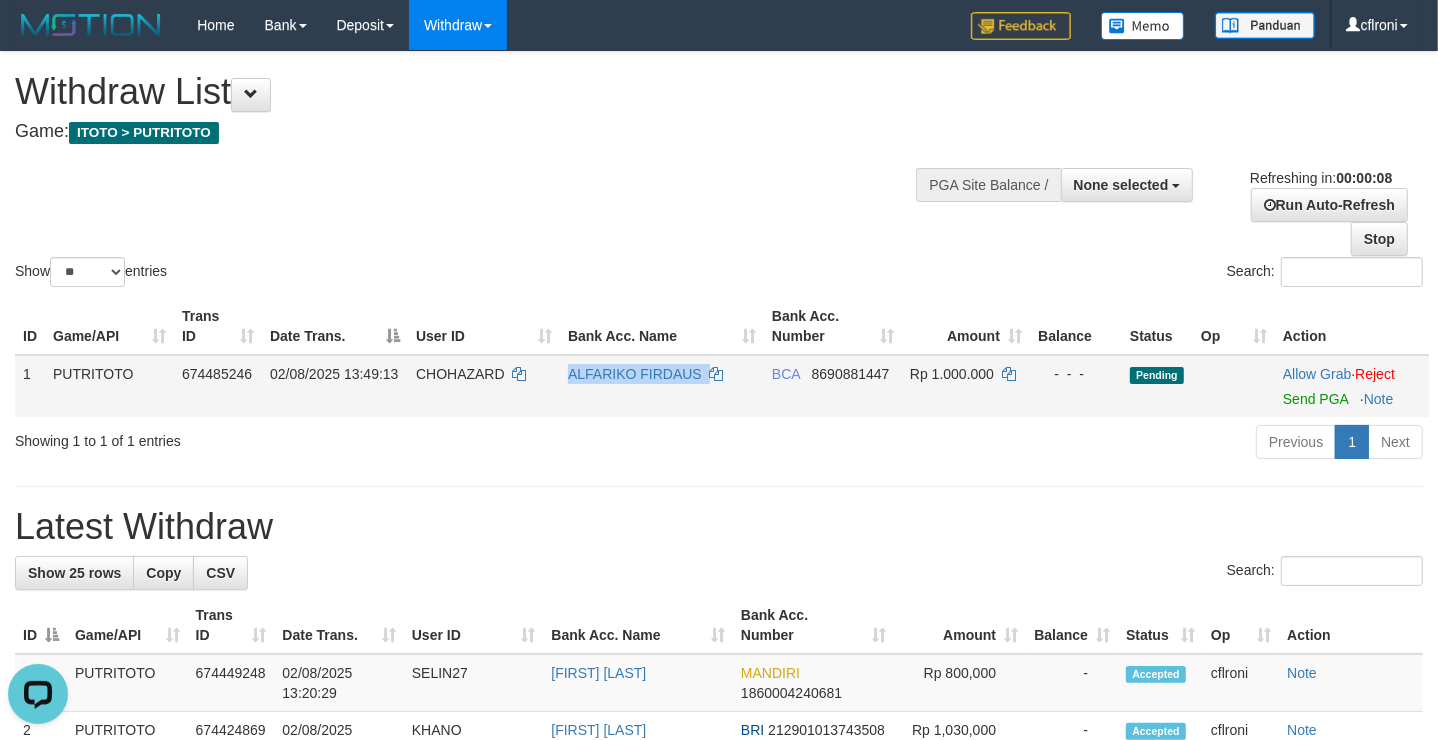 click on "ALFARIKO FIRDAUS" at bounding box center (662, 386) 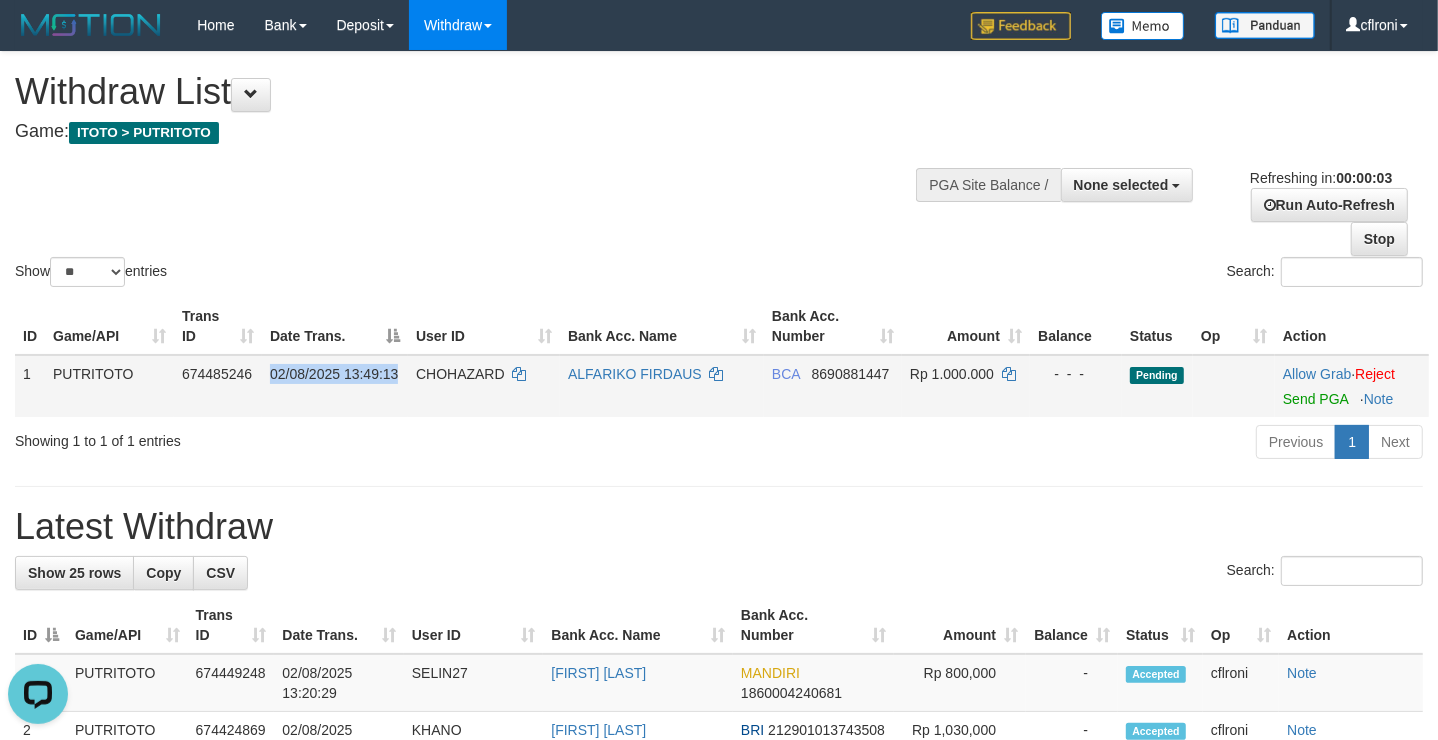 drag, startPoint x: 444, startPoint y: 392, endPoint x: 647, endPoint y: 399, distance: 203.12065 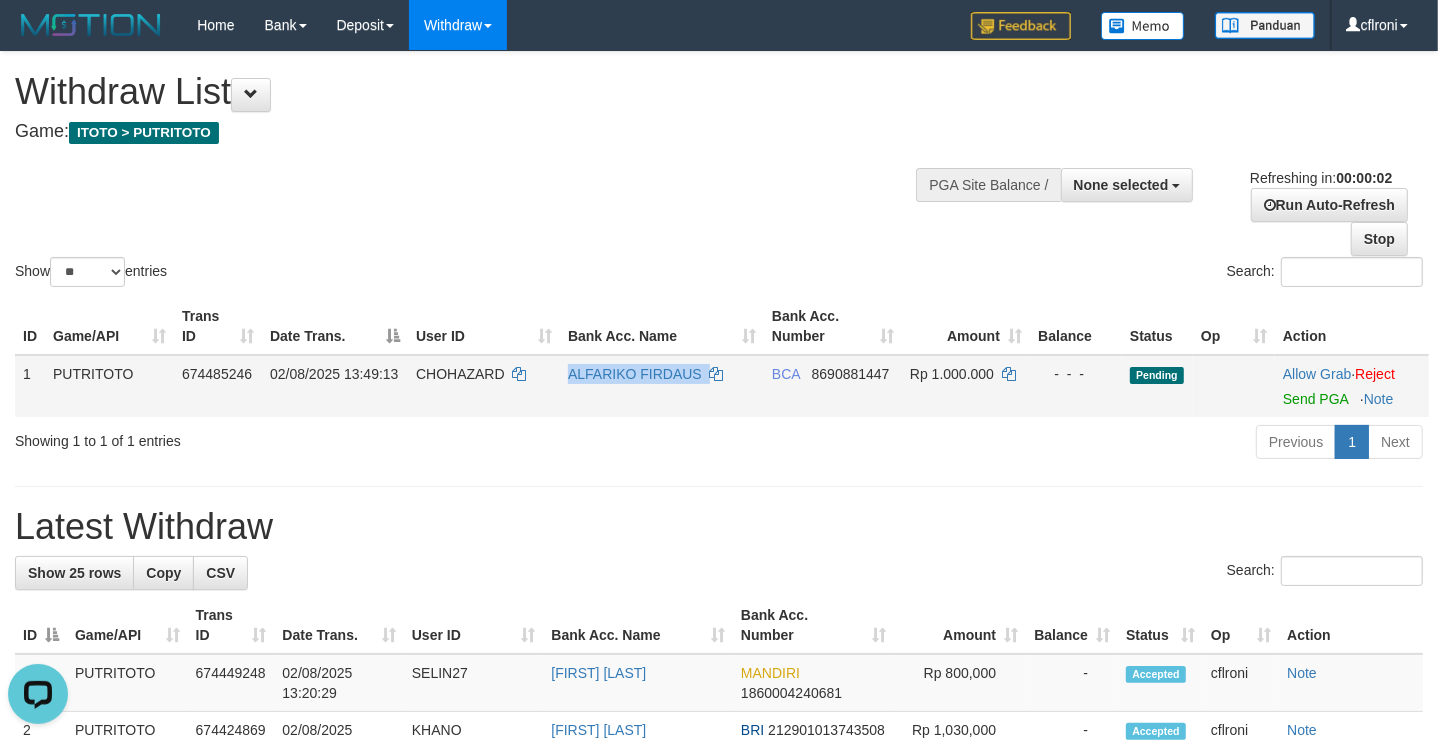 click on "BCA     8690881447" at bounding box center [833, 386] 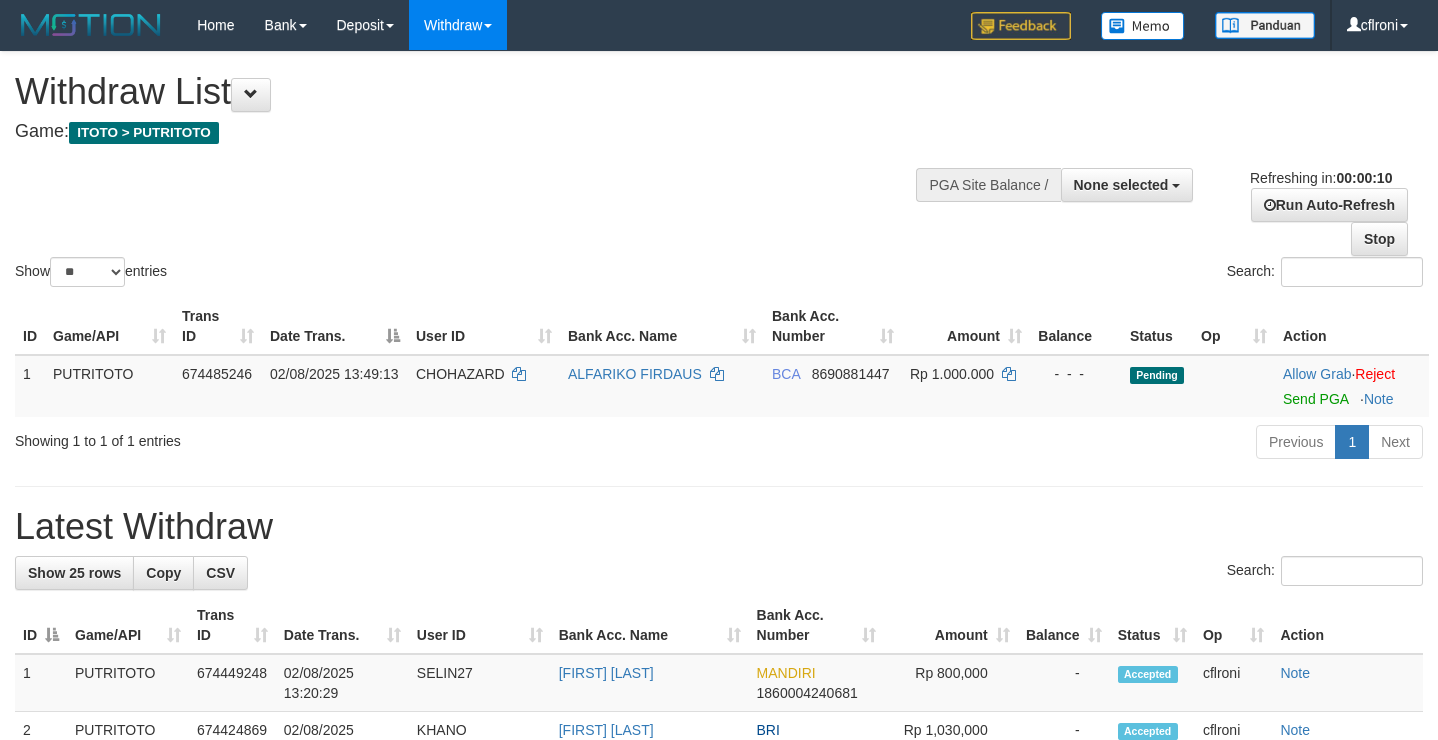 select 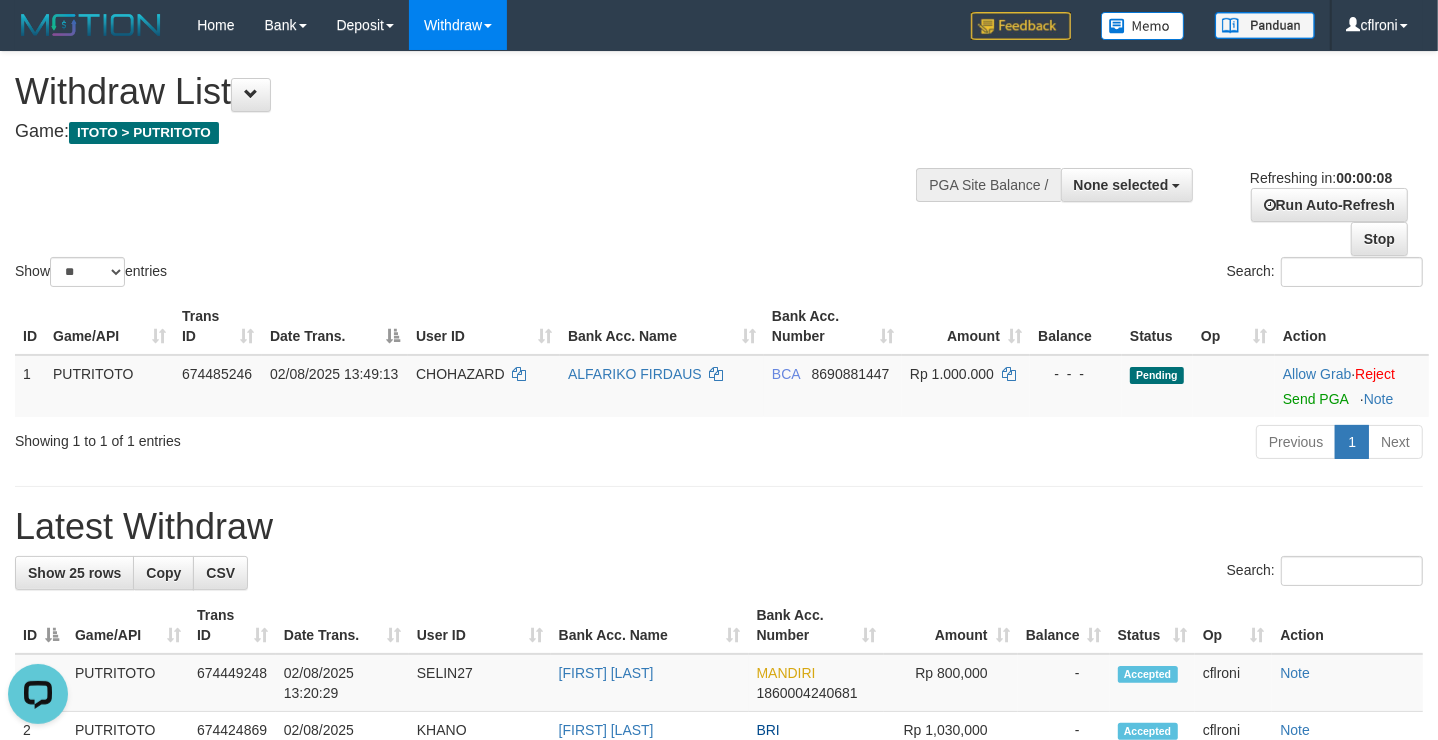 scroll, scrollTop: 0, scrollLeft: 0, axis: both 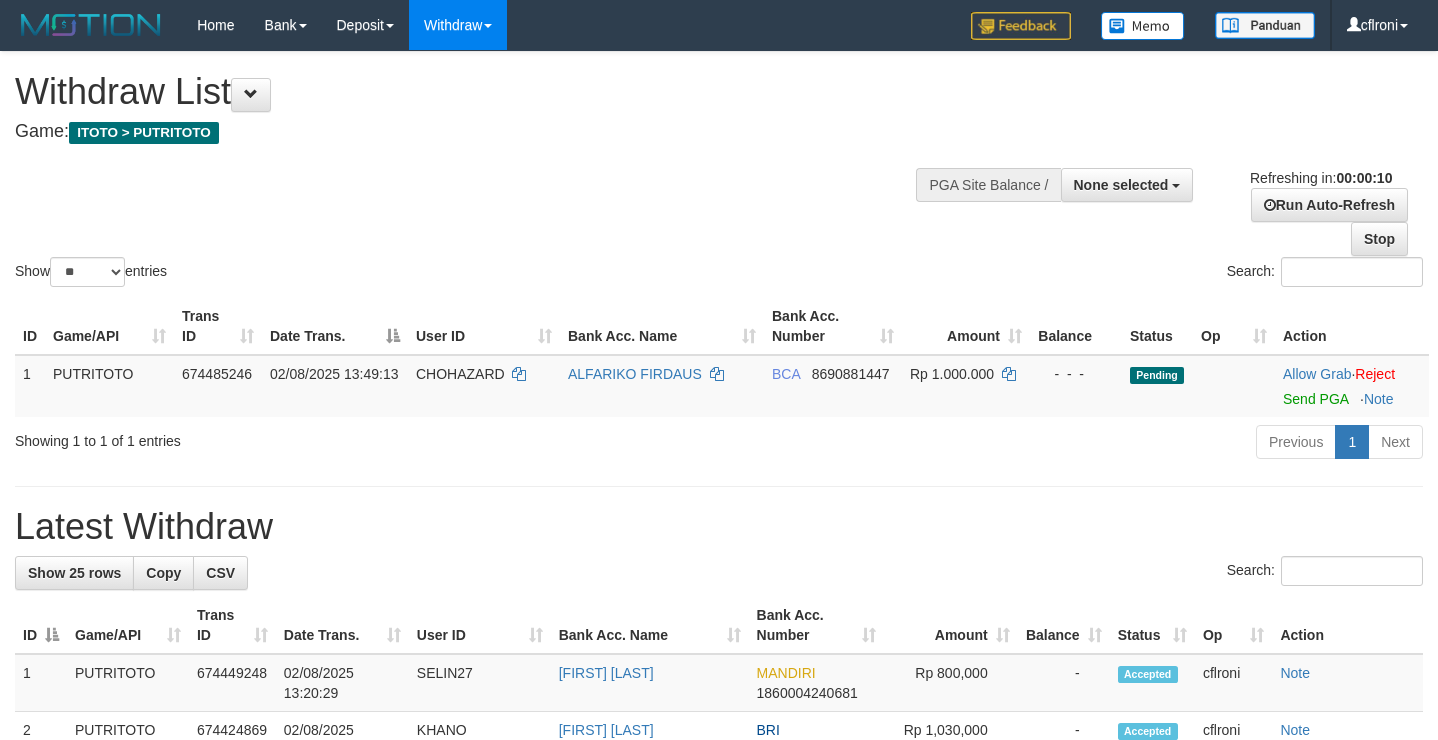 select 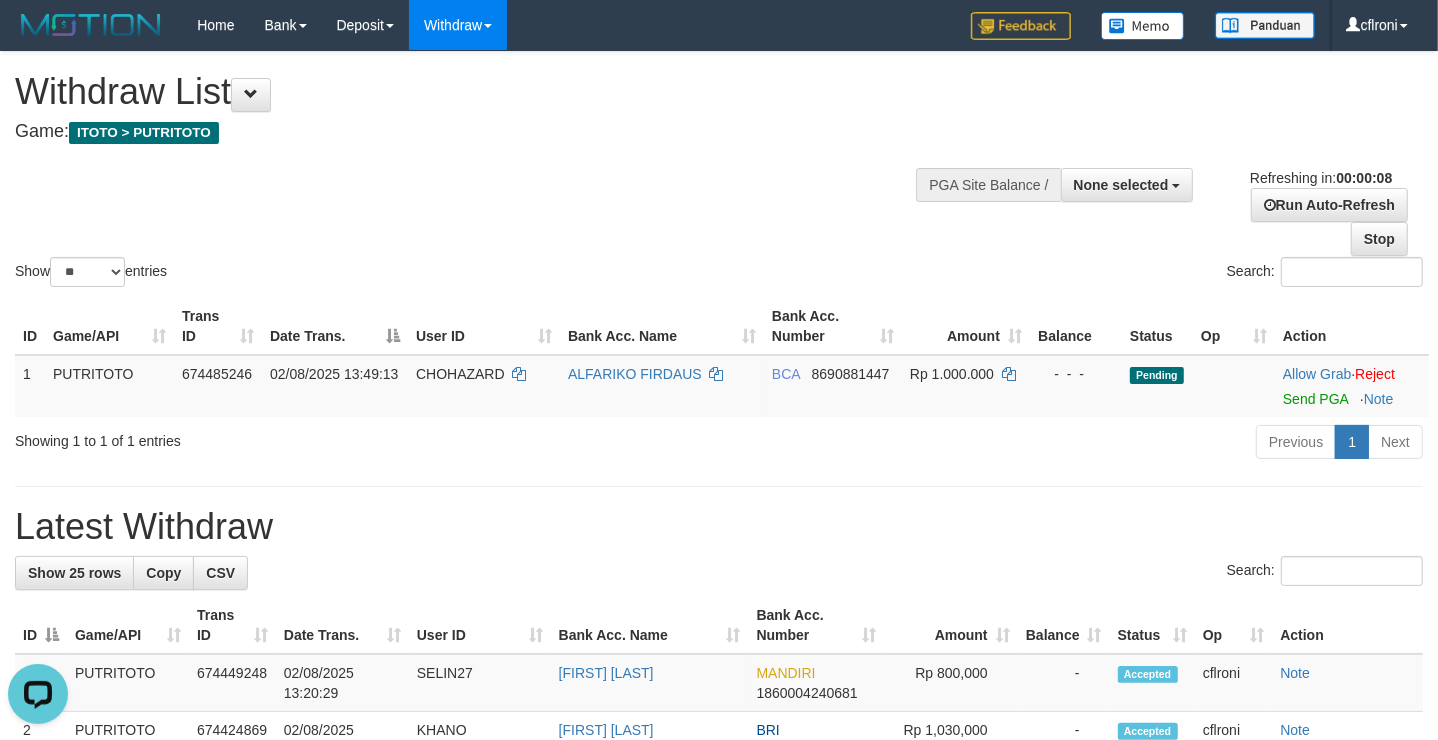 scroll, scrollTop: 0, scrollLeft: 0, axis: both 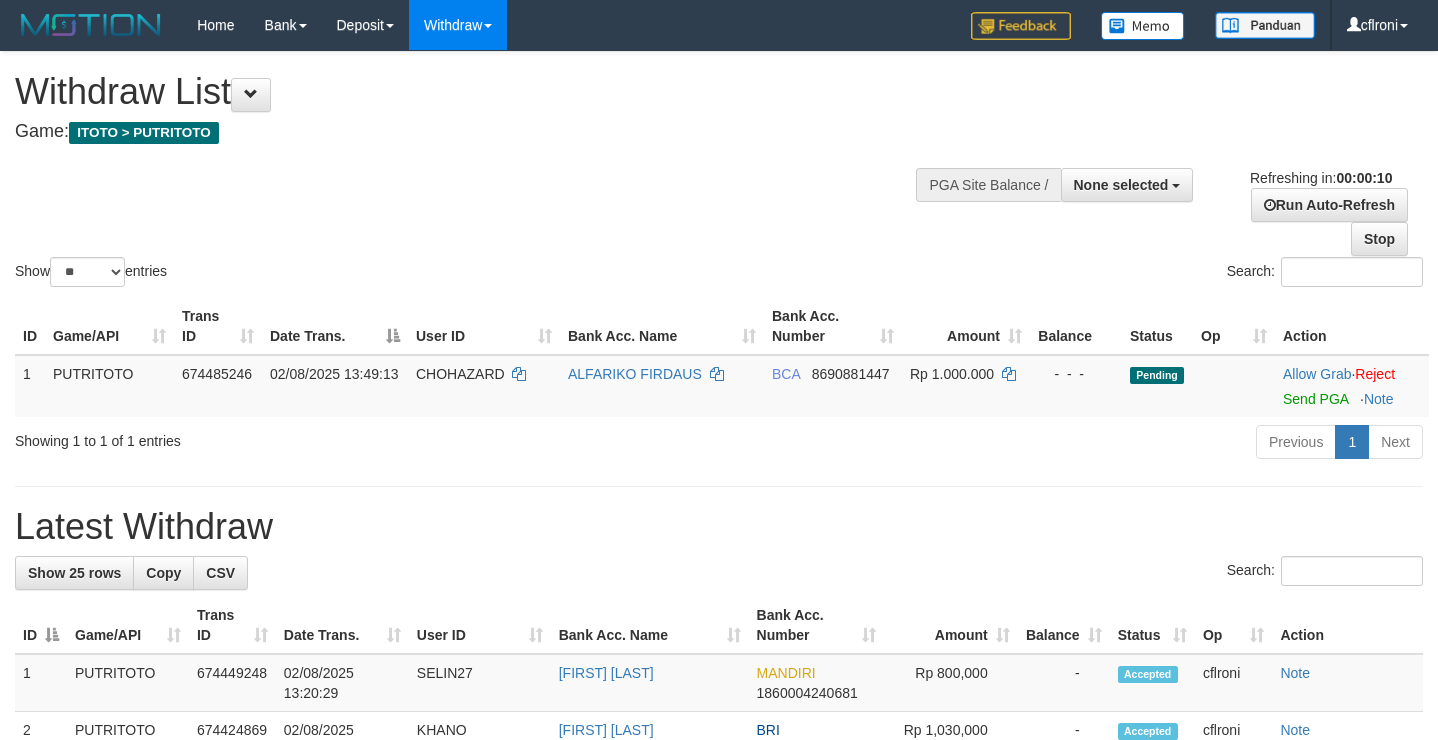 select 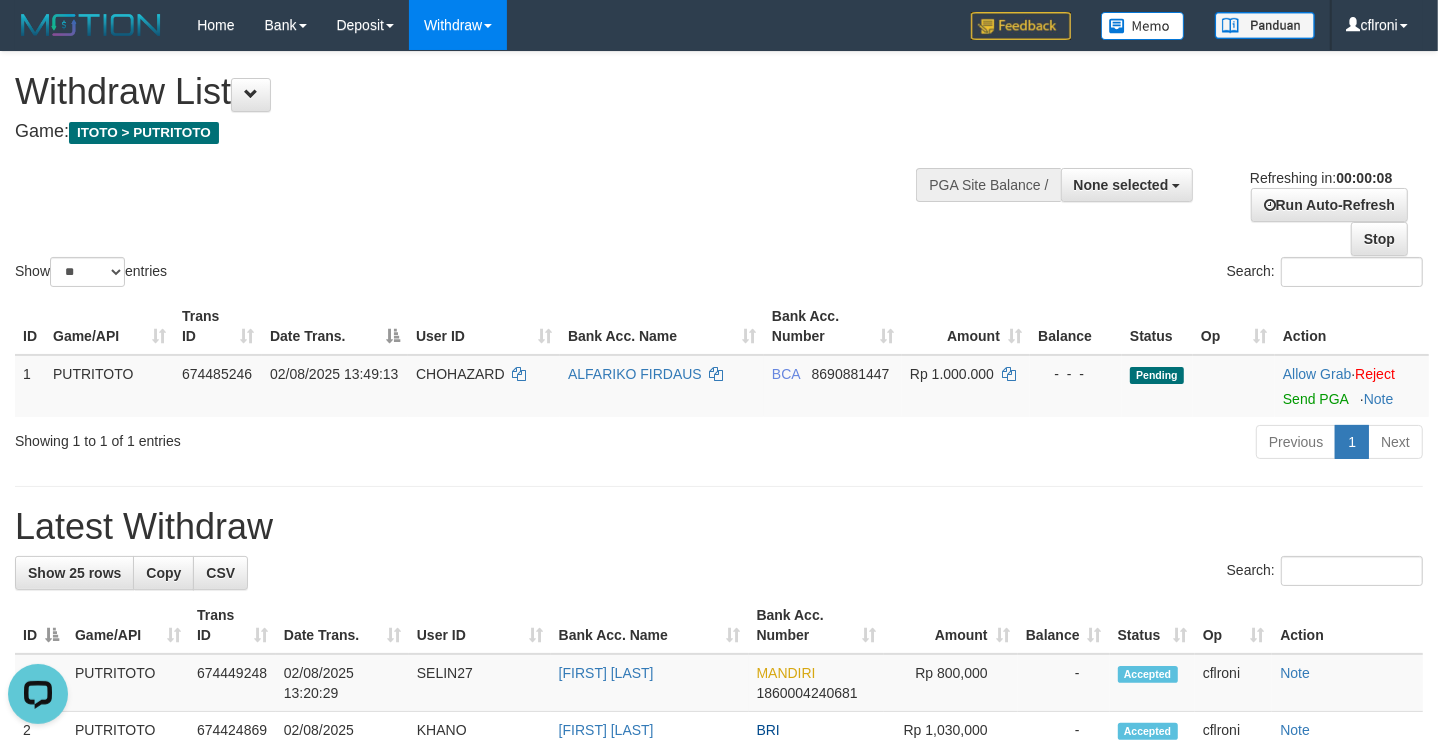 scroll, scrollTop: 0, scrollLeft: 0, axis: both 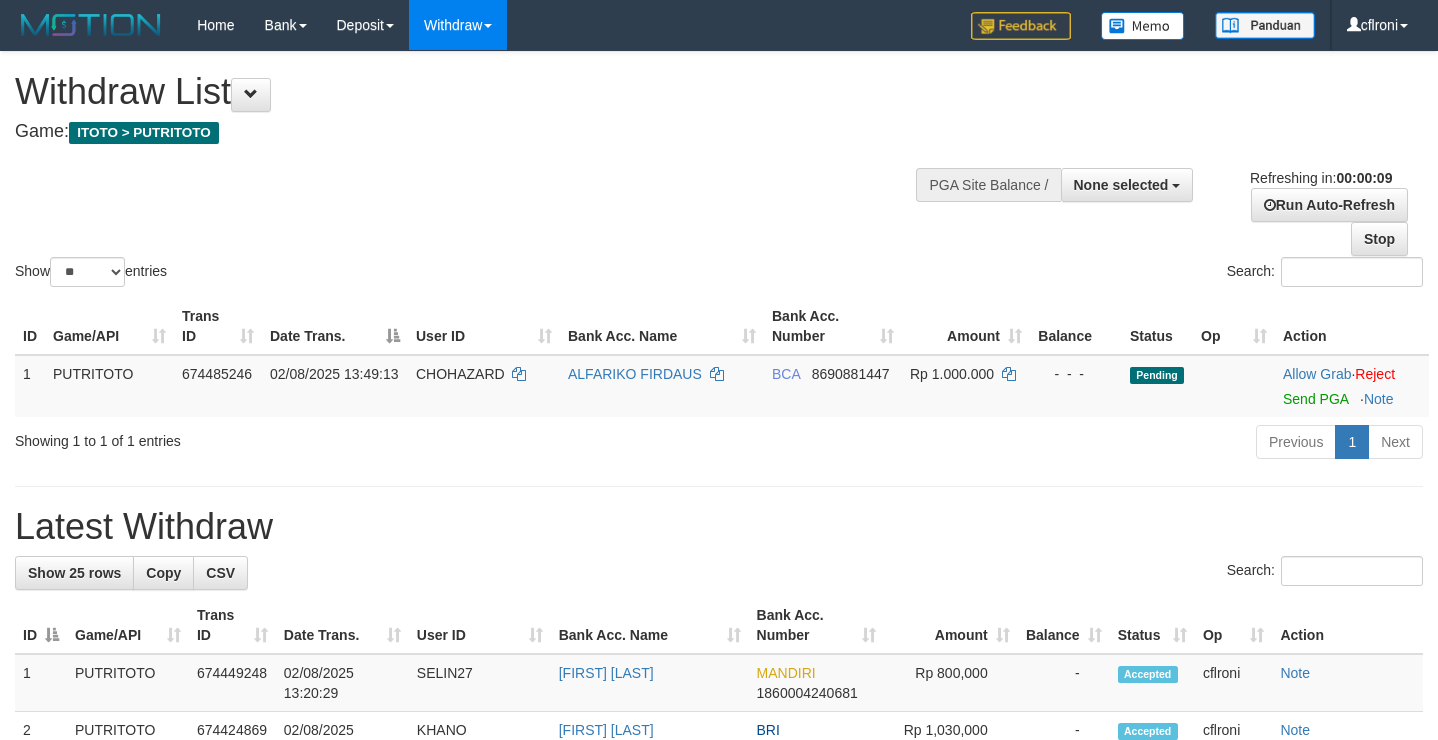 select 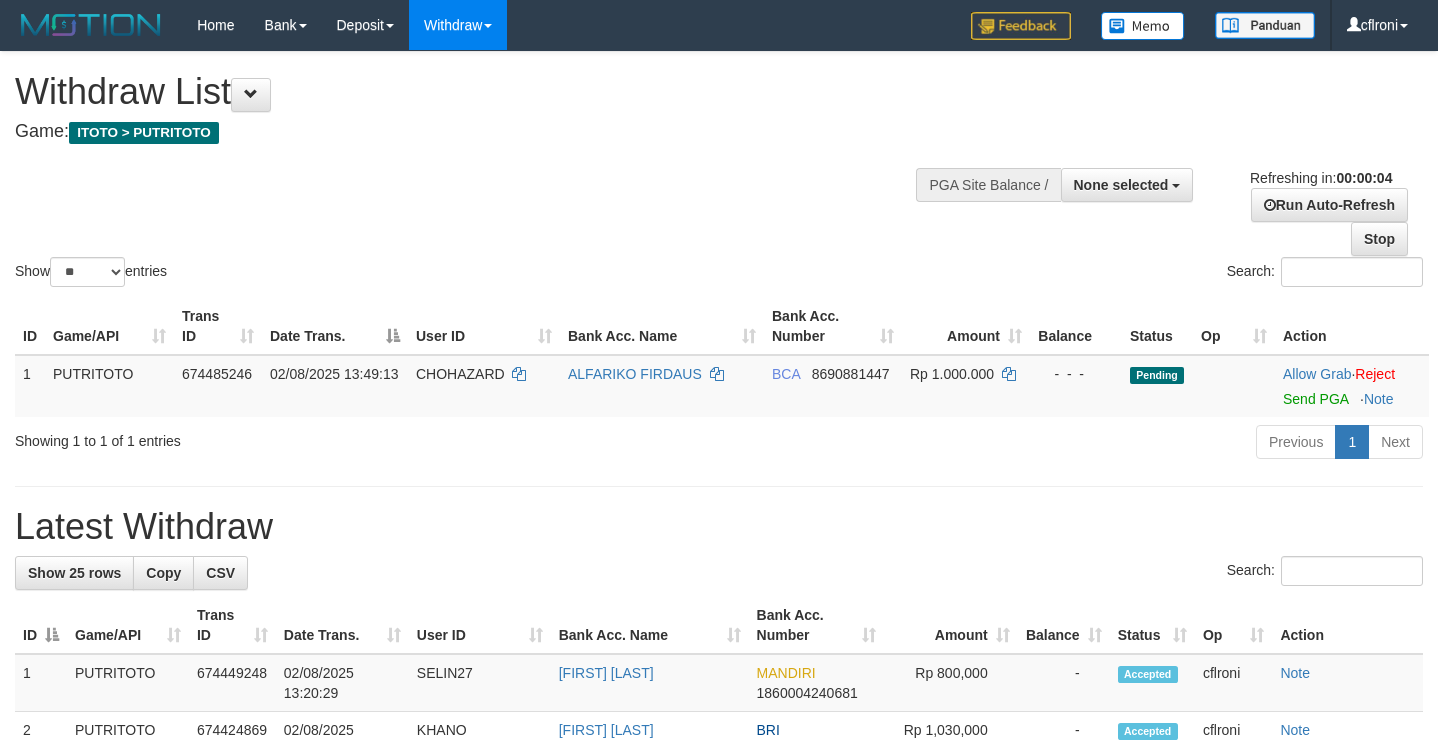 scroll, scrollTop: 0, scrollLeft: 0, axis: both 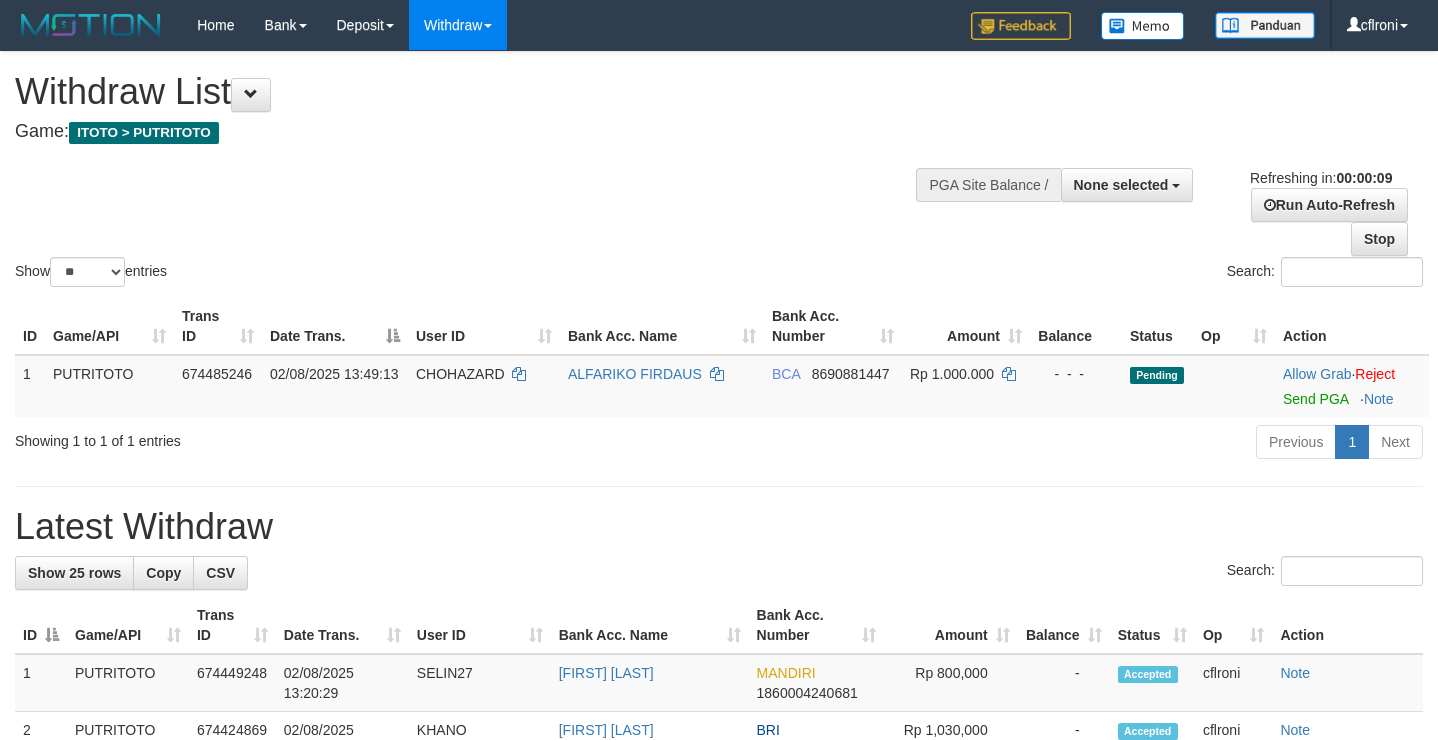 select 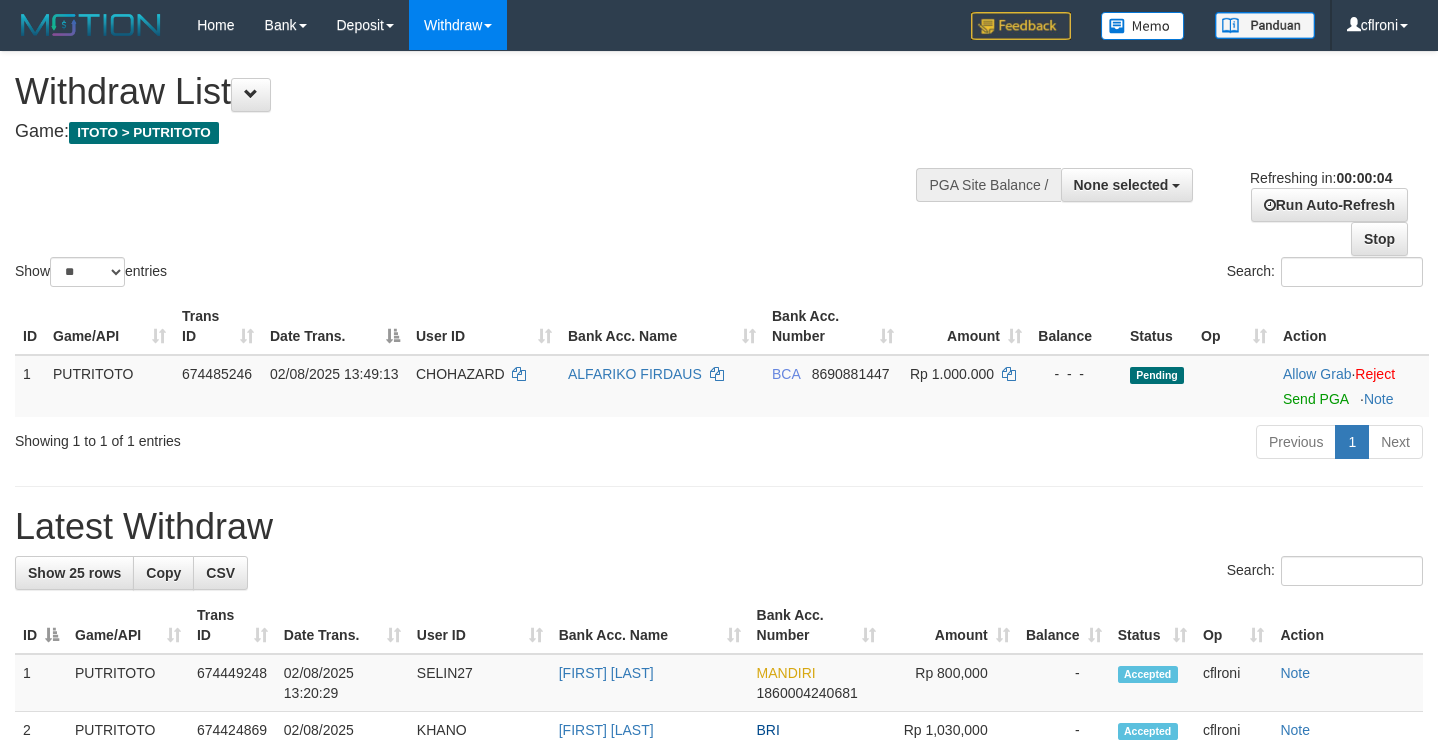 scroll, scrollTop: 0, scrollLeft: 0, axis: both 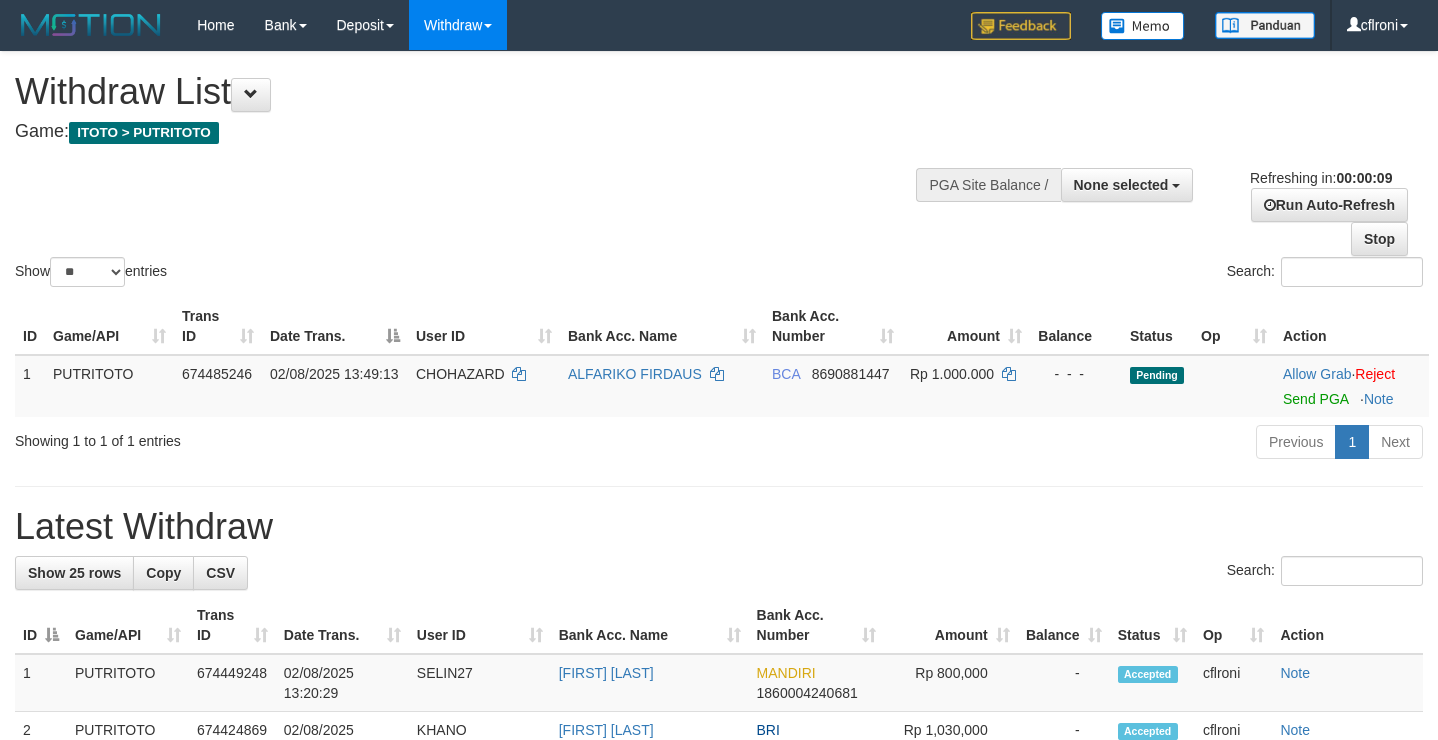 select 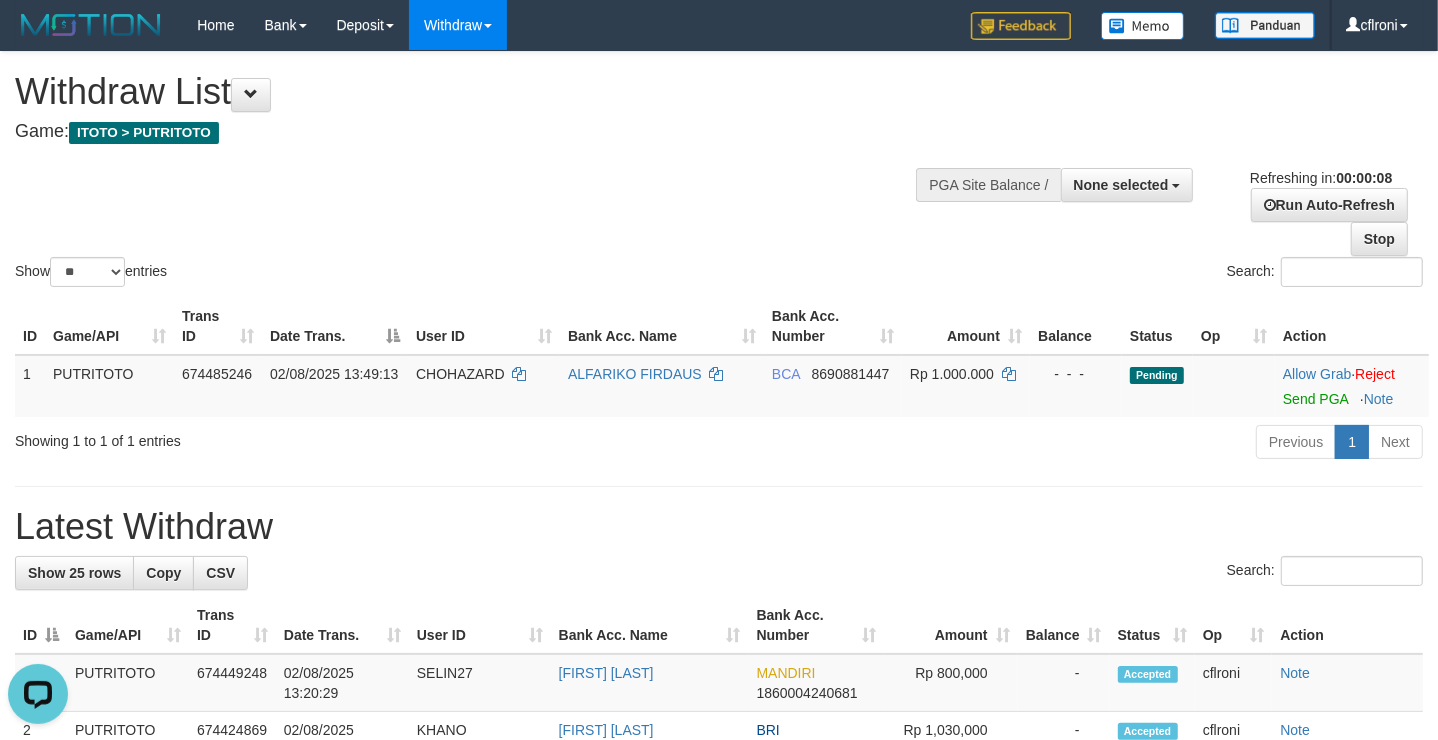 scroll, scrollTop: 0, scrollLeft: 0, axis: both 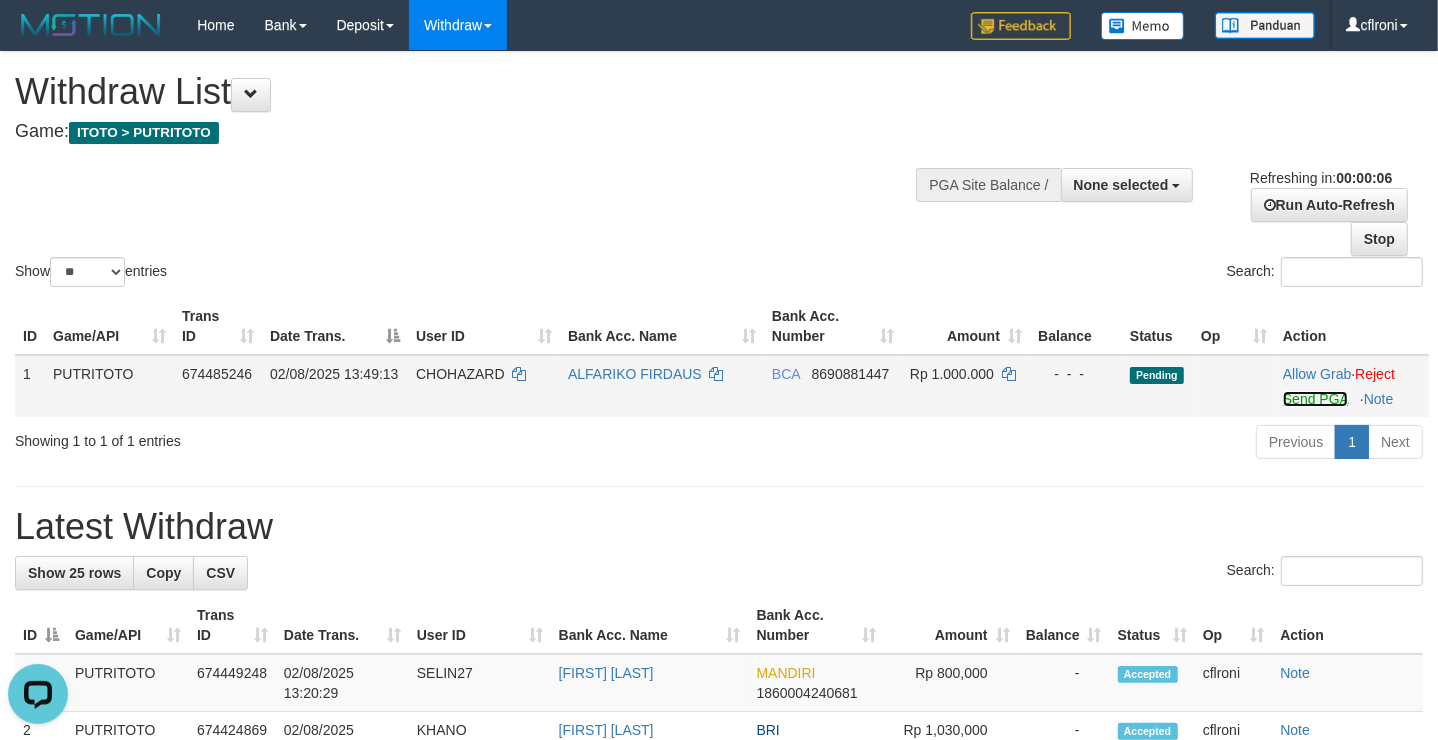 click on "Send PGA" at bounding box center (1315, 399) 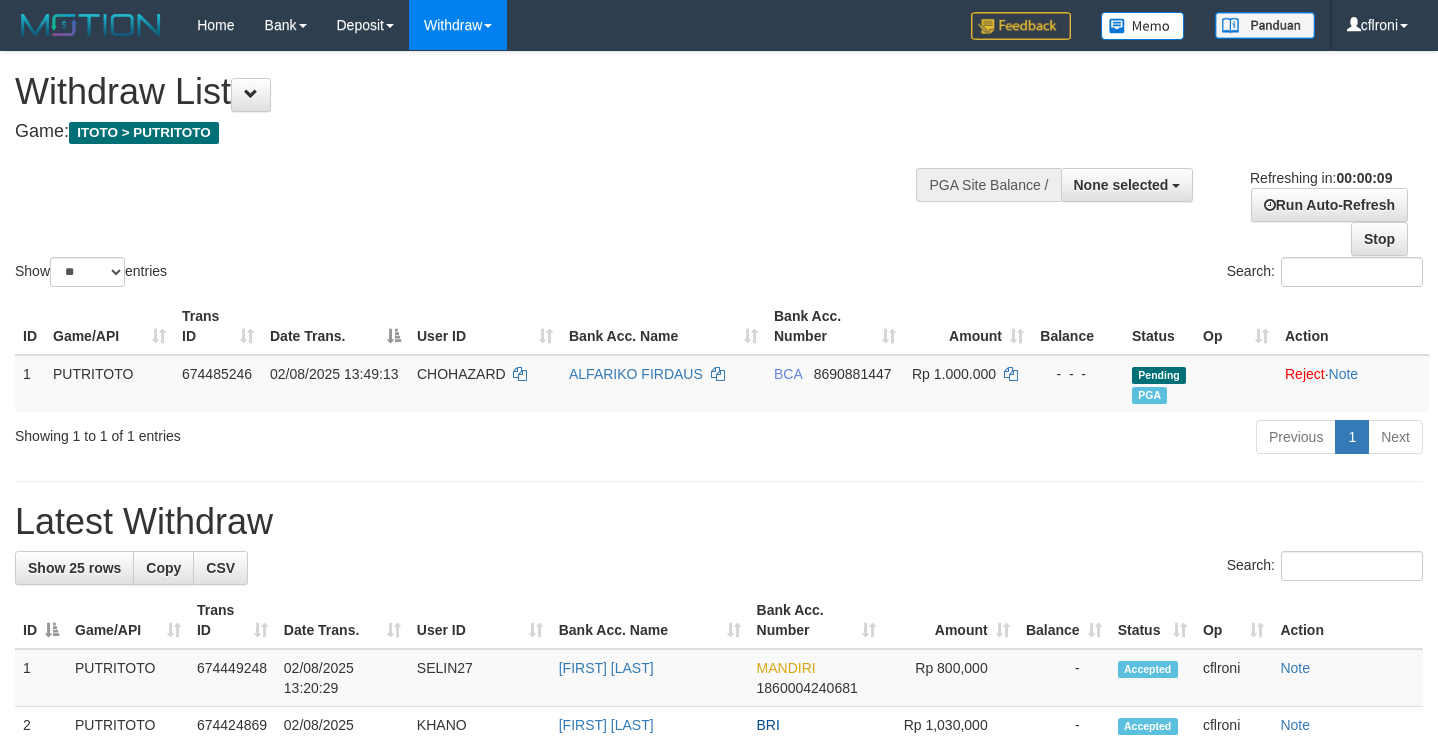select 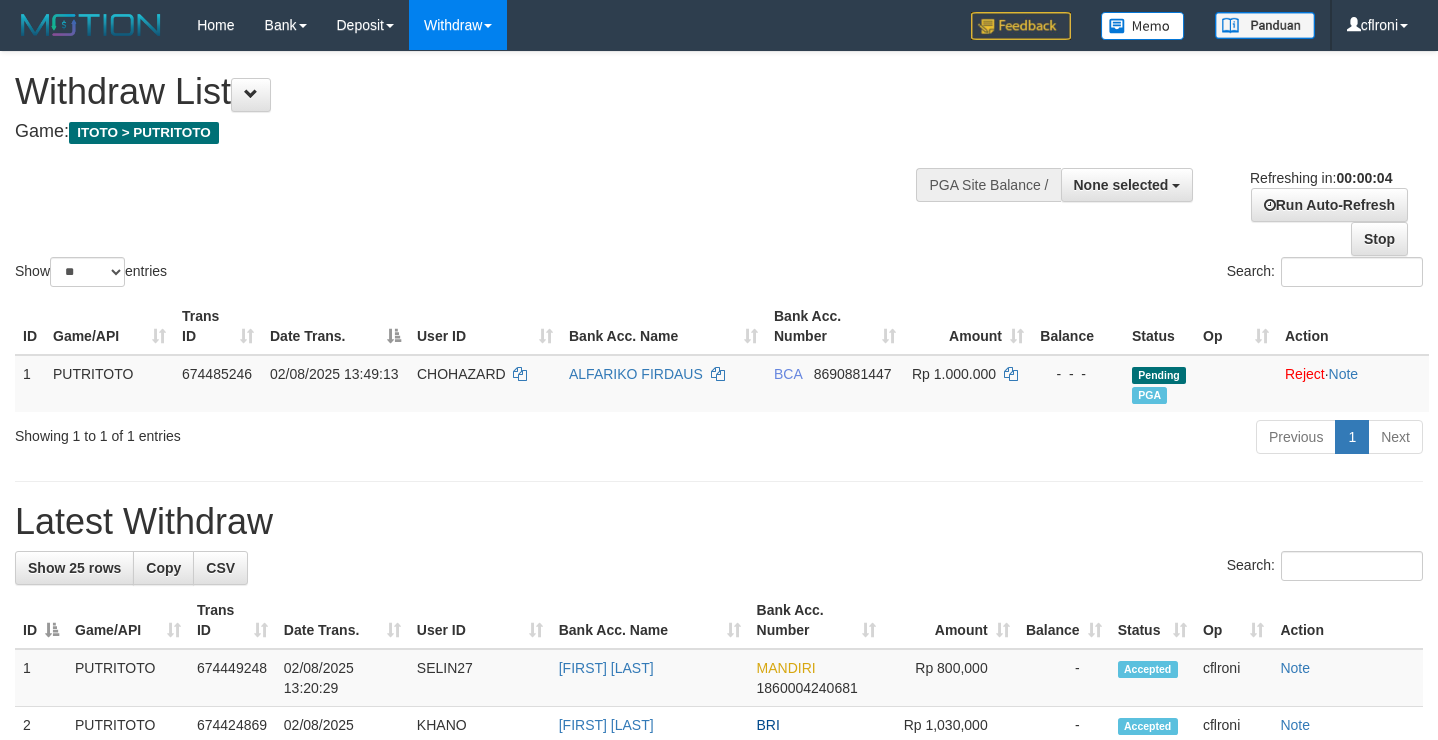 scroll, scrollTop: 0, scrollLeft: 0, axis: both 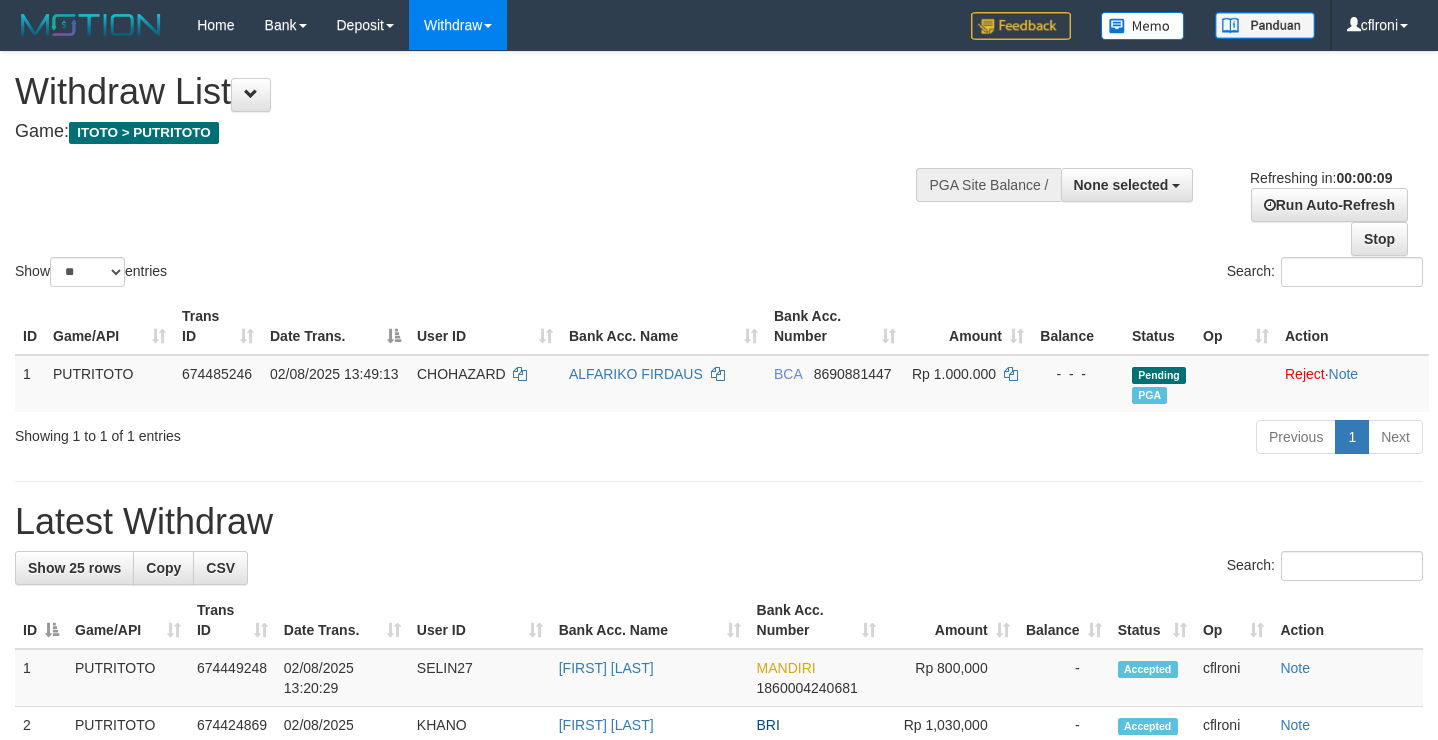 select 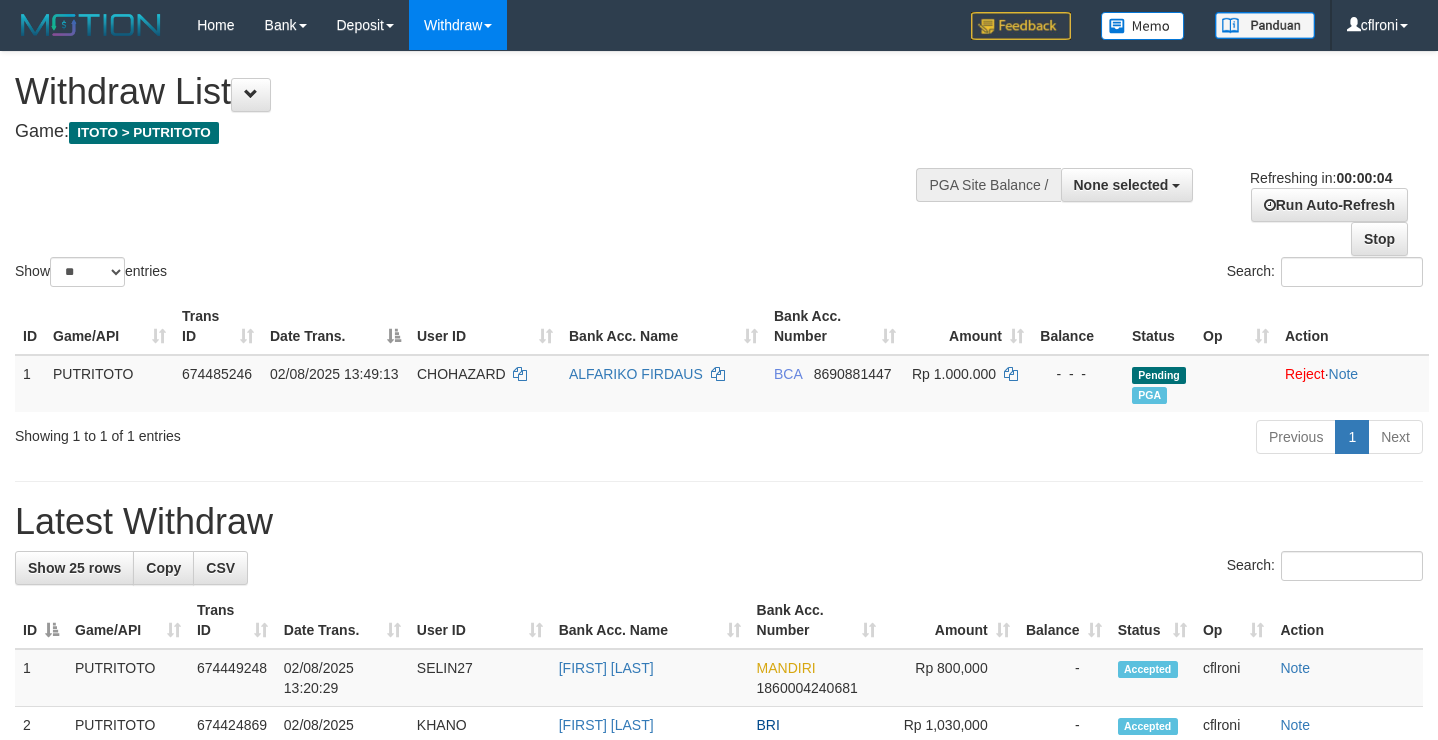 scroll, scrollTop: 0, scrollLeft: 0, axis: both 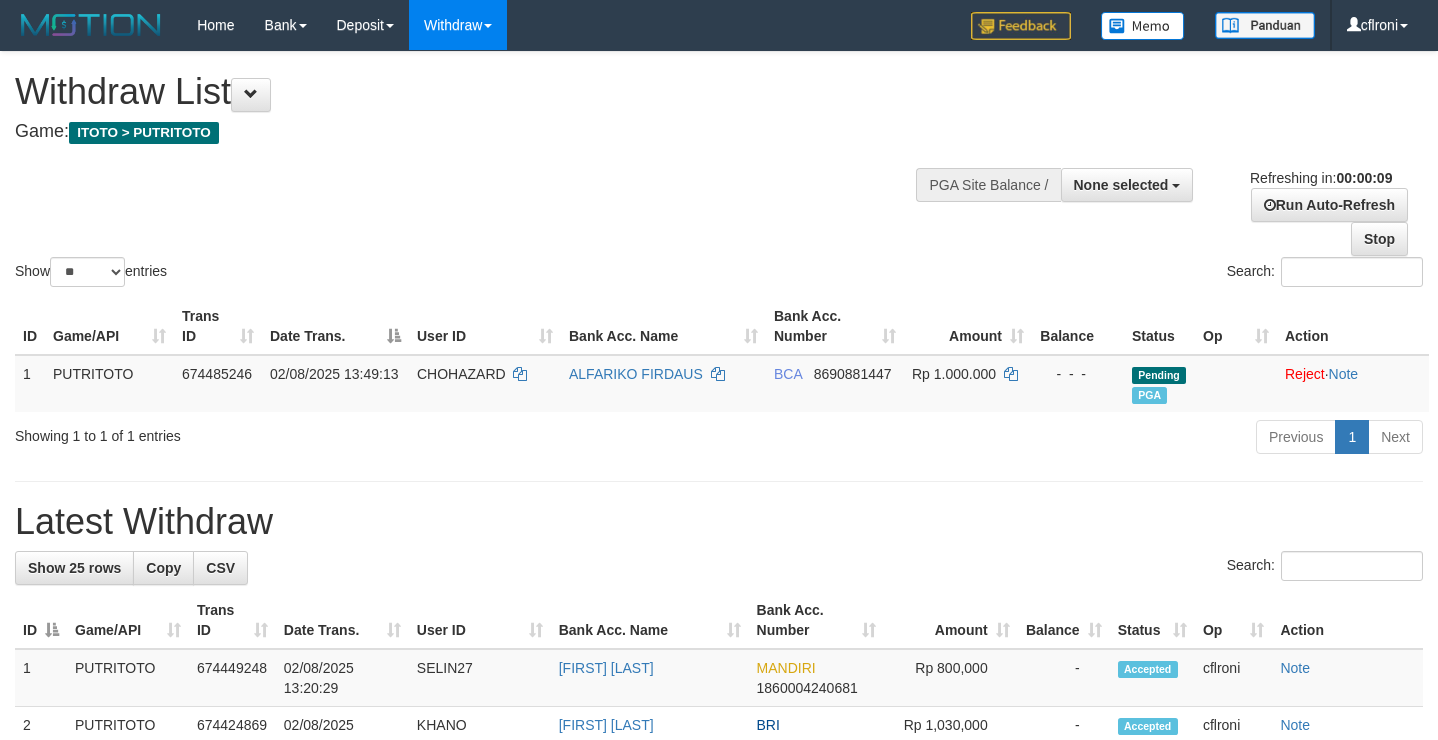 select 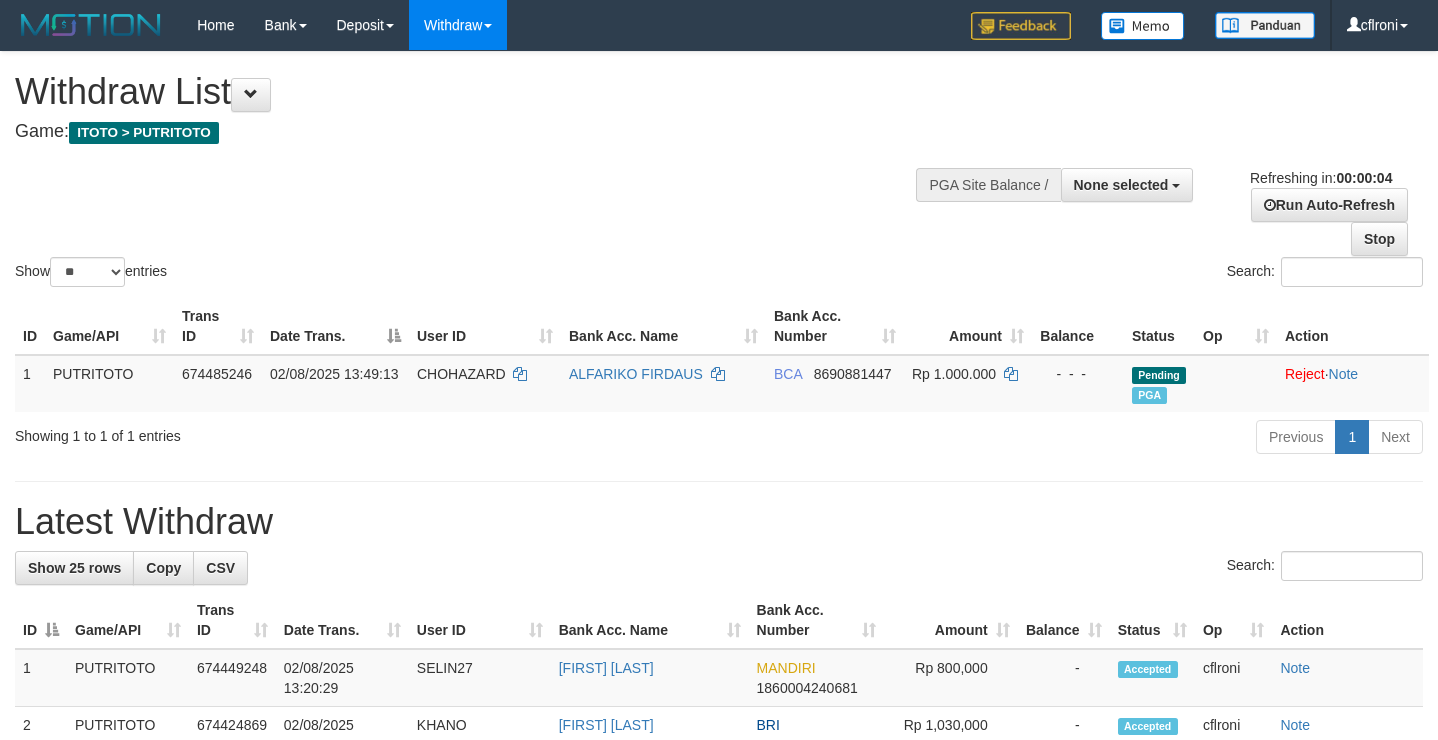 scroll, scrollTop: 0, scrollLeft: 0, axis: both 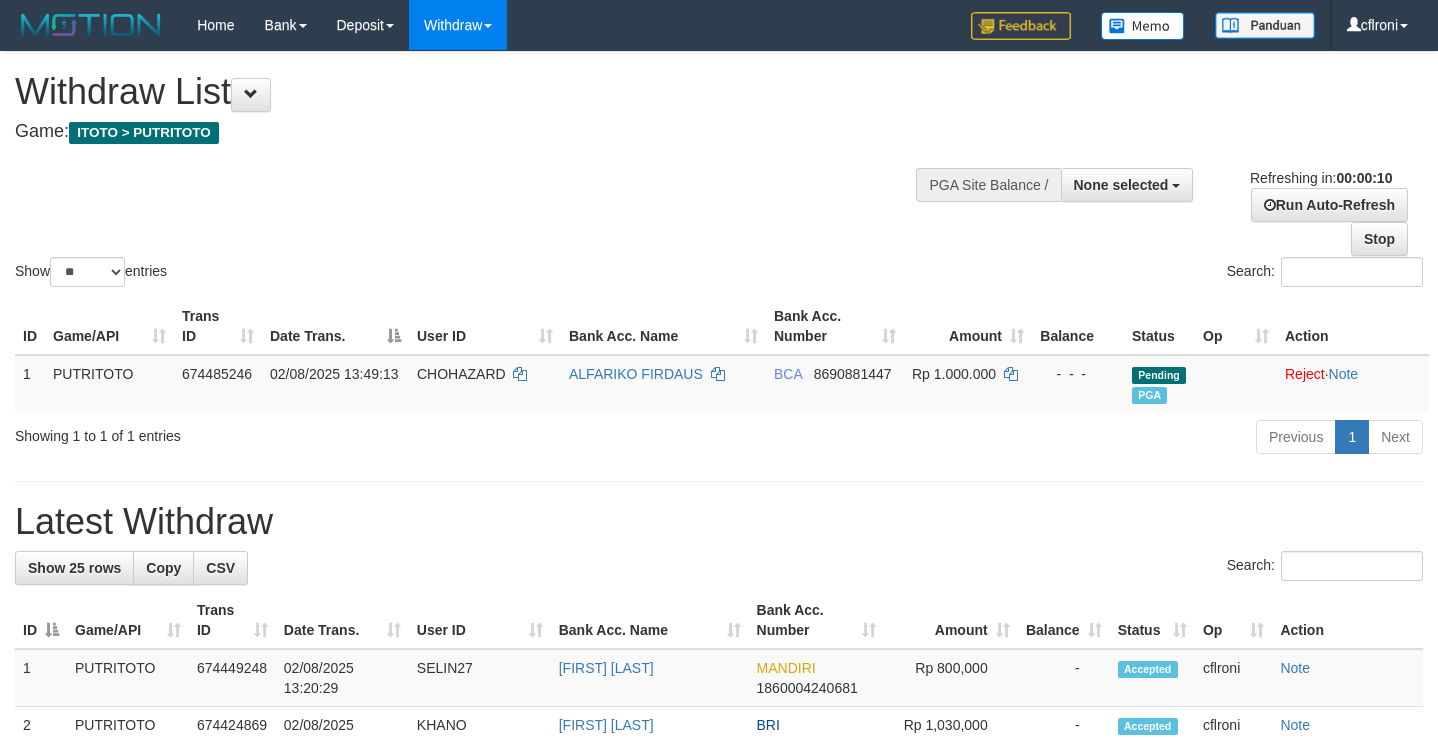 select 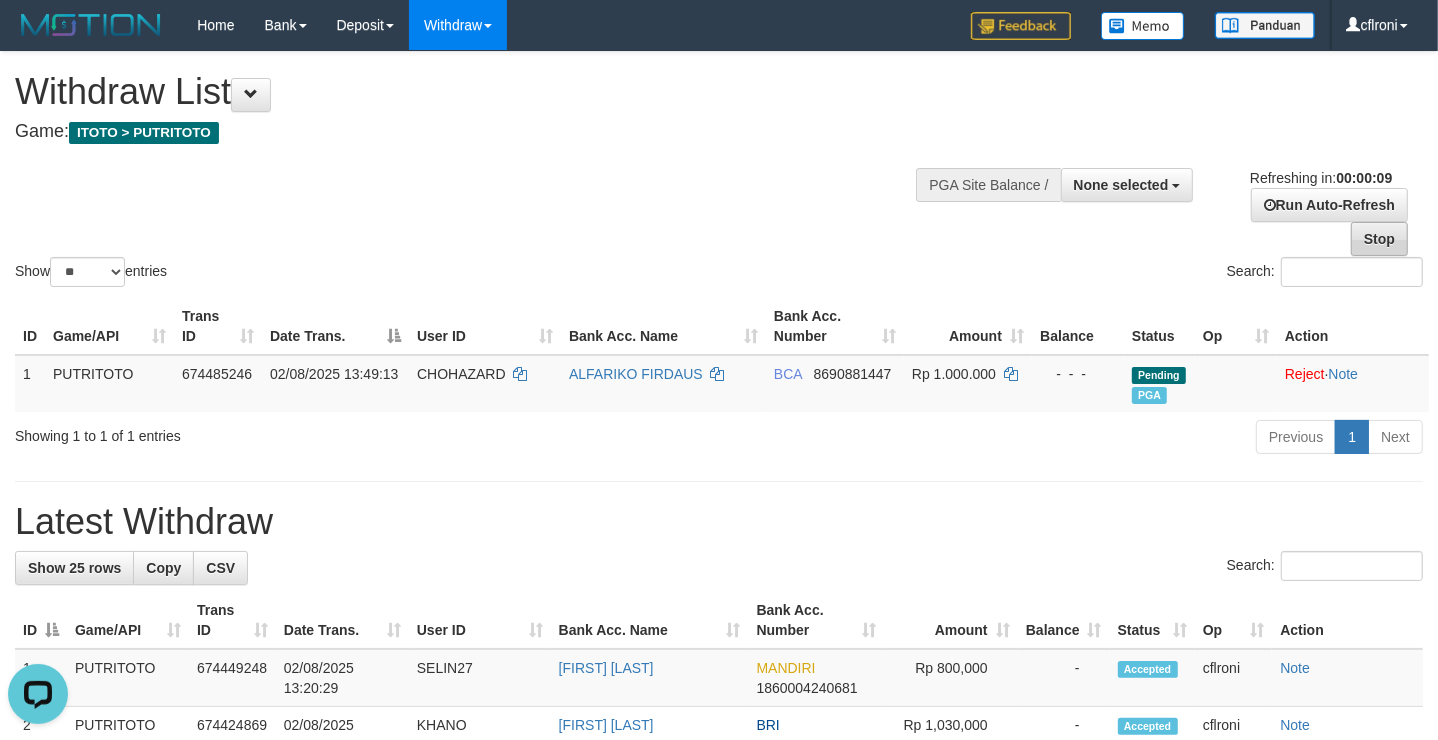 scroll, scrollTop: 0, scrollLeft: 0, axis: both 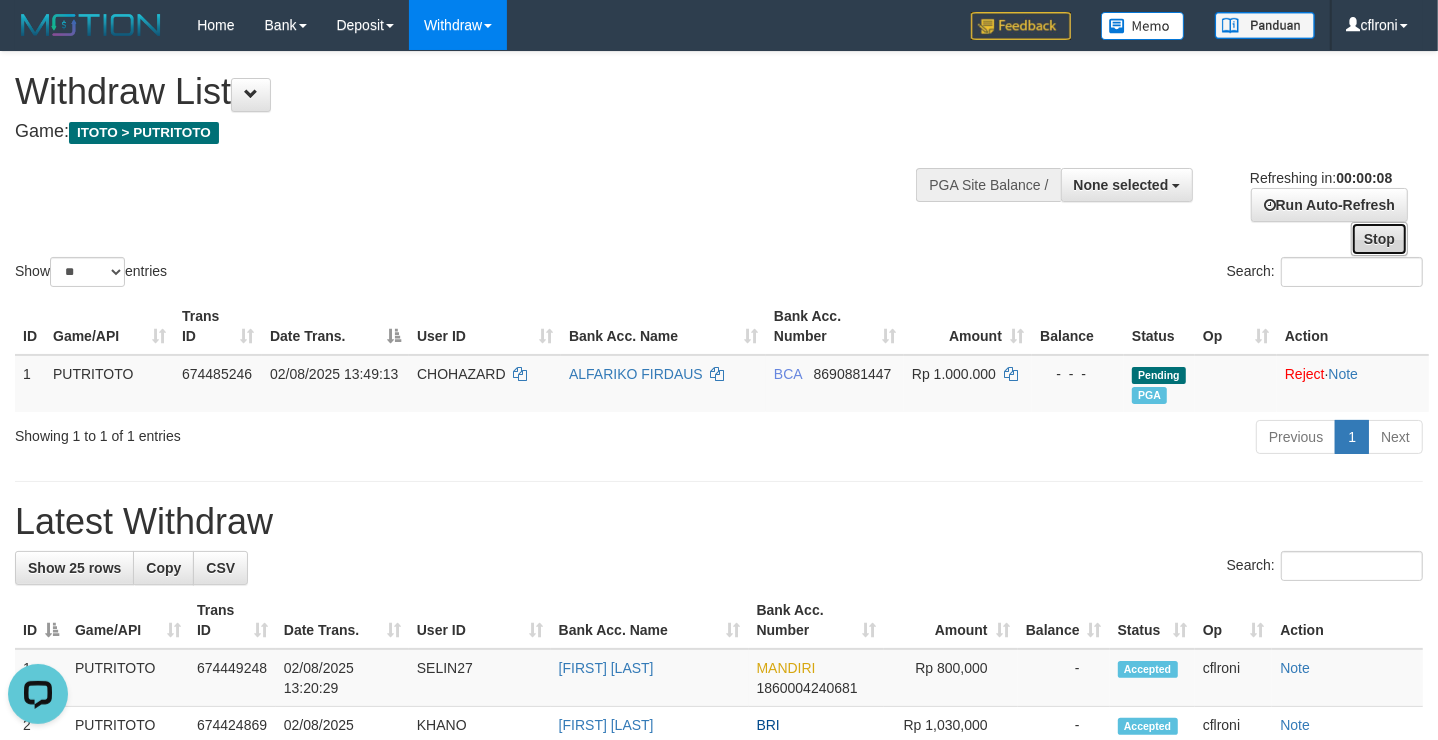 click on "Stop" at bounding box center [1379, 239] 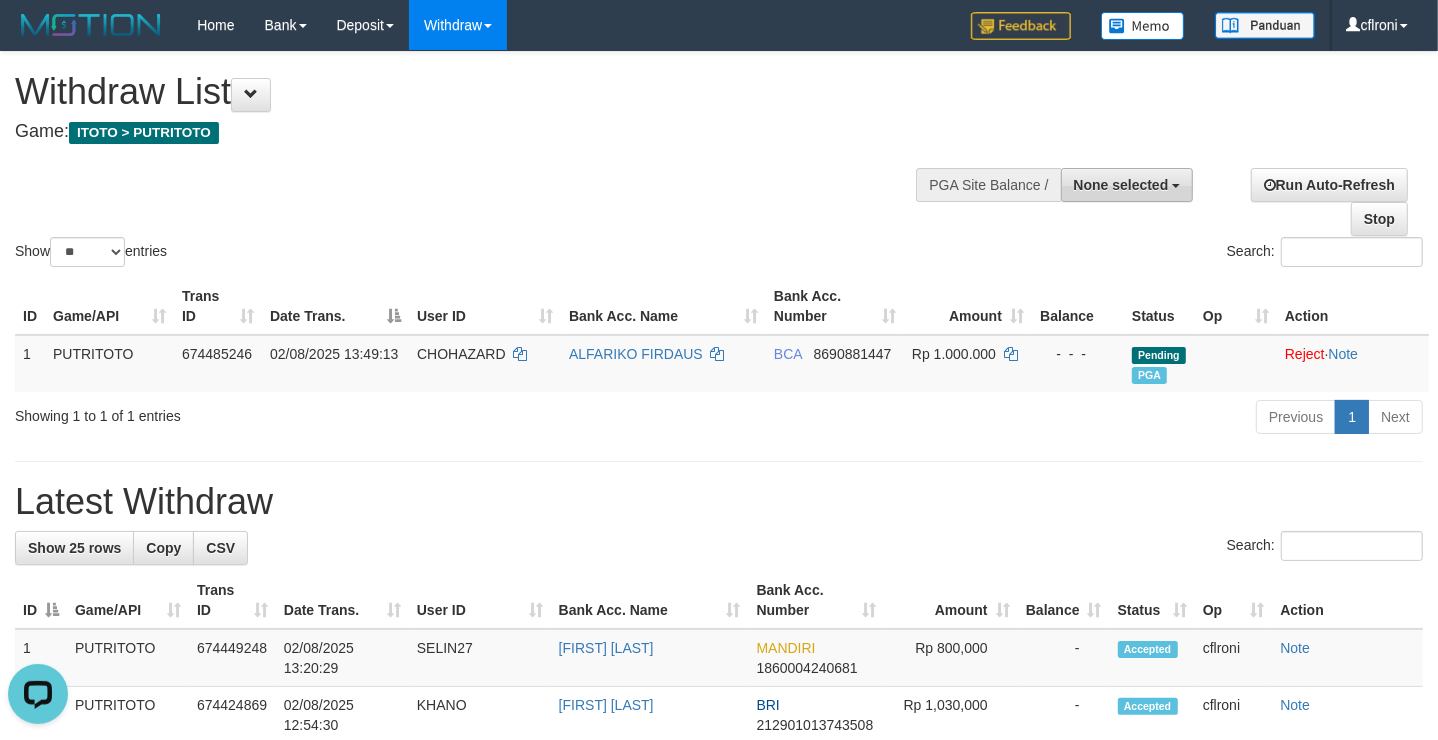 drag, startPoint x: 1156, startPoint y: 175, endPoint x: 1152, endPoint y: 201, distance: 26.305893 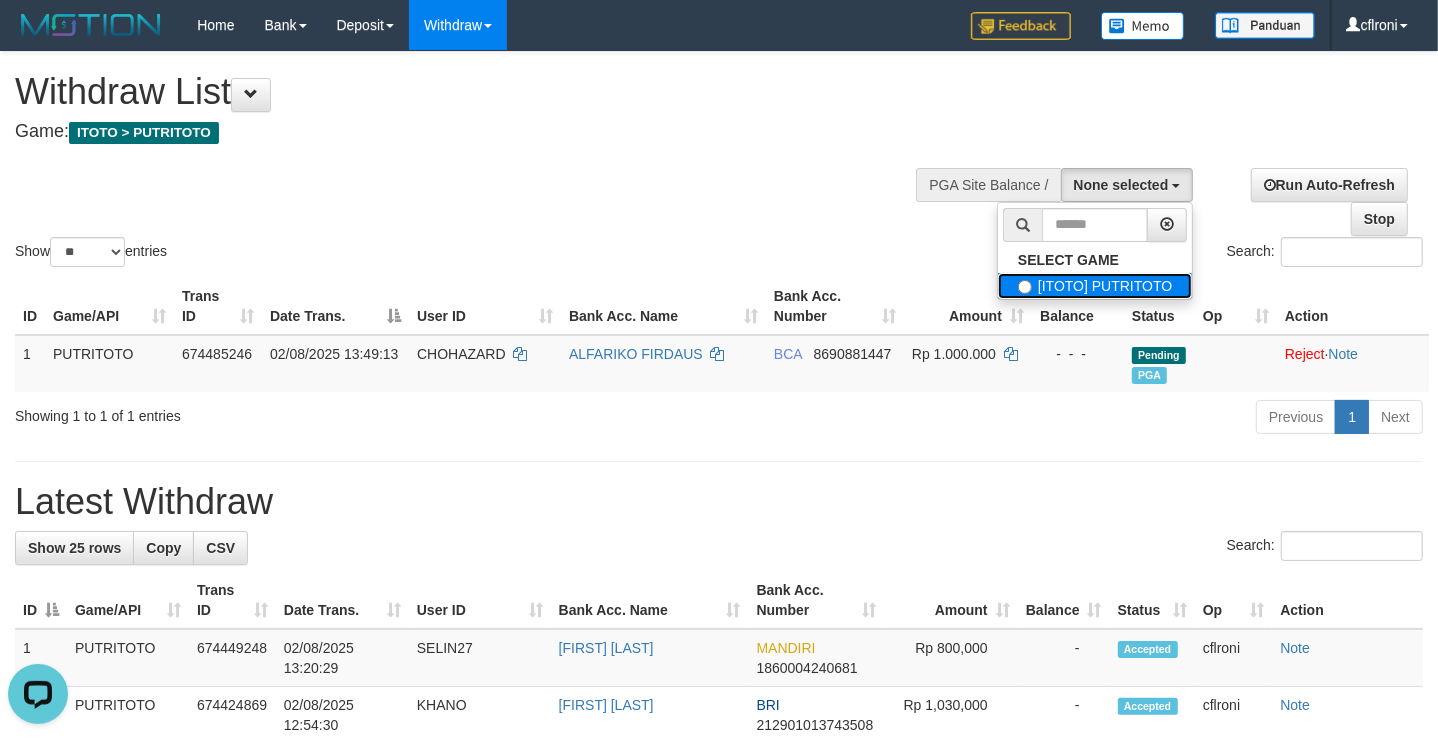 click on "[ITOTO] PUTRITOTO" at bounding box center (1095, 286) 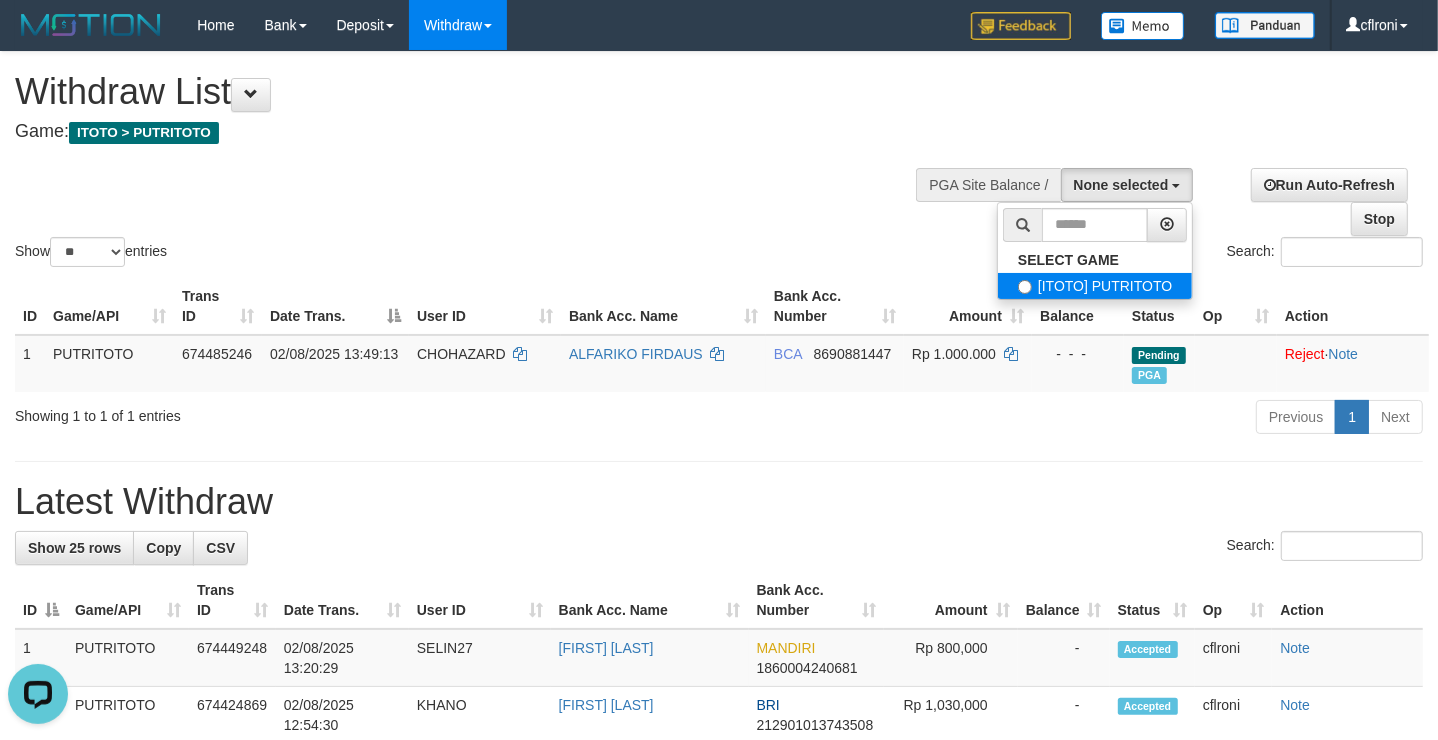 select on "****" 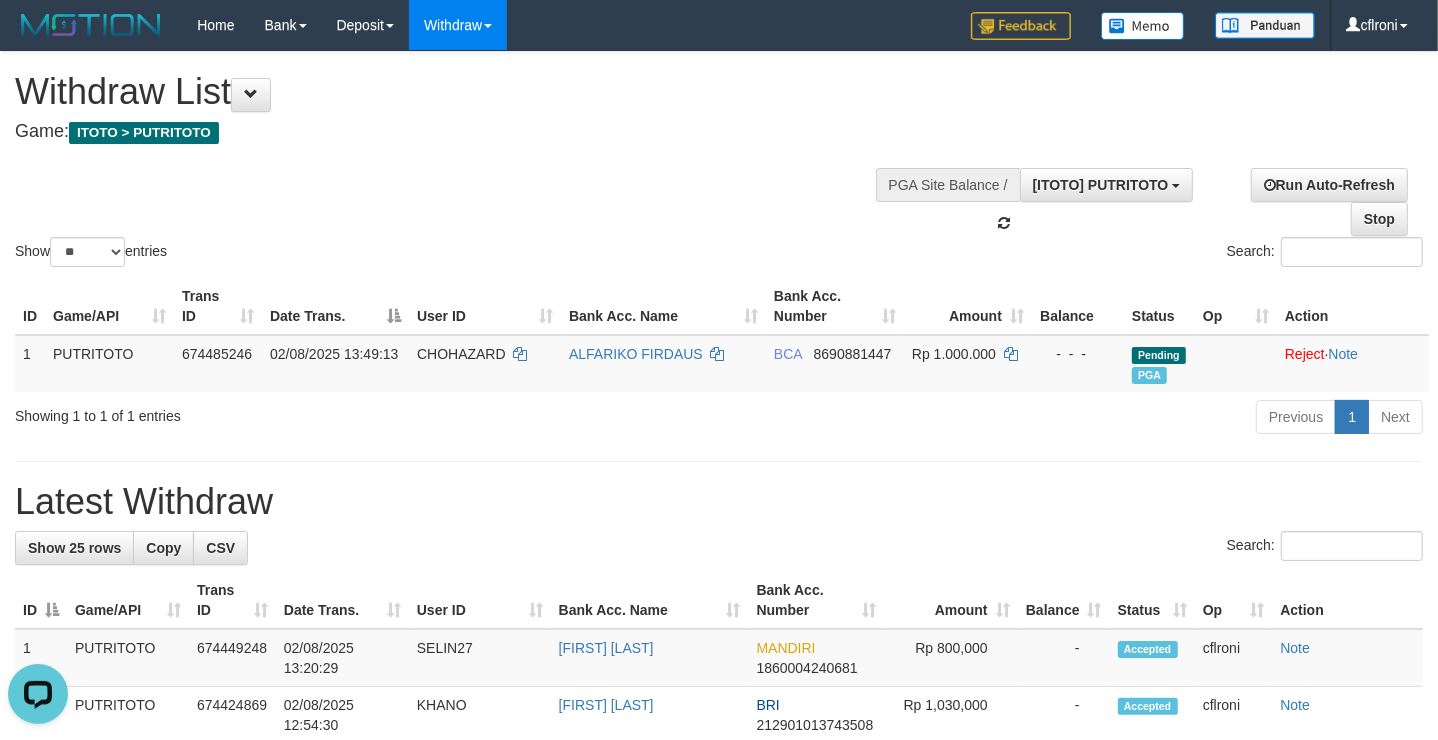 scroll, scrollTop: 17, scrollLeft: 0, axis: vertical 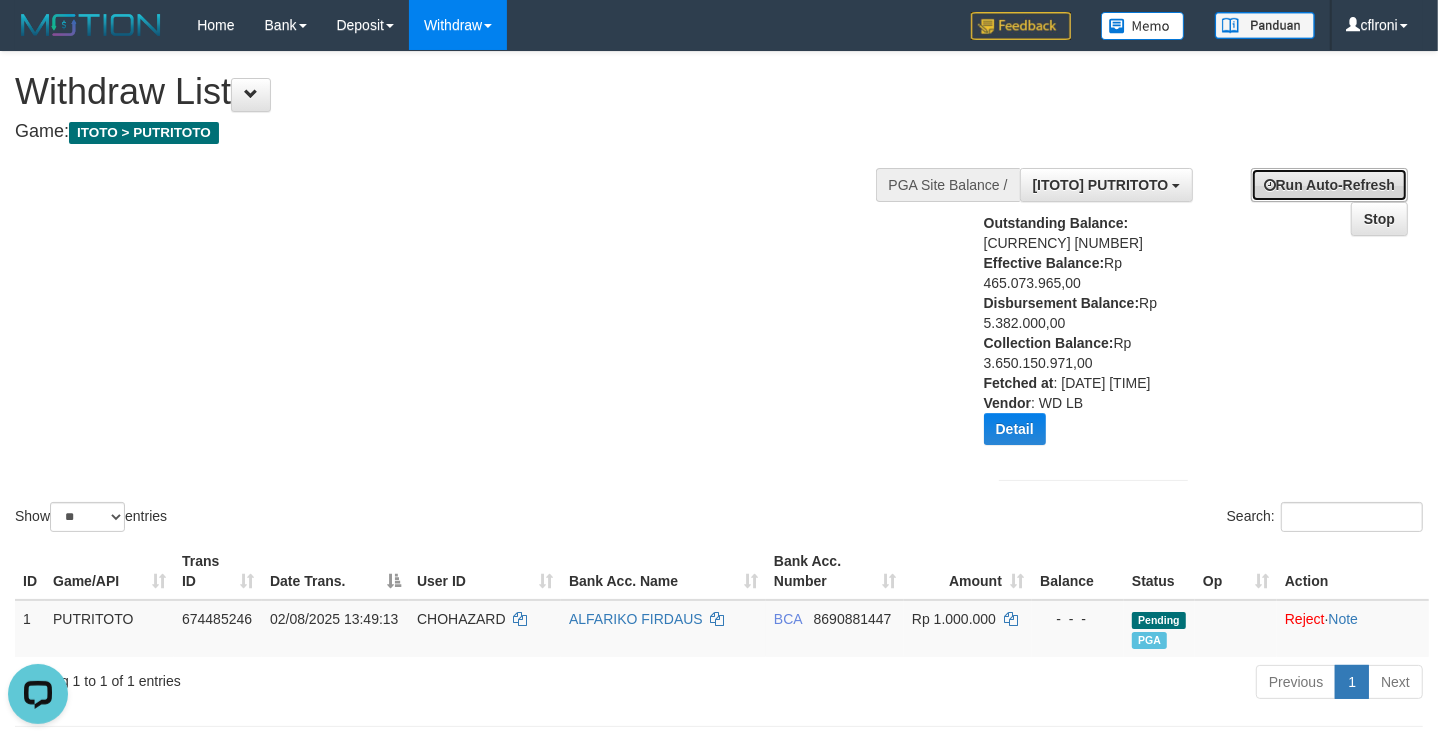 click on "Run Auto-Refresh" at bounding box center (1329, 185) 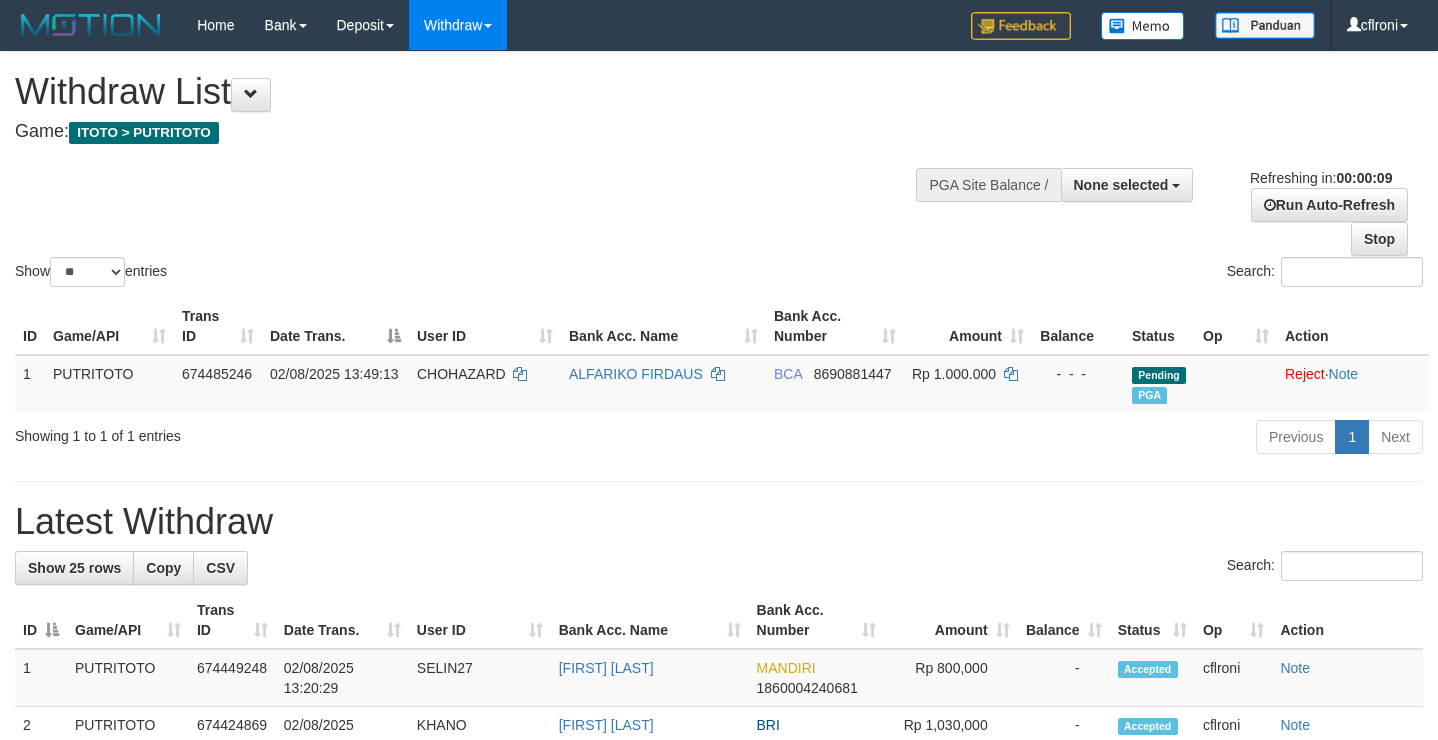 select 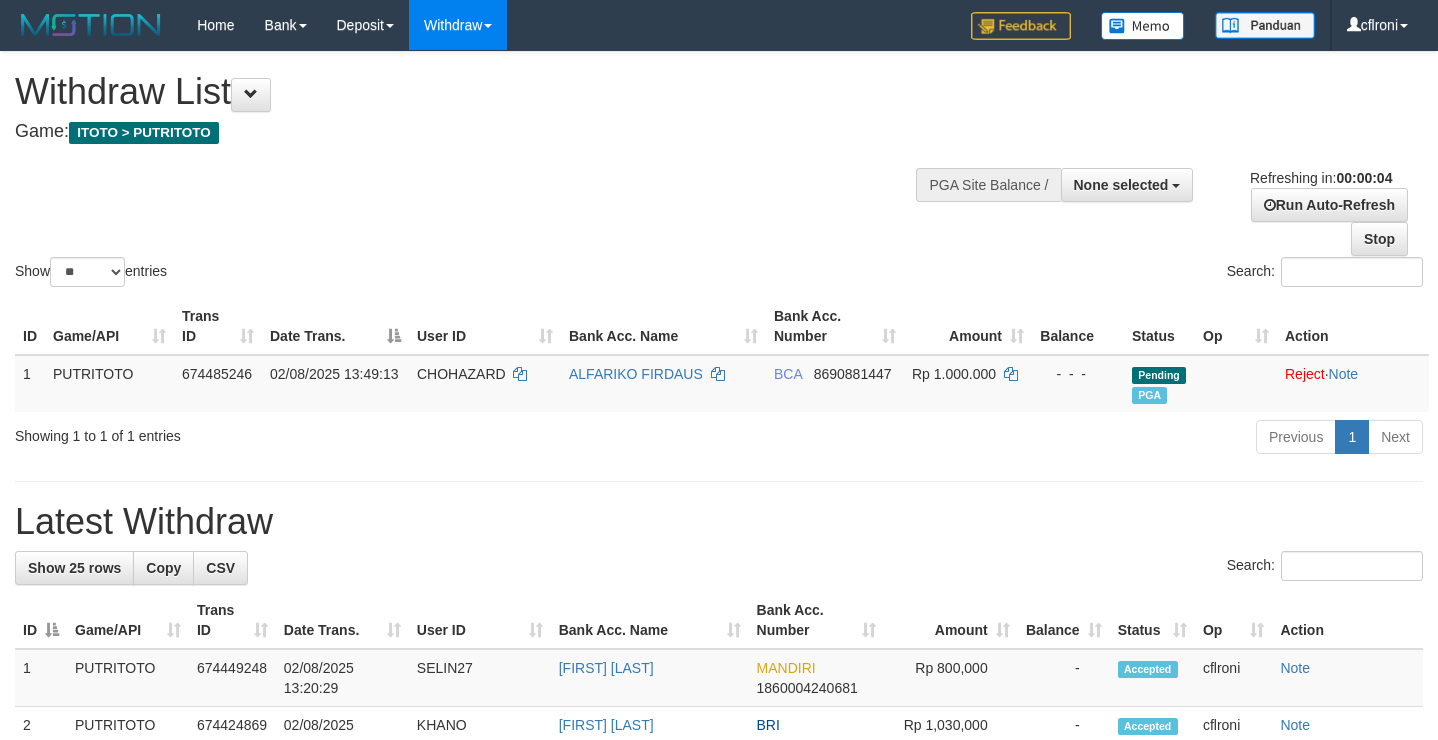 scroll, scrollTop: 0, scrollLeft: 0, axis: both 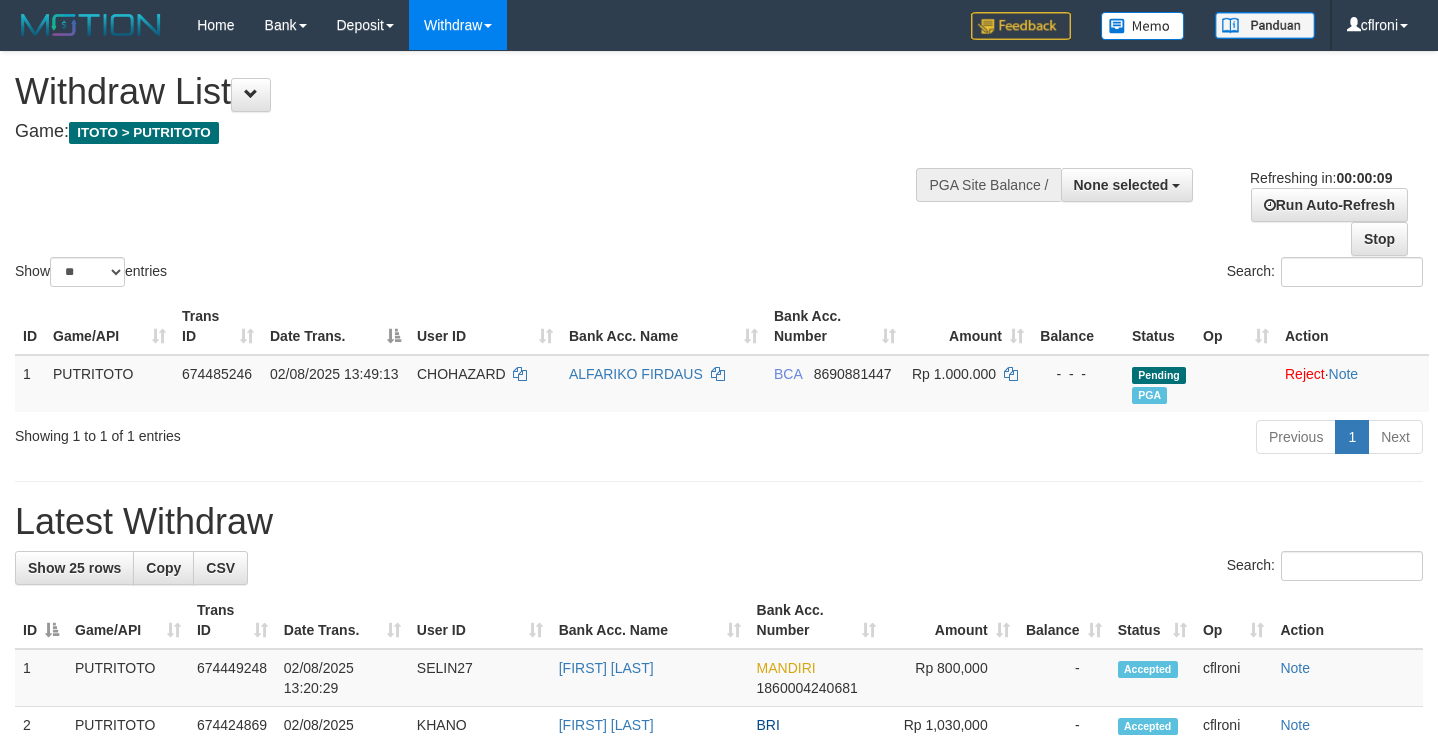 select 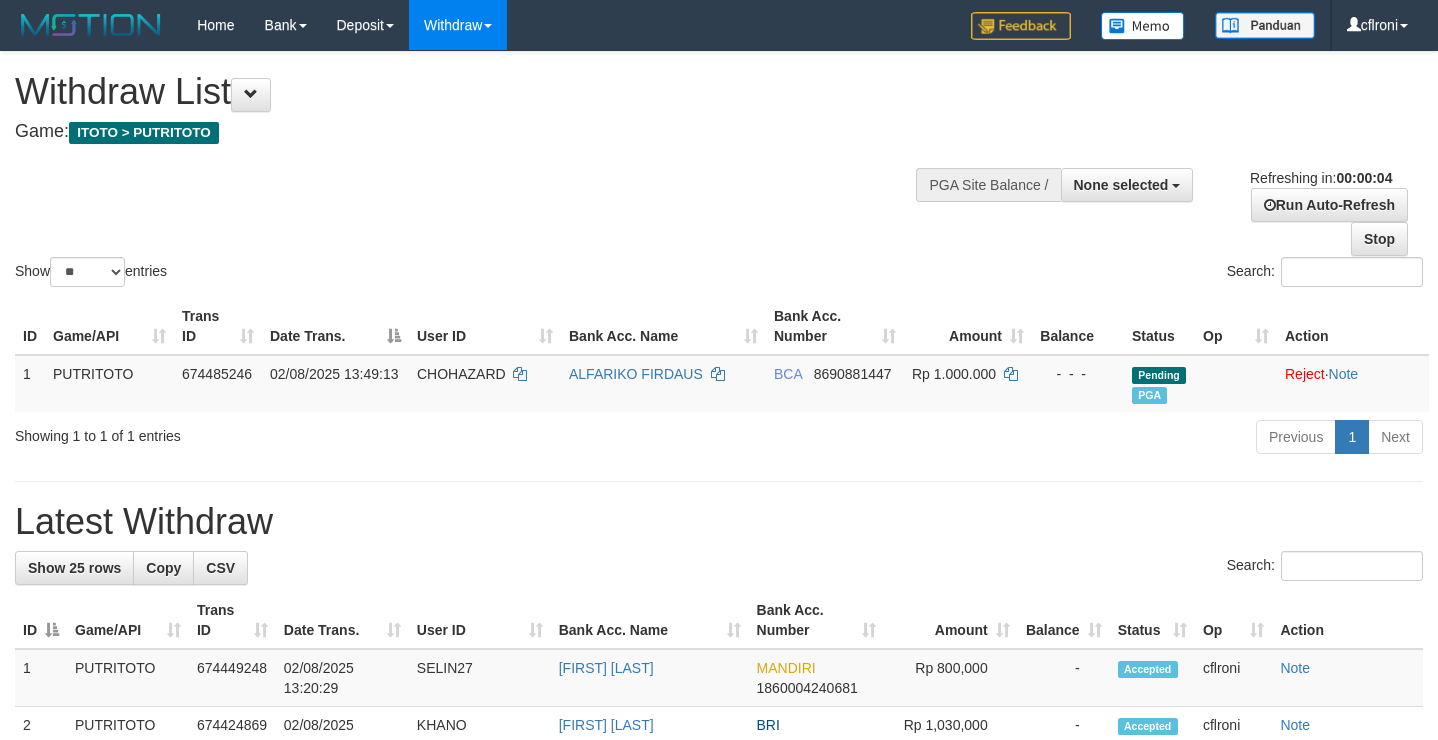 scroll, scrollTop: 0, scrollLeft: 0, axis: both 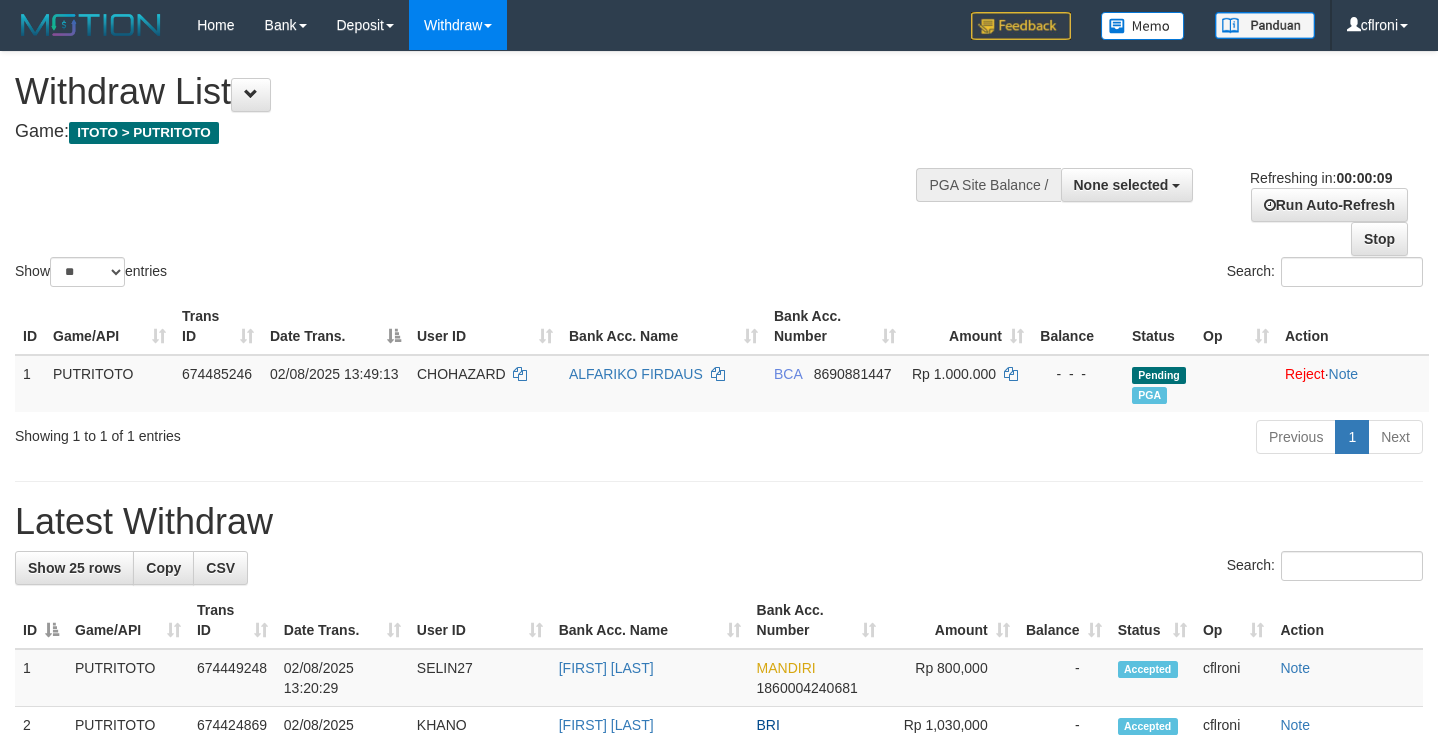 select 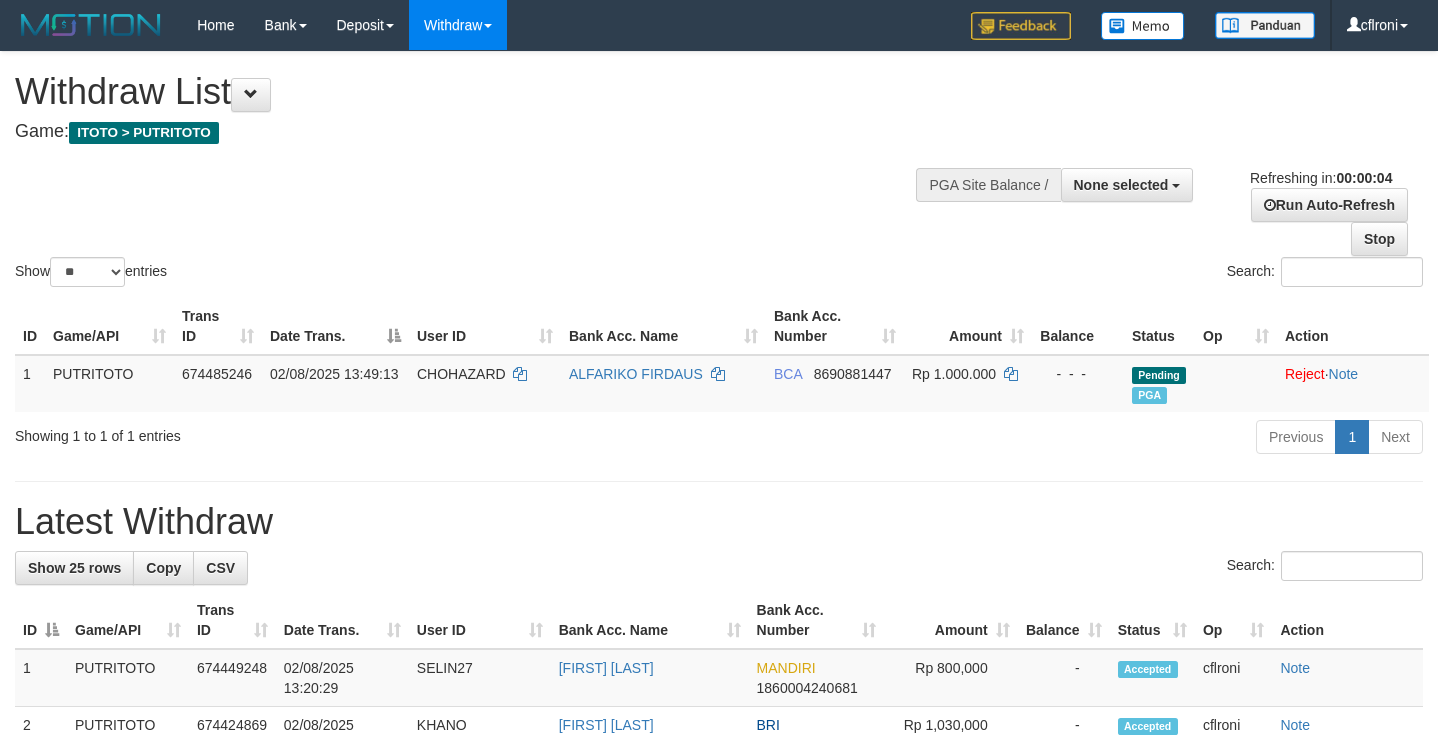 scroll, scrollTop: 0, scrollLeft: 0, axis: both 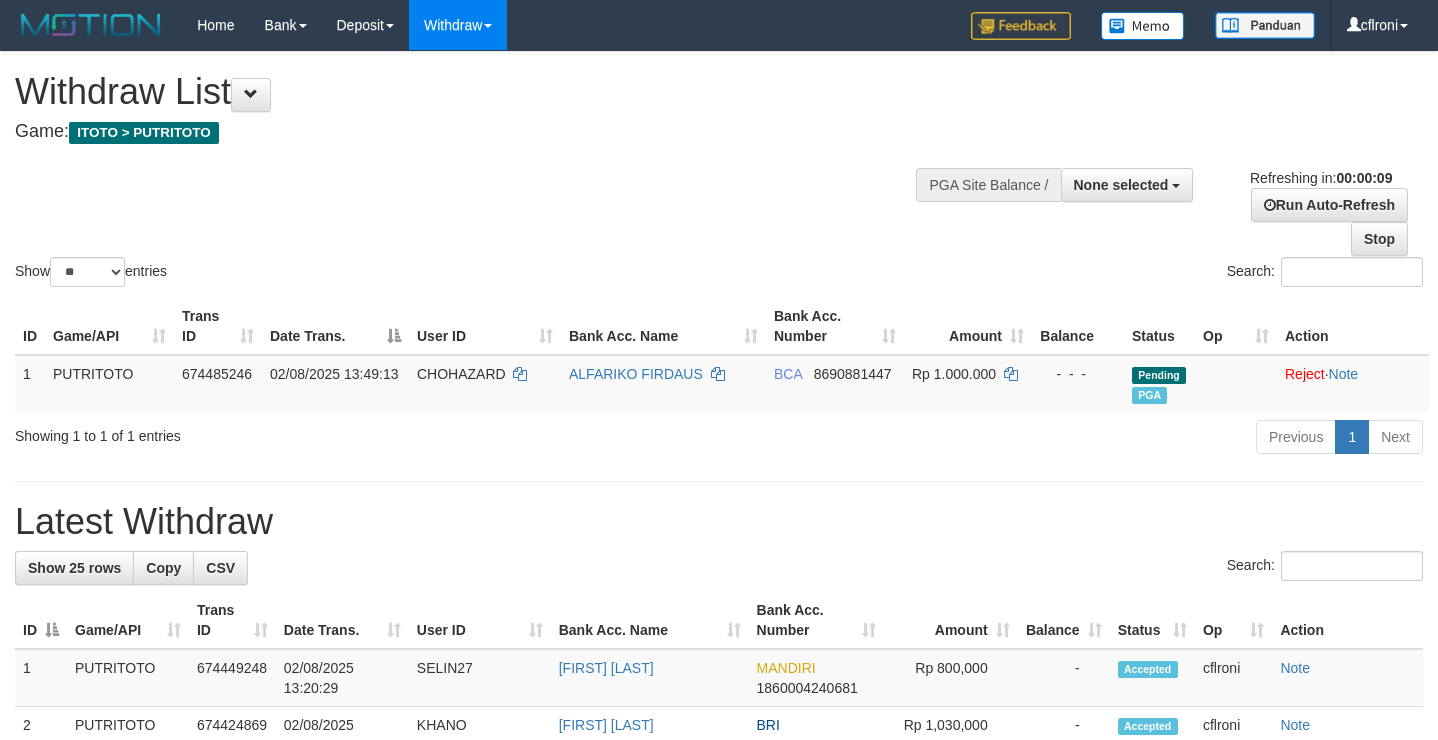 select 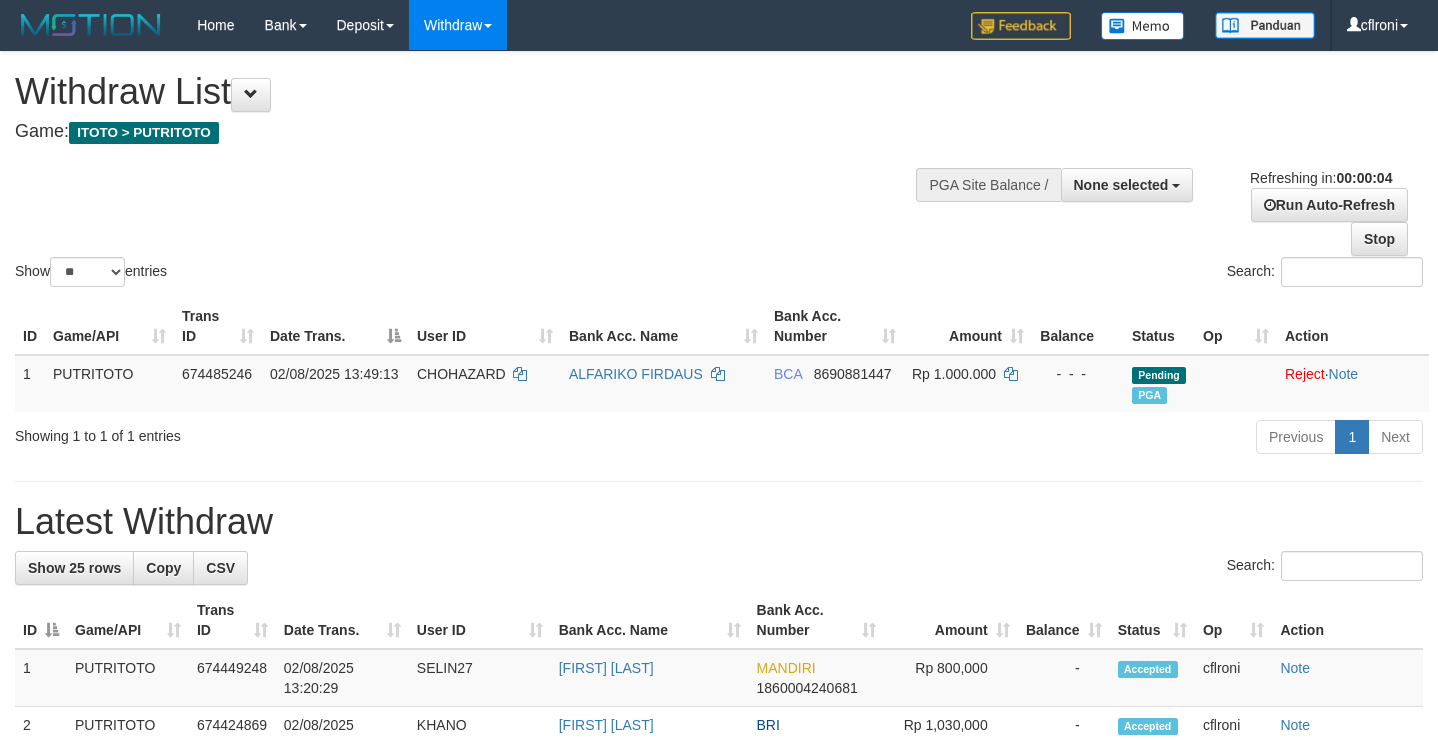 scroll, scrollTop: 0, scrollLeft: 0, axis: both 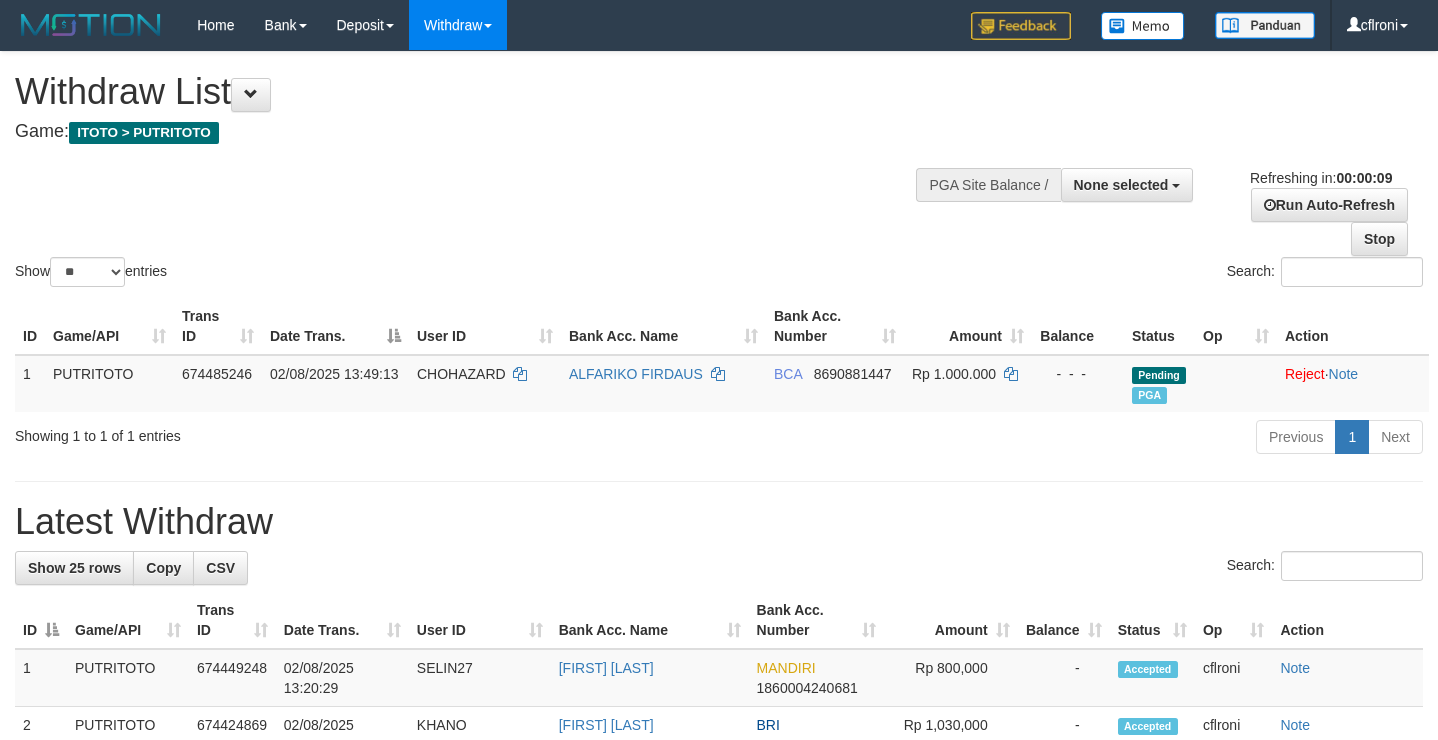 select 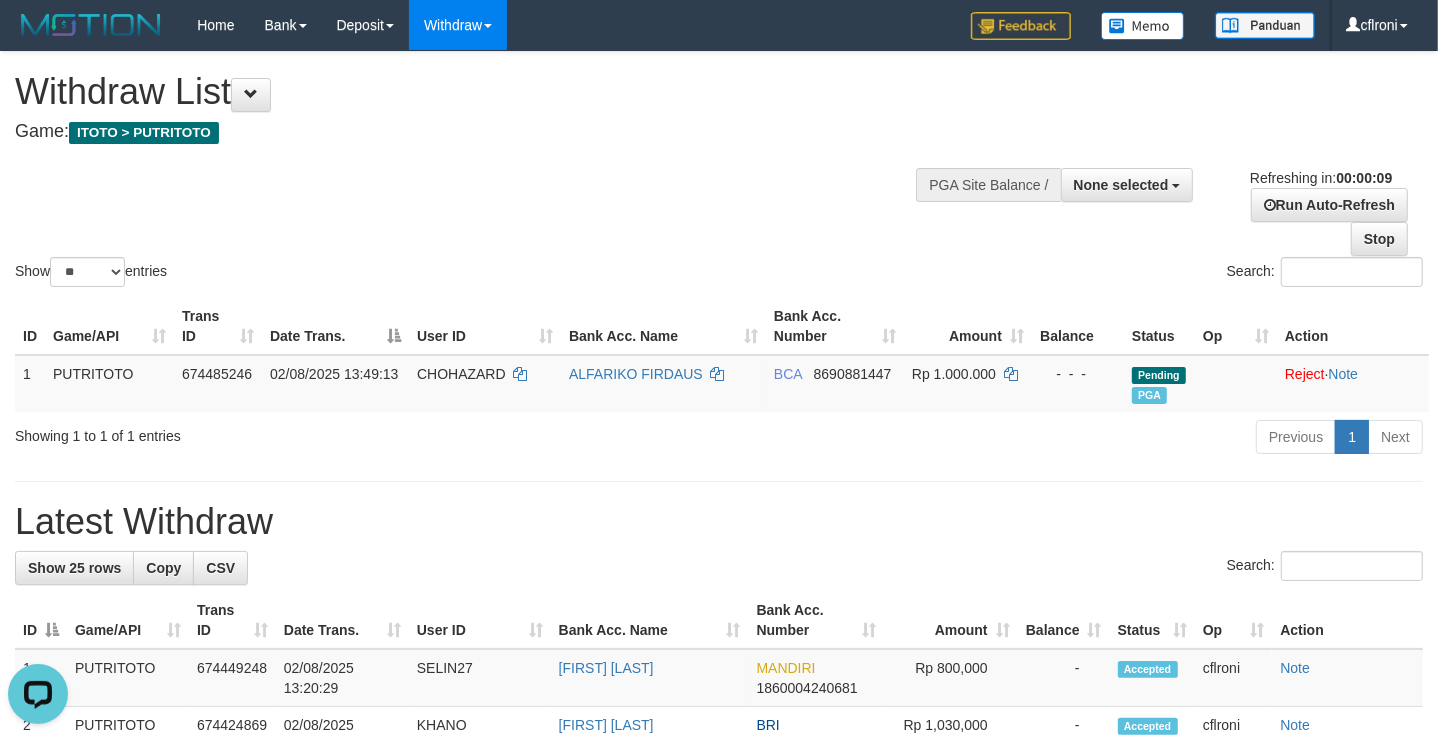 scroll, scrollTop: 0, scrollLeft: 0, axis: both 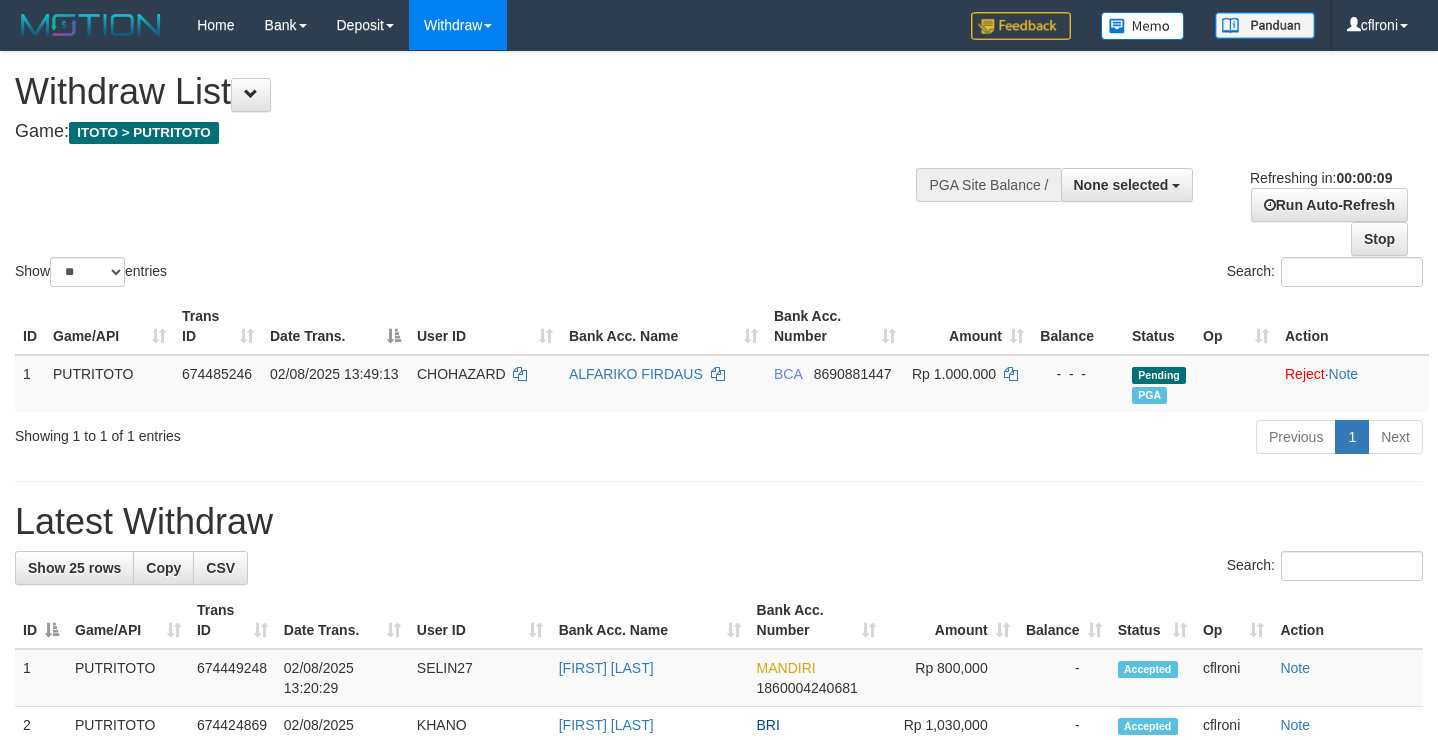 select 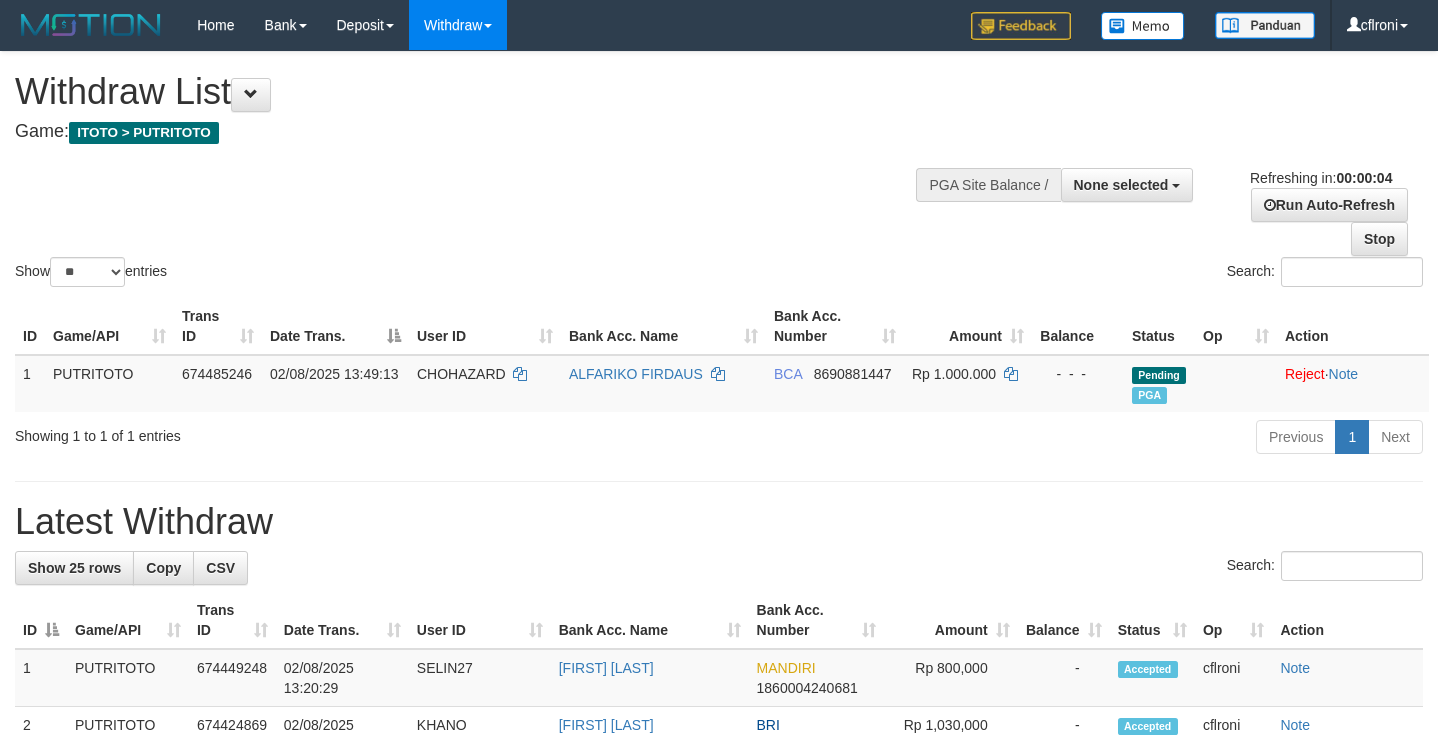 scroll, scrollTop: 0, scrollLeft: 0, axis: both 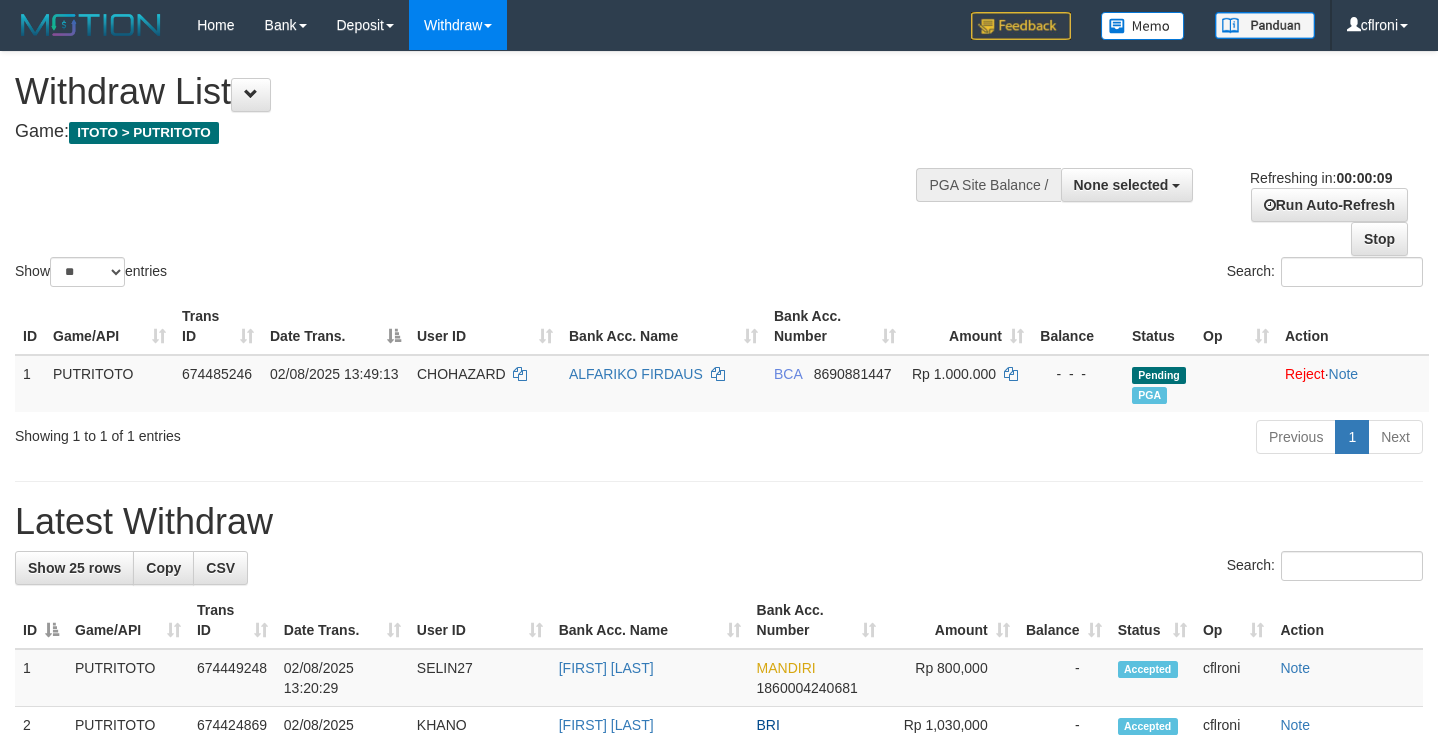 select 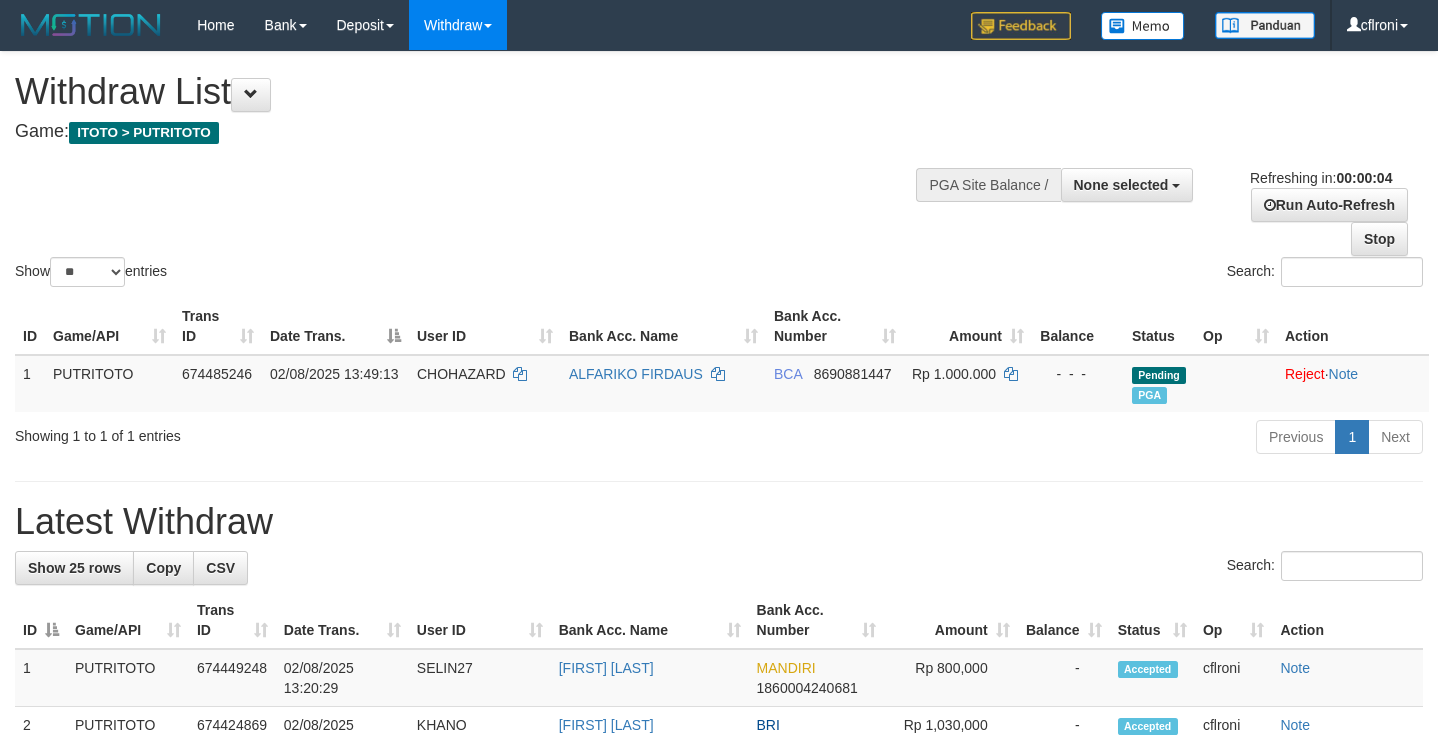 scroll, scrollTop: 0, scrollLeft: 0, axis: both 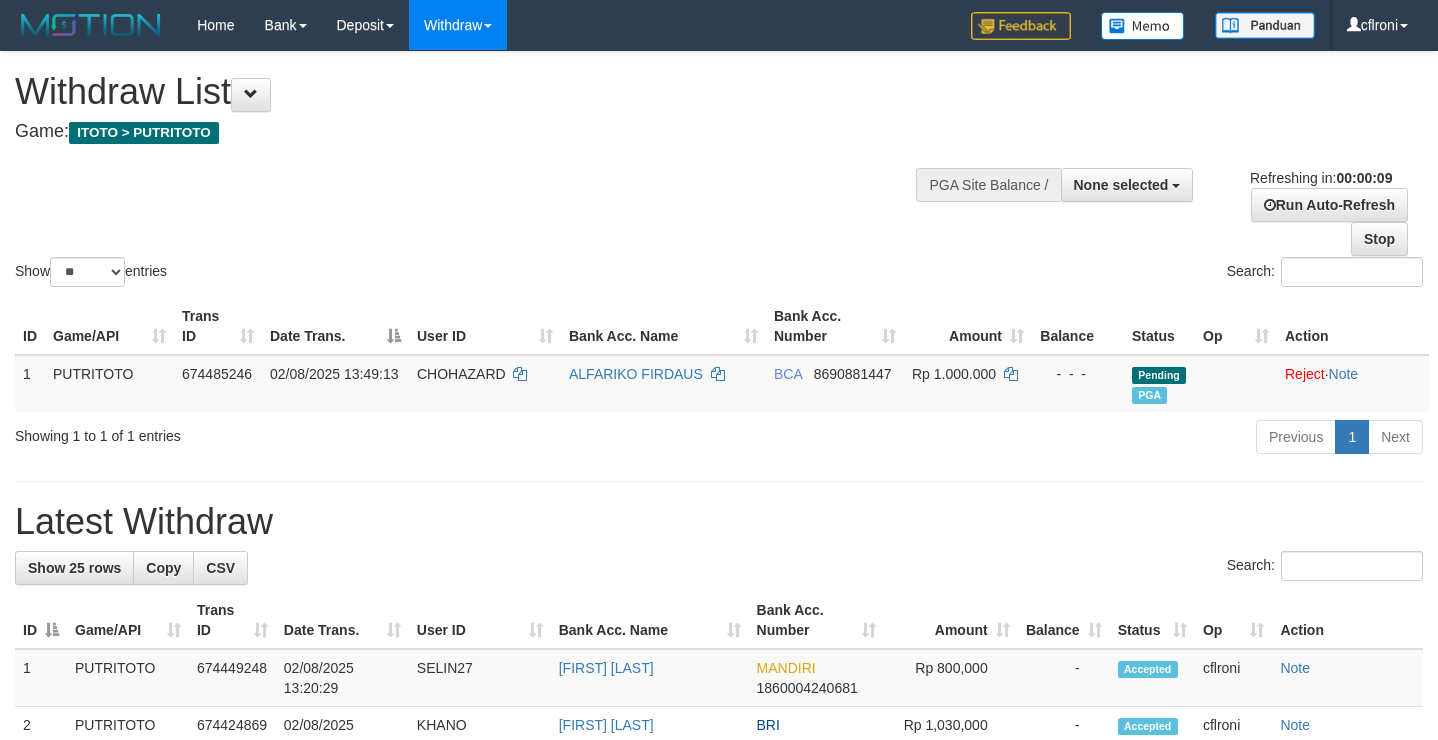 select 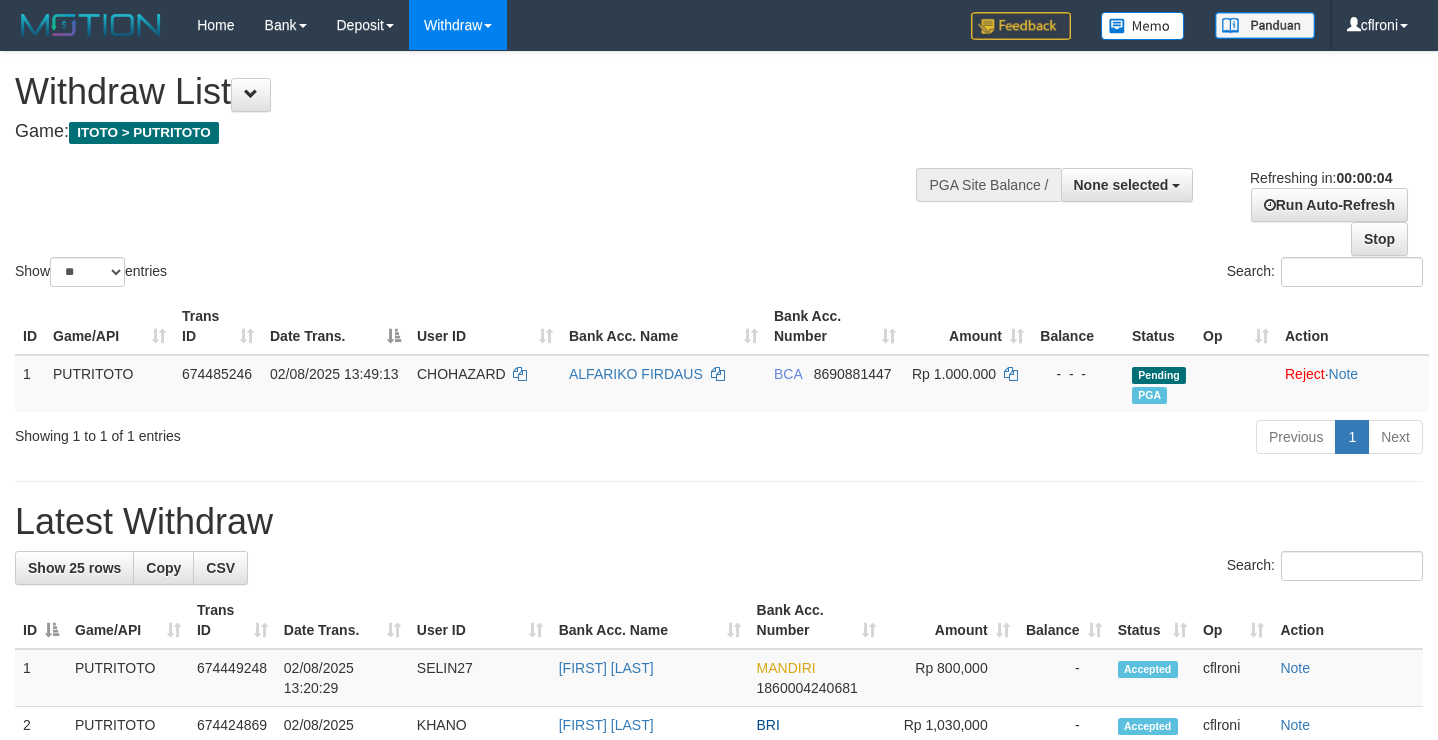 scroll, scrollTop: 0, scrollLeft: 0, axis: both 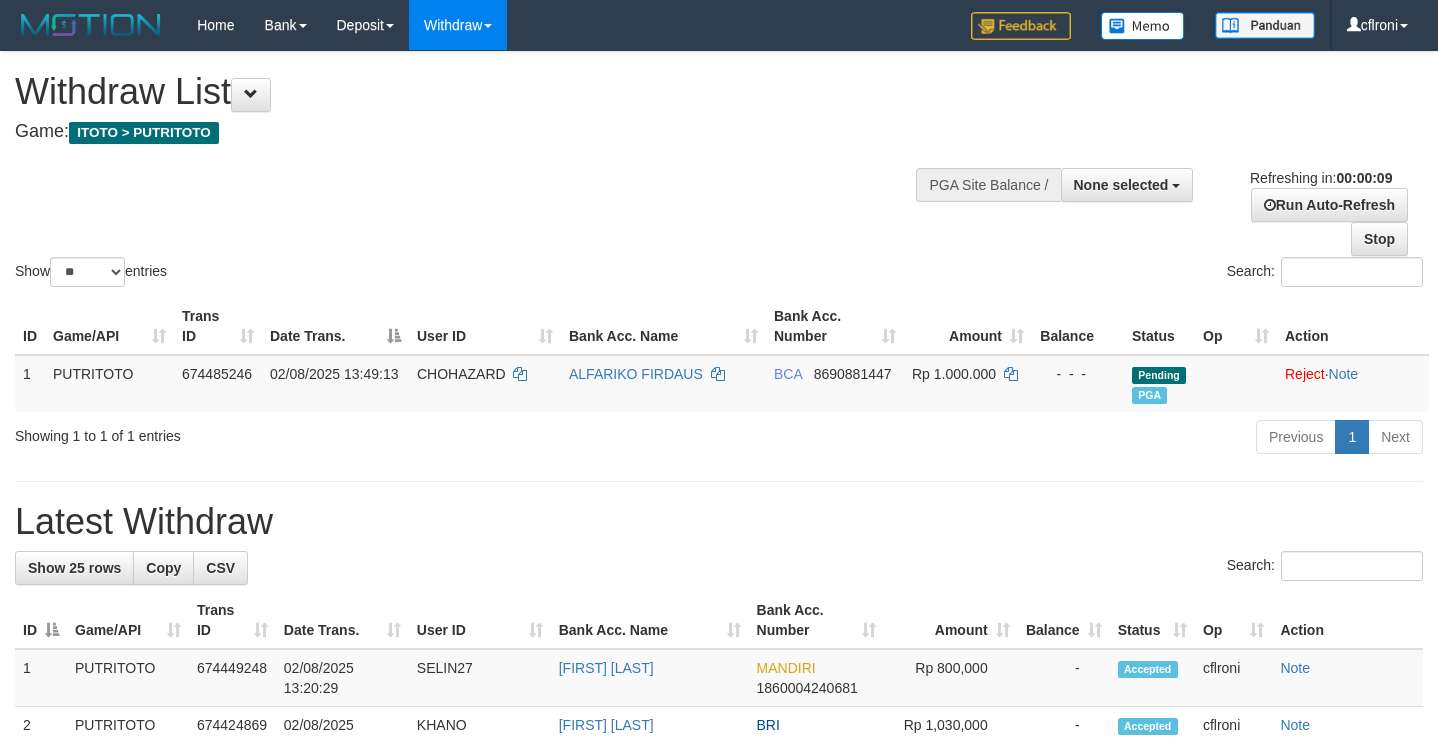 select 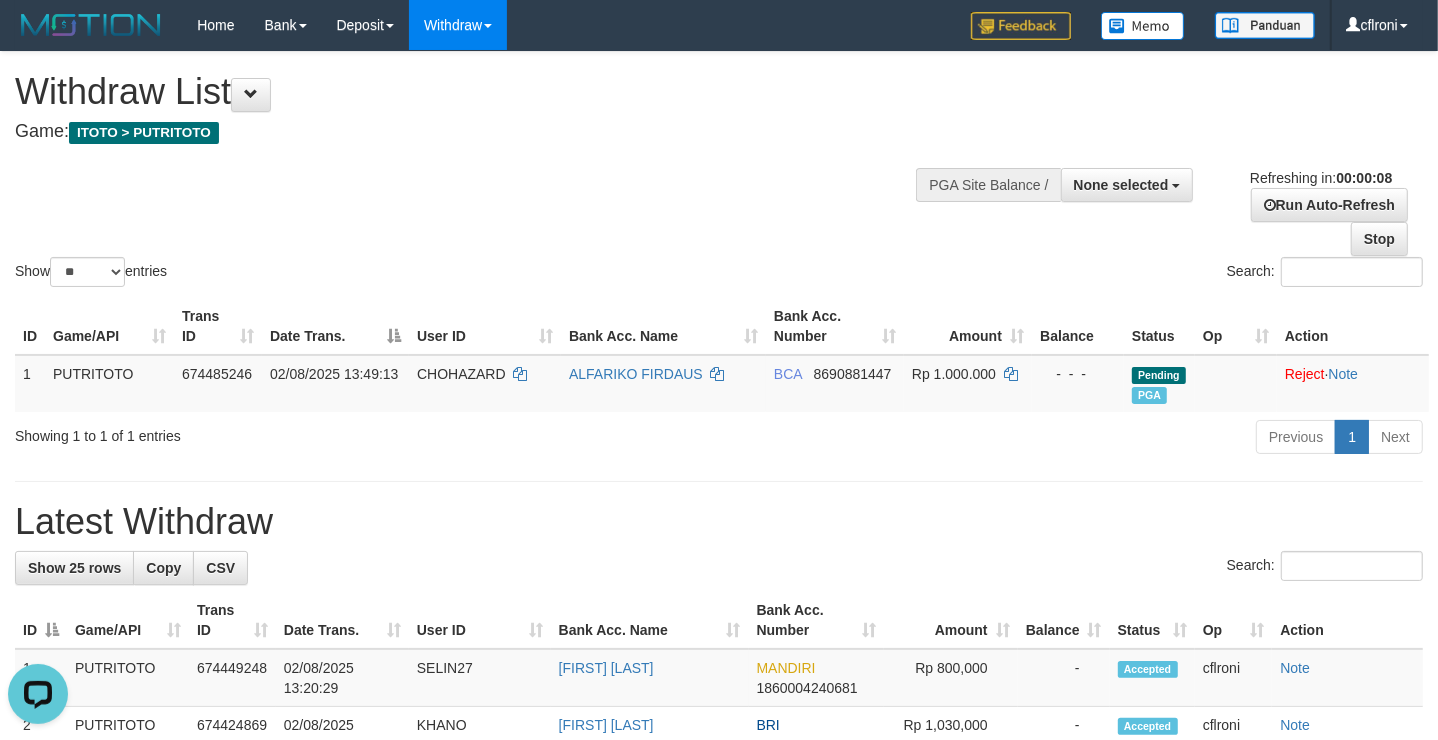 scroll, scrollTop: 0, scrollLeft: 0, axis: both 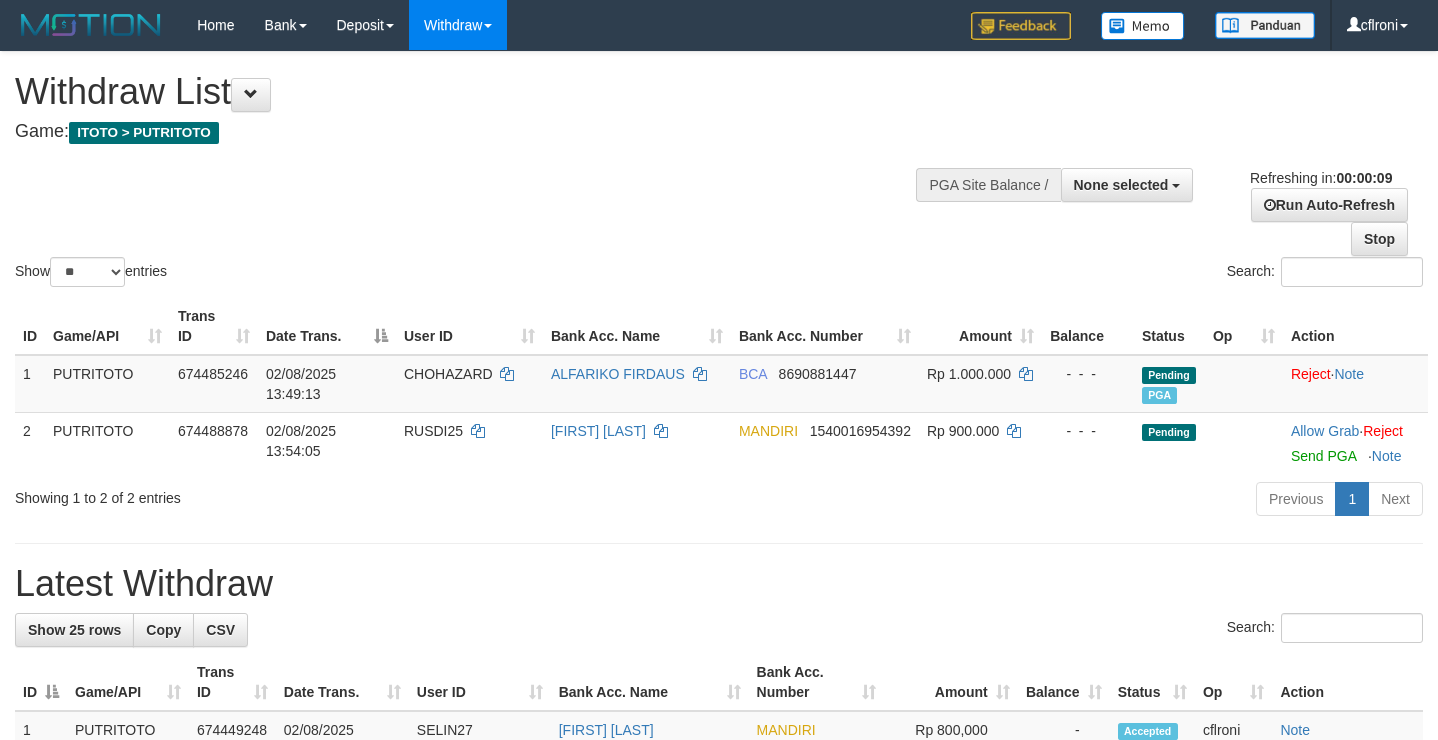 select 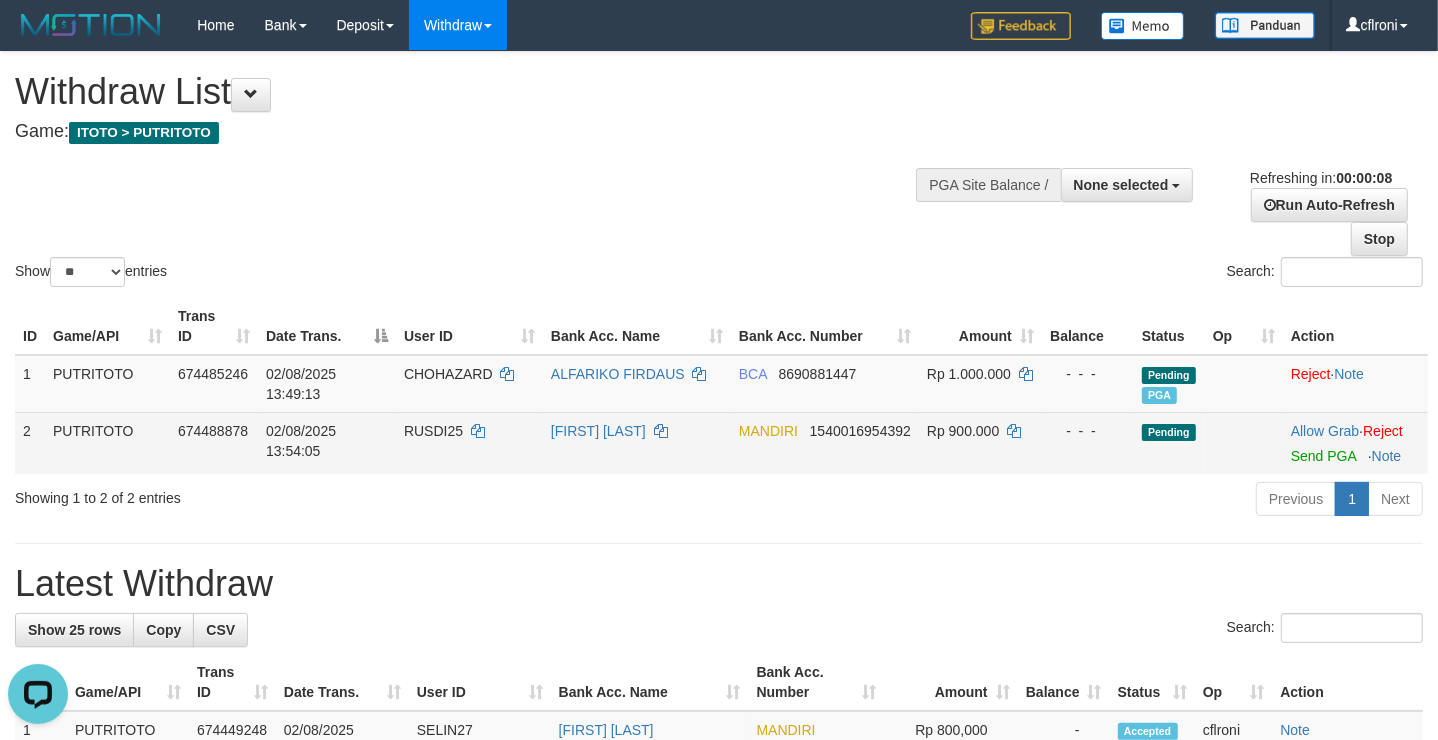scroll, scrollTop: 0, scrollLeft: 0, axis: both 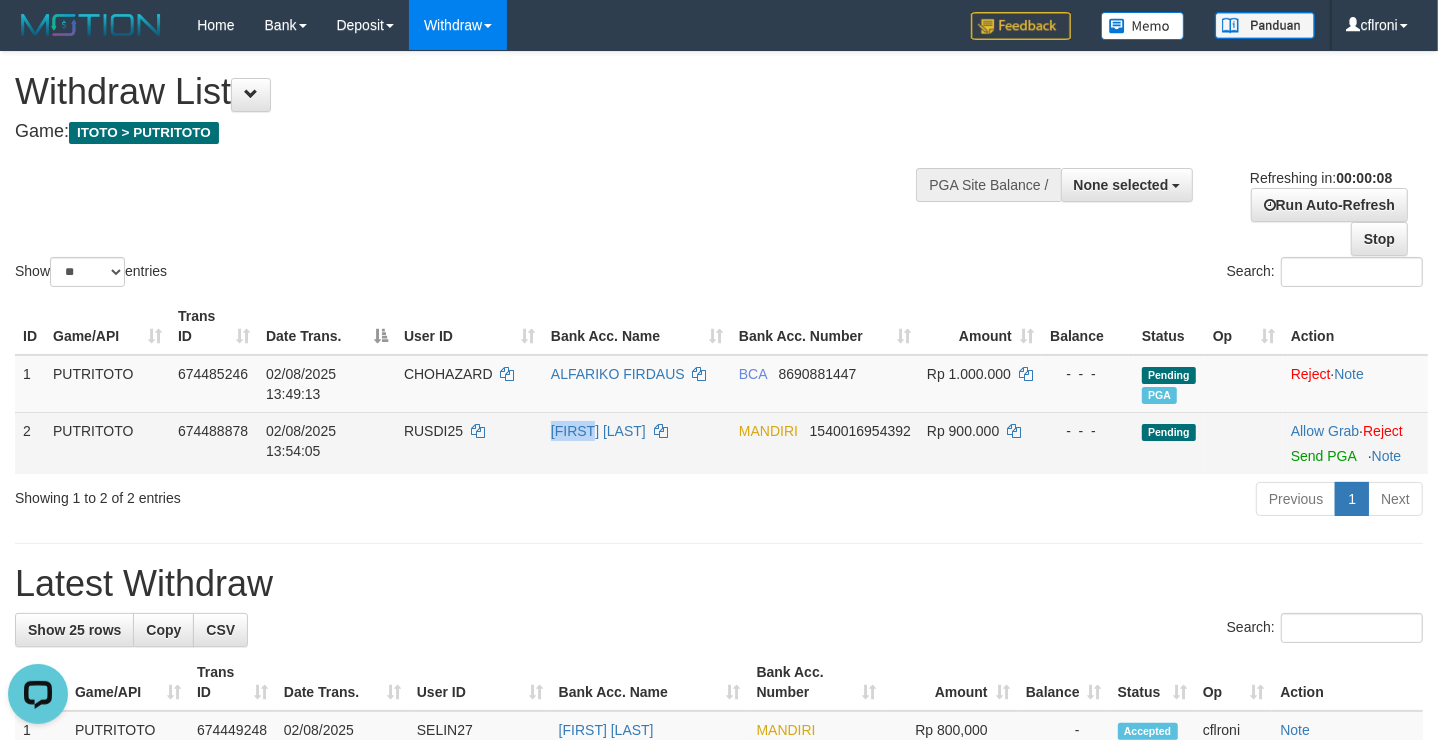 click on "[FIRST] [LAST]" at bounding box center [637, 443] 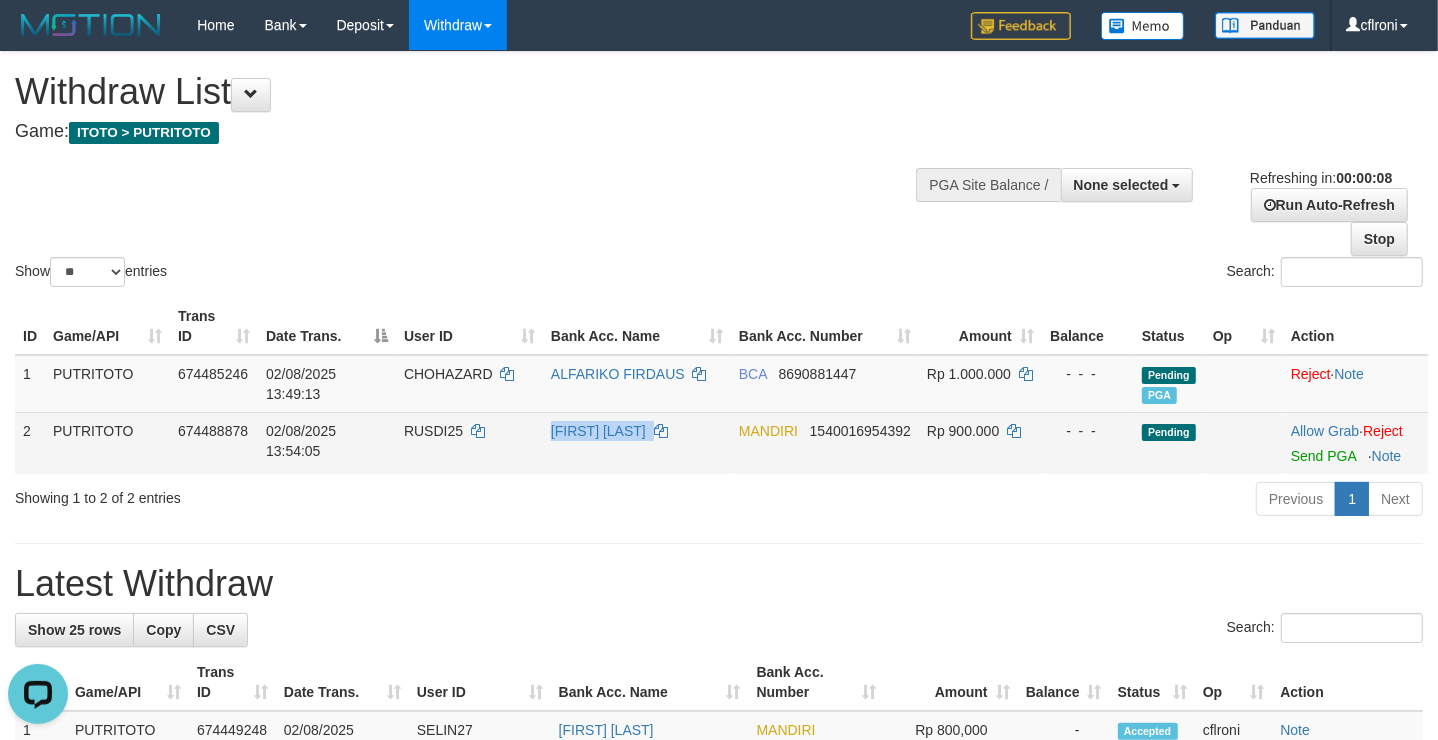 click on "[FIRST] [LAST]" at bounding box center (637, 443) 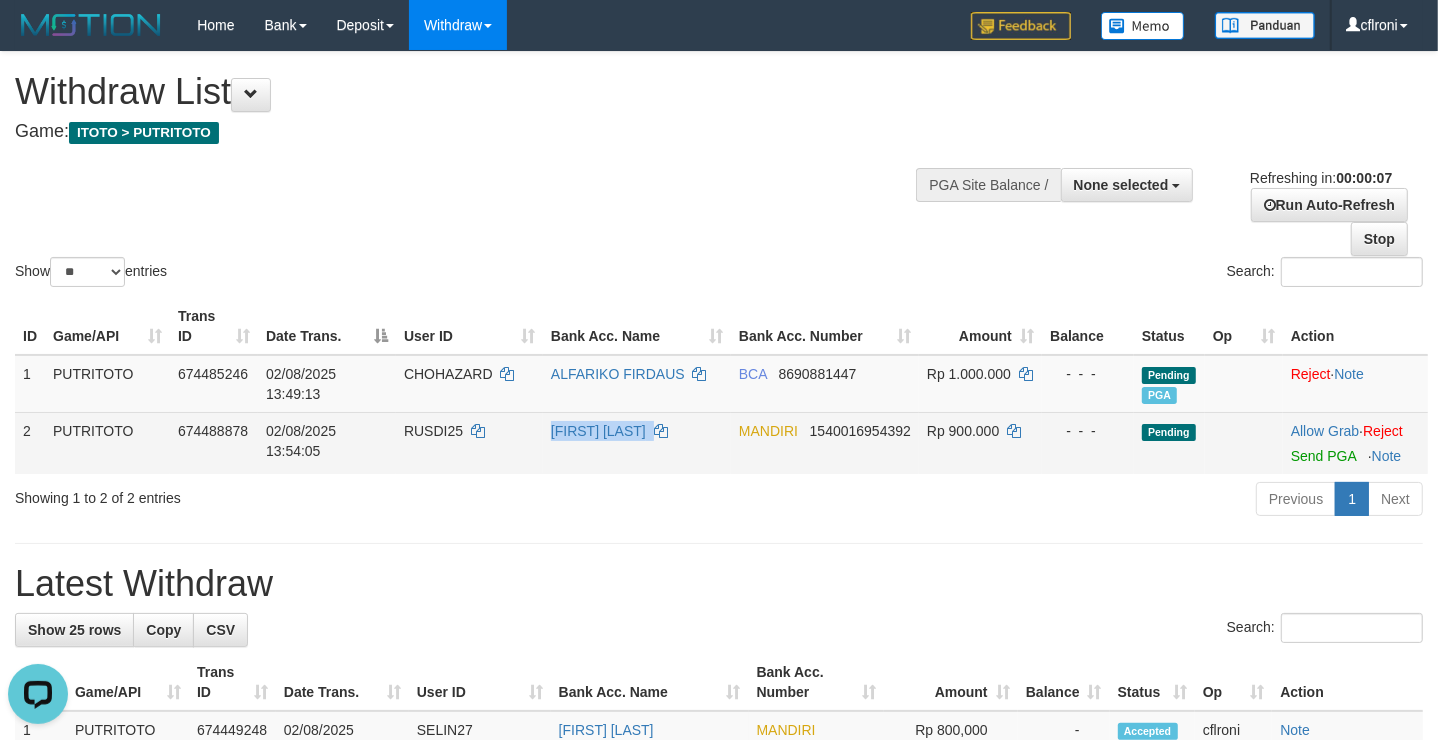 copy on "[FIRST] [LAST]" 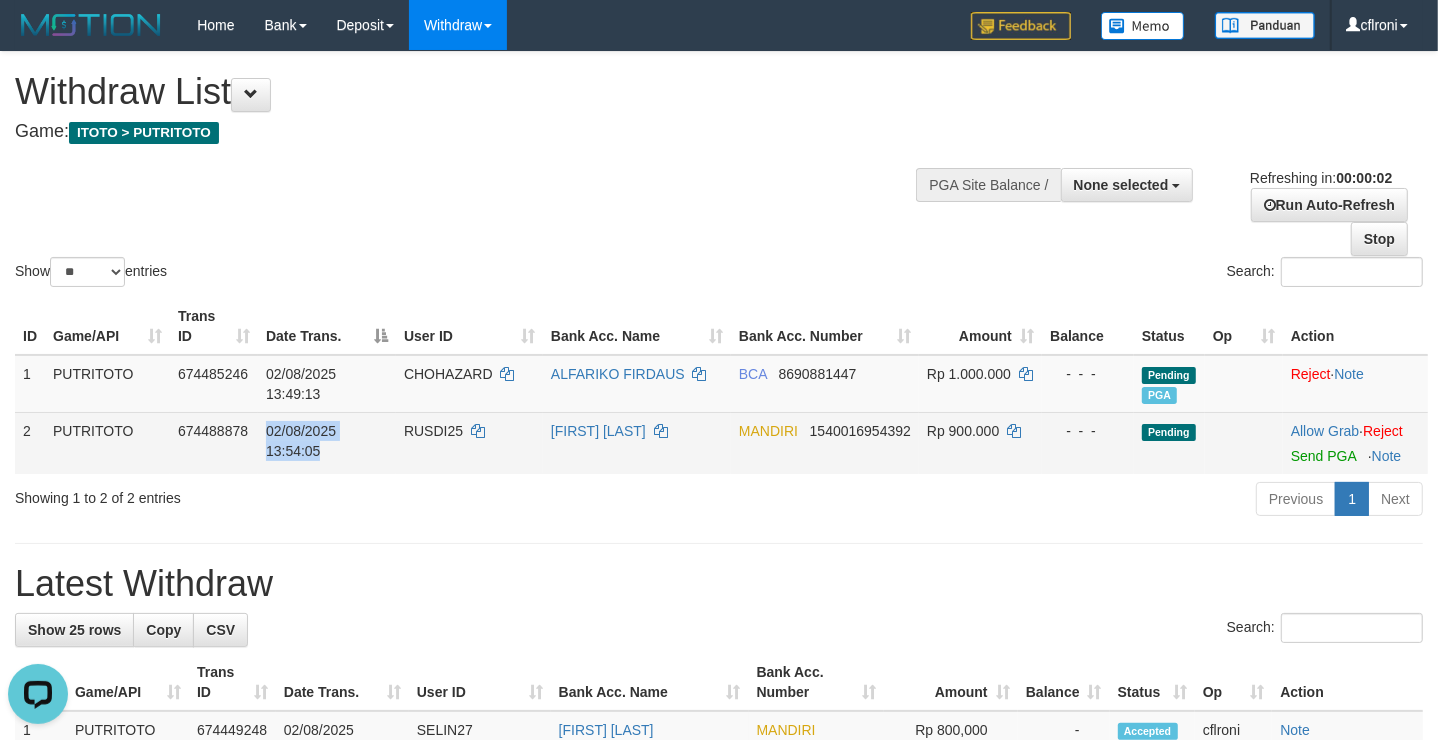drag, startPoint x: 441, startPoint y: 454, endPoint x: 721, endPoint y: 454, distance: 280 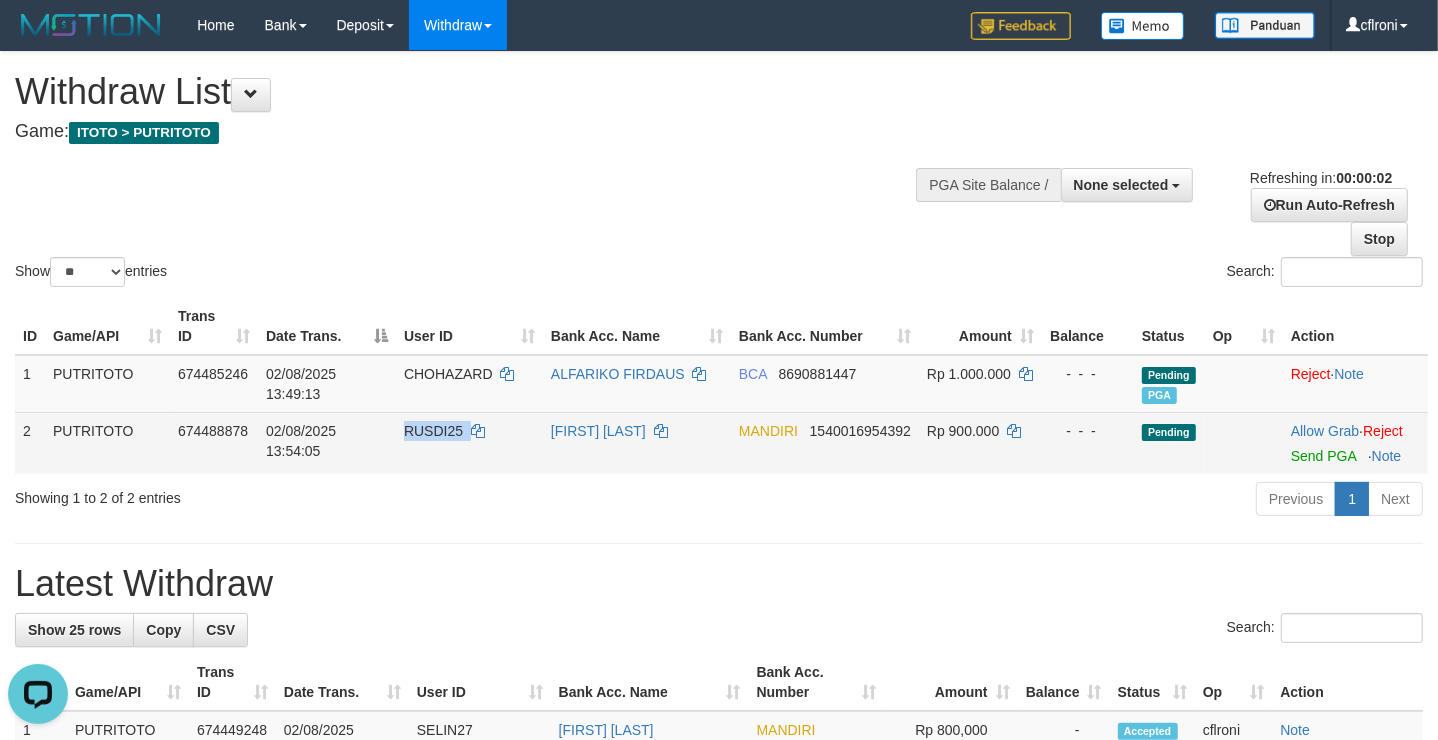 click on "[FIRST] [LAST]" at bounding box center (637, 443) 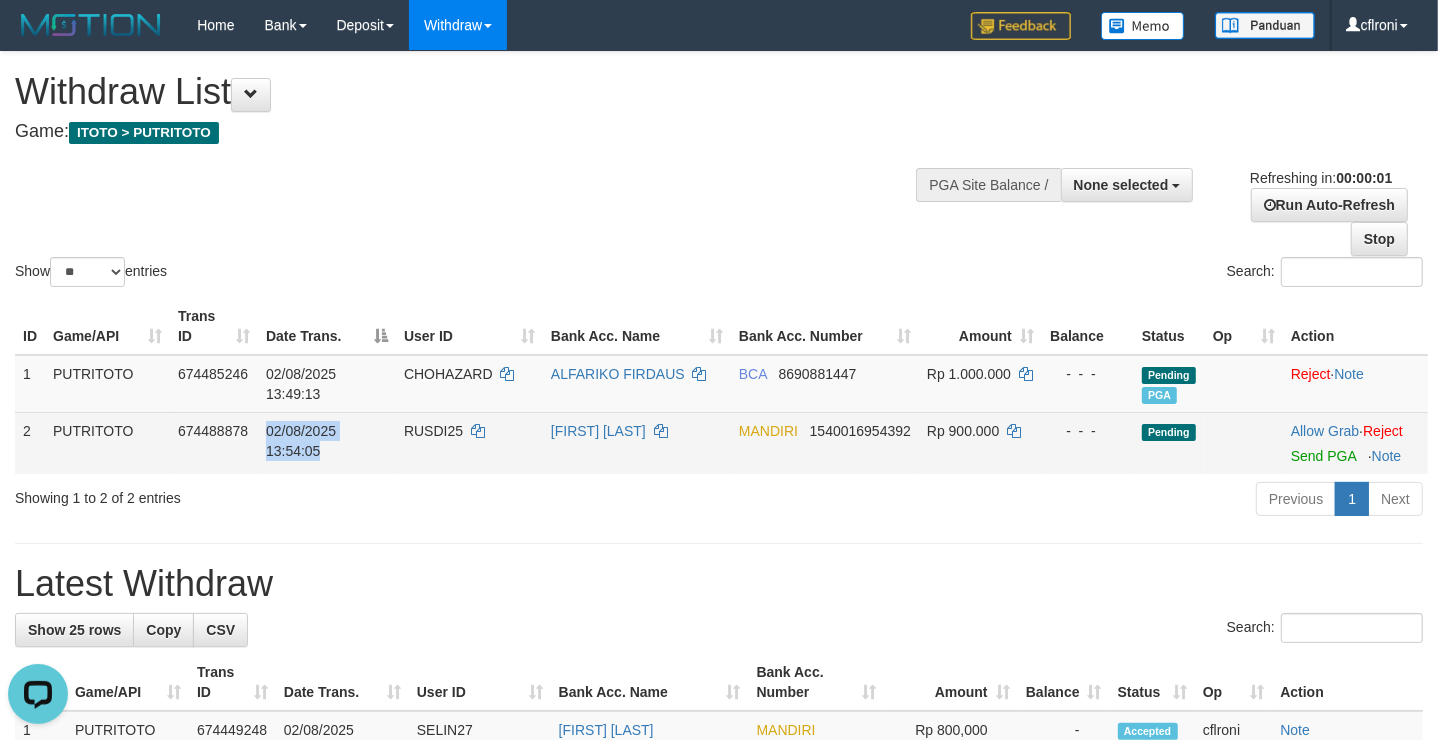 click on "RUSDI25" at bounding box center [469, 443] 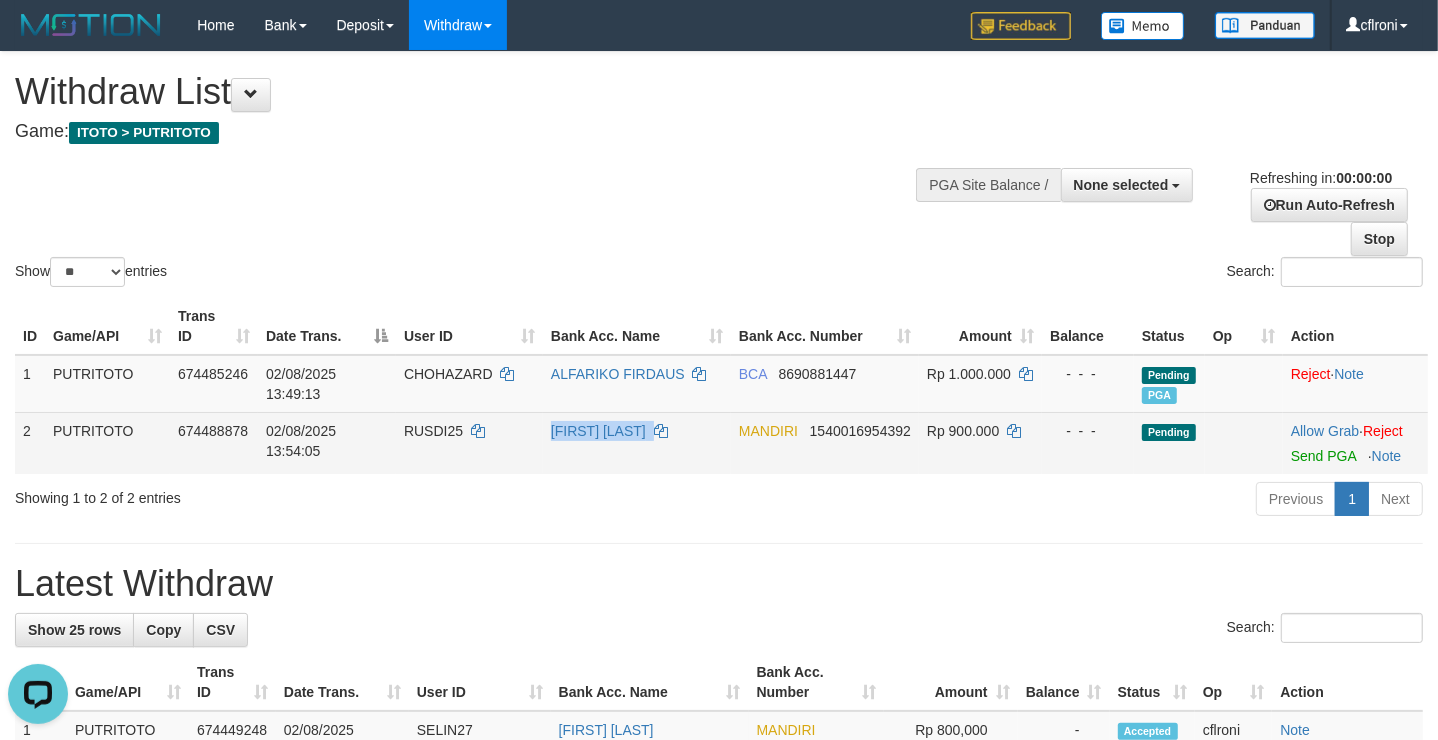 click on "[BRAND] [ACCOUNT_NUMBER]" at bounding box center [825, 443] 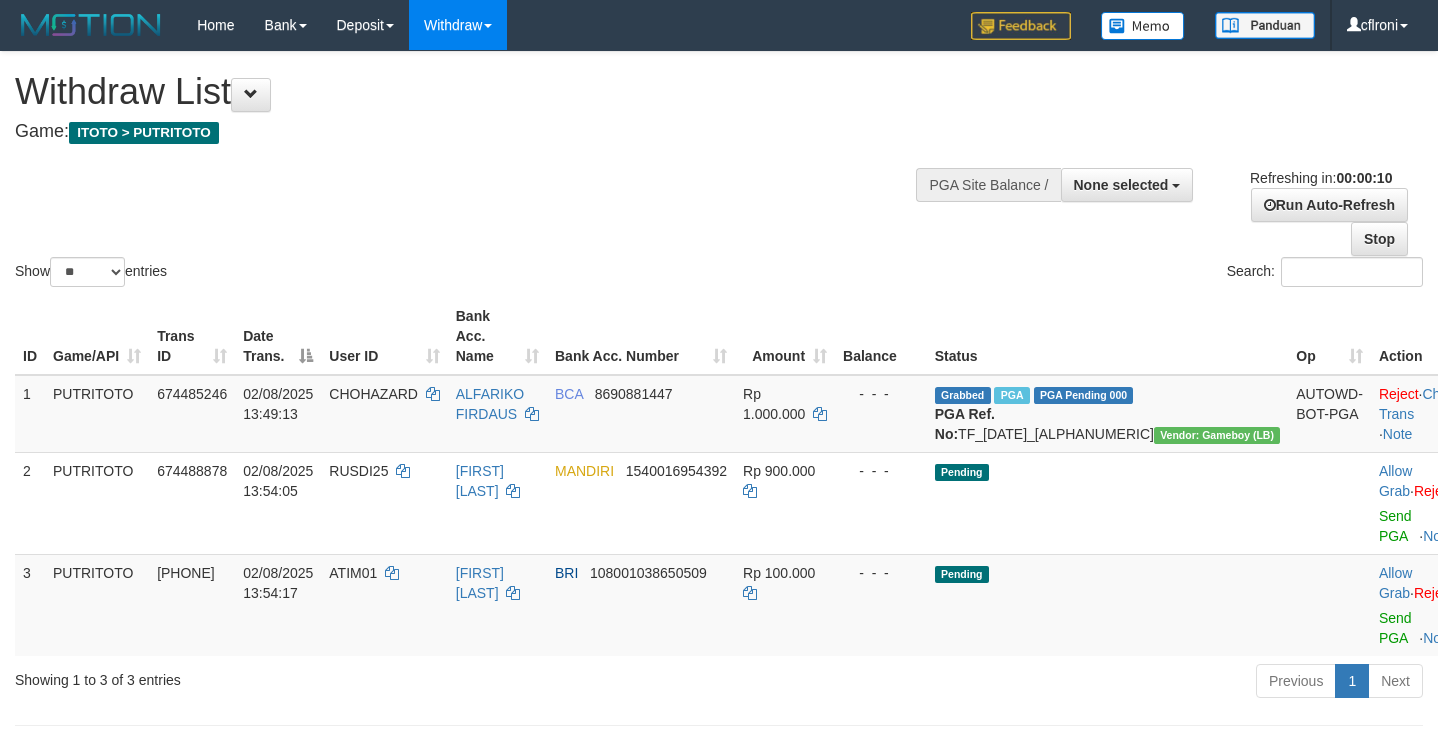 select 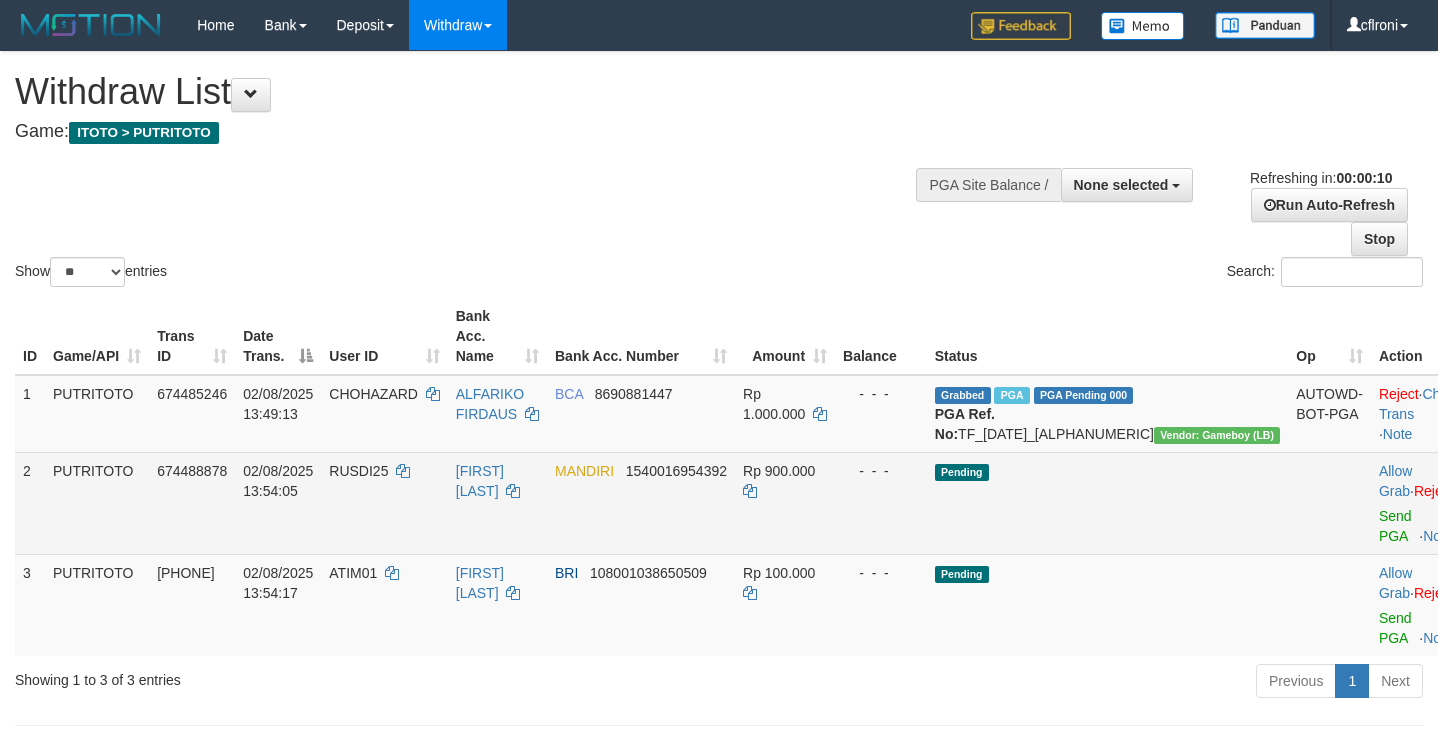 scroll, scrollTop: 0, scrollLeft: 0, axis: both 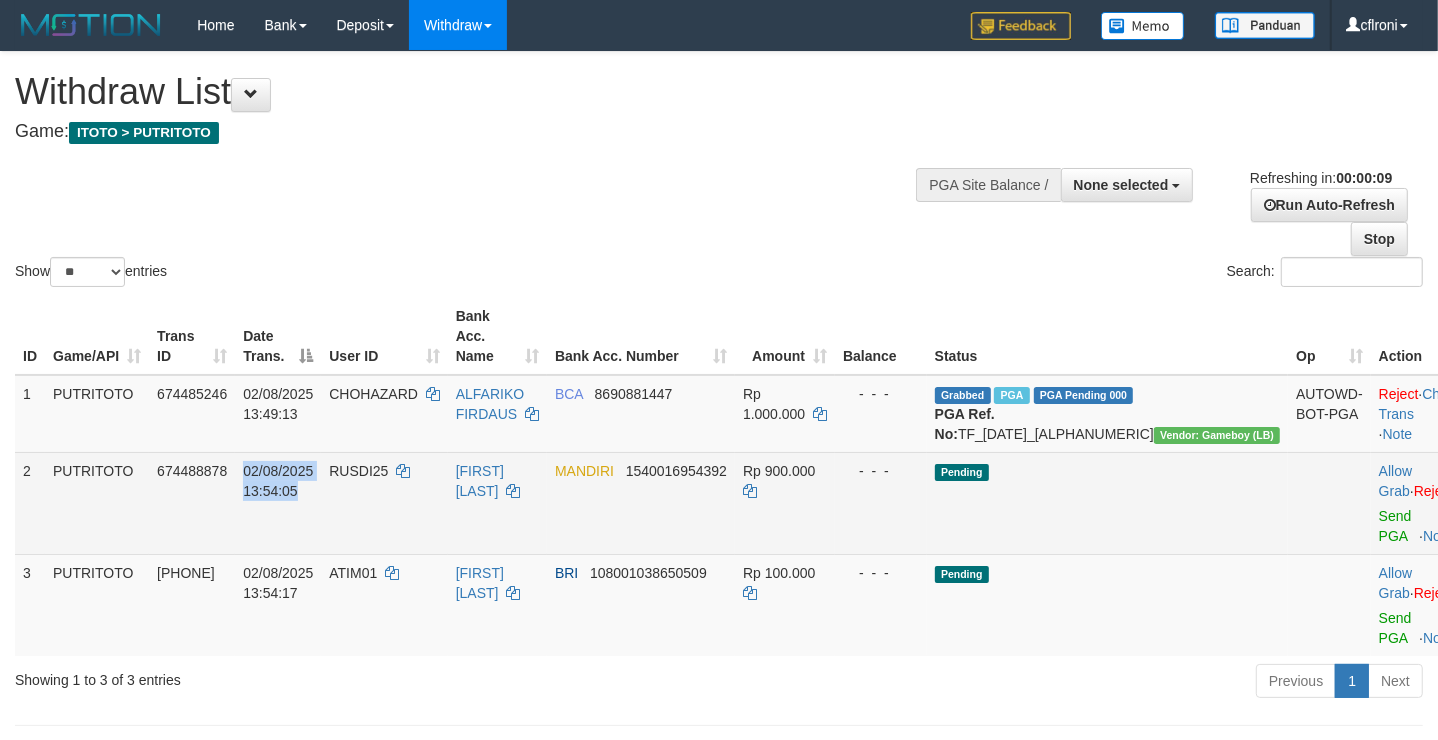 click on "RUSDI25" at bounding box center (384, 503) 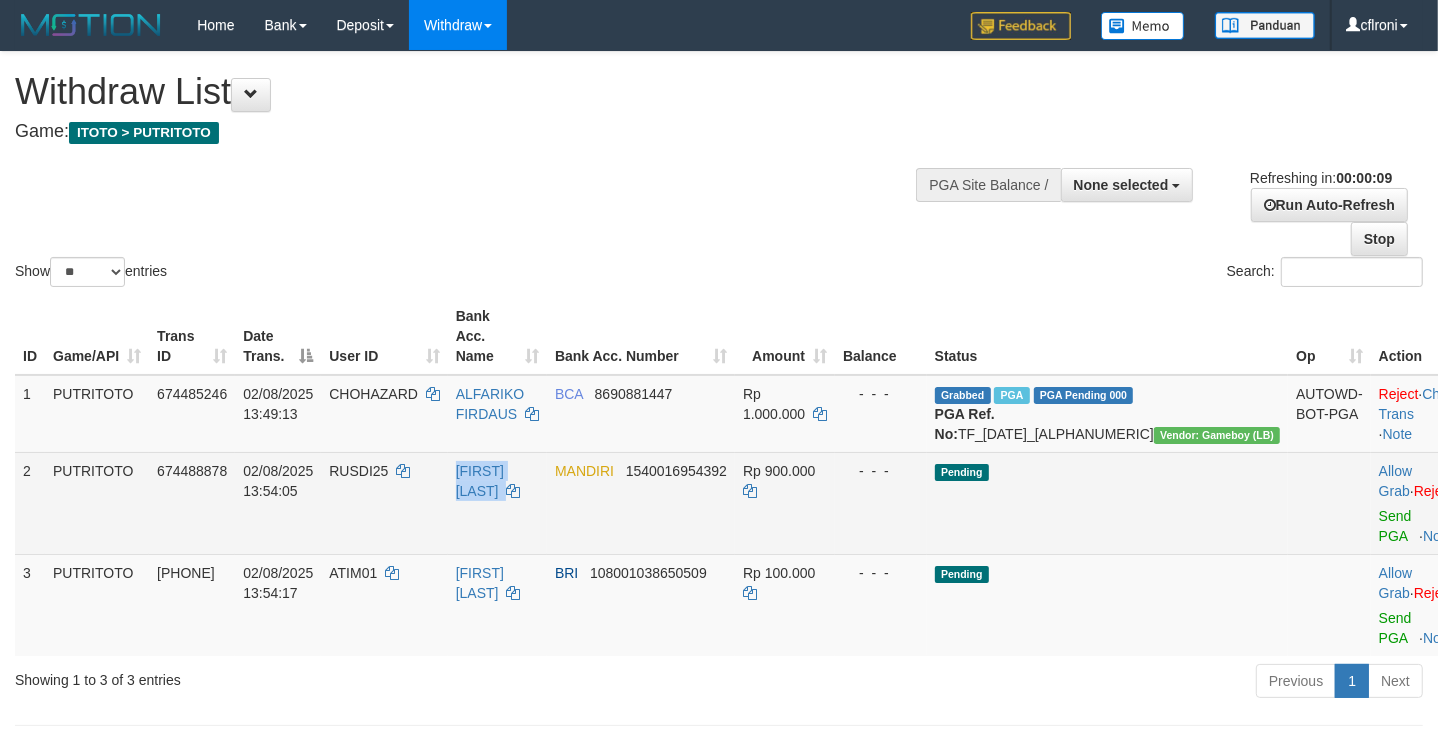 click on "[BRAND] [ACCOUNT_NUMBER]" at bounding box center [641, 503] 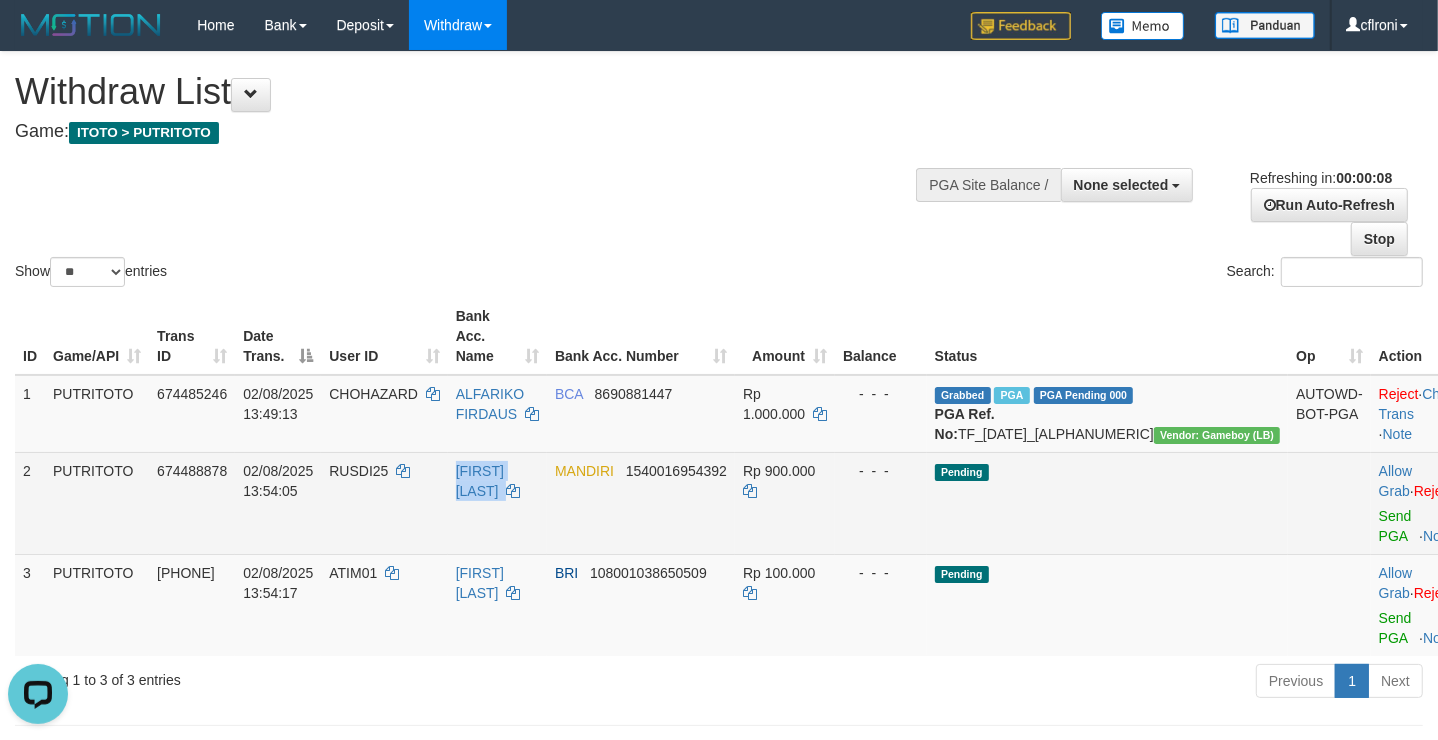 scroll, scrollTop: 0, scrollLeft: 0, axis: both 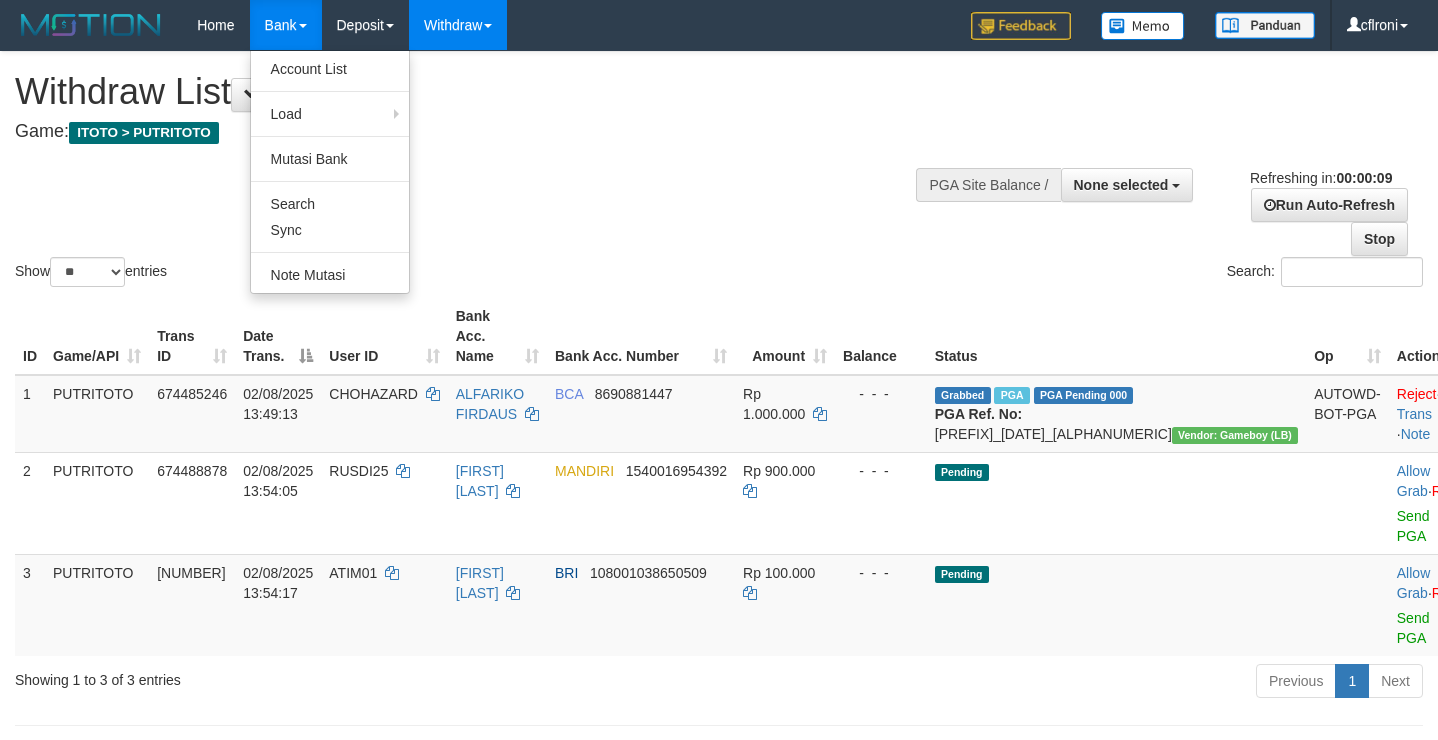 select 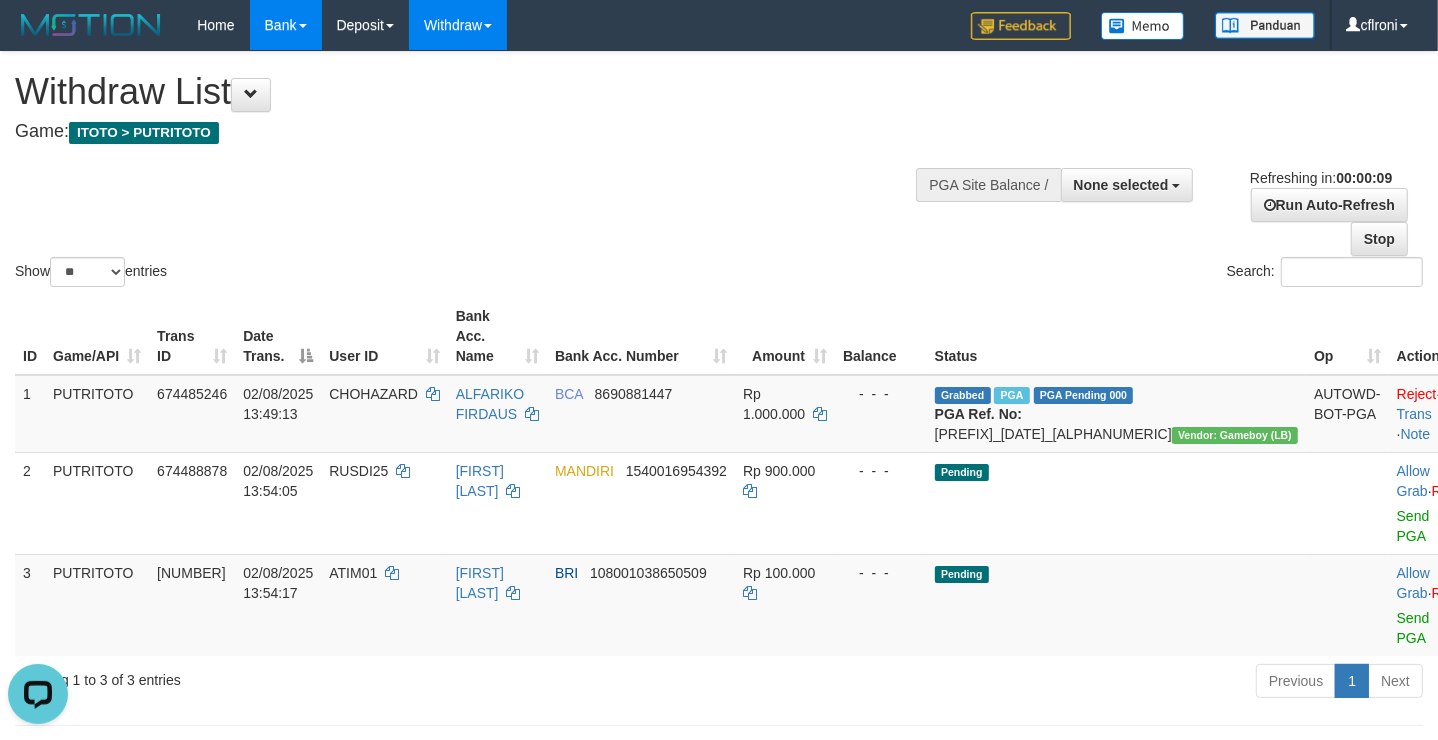 scroll, scrollTop: 0, scrollLeft: 0, axis: both 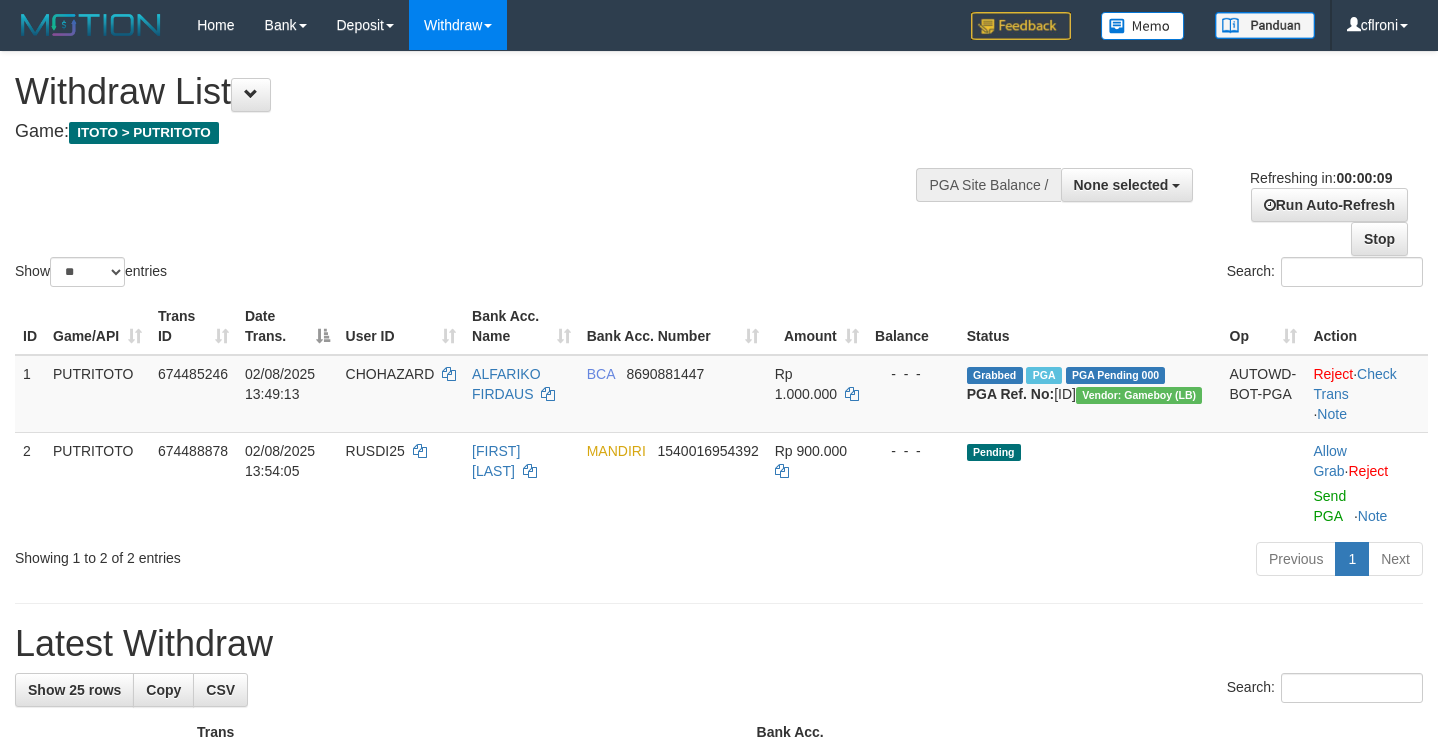 select 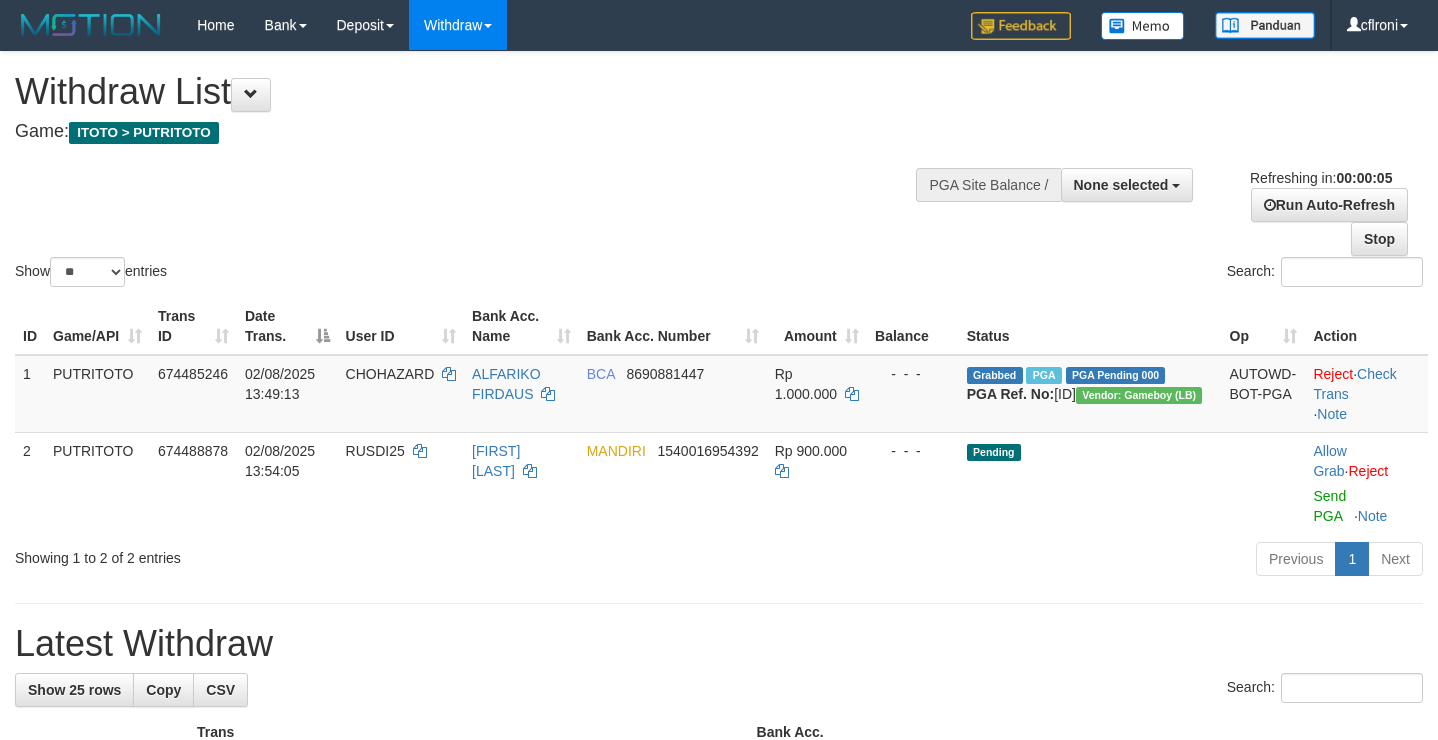 scroll, scrollTop: 0, scrollLeft: 0, axis: both 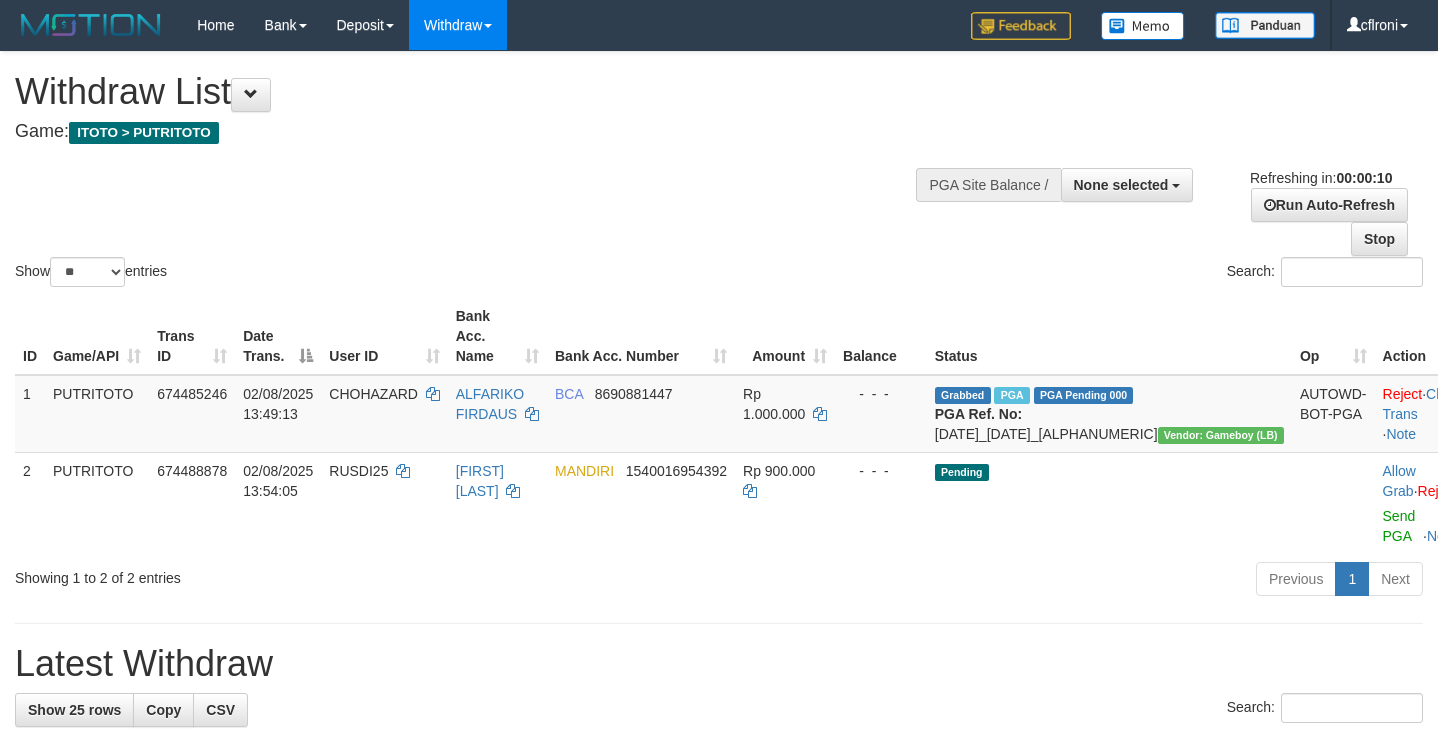 select 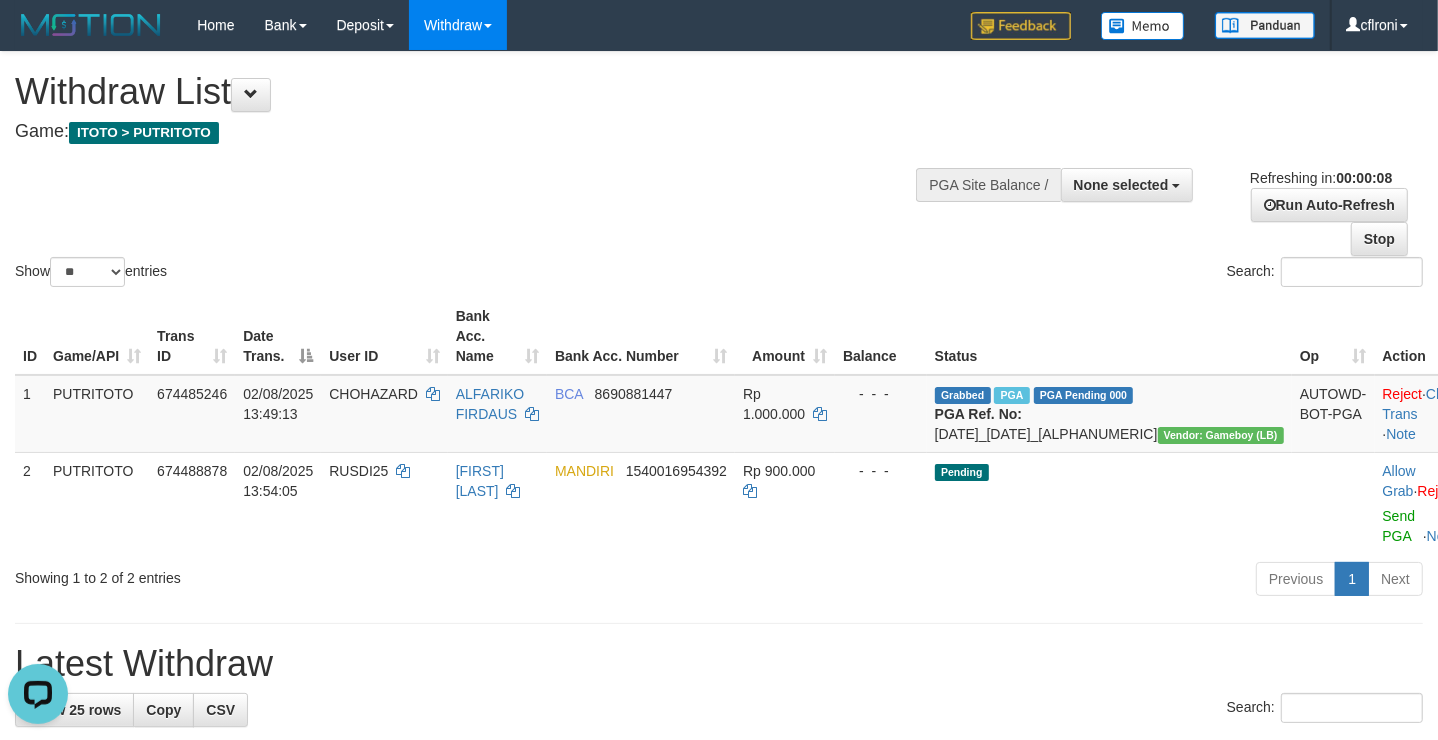 scroll, scrollTop: 0, scrollLeft: 0, axis: both 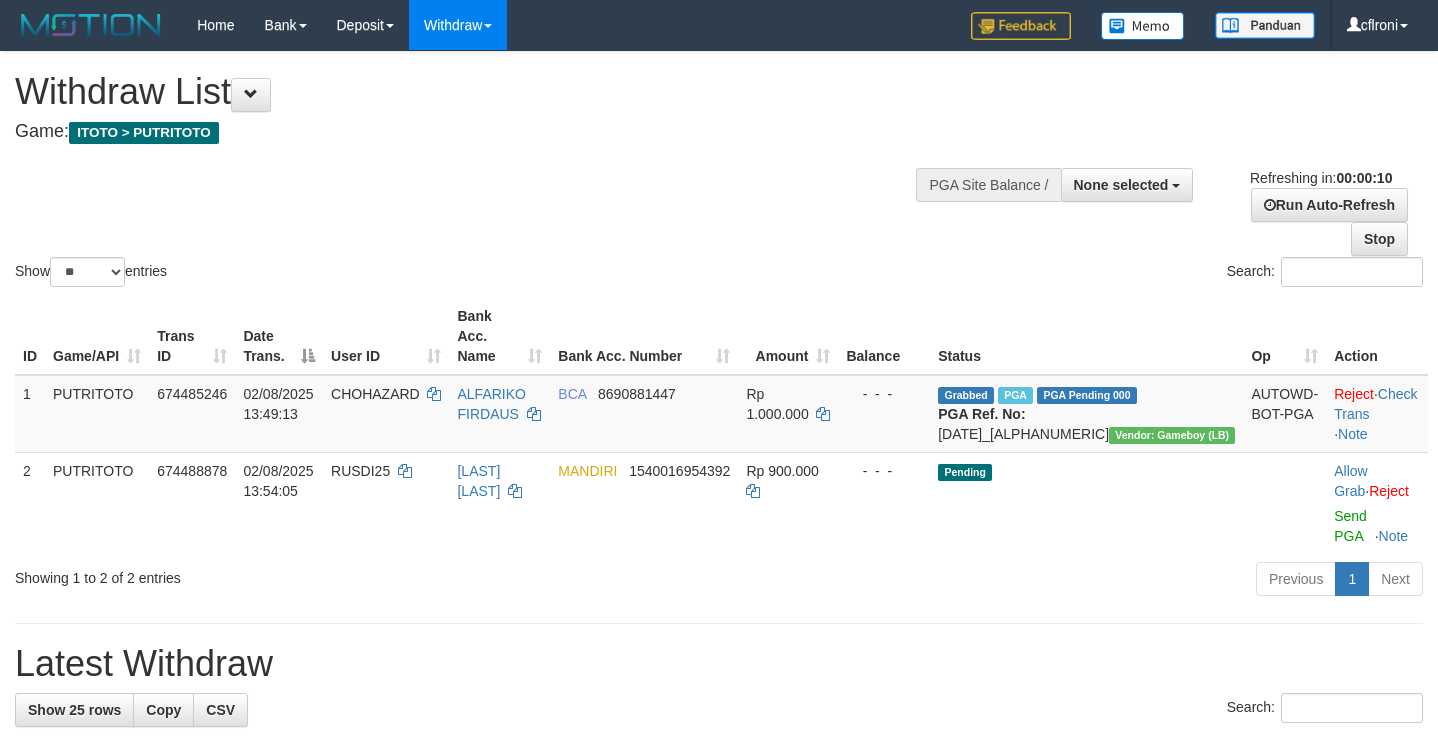 select 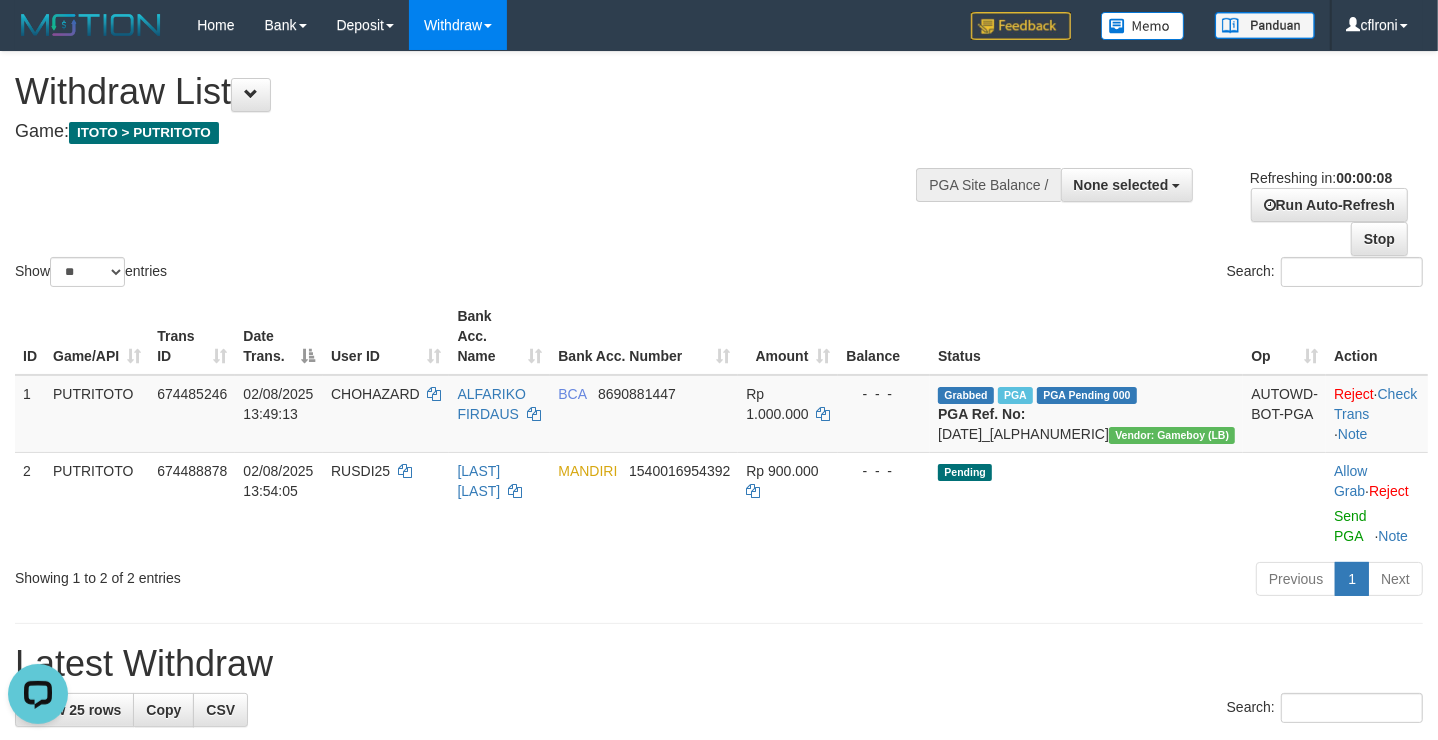 scroll, scrollTop: 0, scrollLeft: 0, axis: both 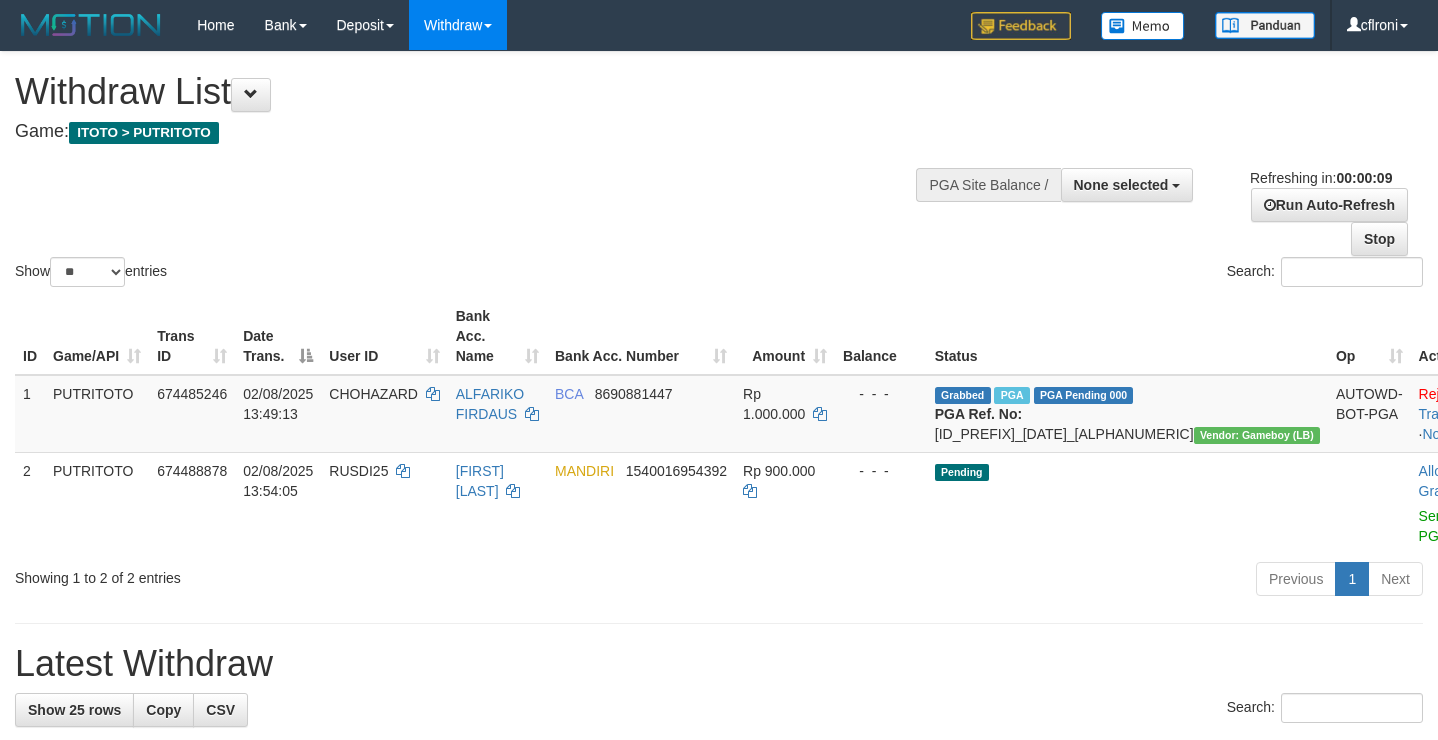 select 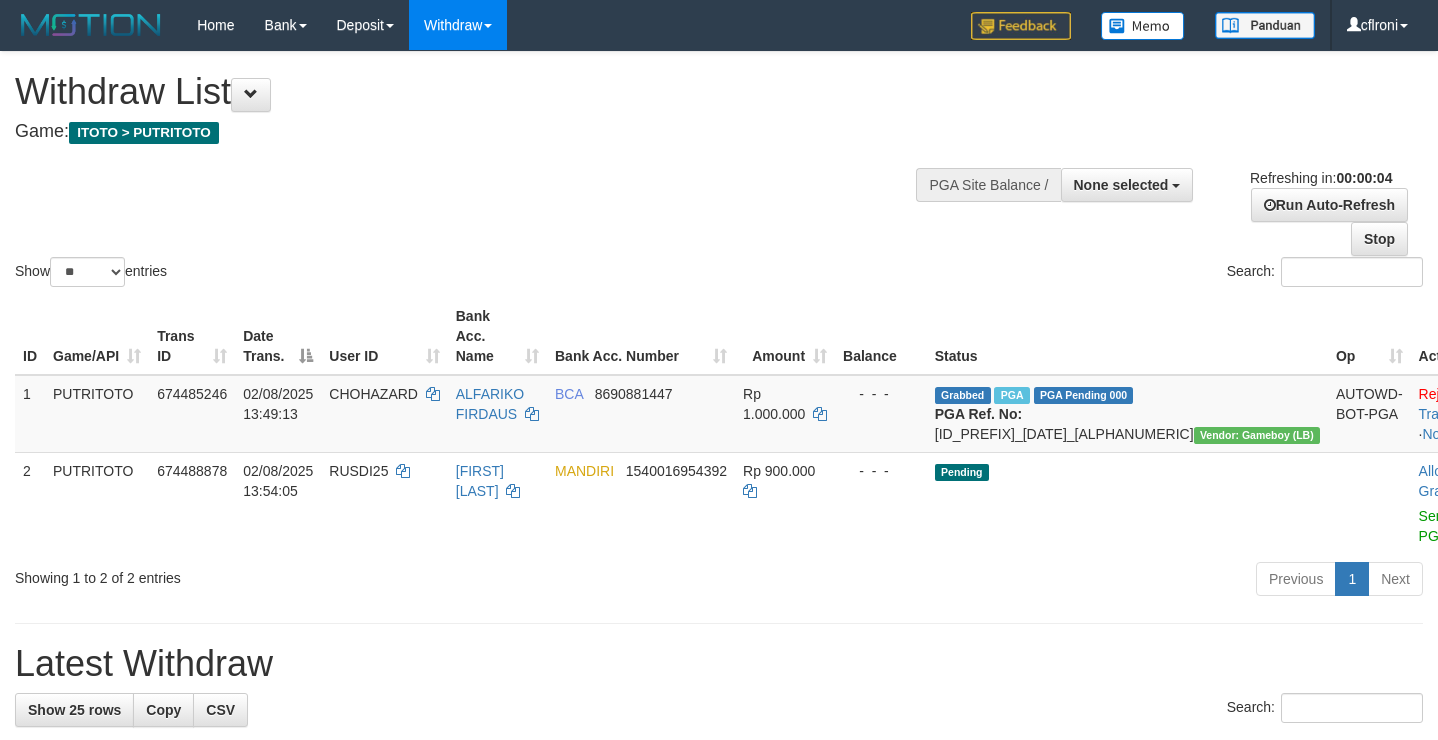 scroll, scrollTop: 0, scrollLeft: 0, axis: both 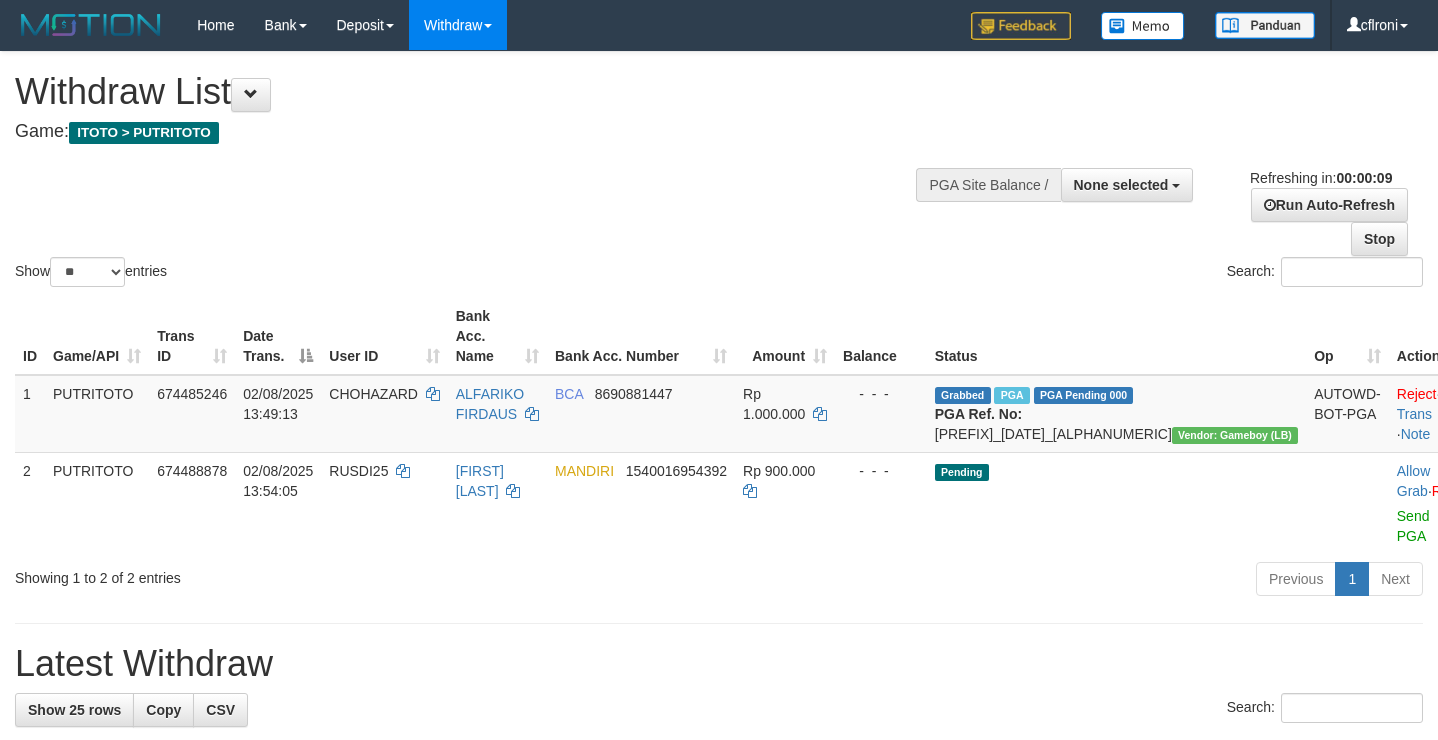 select 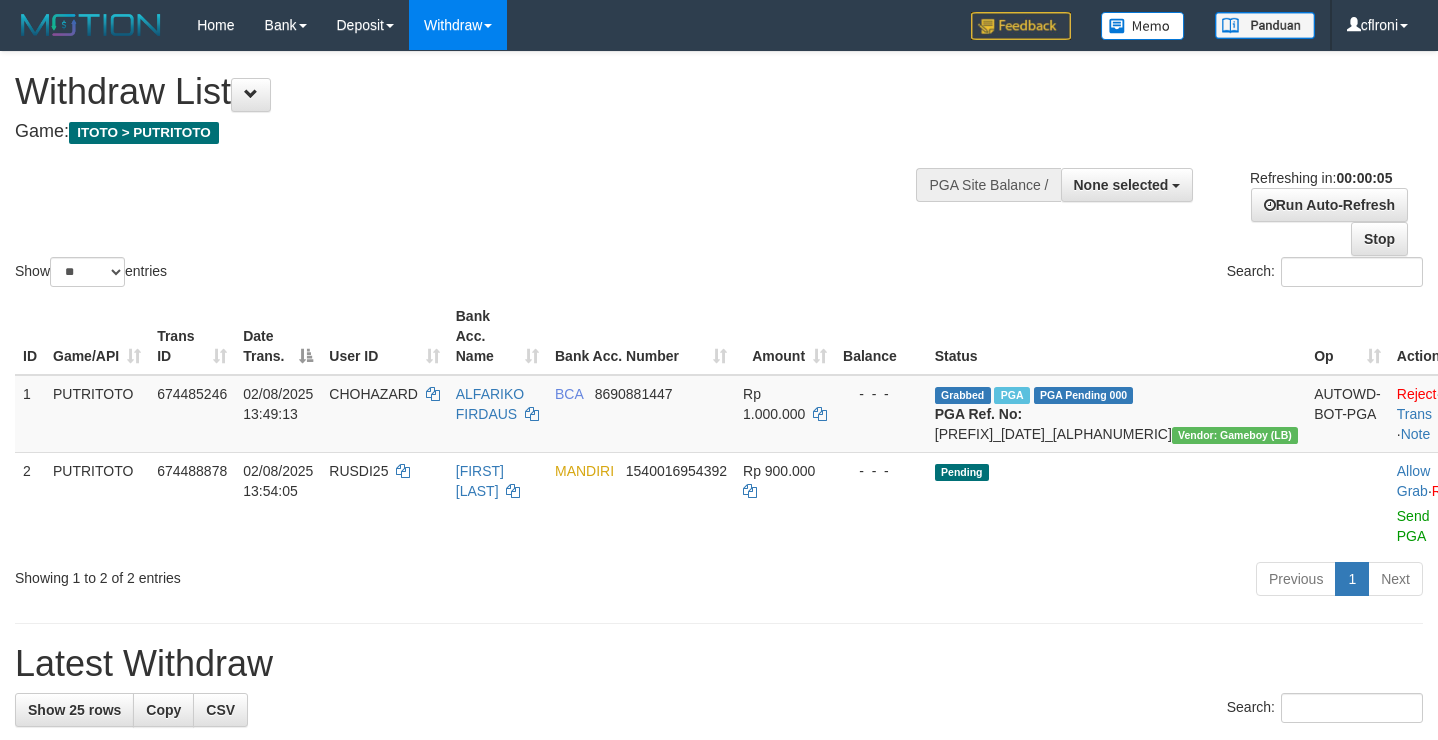 scroll, scrollTop: 0, scrollLeft: 0, axis: both 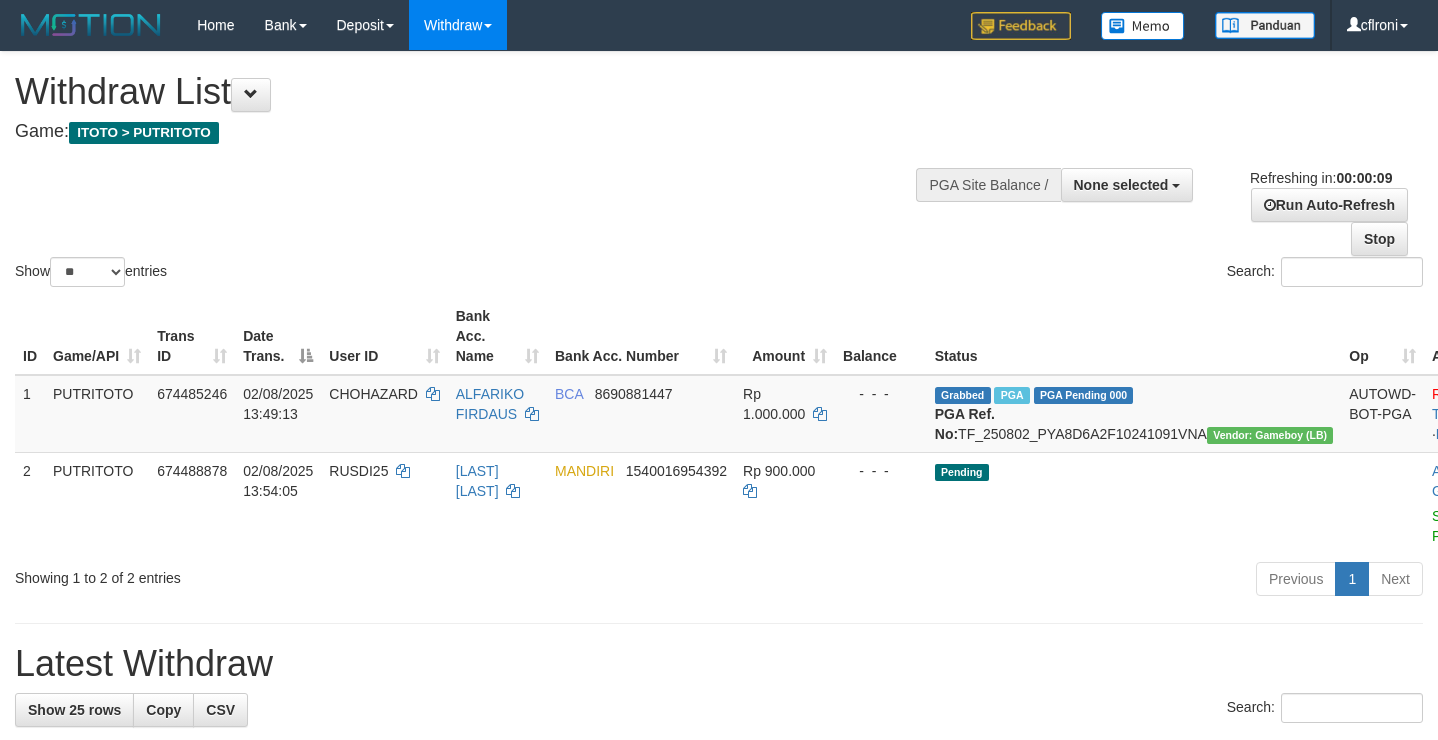 select 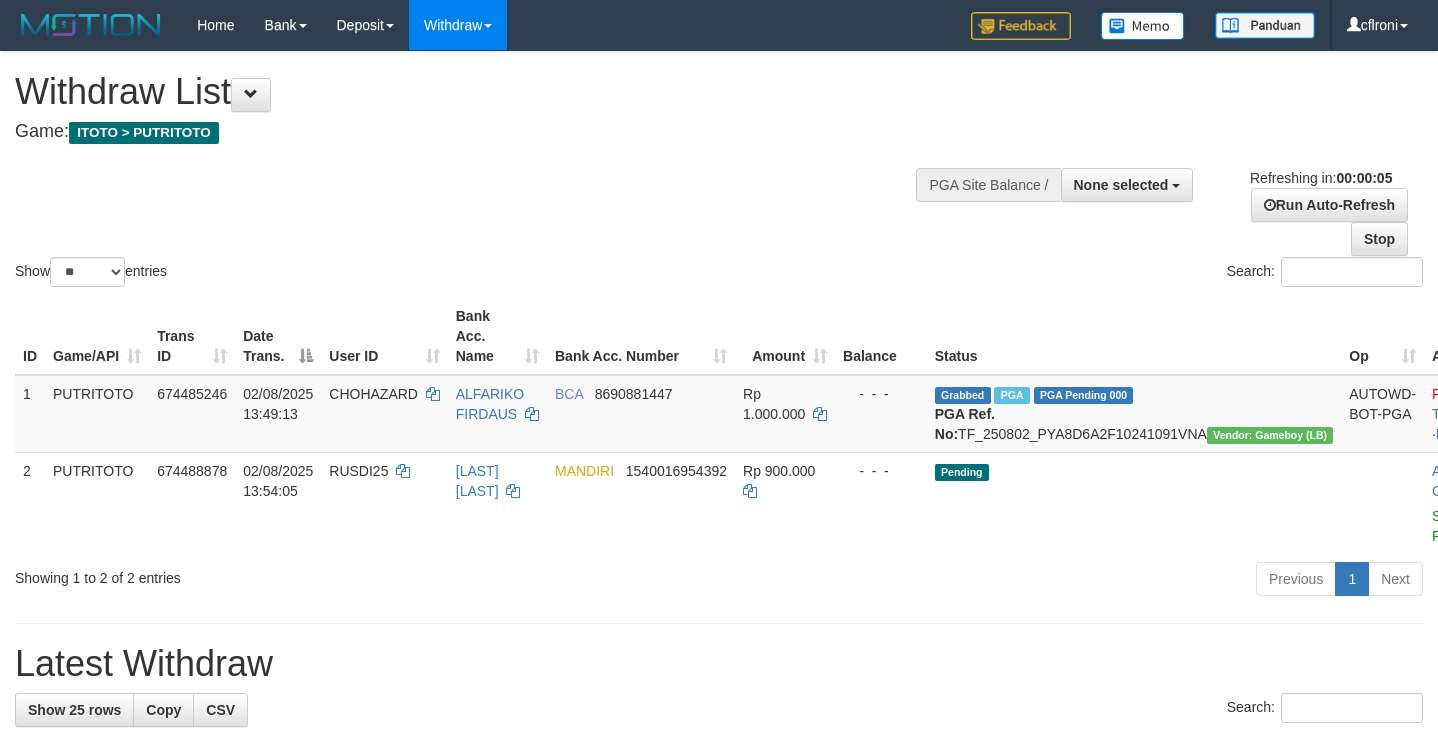 scroll, scrollTop: 0, scrollLeft: 0, axis: both 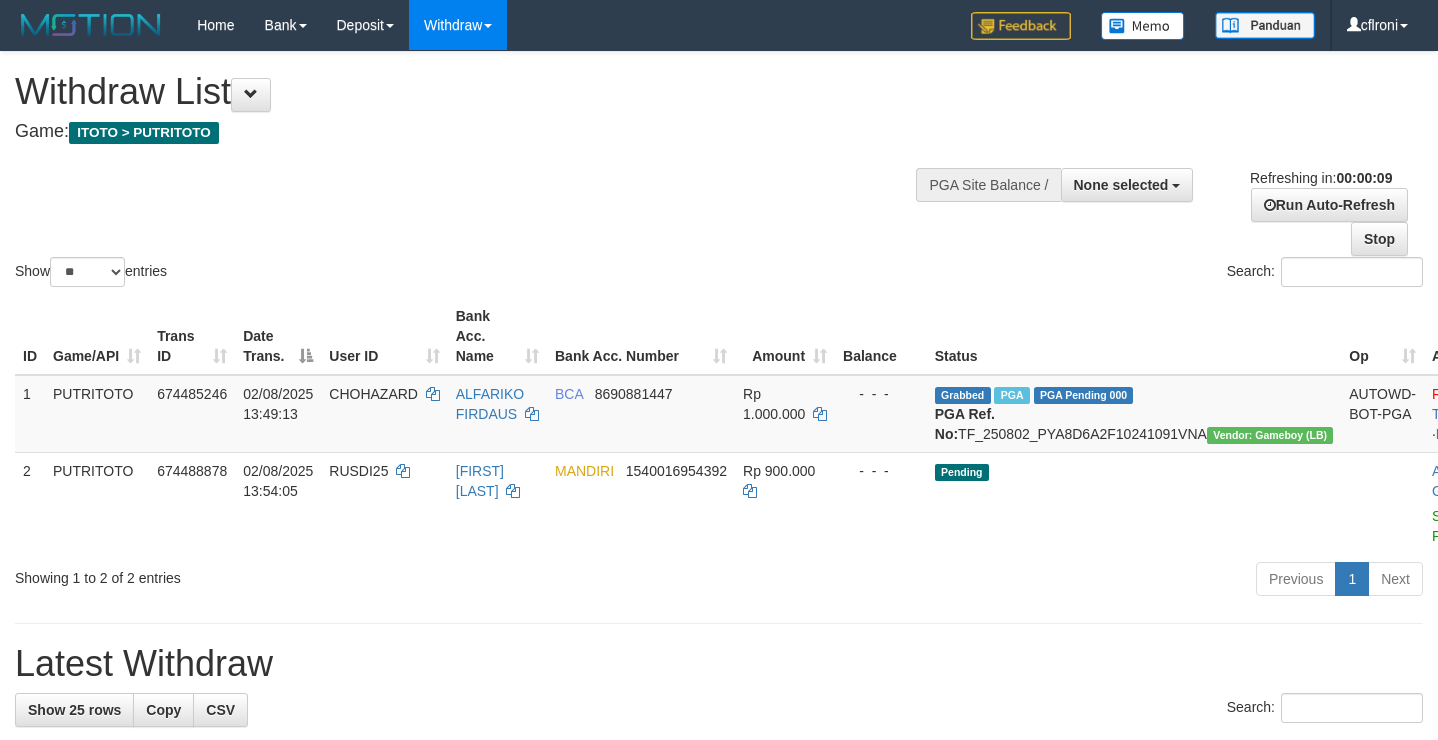 select 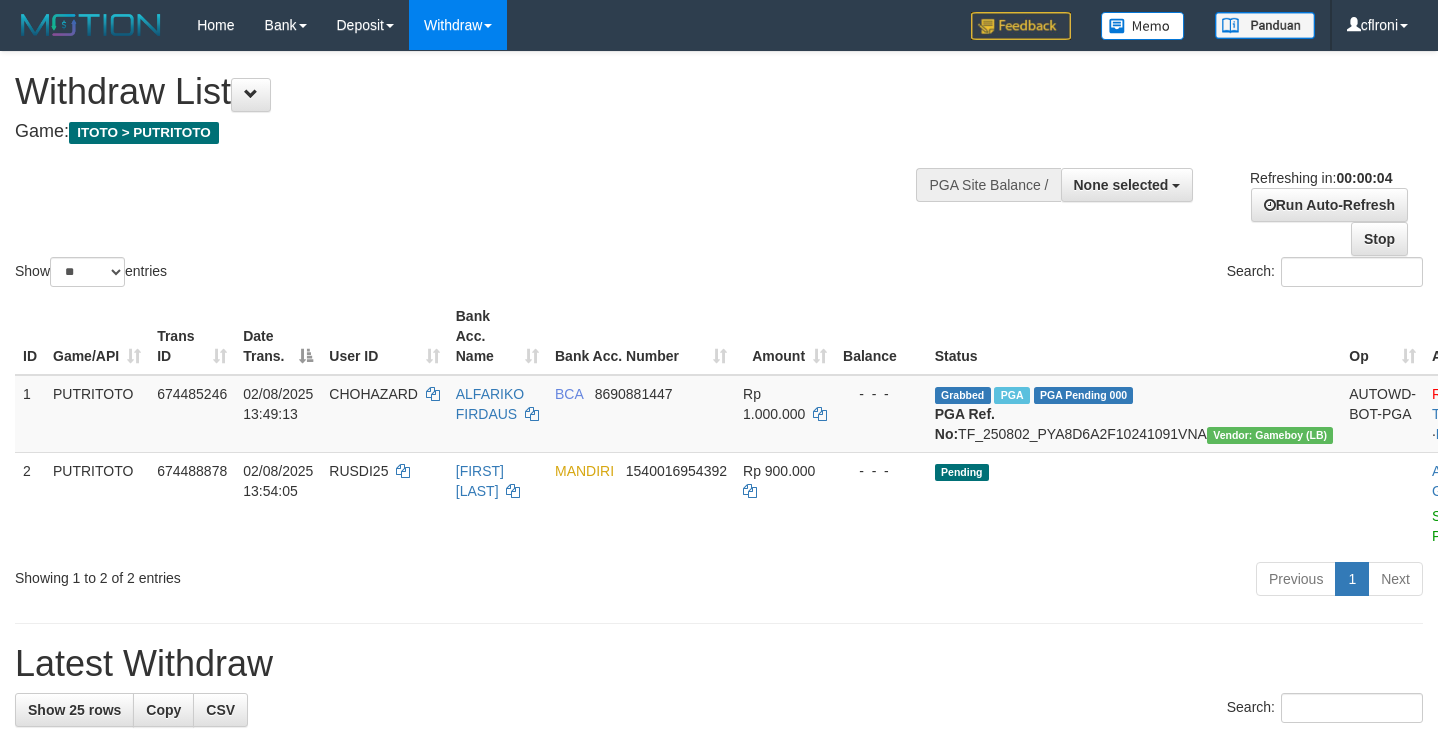 scroll, scrollTop: 0, scrollLeft: 0, axis: both 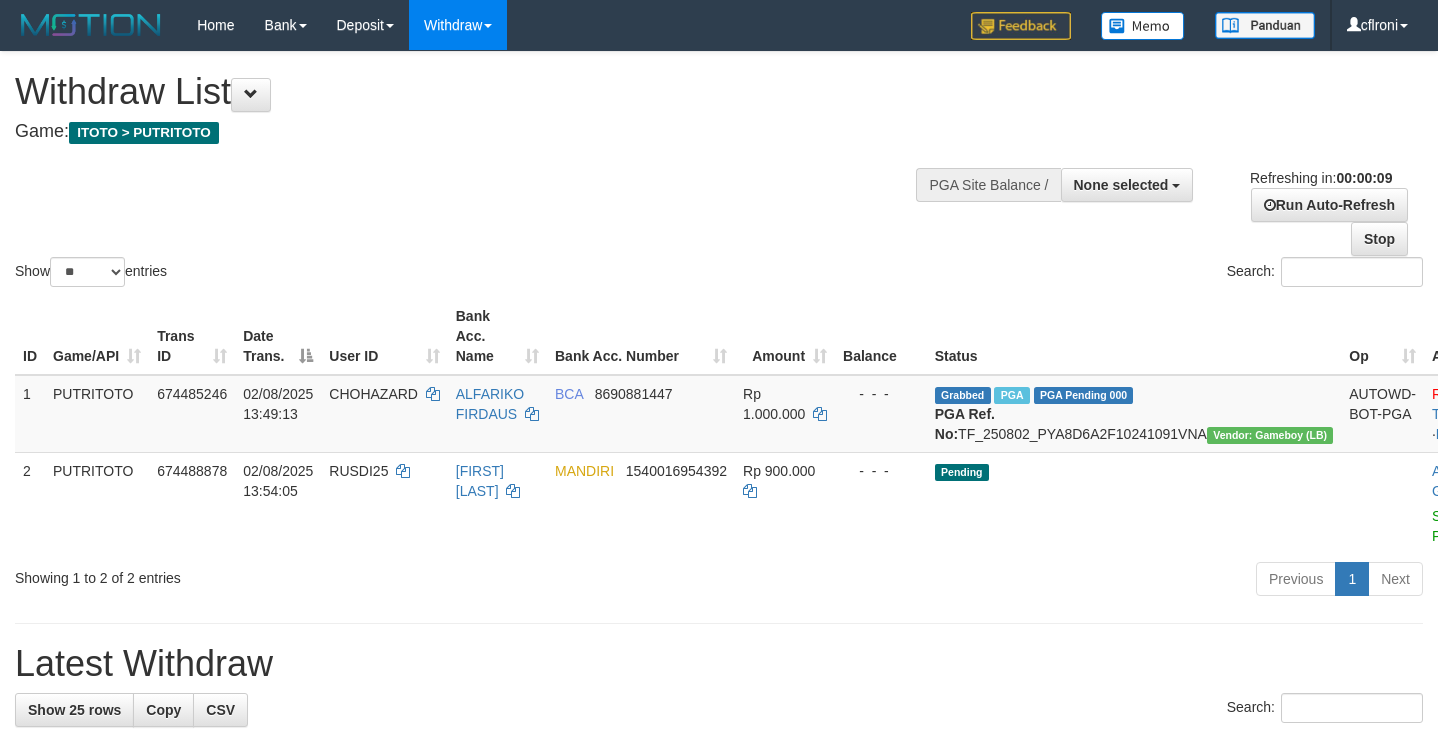 select 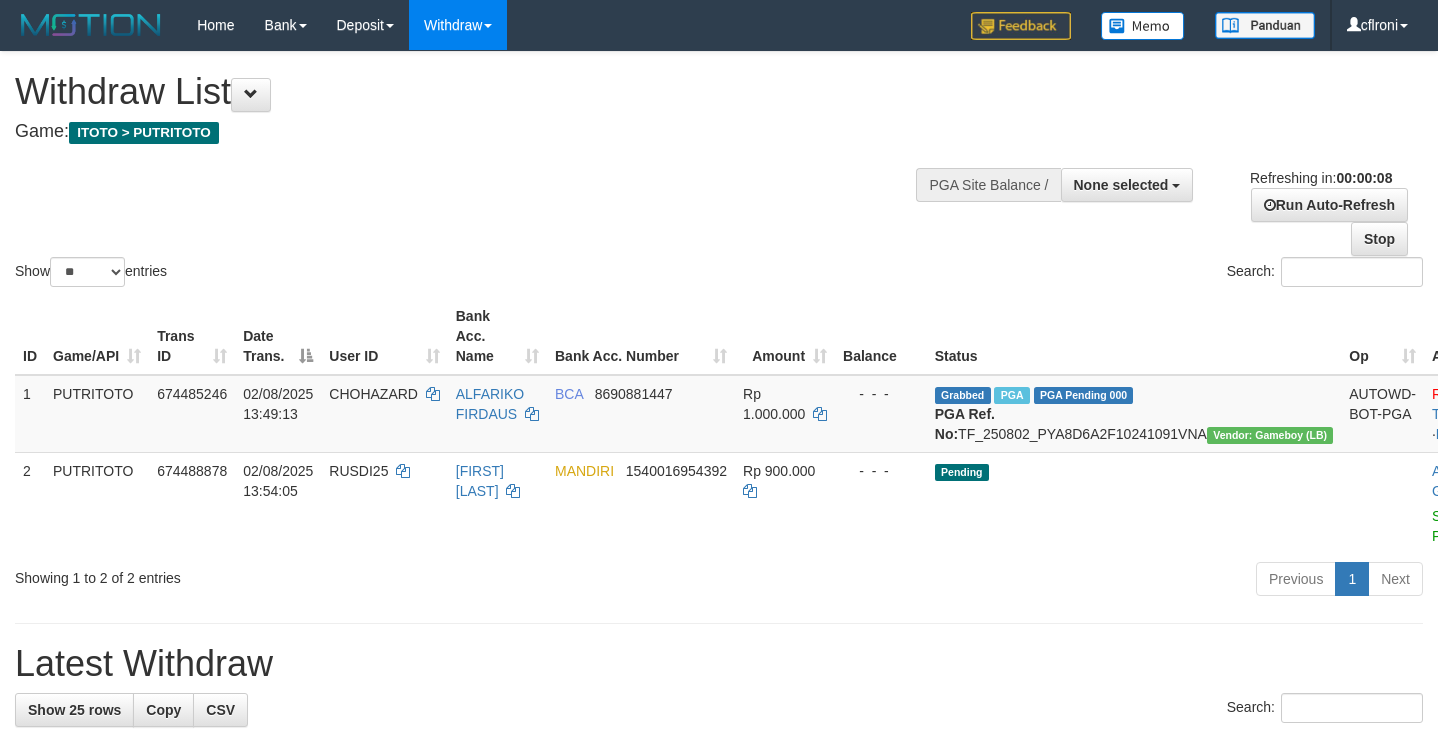 scroll, scrollTop: 0, scrollLeft: 0, axis: both 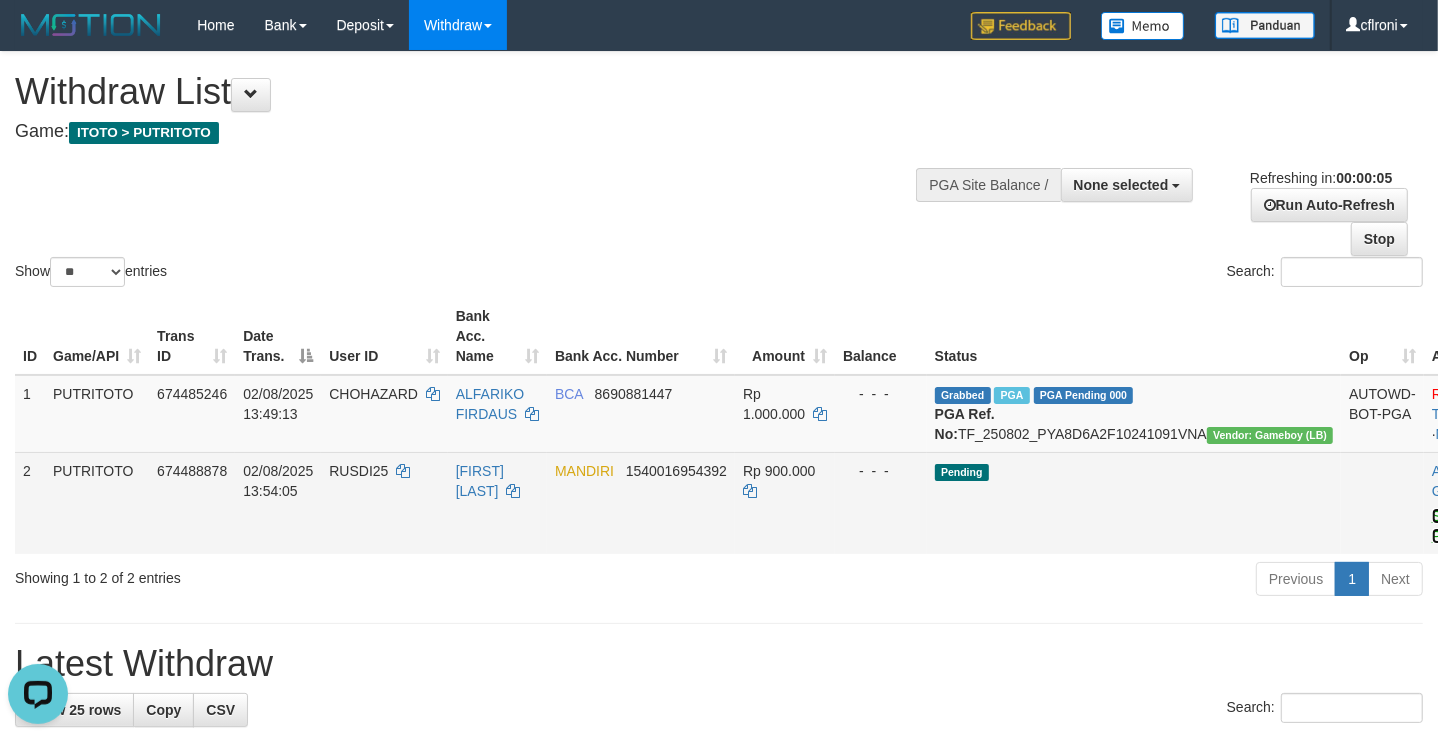 click on "Send PGA" at bounding box center (1448, 526) 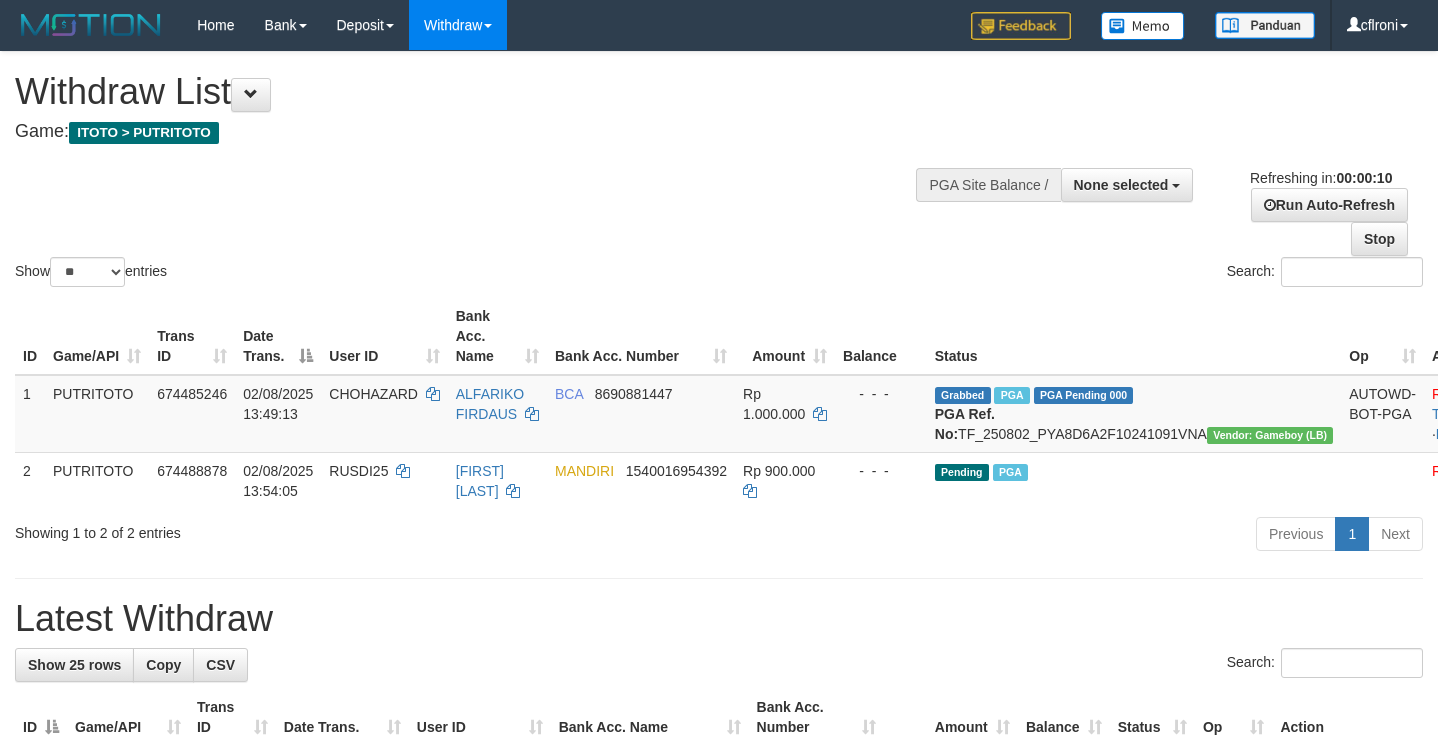 select 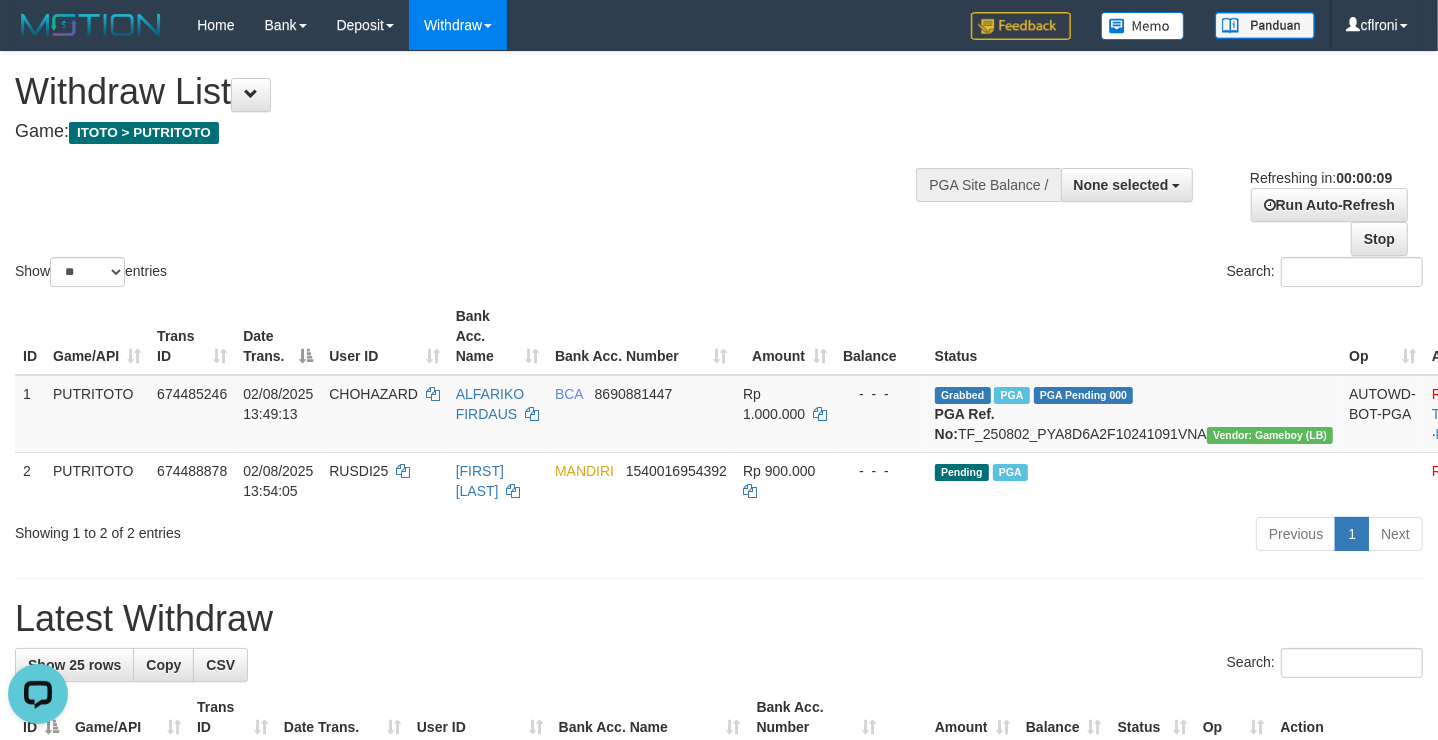 scroll, scrollTop: 0, scrollLeft: 0, axis: both 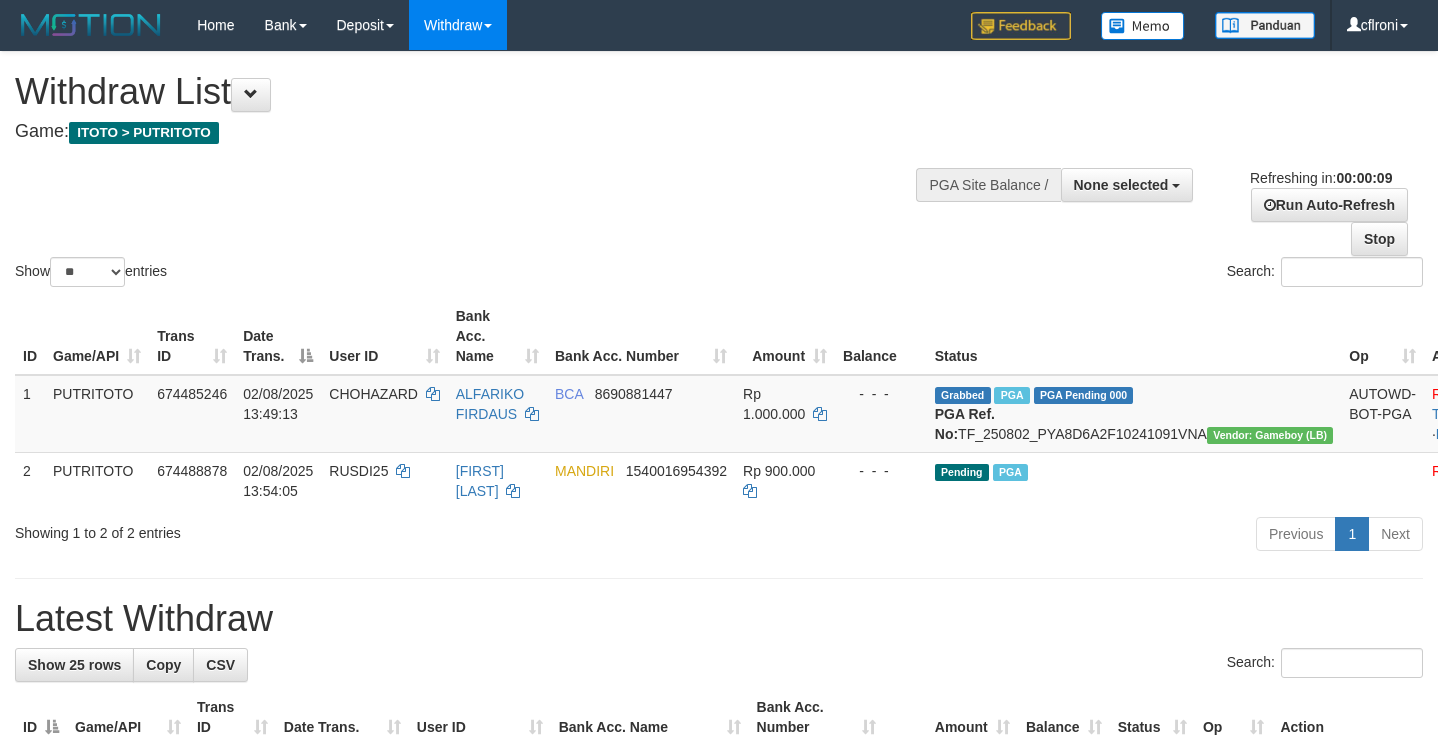 select 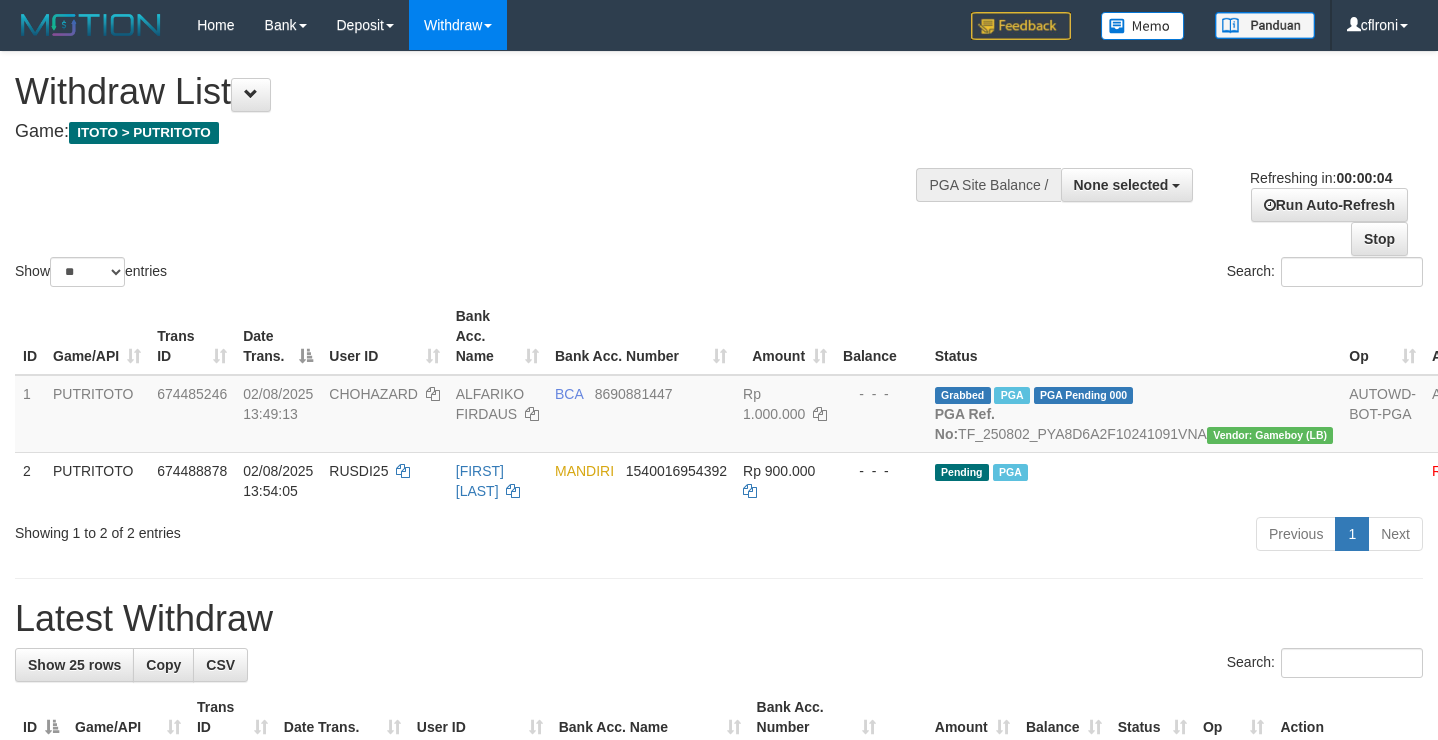 scroll, scrollTop: 0, scrollLeft: 0, axis: both 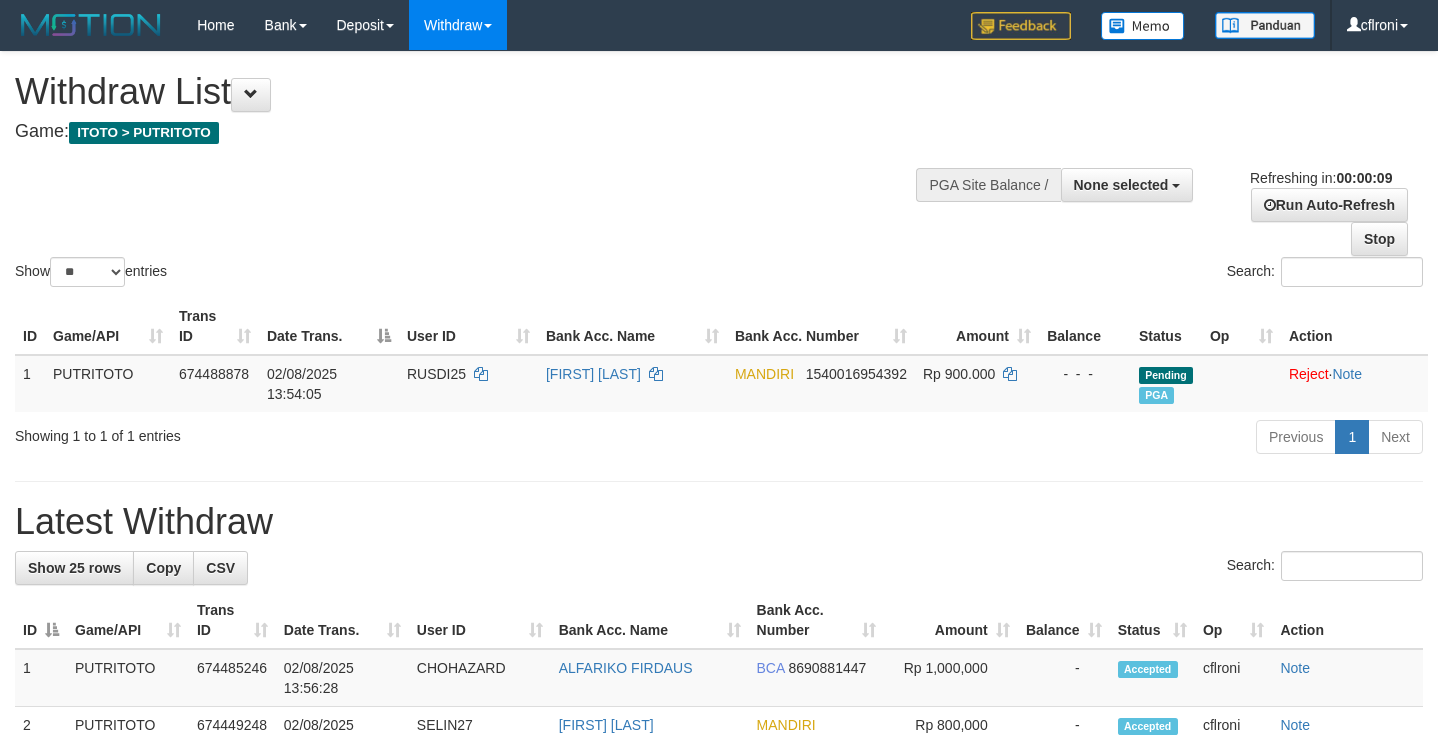 select 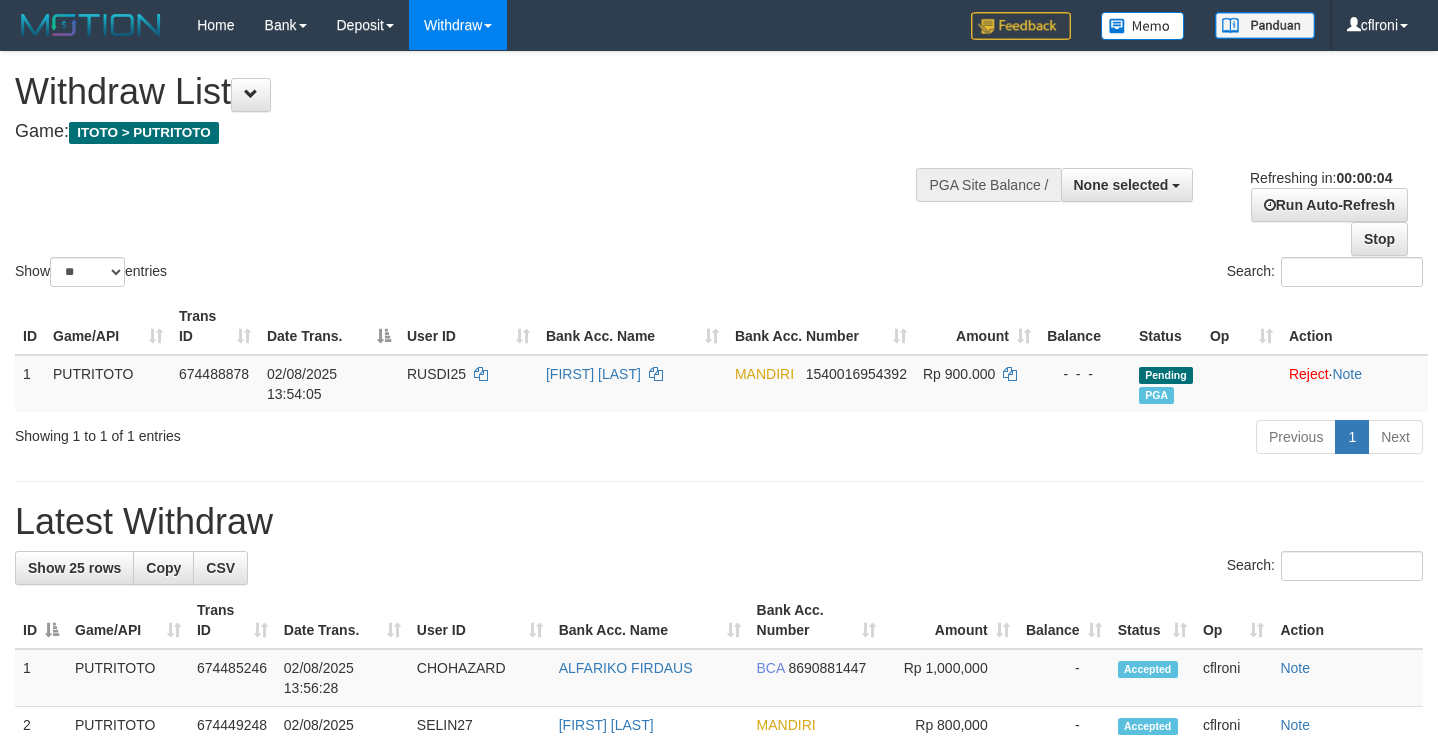 scroll, scrollTop: 0, scrollLeft: 0, axis: both 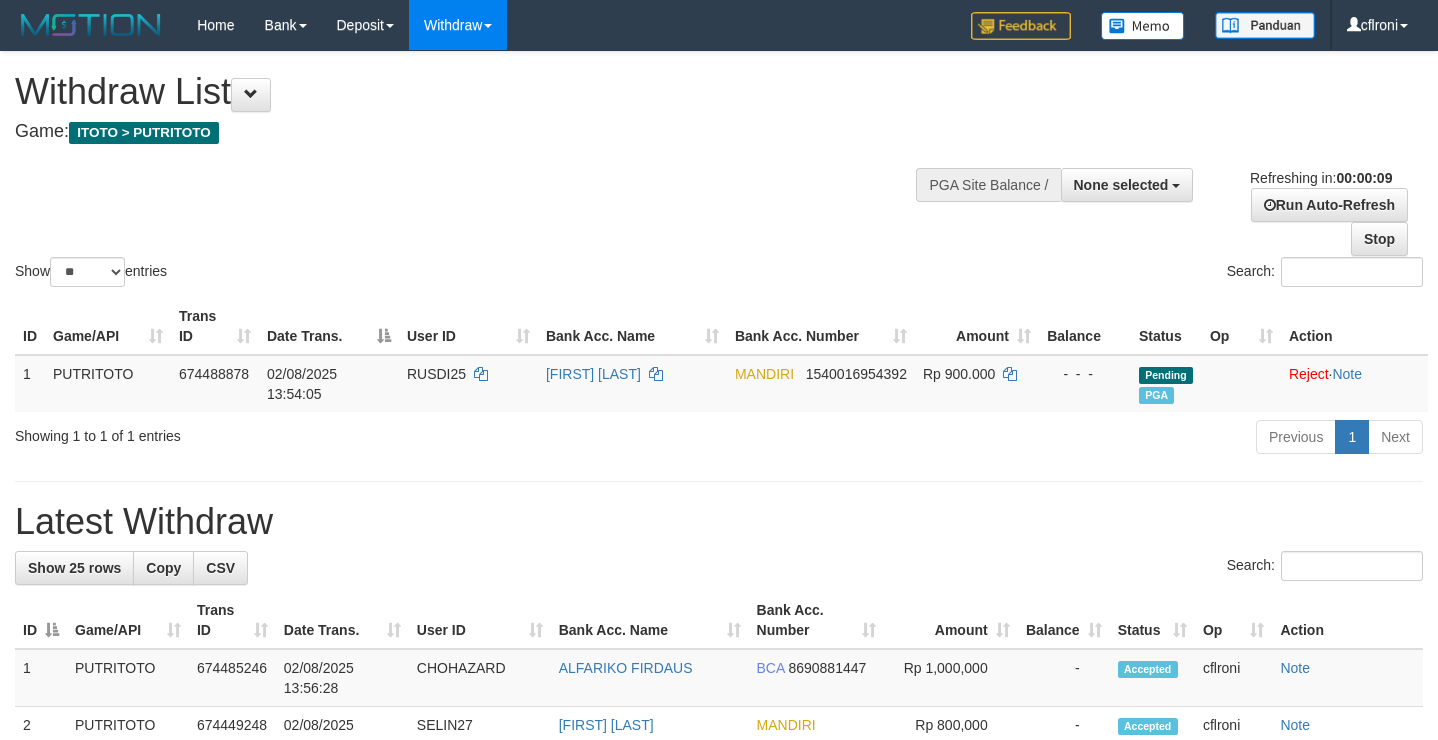 select 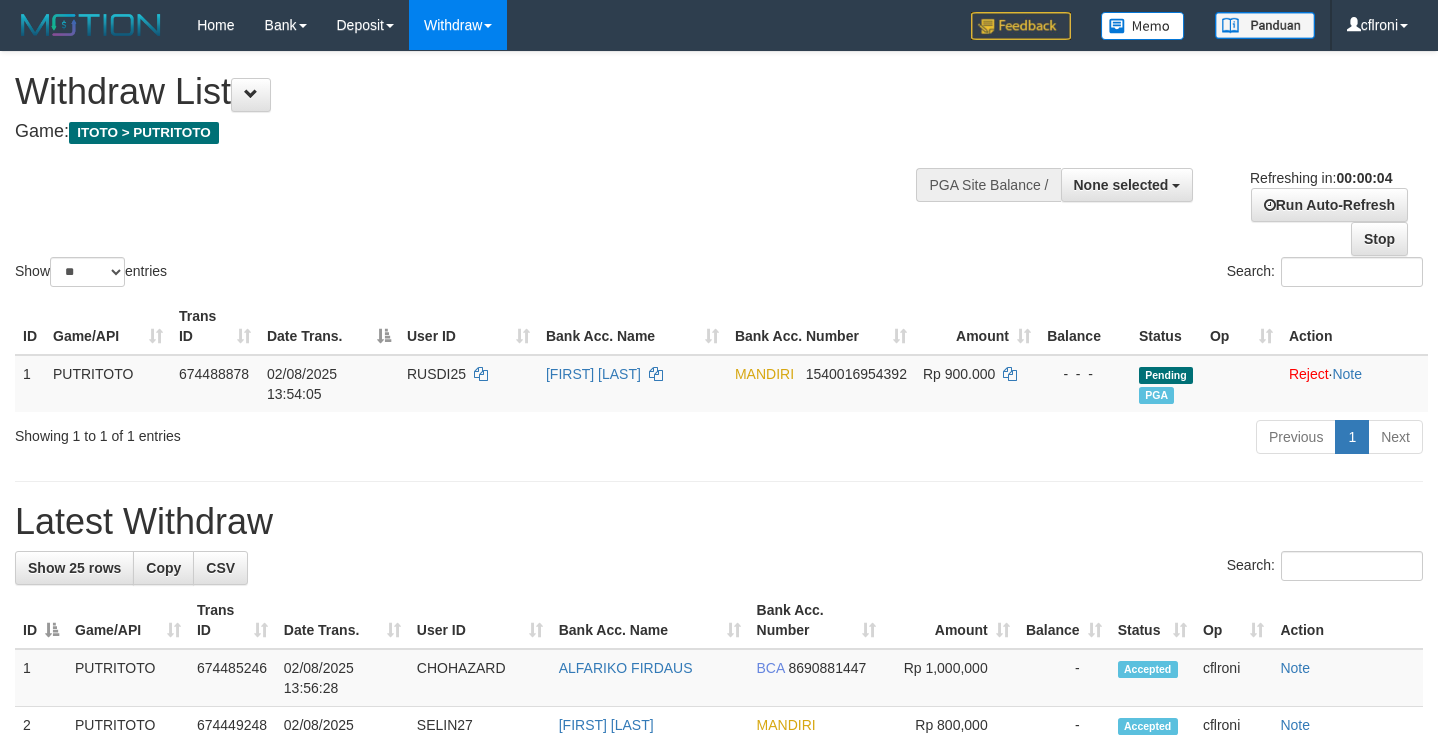 scroll, scrollTop: 0, scrollLeft: 0, axis: both 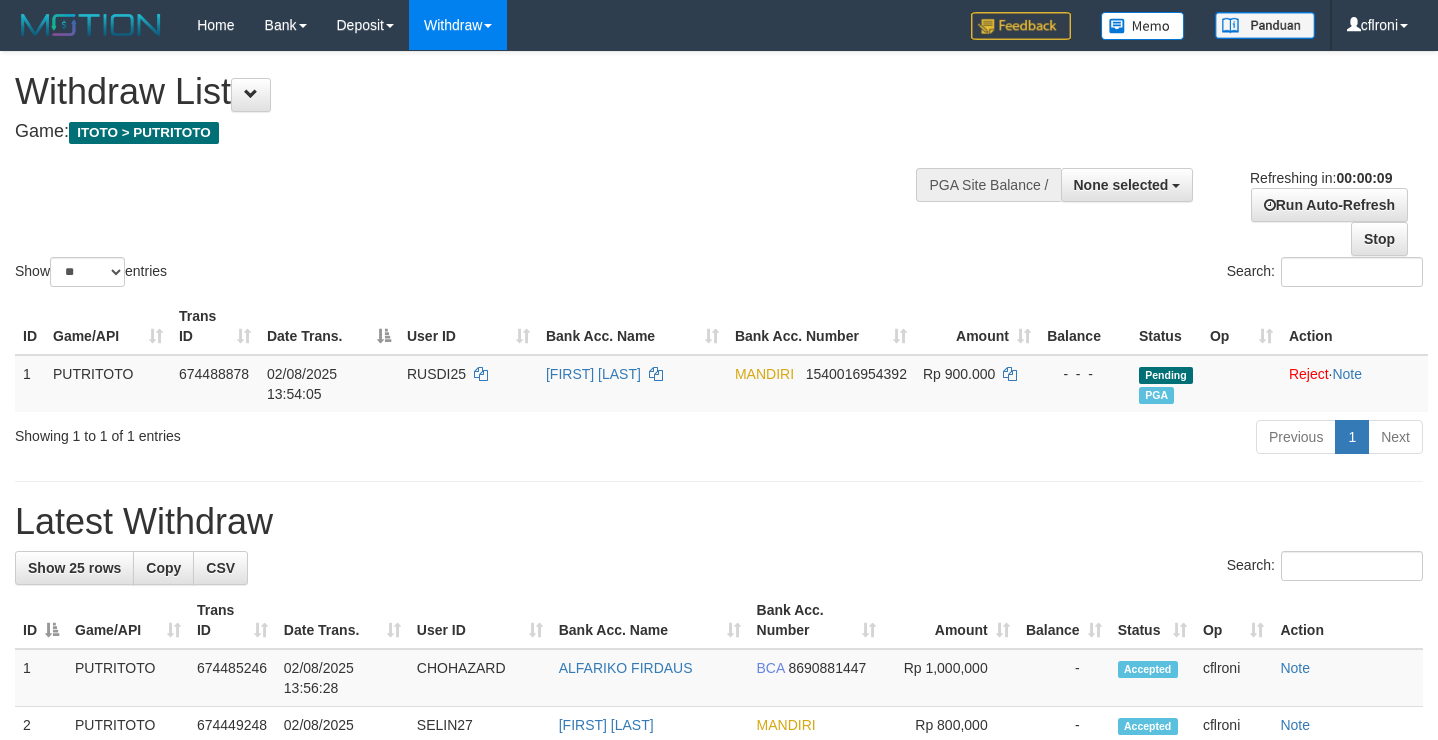 select 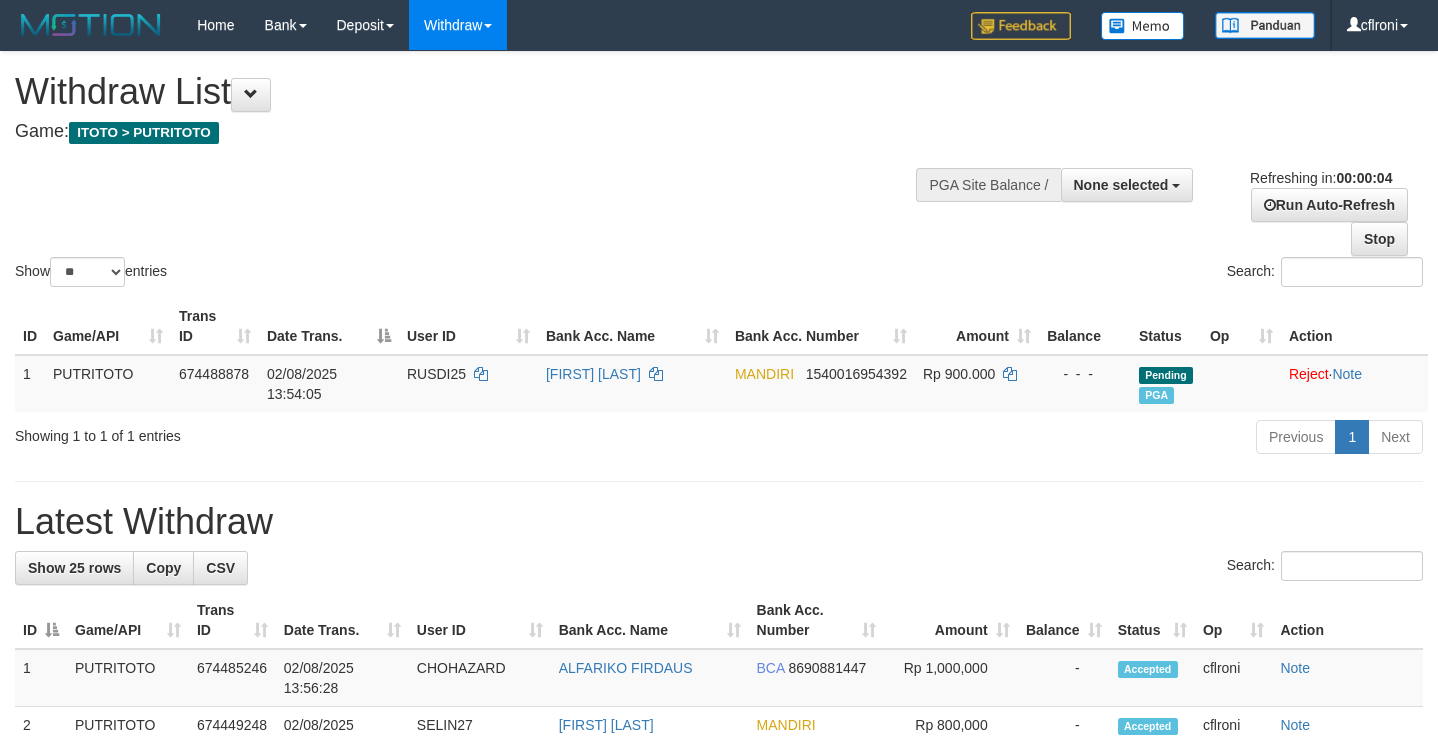scroll, scrollTop: 0, scrollLeft: 0, axis: both 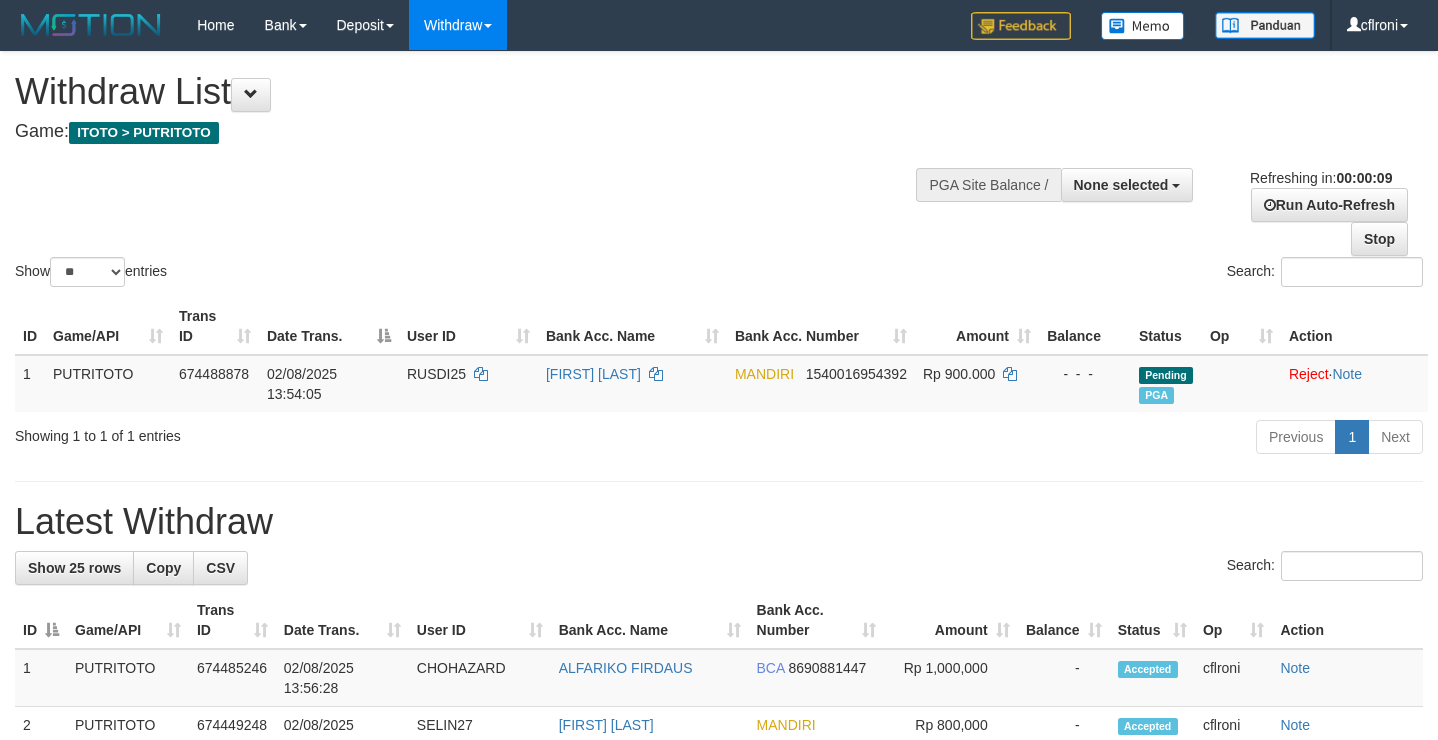 select 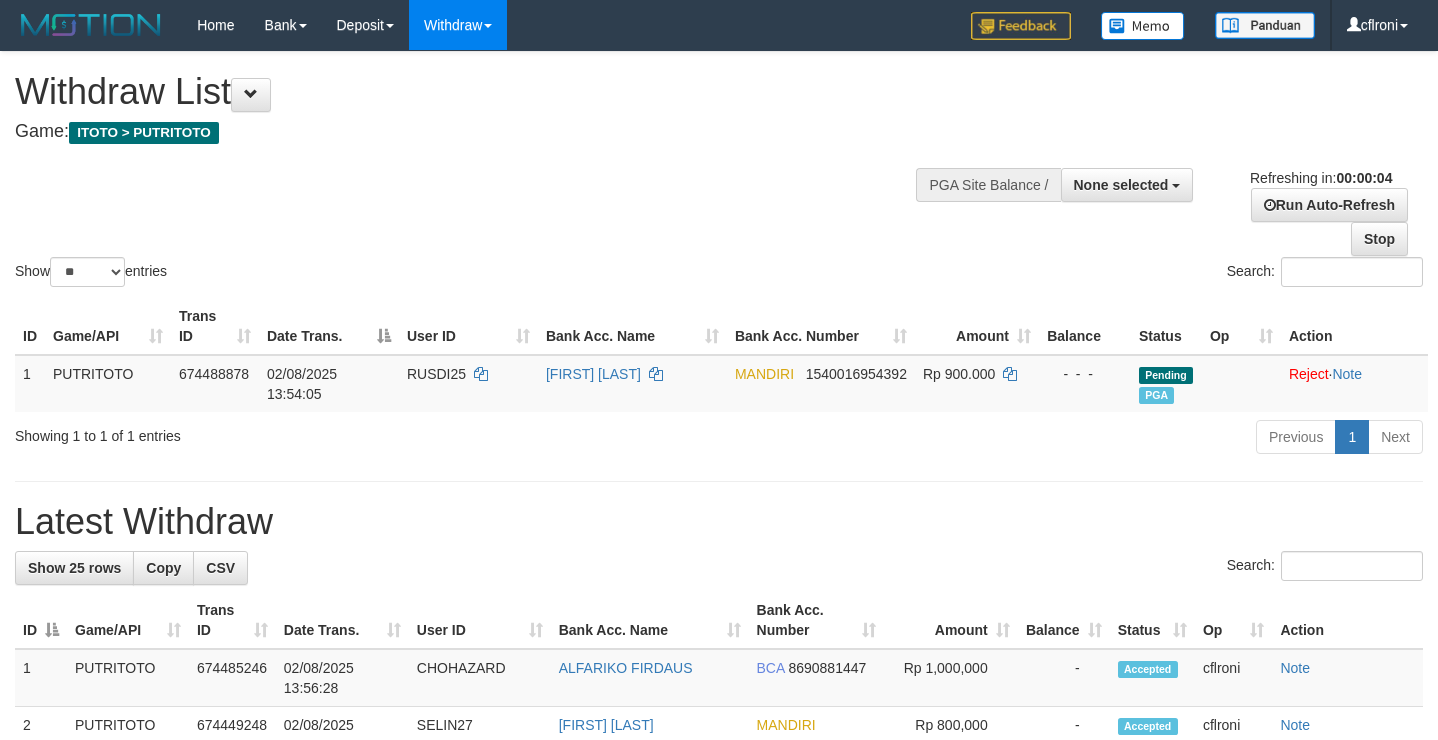 scroll, scrollTop: 0, scrollLeft: 0, axis: both 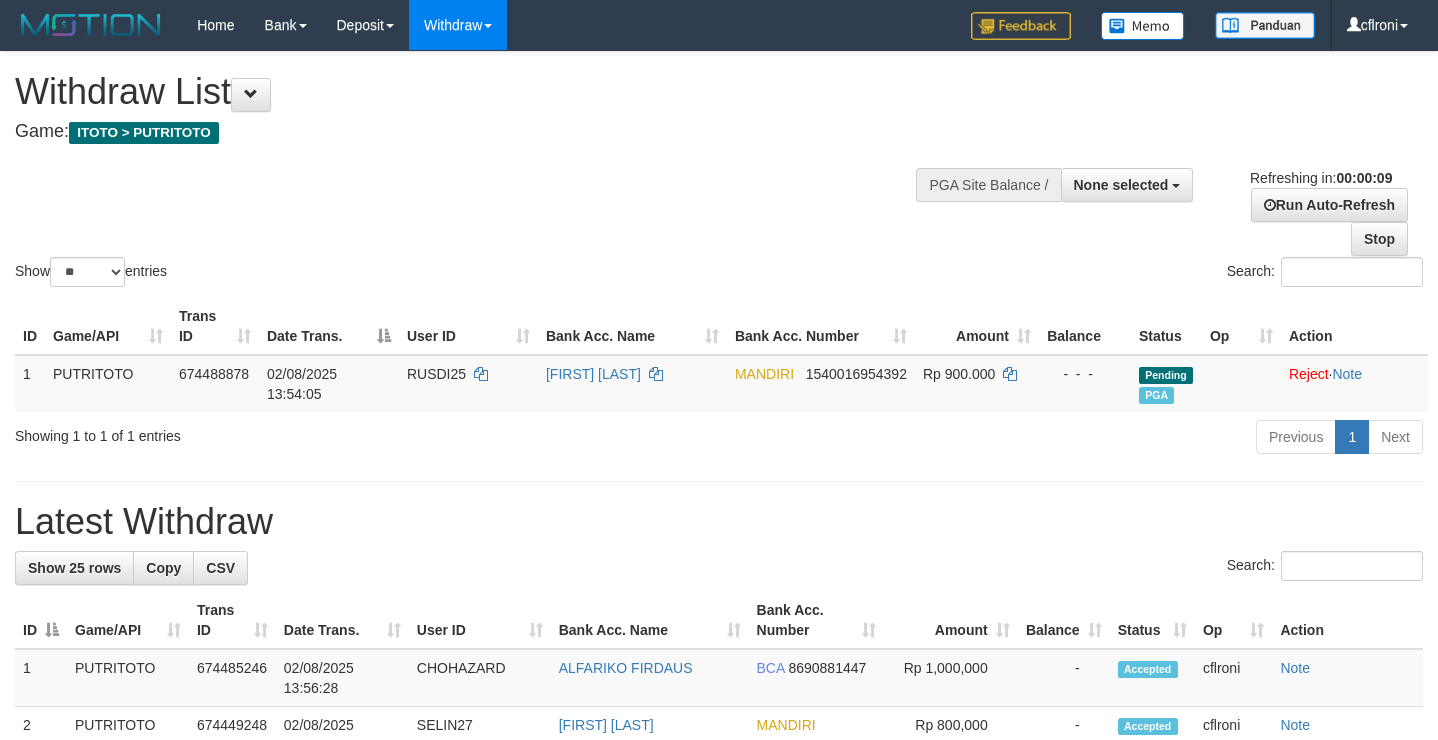 select 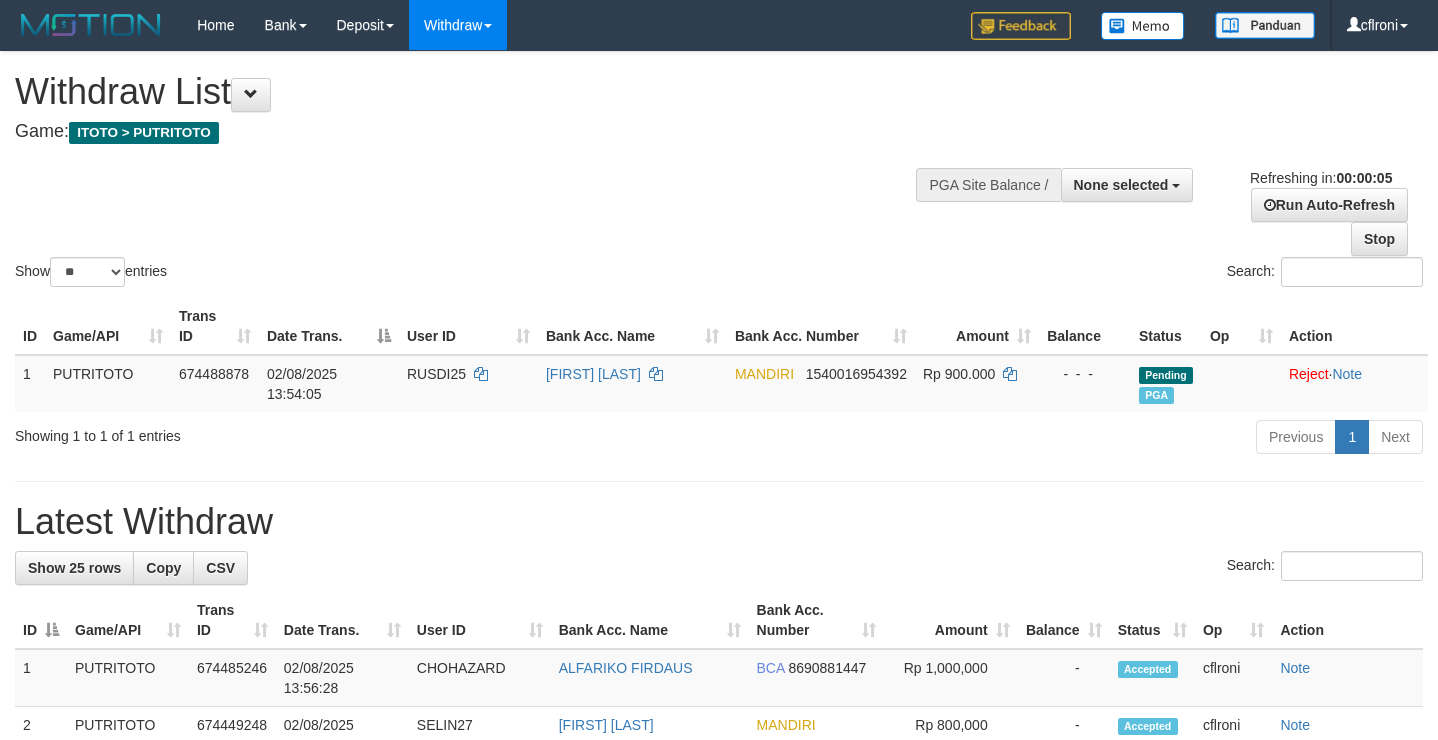 scroll, scrollTop: 0, scrollLeft: 0, axis: both 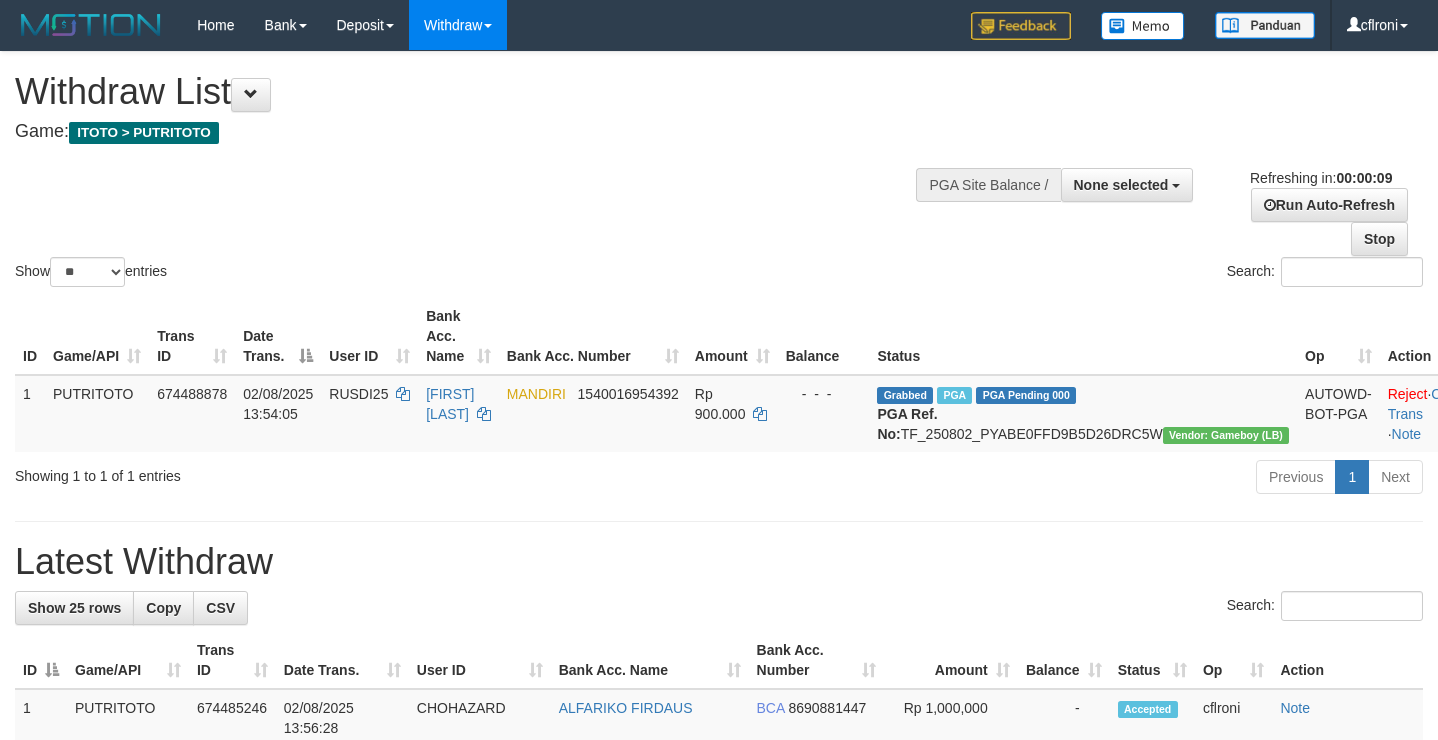 select 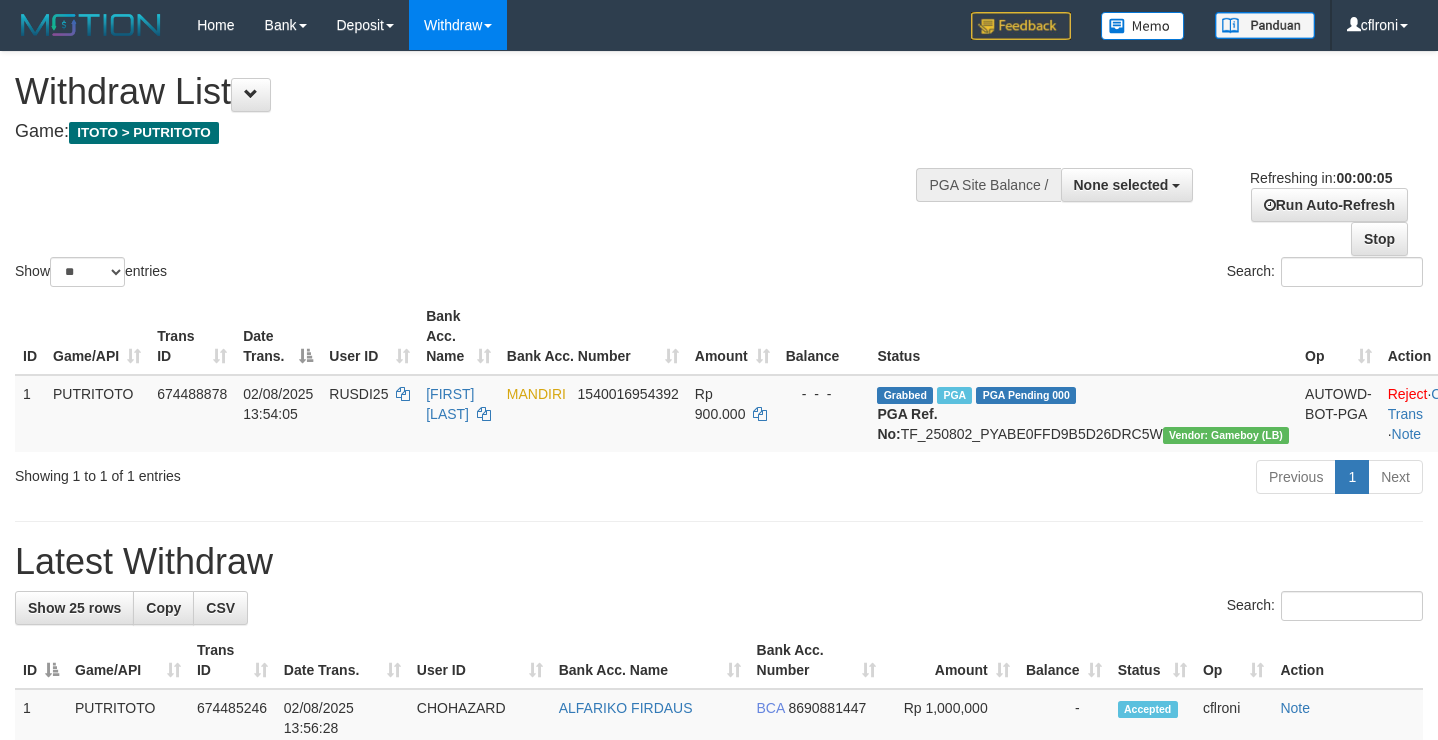 scroll, scrollTop: 0, scrollLeft: 0, axis: both 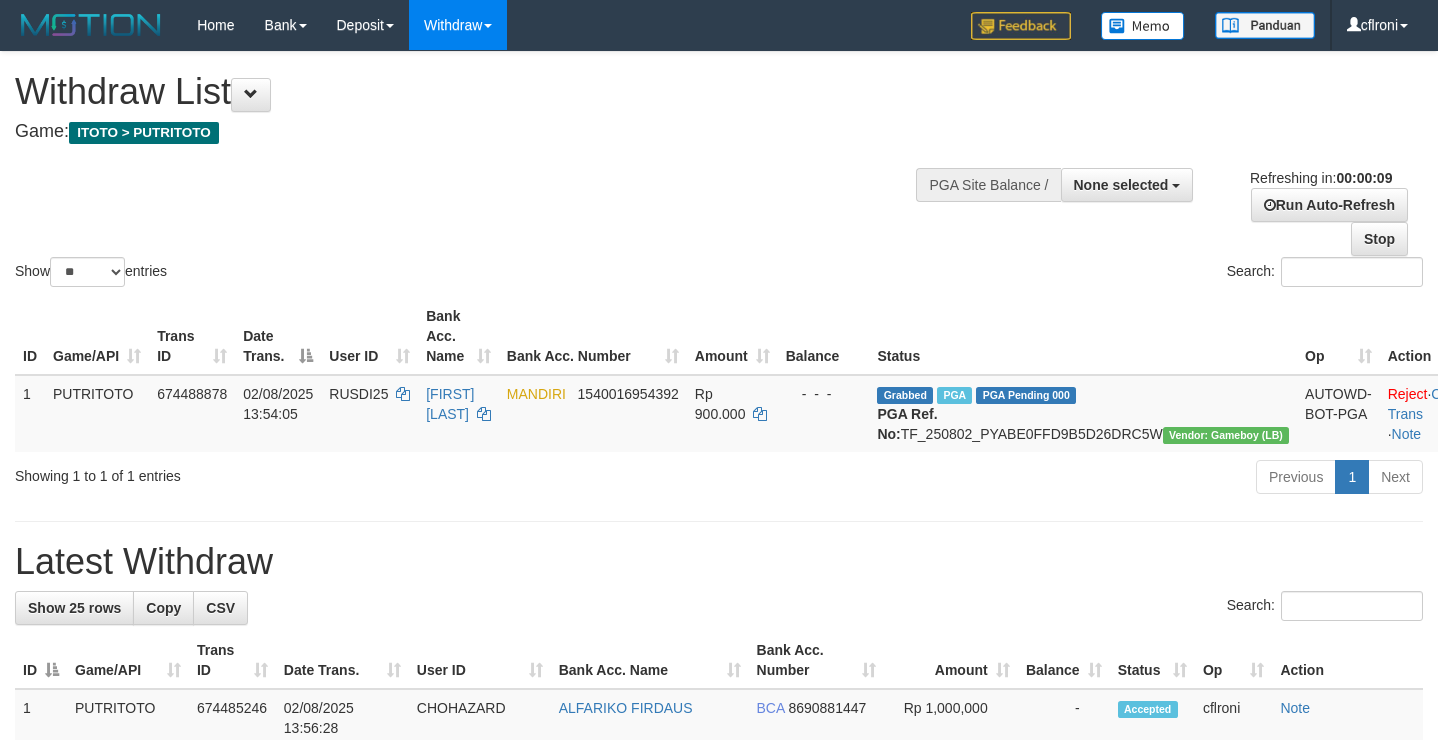 select 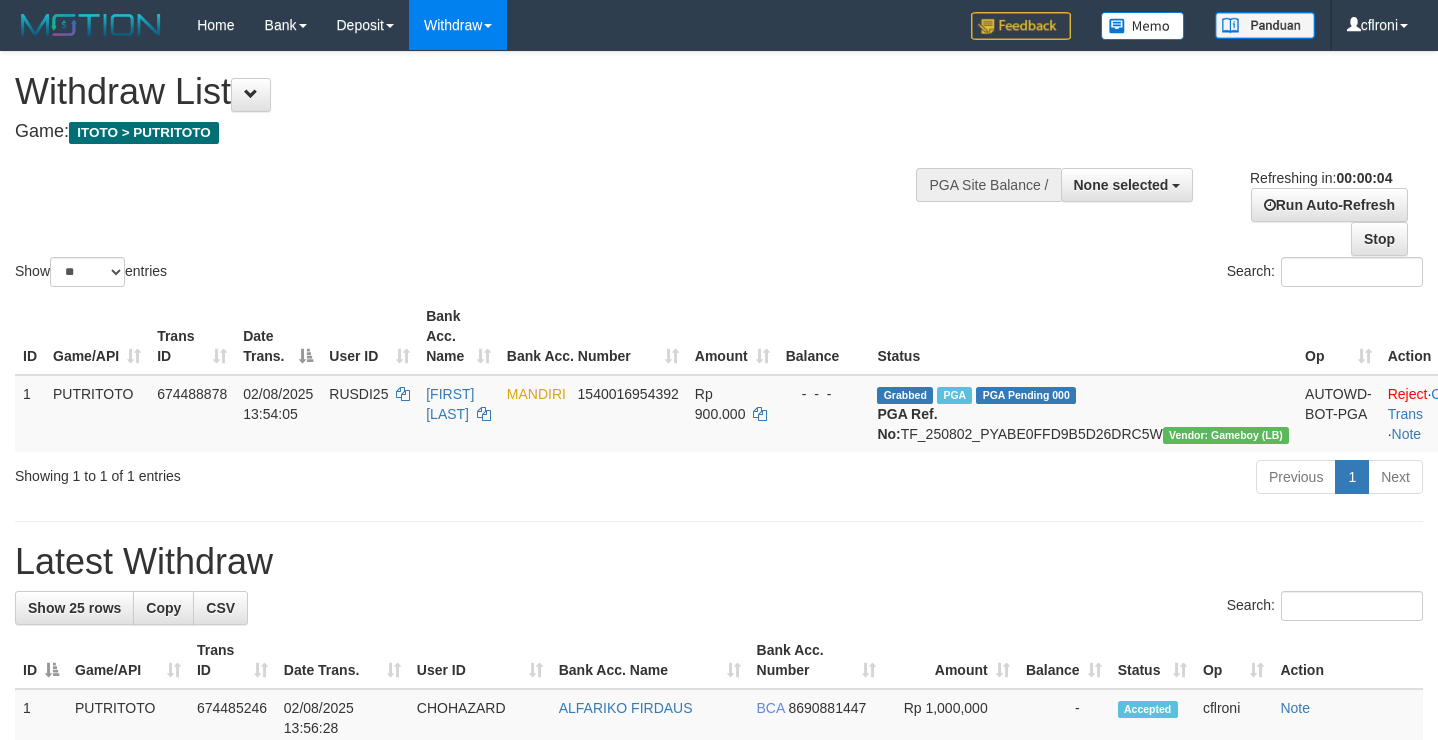 scroll, scrollTop: 0, scrollLeft: 0, axis: both 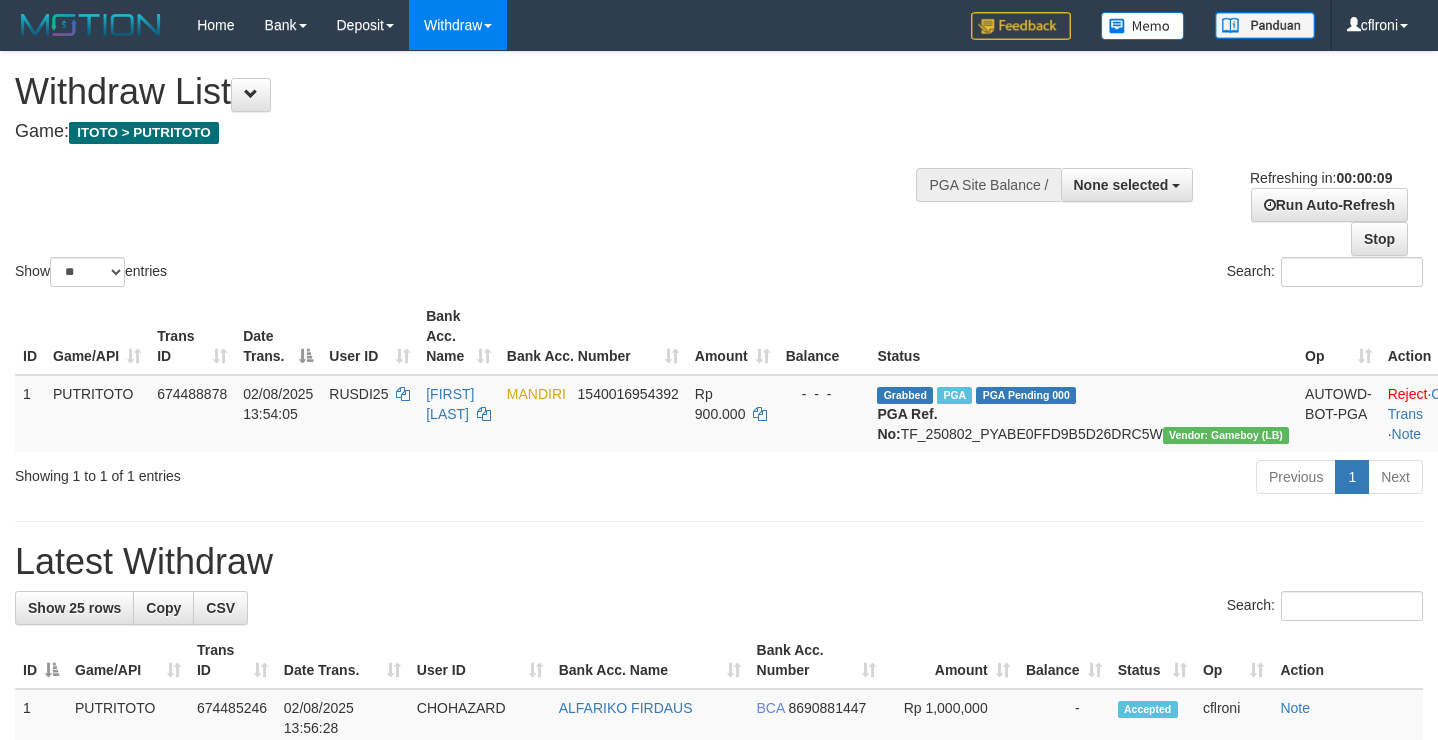 select 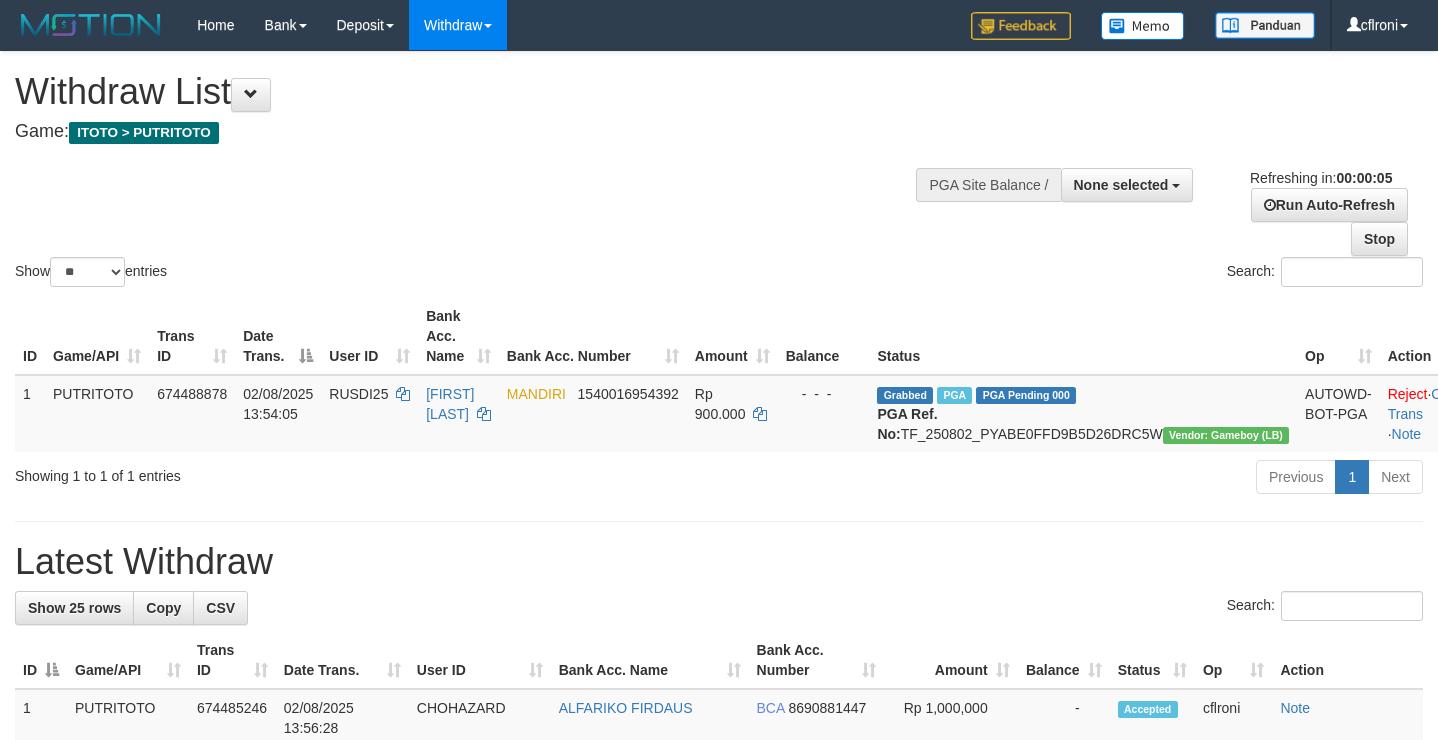 scroll, scrollTop: 0, scrollLeft: 0, axis: both 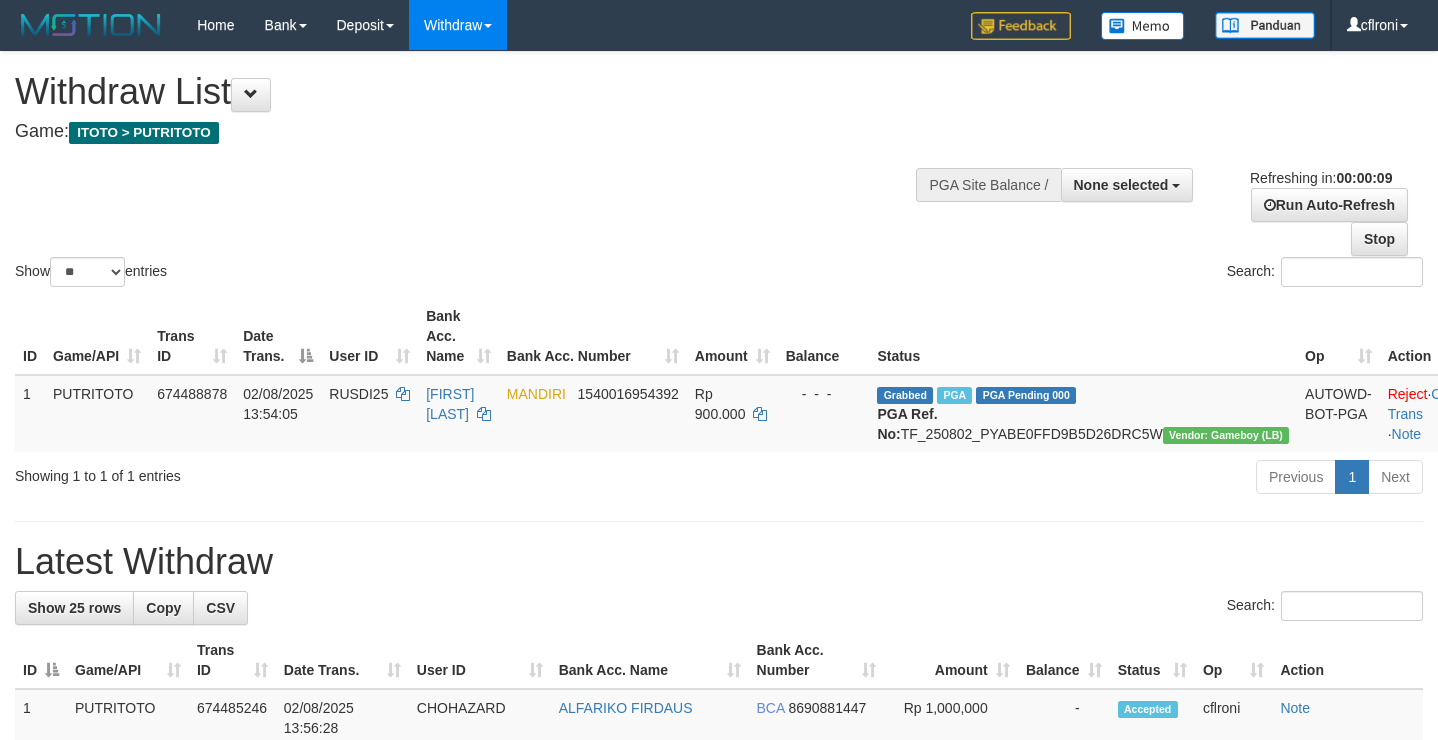 select 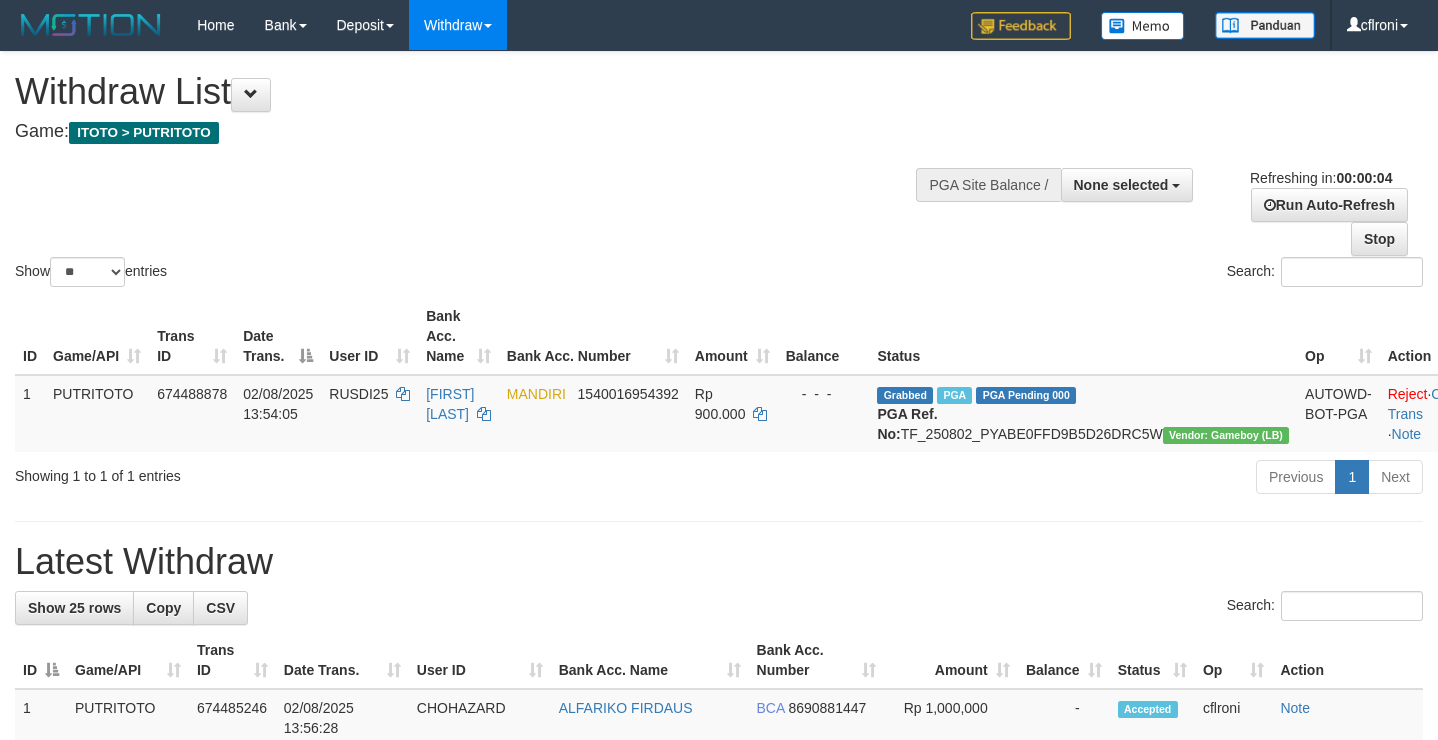 scroll, scrollTop: 0, scrollLeft: 0, axis: both 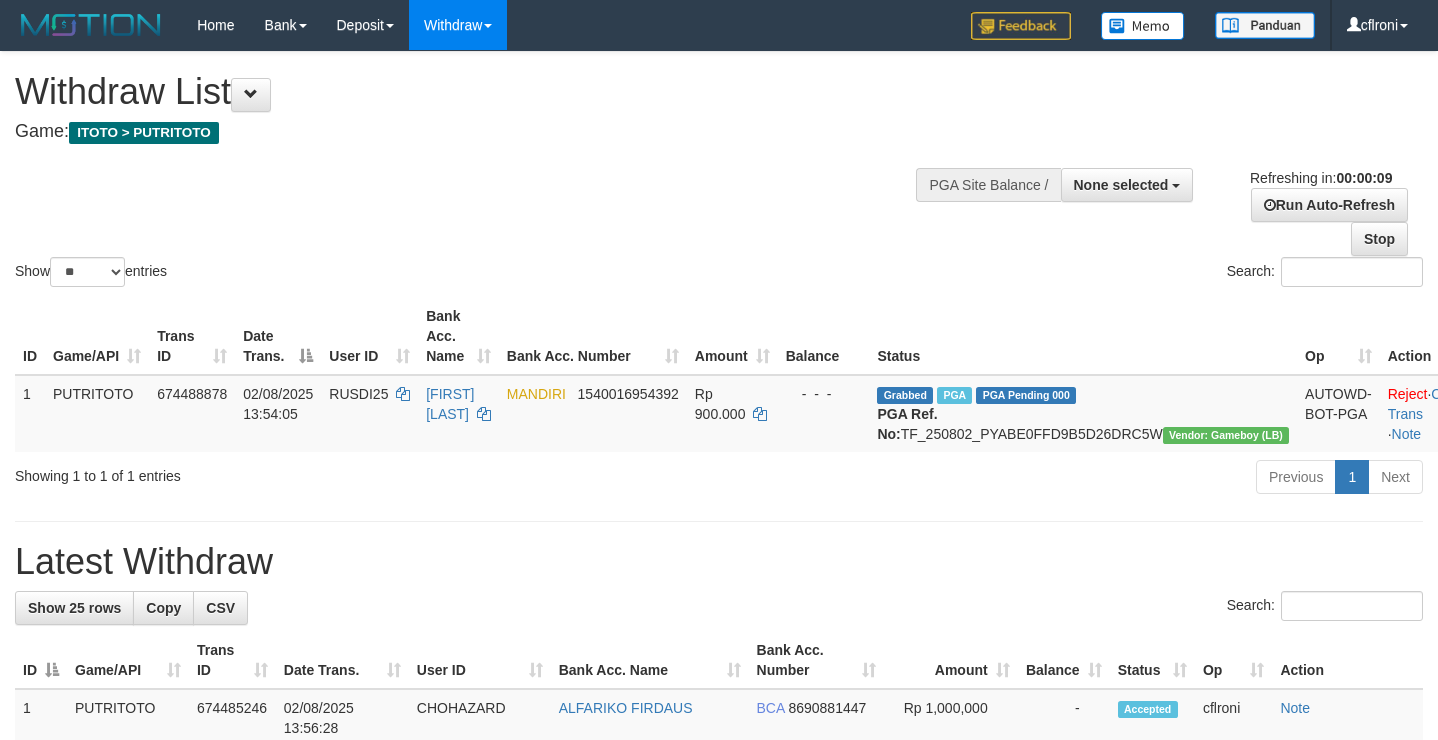 select 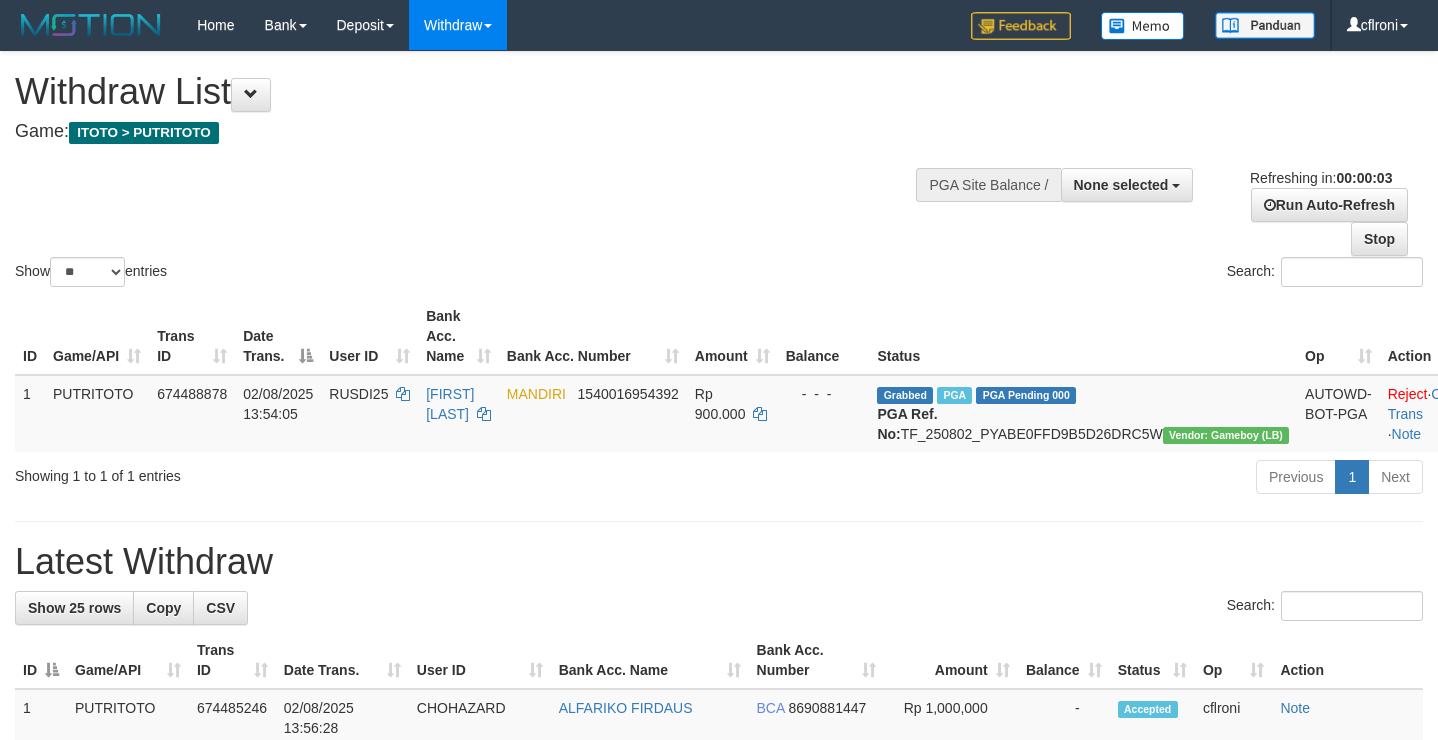 scroll, scrollTop: 0, scrollLeft: 0, axis: both 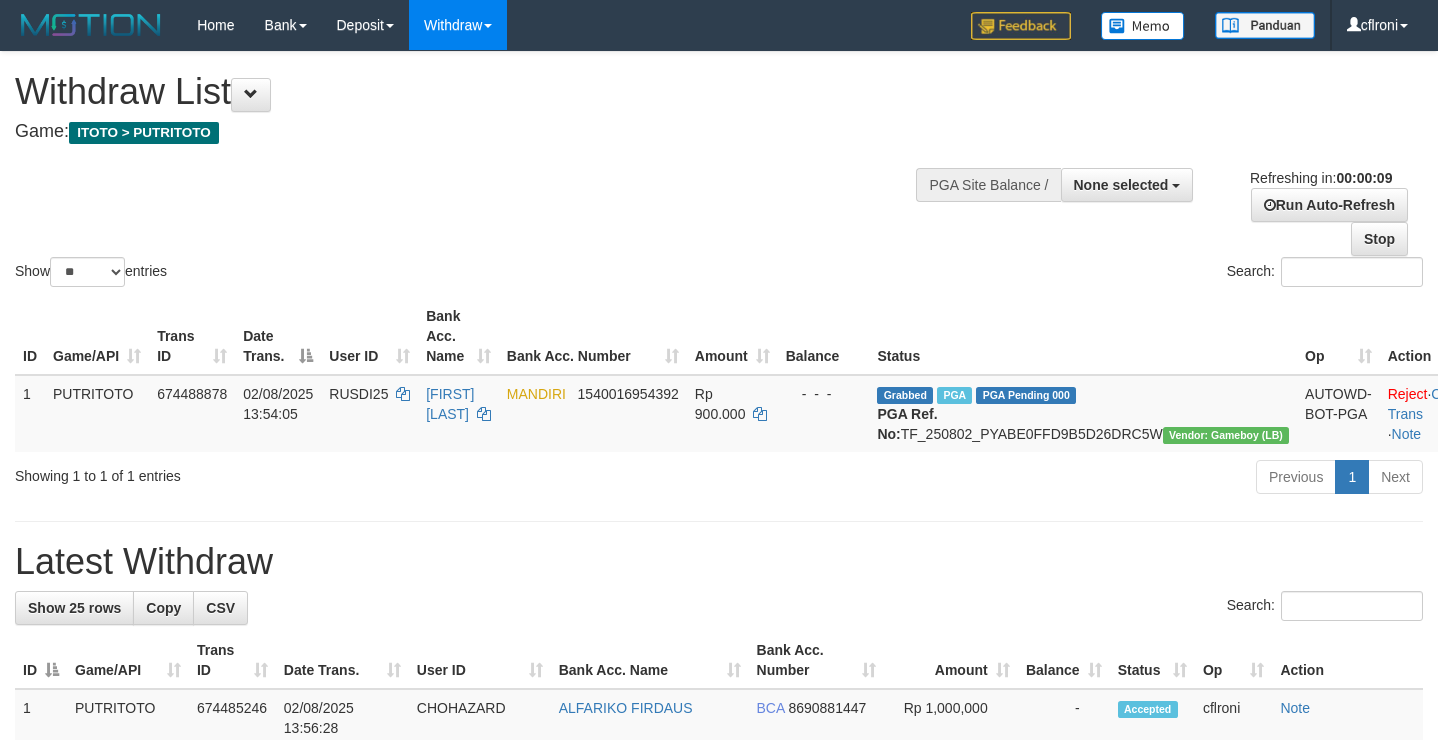 select 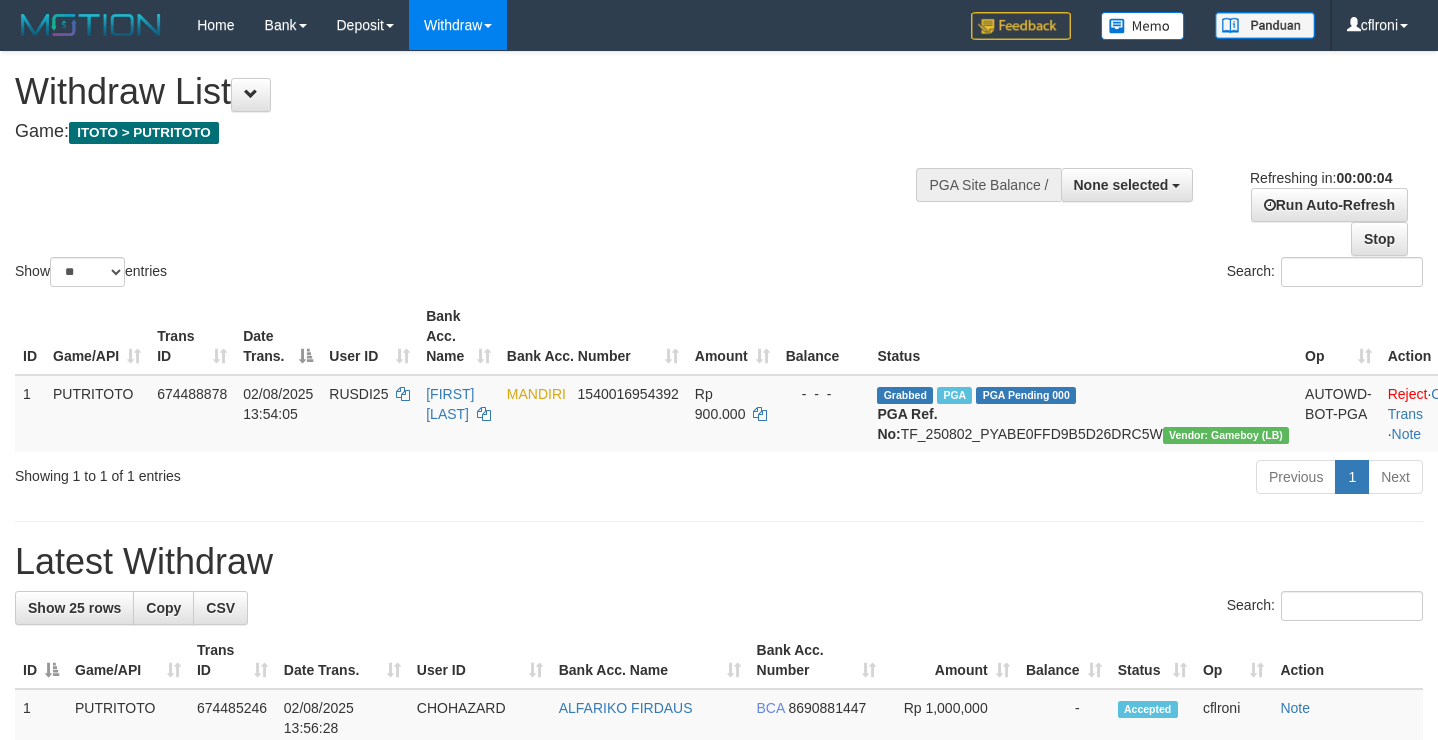 scroll, scrollTop: 0, scrollLeft: 0, axis: both 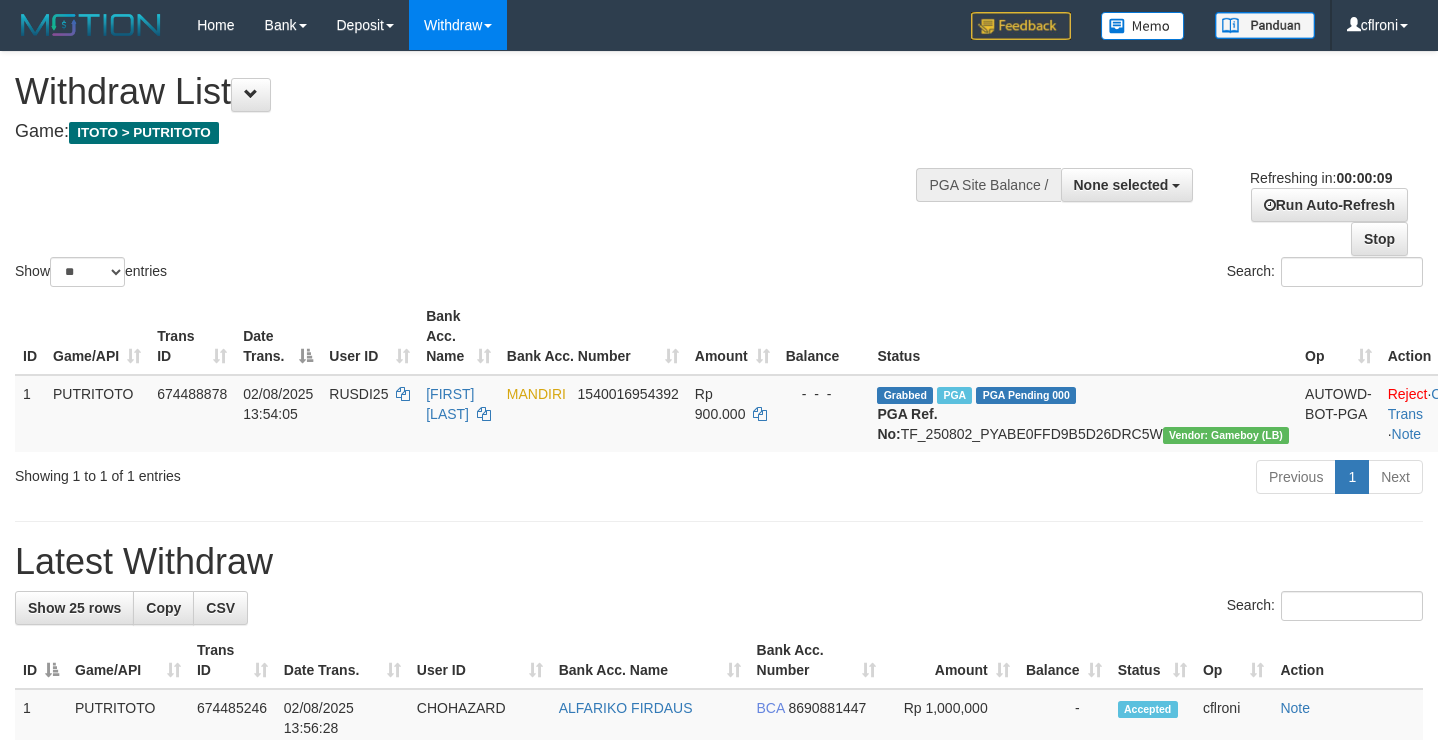 select 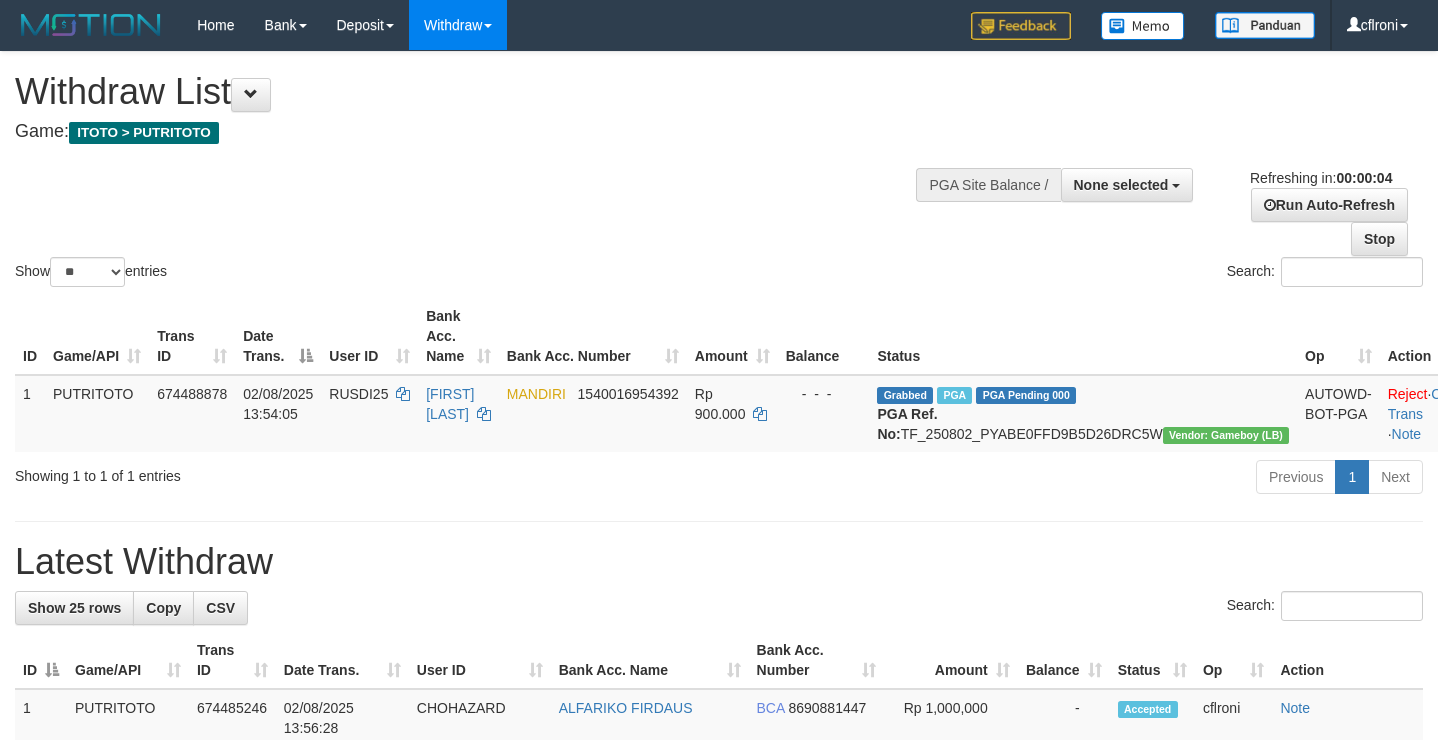 scroll, scrollTop: 0, scrollLeft: 0, axis: both 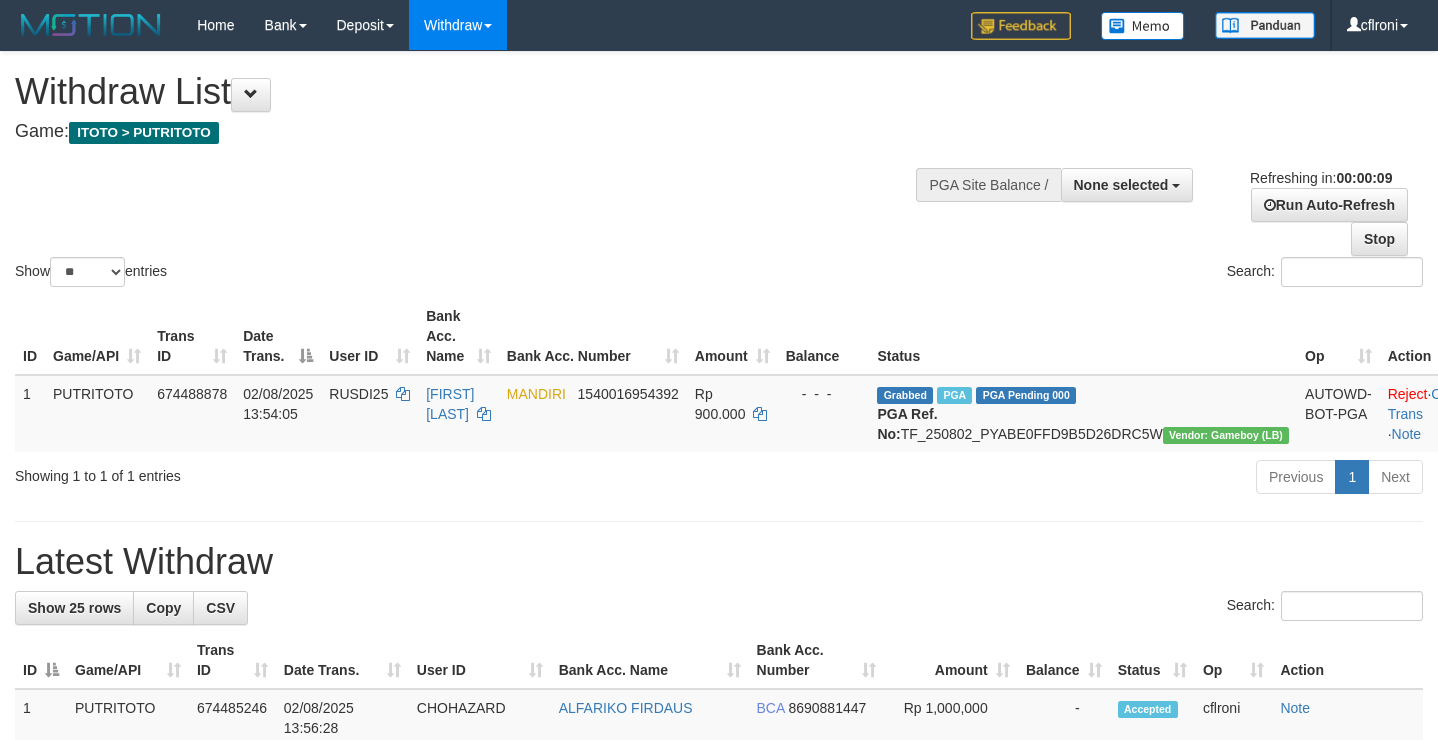 select 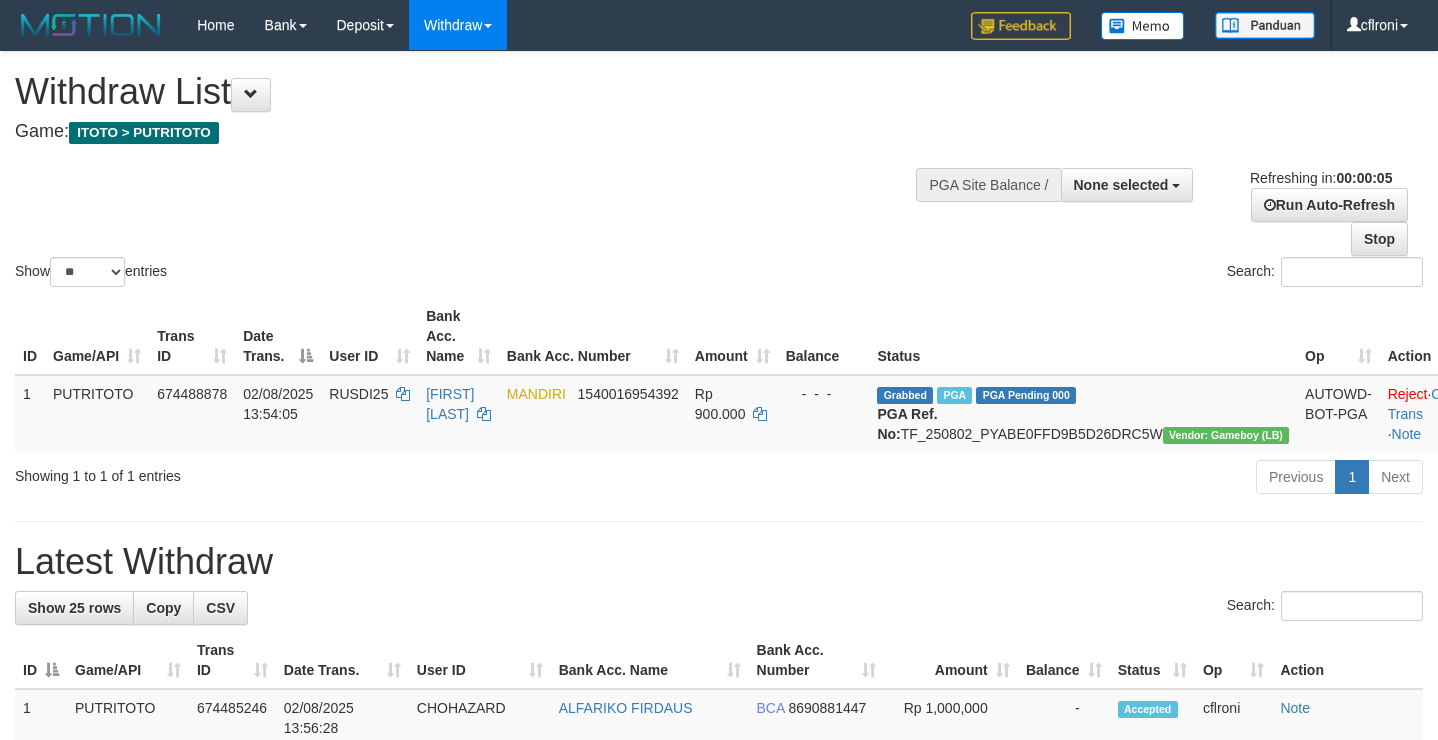 scroll, scrollTop: 0, scrollLeft: 0, axis: both 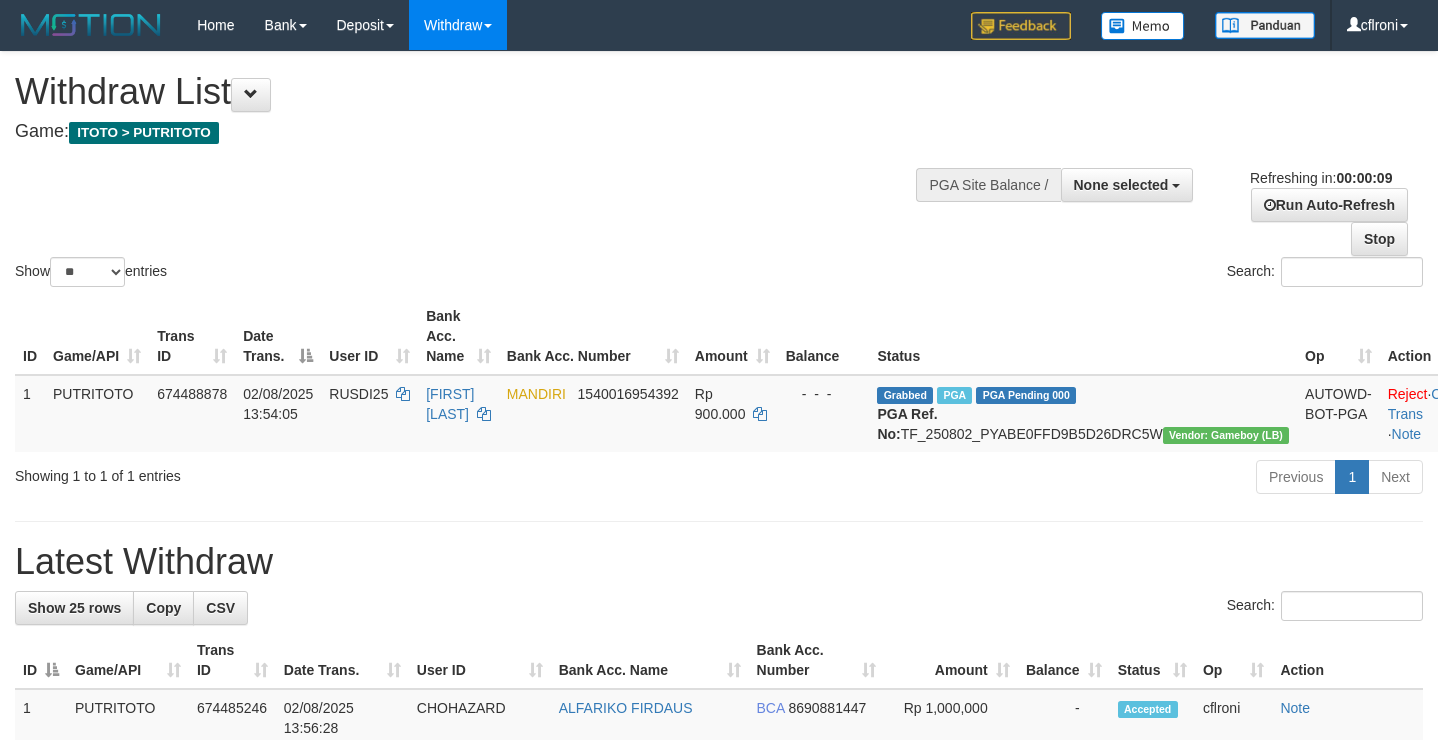 select 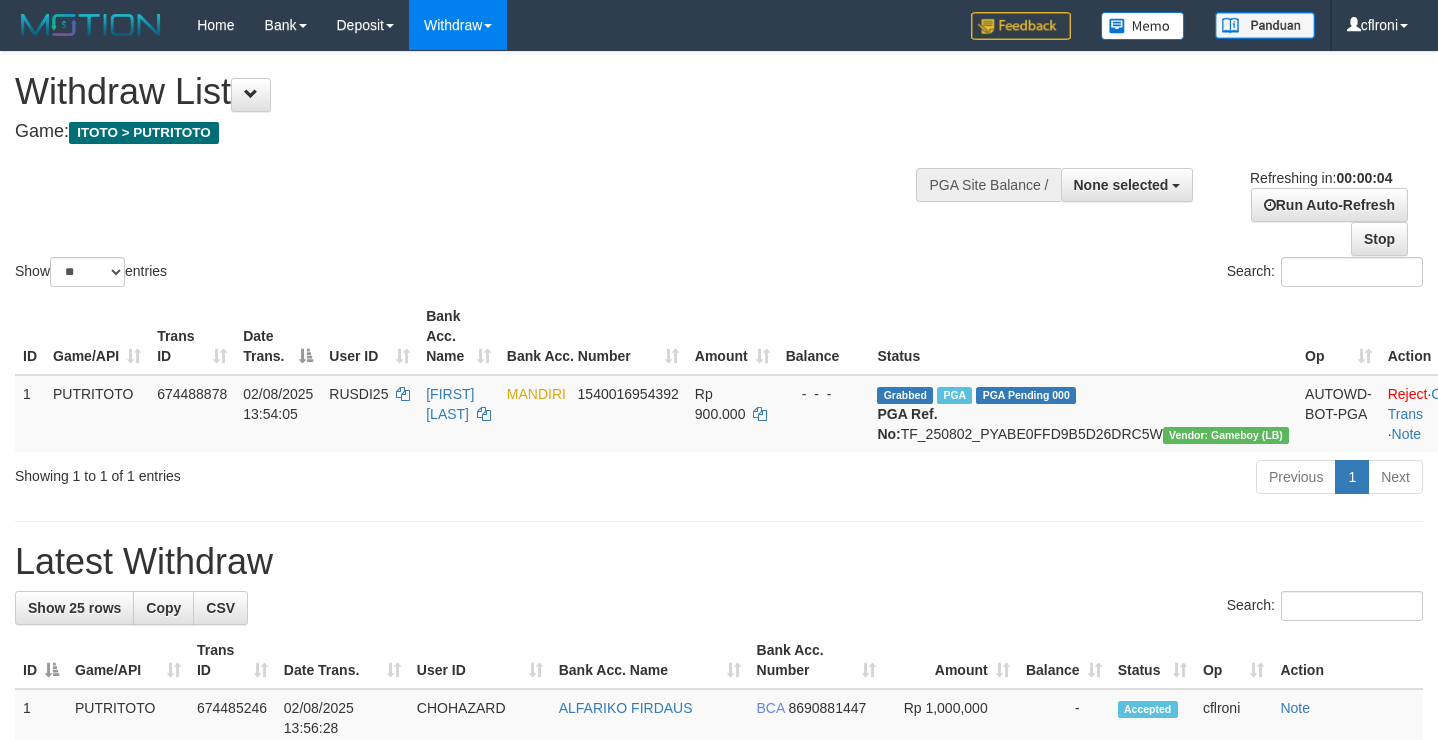 scroll, scrollTop: 0, scrollLeft: 0, axis: both 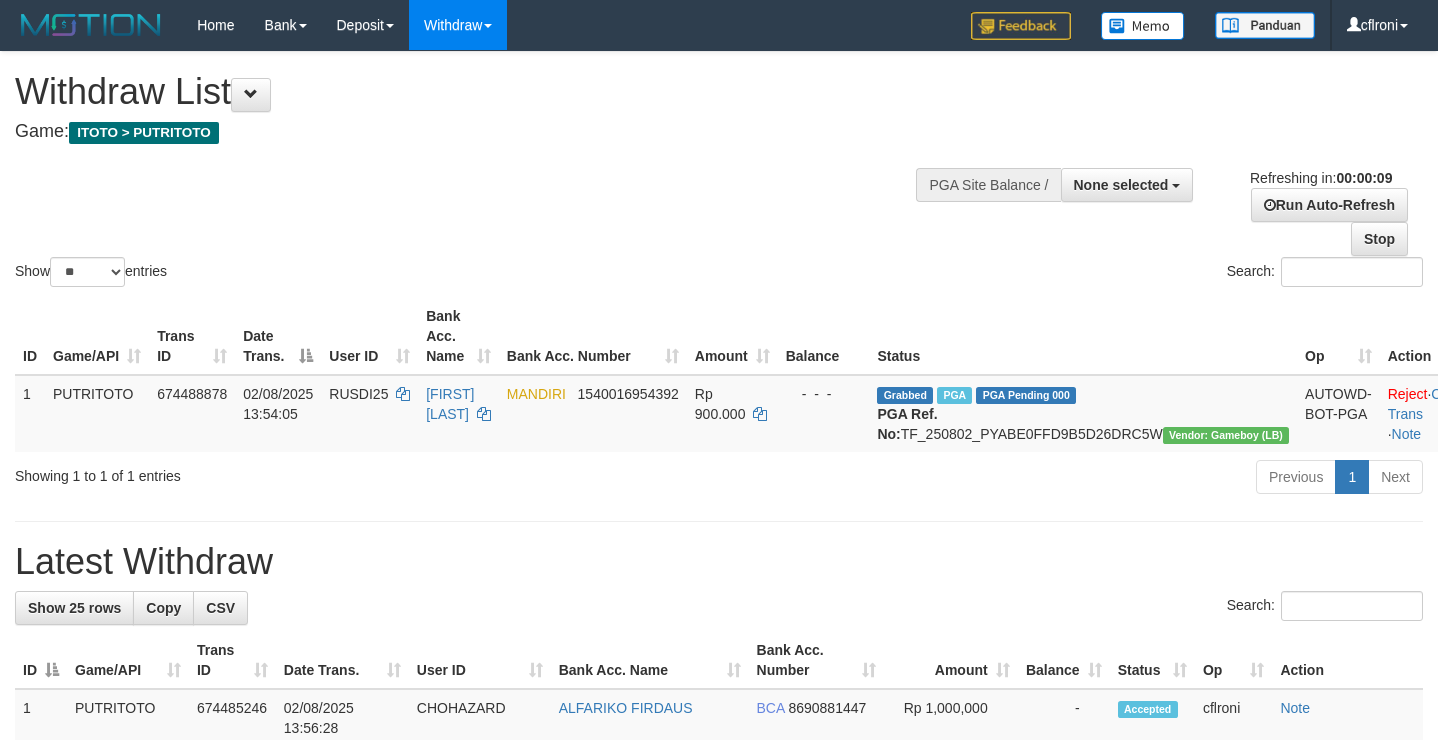 select 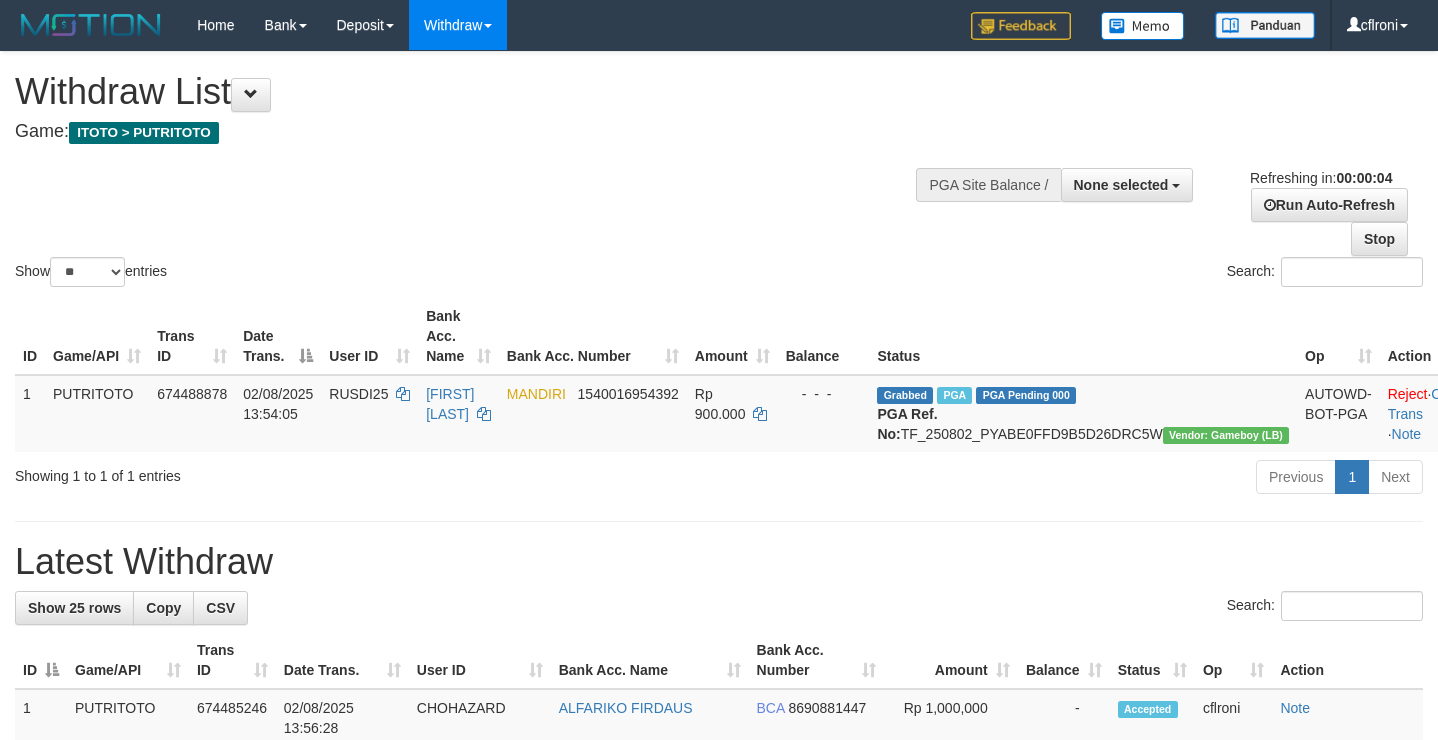 scroll, scrollTop: 0, scrollLeft: 0, axis: both 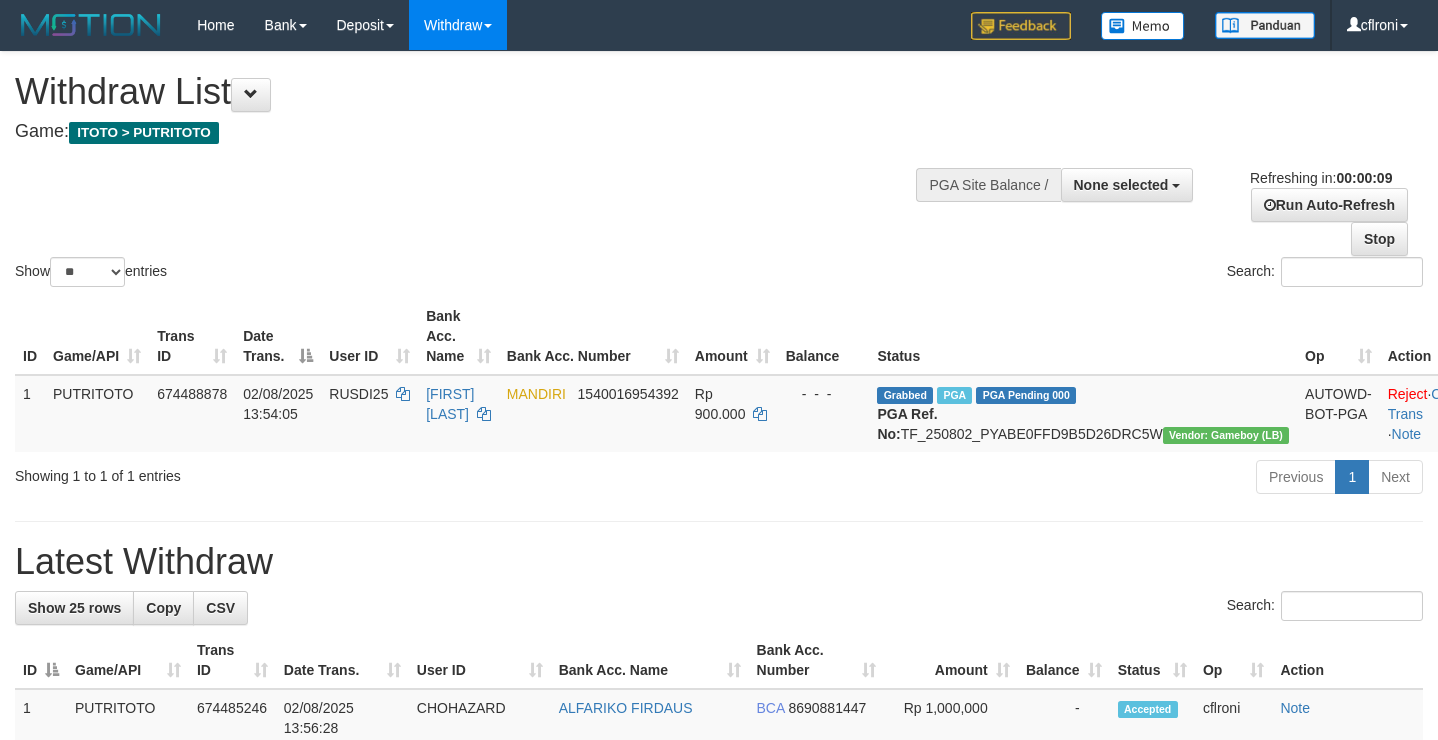 select 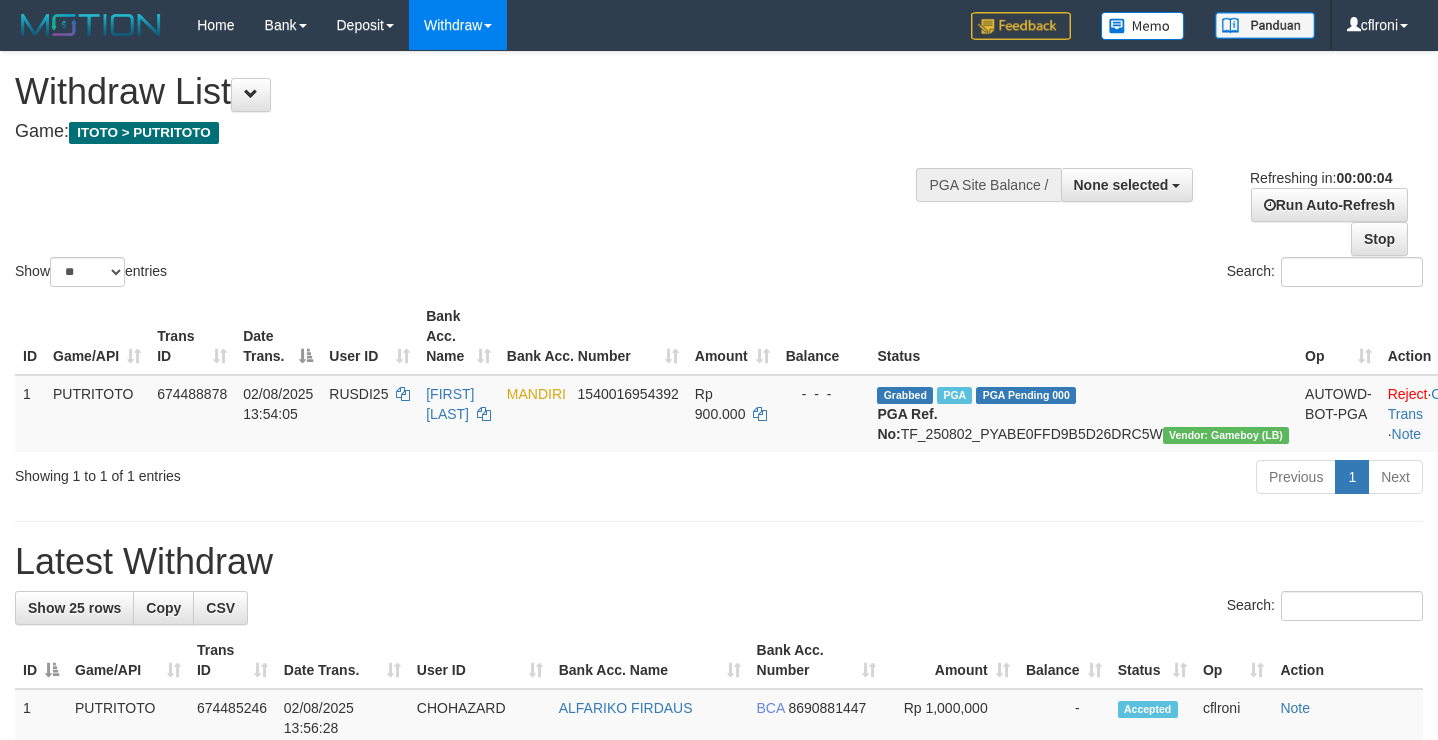 scroll, scrollTop: 0, scrollLeft: 0, axis: both 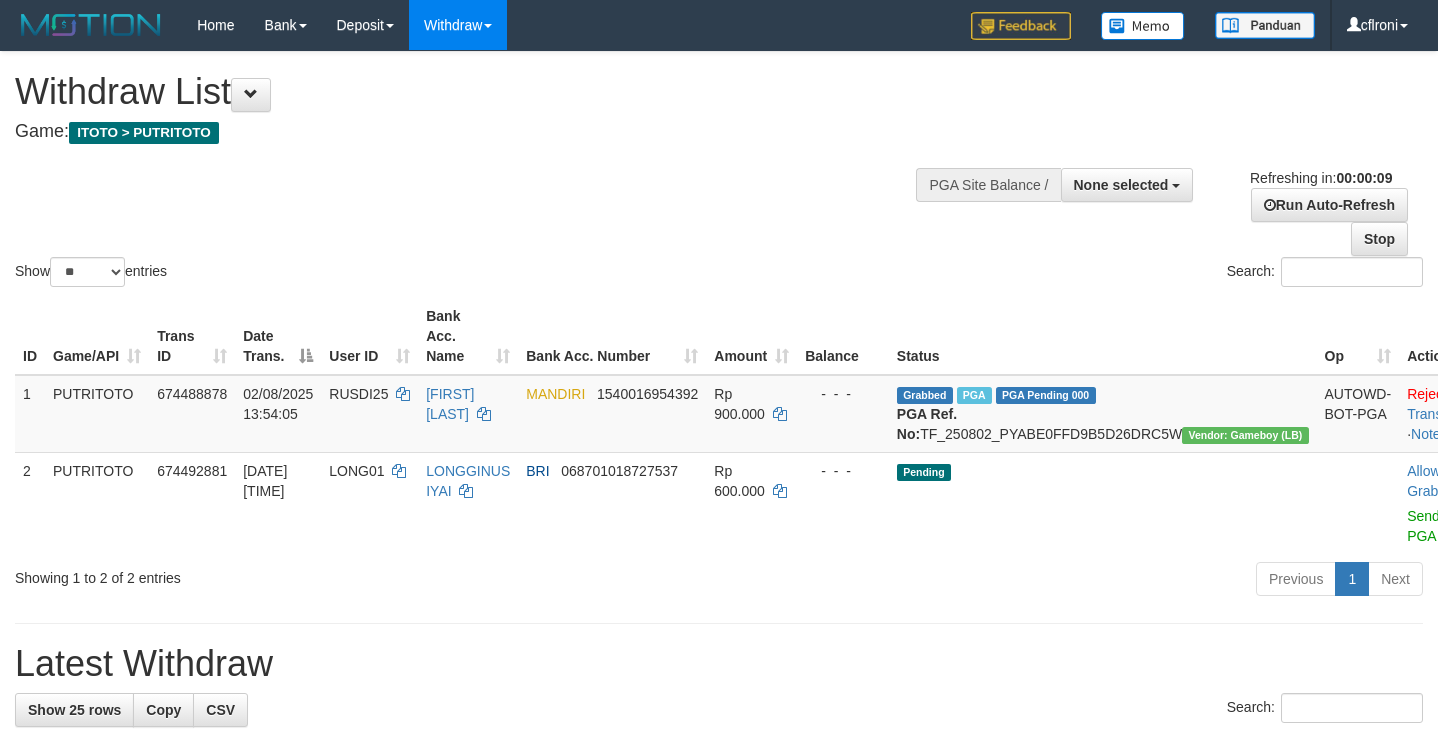select 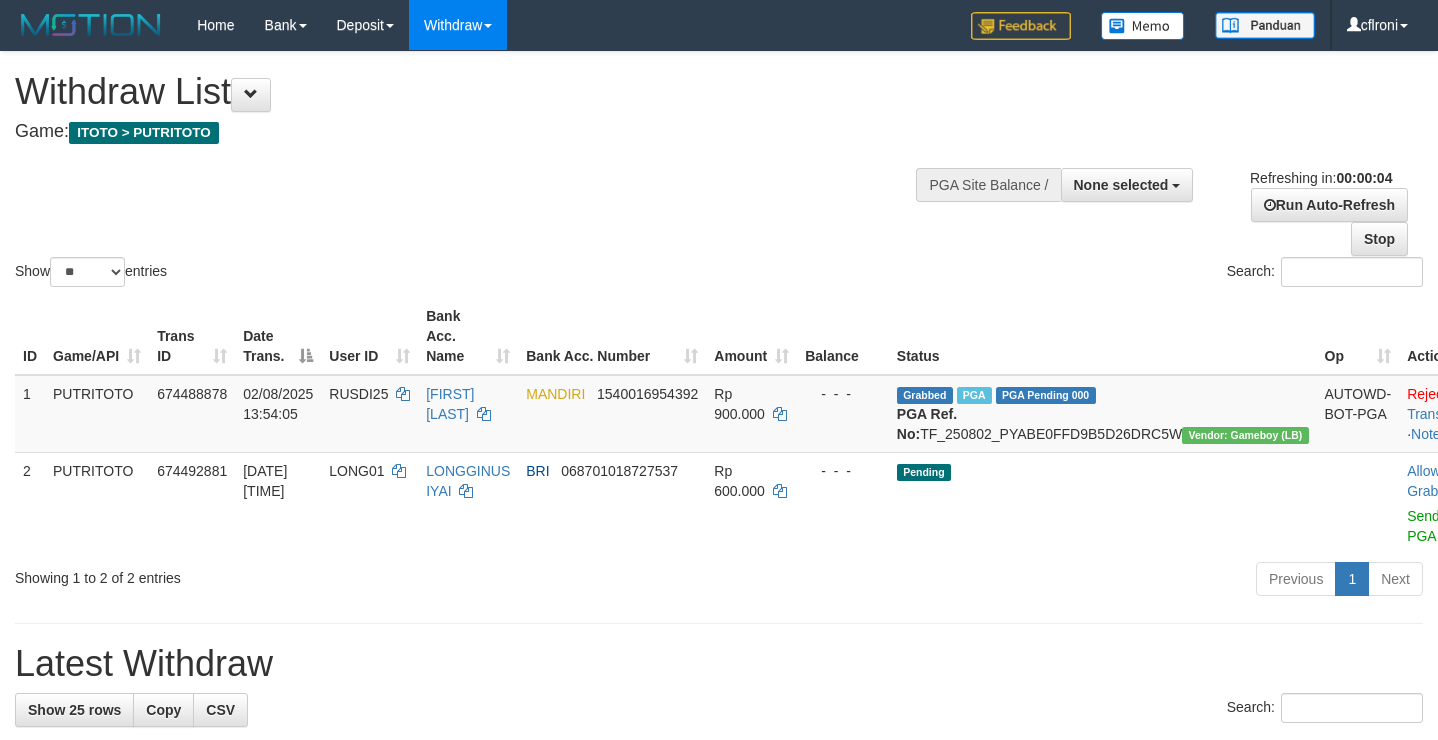 scroll, scrollTop: 0, scrollLeft: 0, axis: both 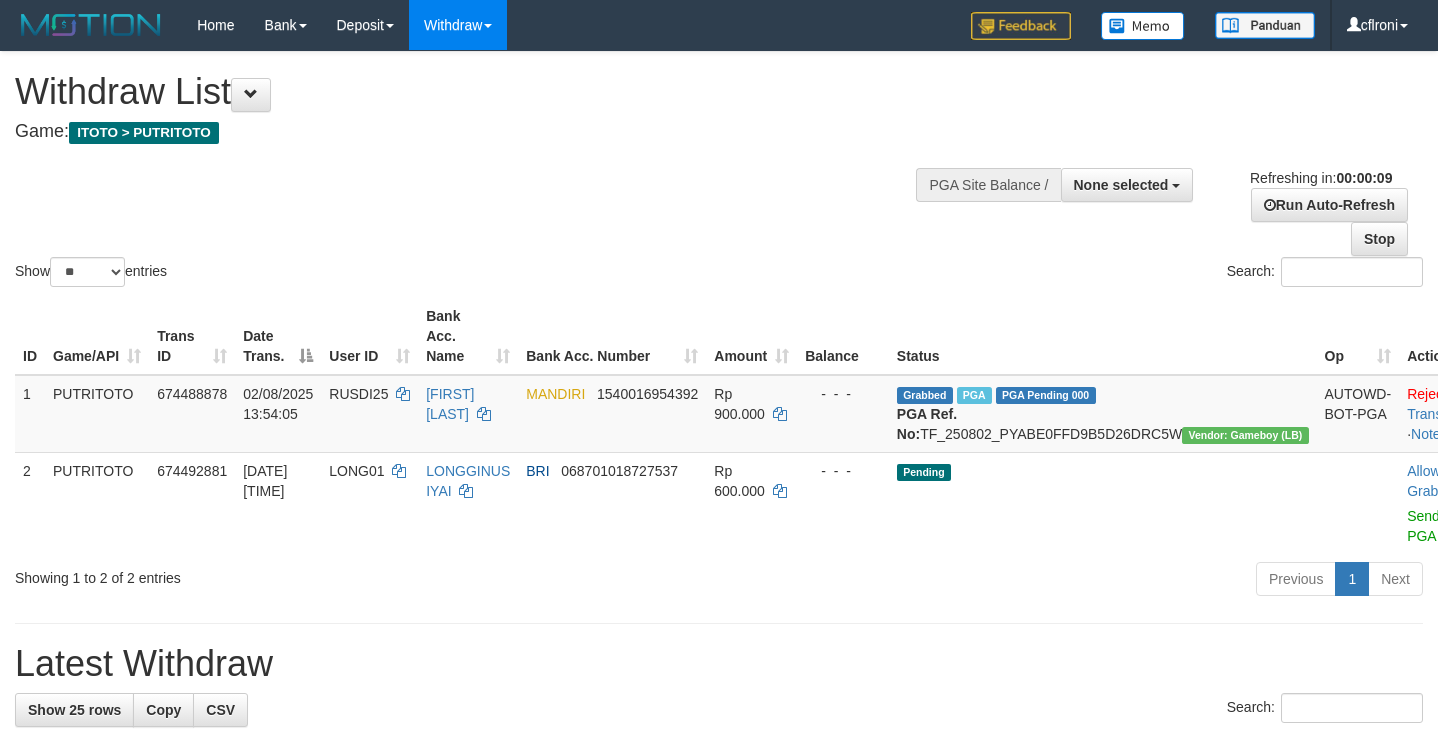 select 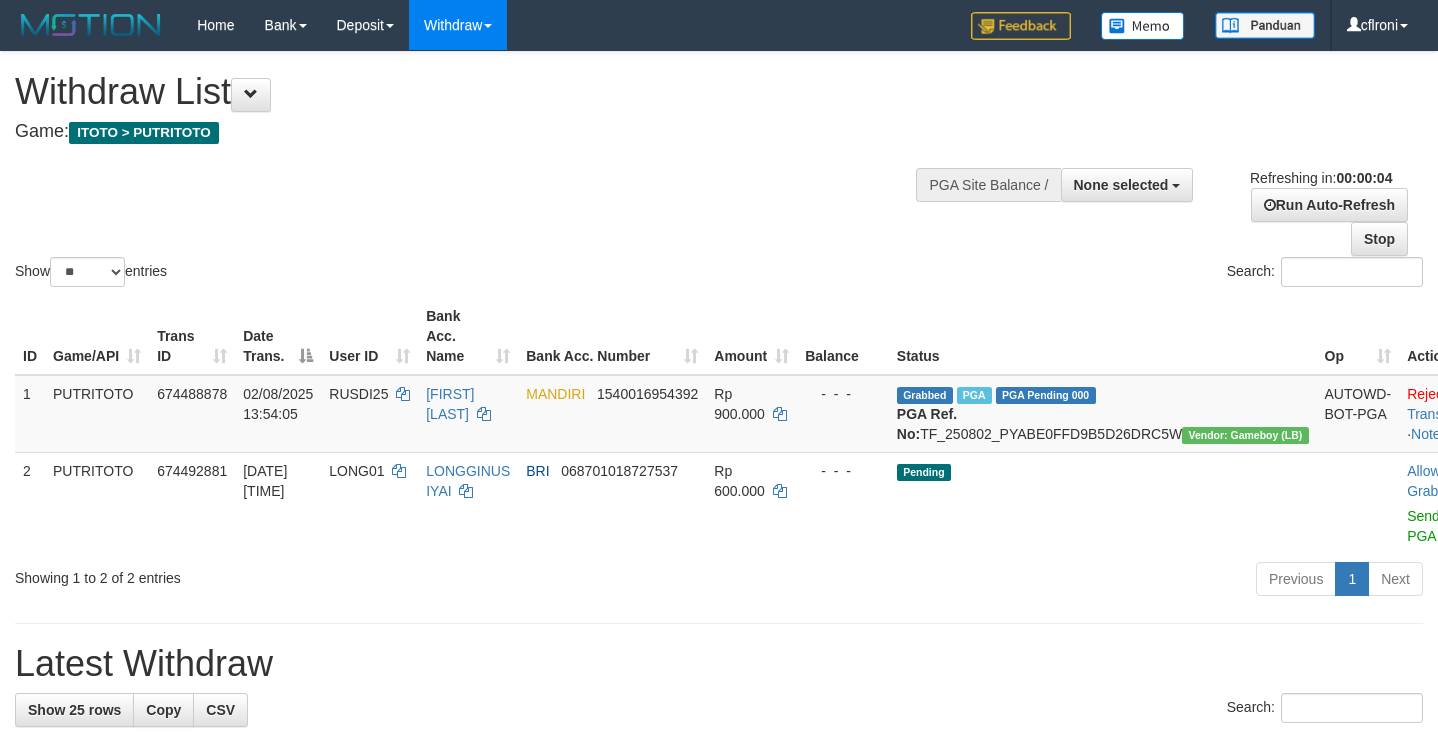 scroll, scrollTop: 0, scrollLeft: 0, axis: both 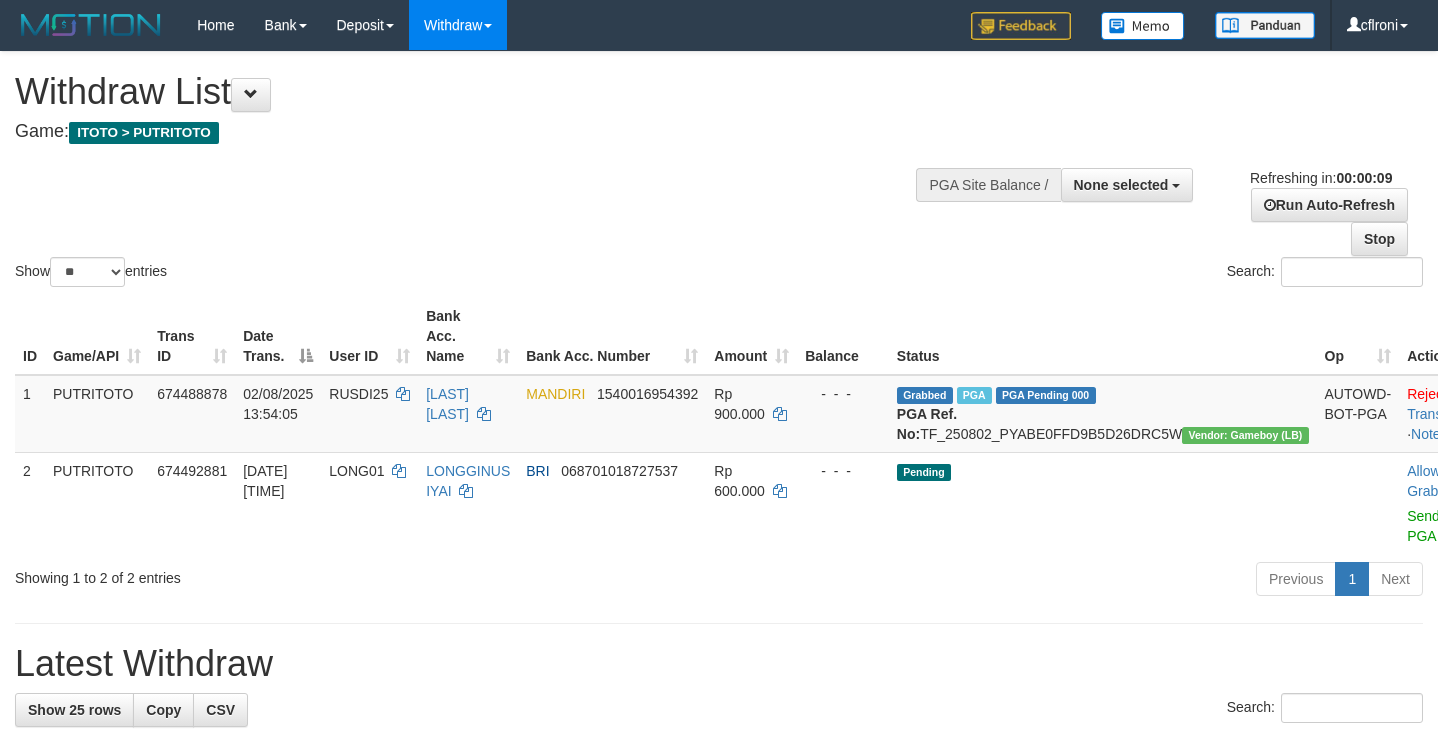 select 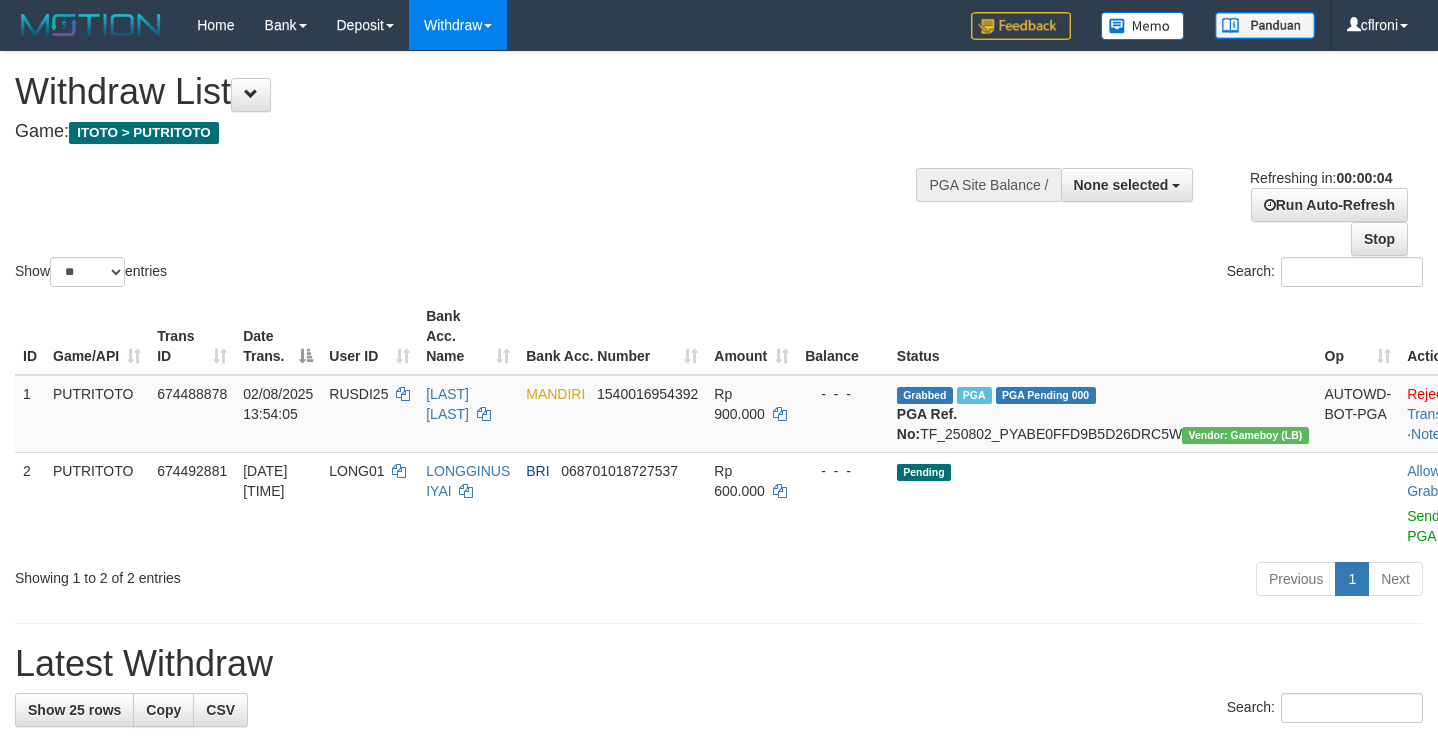 scroll, scrollTop: 0, scrollLeft: 0, axis: both 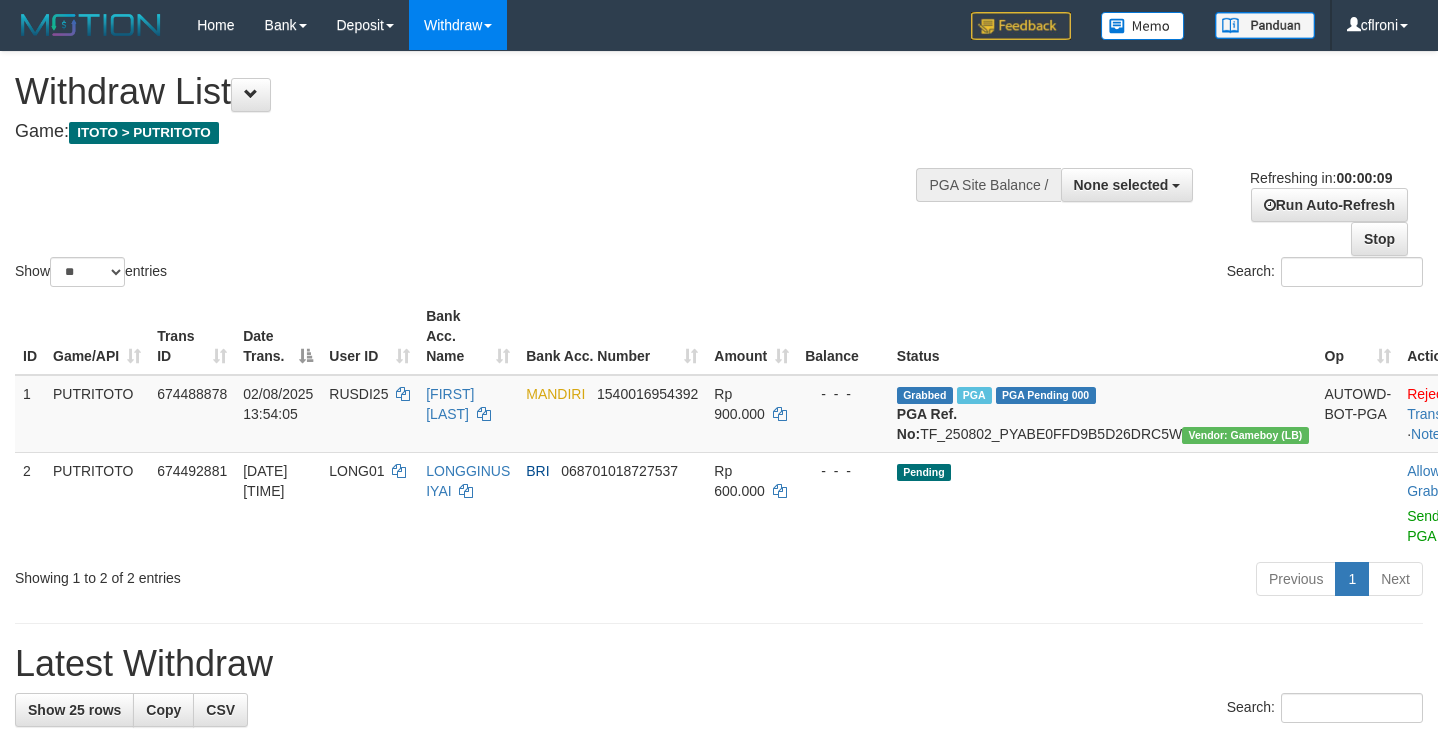 select 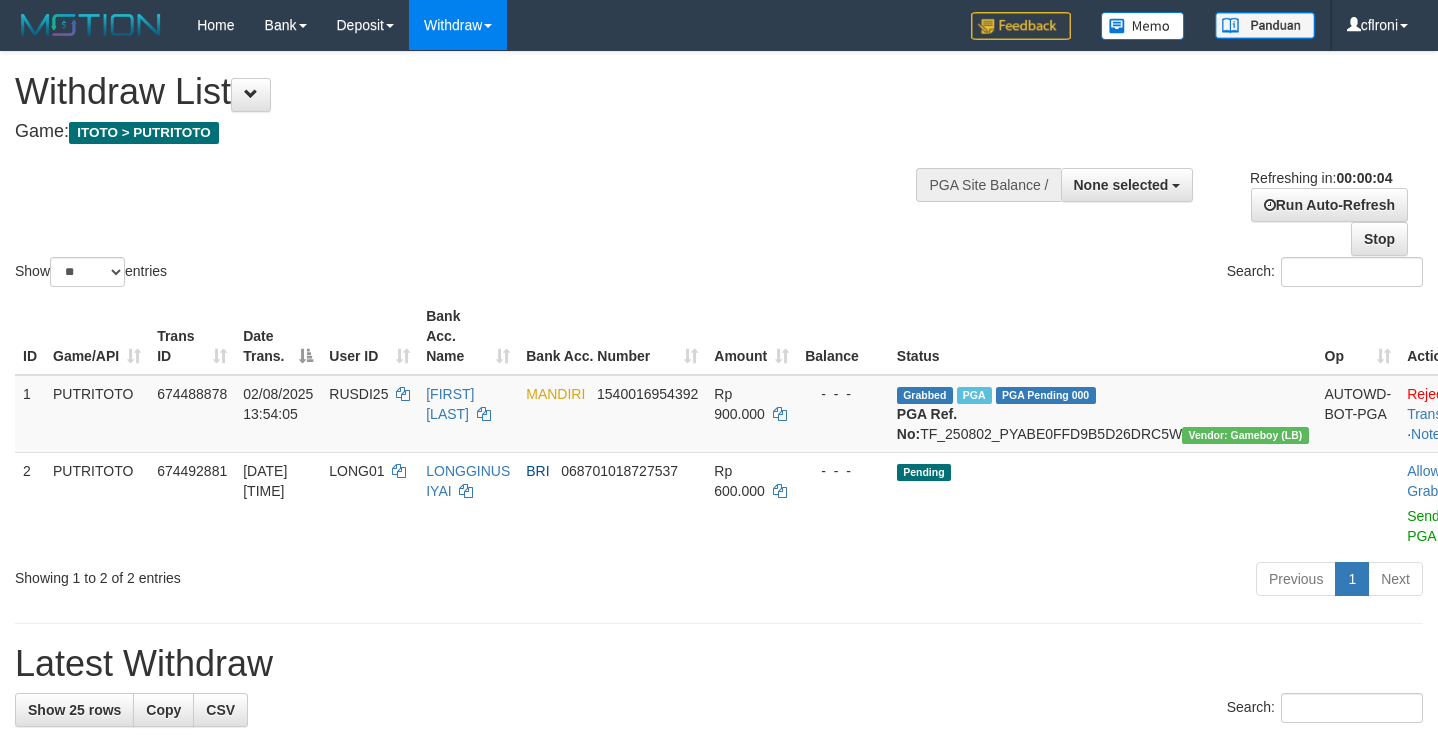 scroll, scrollTop: 0, scrollLeft: 0, axis: both 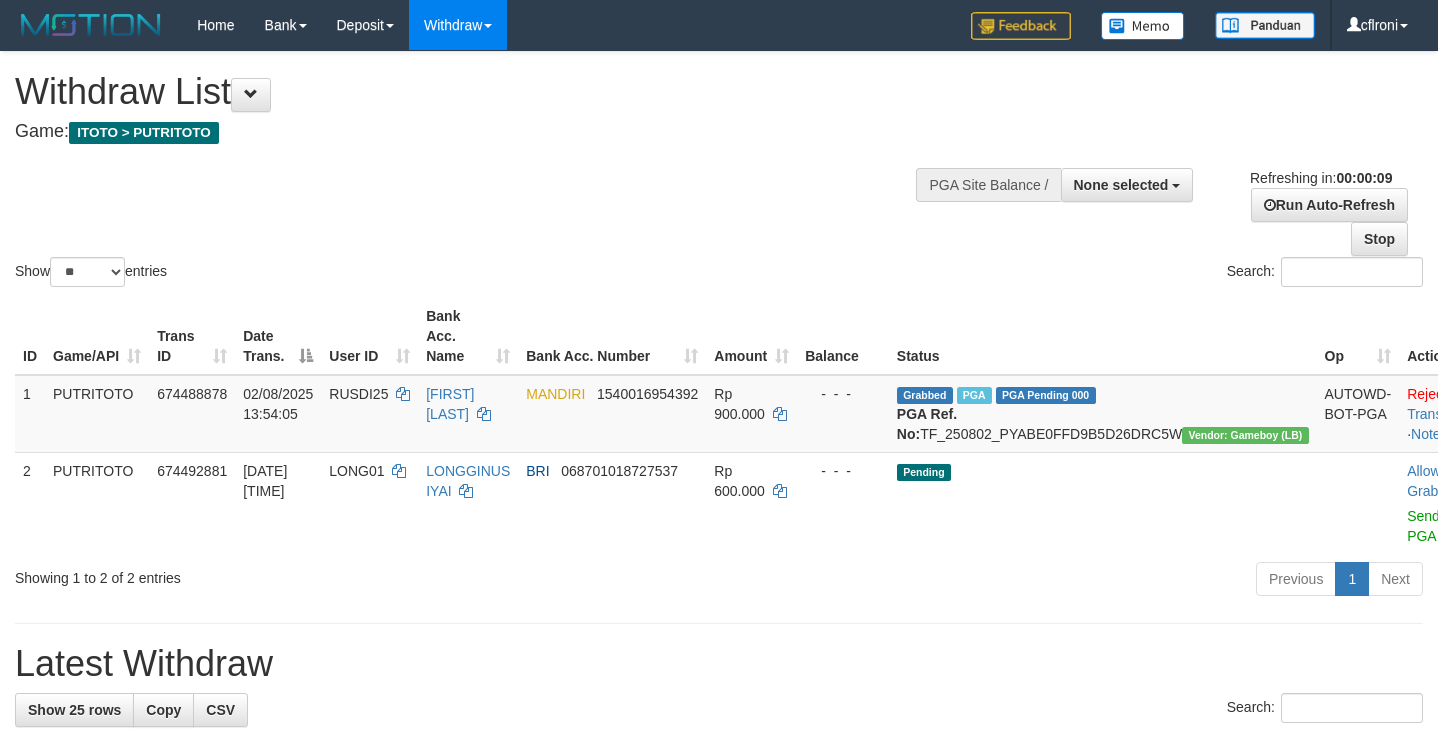 select 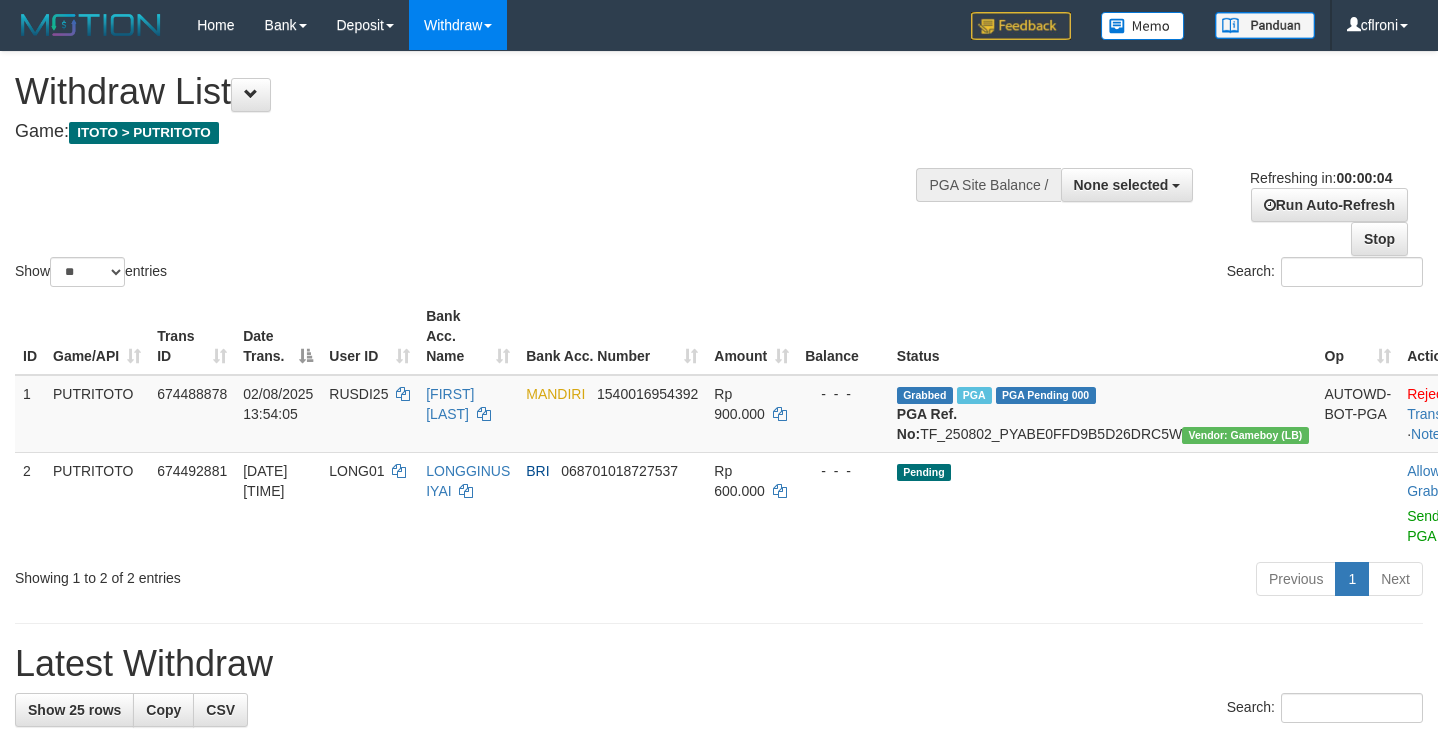 scroll, scrollTop: 0, scrollLeft: 0, axis: both 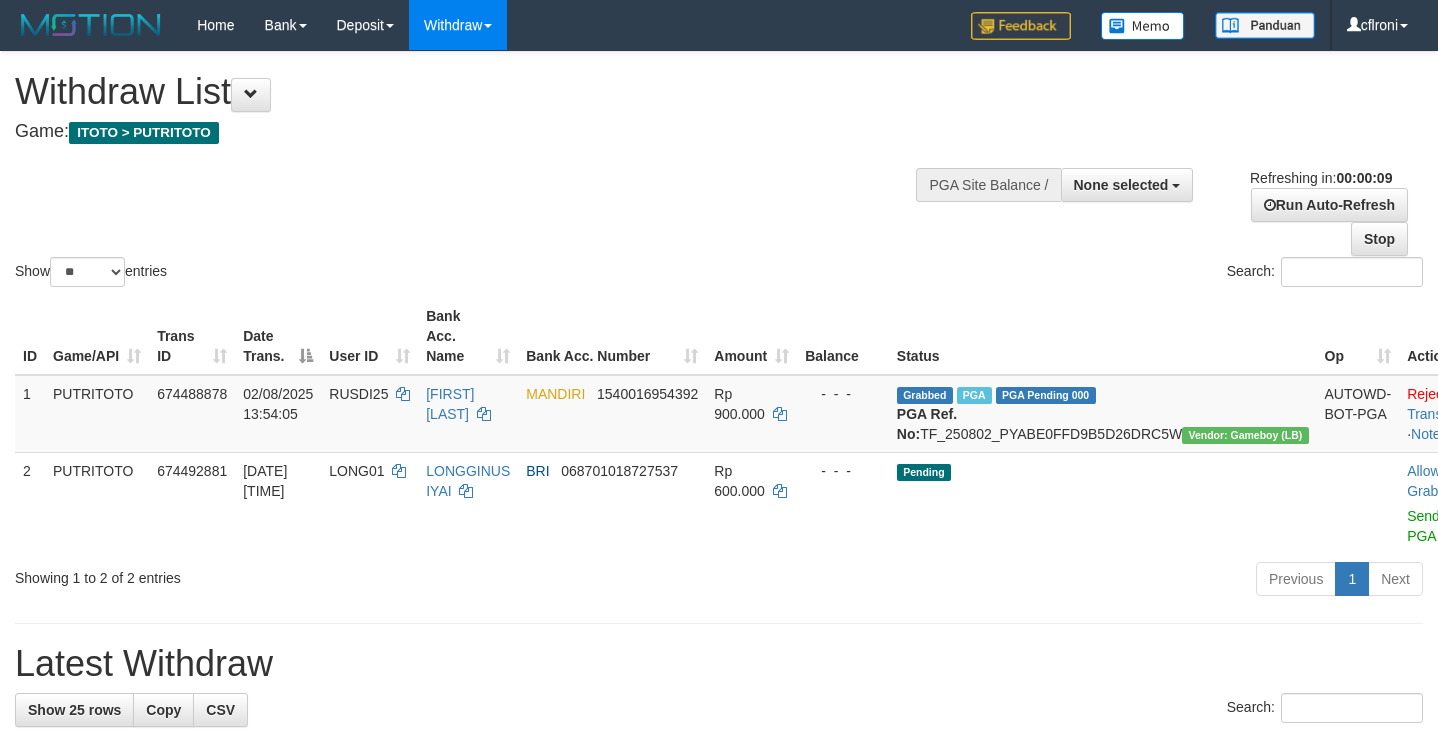 select 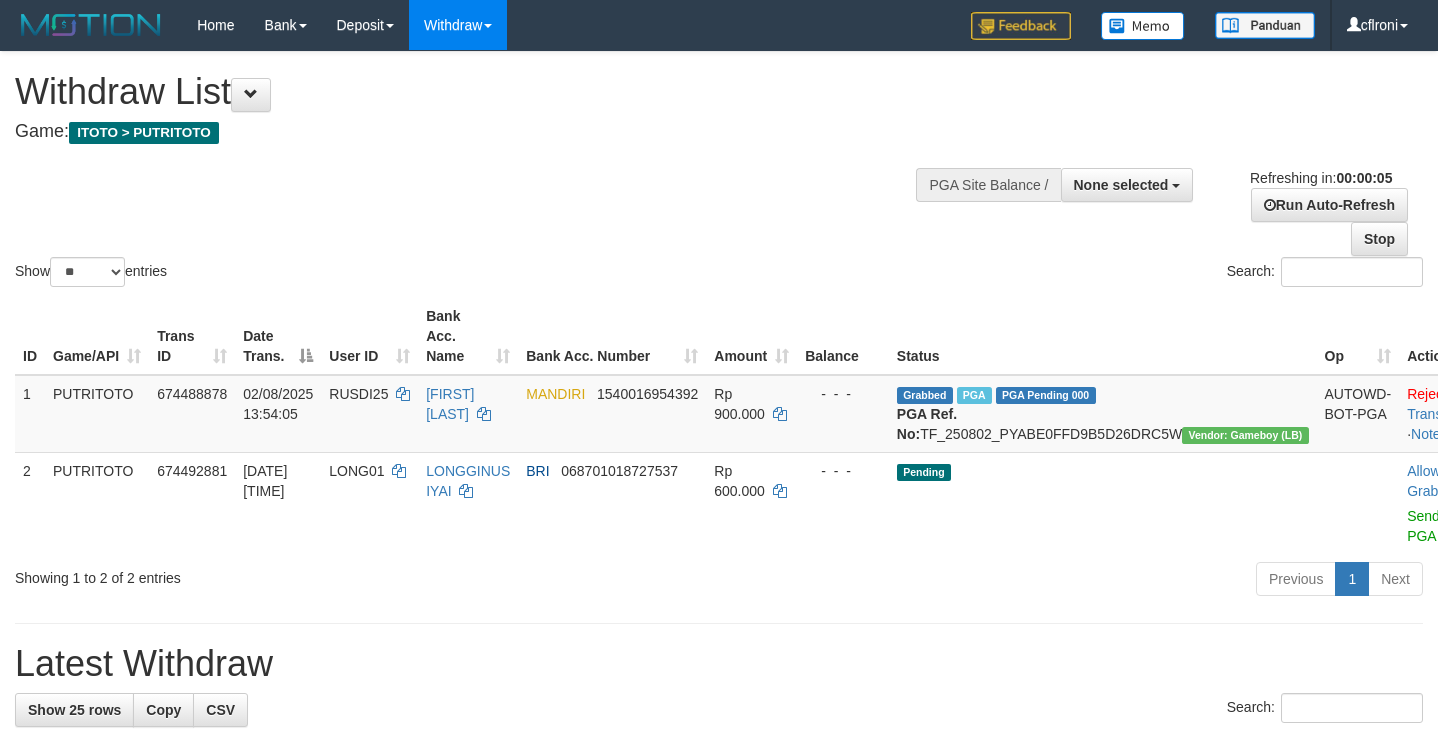 scroll, scrollTop: 0, scrollLeft: 0, axis: both 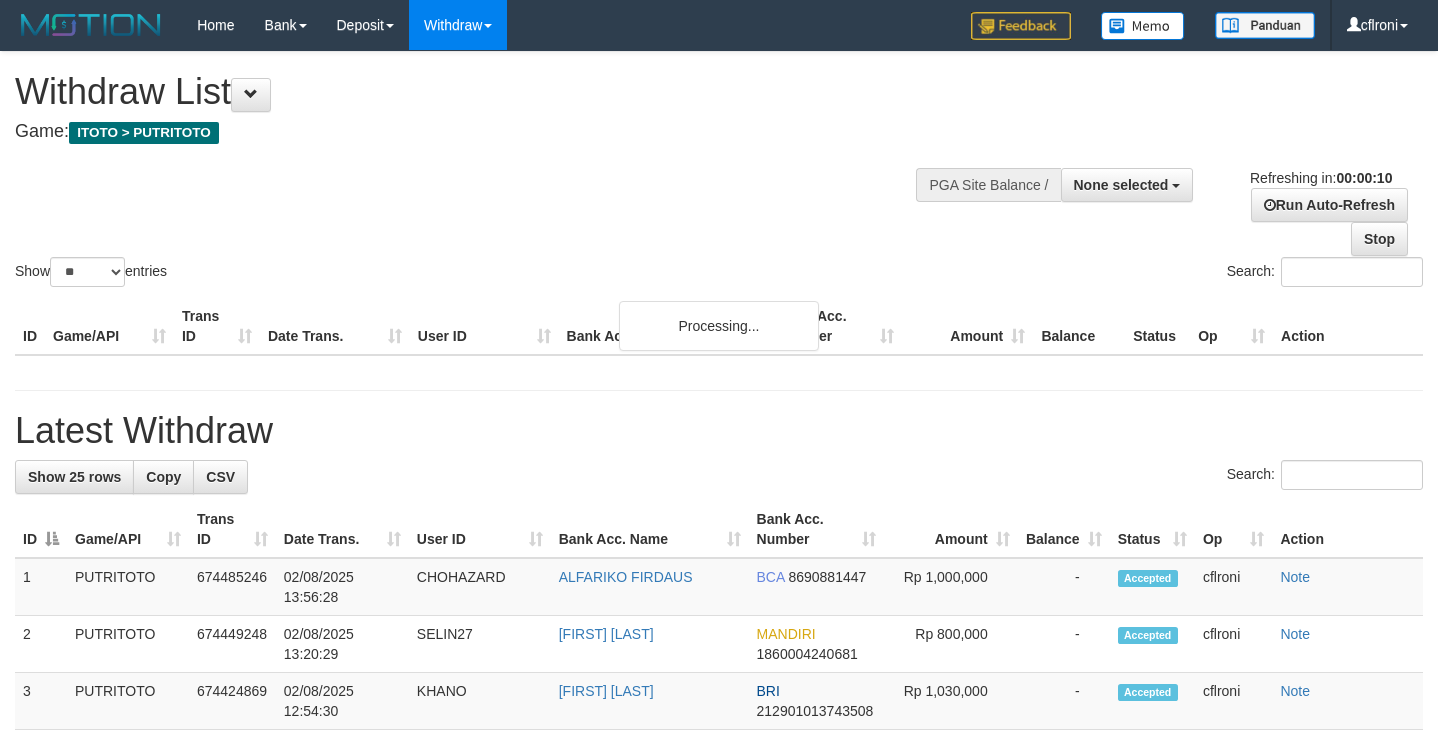 select 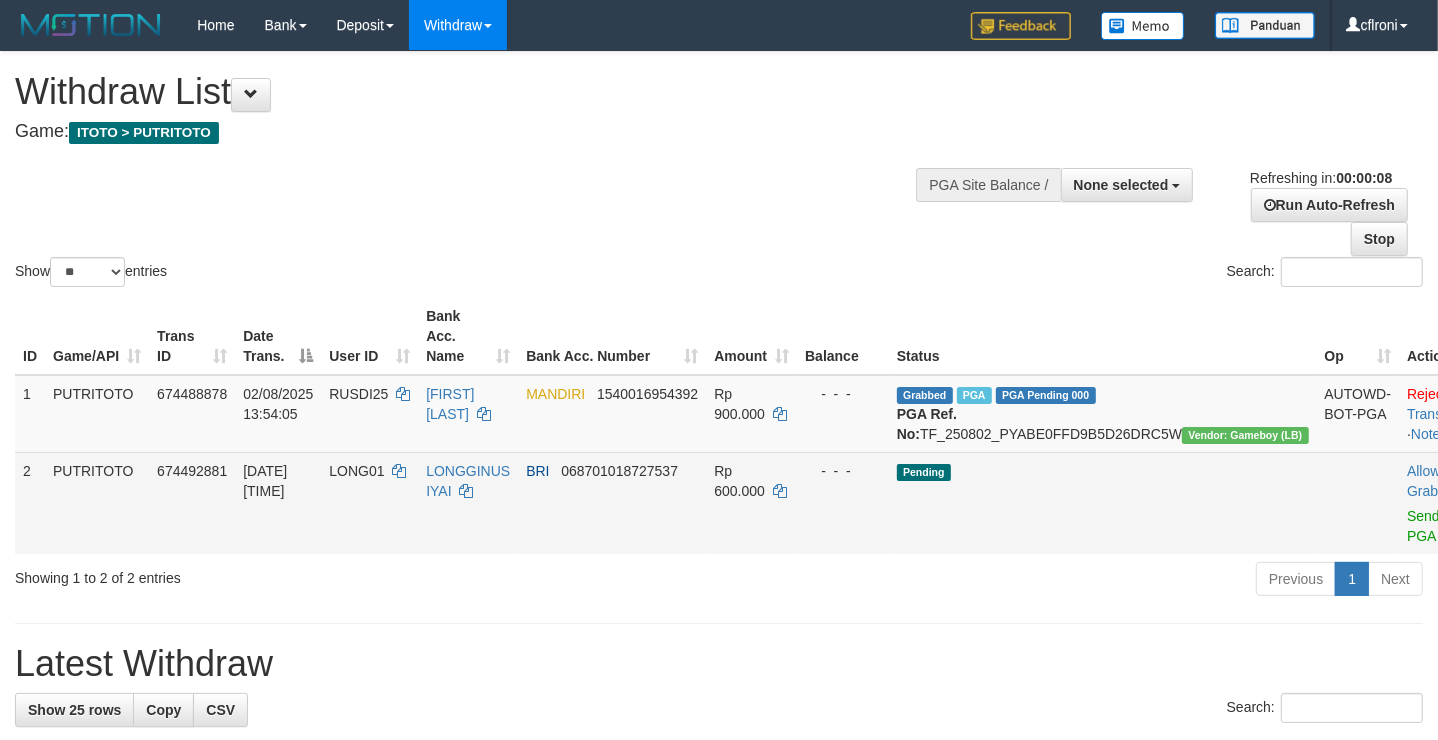 click on "LONGGINUS IYAI" at bounding box center [468, 503] 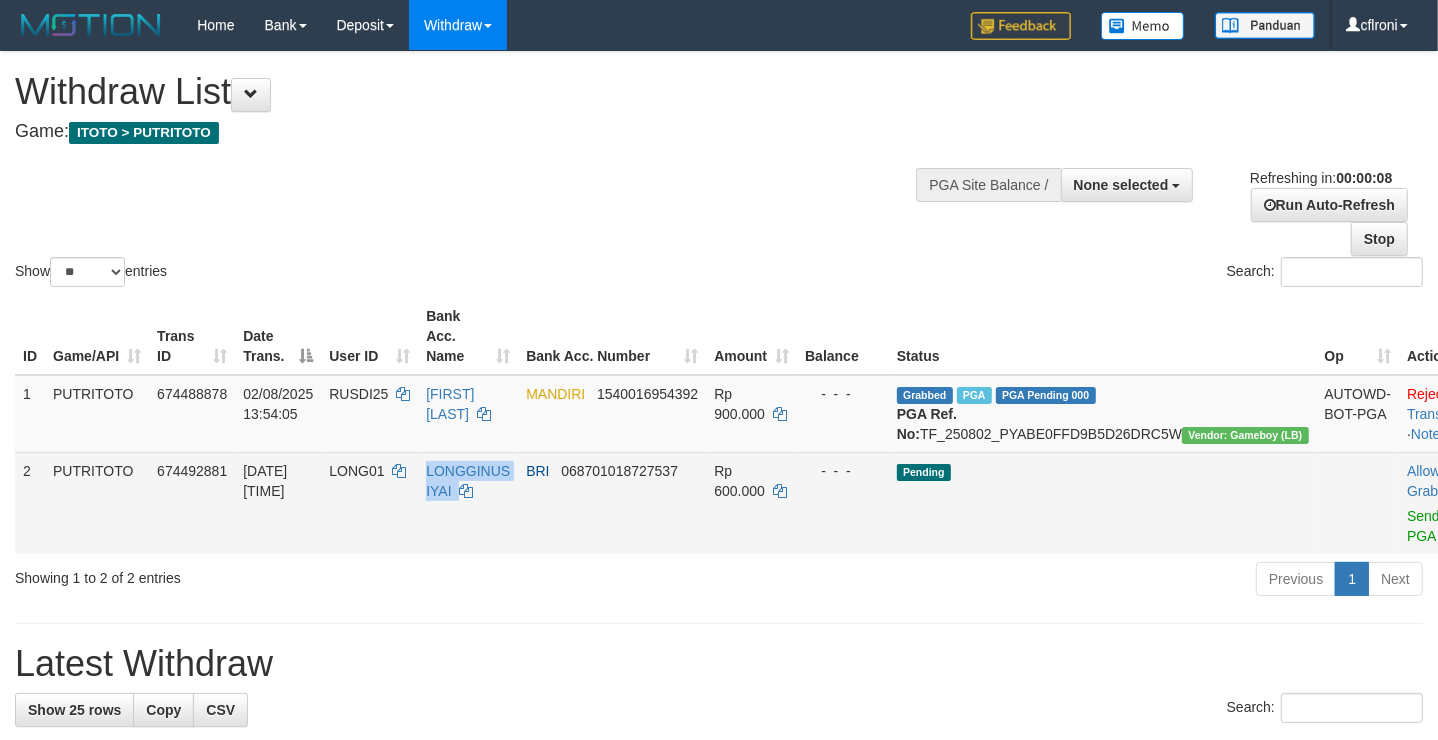 click on "LONGGINUS IYAI" at bounding box center [468, 503] 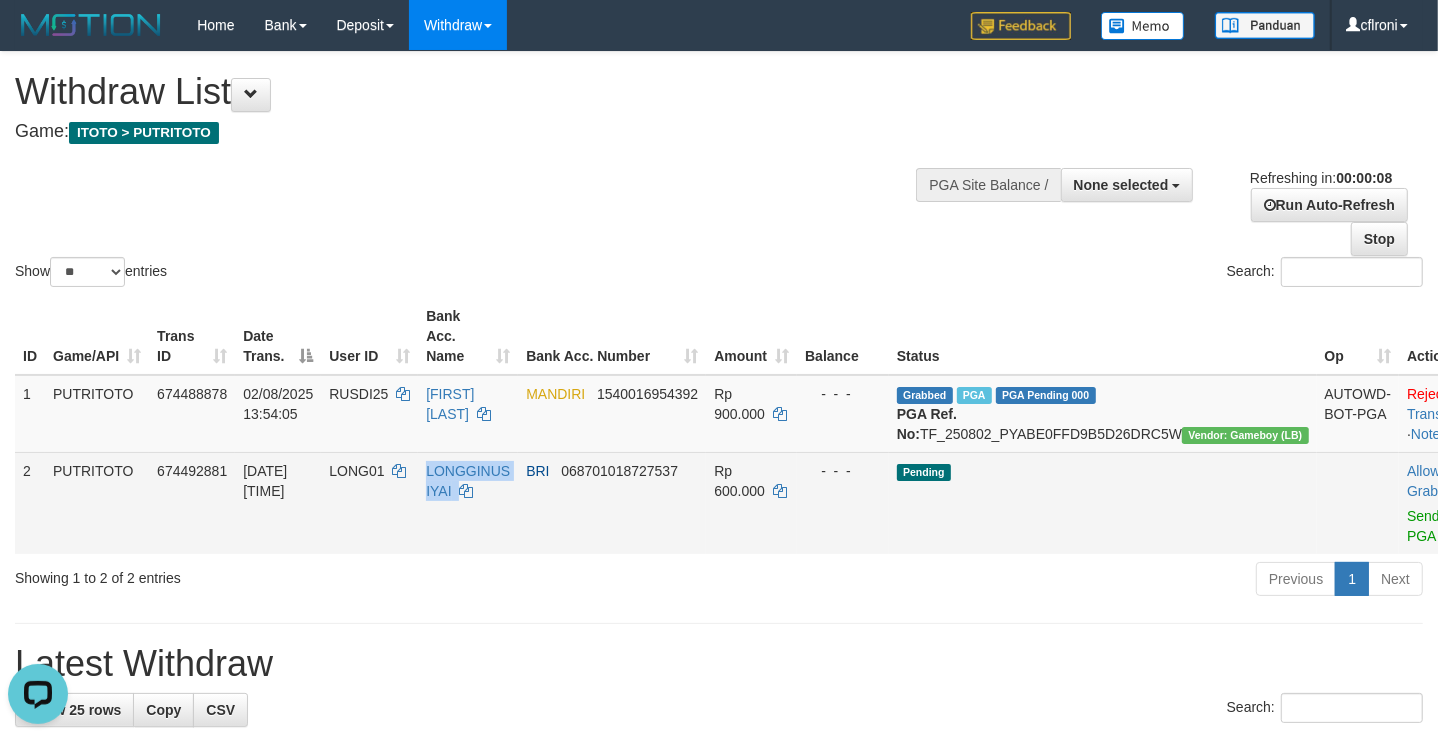 scroll, scrollTop: 0, scrollLeft: 0, axis: both 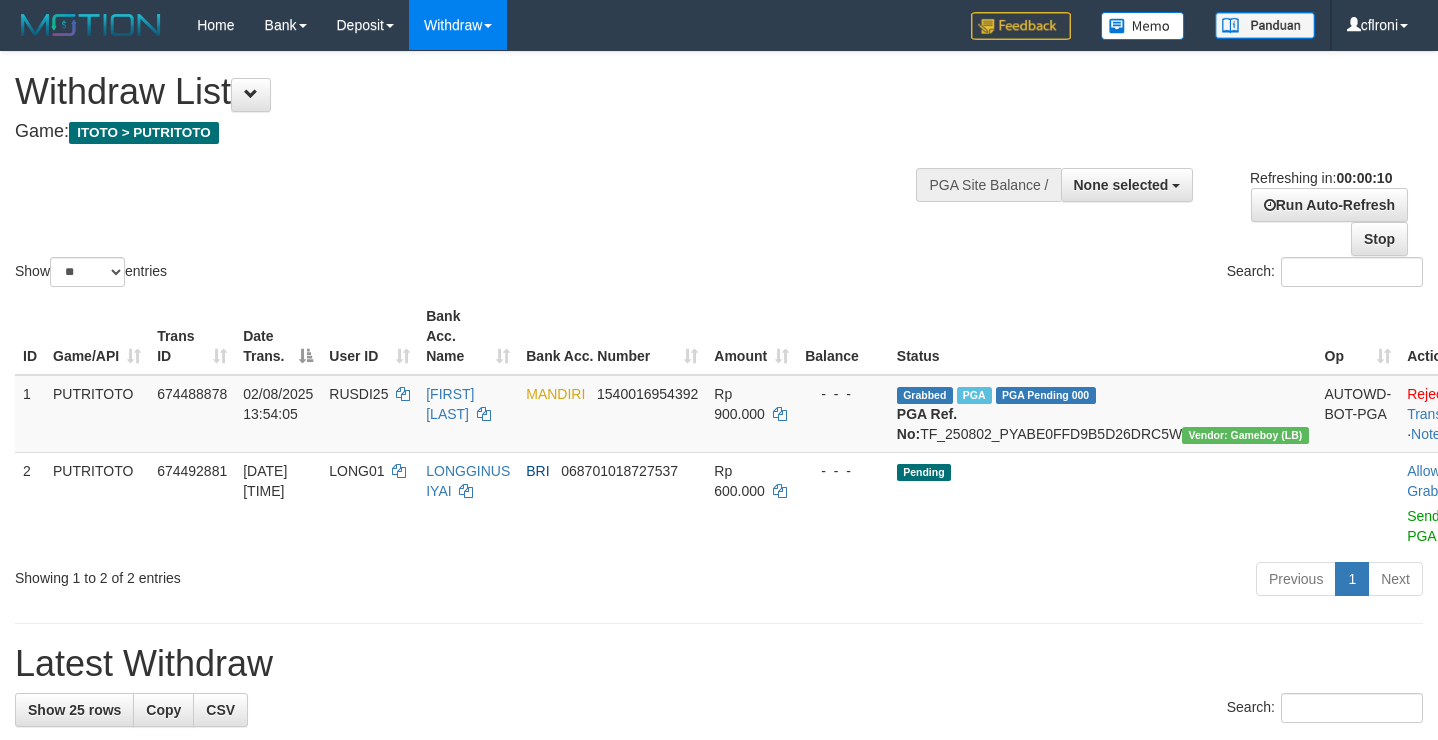 select 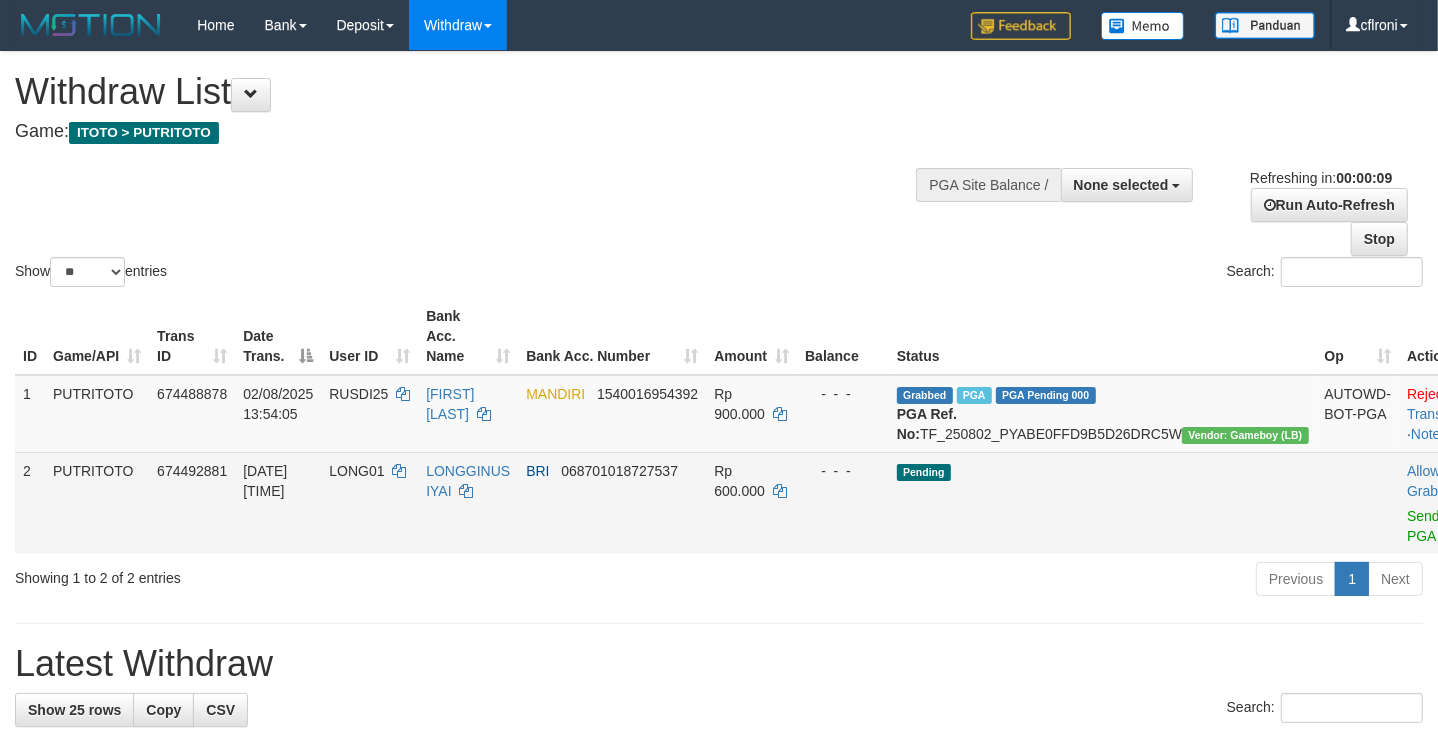click on "LONG01" at bounding box center (369, 503) 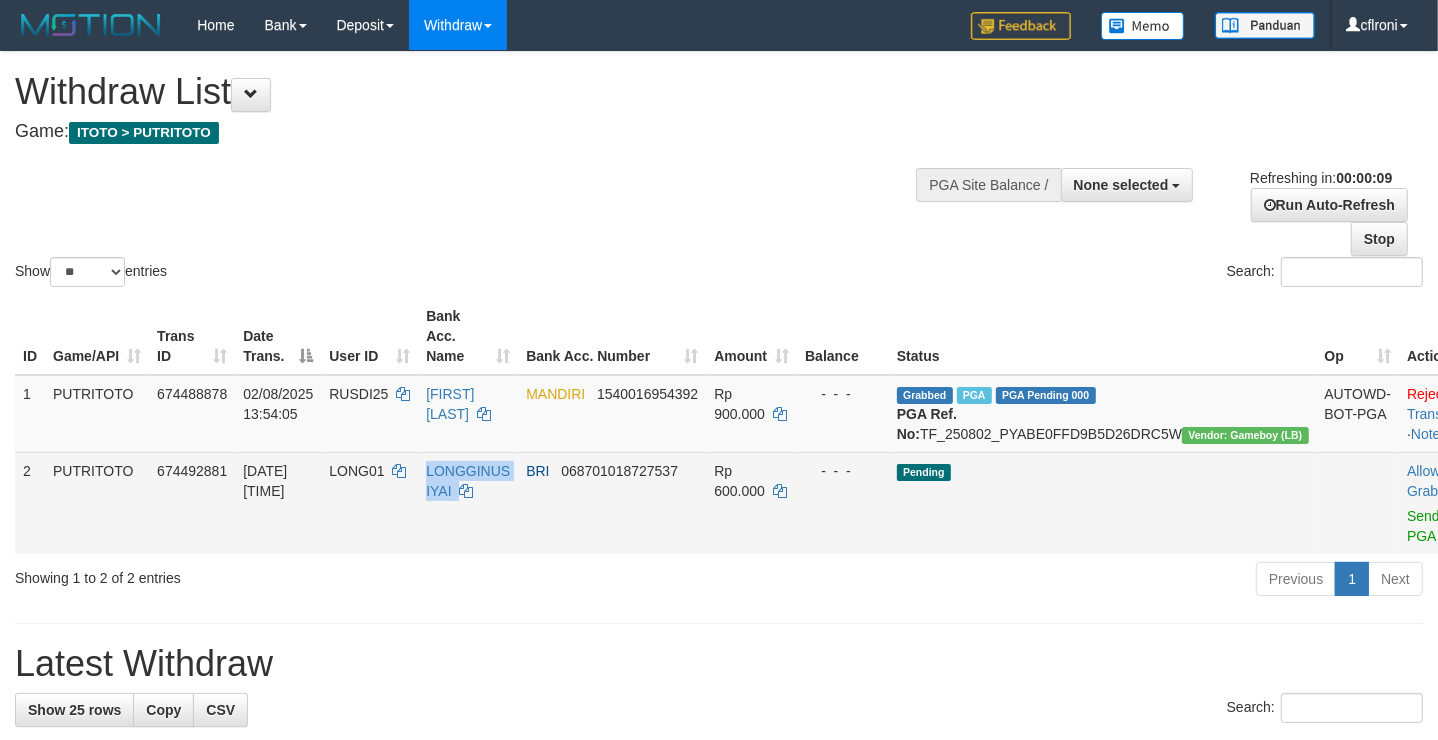 click on "BRI     [ACCOUNT_NUMBER]" at bounding box center [612, 503] 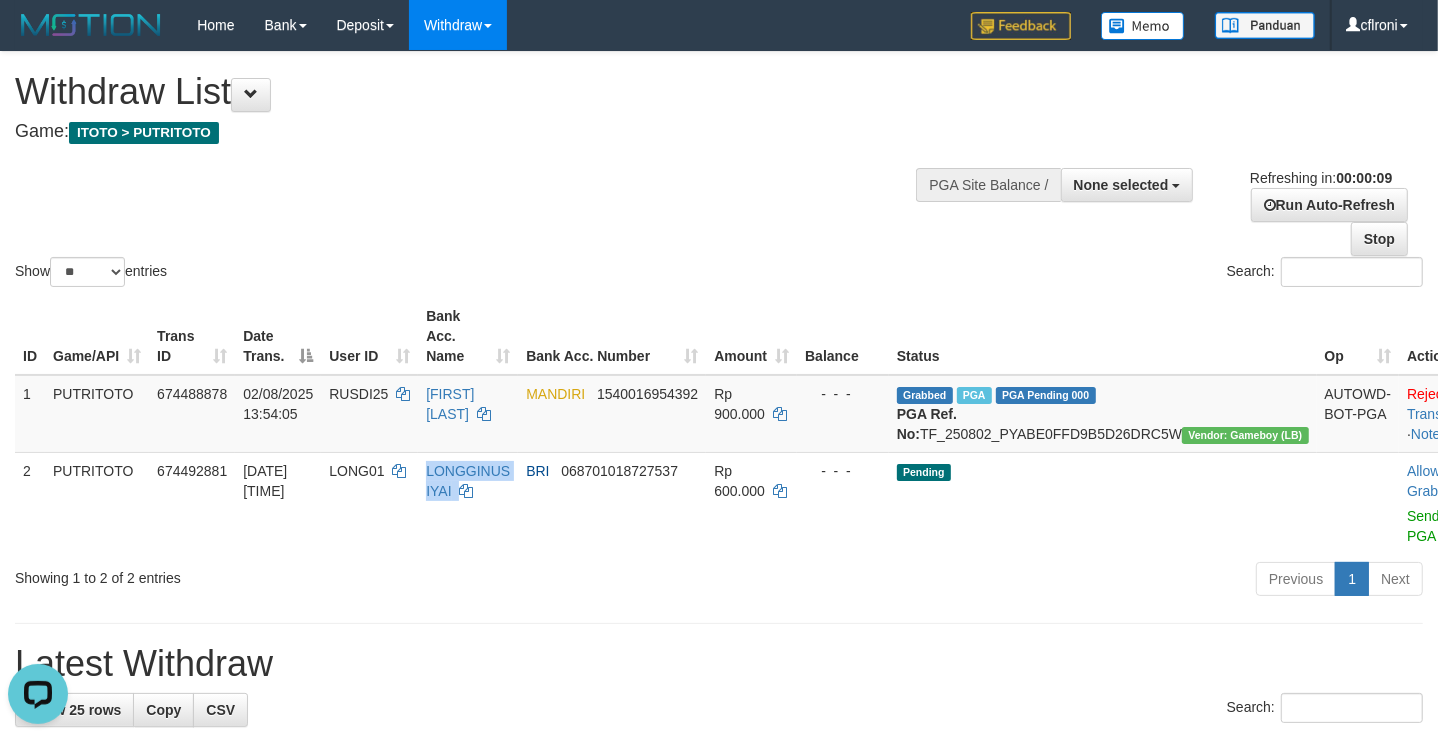 scroll, scrollTop: 0, scrollLeft: 0, axis: both 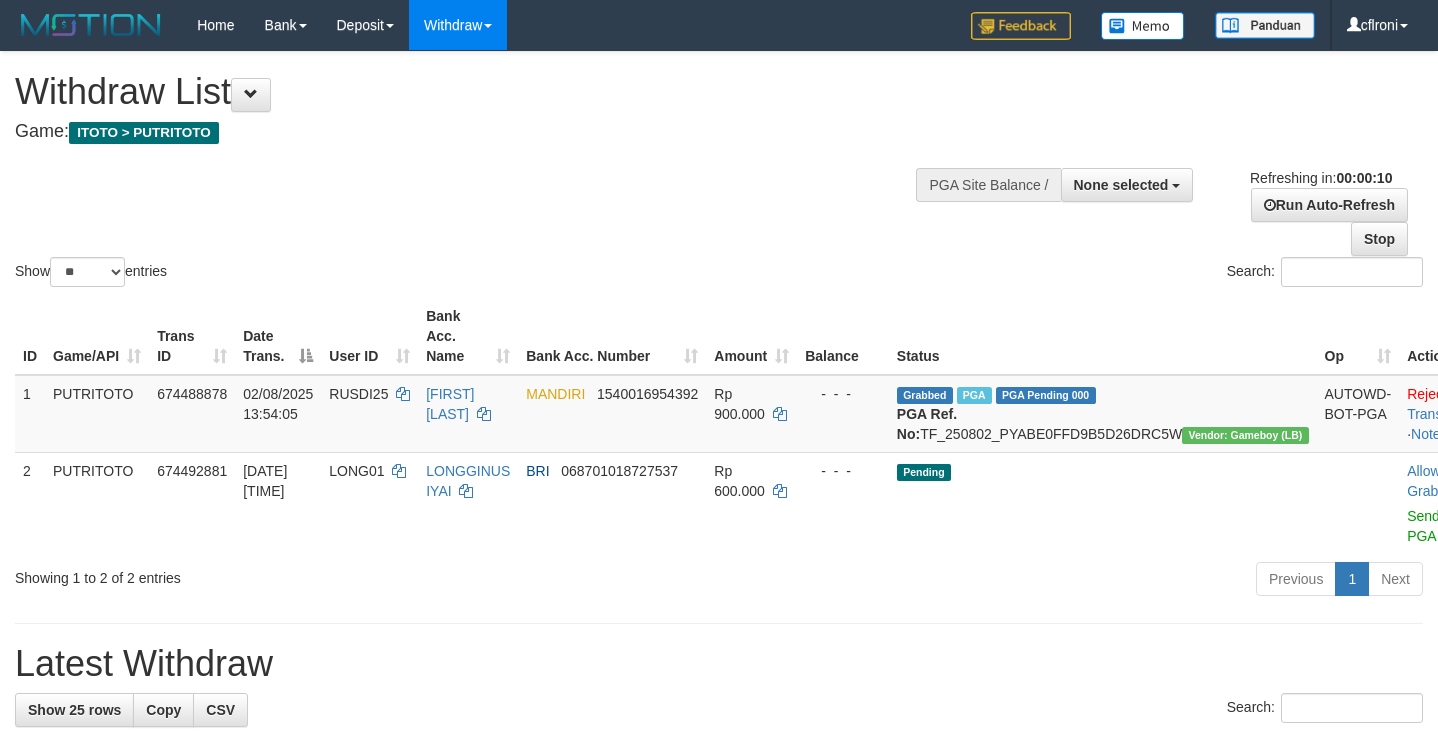 select 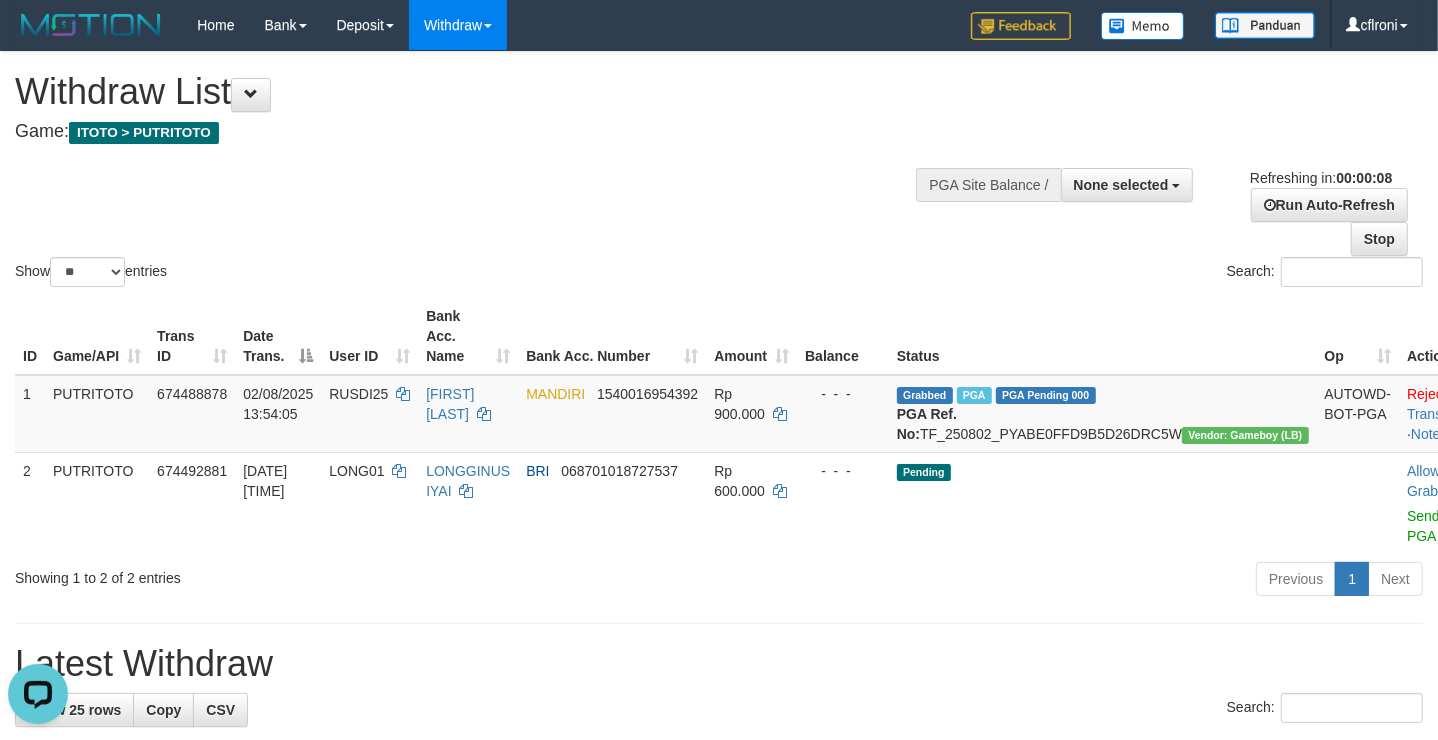 scroll, scrollTop: 0, scrollLeft: 0, axis: both 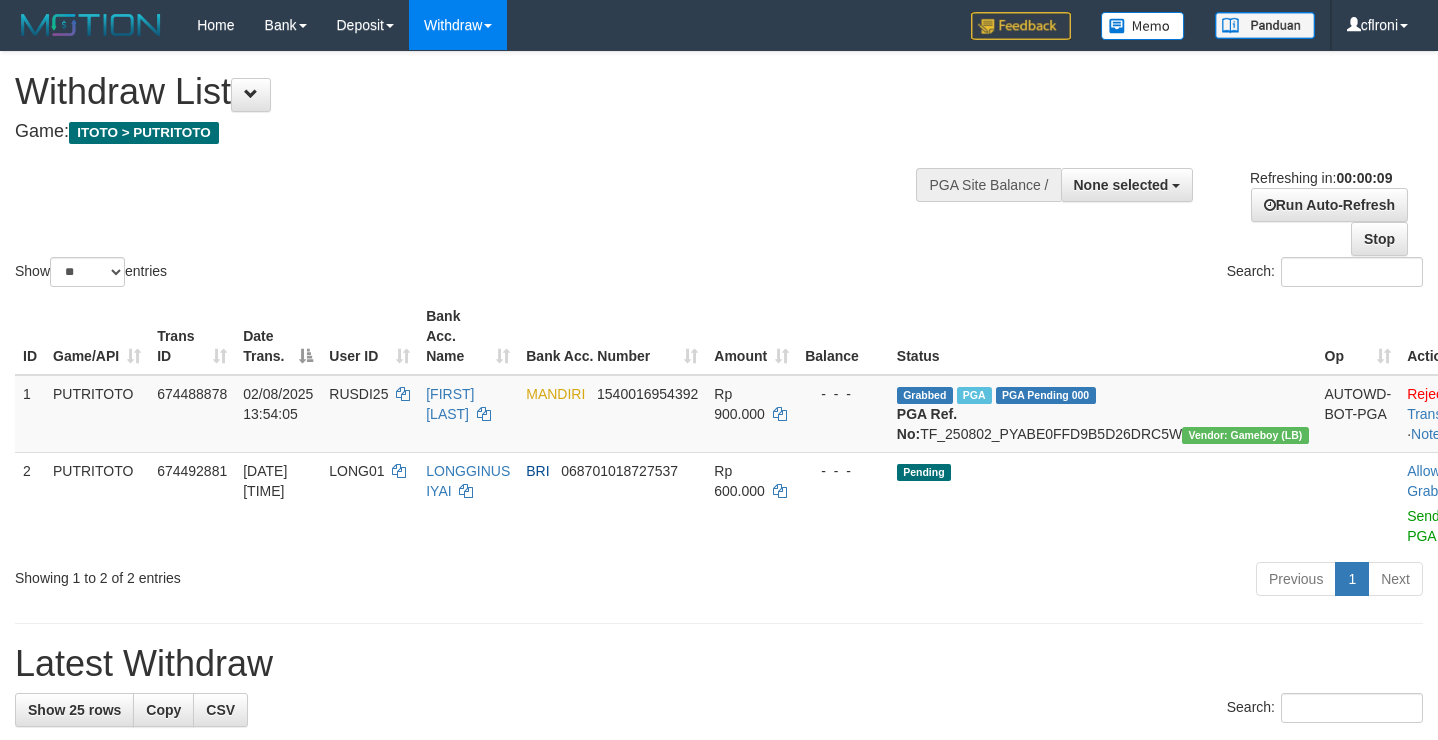 select 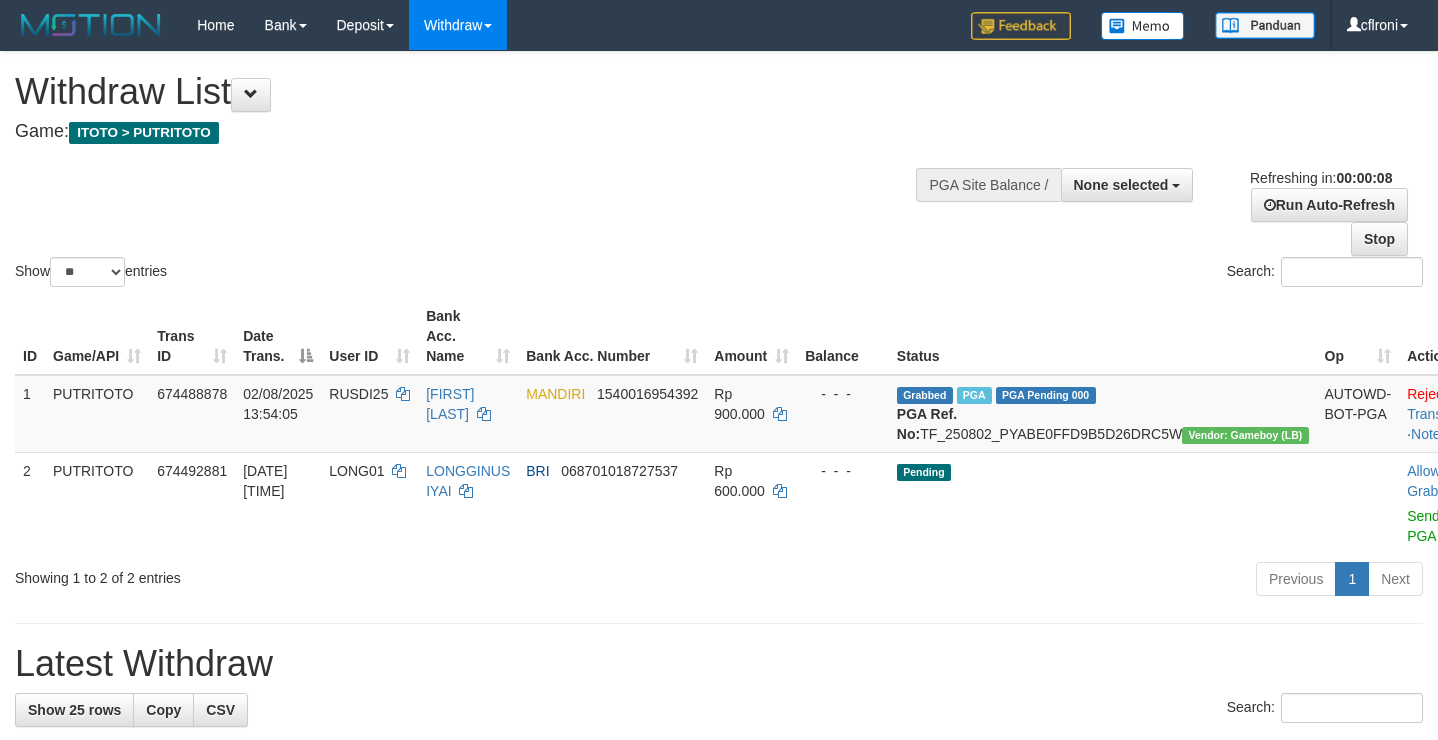 scroll, scrollTop: 0, scrollLeft: 0, axis: both 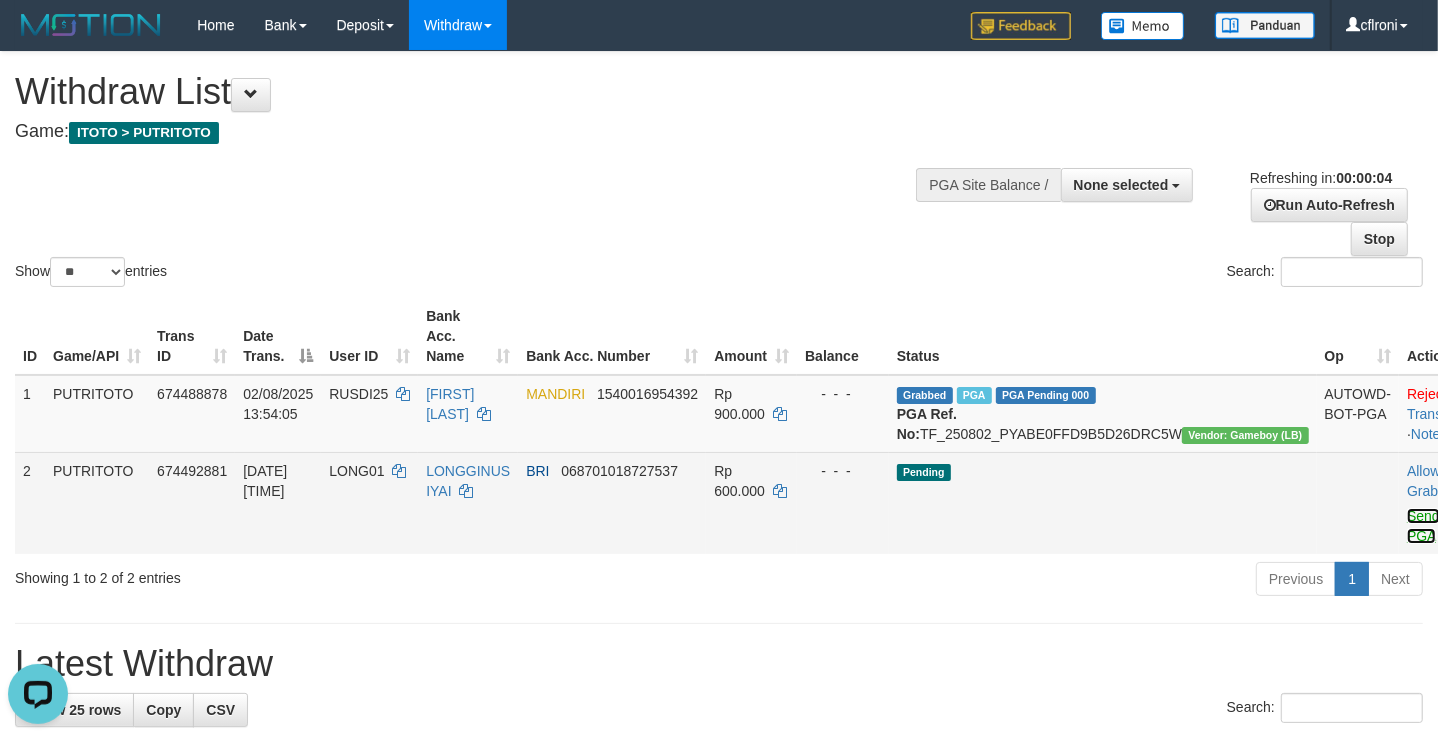 click on "Send PGA" at bounding box center (1423, 526) 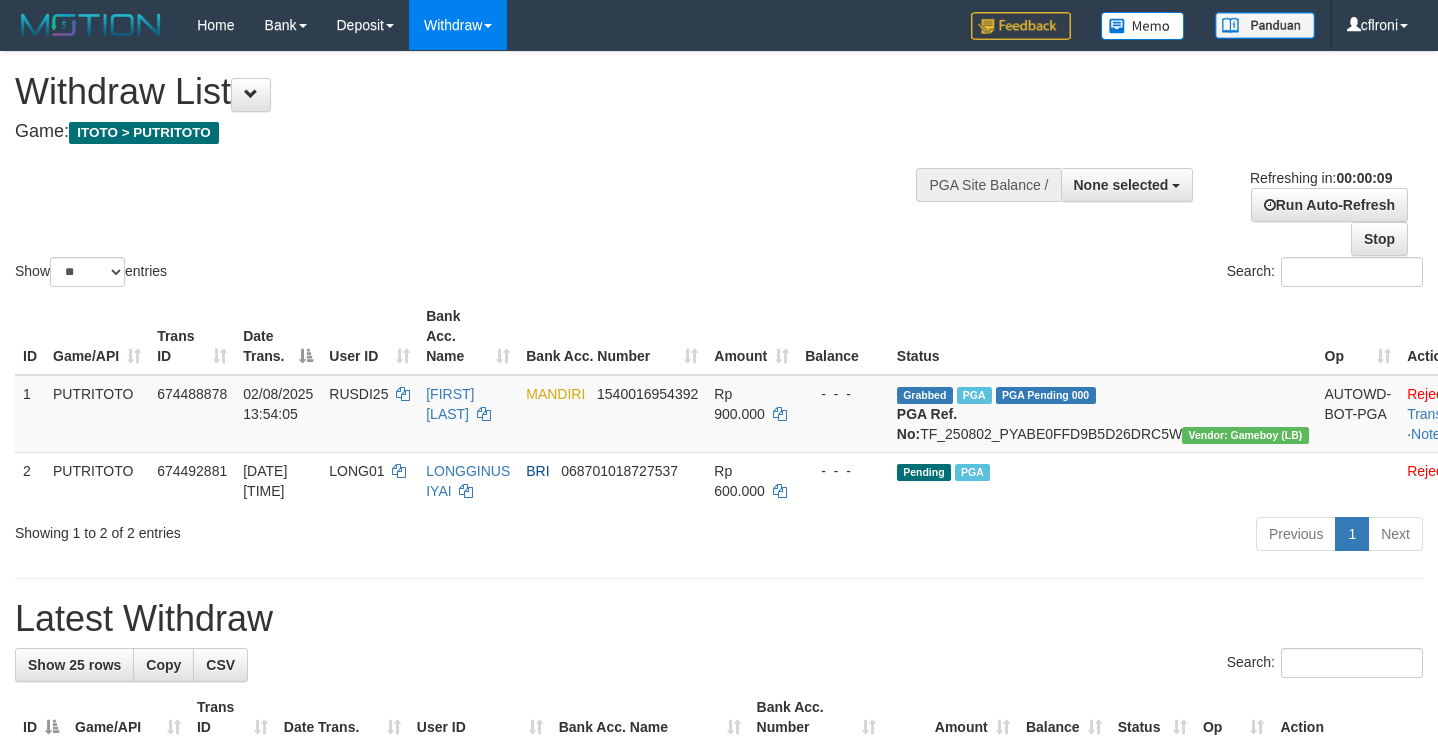 select 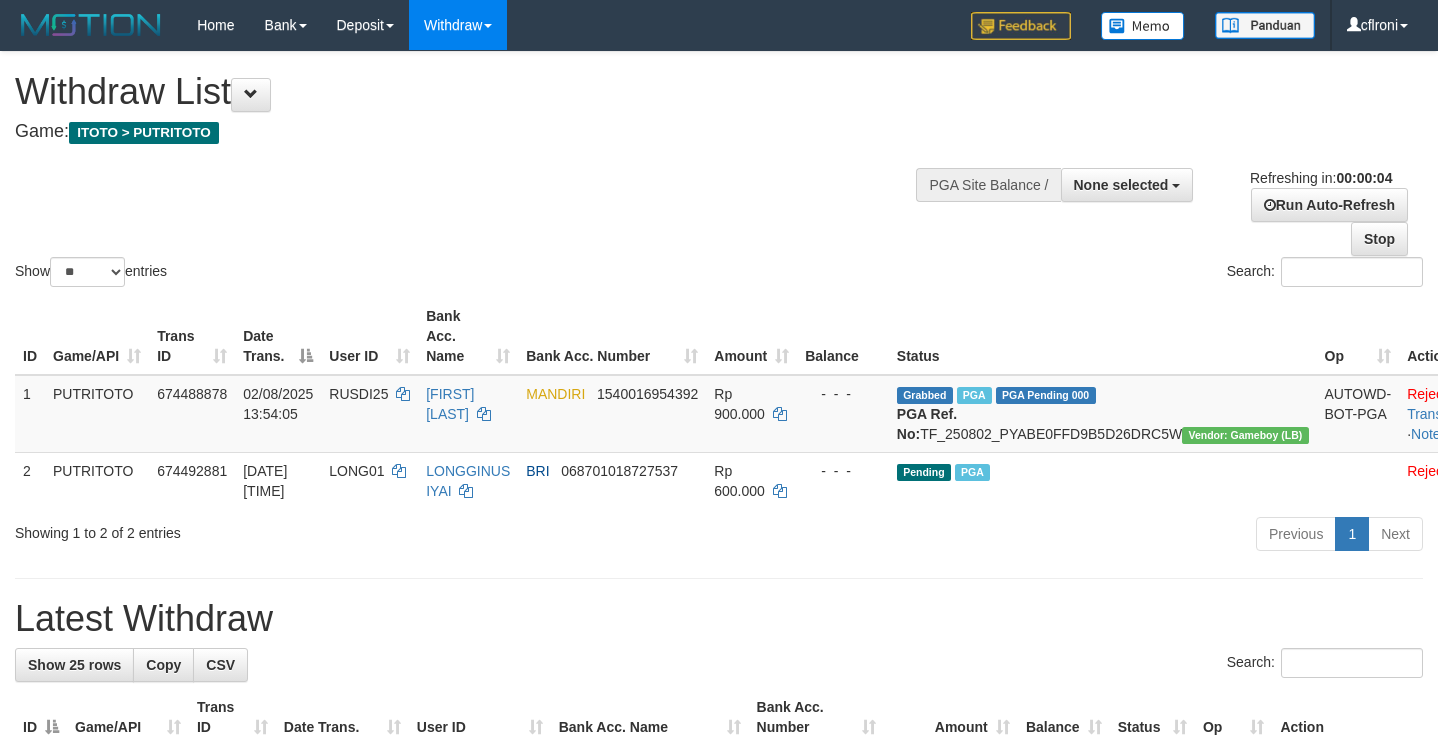 scroll, scrollTop: 0, scrollLeft: 0, axis: both 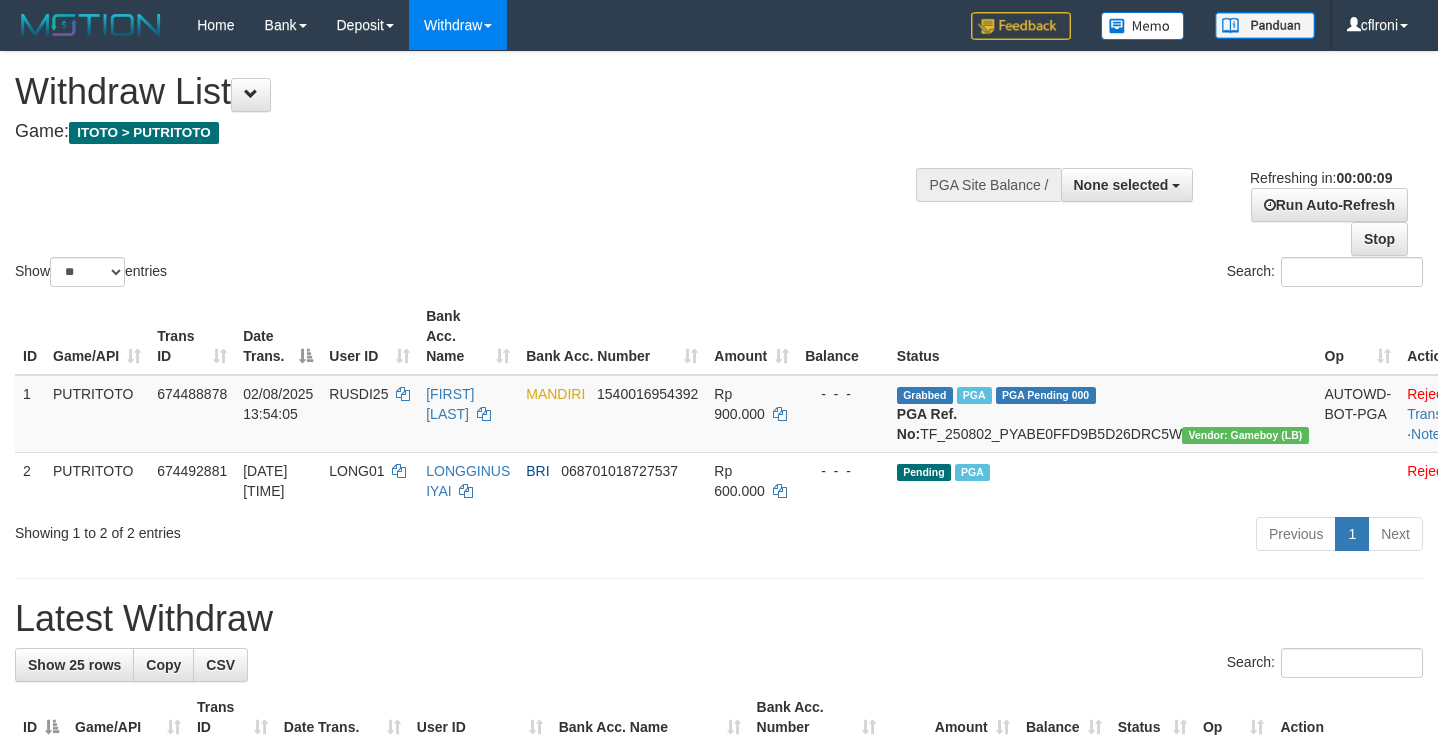 select 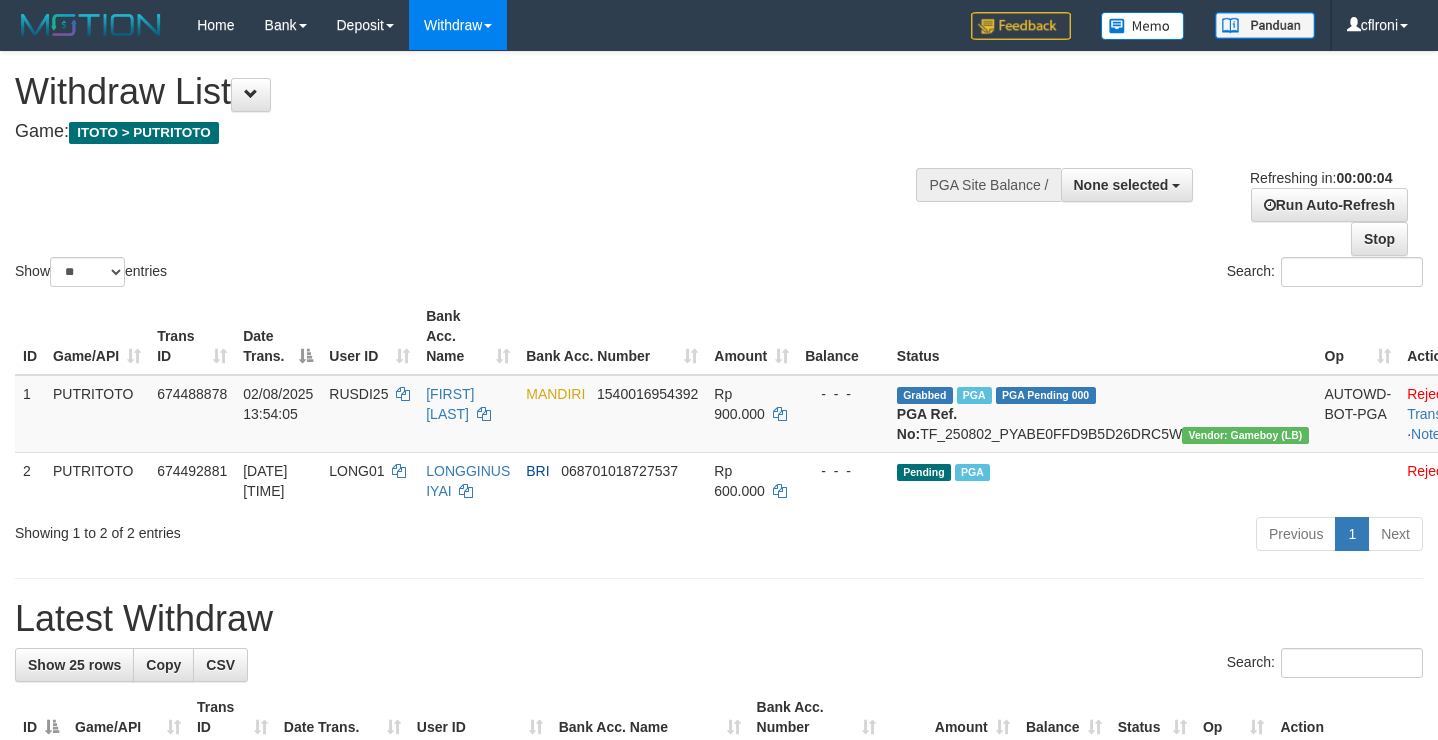scroll, scrollTop: 0, scrollLeft: 0, axis: both 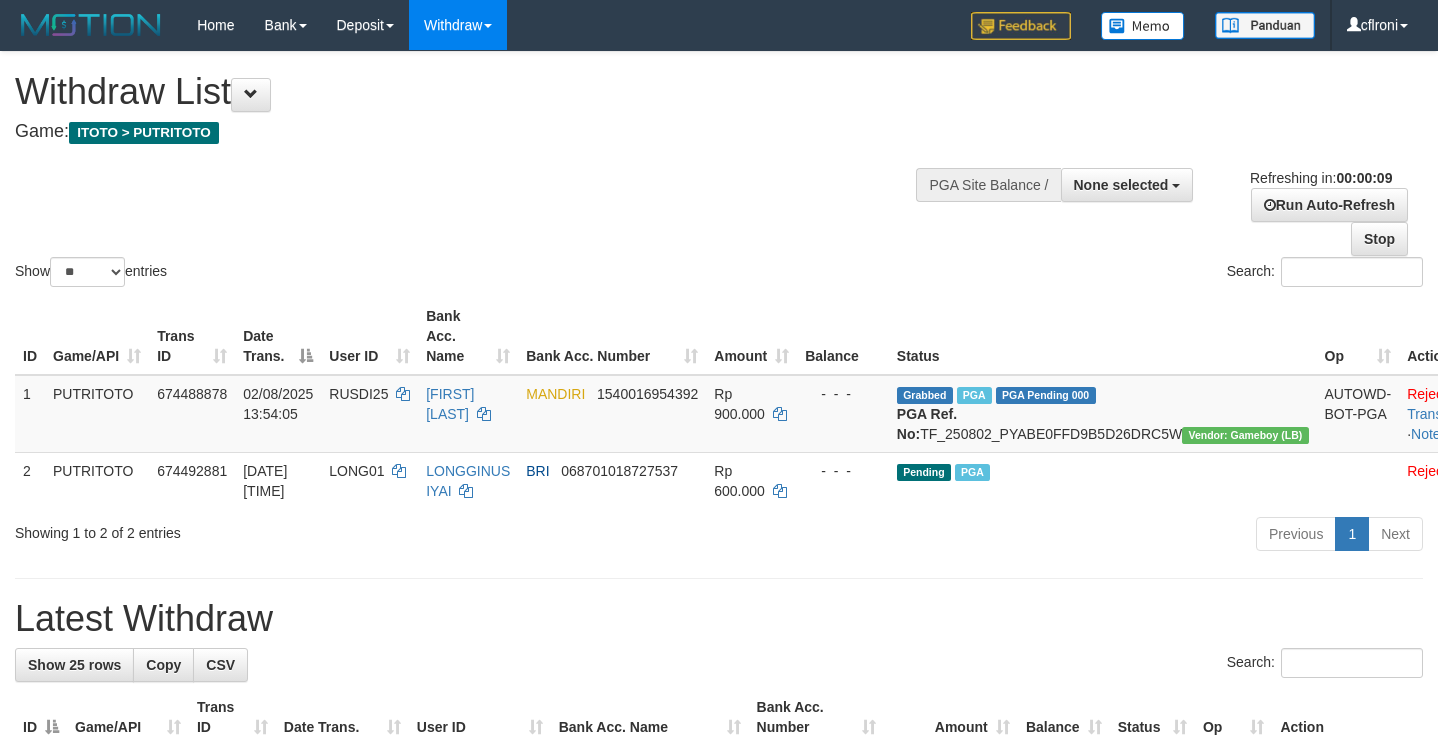 select 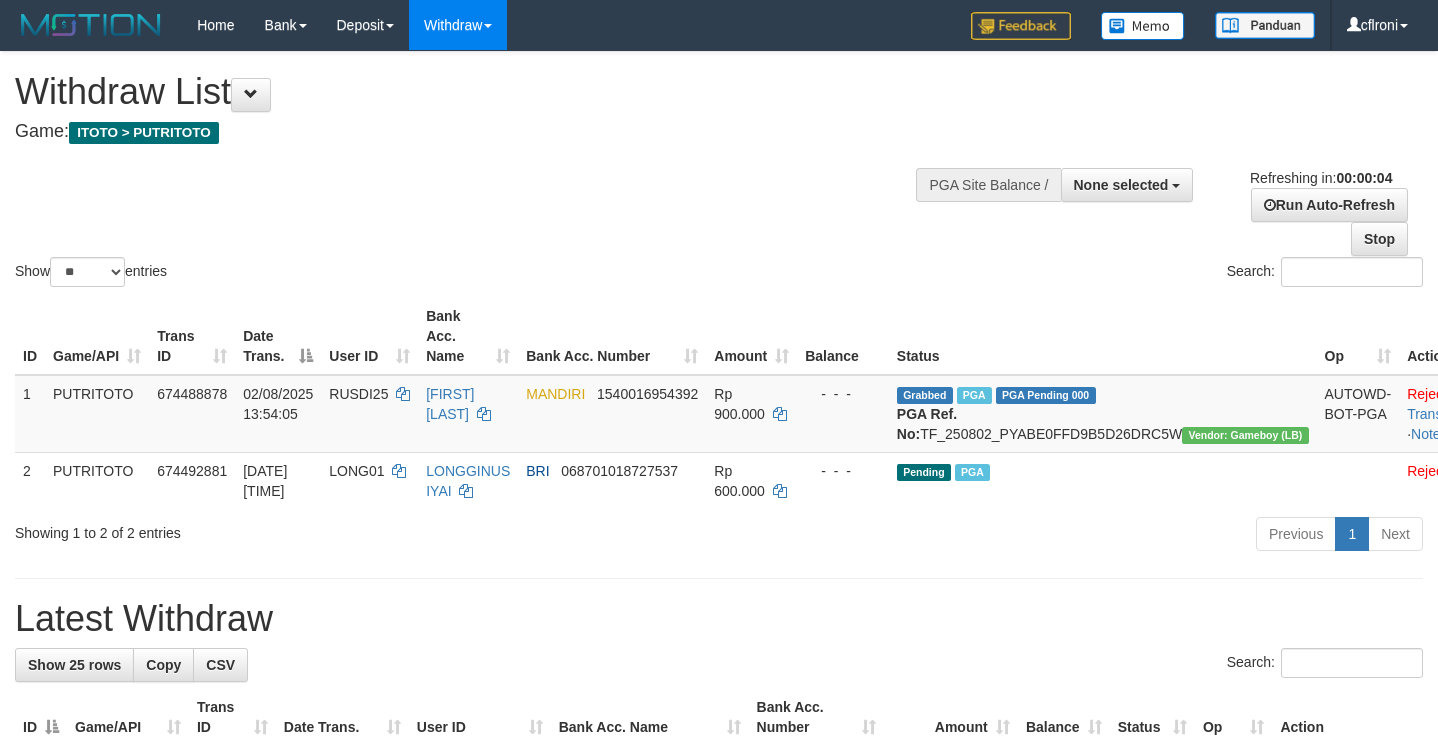 scroll, scrollTop: 0, scrollLeft: 0, axis: both 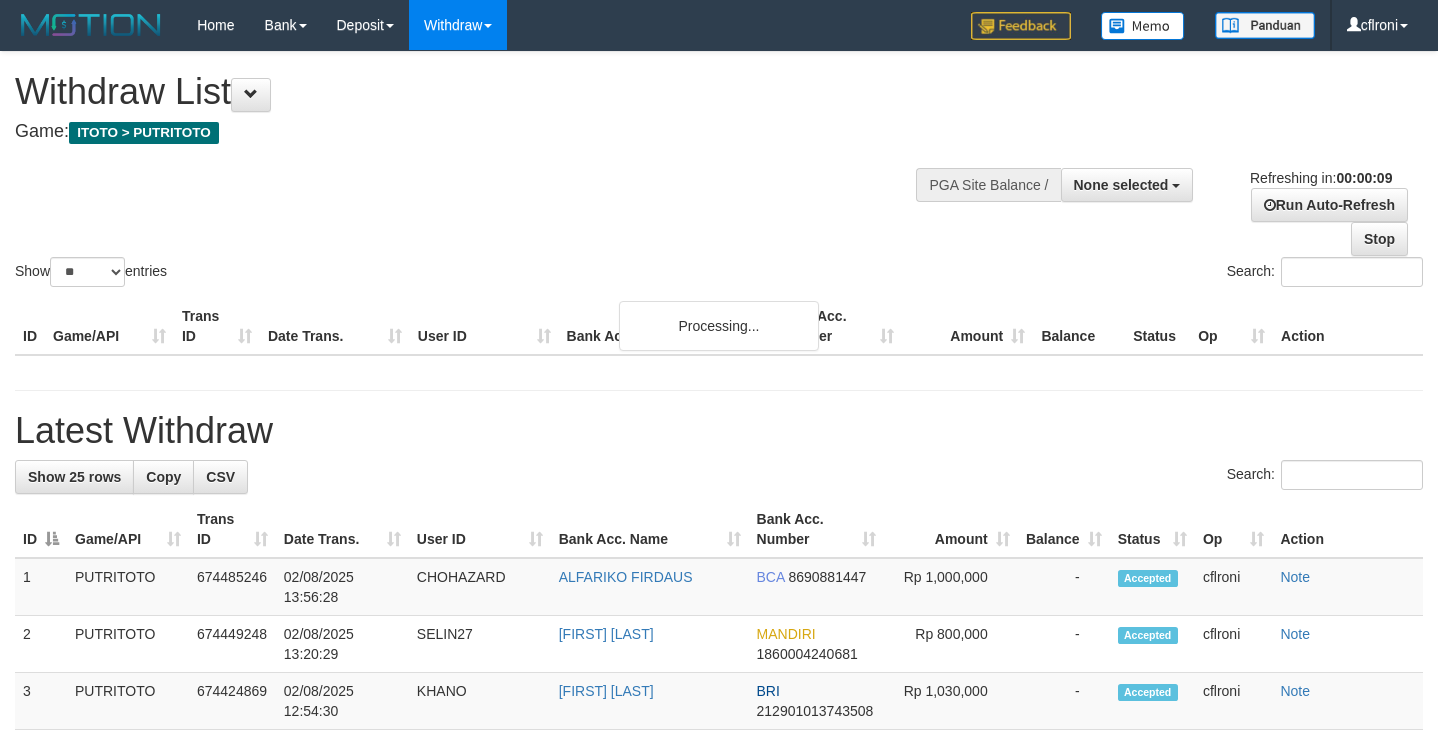 select 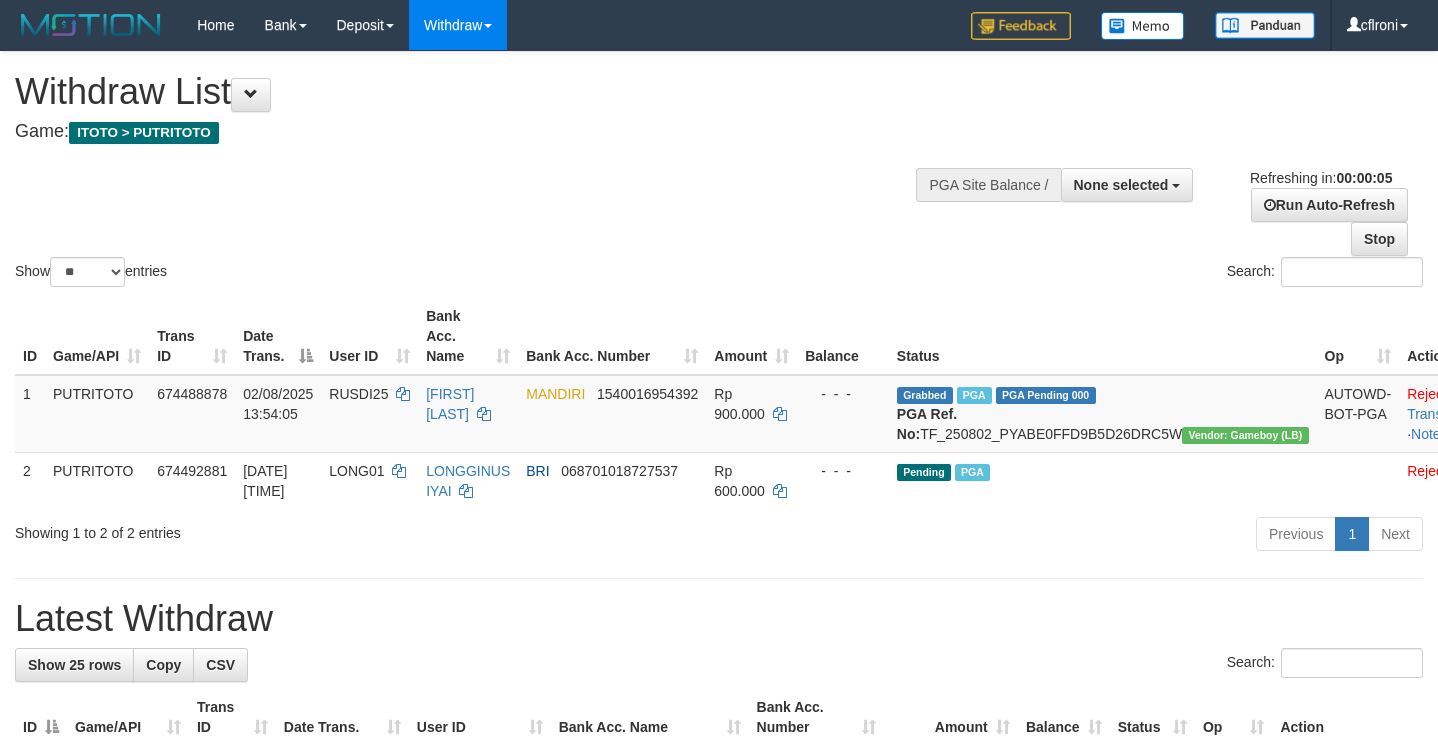 scroll, scrollTop: 0, scrollLeft: 0, axis: both 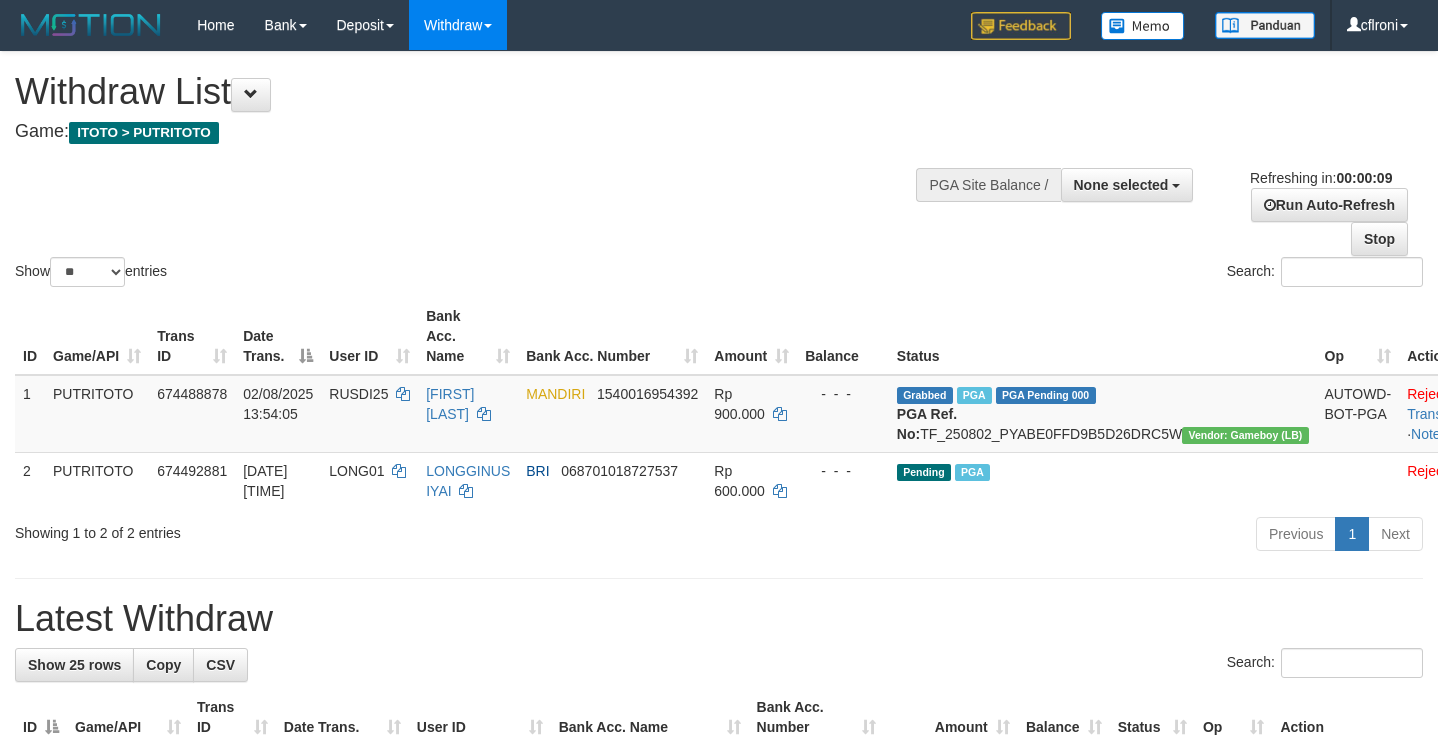 select 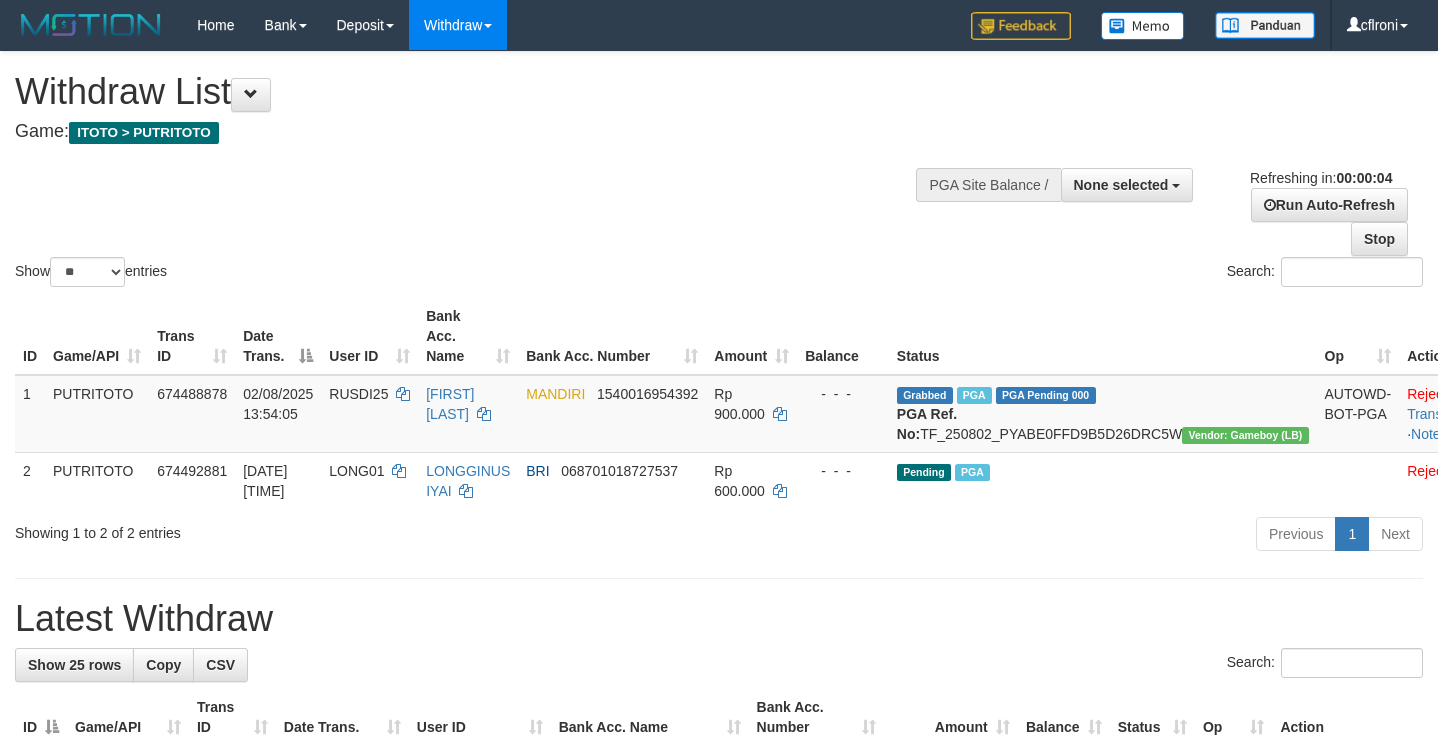 scroll, scrollTop: 0, scrollLeft: 0, axis: both 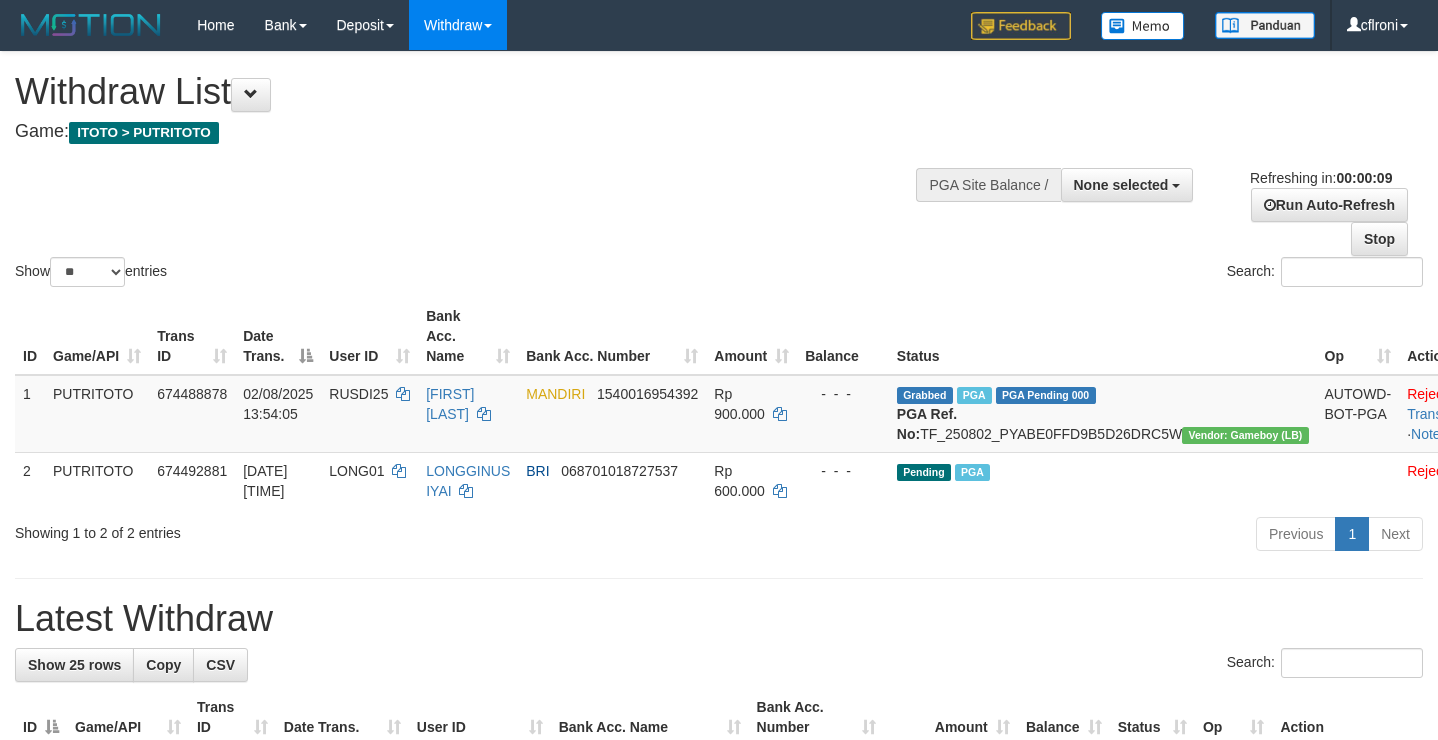 select 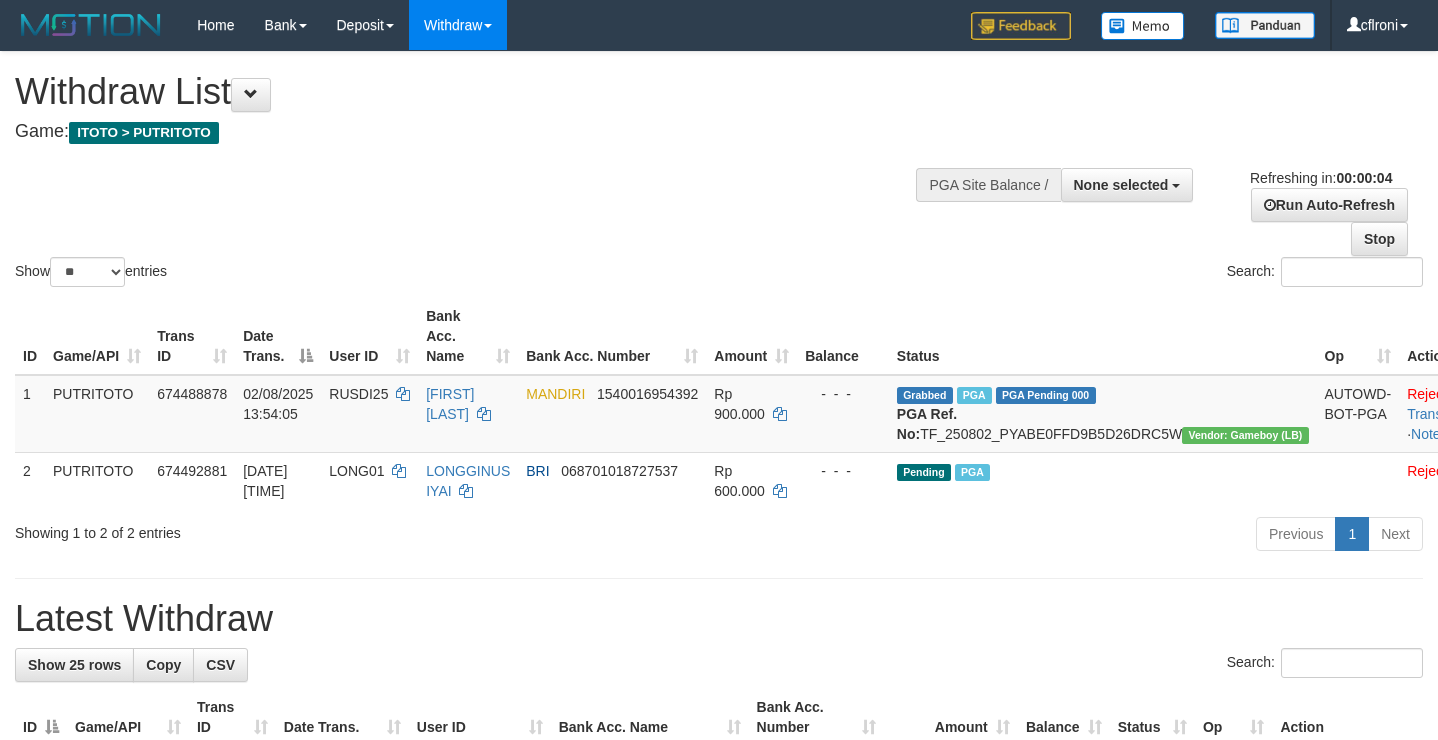 scroll, scrollTop: 0, scrollLeft: 0, axis: both 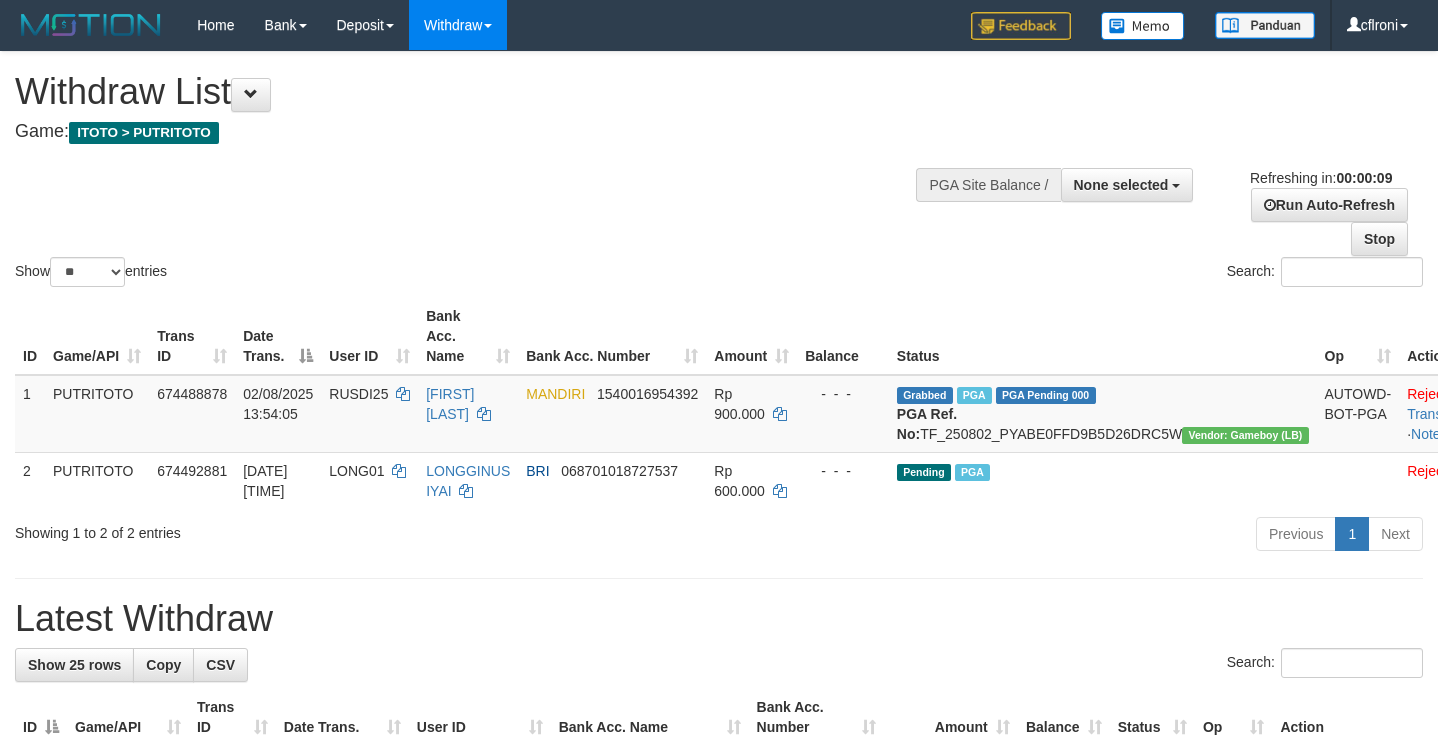 select 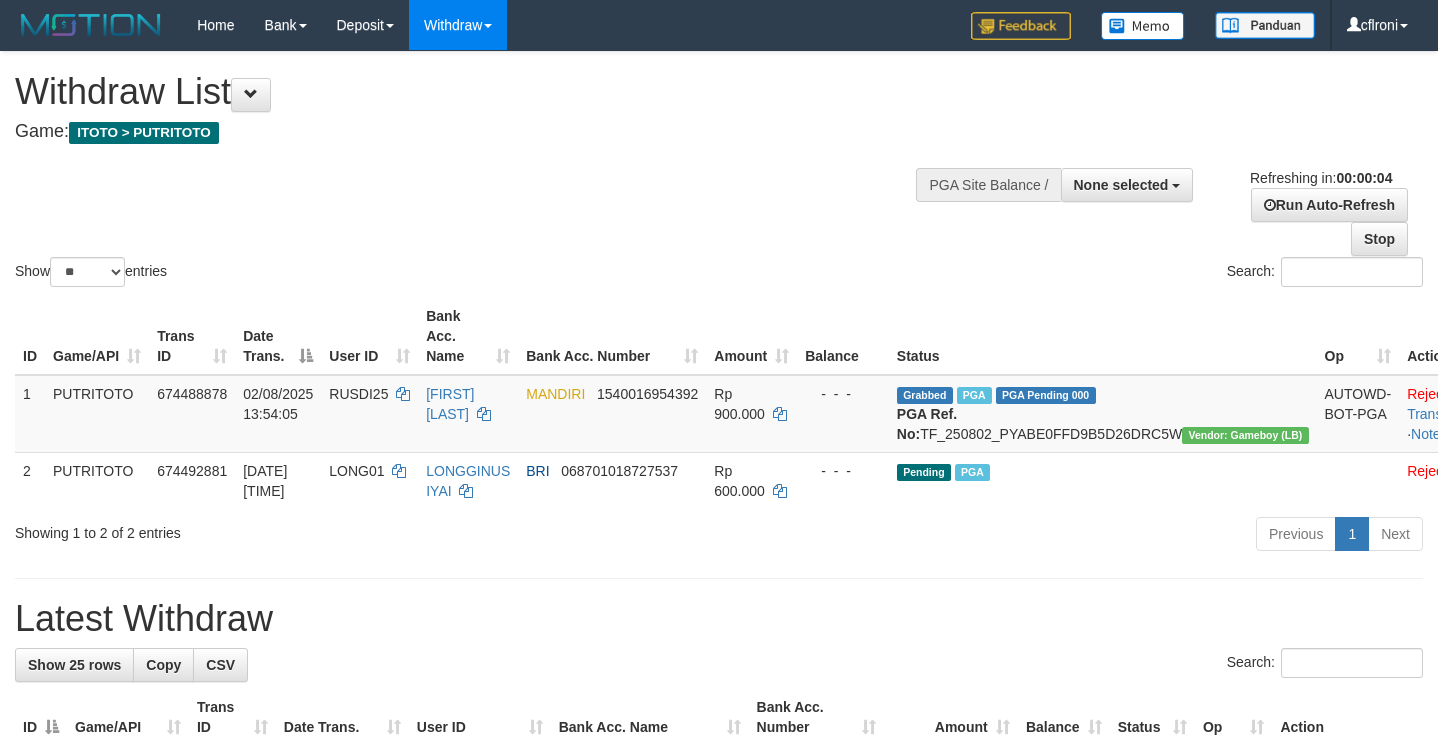 scroll, scrollTop: 0, scrollLeft: 0, axis: both 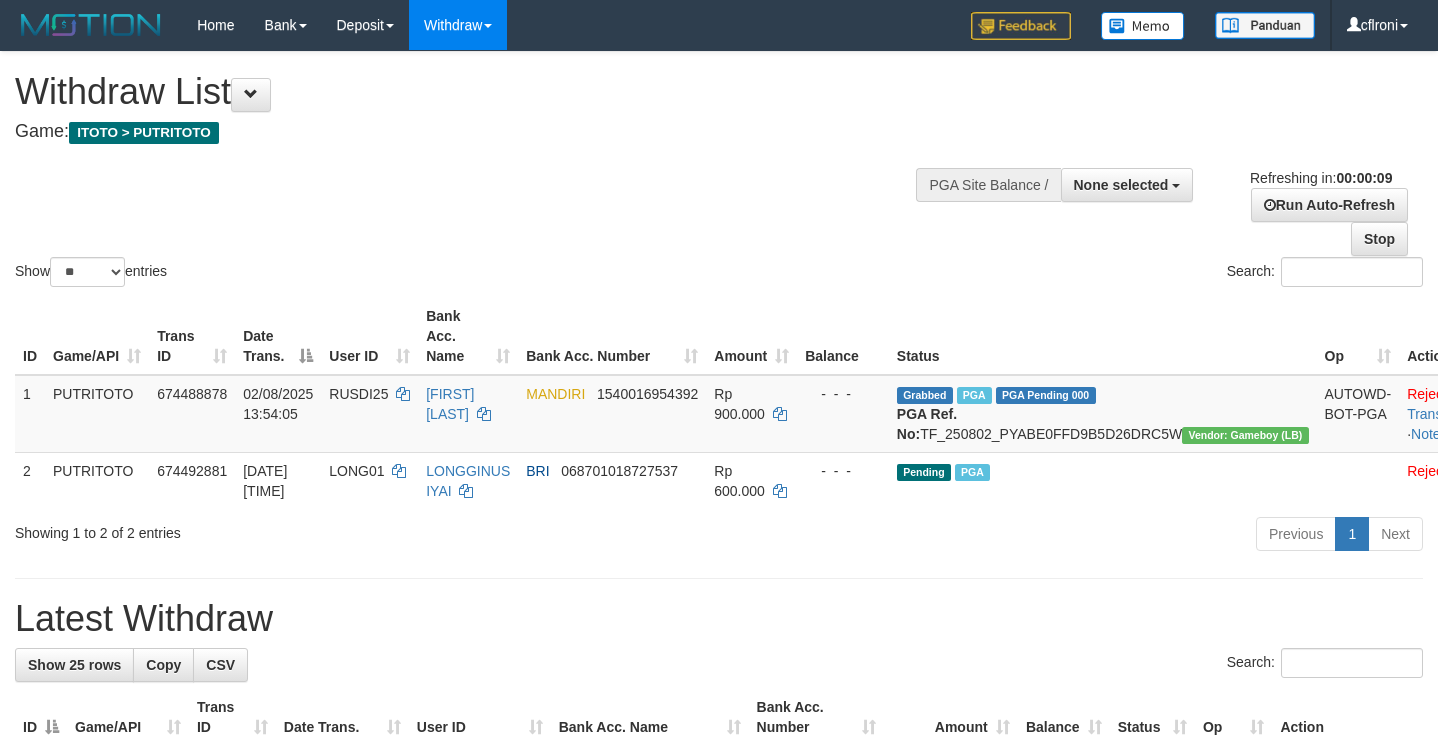 select 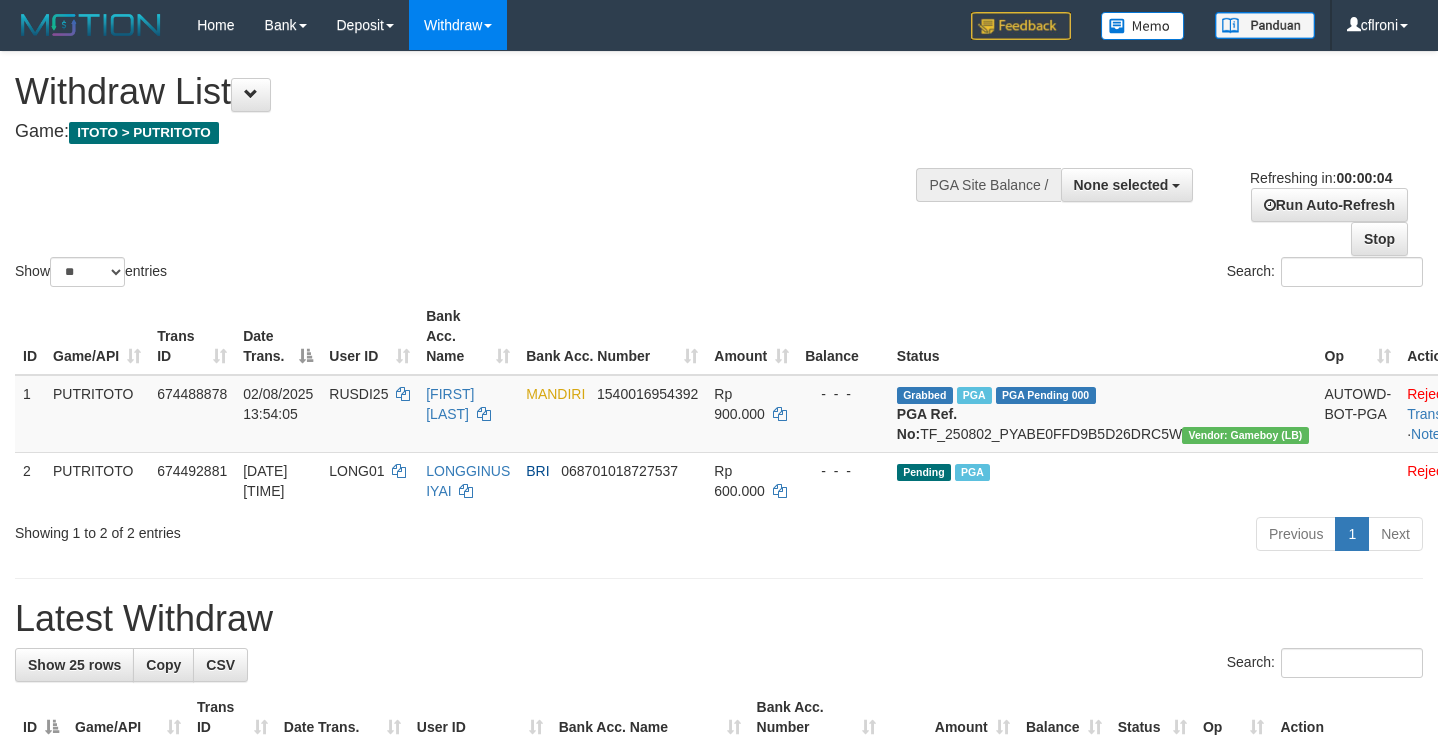 scroll, scrollTop: 0, scrollLeft: 0, axis: both 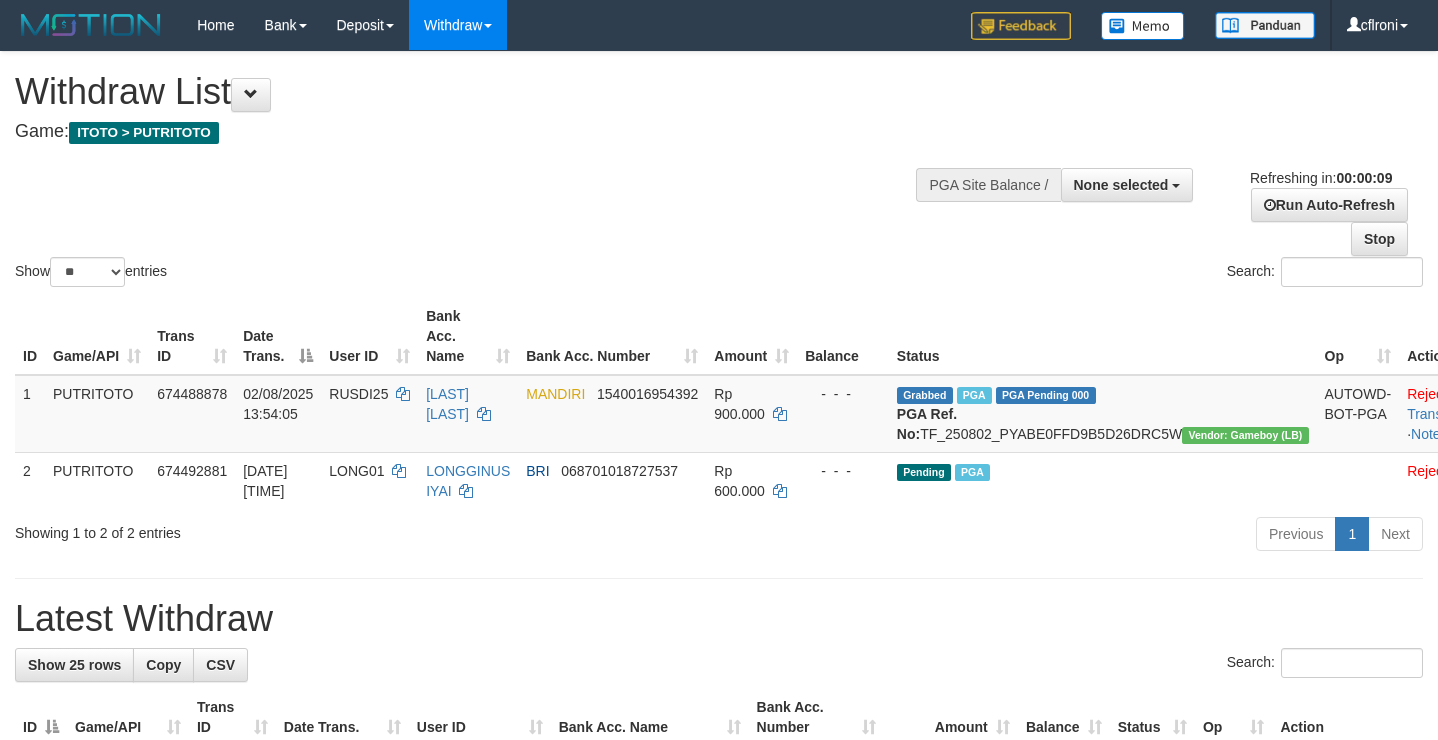 select 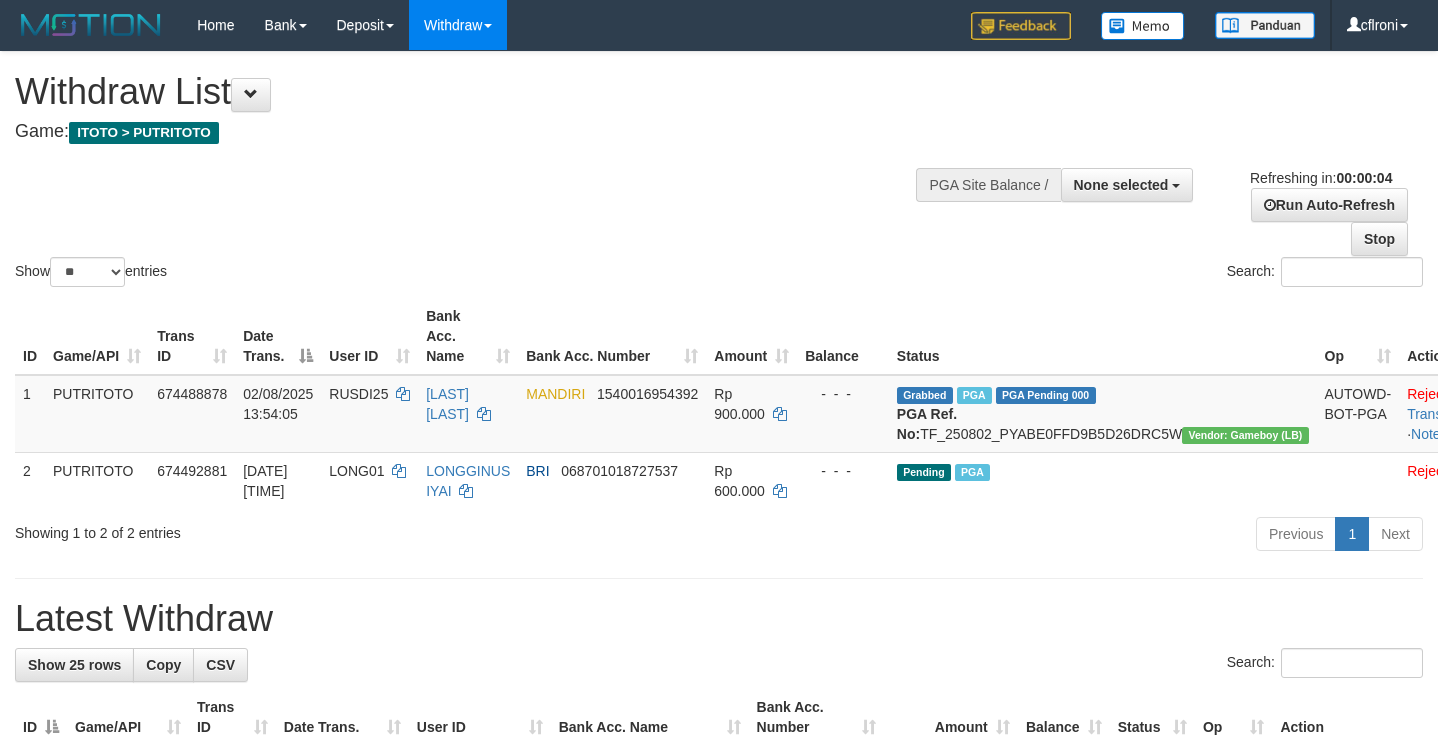 scroll, scrollTop: 0, scrollLeft: 0, axis: both 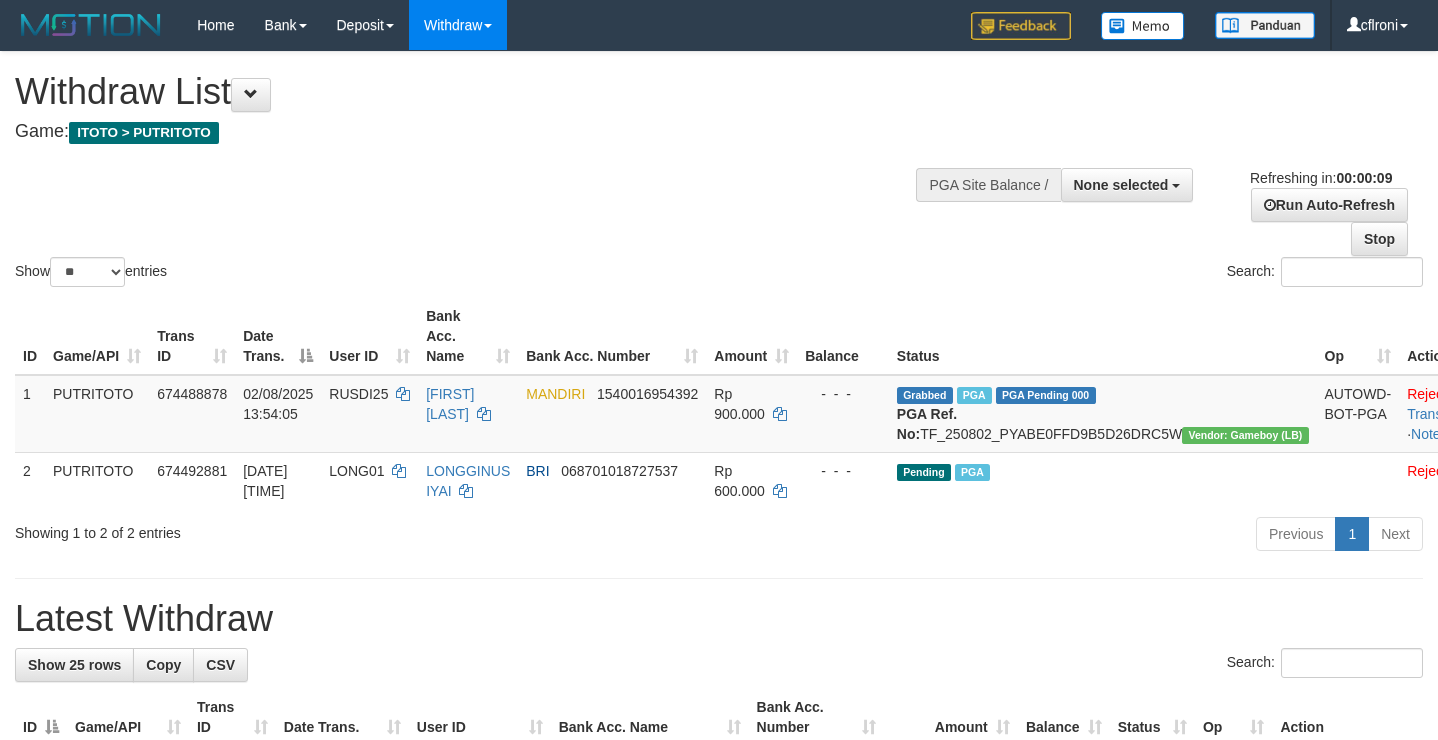 select 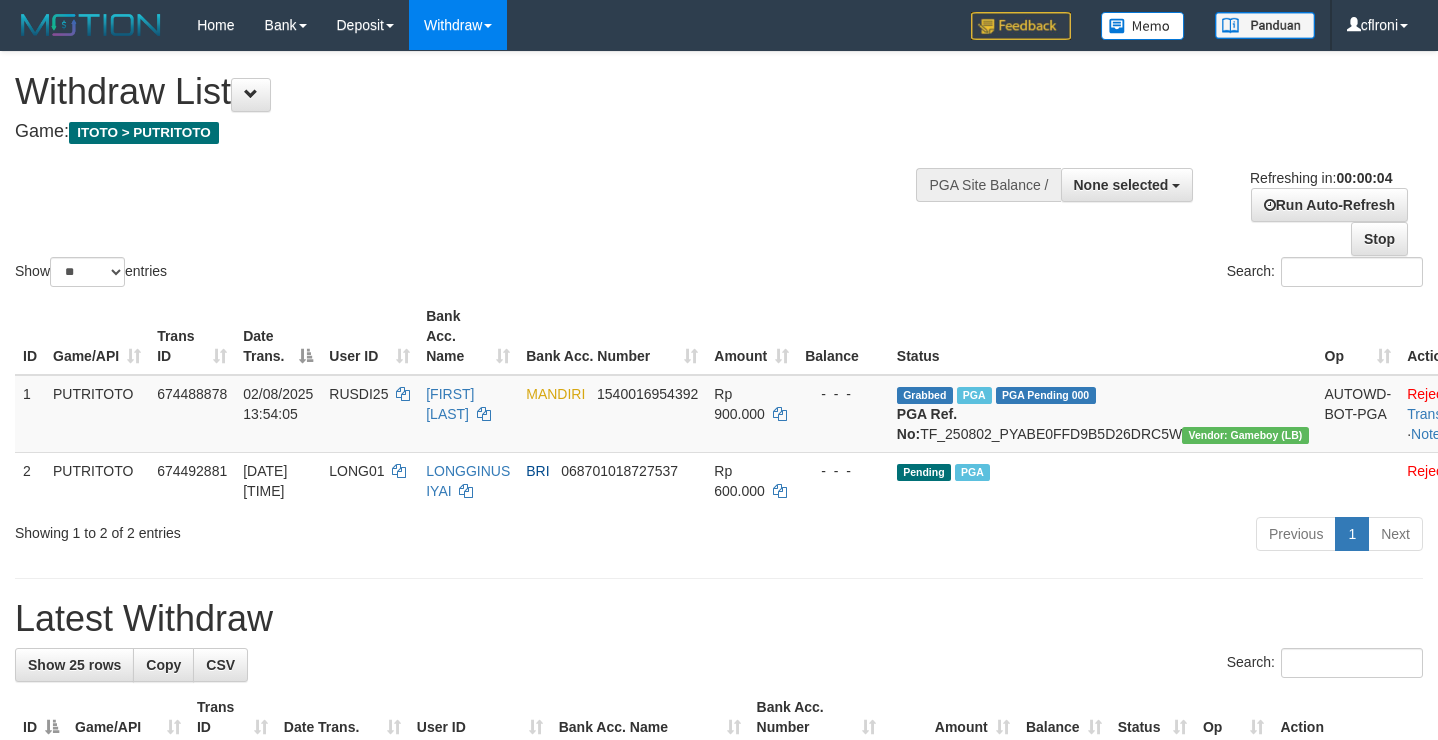 scroll, scrollTop: 0, scrollLeft: 0, axis: both 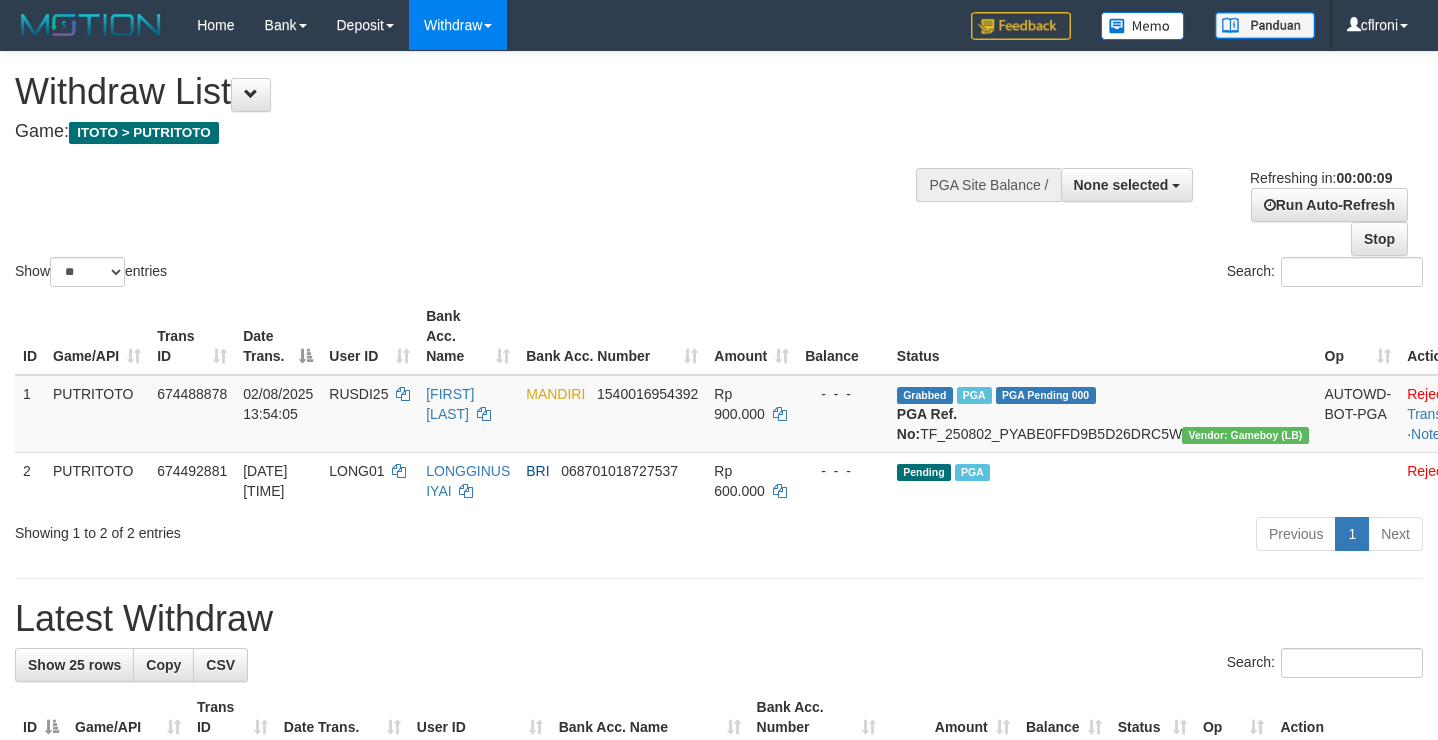select 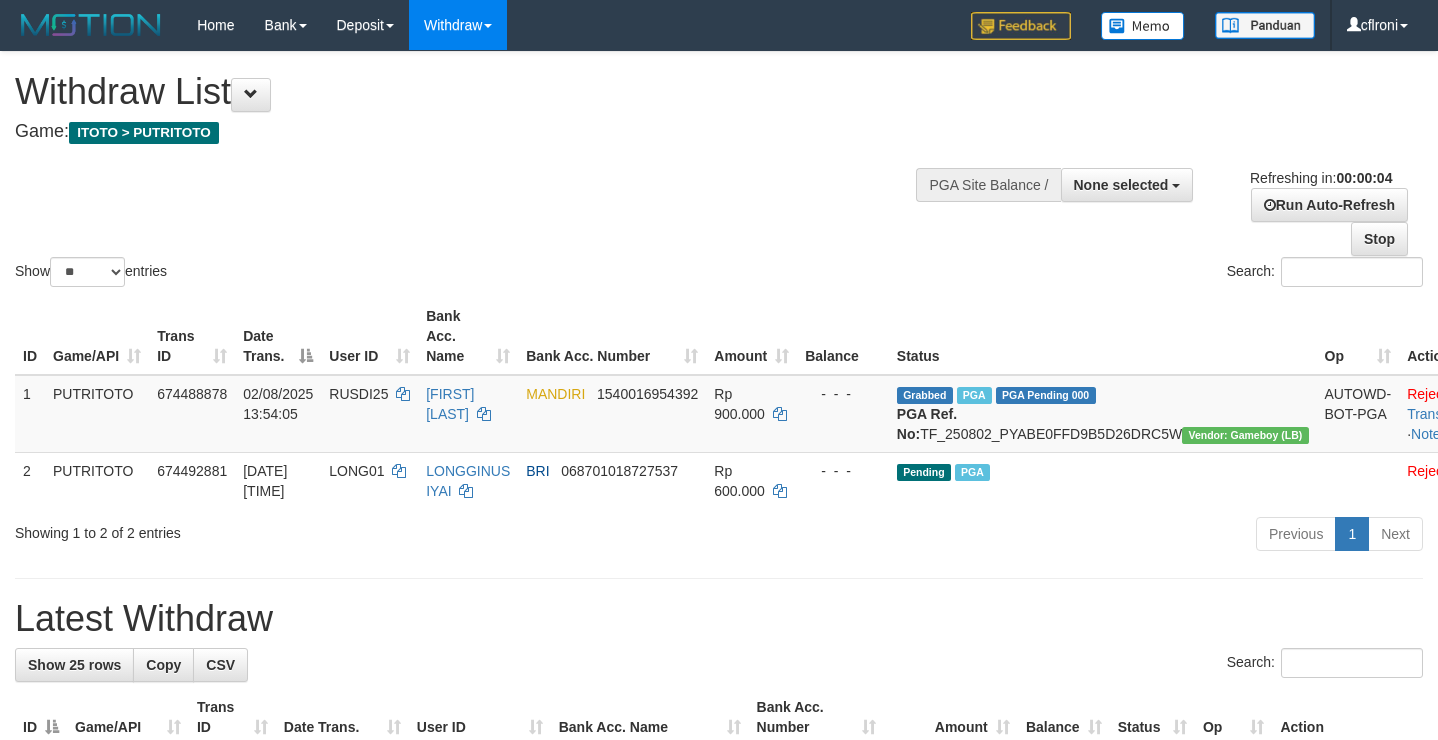 scroll, scrollTop: 0, scrollLeft: 0, axis: both 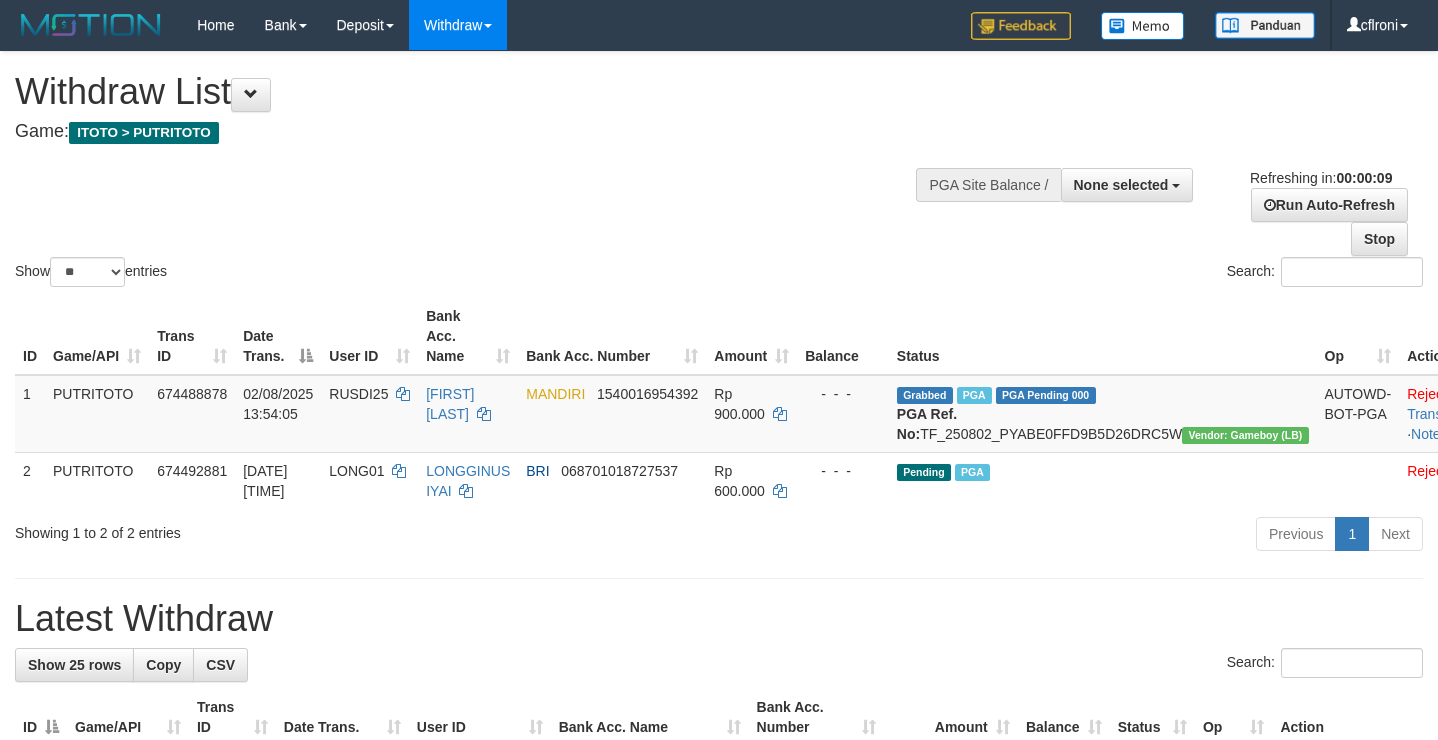 select 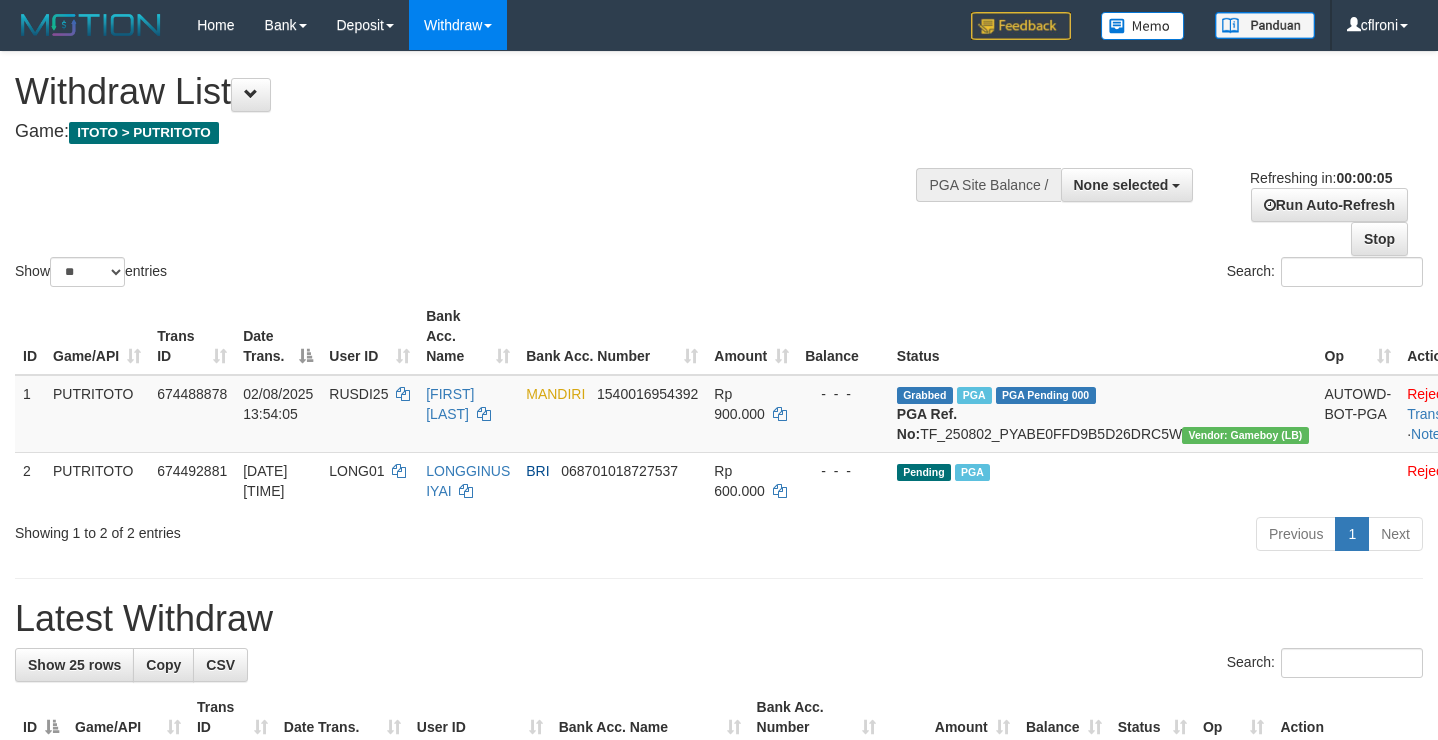 scroll, scrollTop: 0, scrollLeft: 0, axis: both 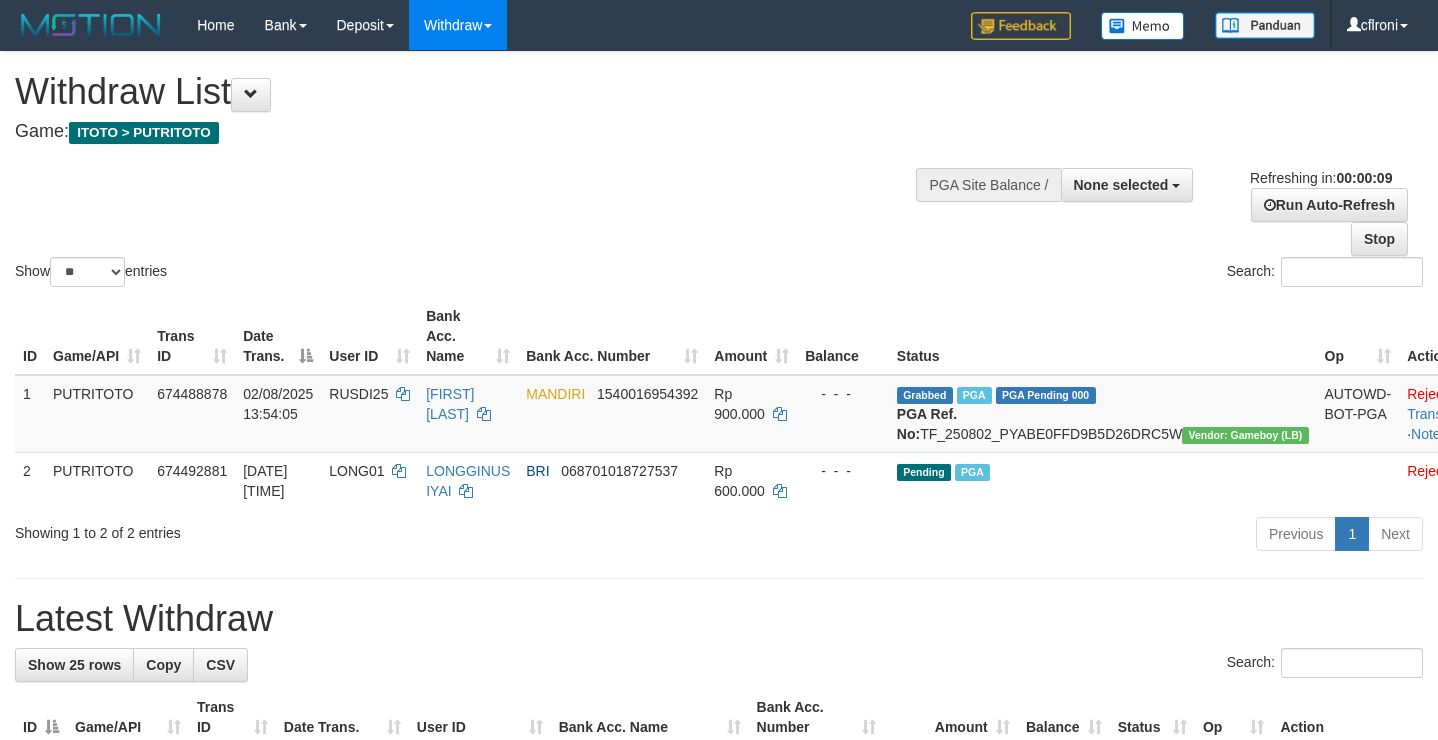 select 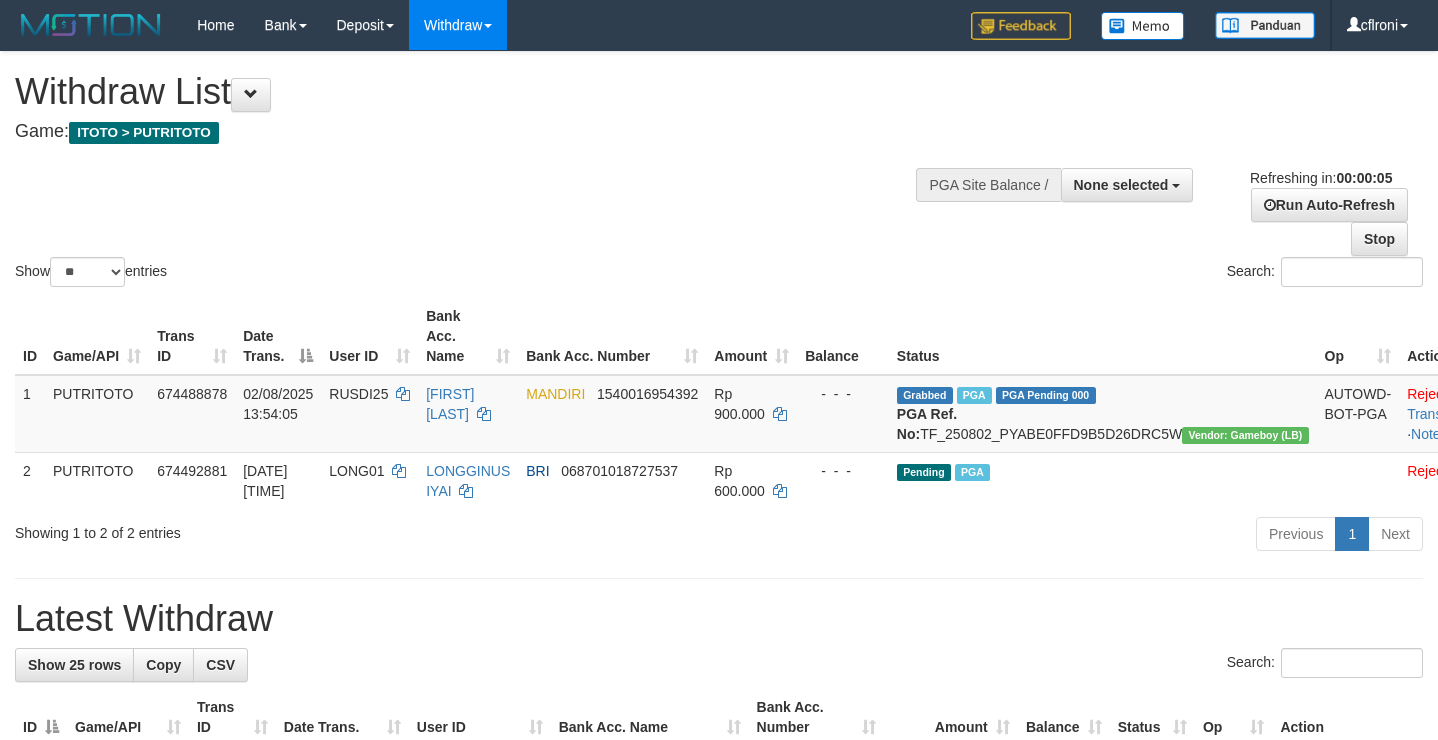 scroll, scrollTop: 0, scrollLeft: 0, axis: both 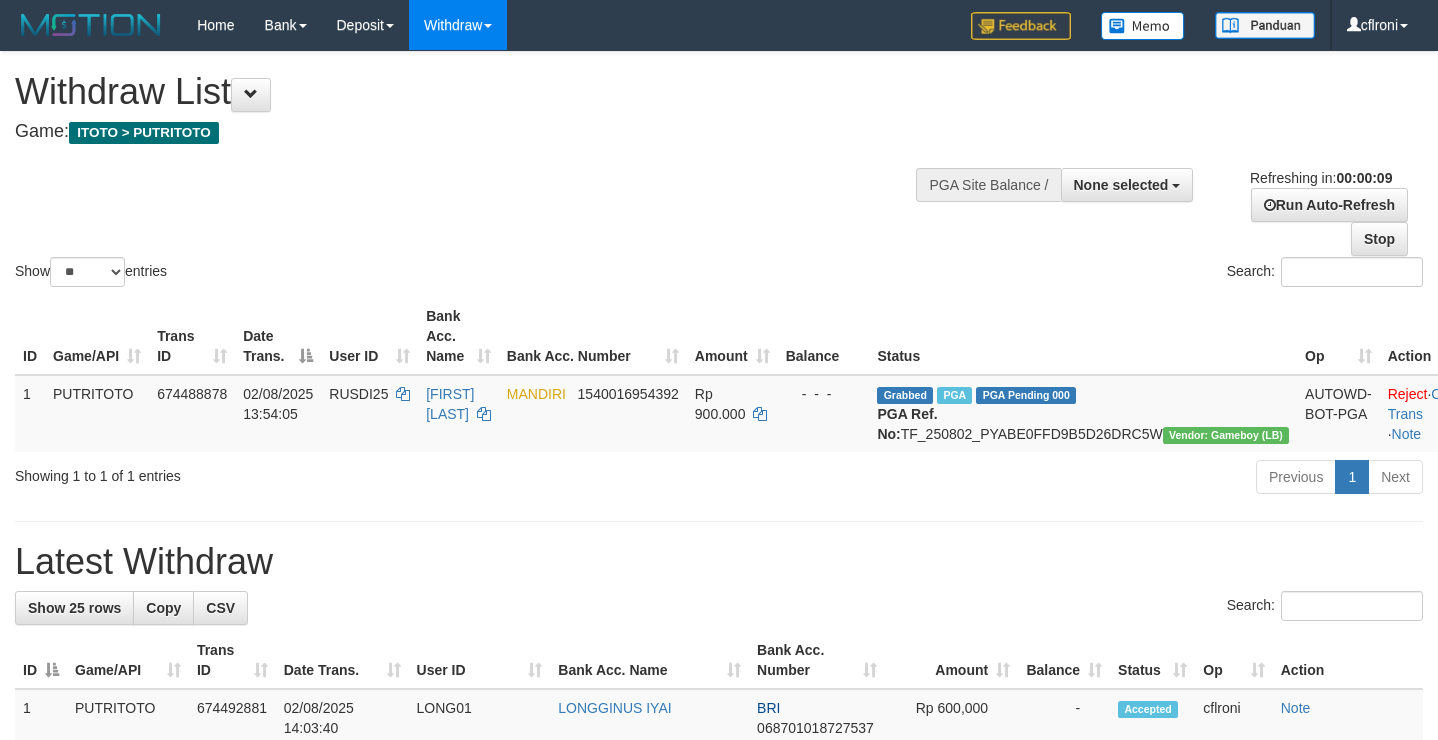 select 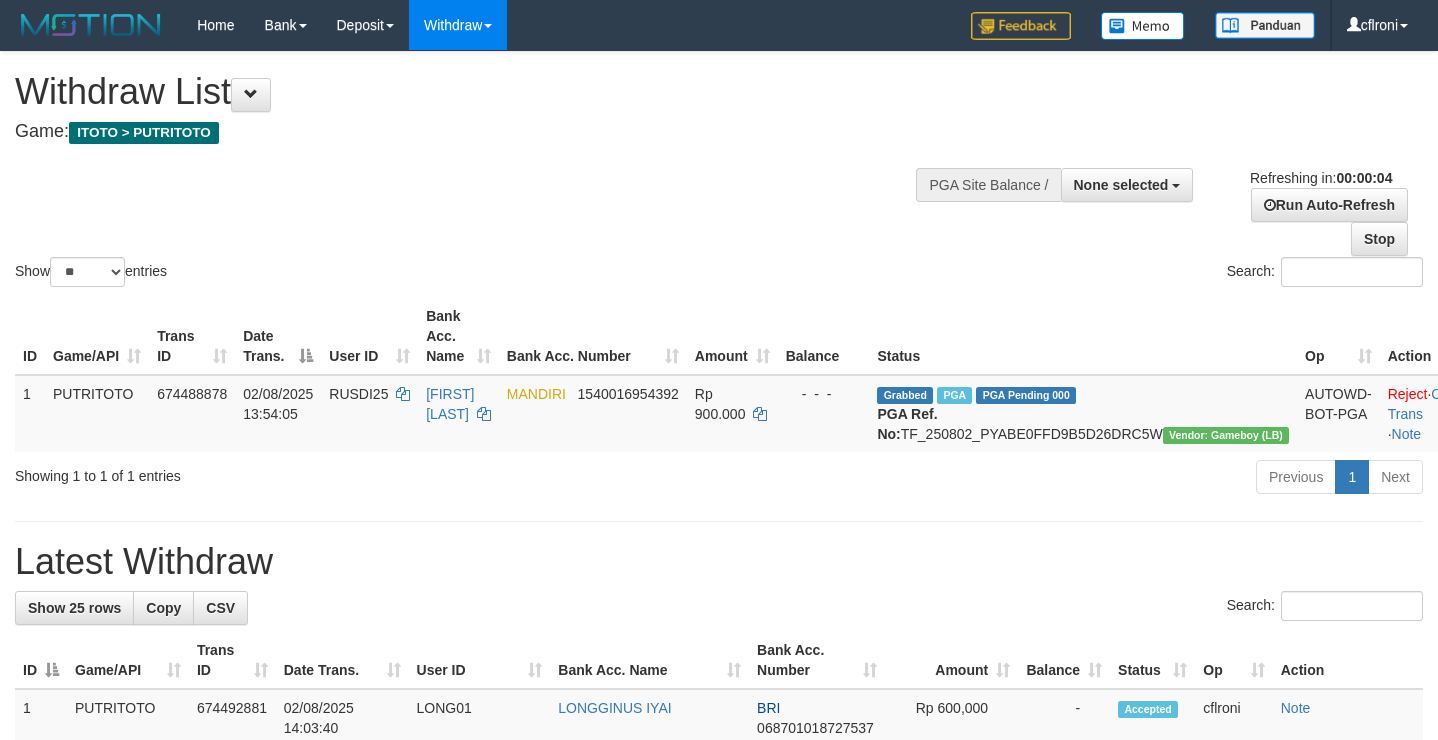 scroll, scrollTop: 0, scrollLeft: 0, axis: both 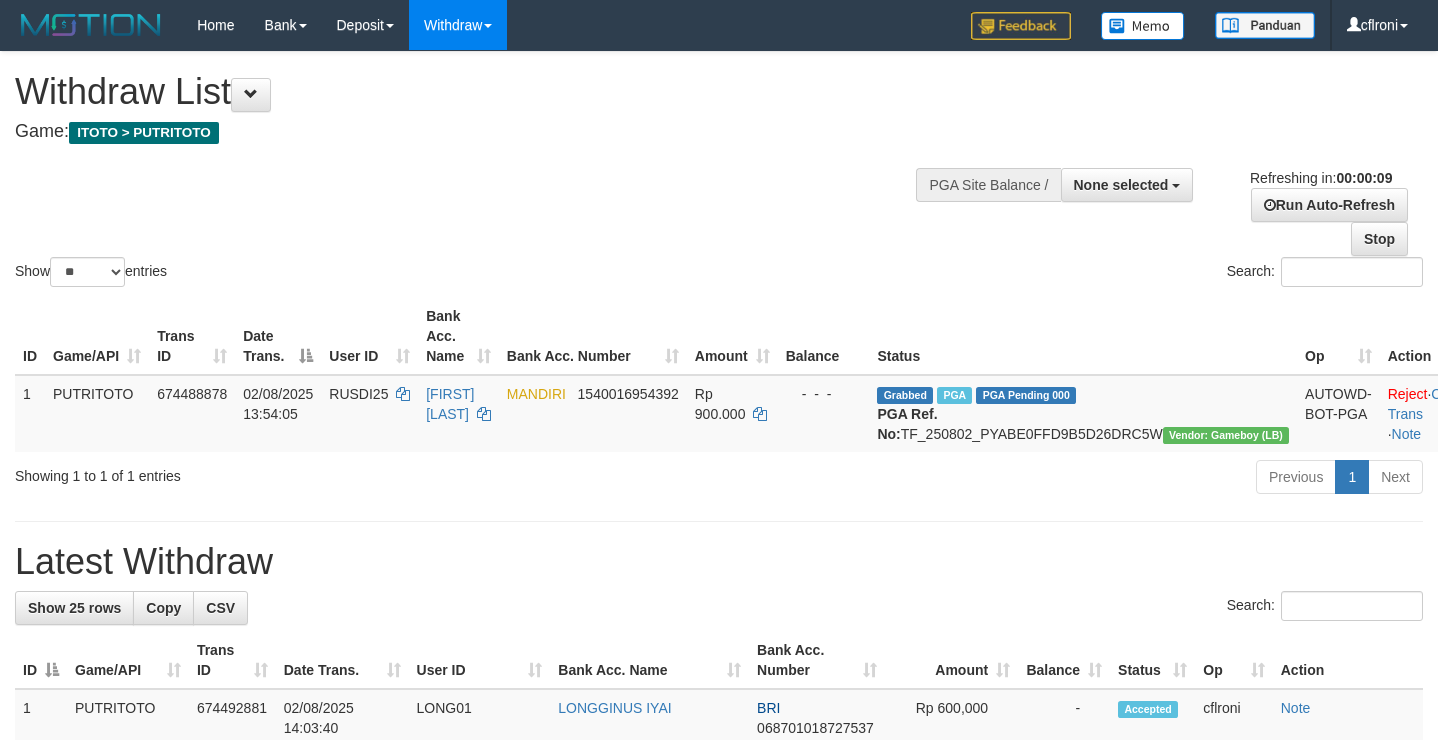 select 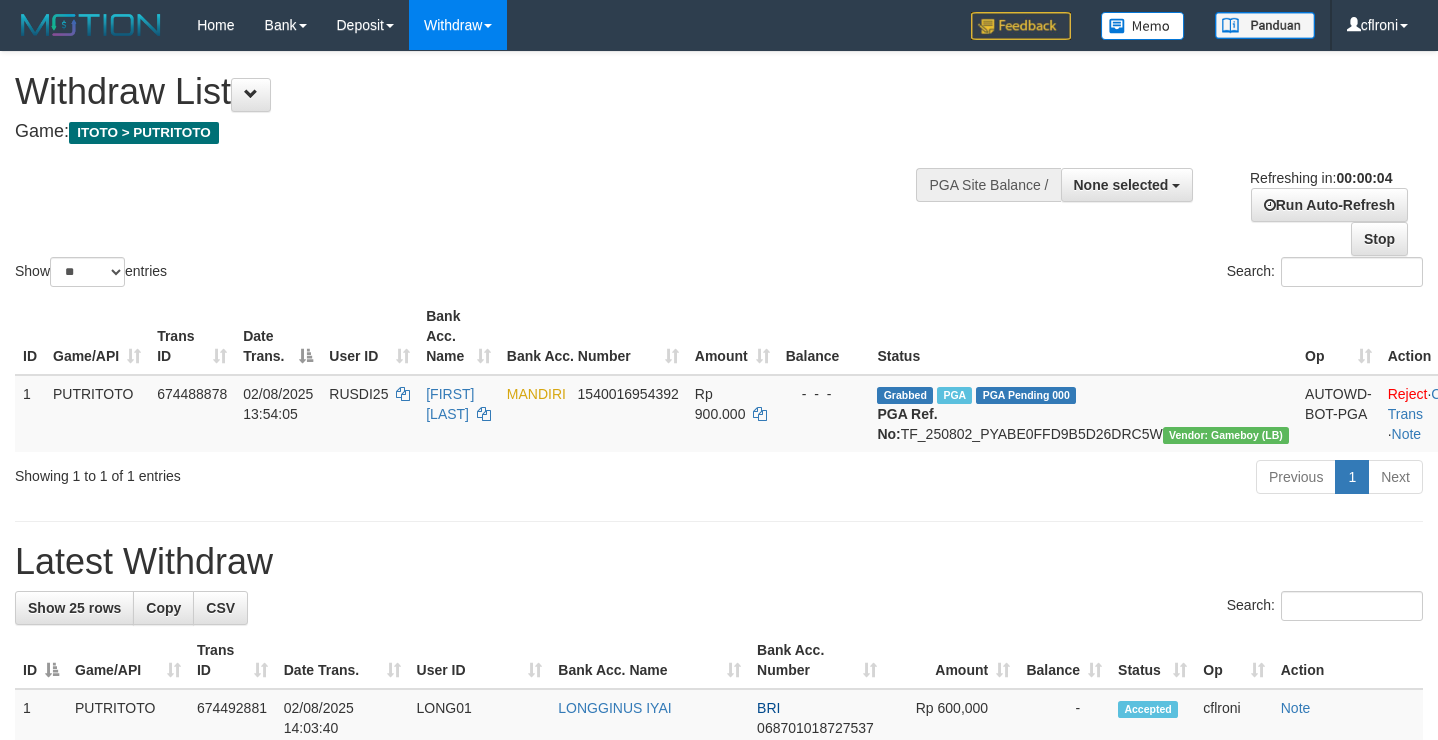 scroll, scrollTop: 0, scrollLeft: 0, axis: both 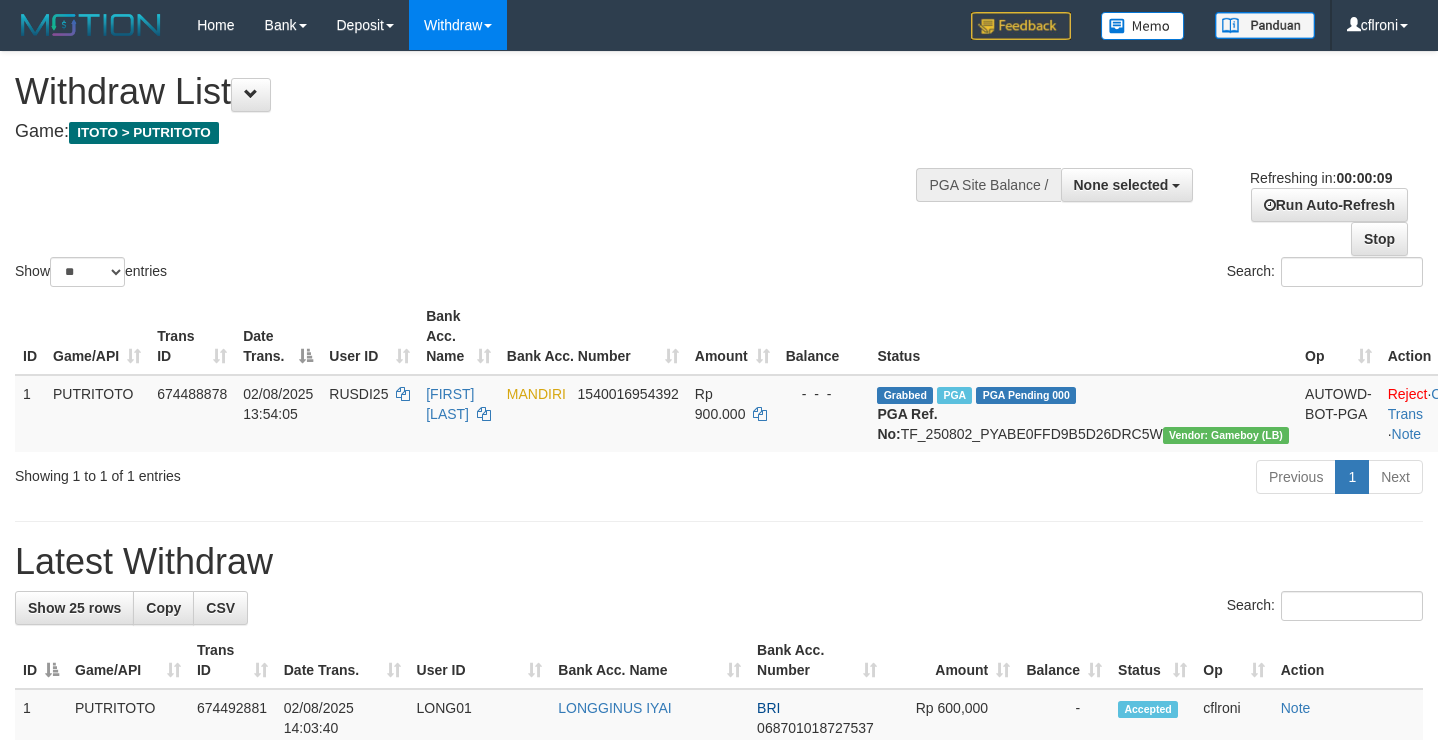 select 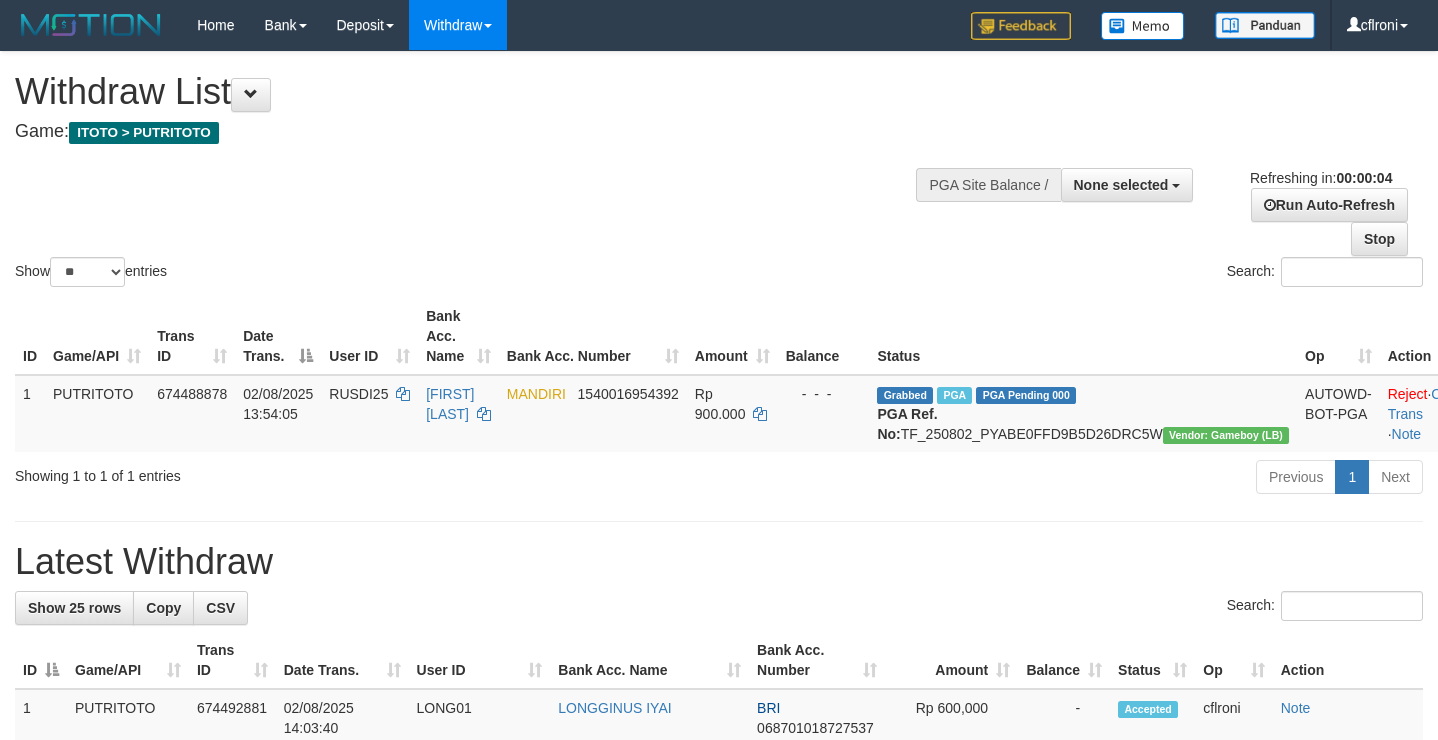 scroll, scrollTop: 0, scrollLeft: 0, axis: both 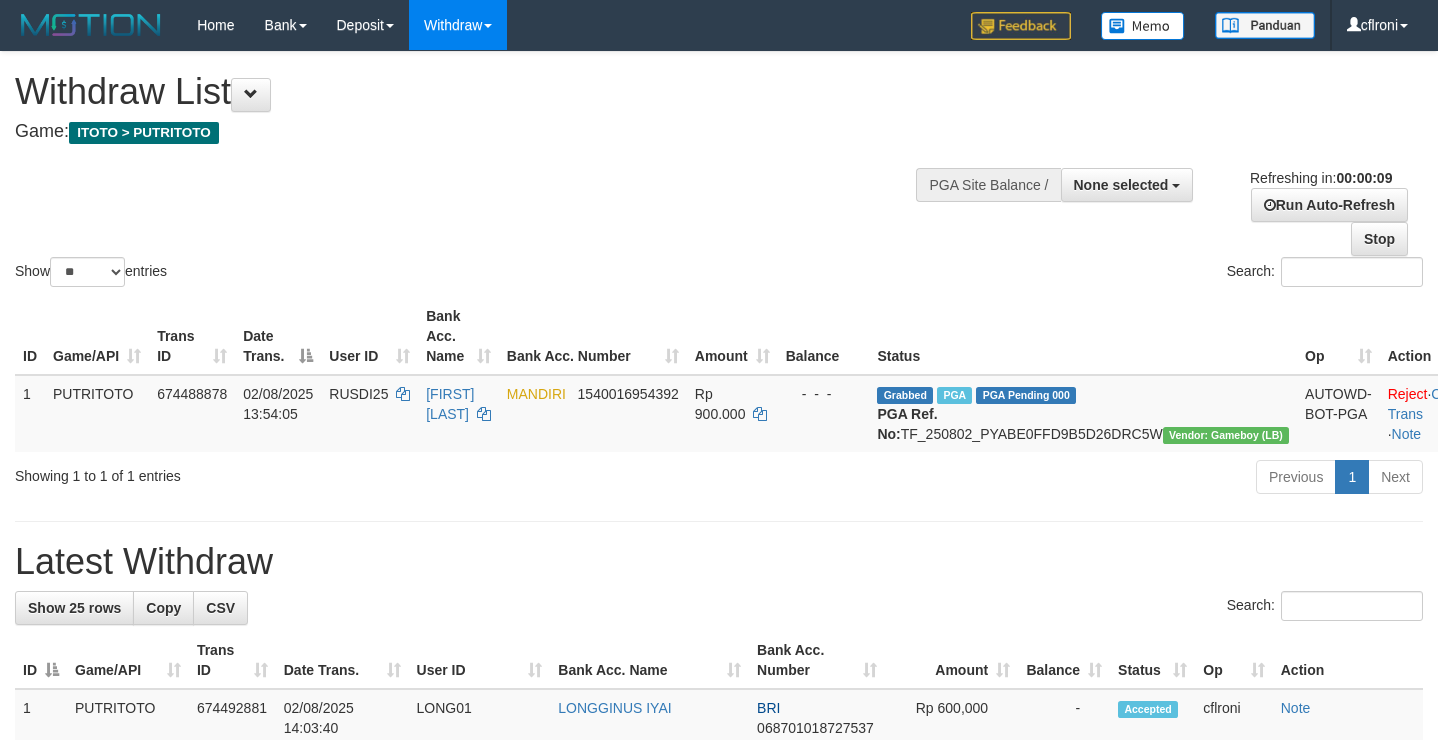 select 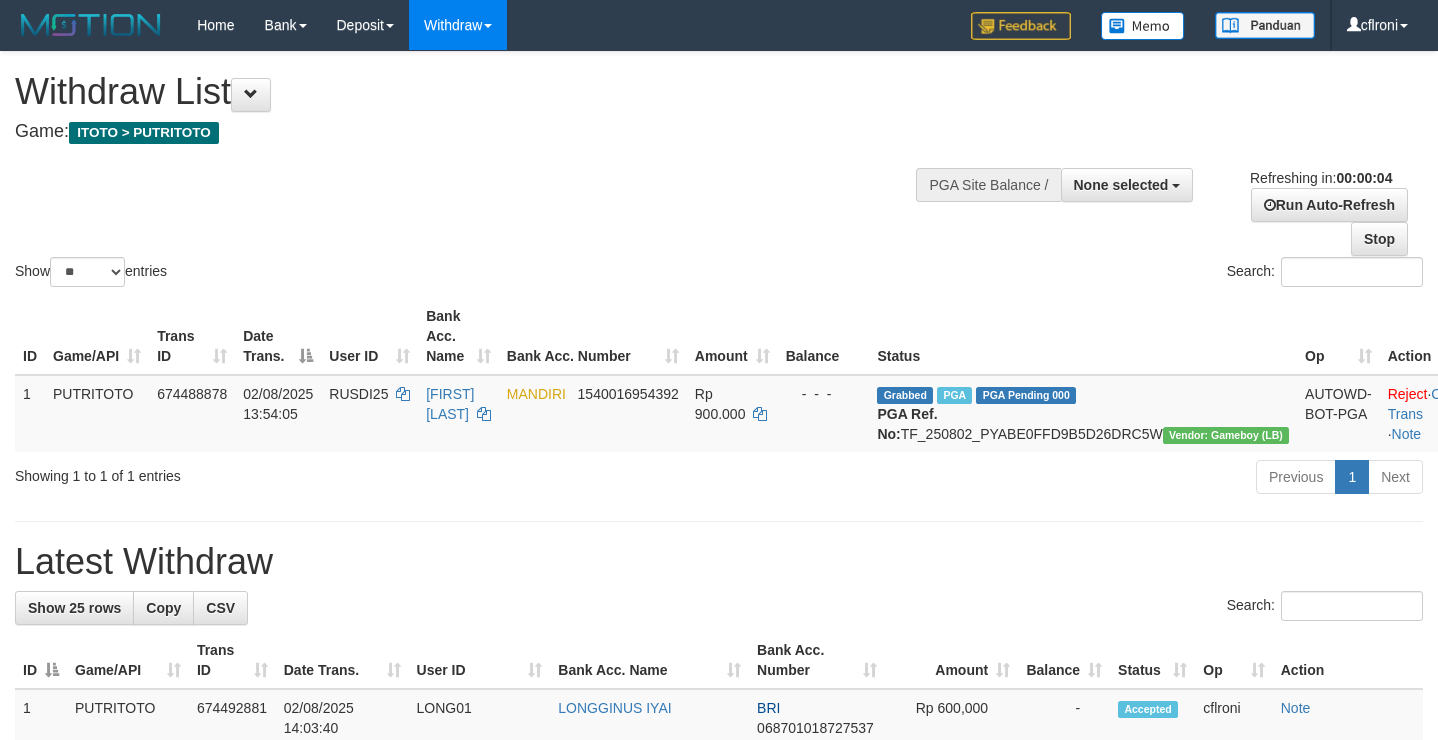 scroll, scrollTop: 0, scrollLeft: 0, axis: both 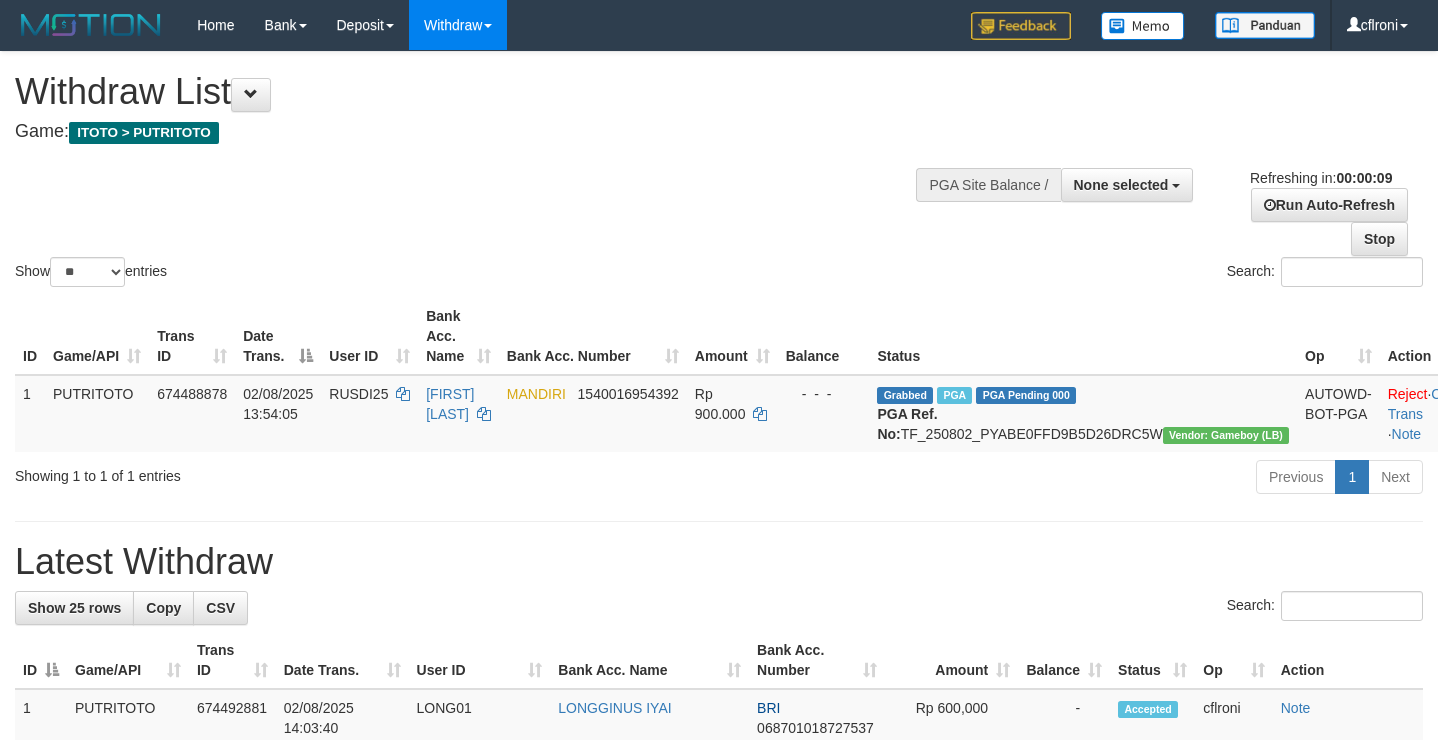 select 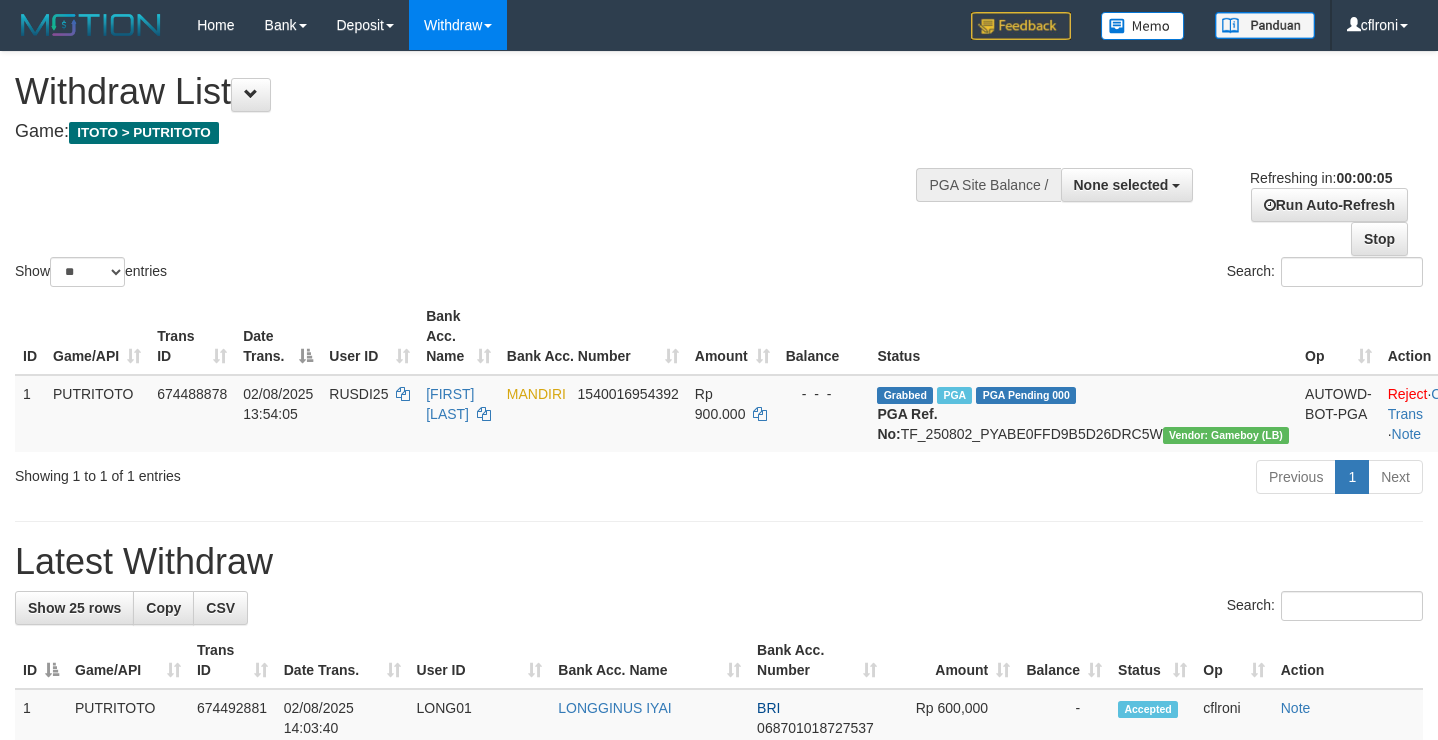 scroll, scrollTop: 0, scrollLeft: 0, axis: both 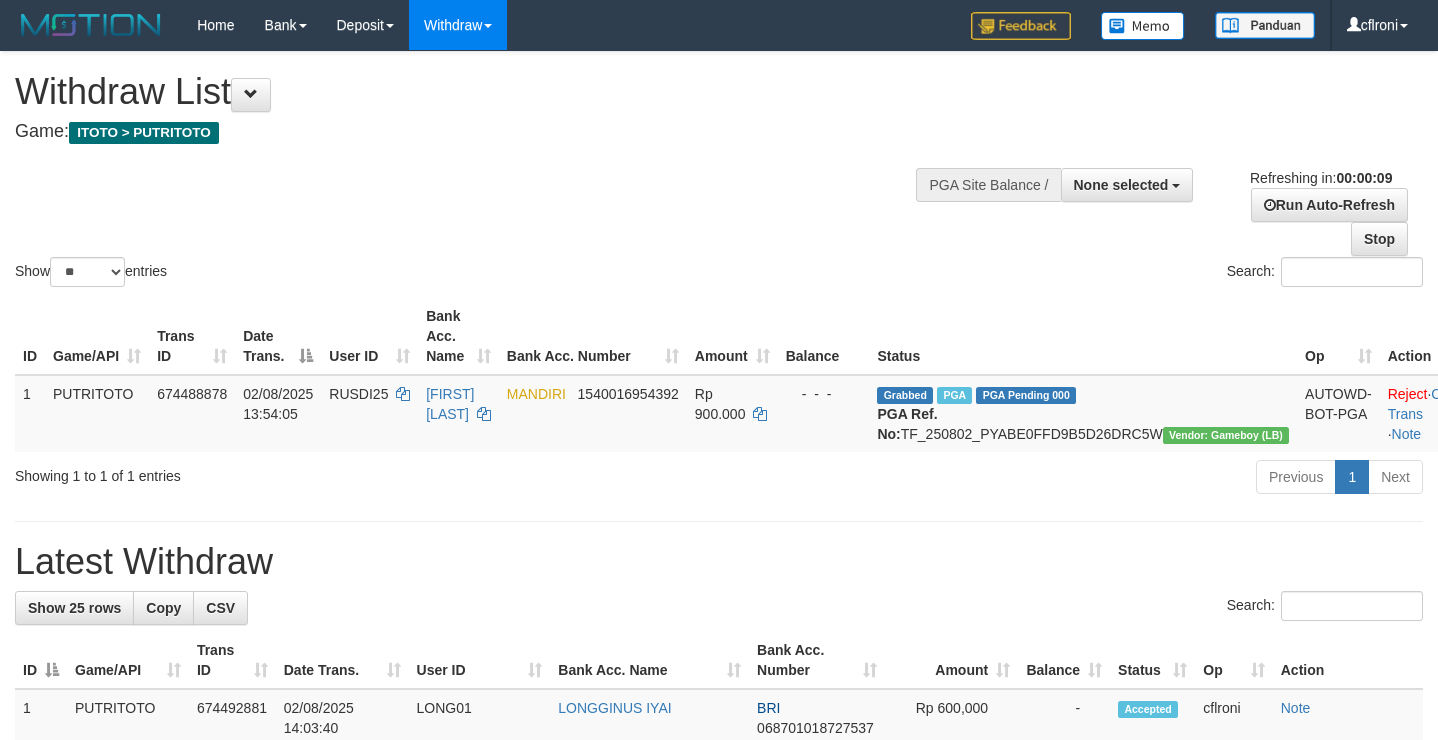 select 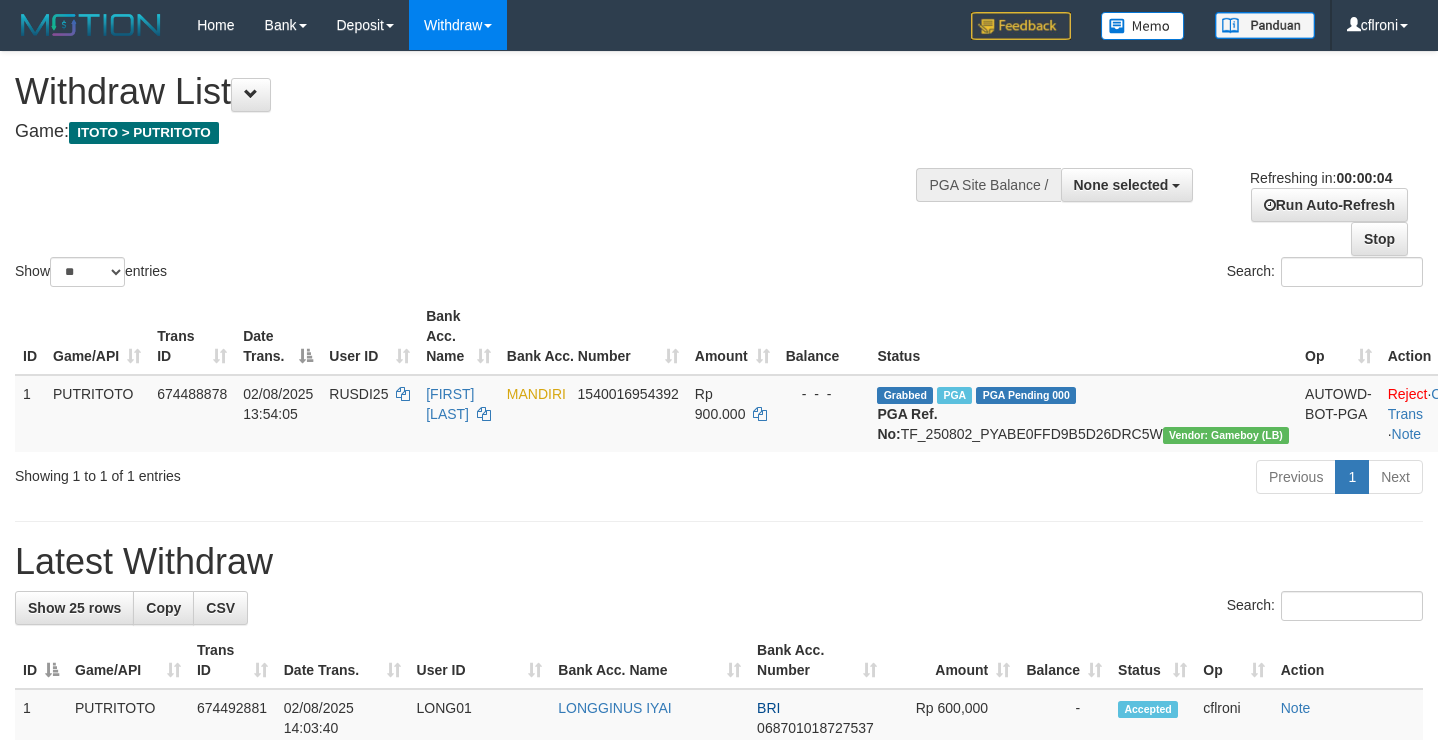 scroll, scrollTop: 0, scrollLeft: 0, axis: both 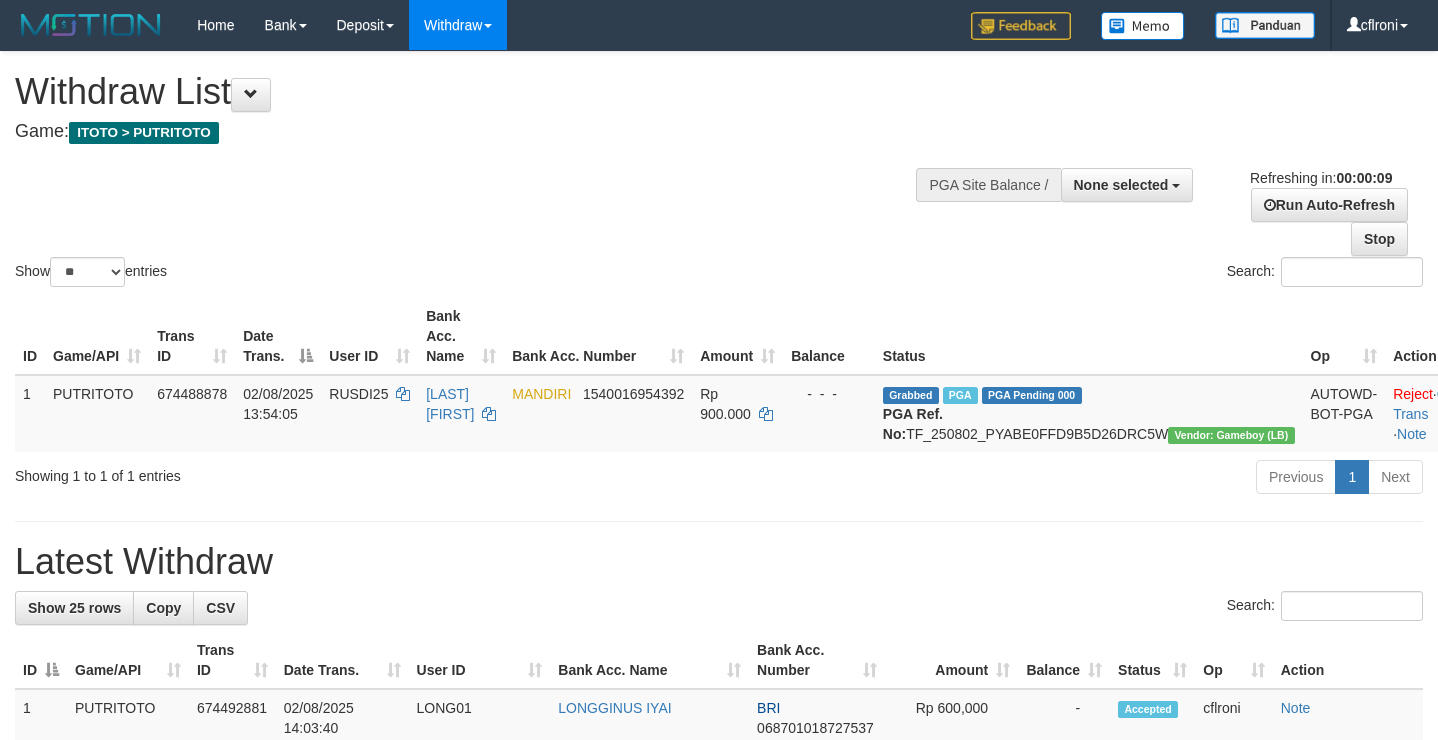 select 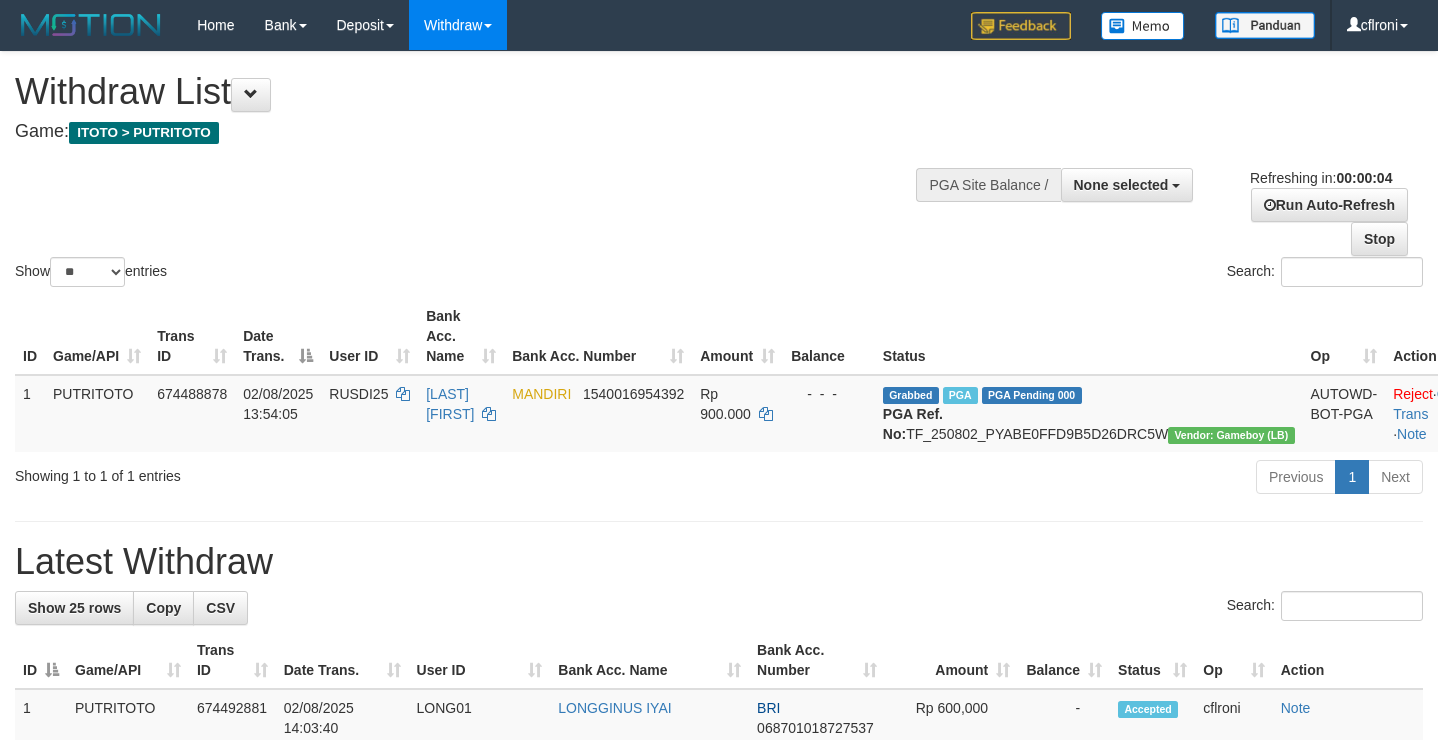 scroll, scrollTop: 0, scrollLeft: 0, axis: both 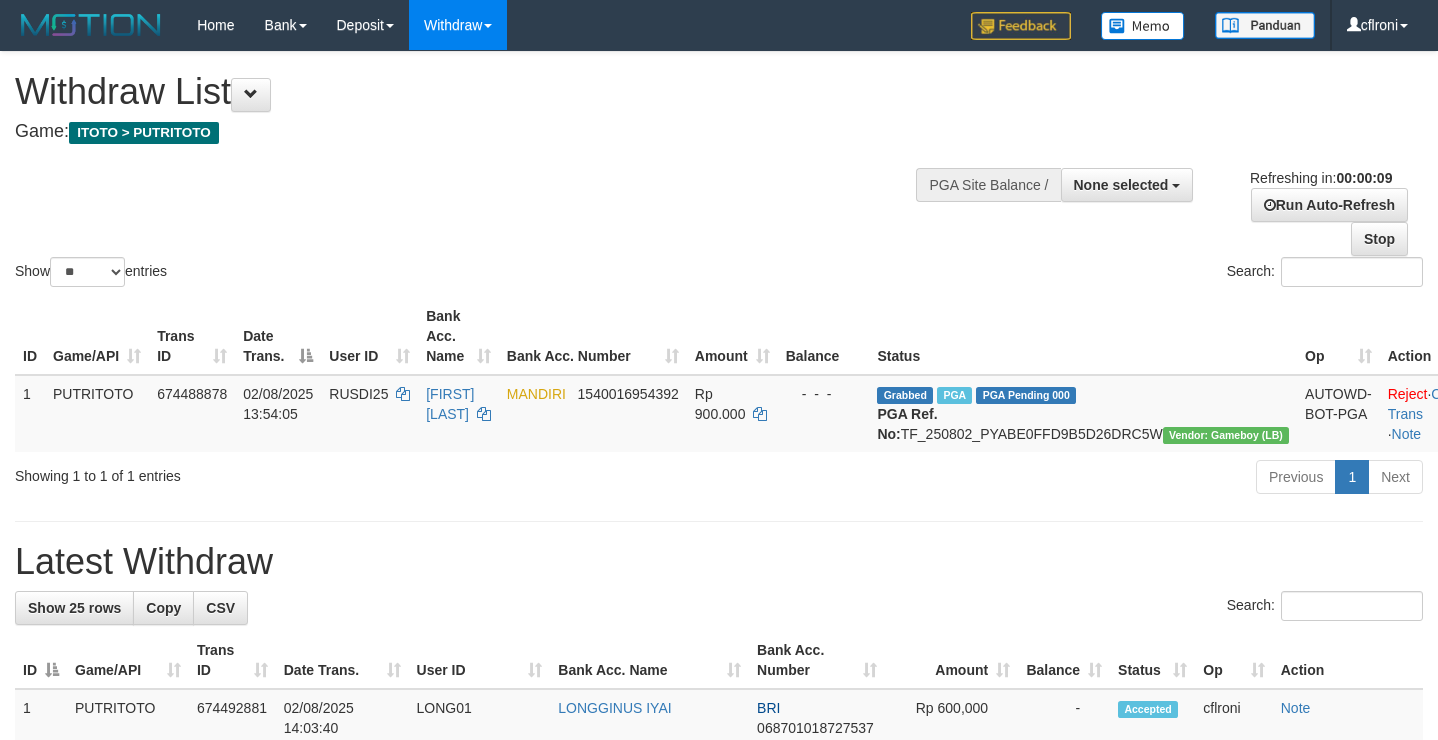 select 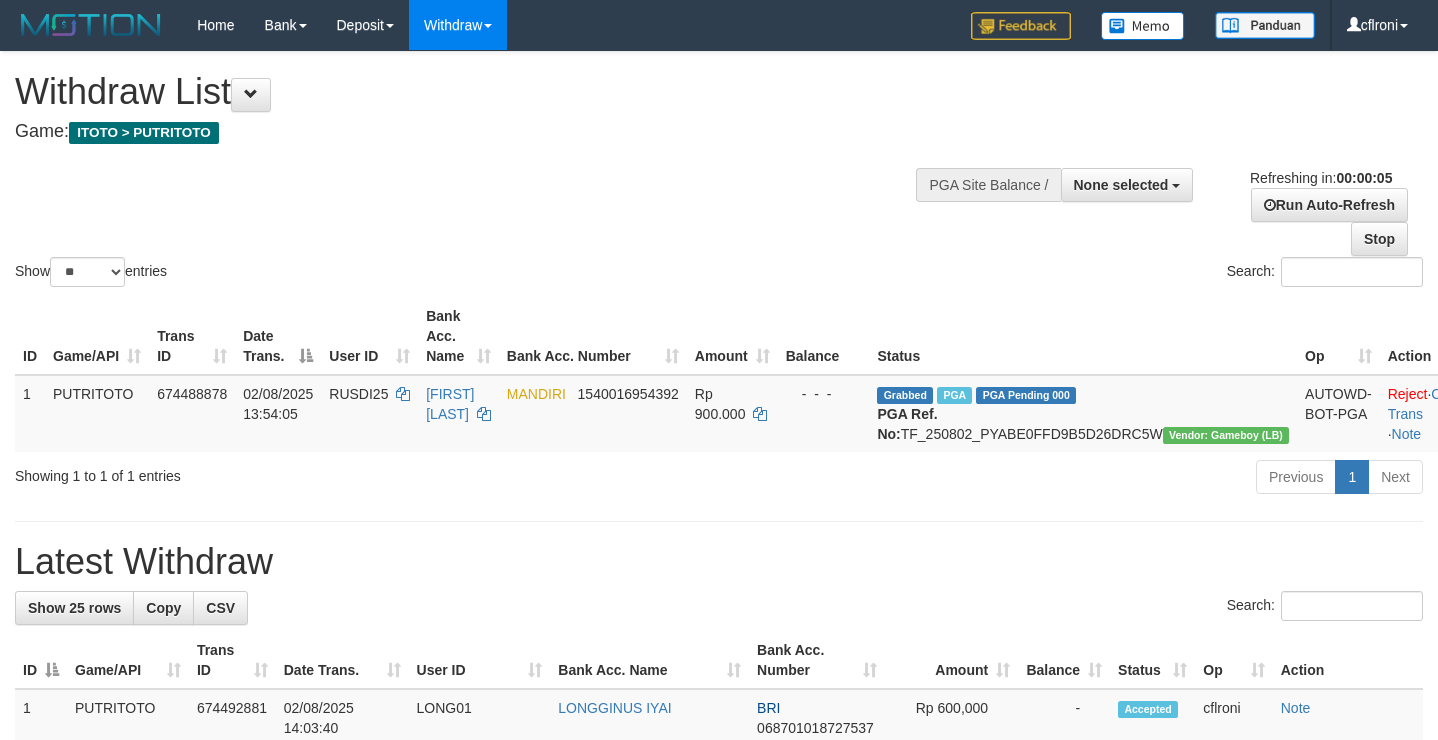scroll, scrollTop: 0, scrollLeft: 0, axis: both 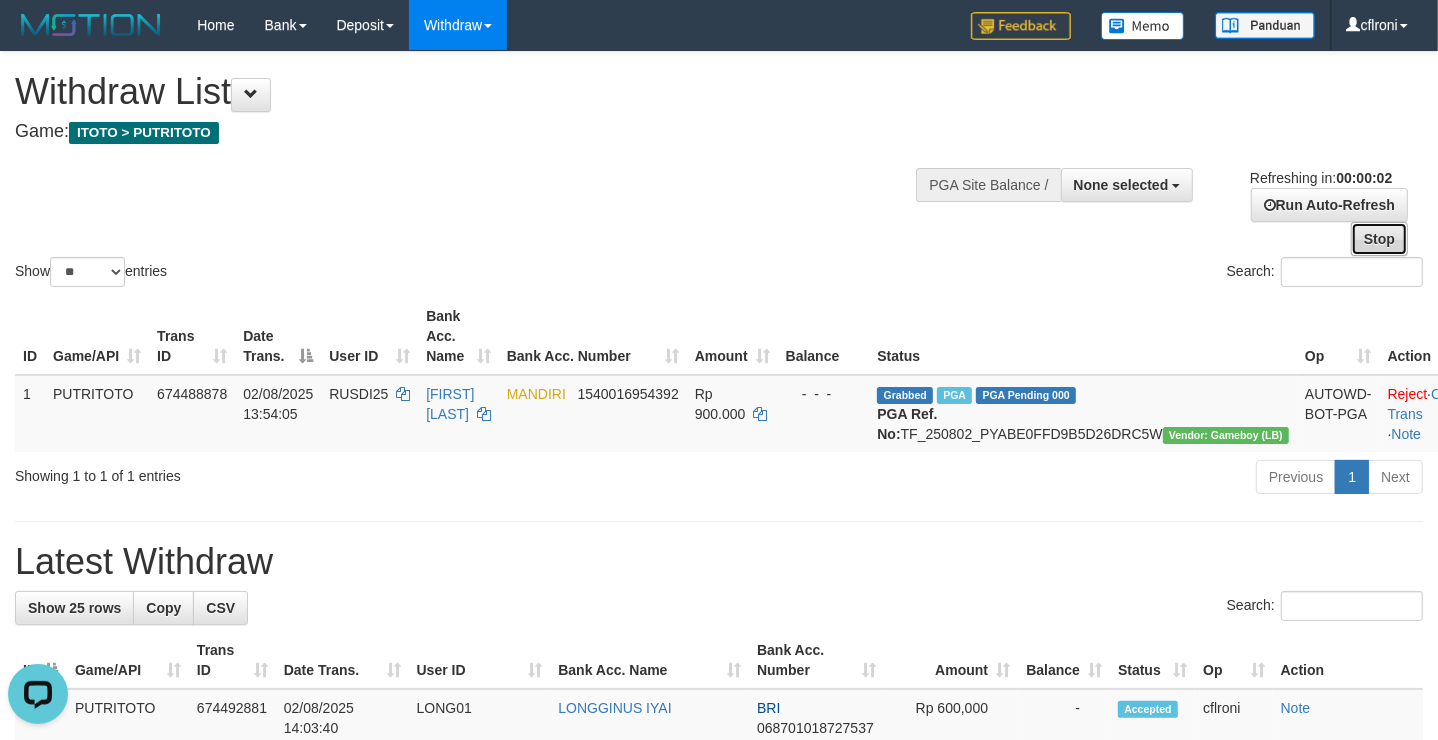 click on "Stop" at bounding box center (1379, 239) 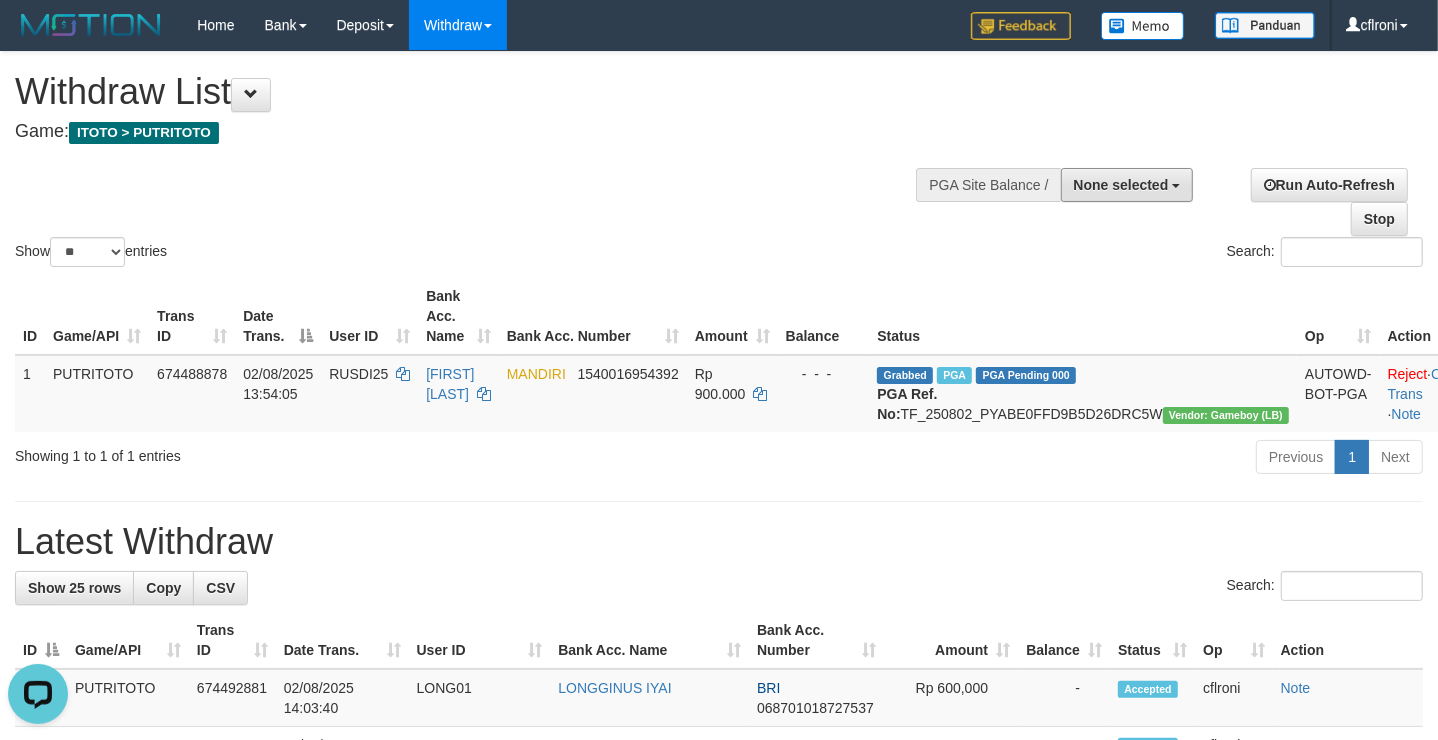 drag, startPoint x: 1145, startPoint y: 190, endPoint x: 1104, endPoint y: 239, distance: 63.89053 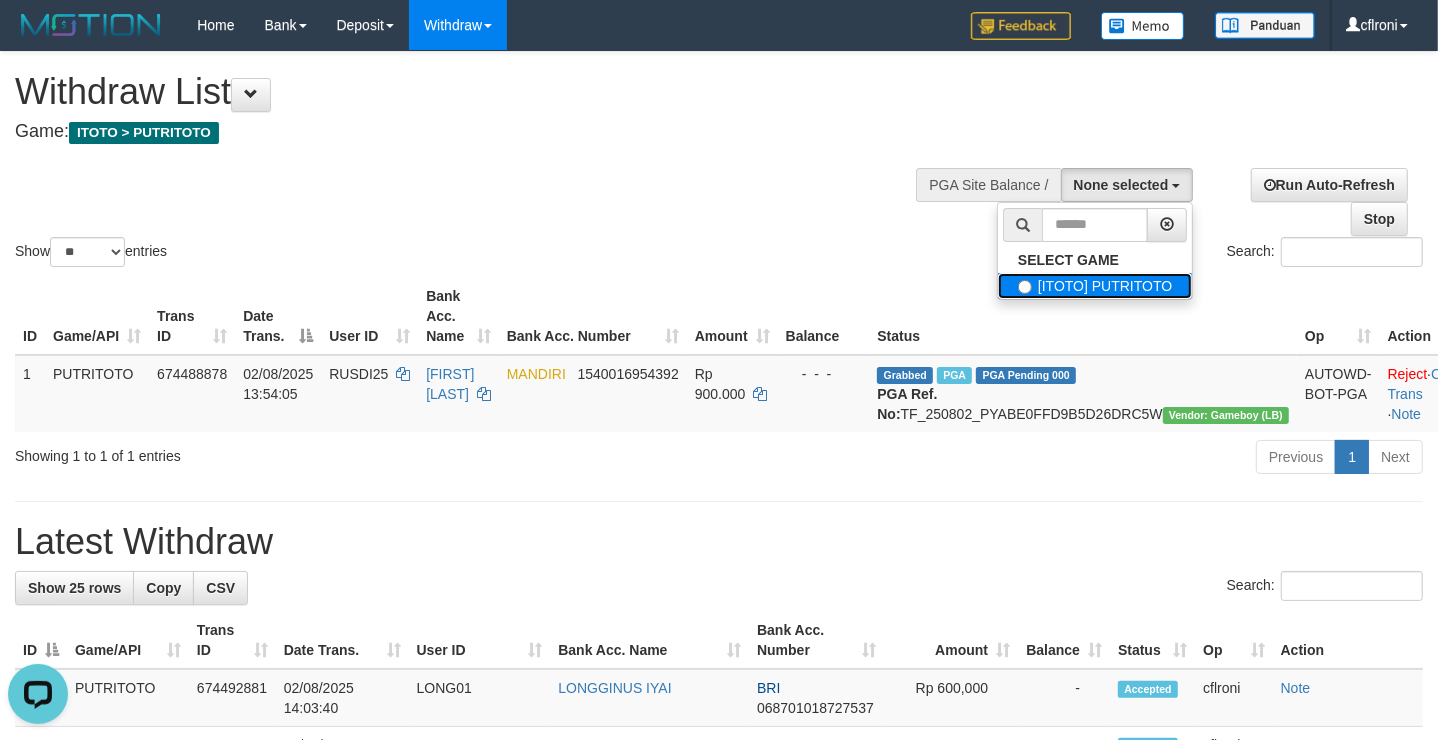 click on "[ITOTO] PUTRITOTO" at bounding box center [1095, 286] 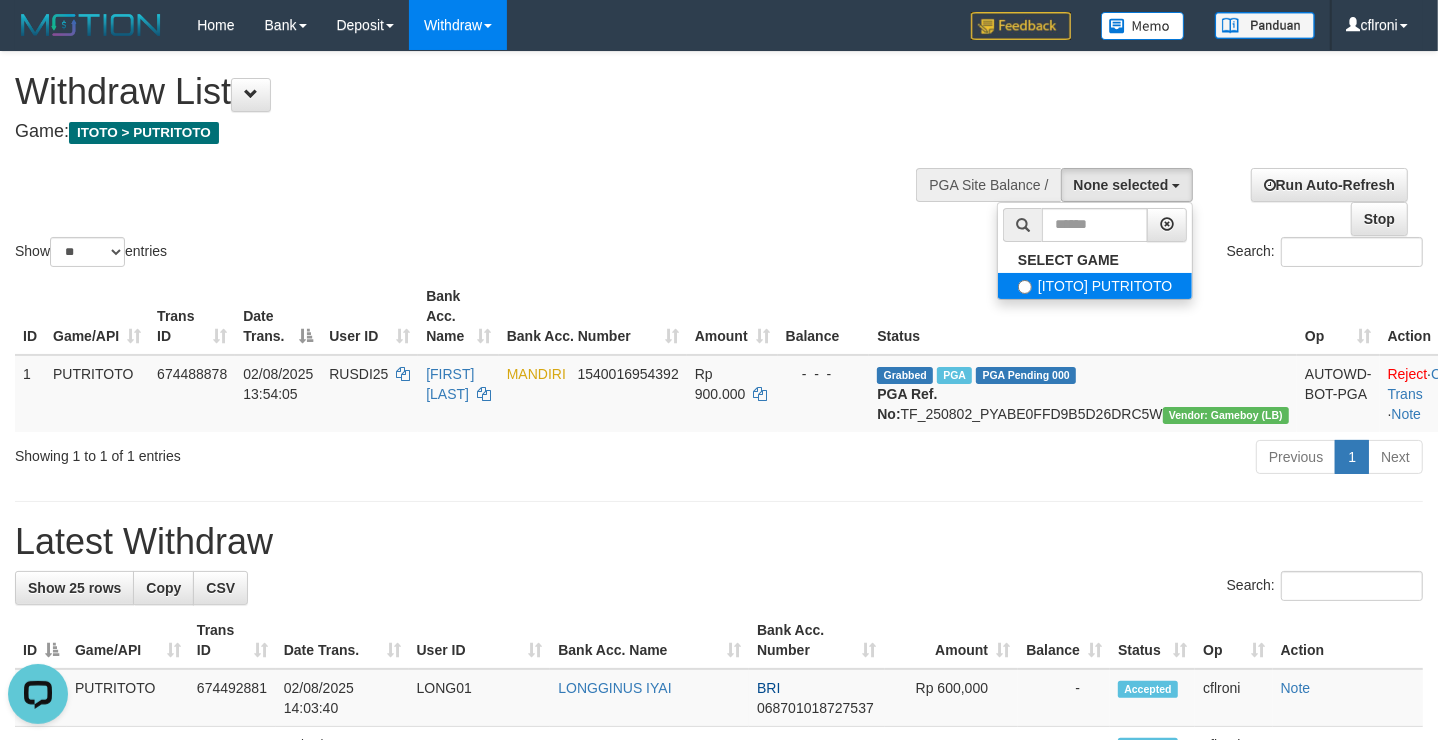 select on "****" 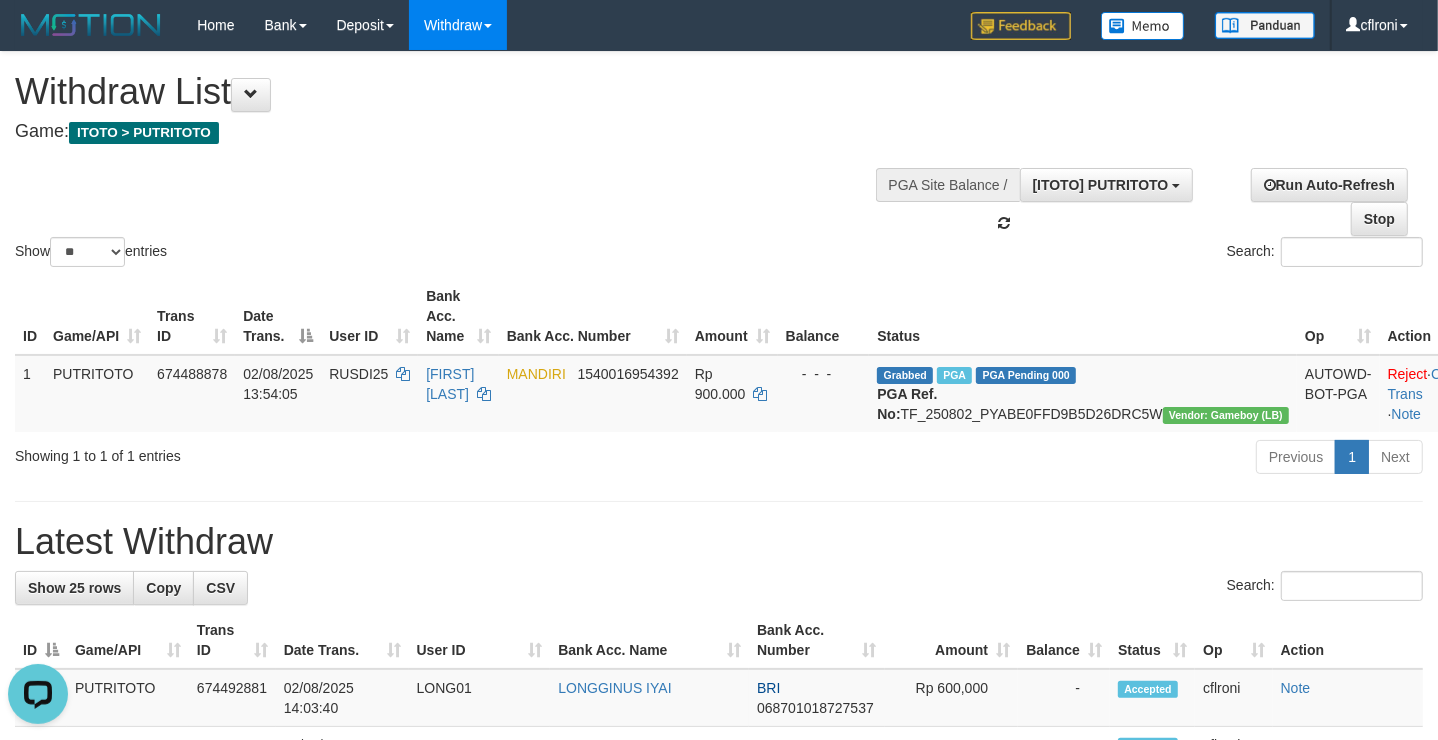 scroll, scrollTop: 17, scrollLeft: 0, axis: vertical 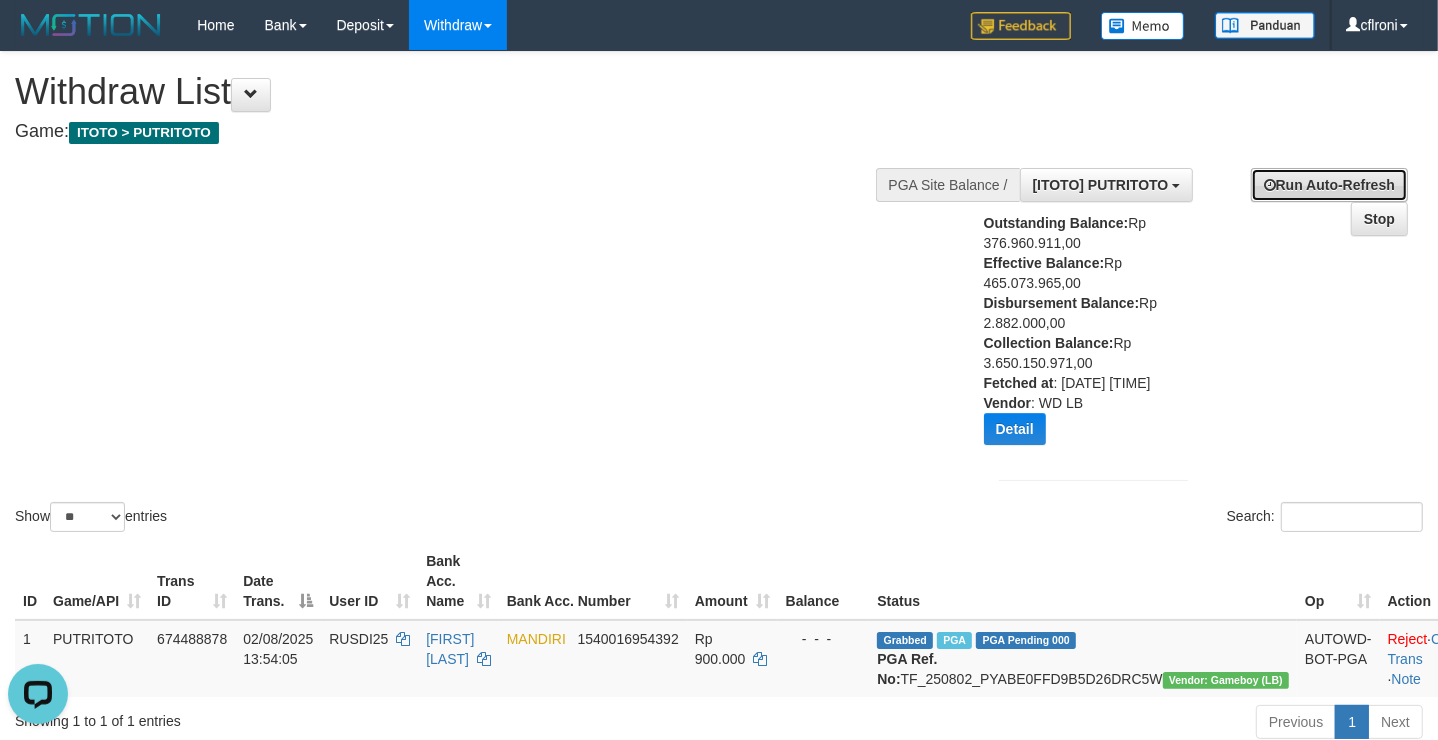 click on "Run Auto-Refresh" at bounding box center (1329, 185) 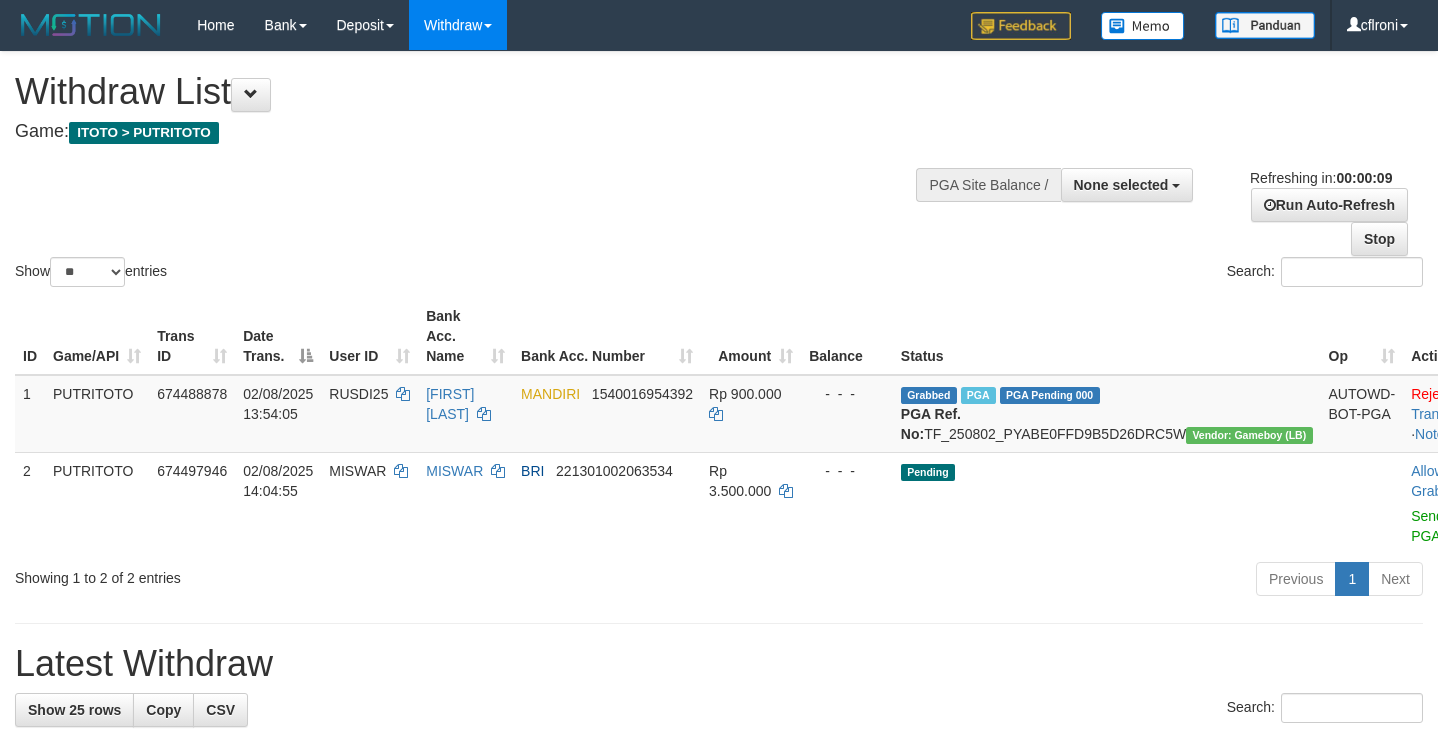 select 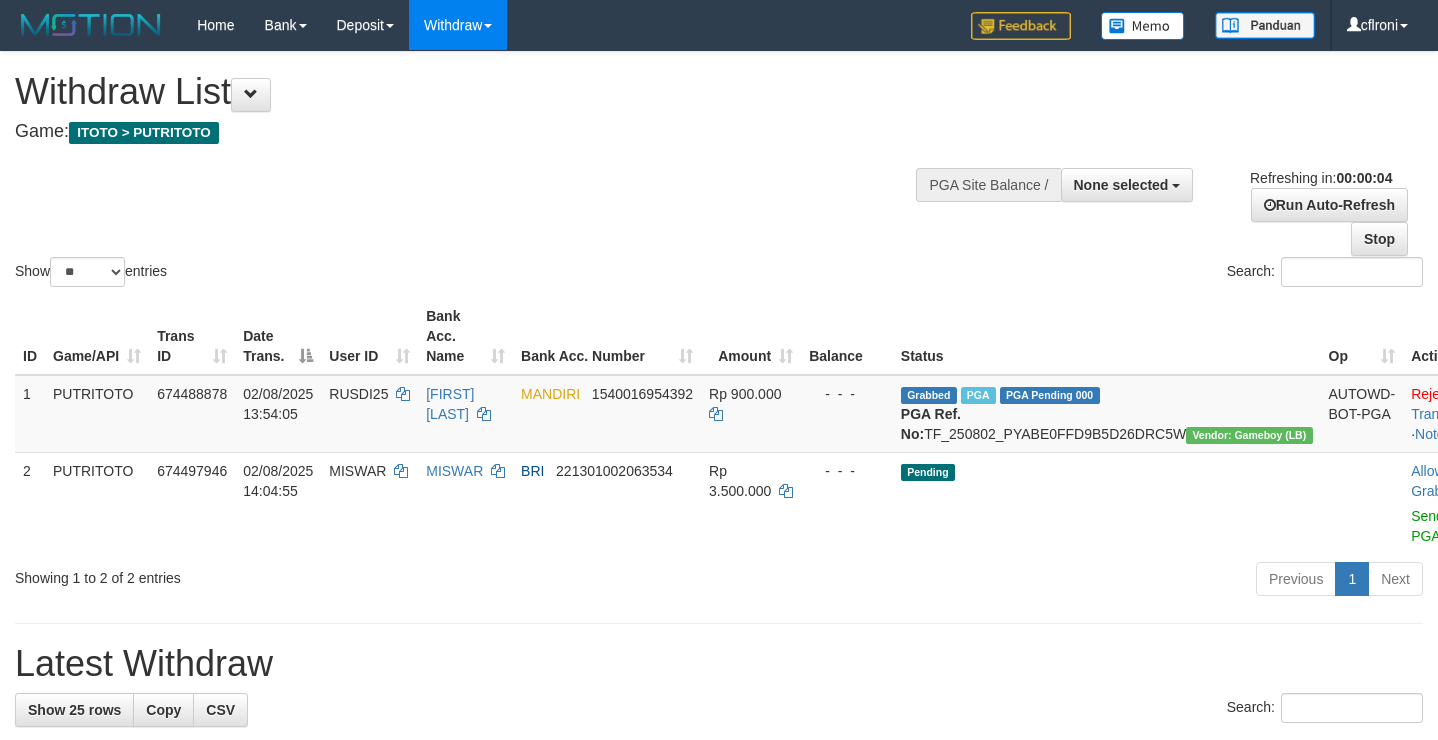scroll, scrollTop: 0, scrollLeft: 0, axis: both 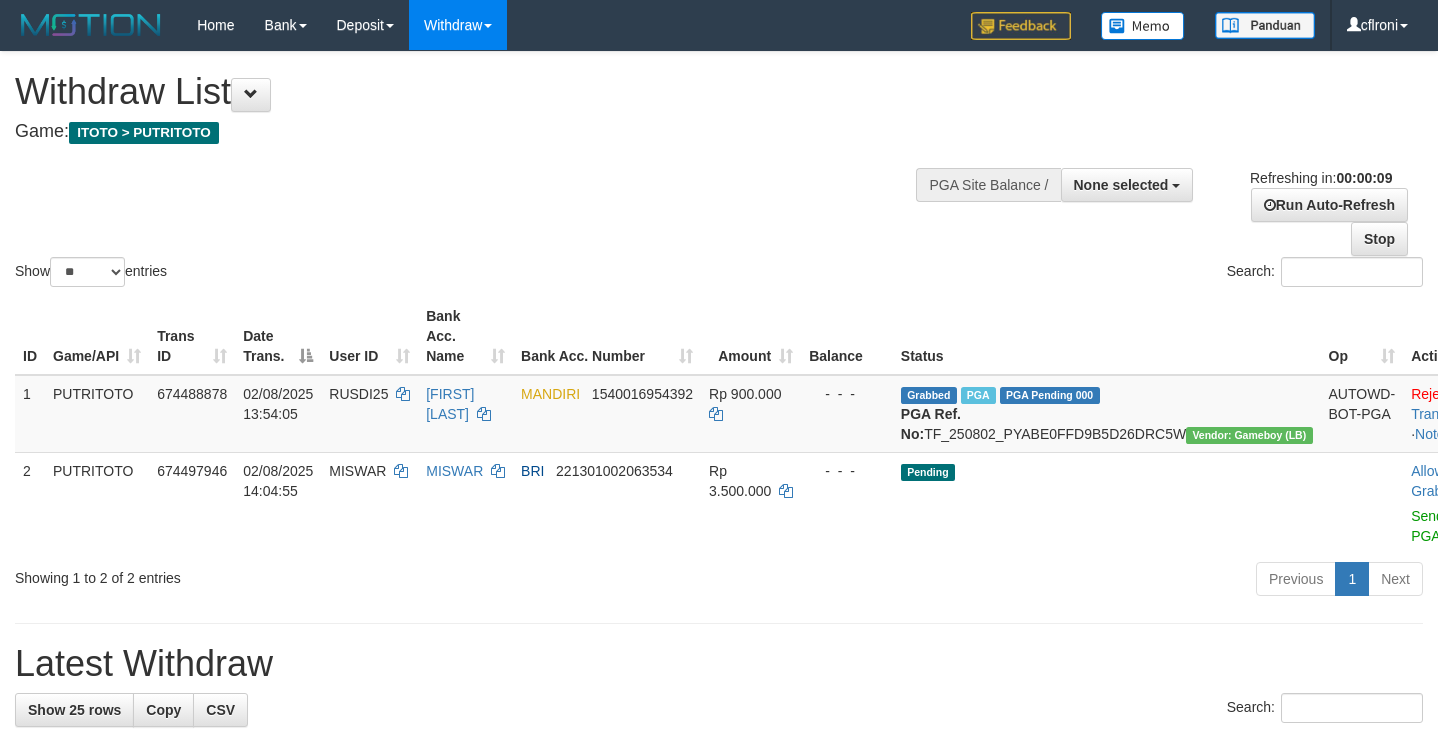 select 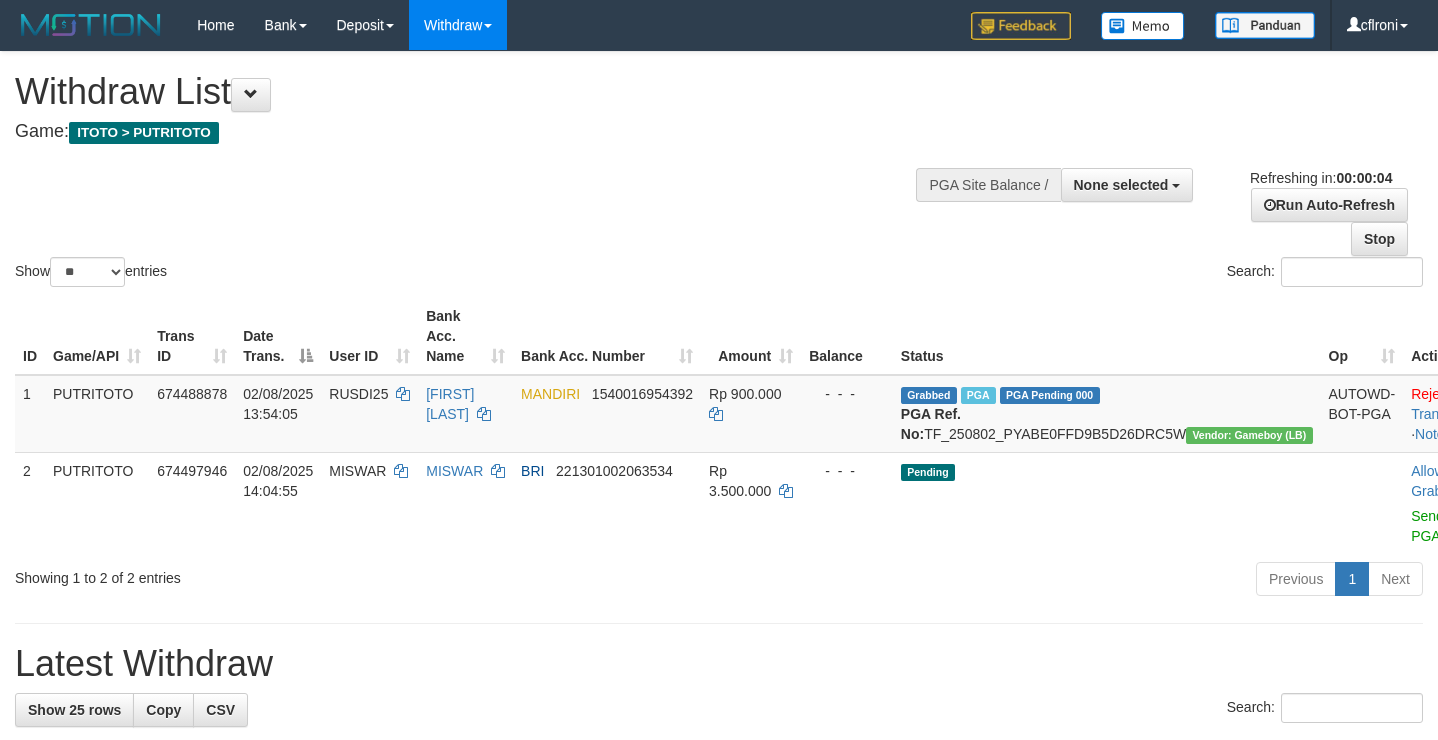 scroll, scrollTop: 0, scrollLeft: 0, axis: both 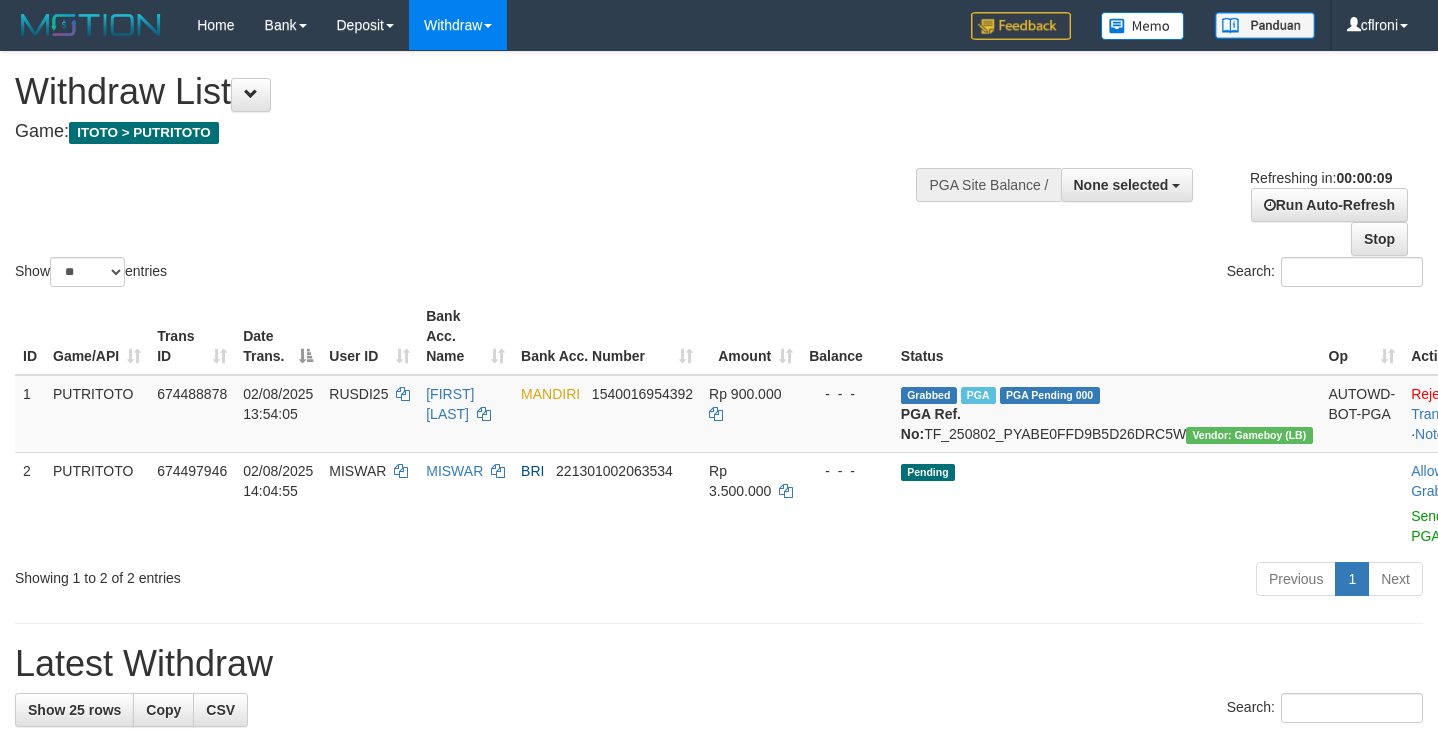 select 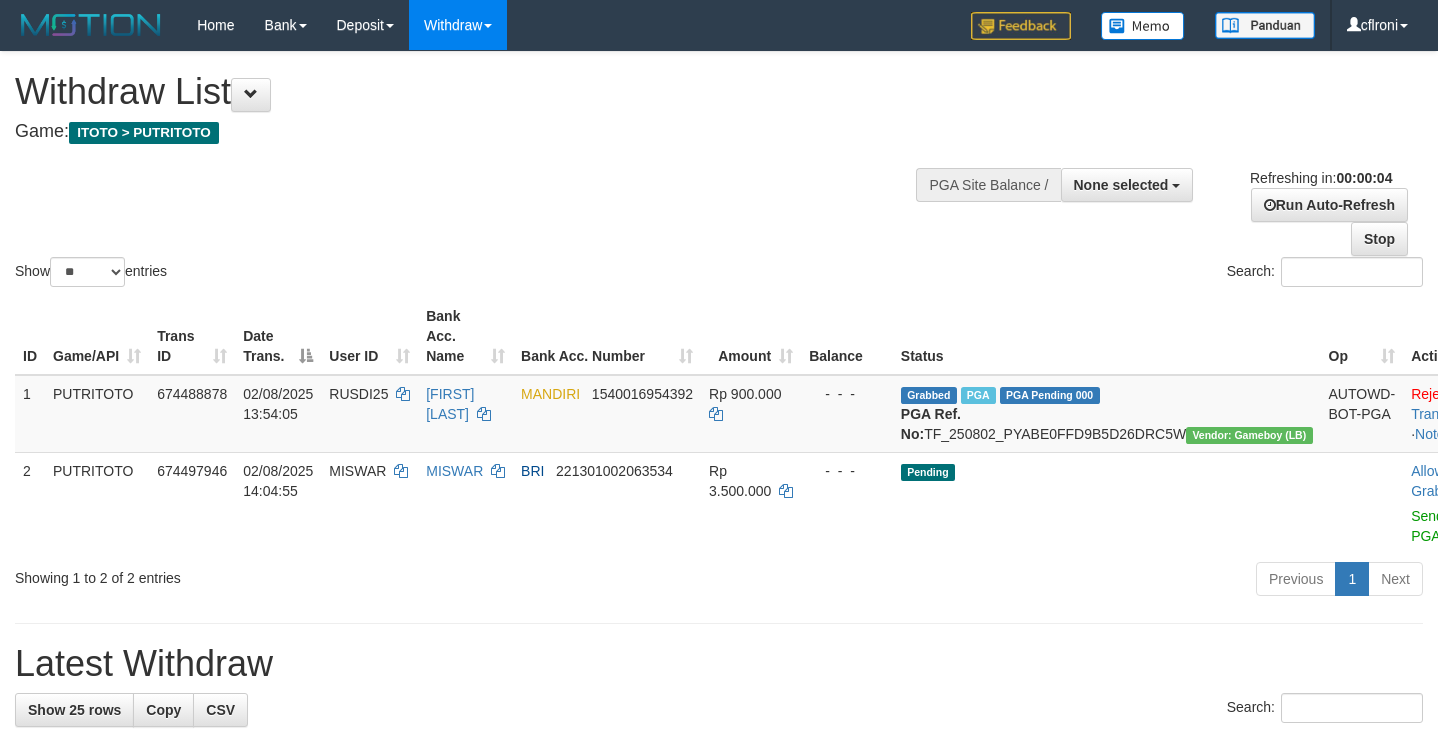 scroll, scrollTop: 0, scrollLeft: 0, axis: both 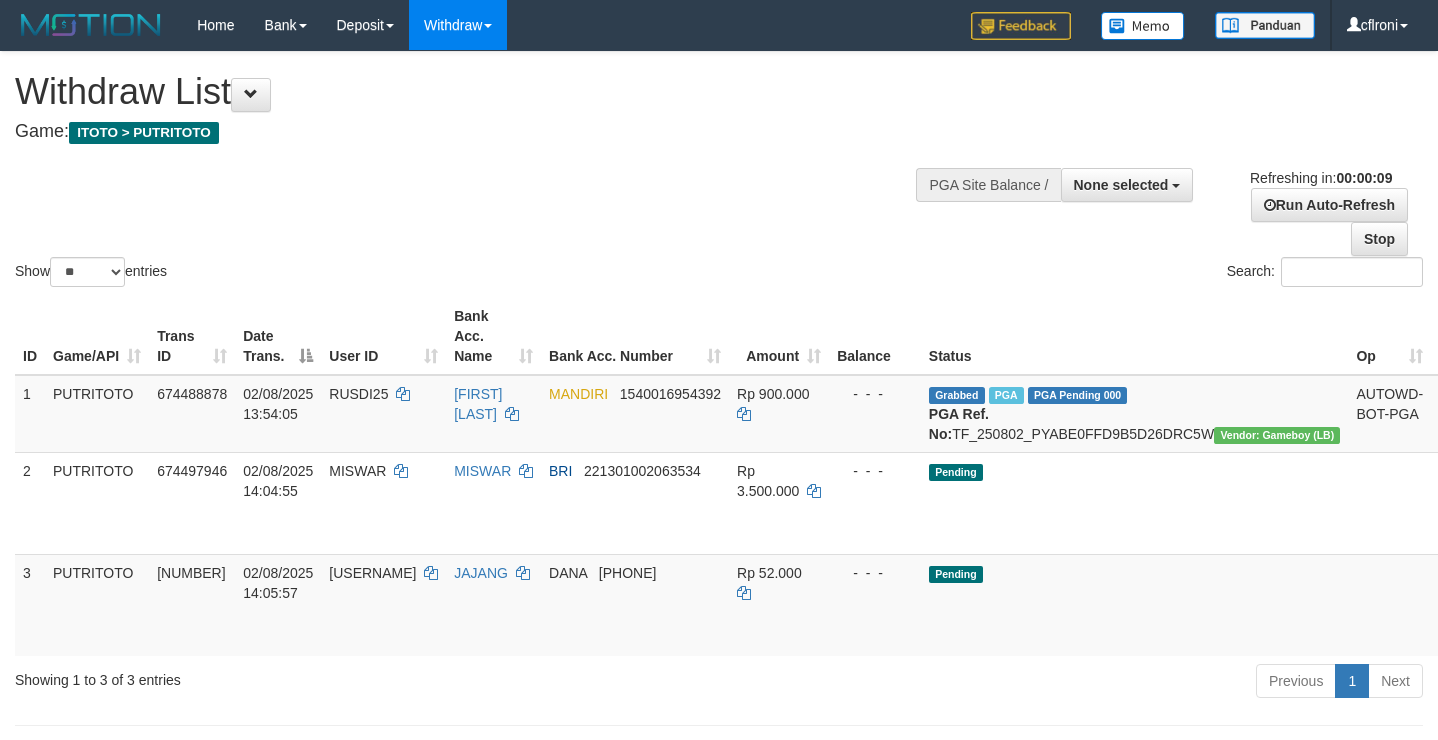 select 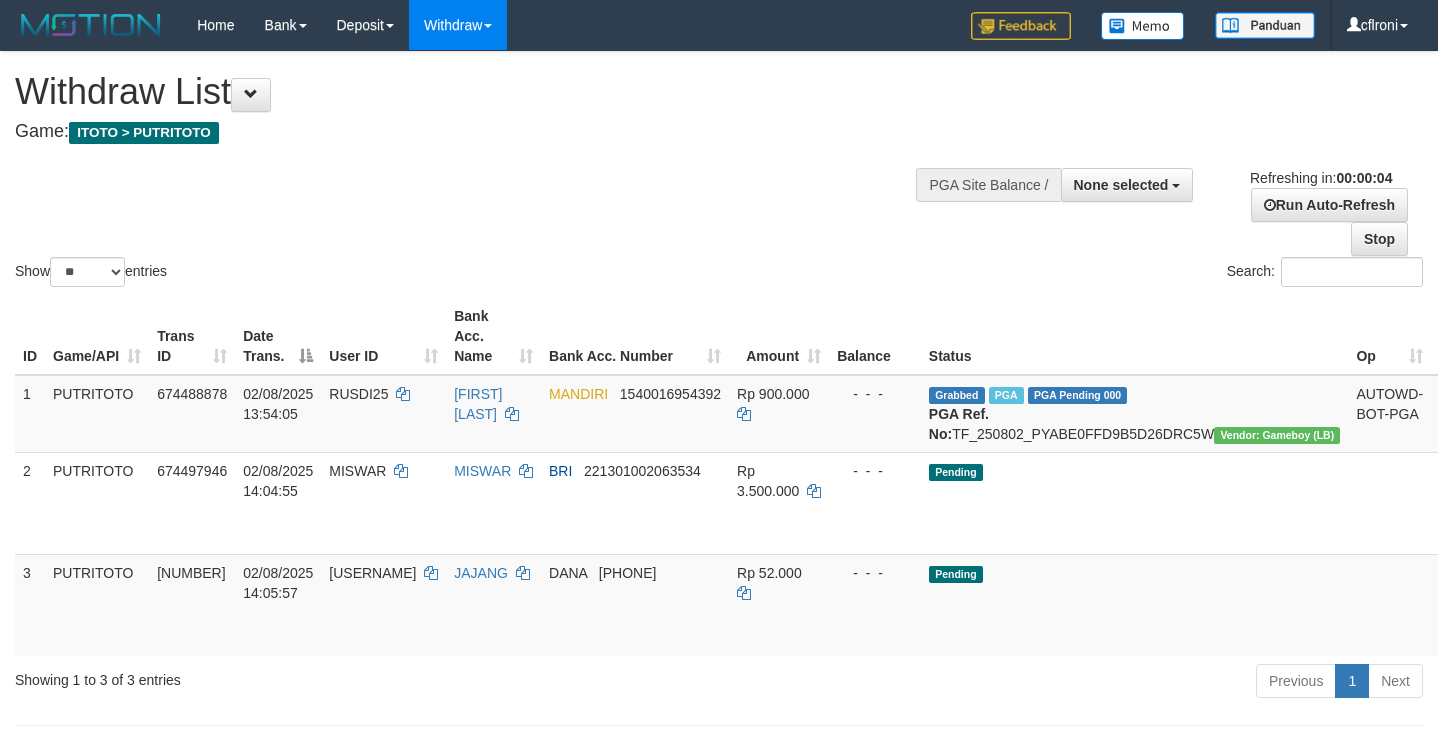 scroll, scrollTop: 0, scrollLeft: 0, axis: both 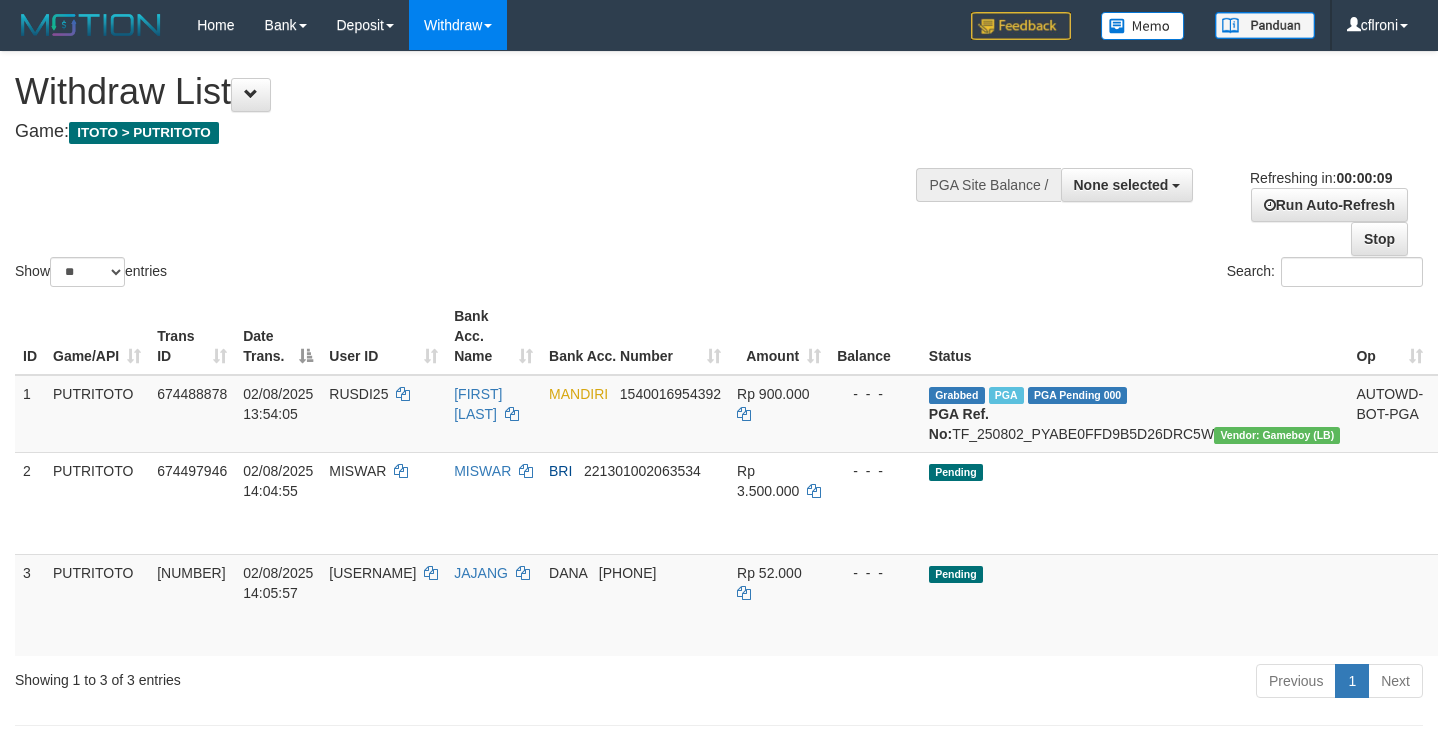 select 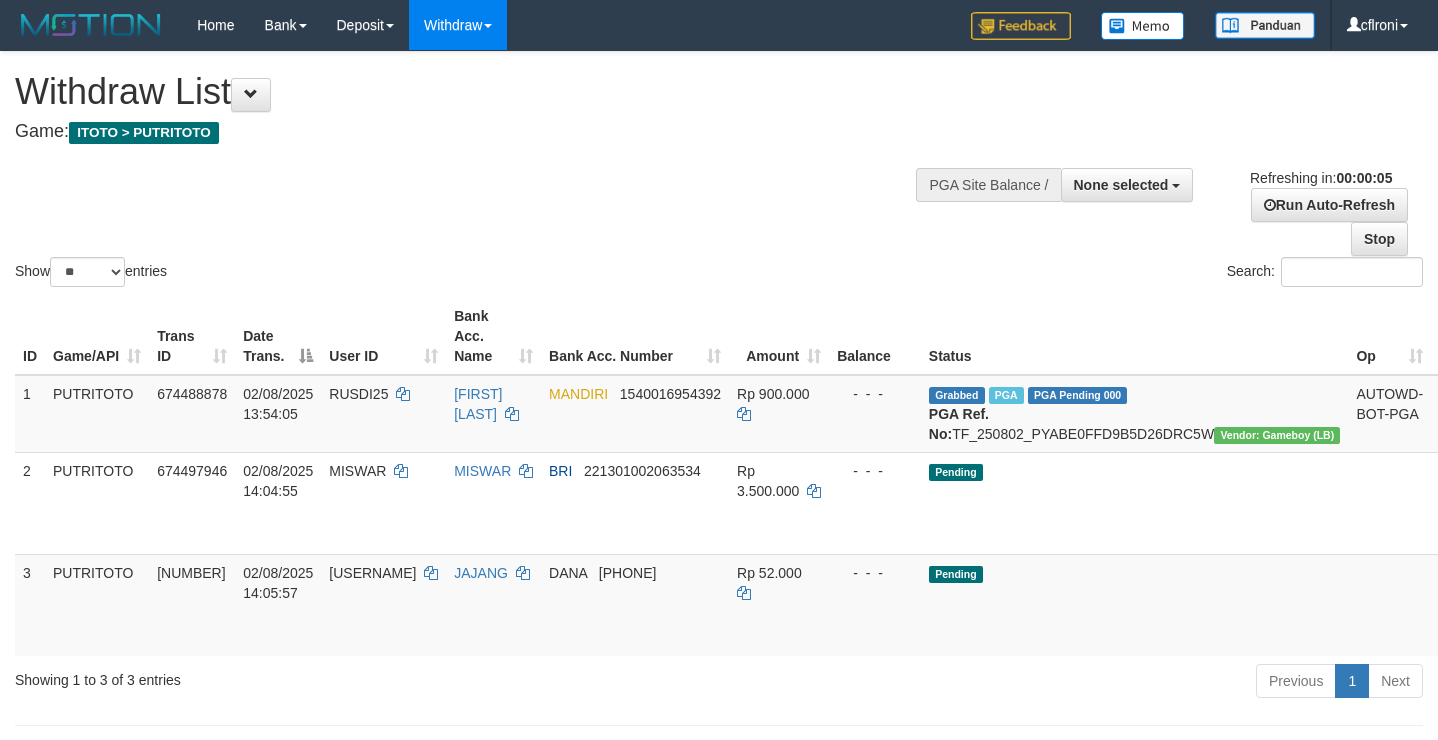 scroll, scrollTop: 0, scrollLeft: 0, axis: both 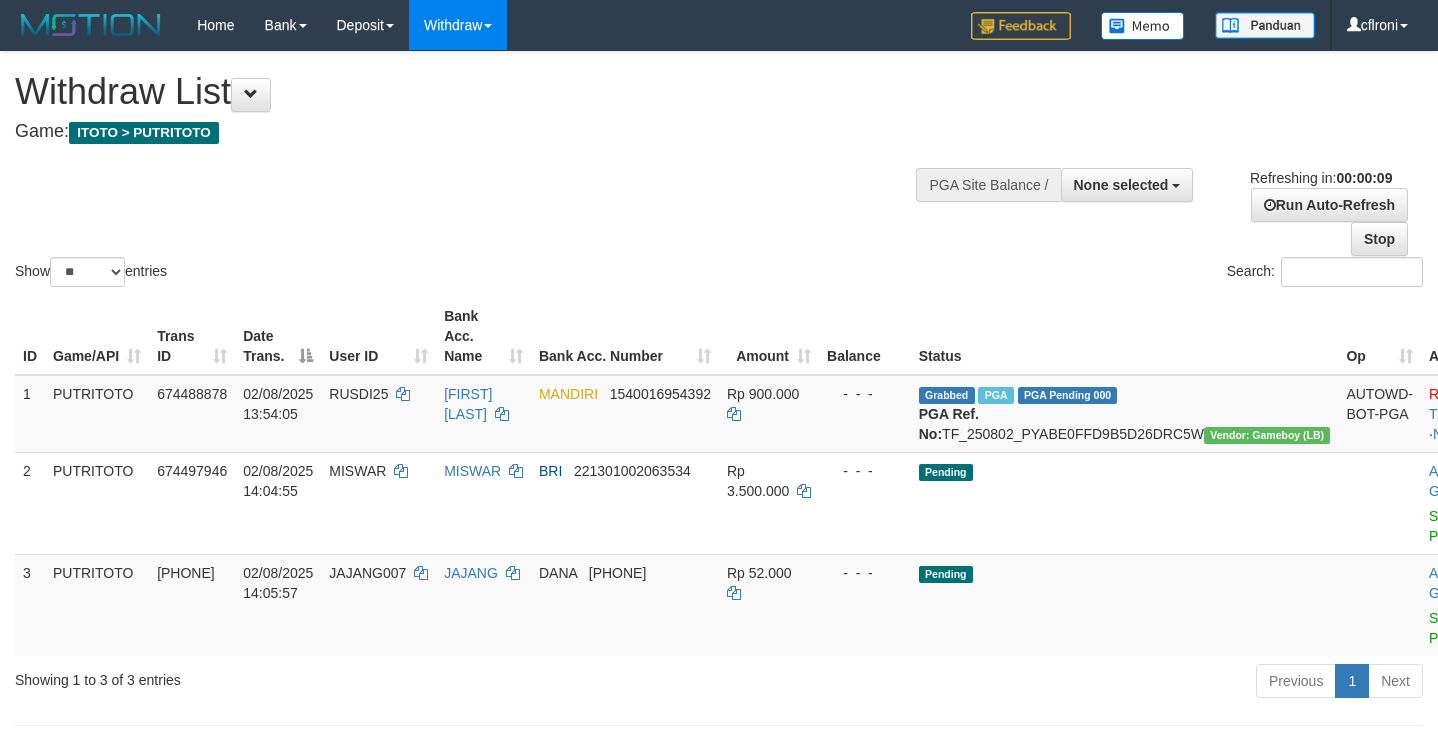select 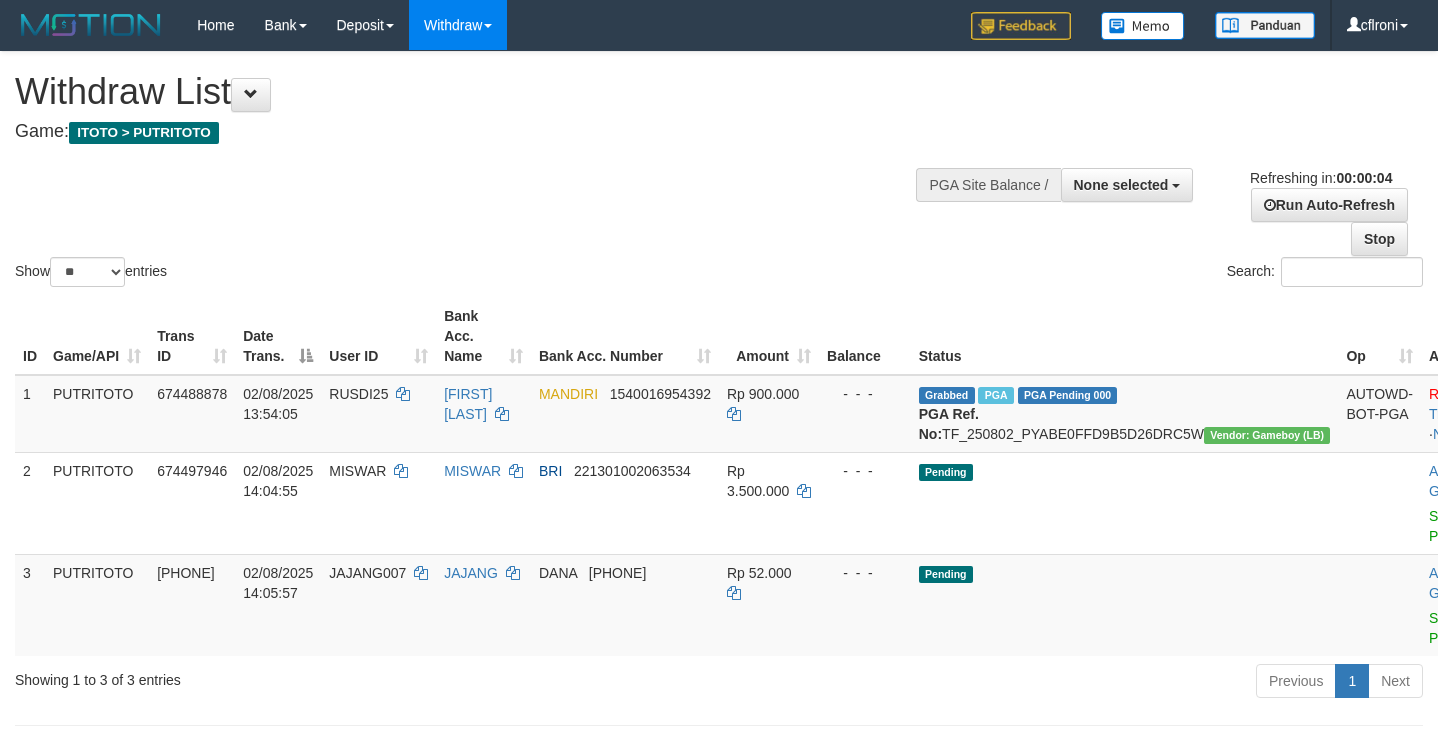 scroll, scrollTop: 0, scrollLeft: 0, axis: both 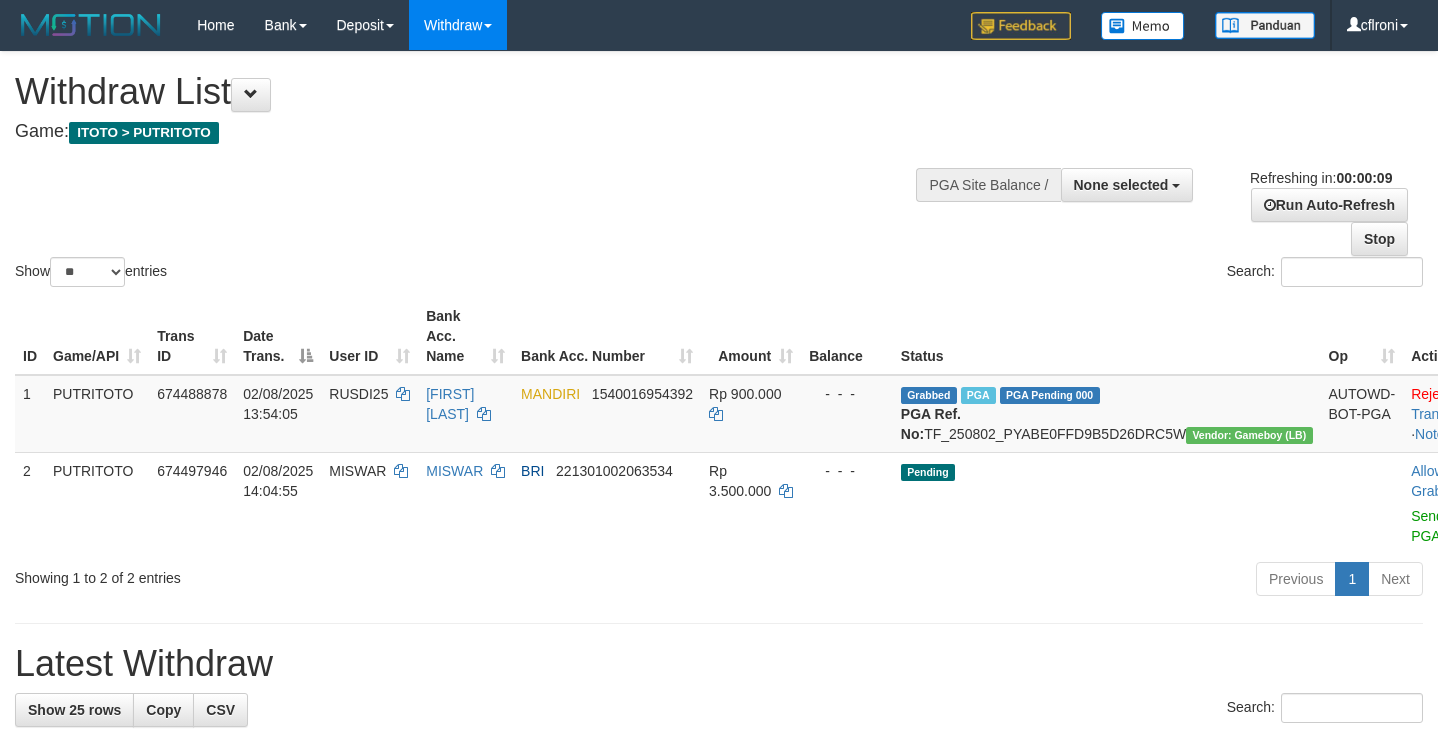 select 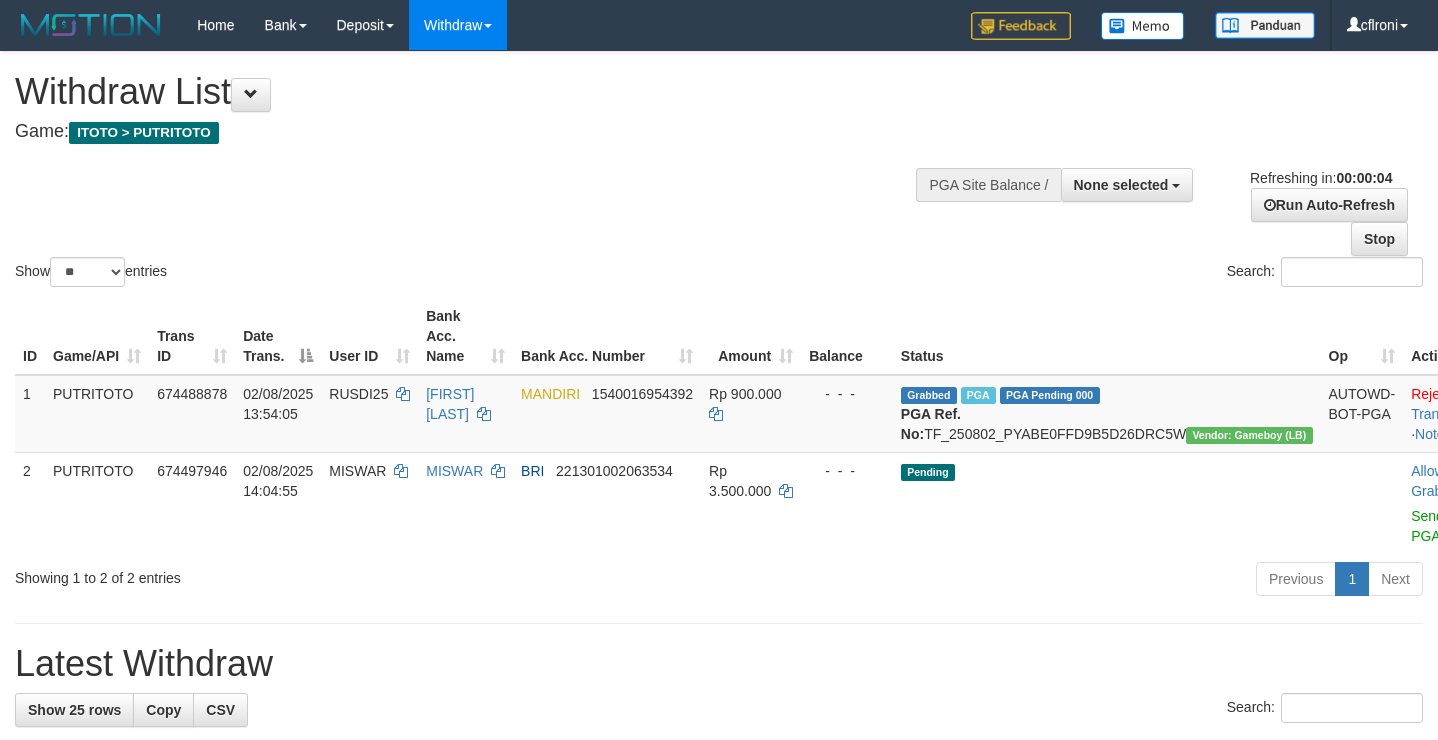 scroll, scrollTop: 0, scrollLeft: 0, axis: both 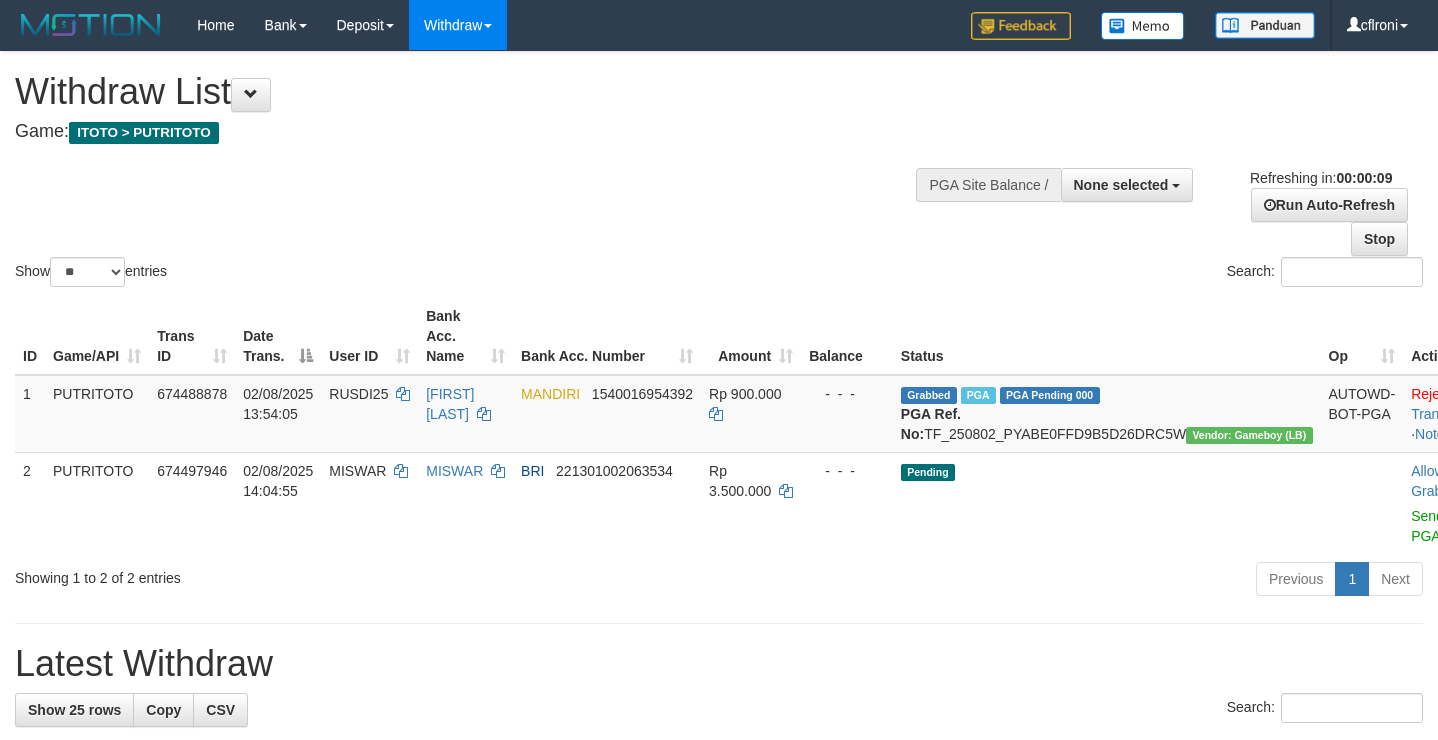select 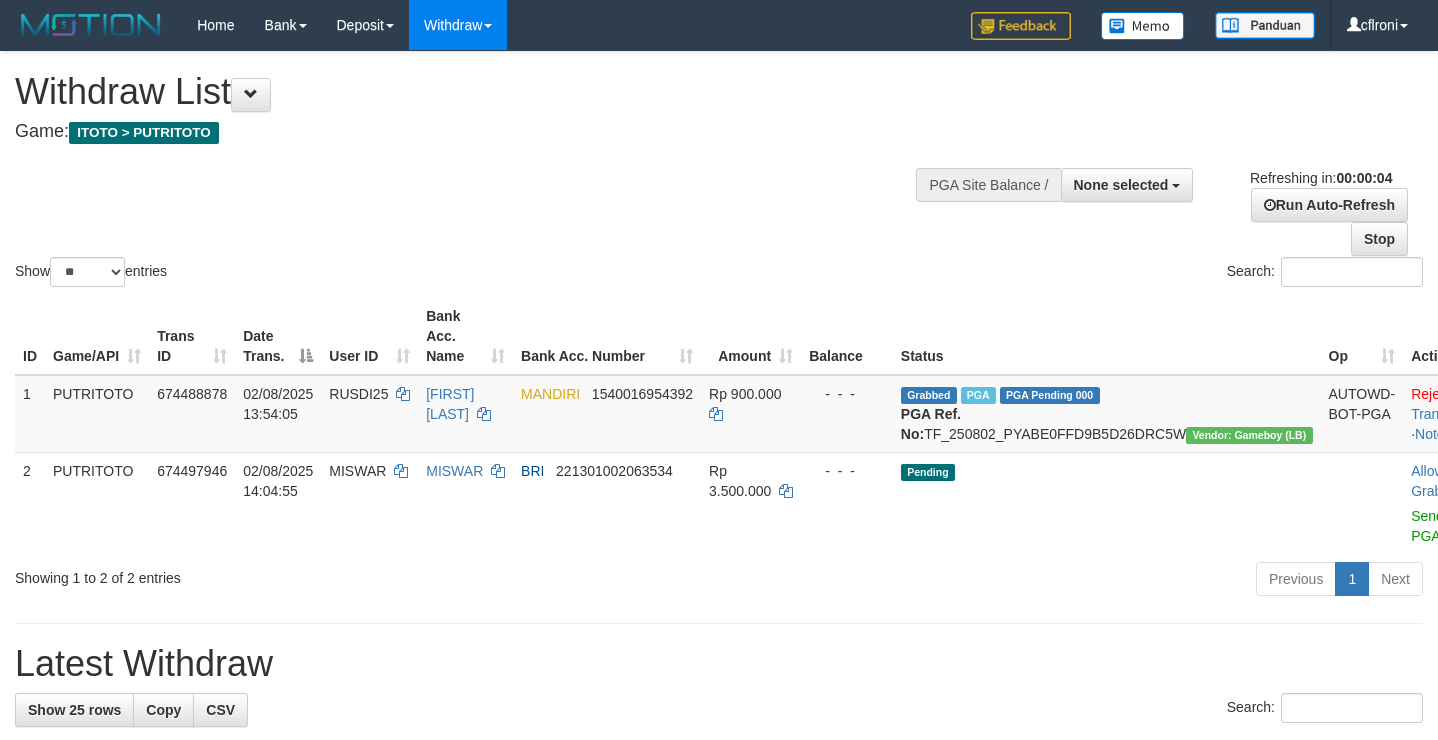 scroll, scrollTop: 0, scrollLeft: 0, axis: both 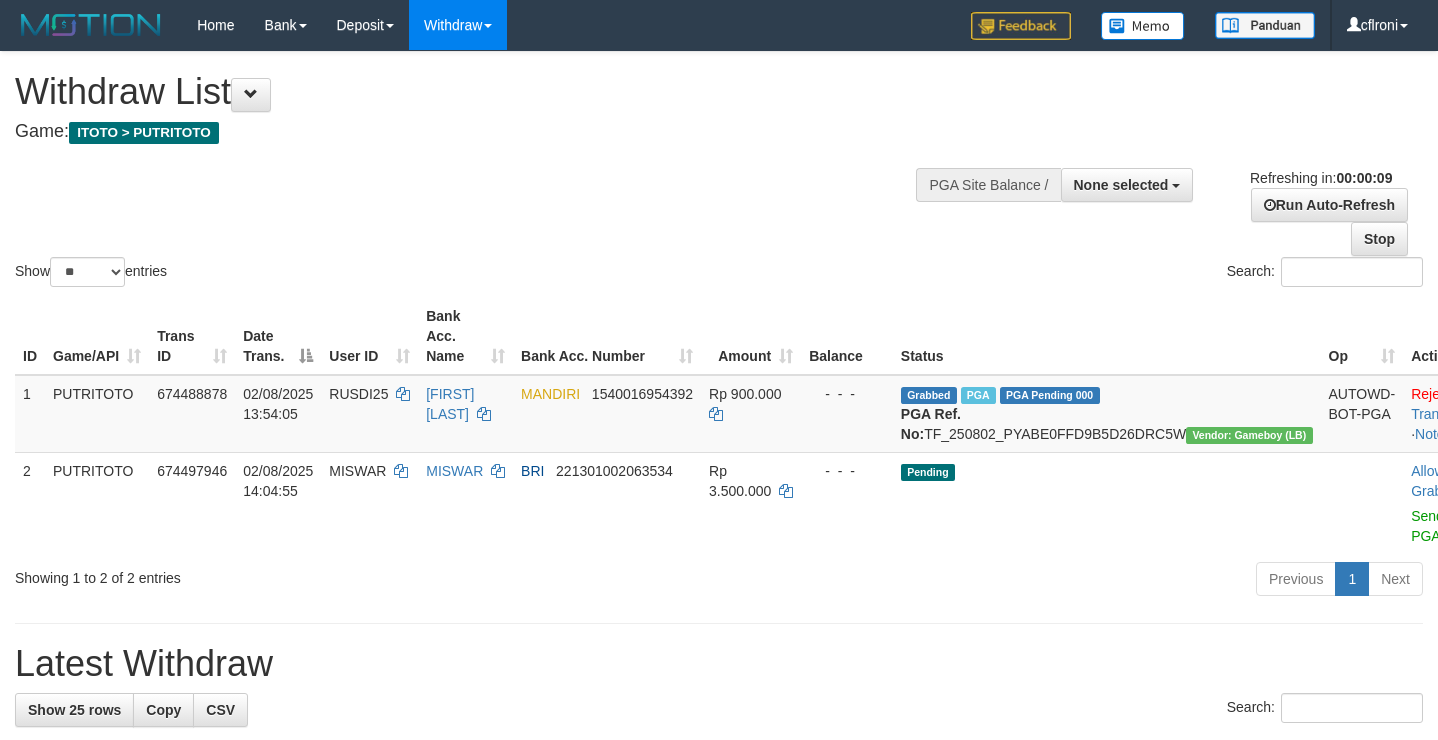 select 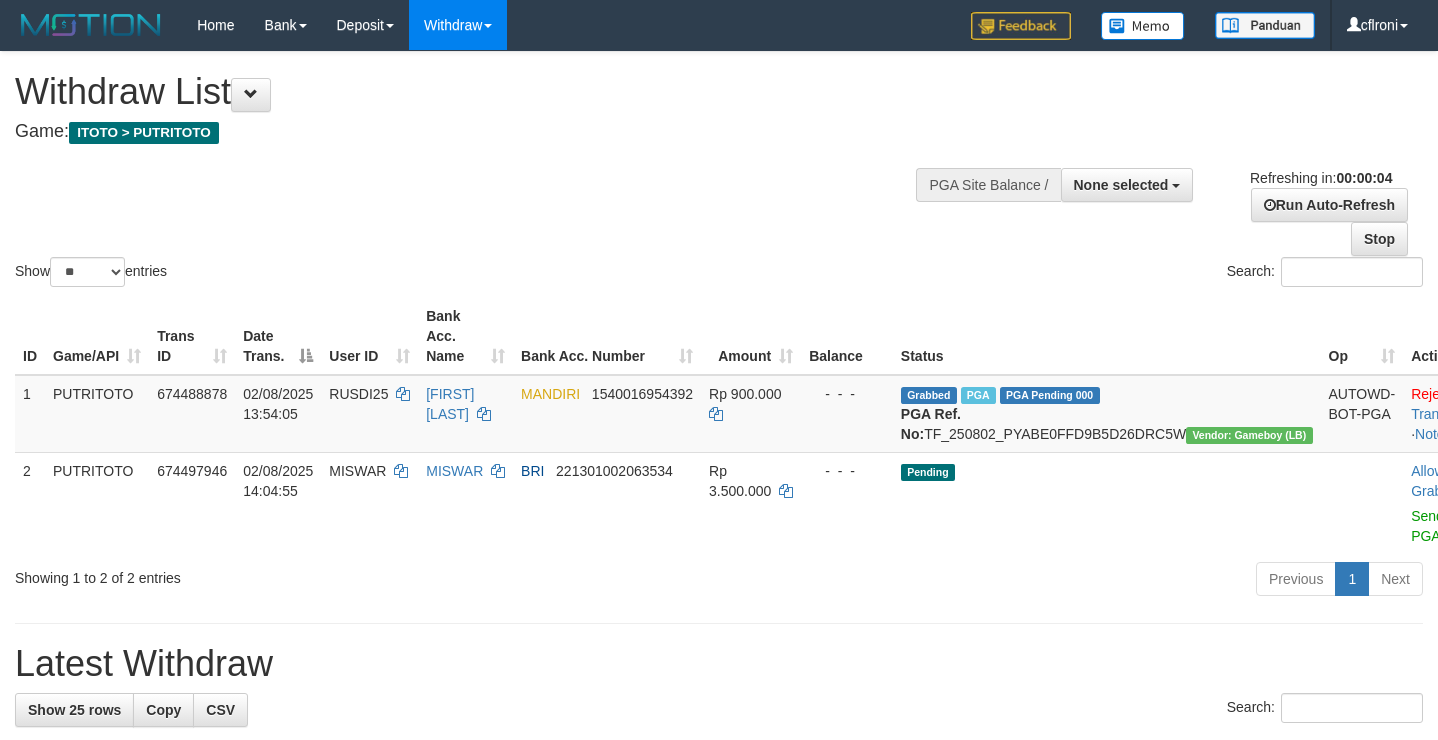 scroll, scrollTop: 0, scrollLeft: 0, axis: both 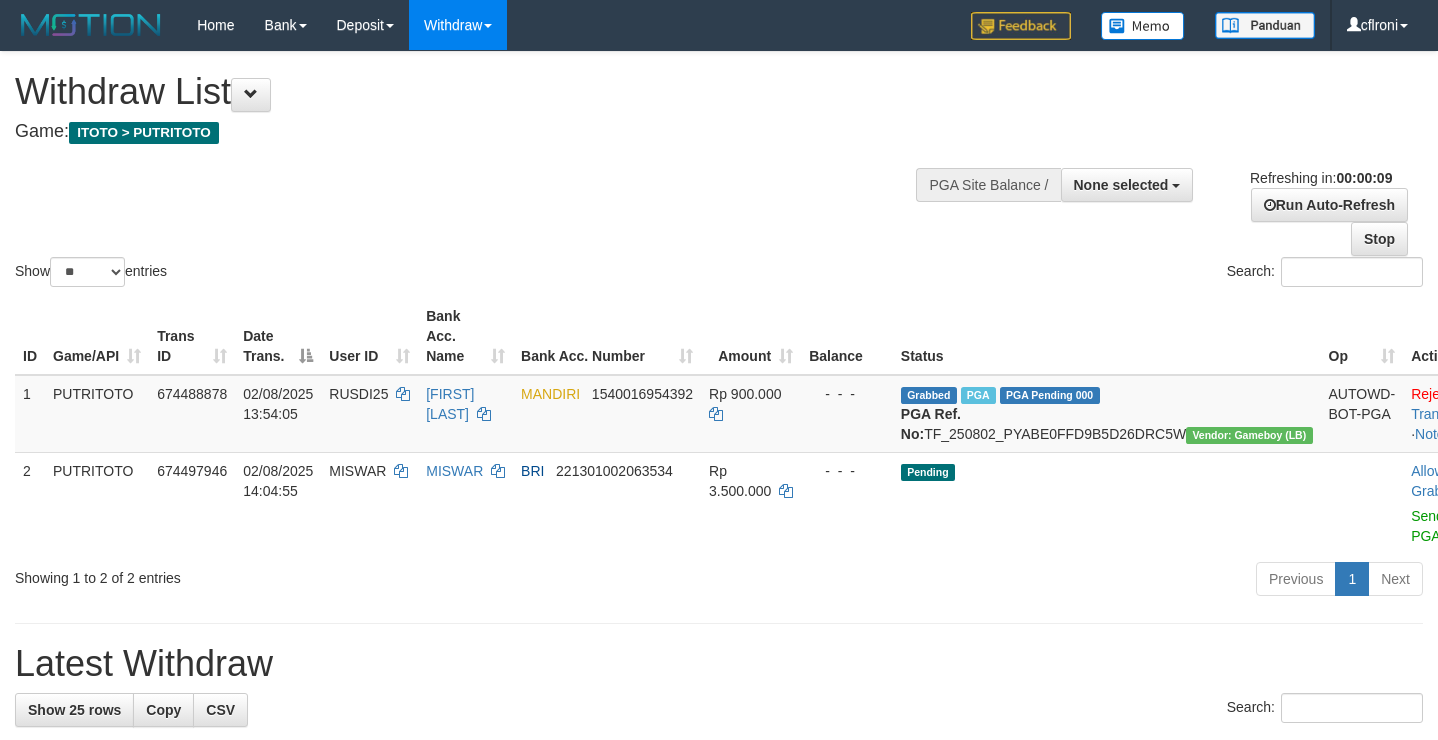 select 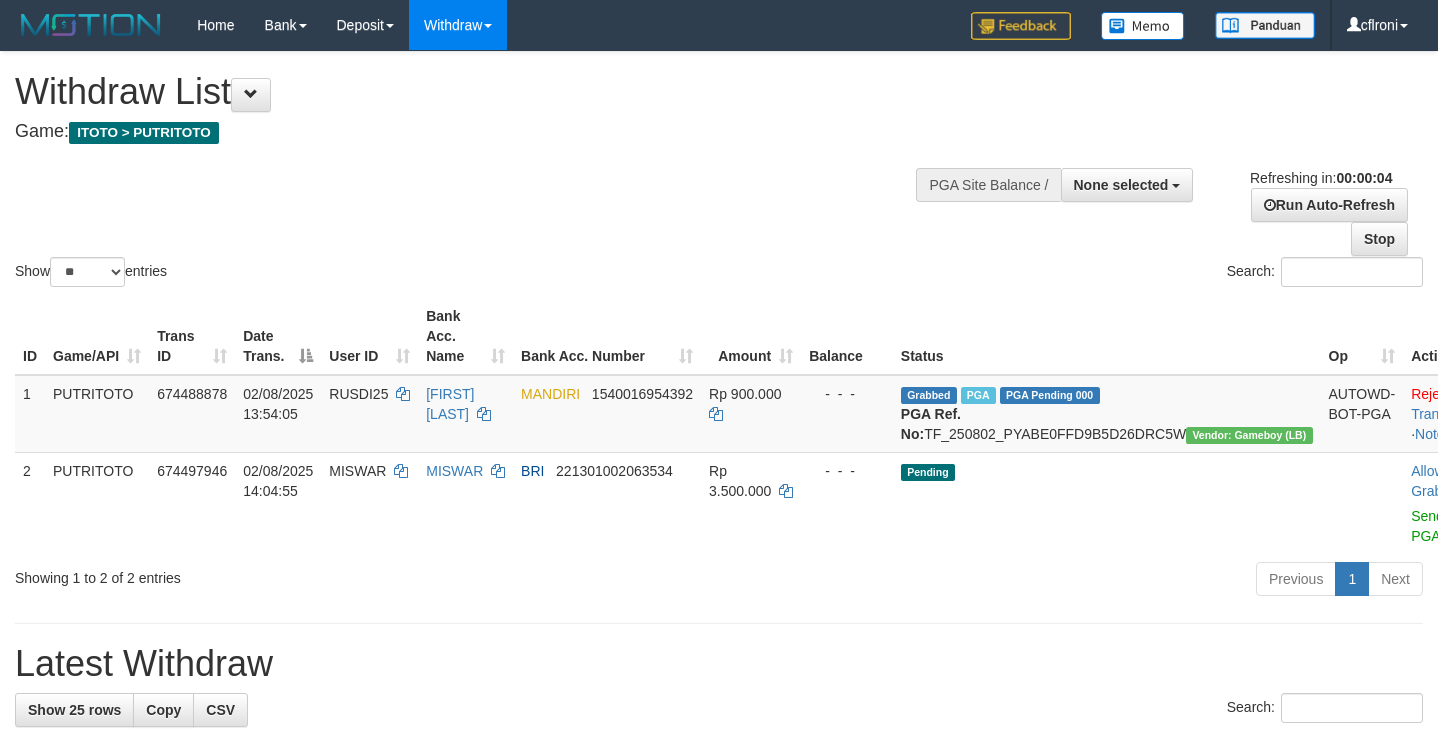 scroll, scrollTop: 0, scrollLeft: 0, axis: both 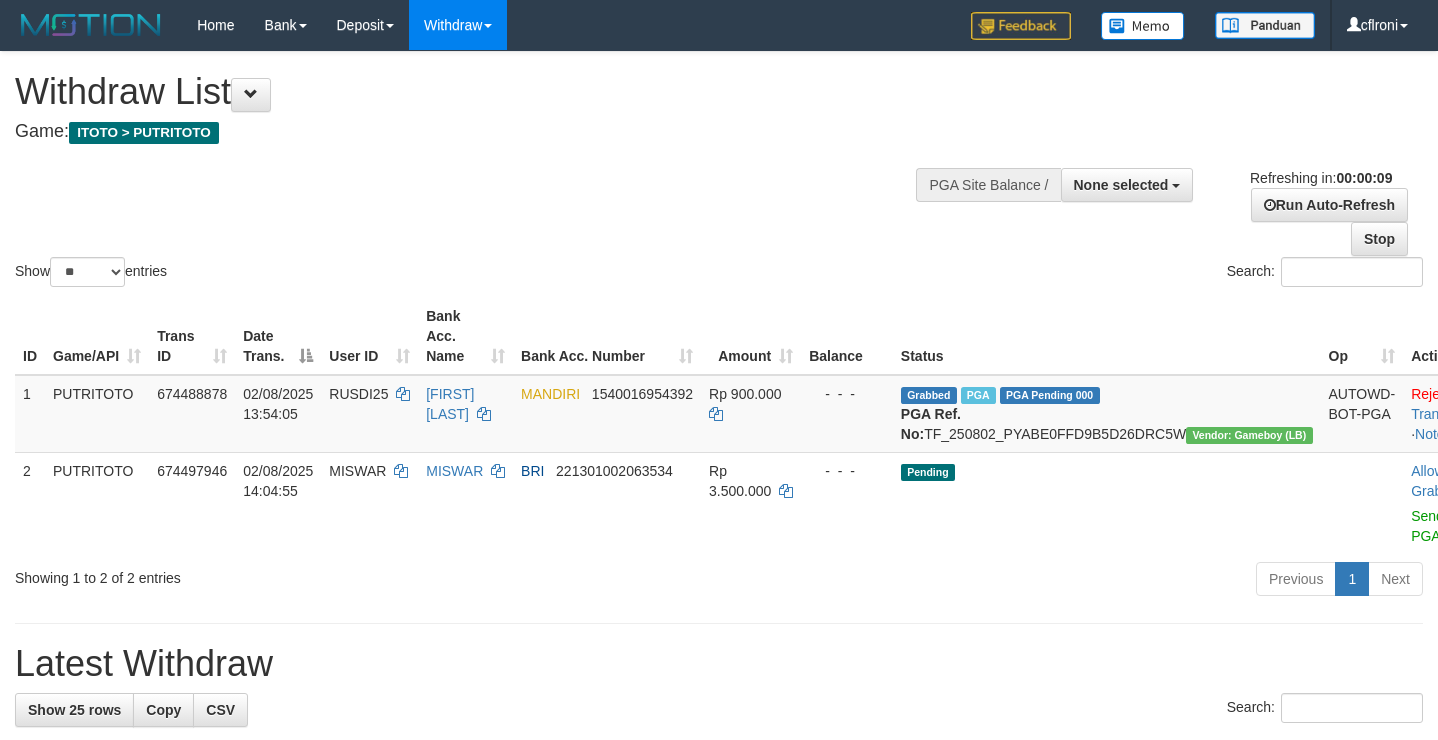 select 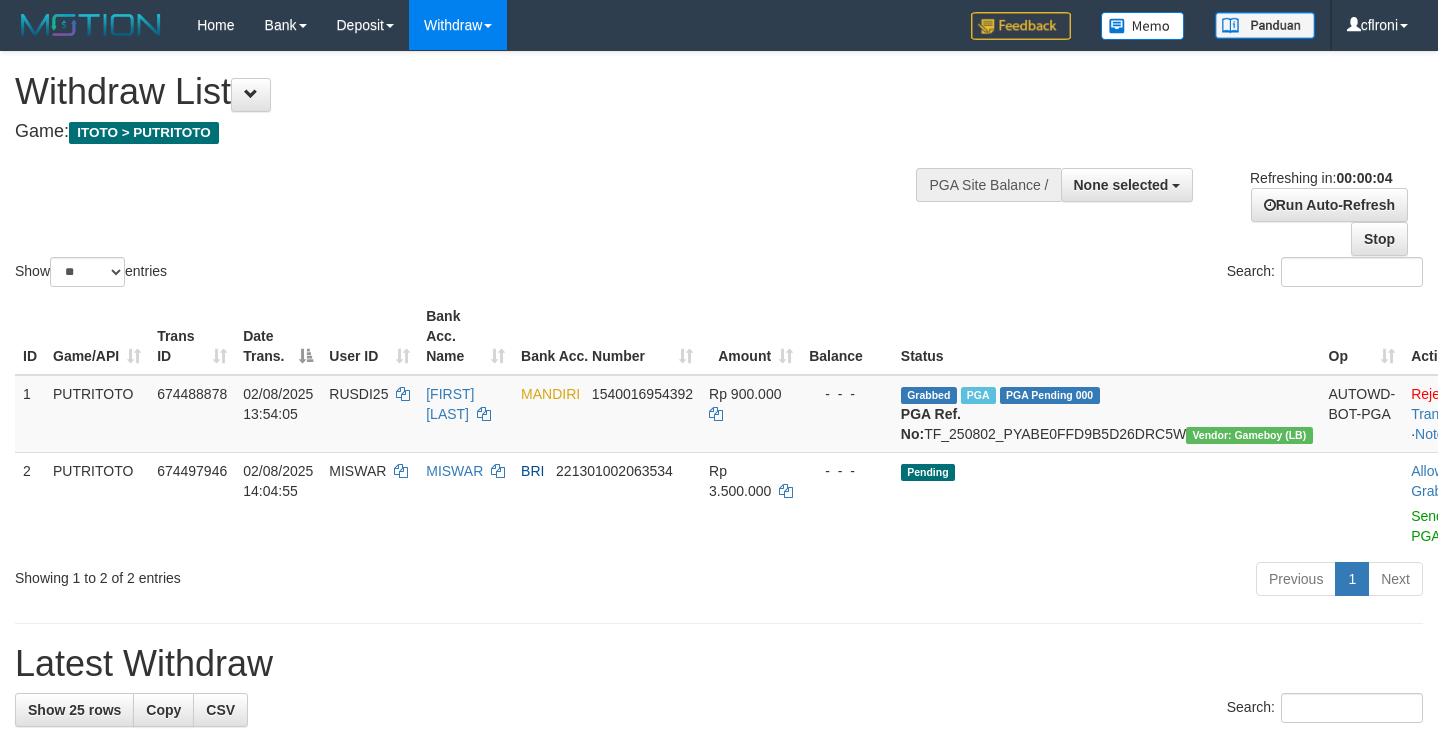 scroll, scrollTop: 0, scrollLeft: 0, axis: both 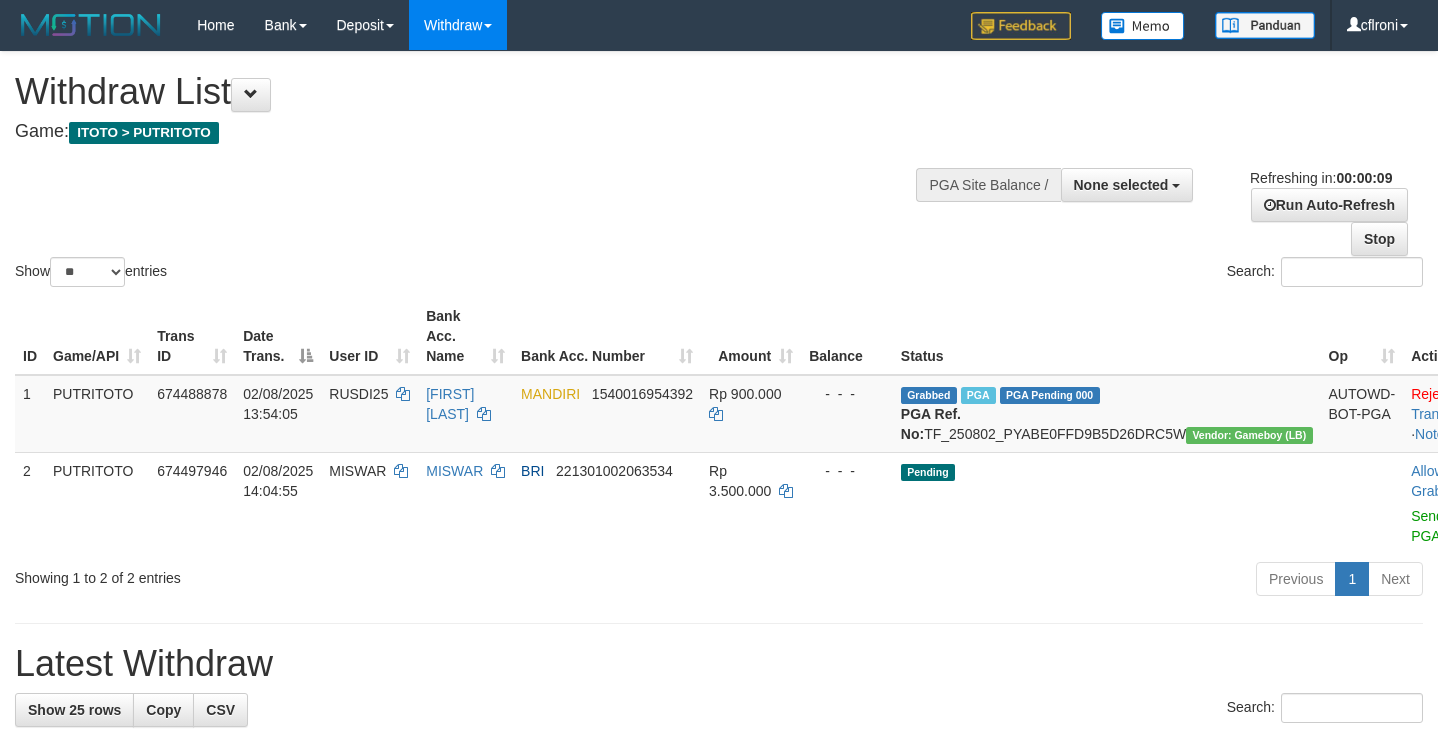 select 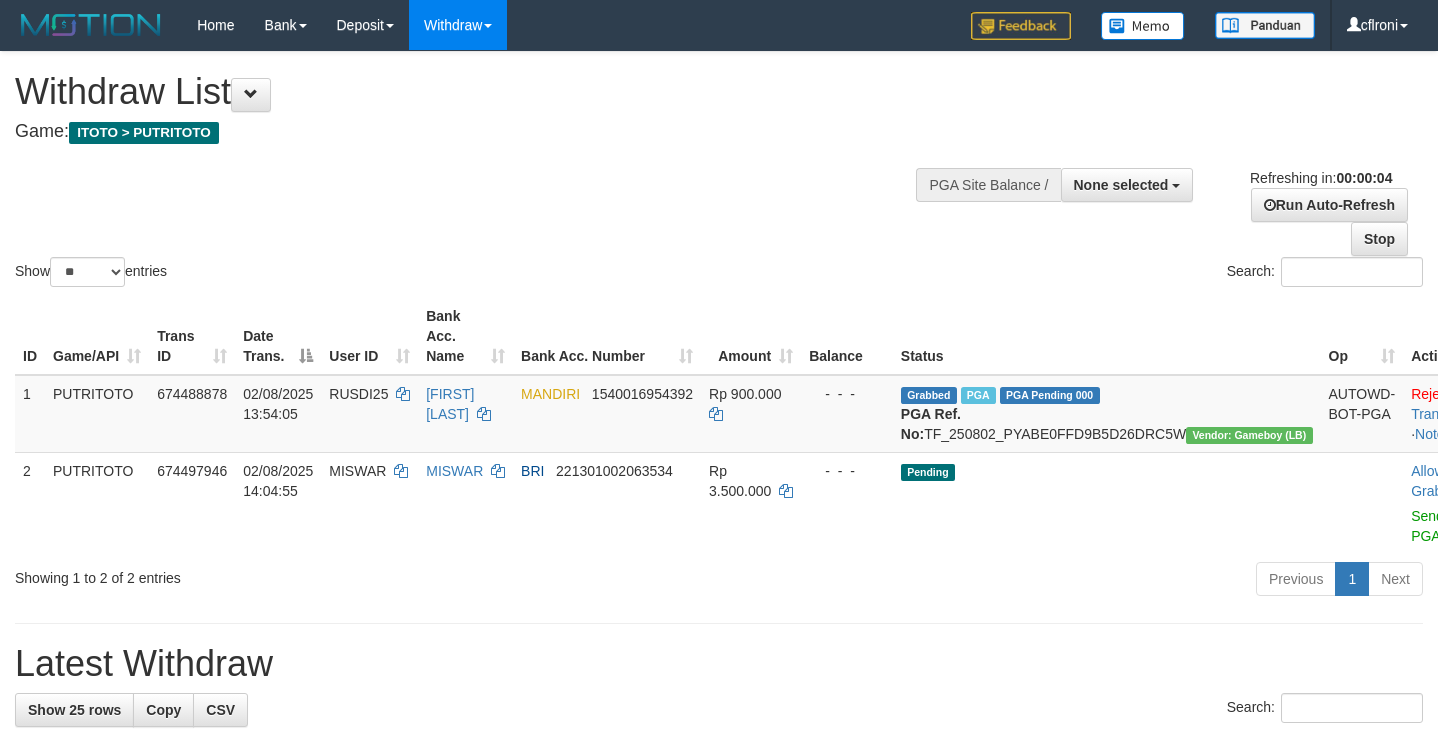 scroll, scrollTop: 0, scrollLeft: 0, axis: both 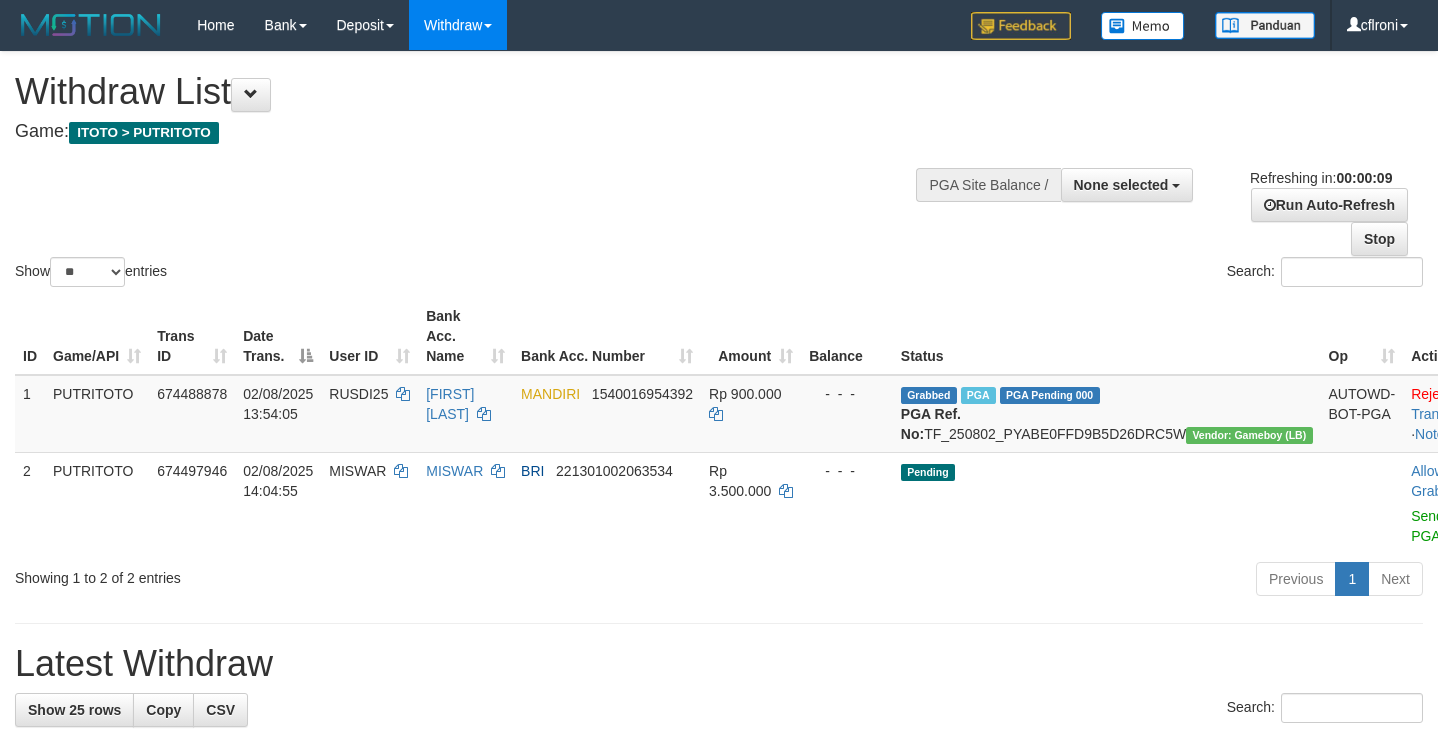 select 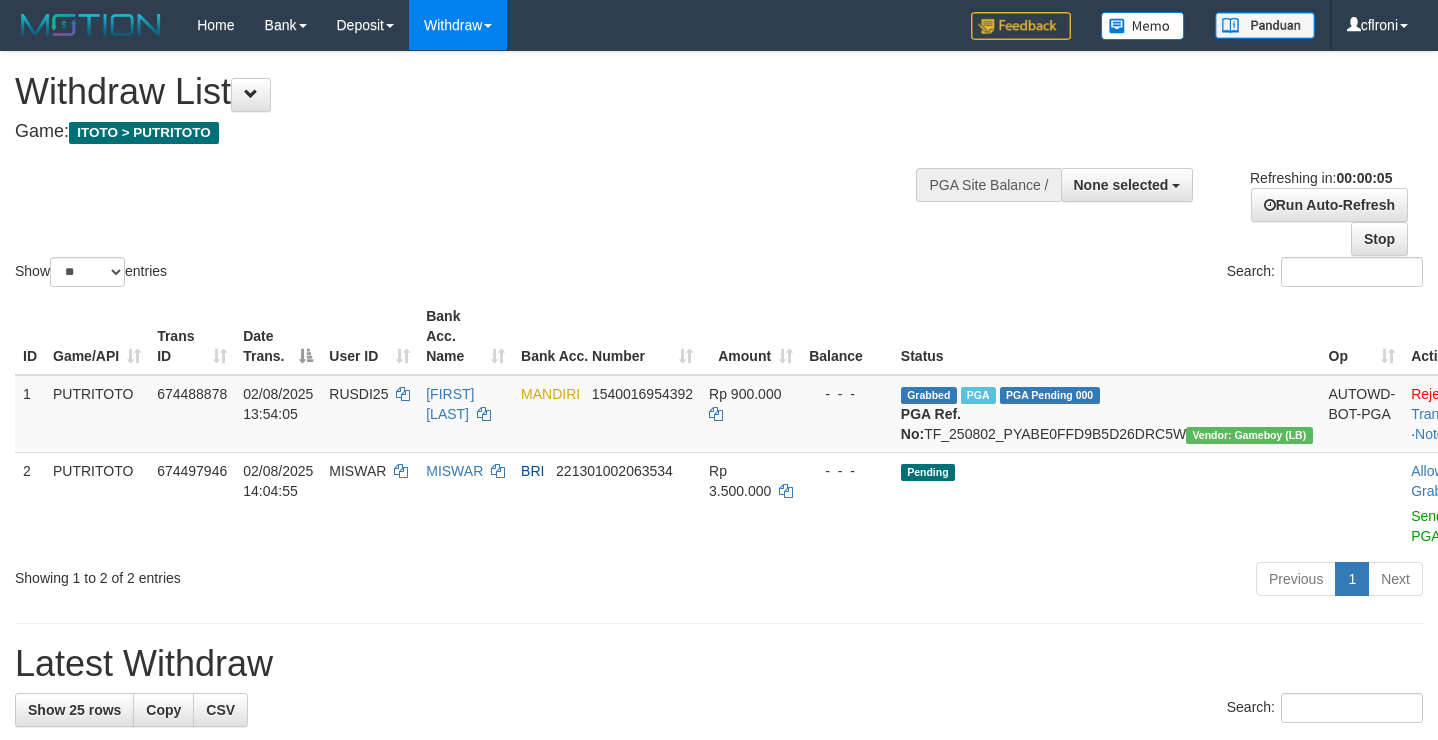 scroll, scrollTop: 0, scrollLeft: 0, axis: both 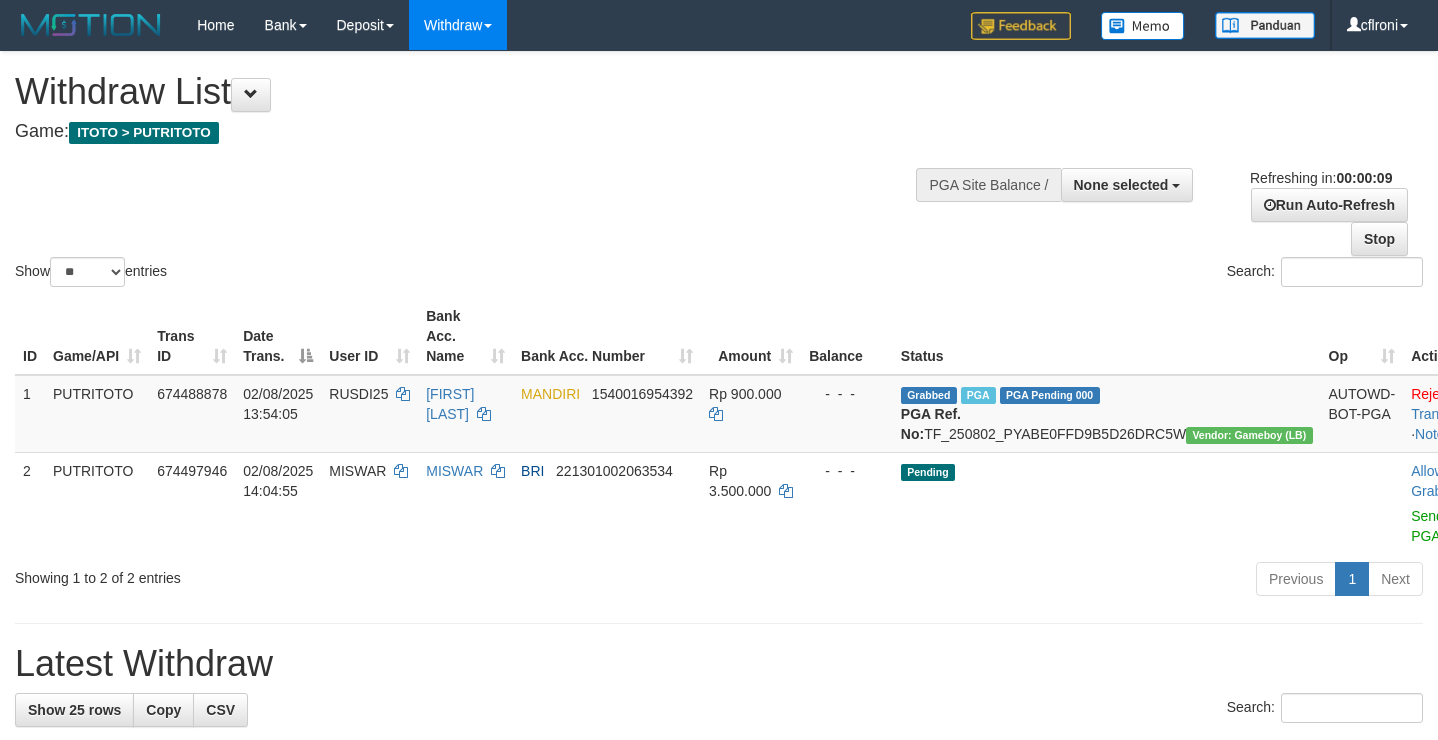 select 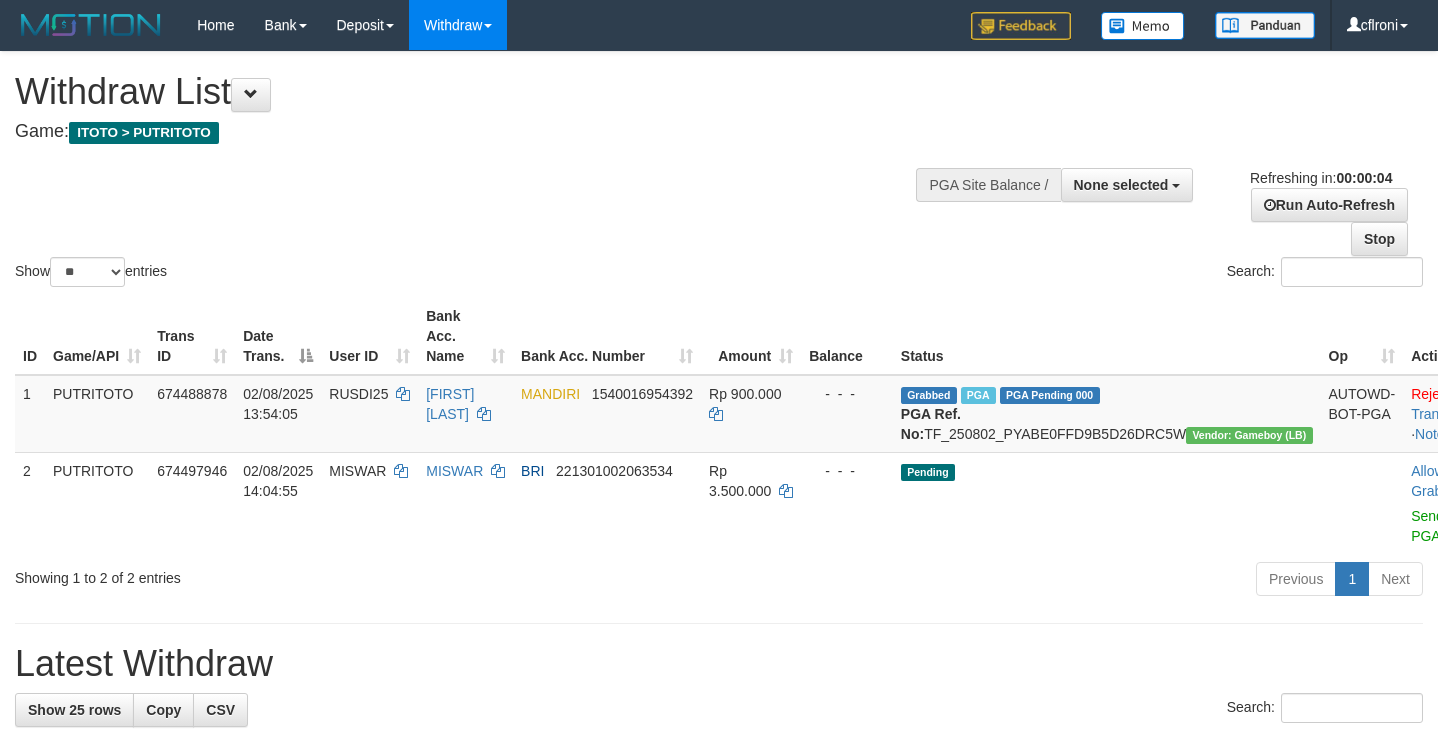 scroll, scrollTop: 0, scrollLeft: 0, axis: both 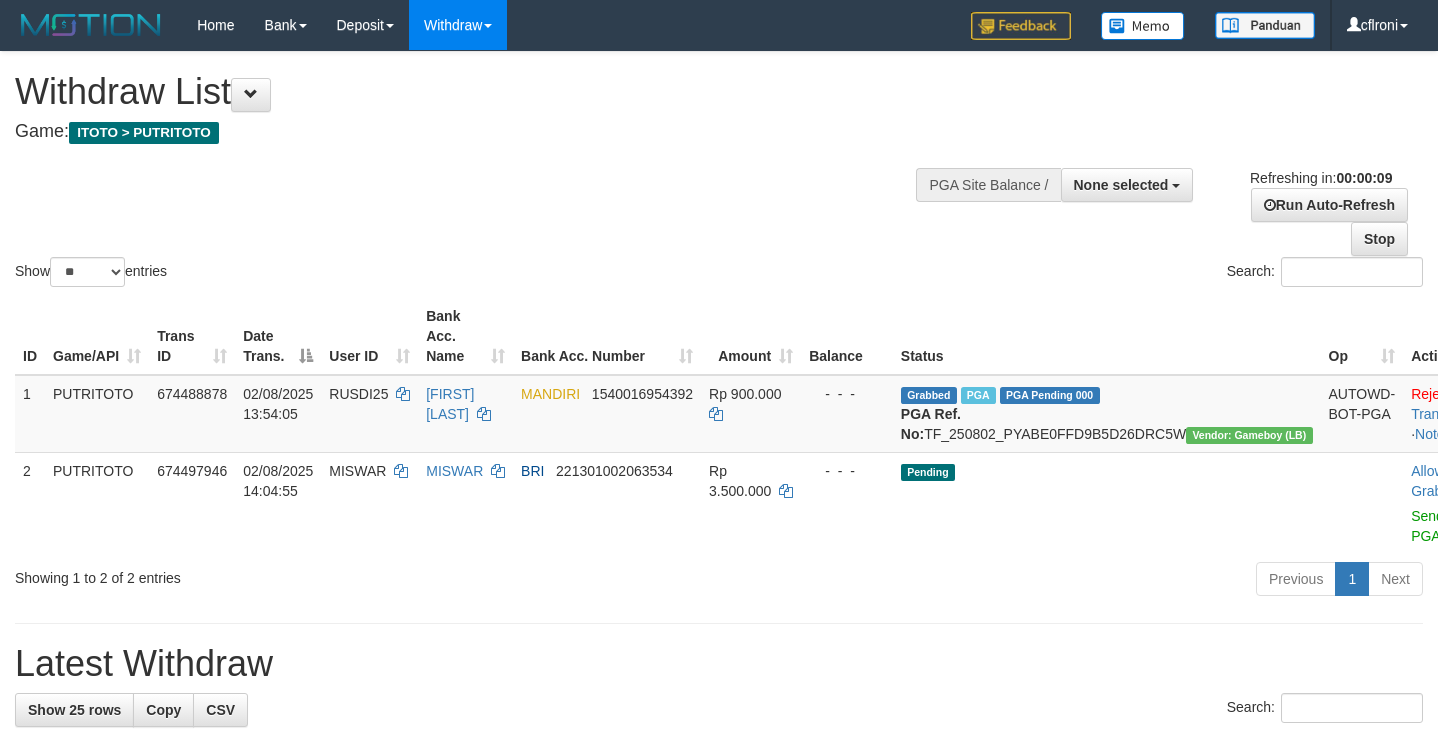 select 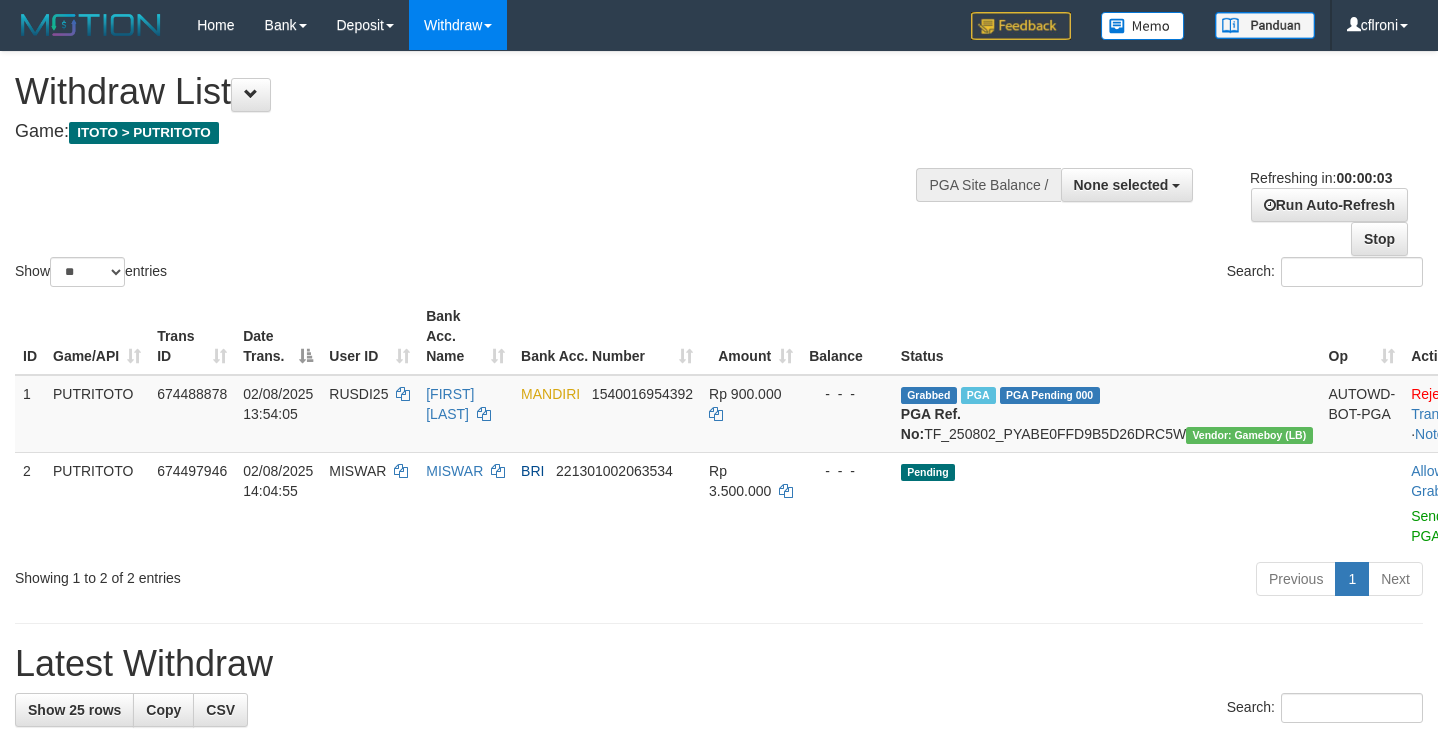 scroll, scrollTop: 0, scrollLeft: 0, axis: both 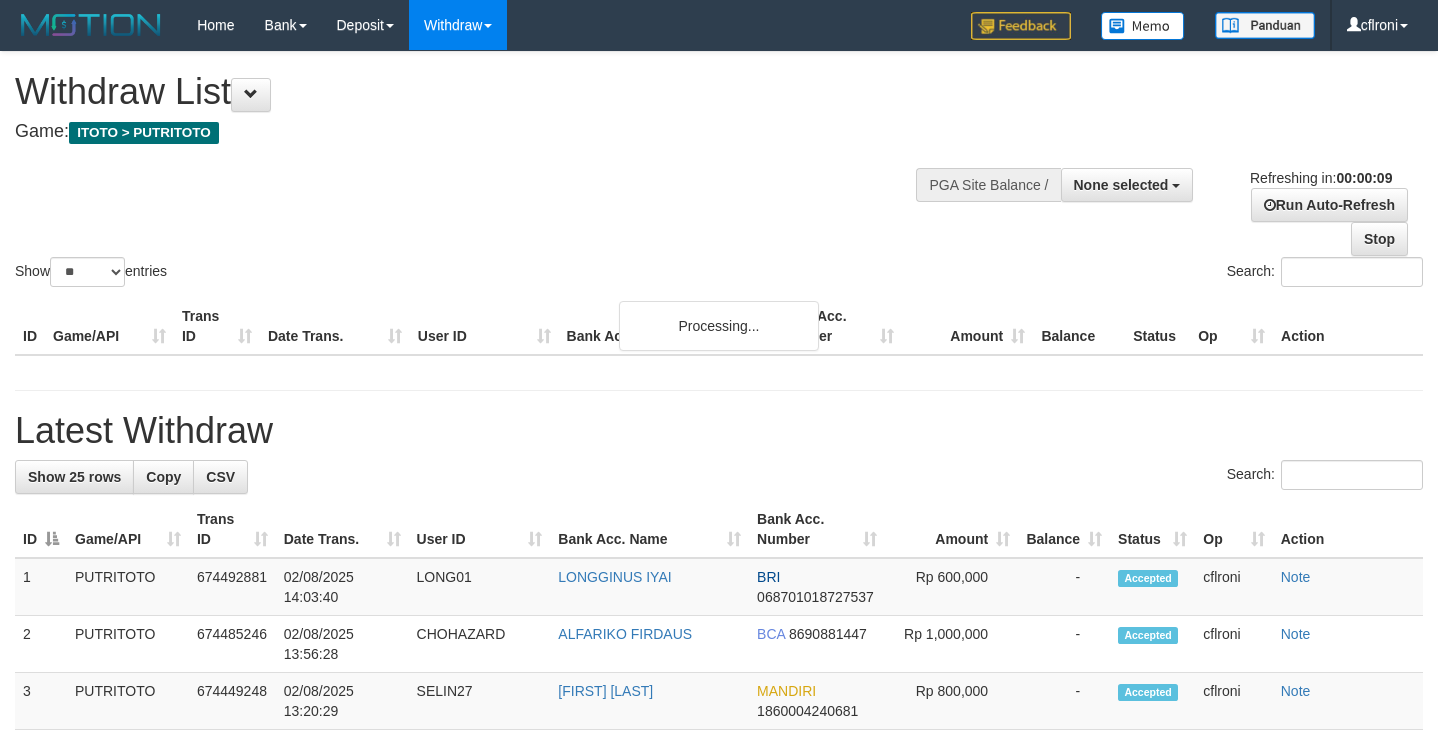 select 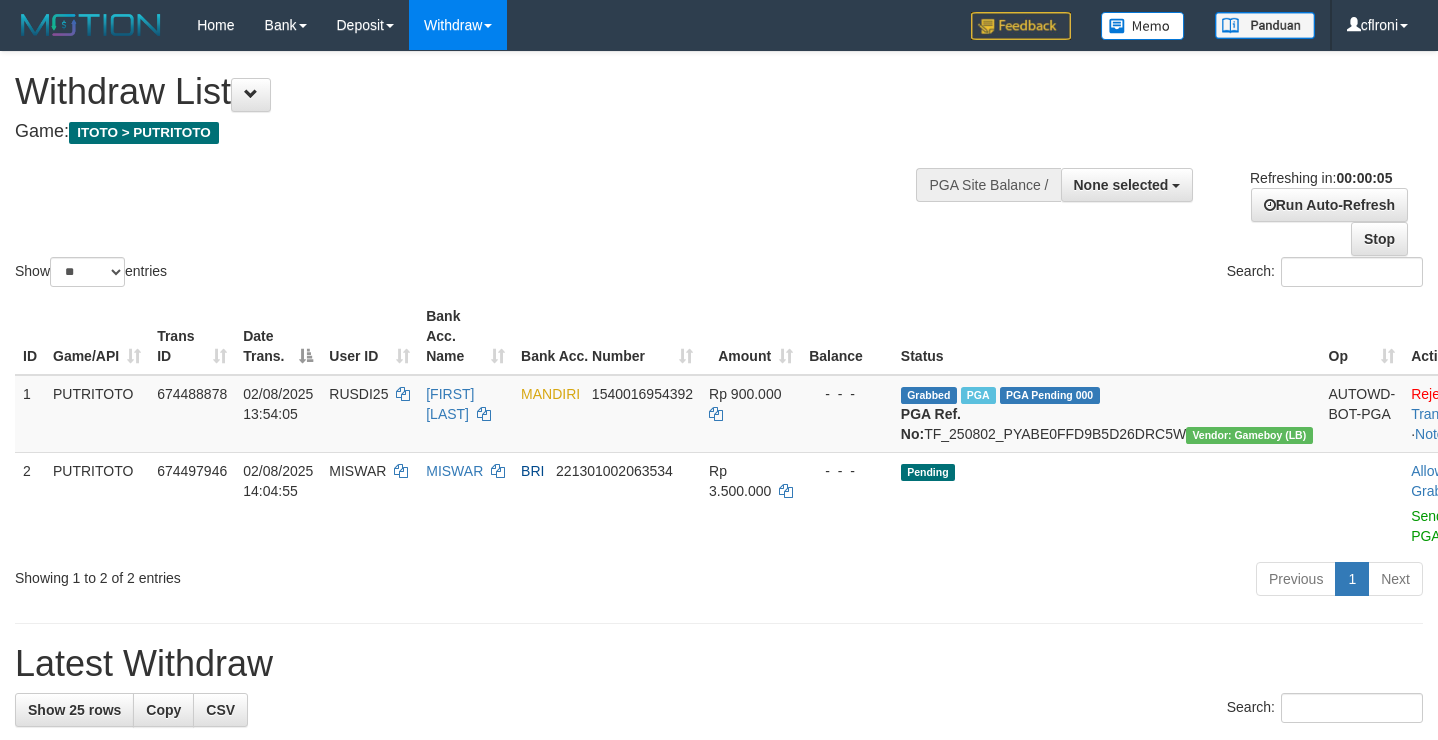 scroll, scrollTop: 0, scrollLeft: 0, axis: both 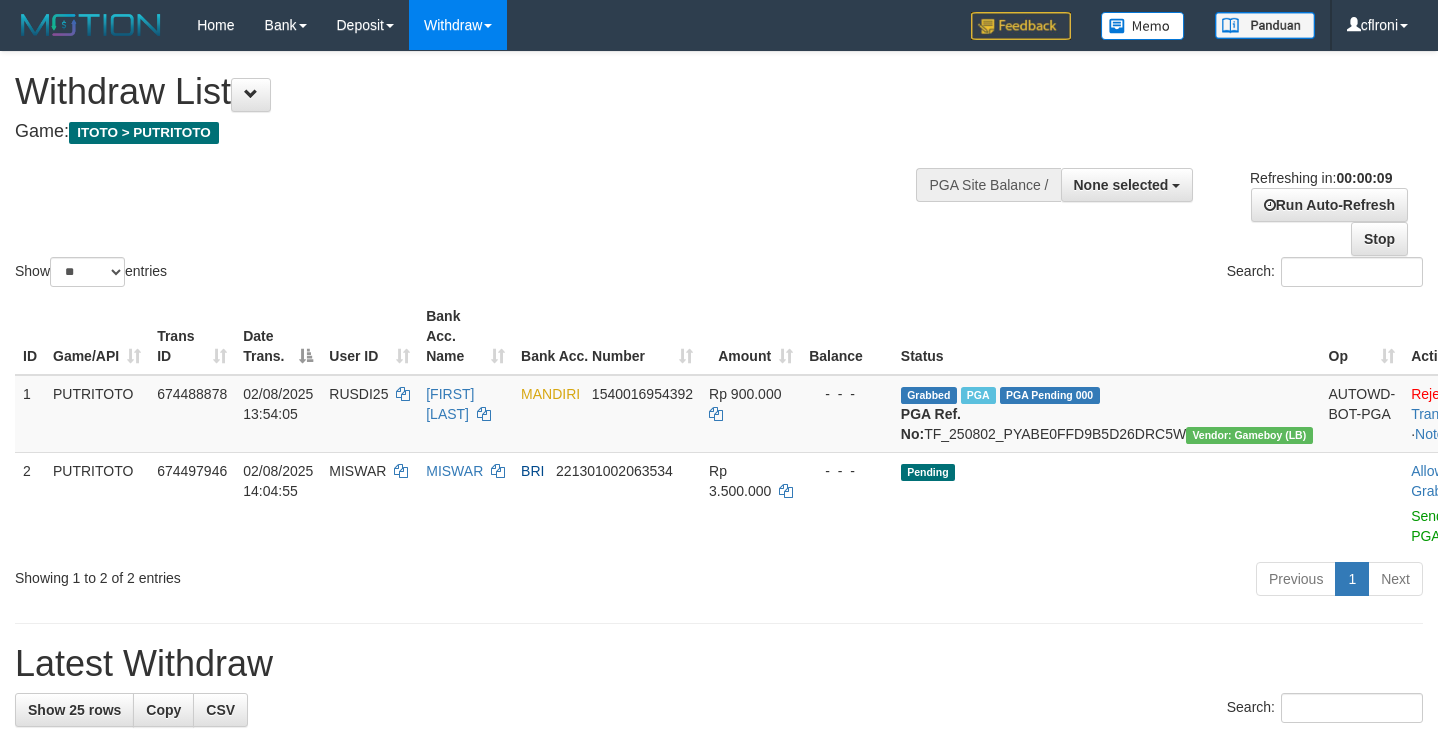 select 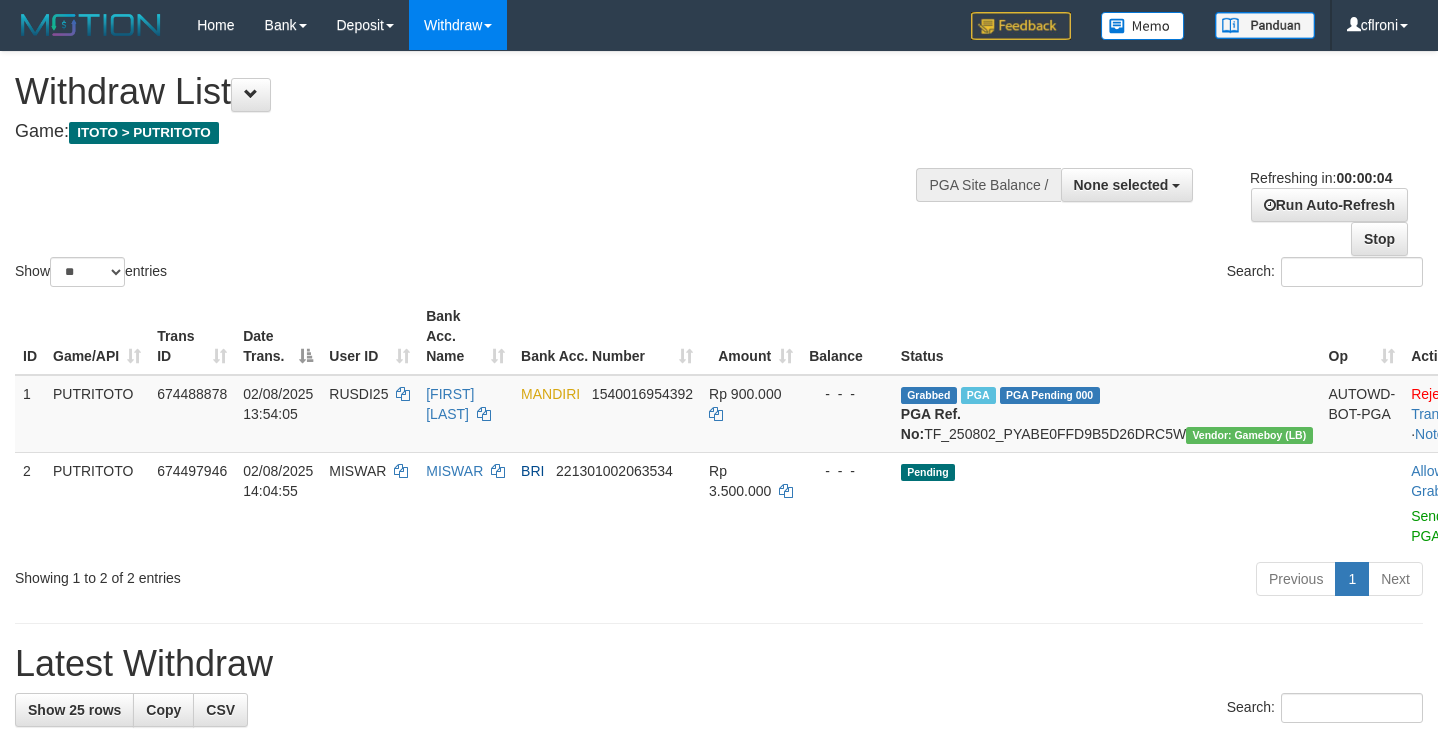 scroll, scrollTop: 0, scrollLeft: 0, axis: both 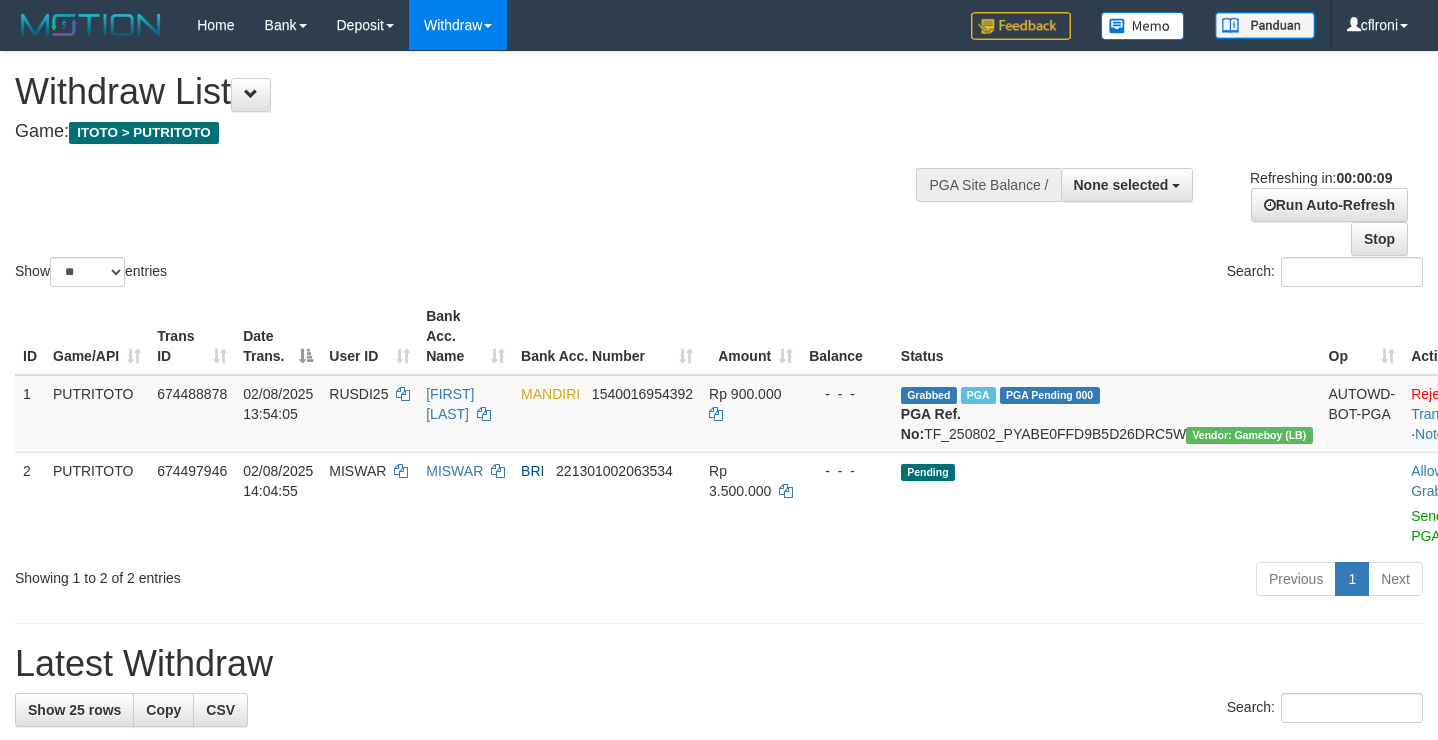 select 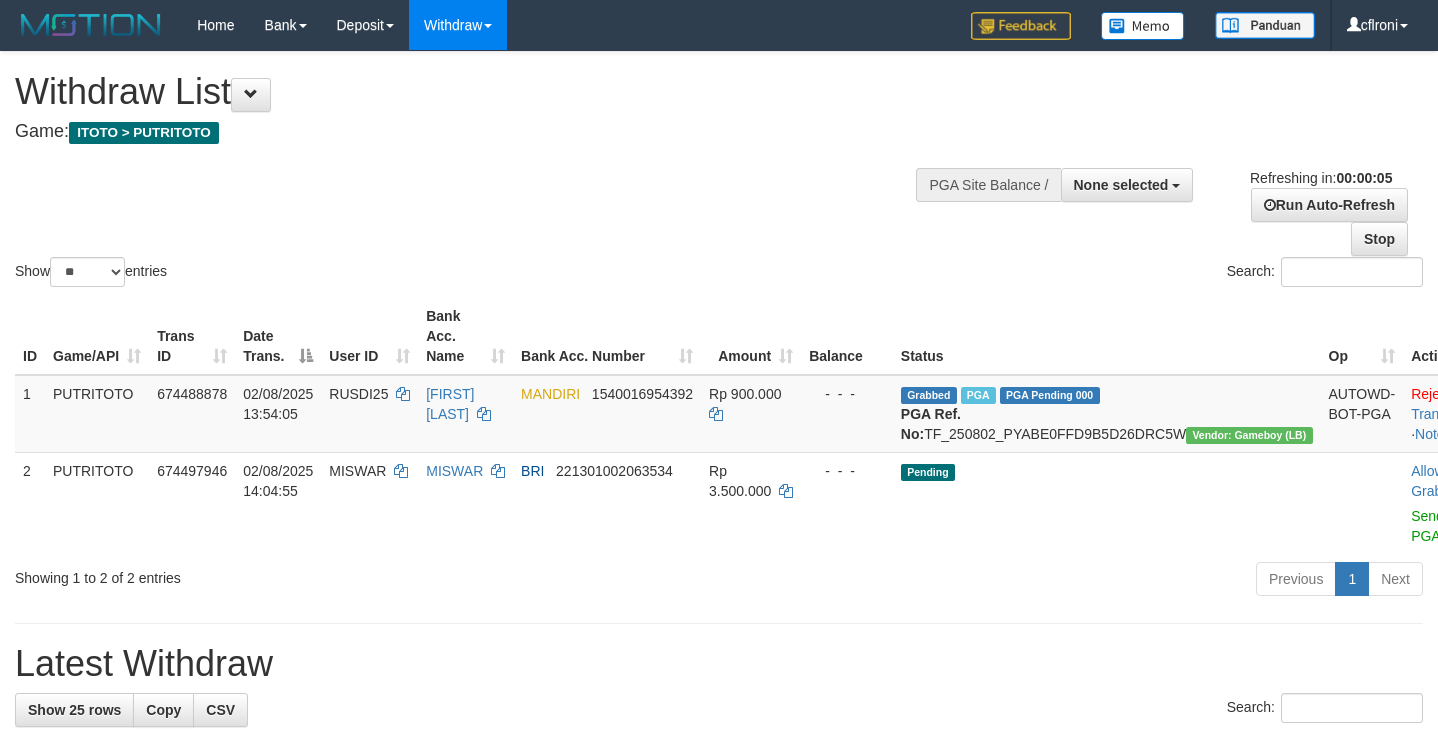 scroll, scrollTop: 0, scrollLeft: 0, axis: both 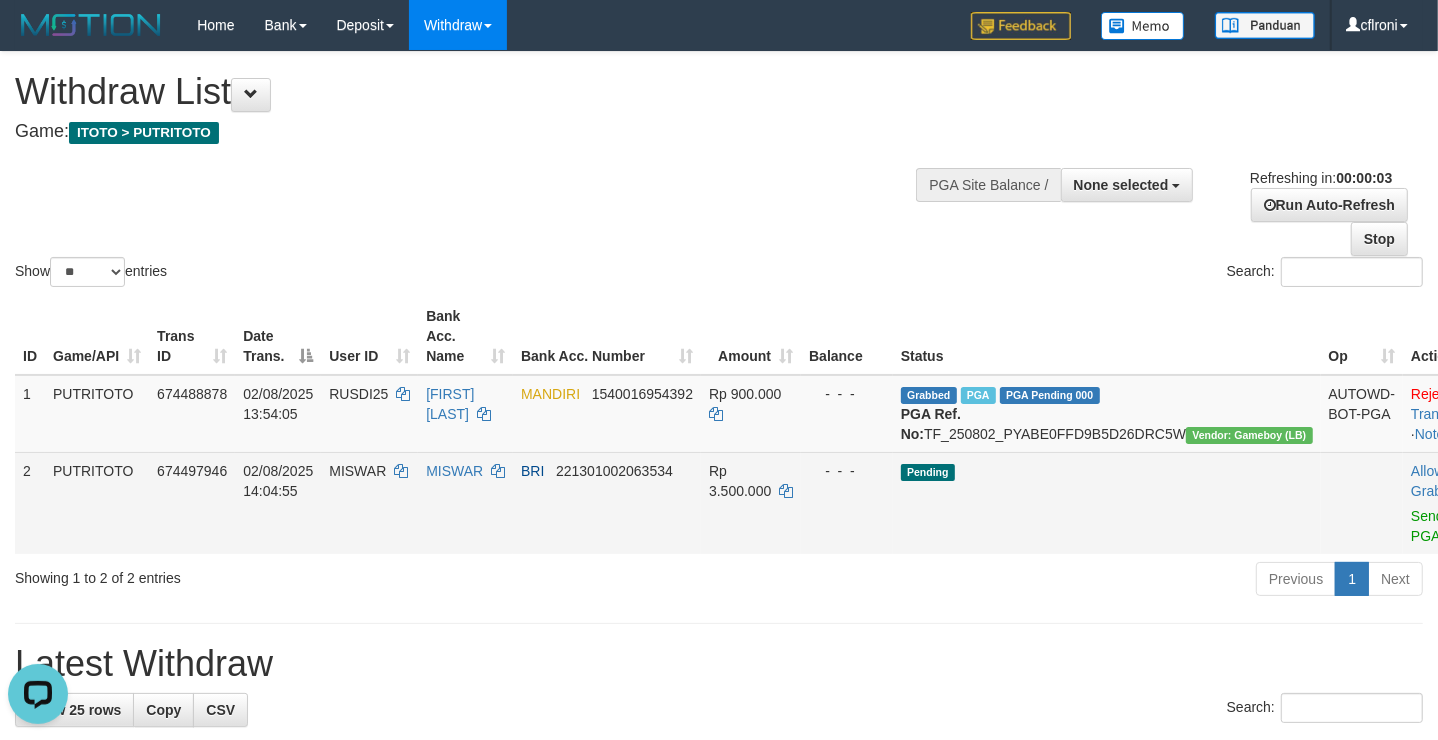 click on "MISWAR" at bounding box center [465, 503] 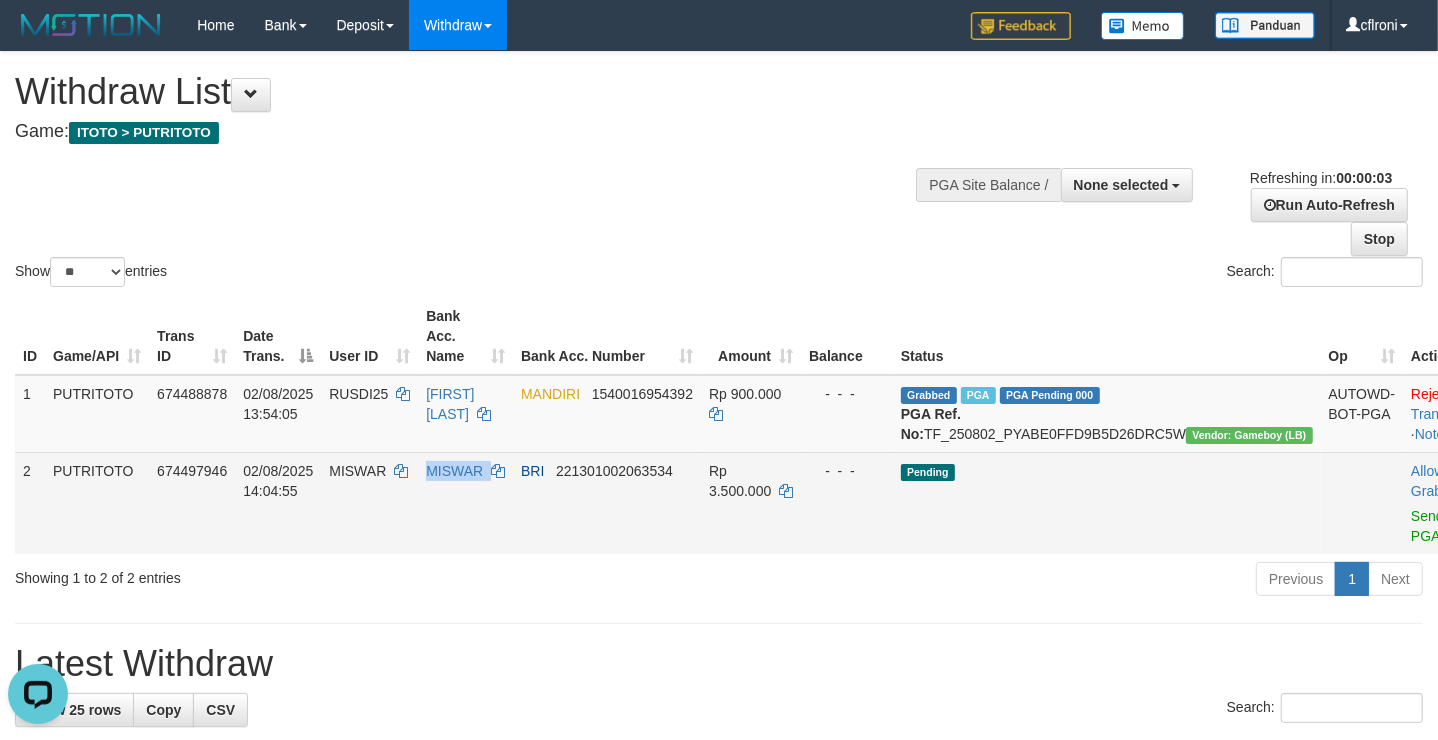 click on "MISWAR" at bounding box center (465, 503) 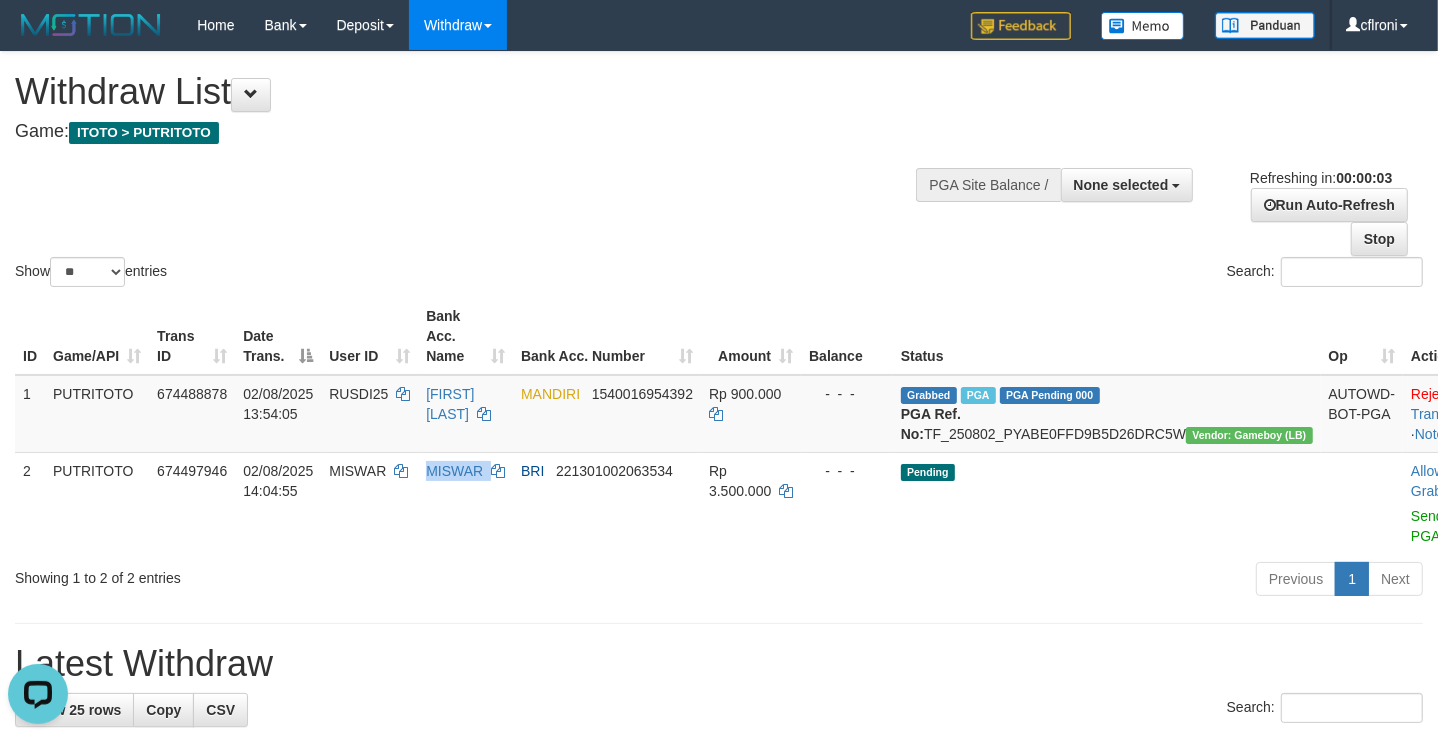 copy on "MISWAR" 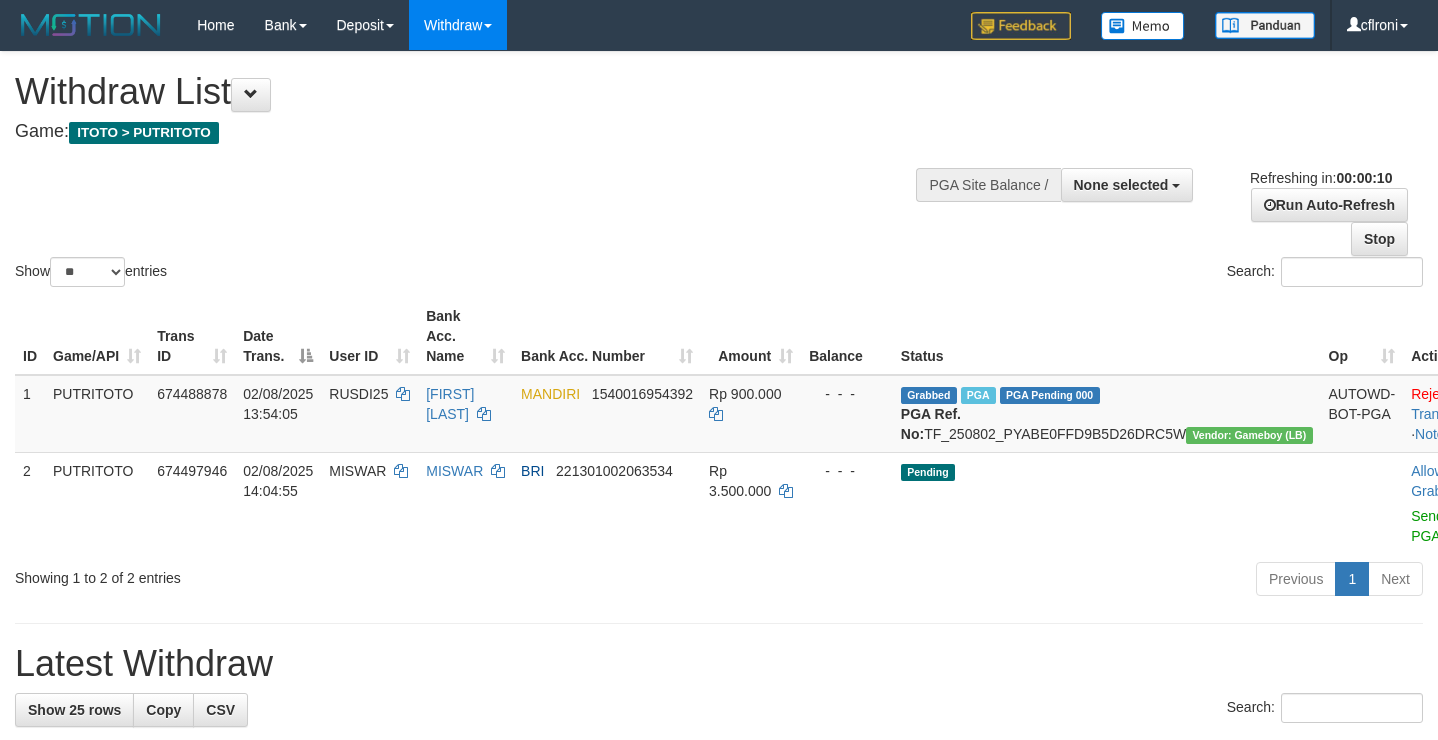 select 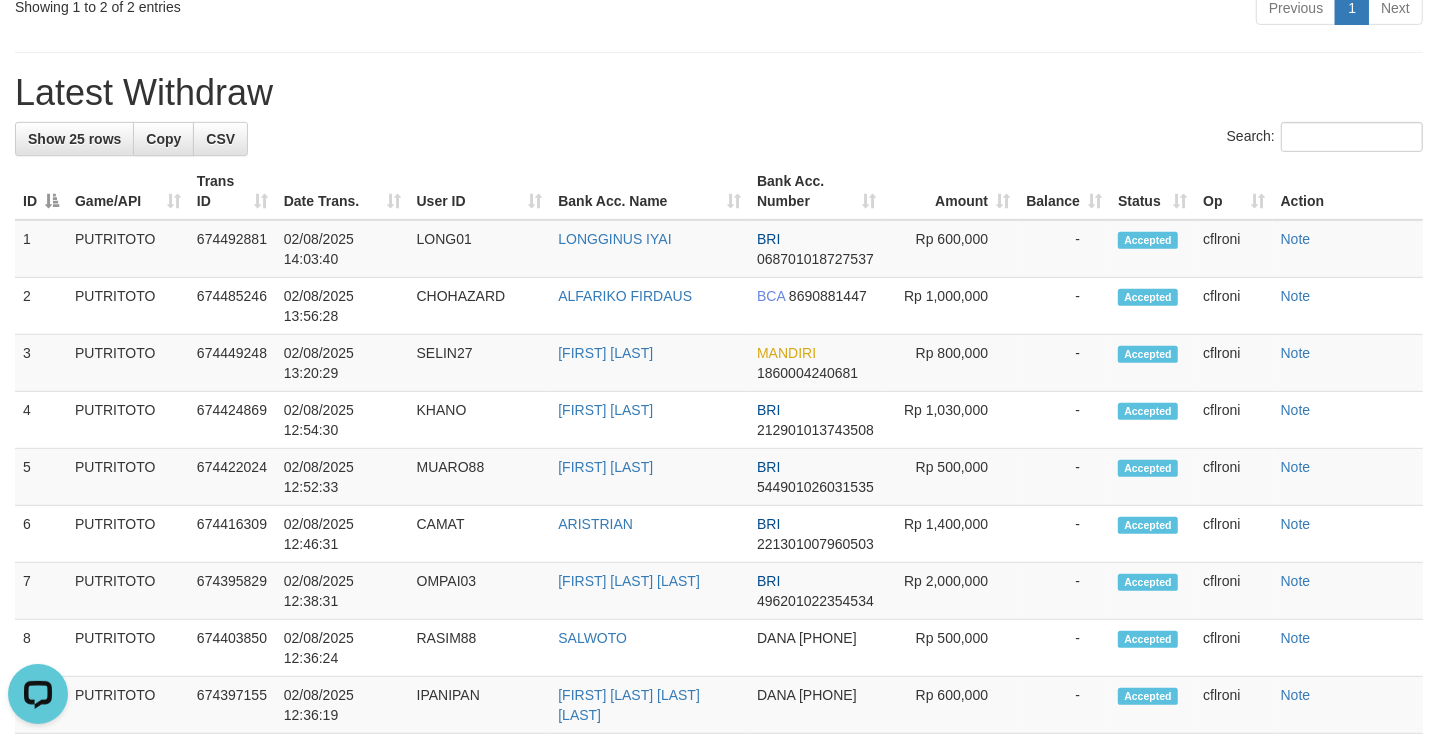 scroll, scrollTop: 142, scrollLeft: 0, axis: vertical 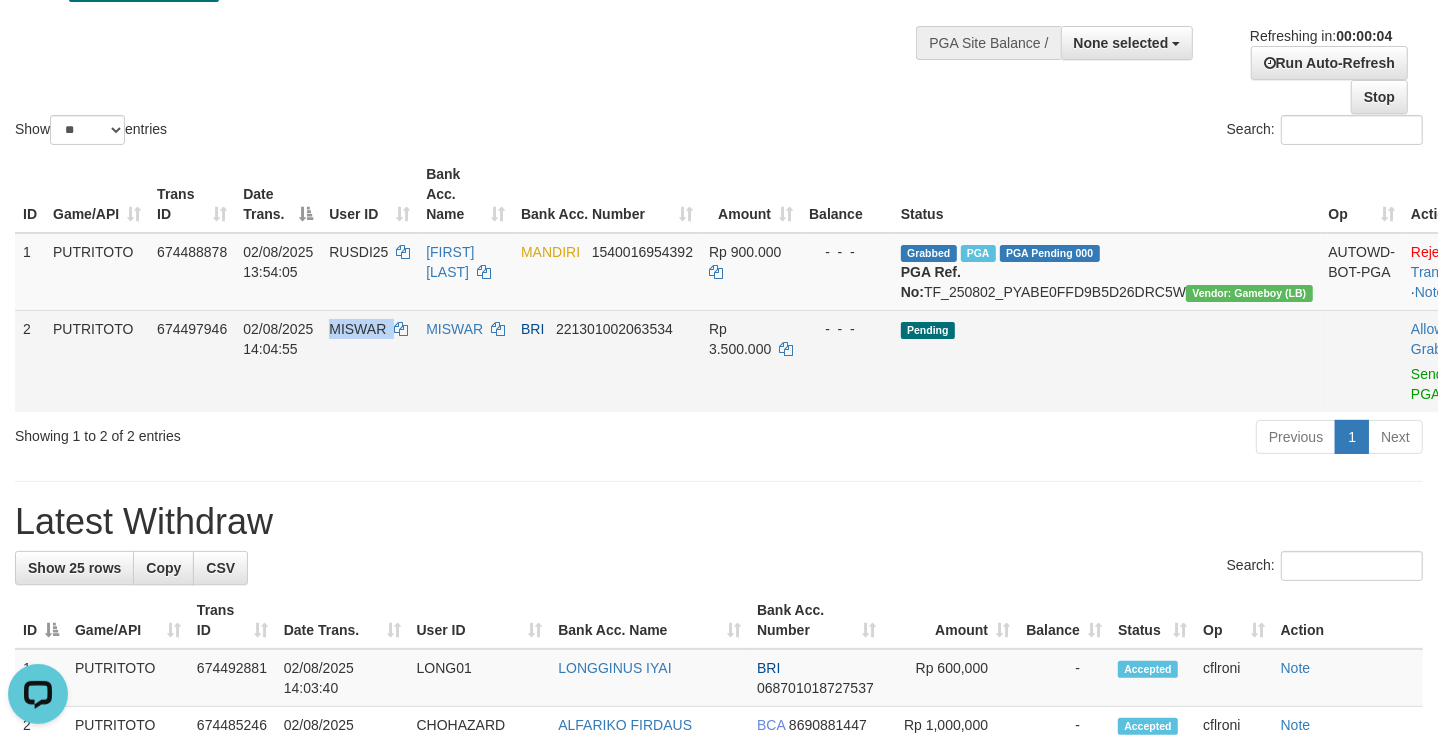 drag, startPoint x: 487, startPoint y: 343, endPoint x: 554, endPoint y: 347, distance: 67.11929 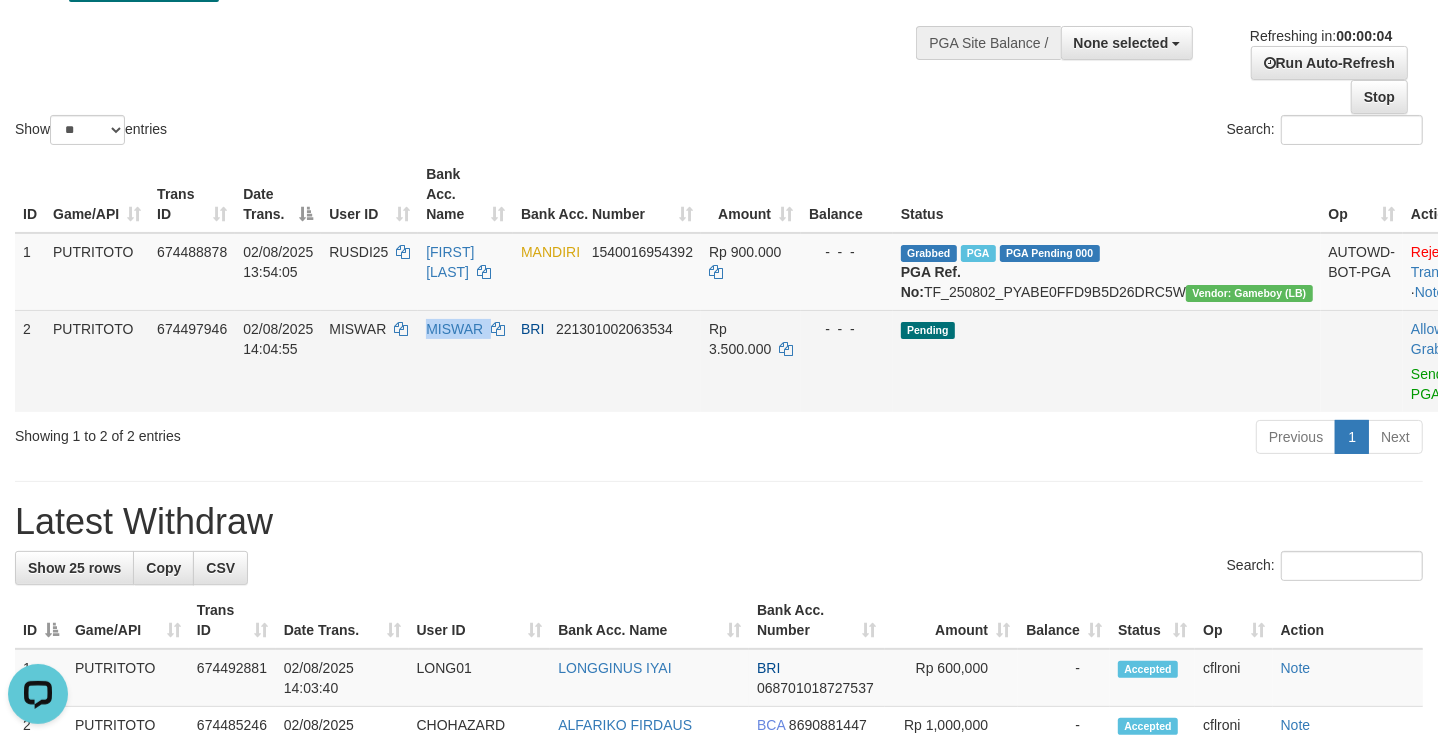 click on "BRI     221301002063534" at bounding box center (607, 361) 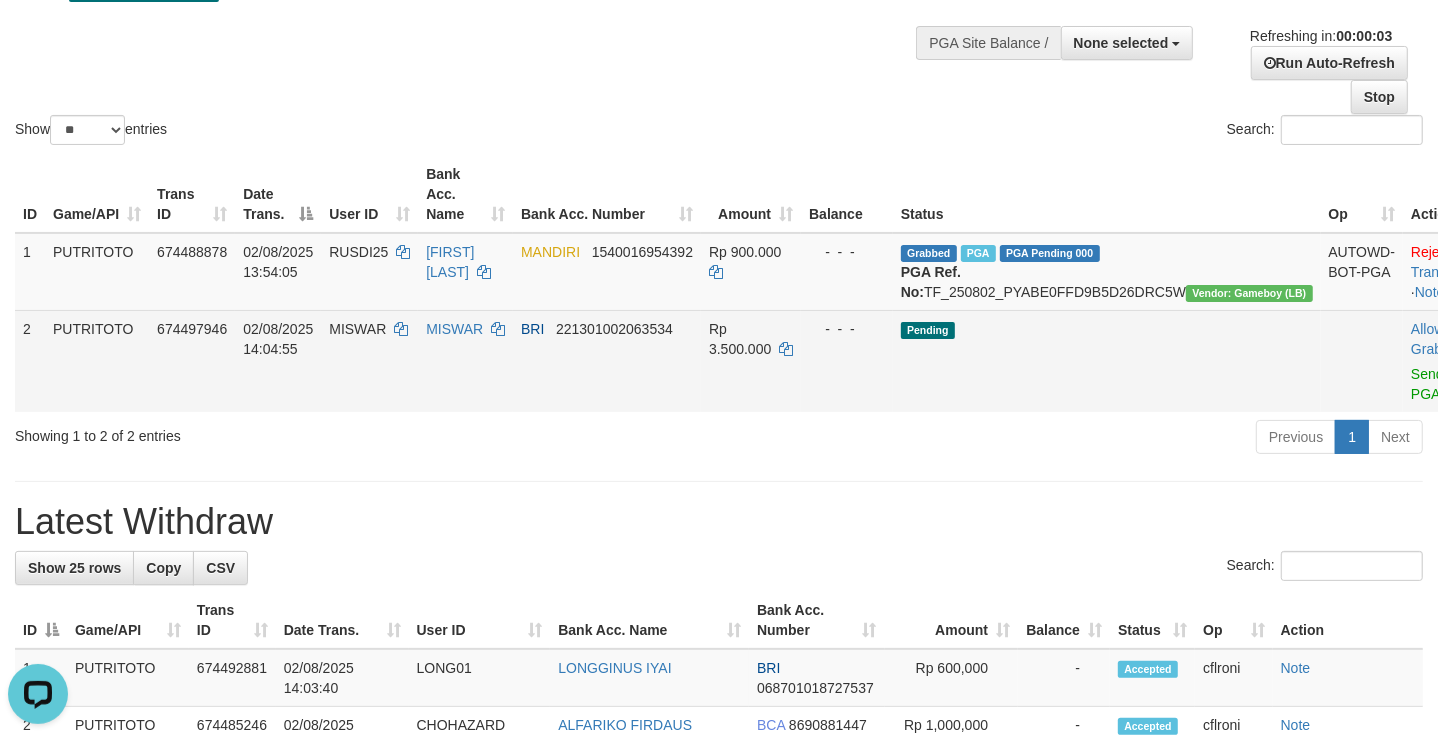 click on "MISWAR" at bounding box center (369, 361) 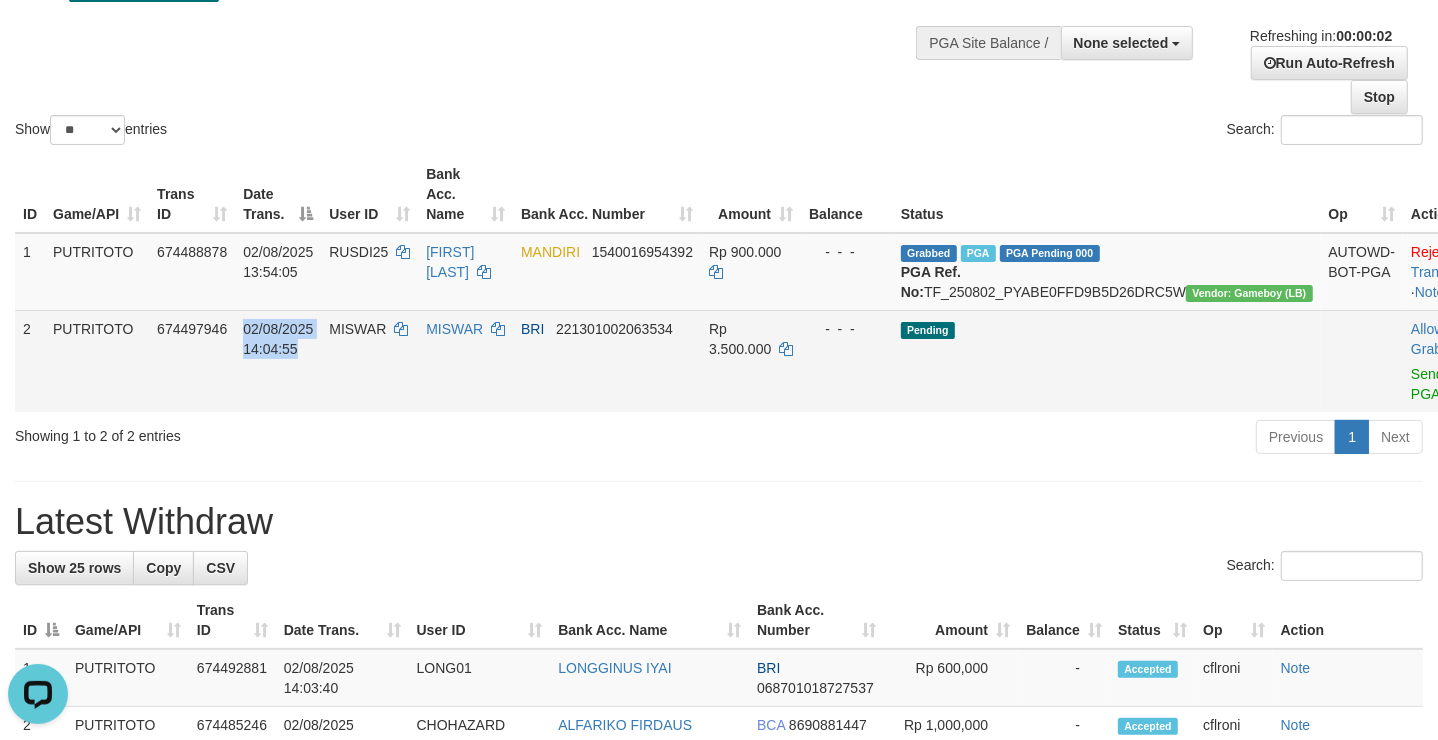 drag, startPoint x: 369, startPoint y: 357, endPoint x: 567, endPoint y: 360, distance: 198.02272 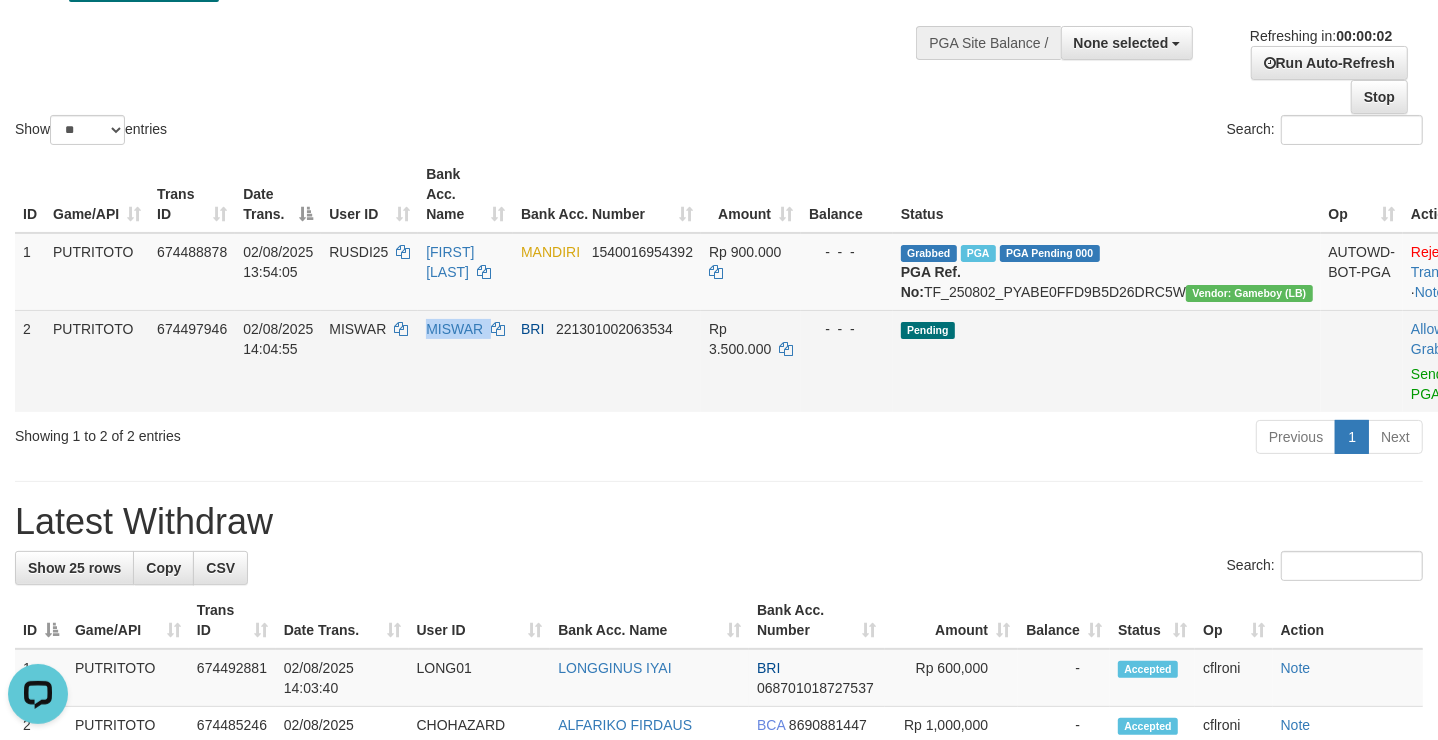 click on "BRI     221301002063534" at bounding box center (607, 361) 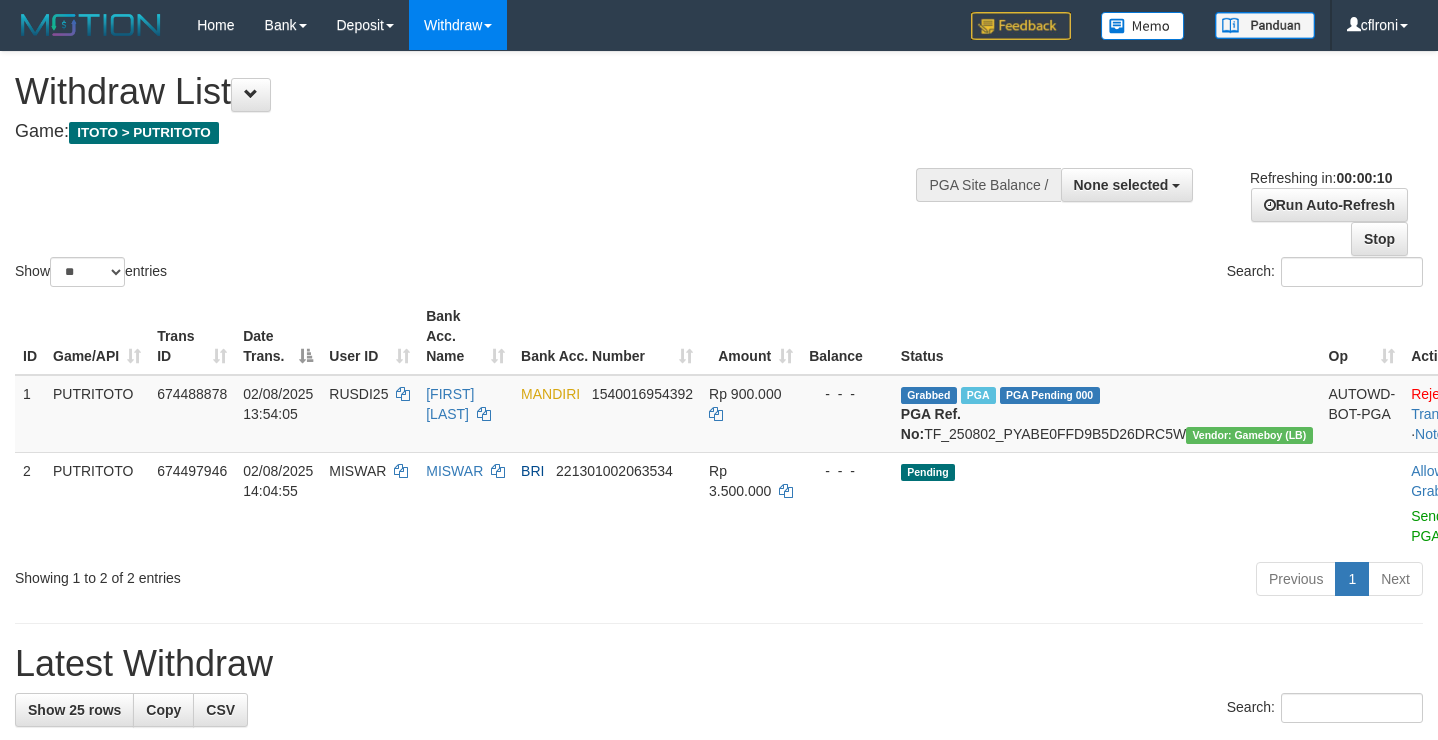 select 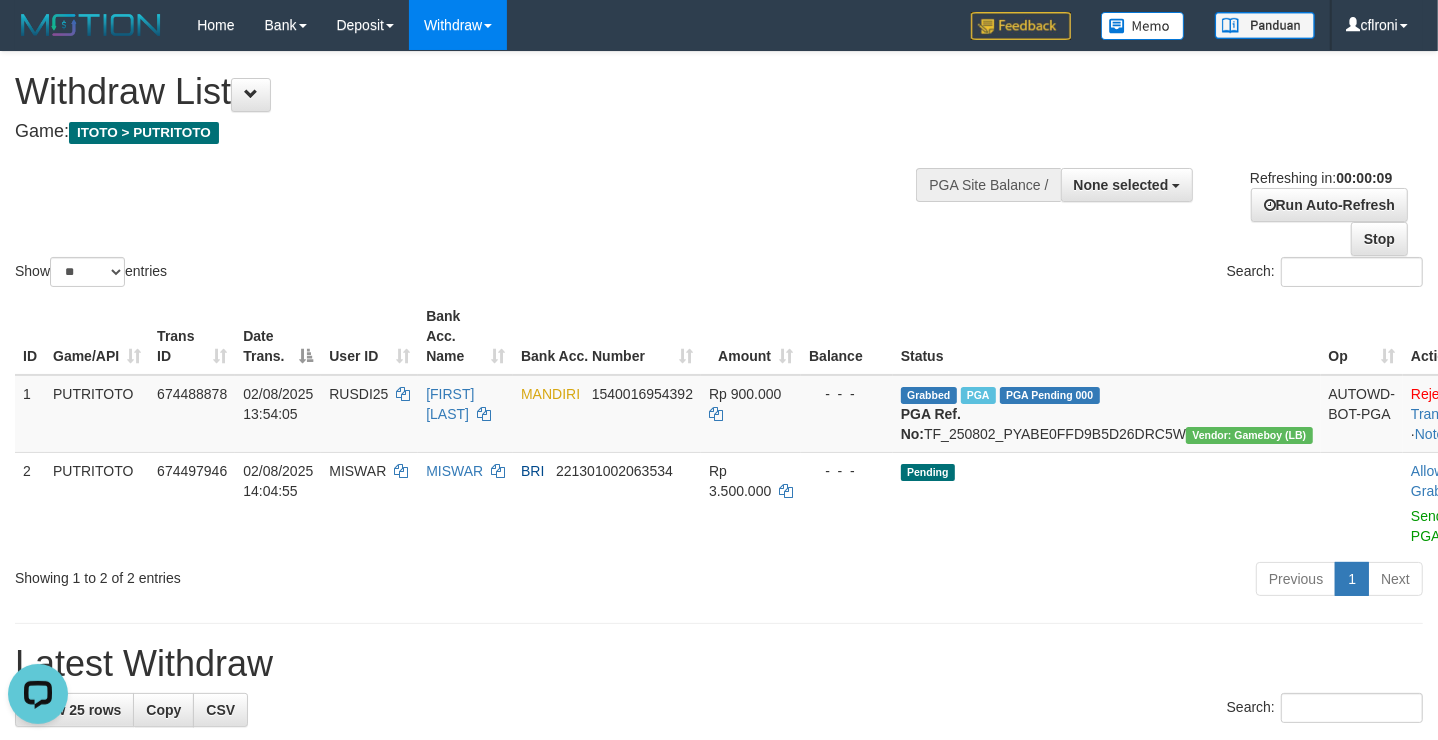 scroll, scrollTop: 0, scrollLeft: 0, axis: both 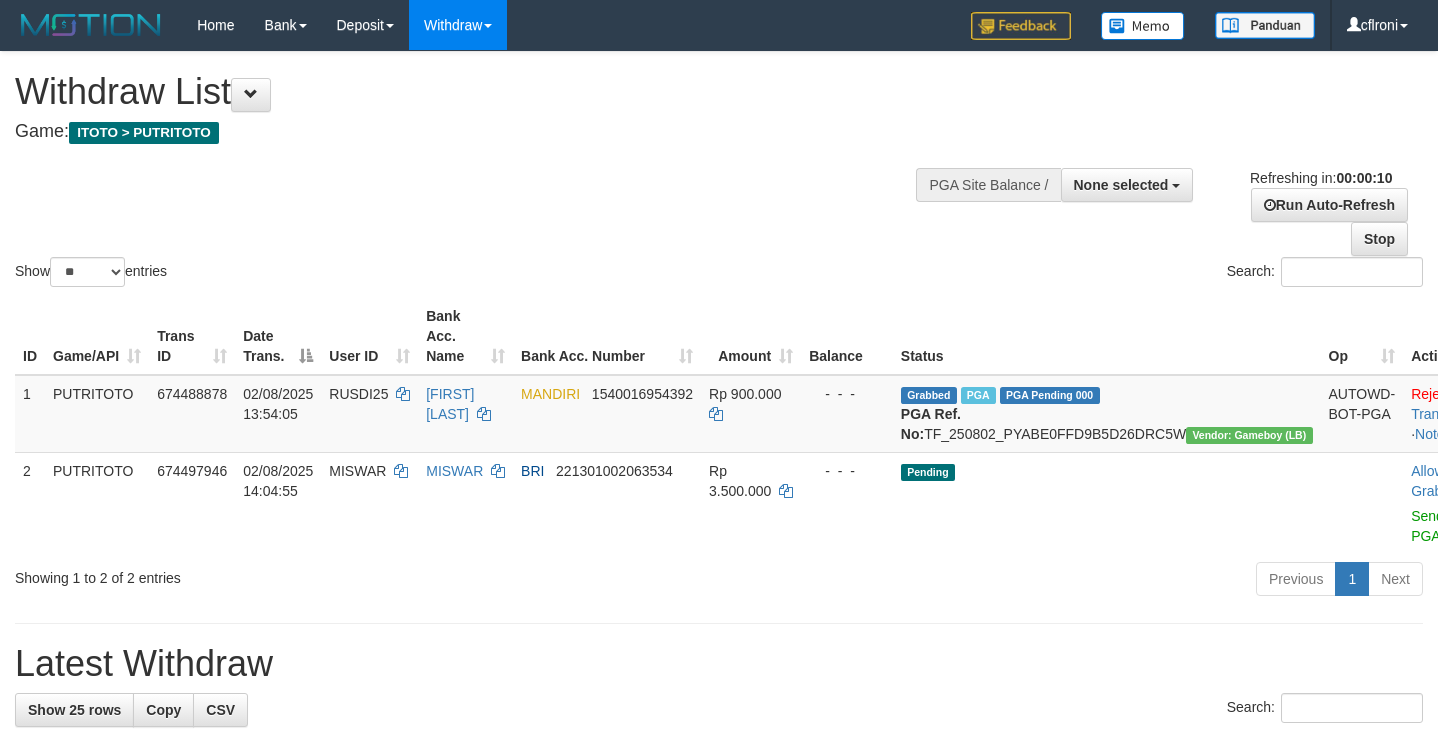 select 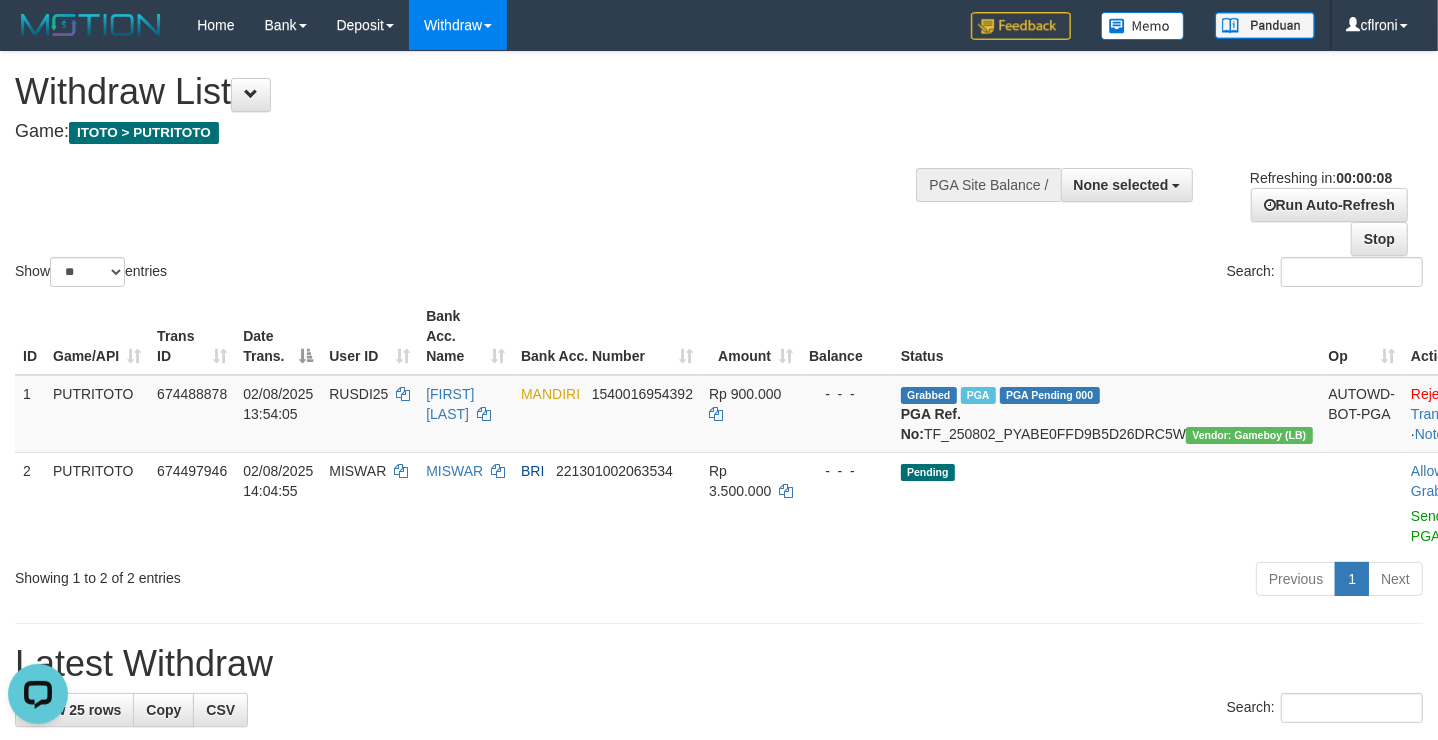 scroll, scrollTop: 0, scrollLeft: 0, axis: both 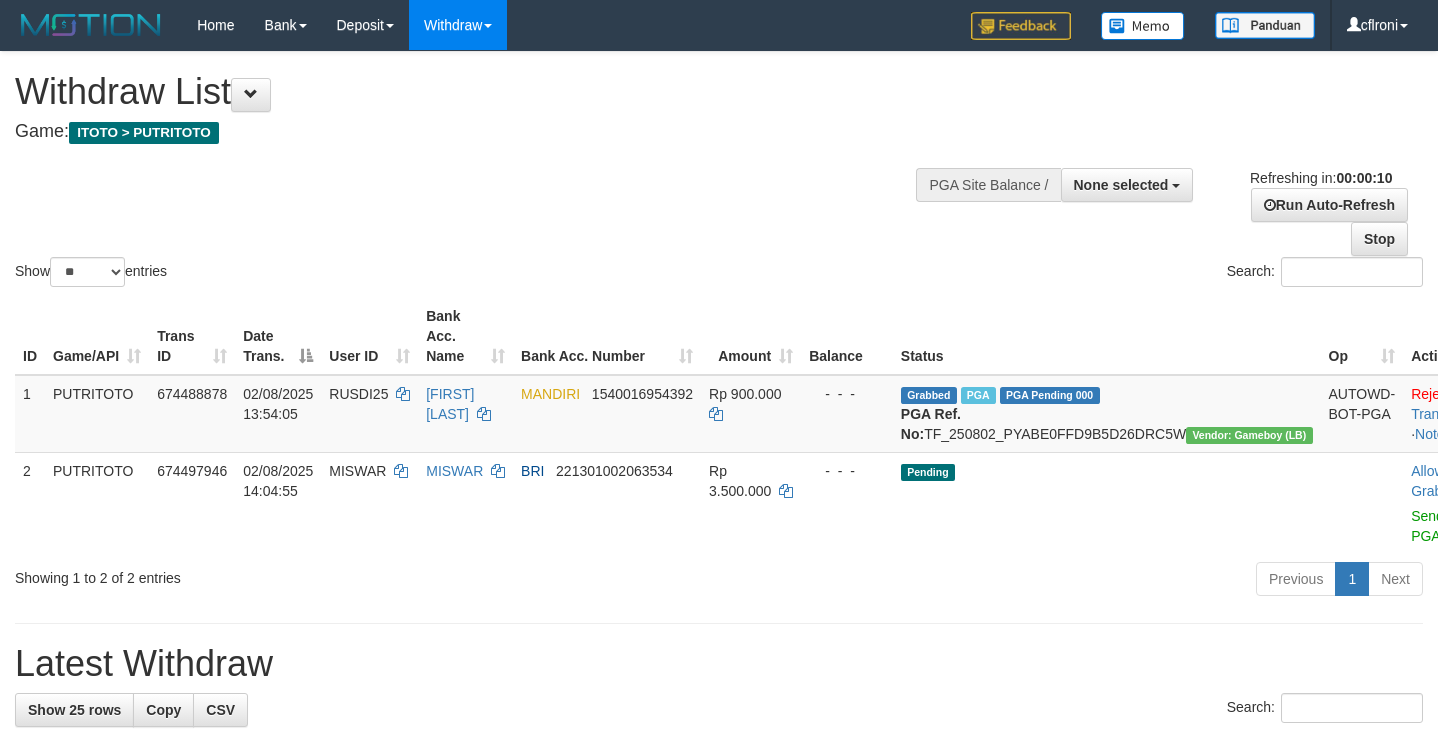select 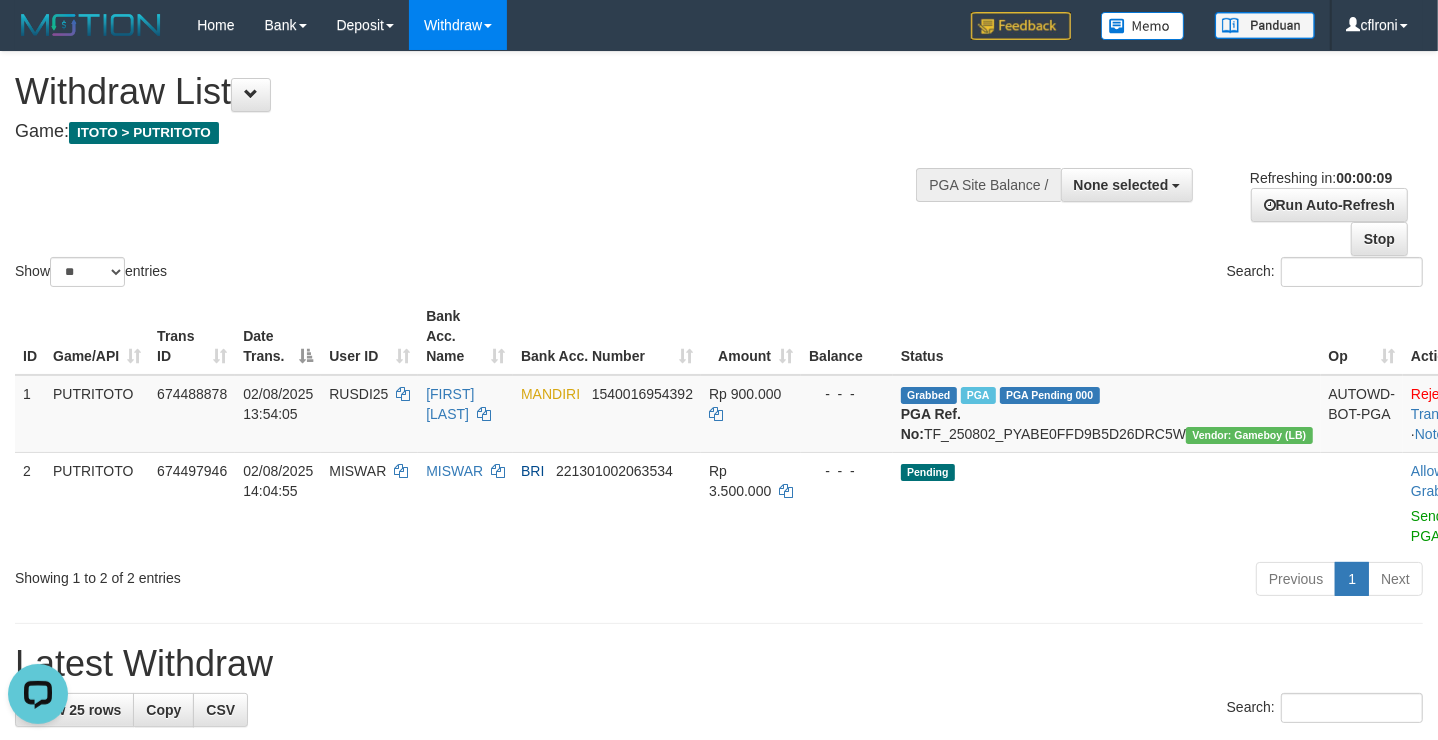scroll, scrollTop: 0, scrollLeft: 0, axis: both 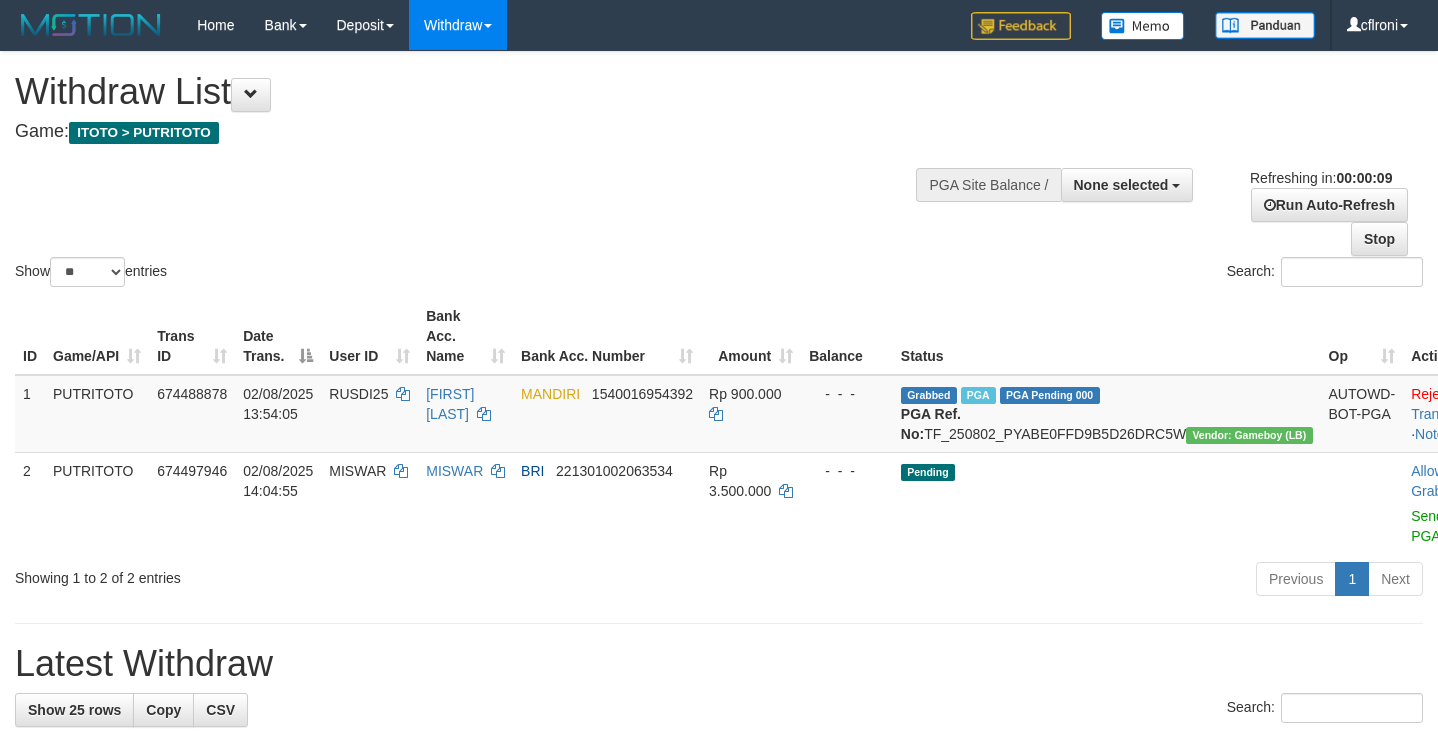 select 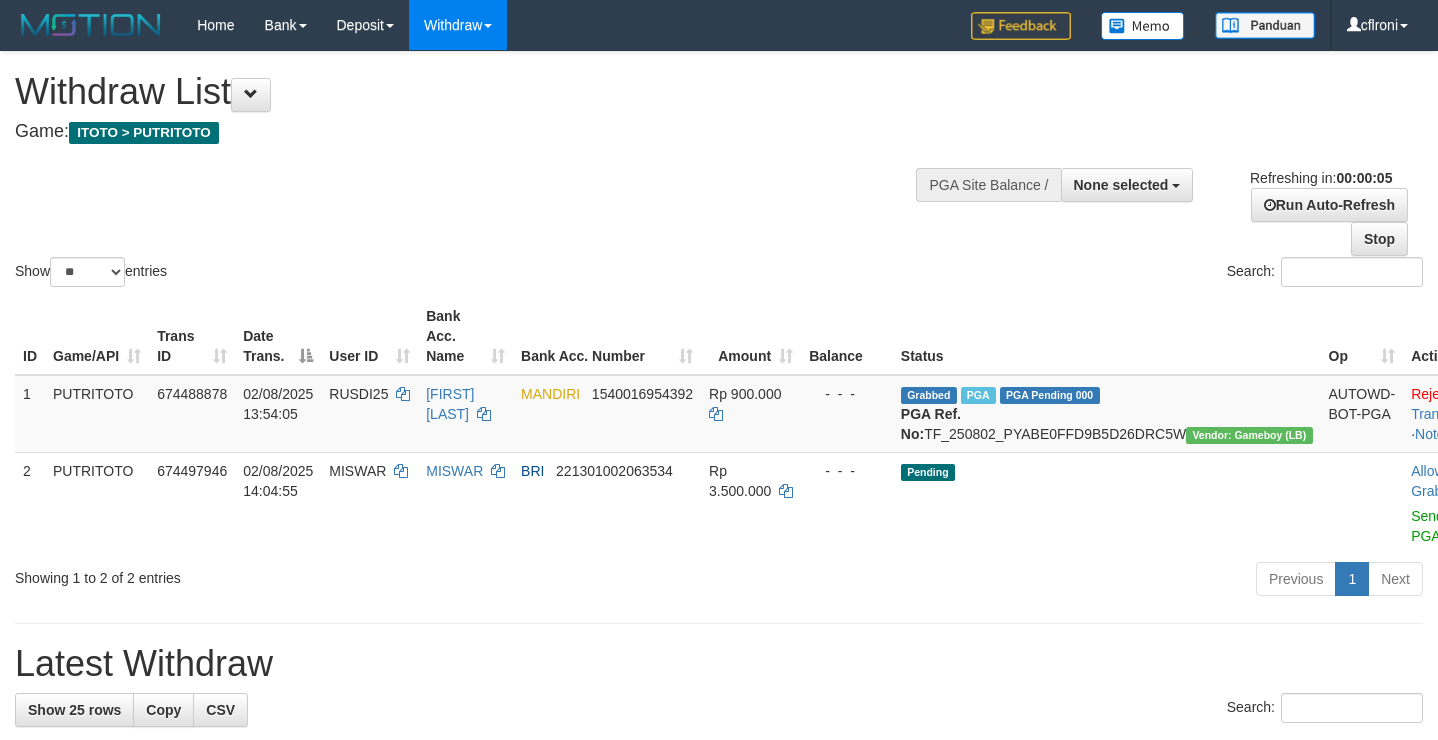 scroll, scrollTop: 0, scrollLeft: 0, axis: both 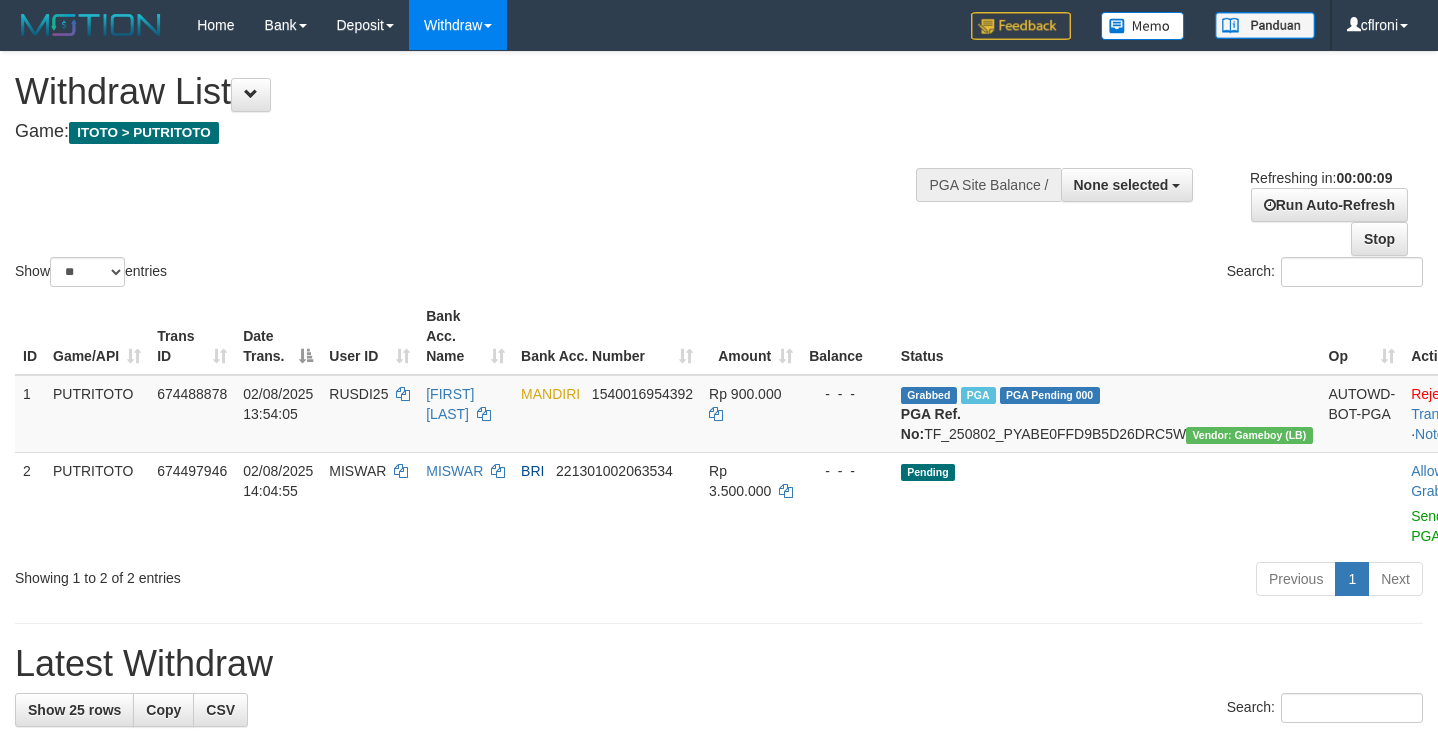 select 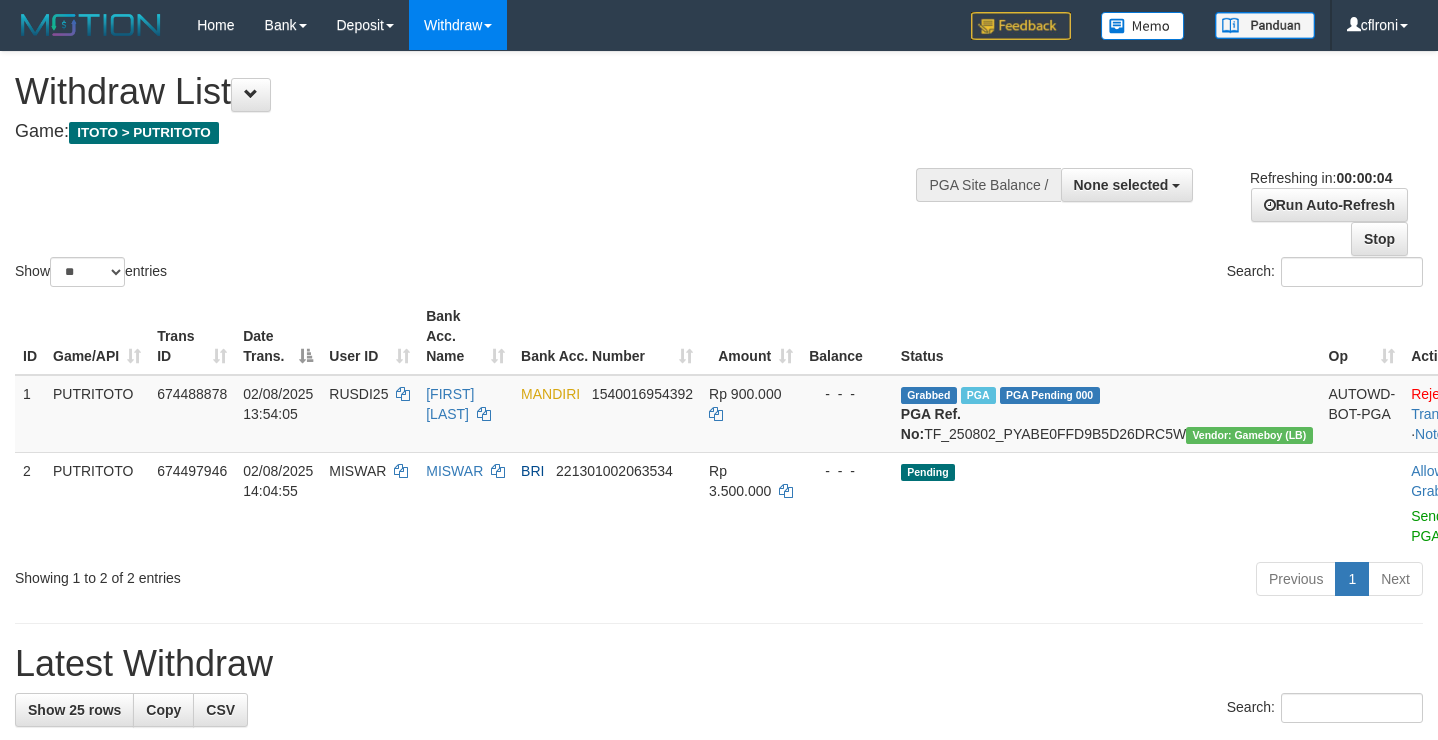 scroll, scrollTop: 0, scrollLeft: 0, axis: both 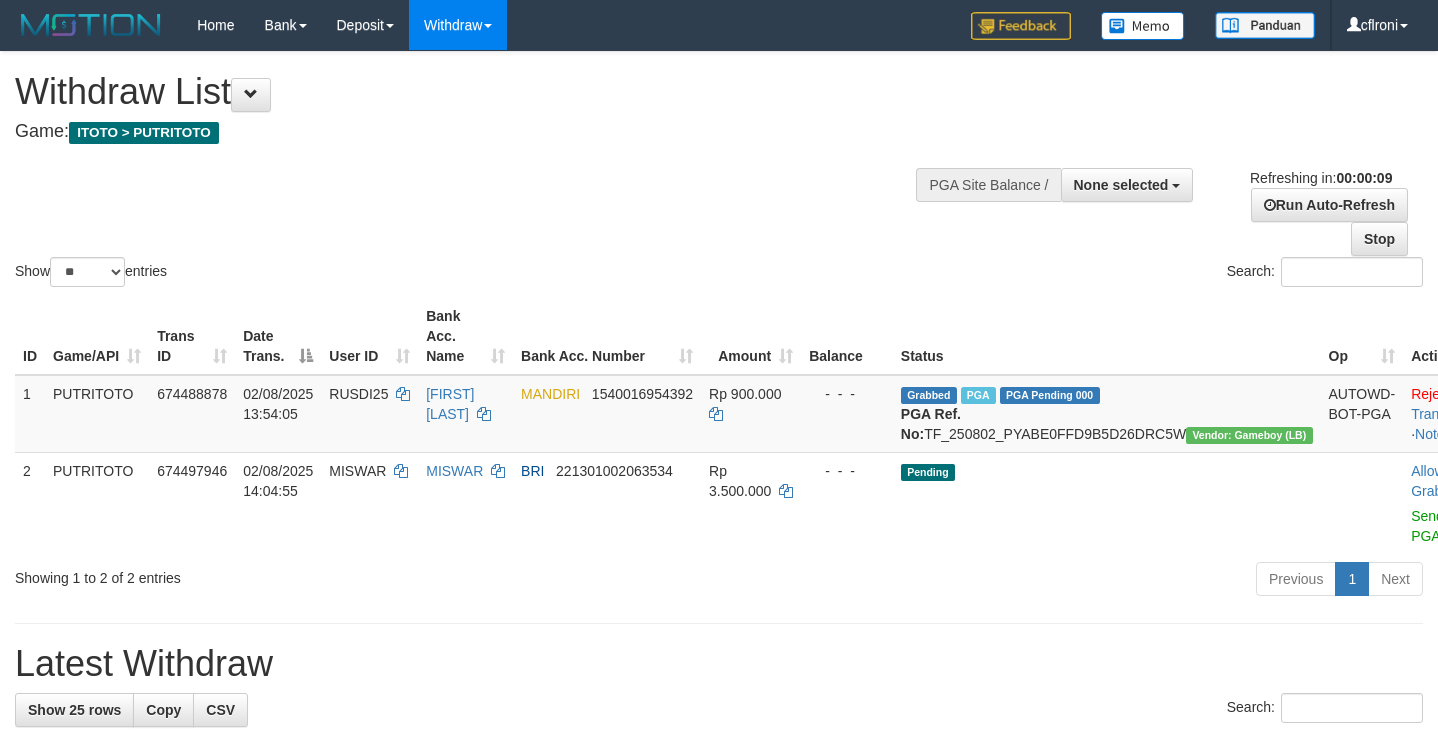 select 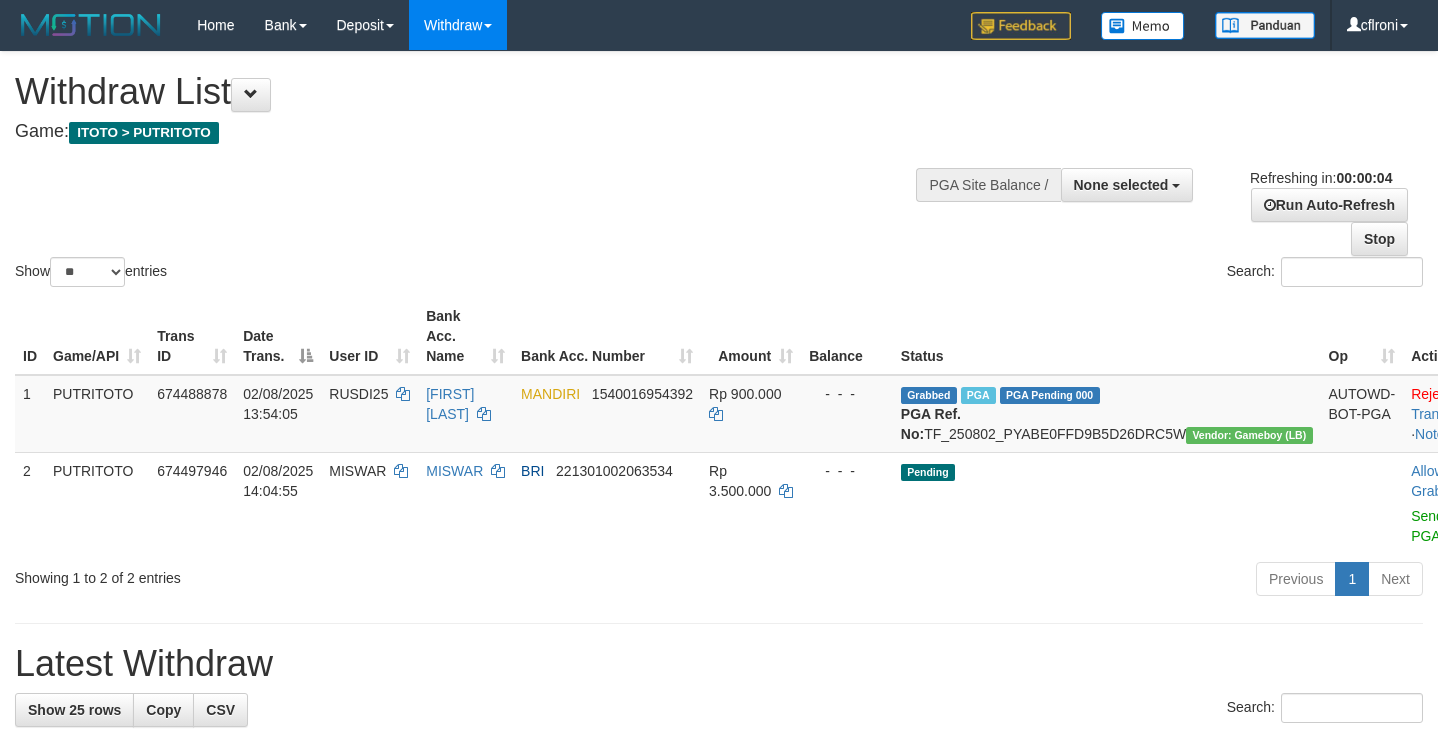 scroll, scrollTop: 0, scrollLeft: 0, axis: both 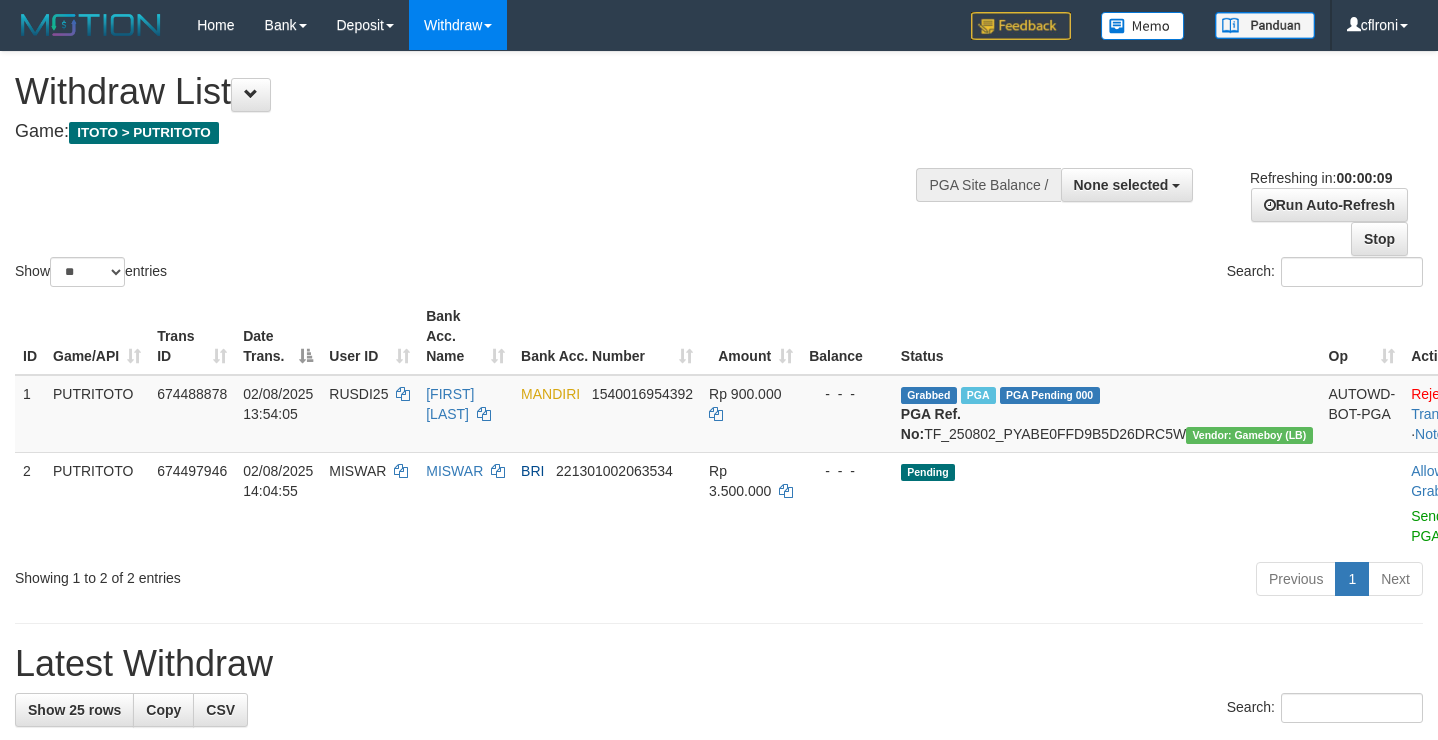 select 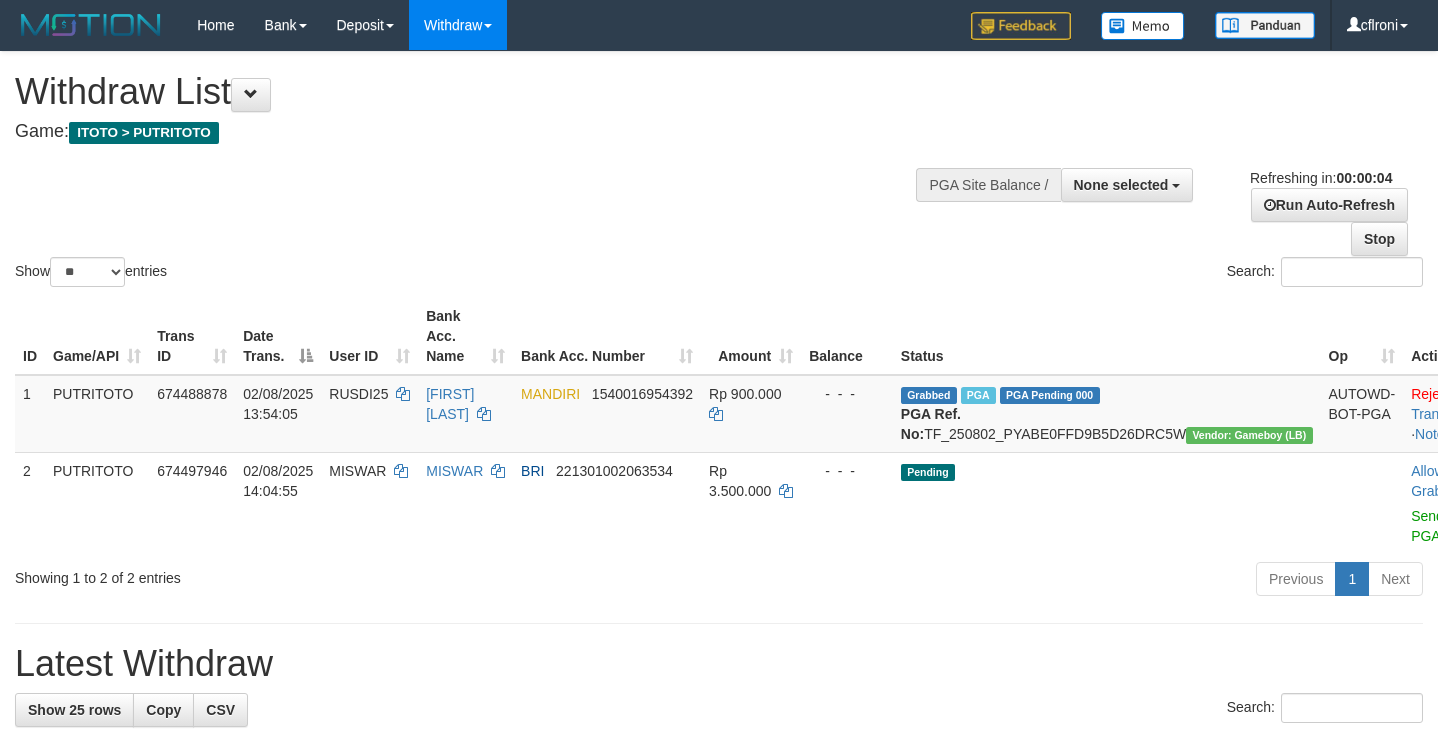 scroll, scrollTop: 0, scrollLeft: 0, axis: both 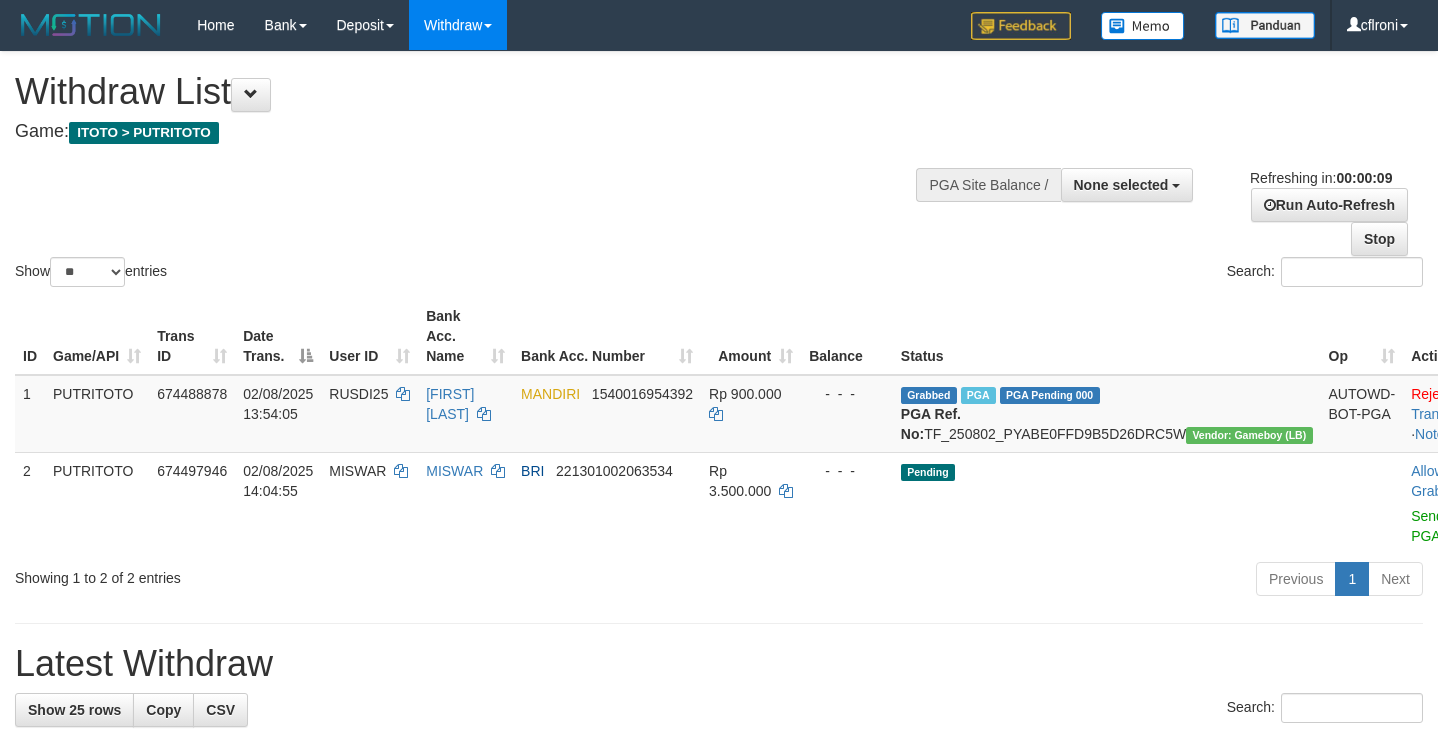select 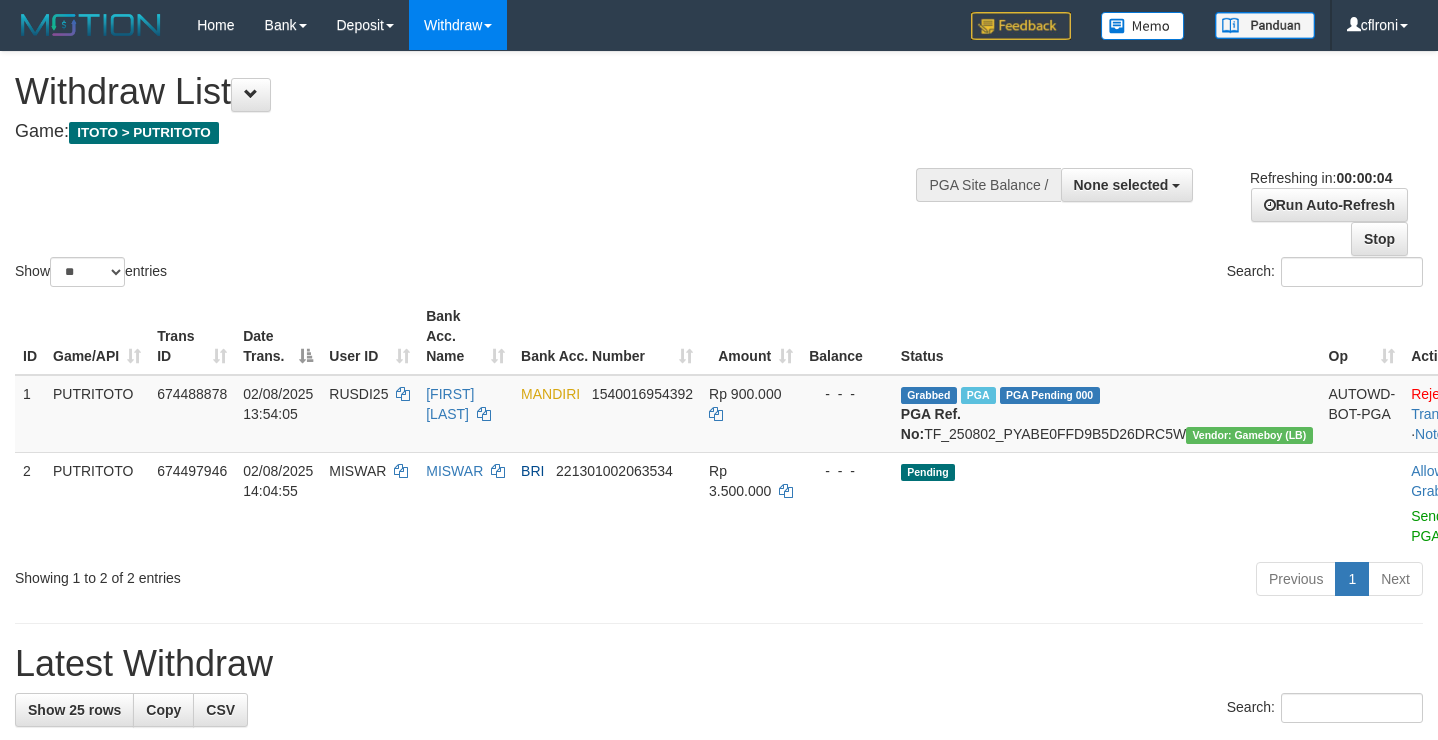 scroll, scrollTop: 0, scrollLeft: 0, axis: both 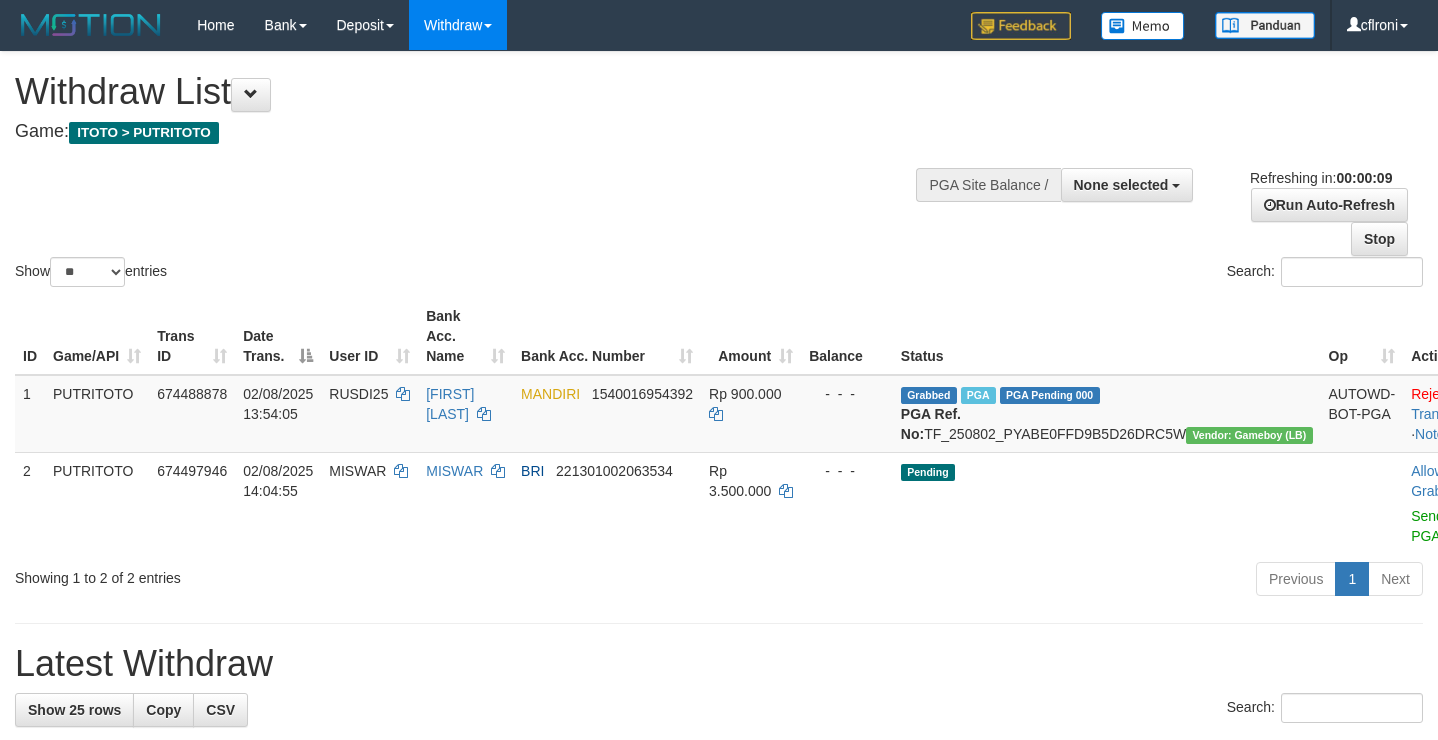 select 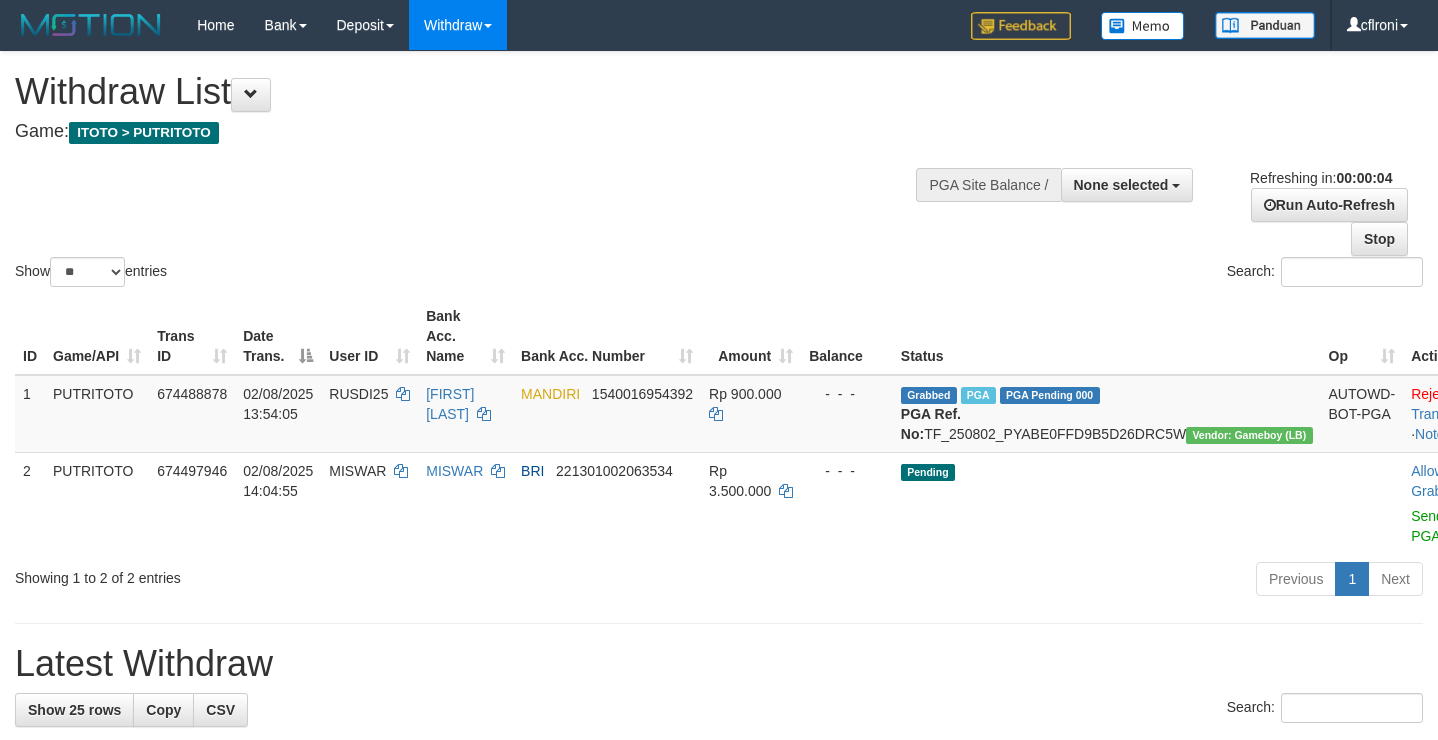 scroll, scrollTop: 0, scrollLeft: 0, axis: both 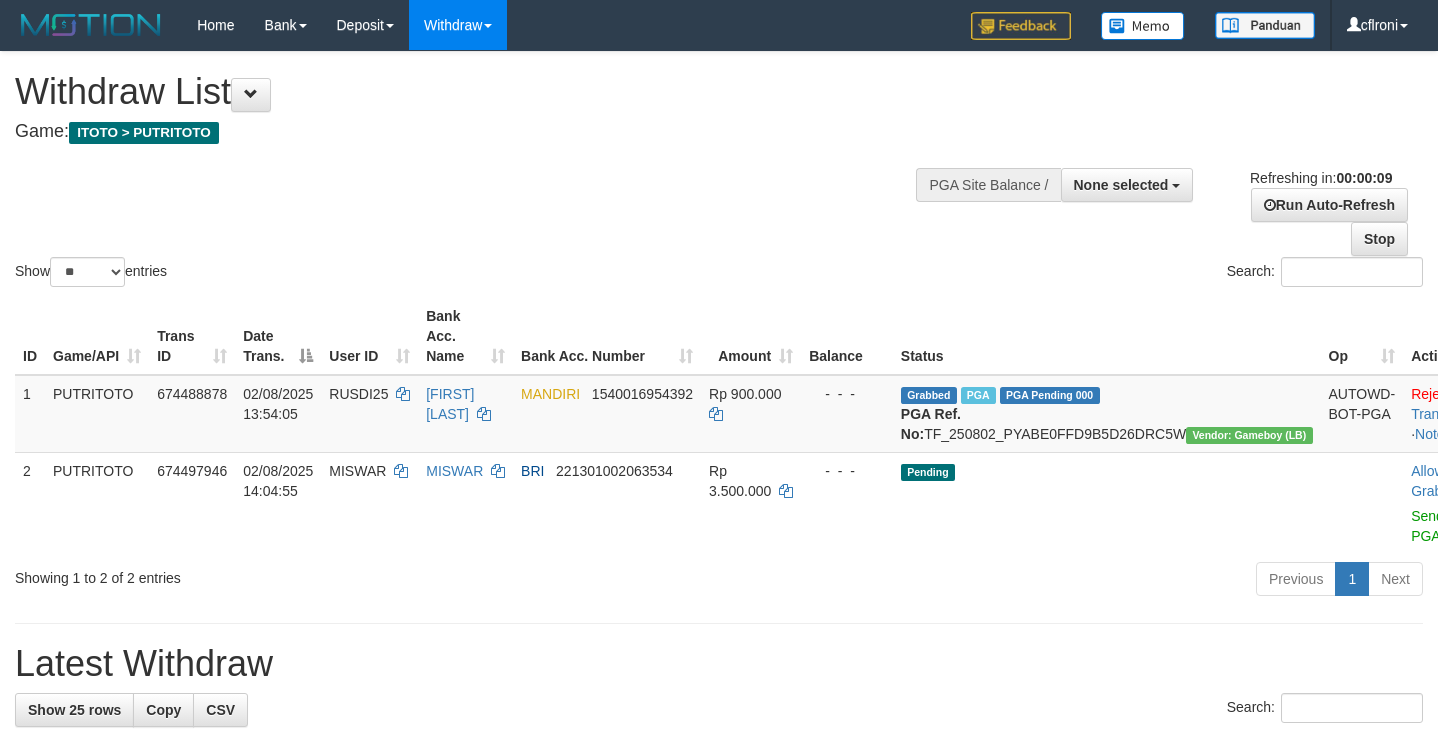select 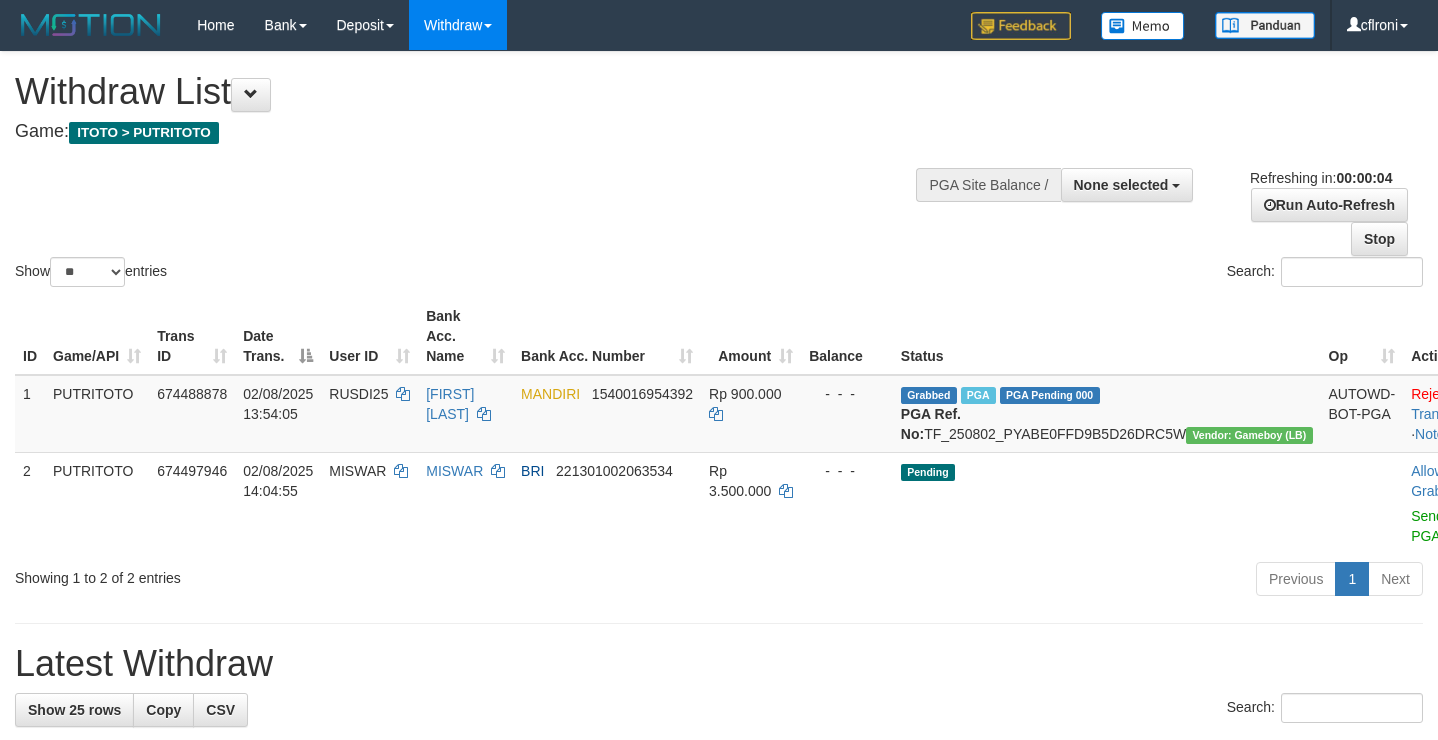 scroll, scrollTop: 0, scrollLeft: 0, axis: both 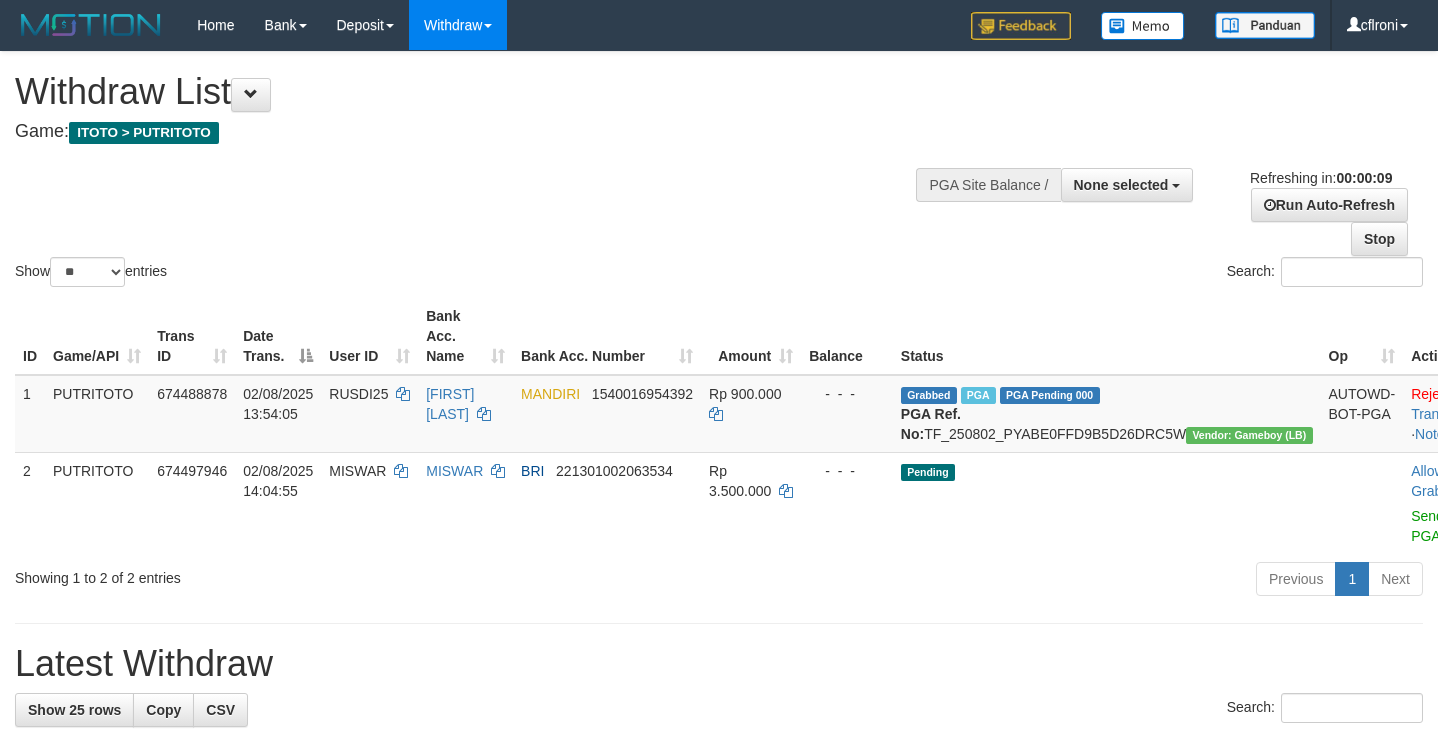 select 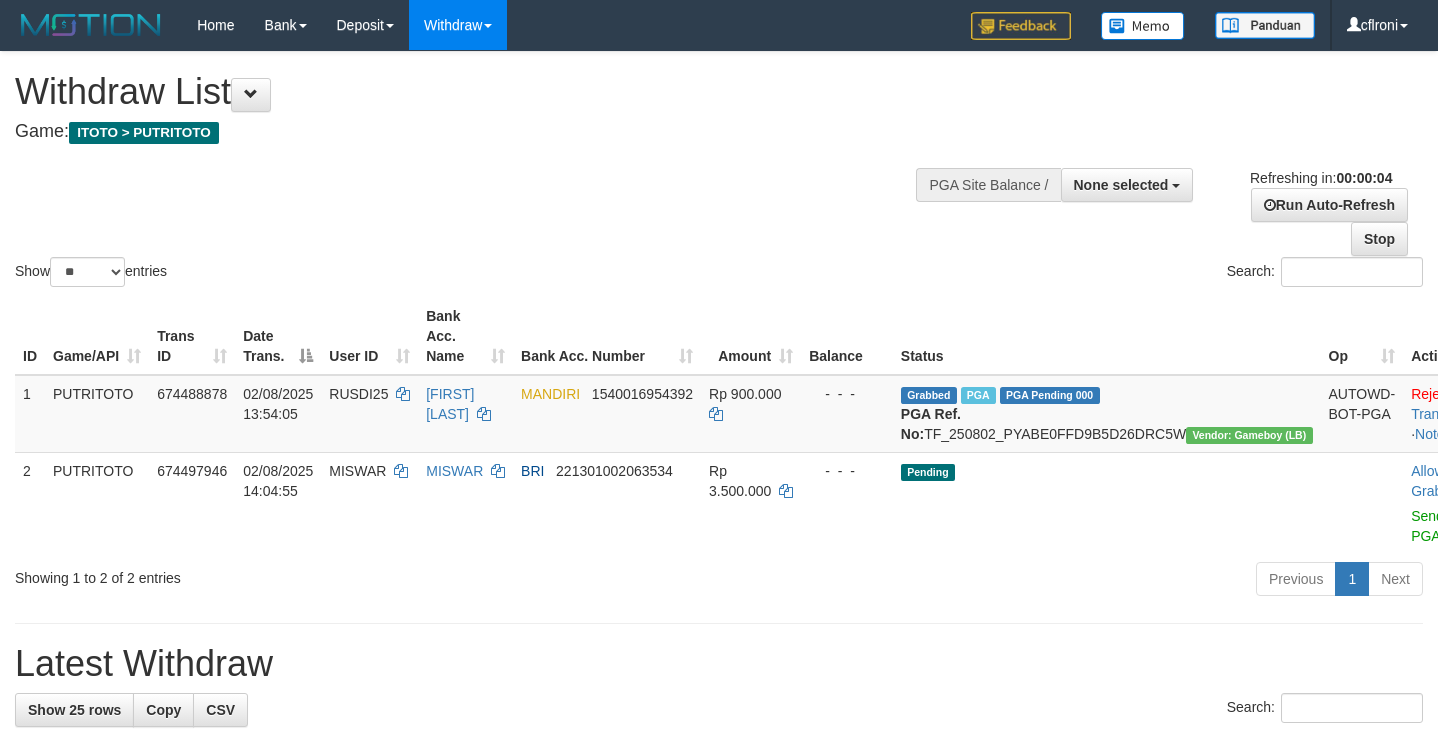 scroll, scrollTop: 0, scrollLeft: 0, axis: both 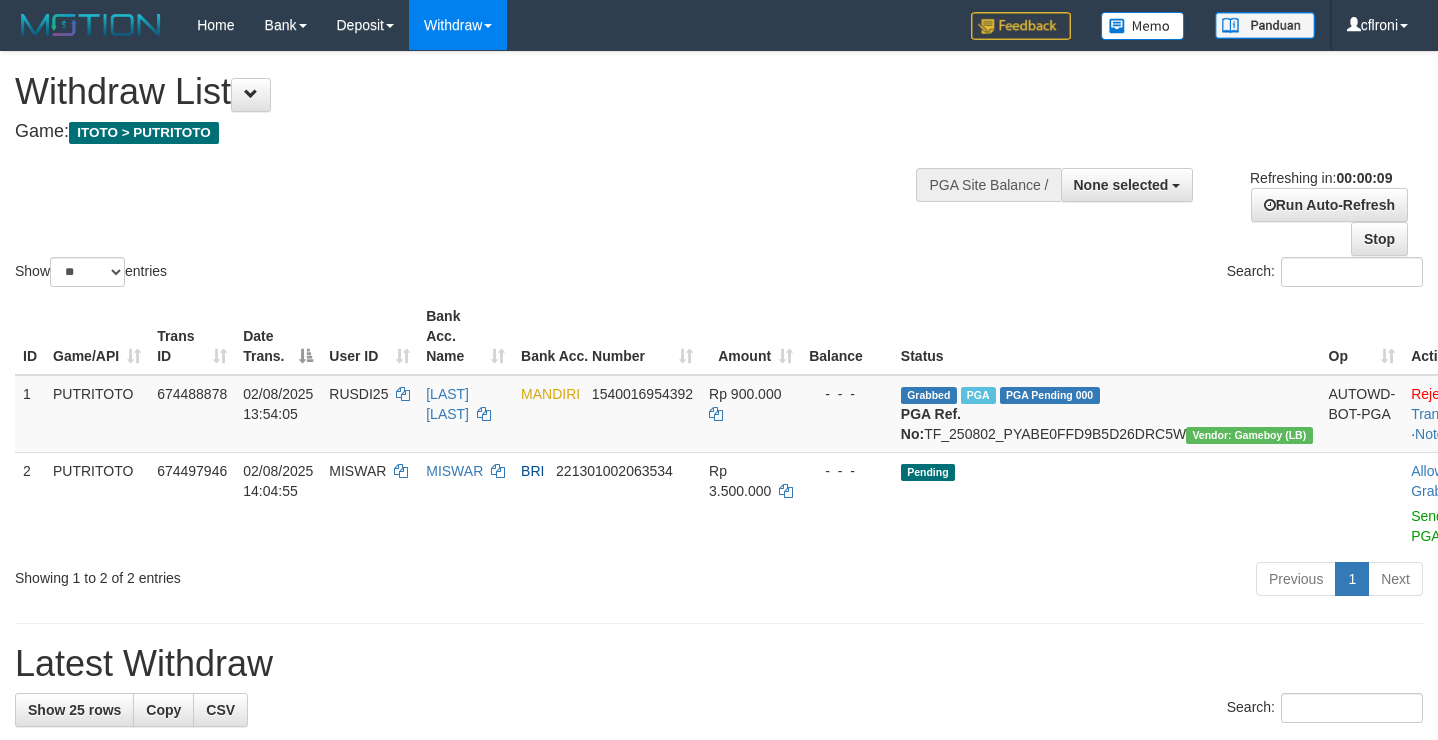 select 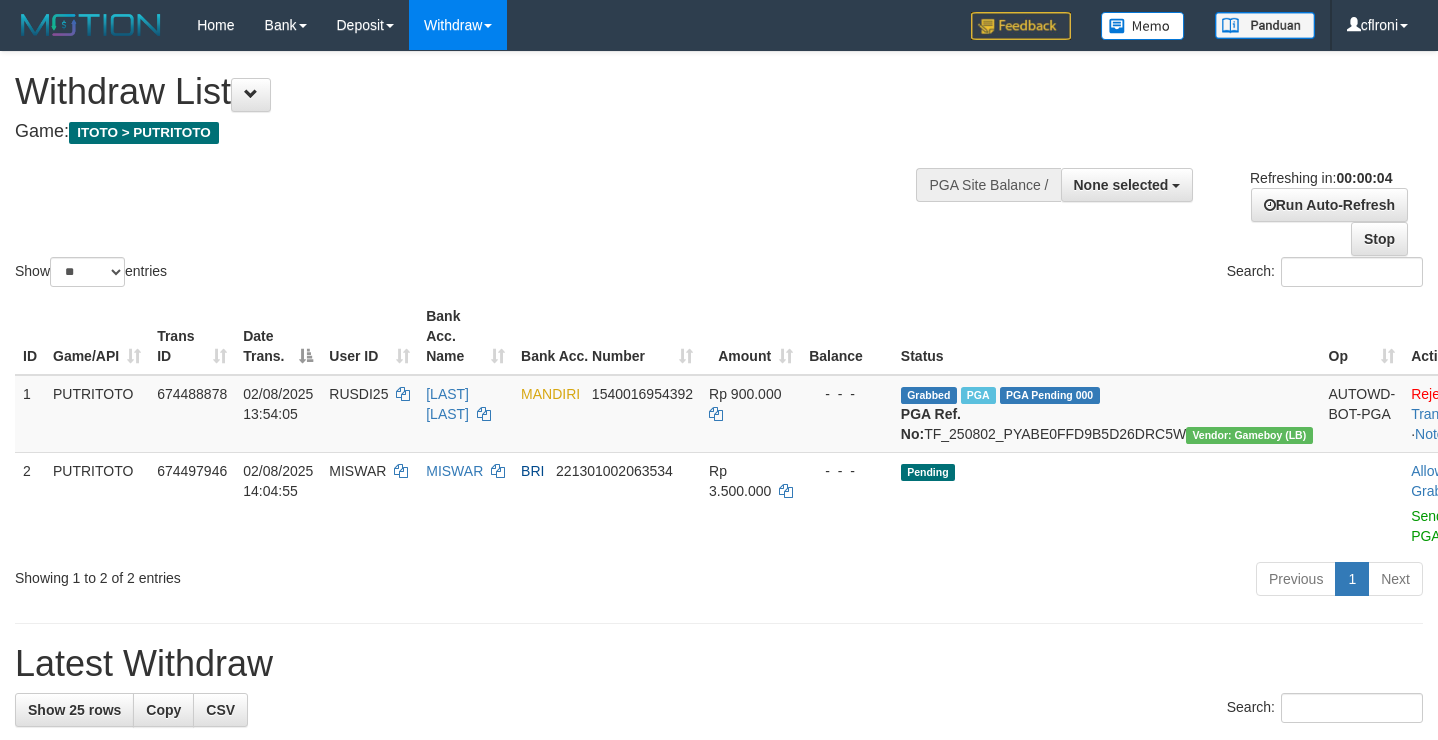 scroll, scrollTop: 0, scrollLeft: 0, axis: both 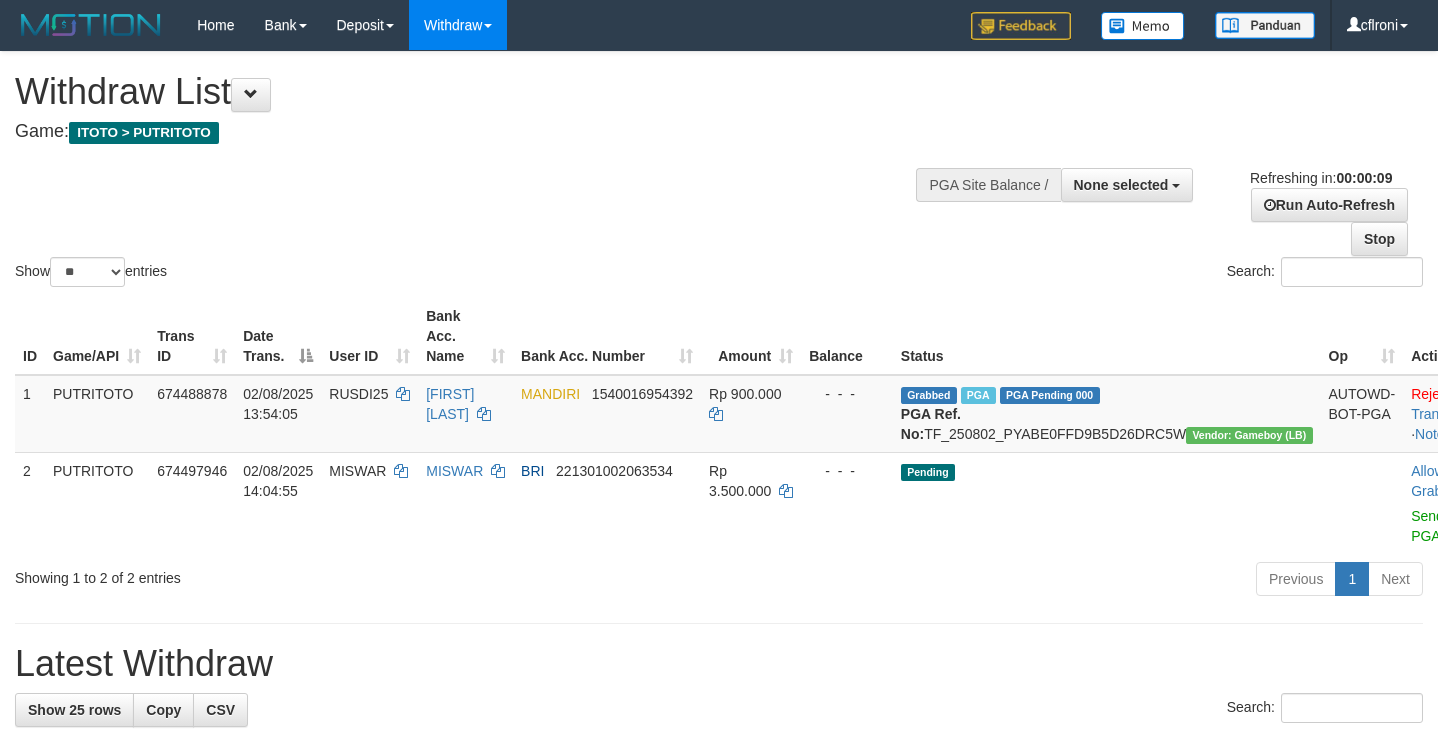select 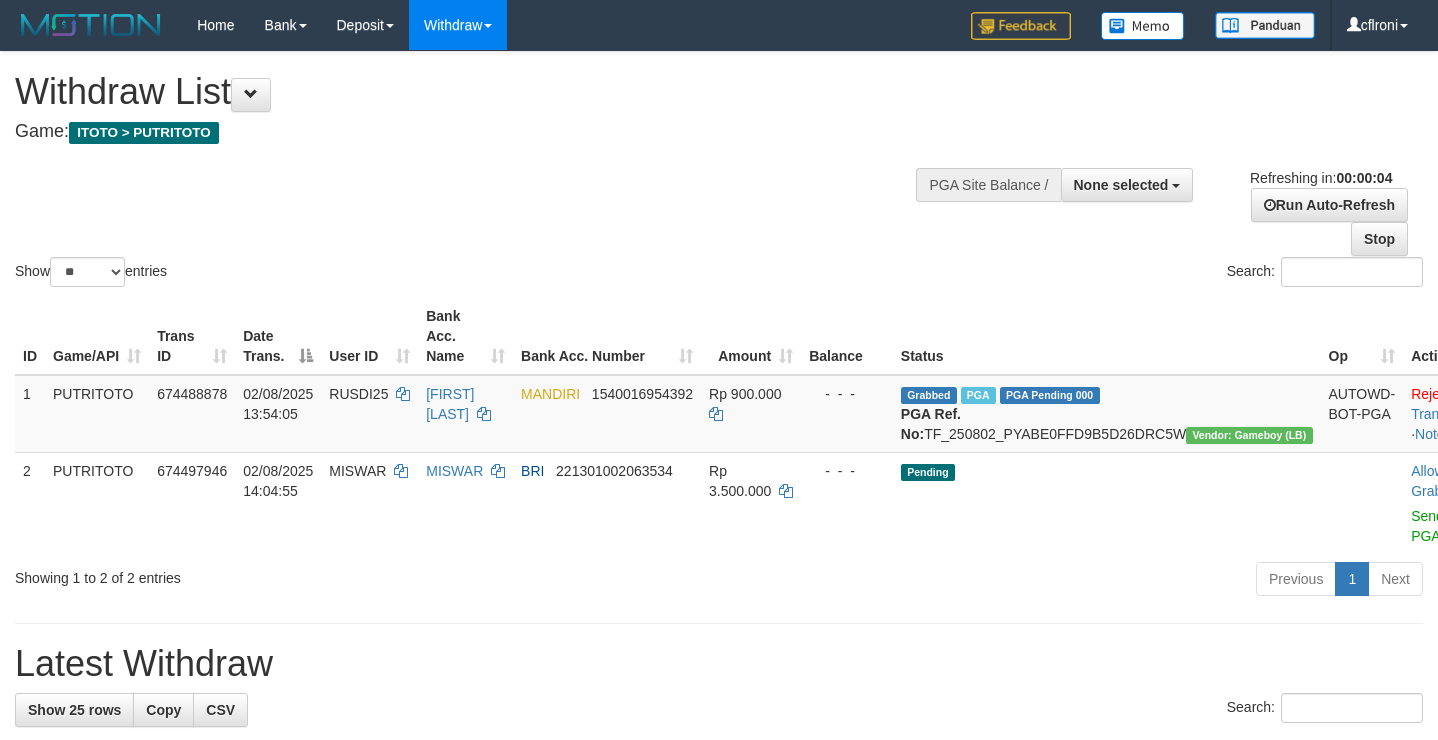 scroll, scrollTop: 0, scrollLeft: 0, axis: both 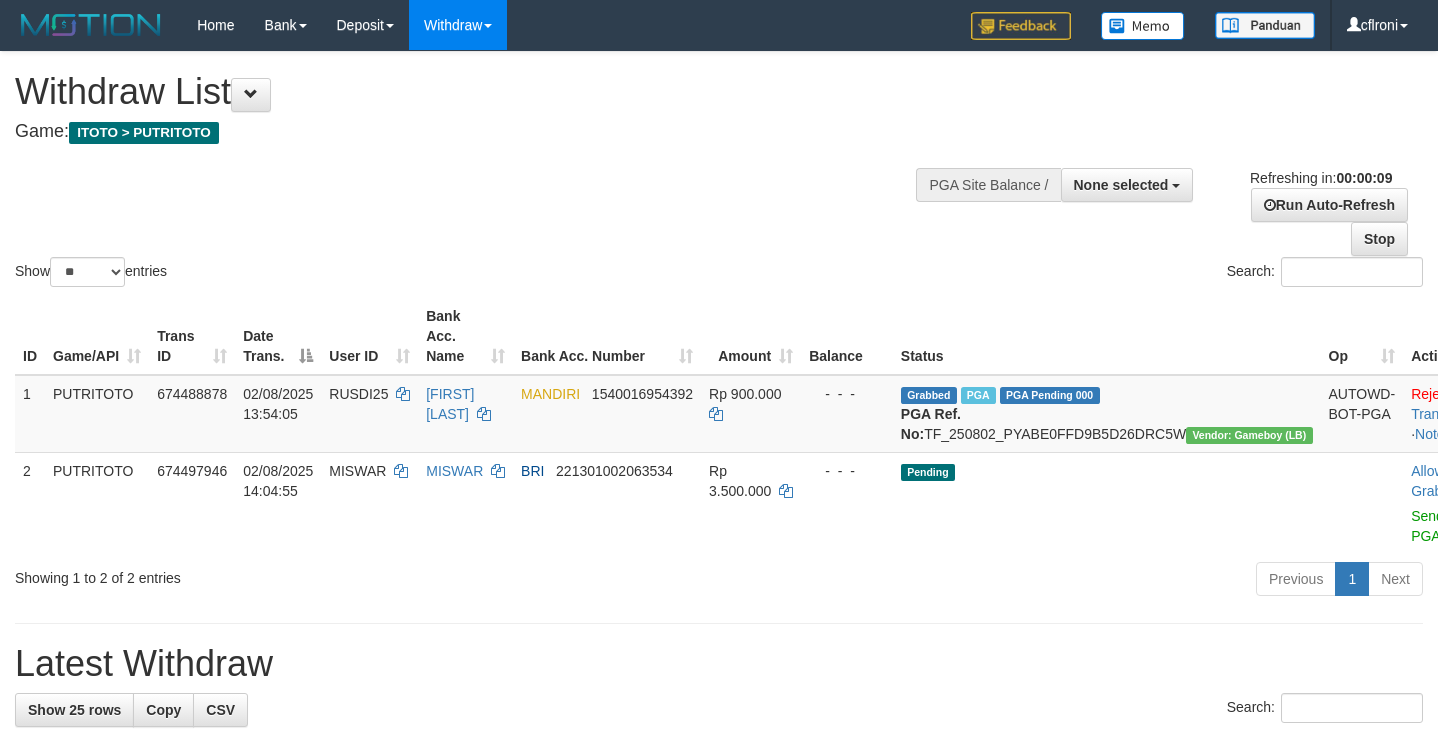 select 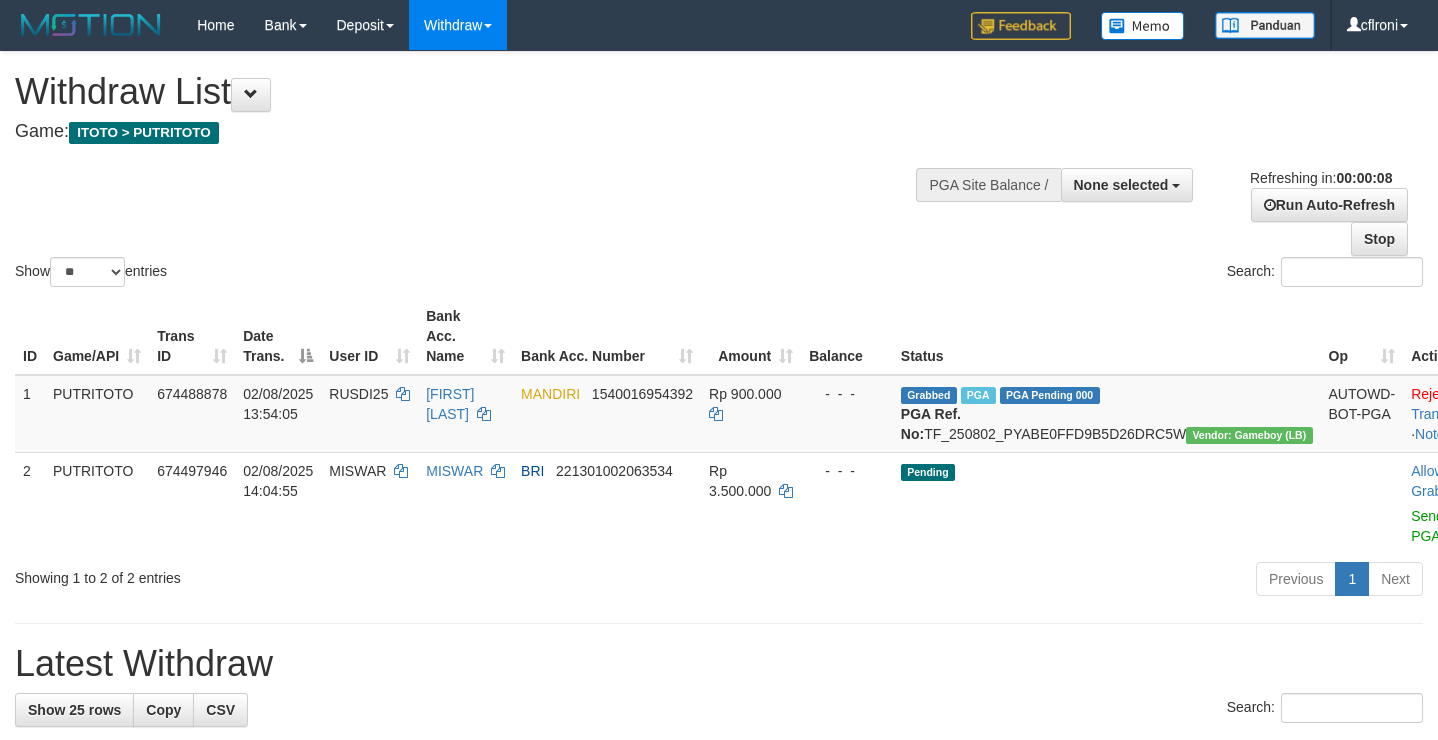 scroll, scrollTop: 0, scrollLeft: 0, axis: both 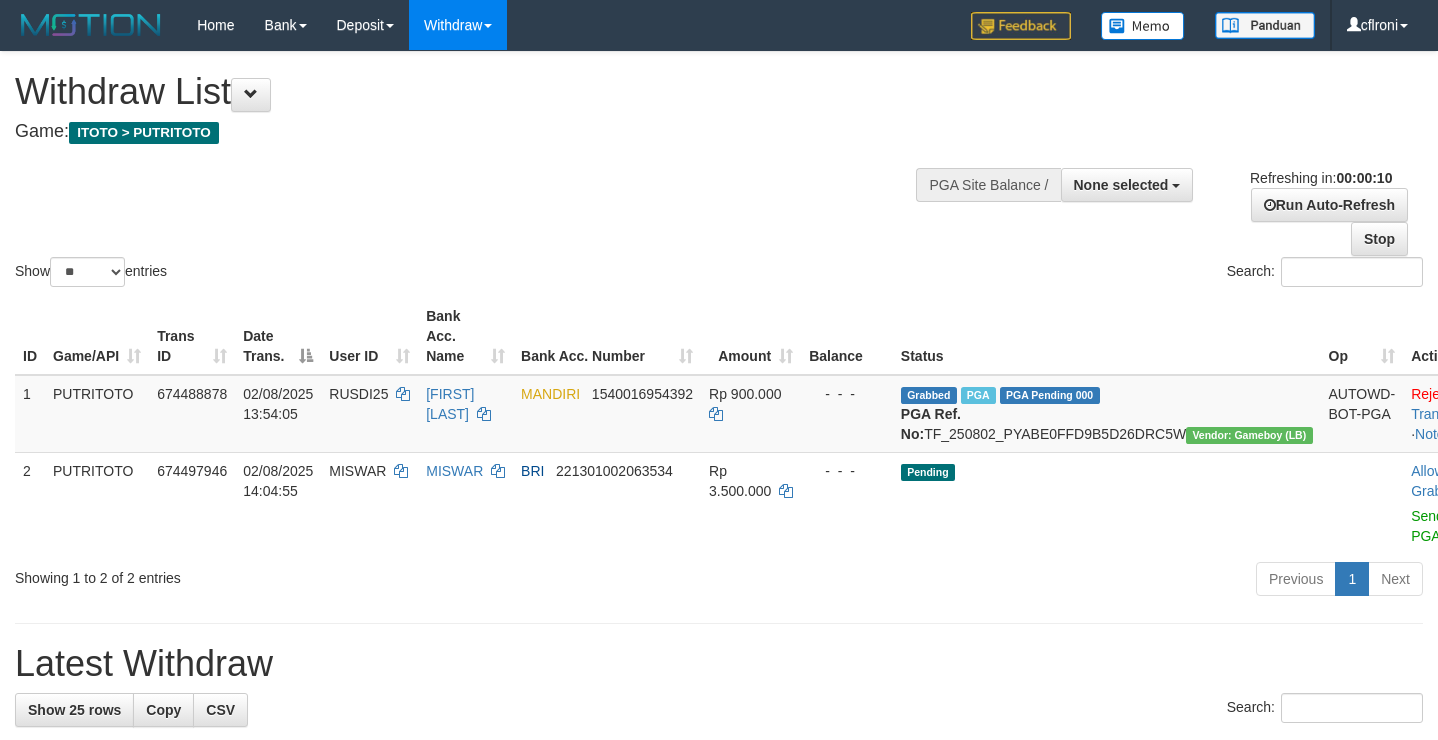 select 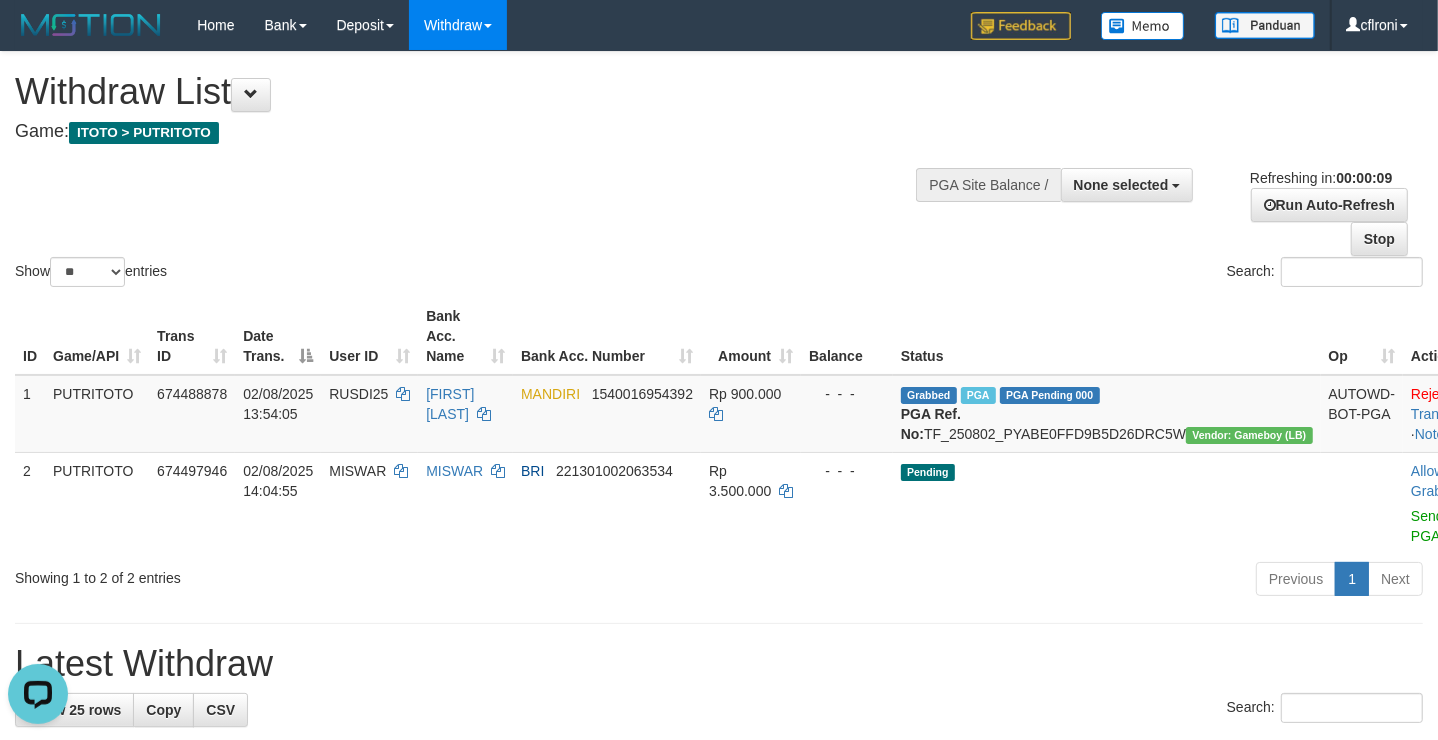 scroll, scrollTop: 0, scrollLeft: 0, axis: both 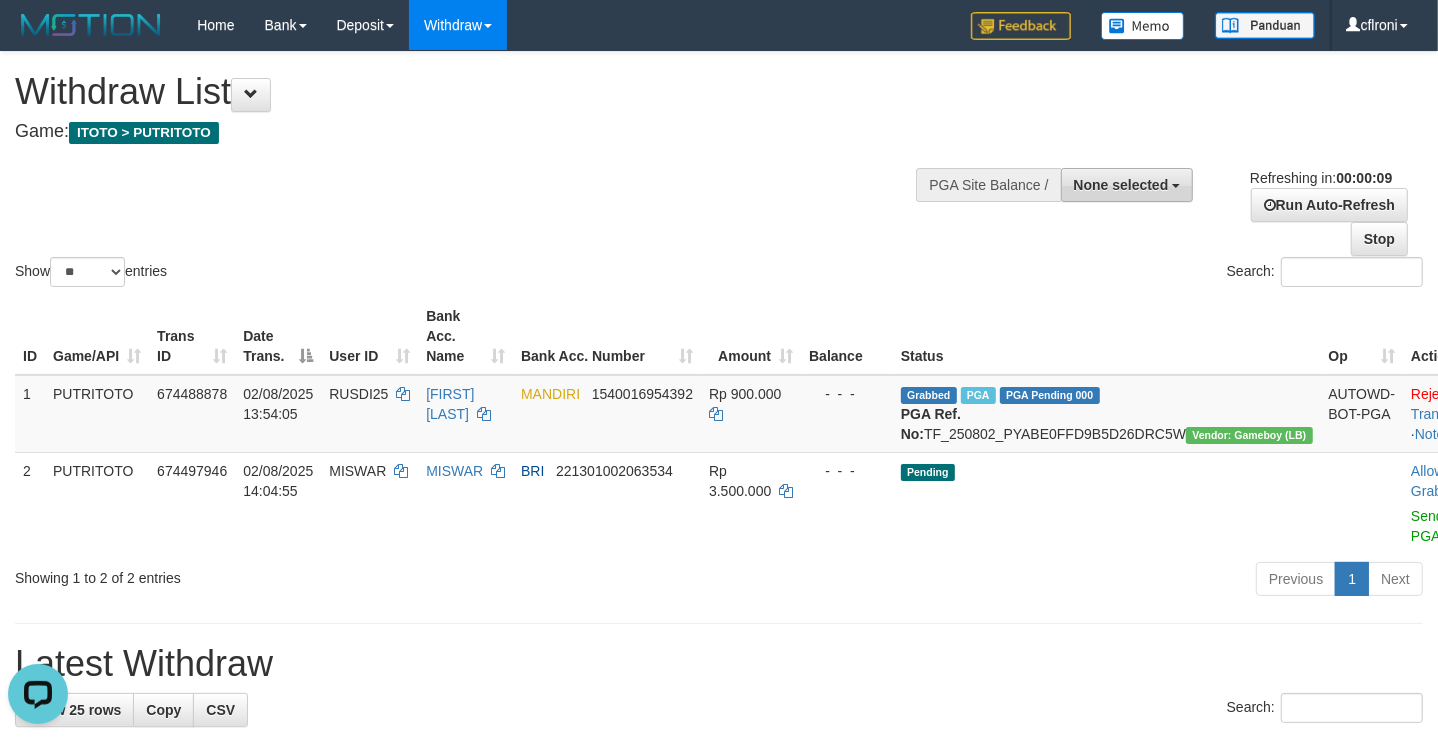 click on "None selected" at bounding box center (1121, 185) 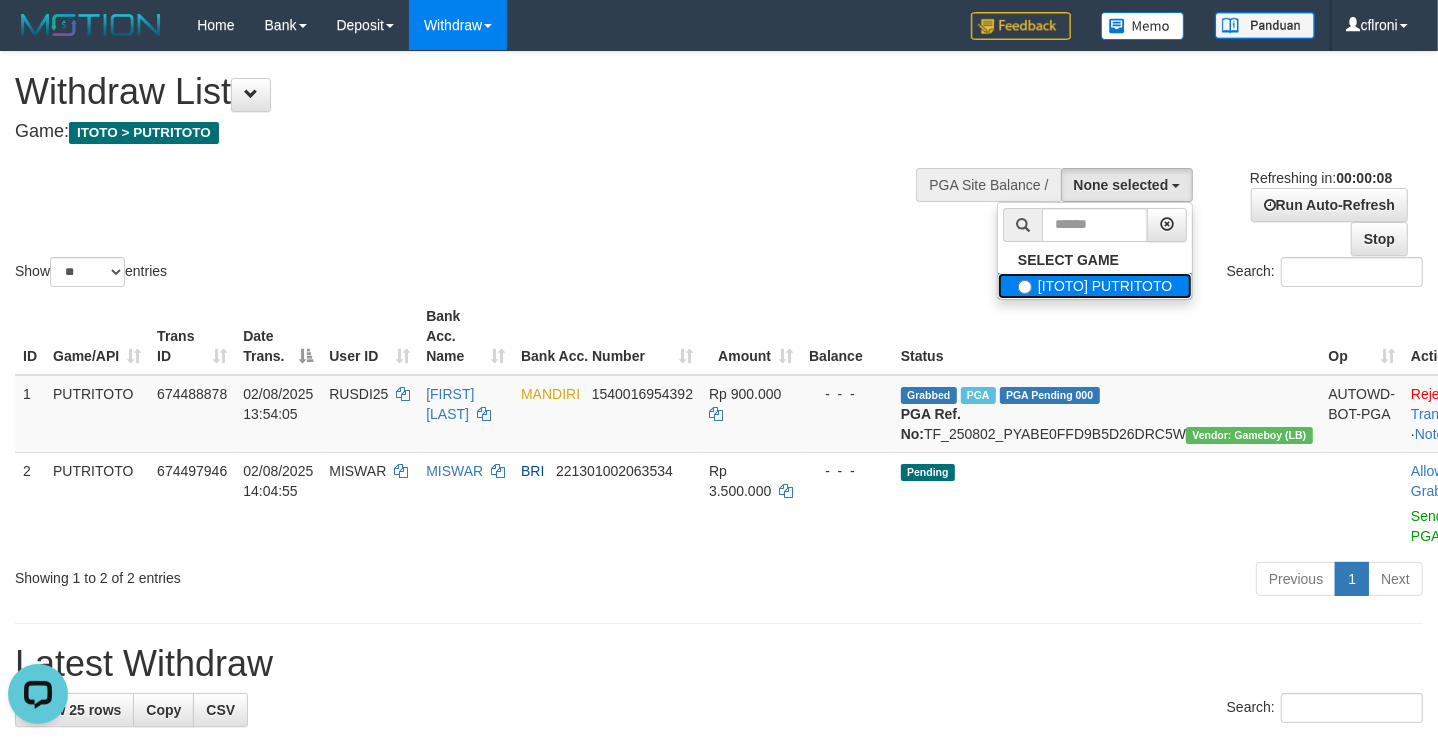 click on "[ITOTO] PUTRITOTO" at bounding box center (1095, 286) 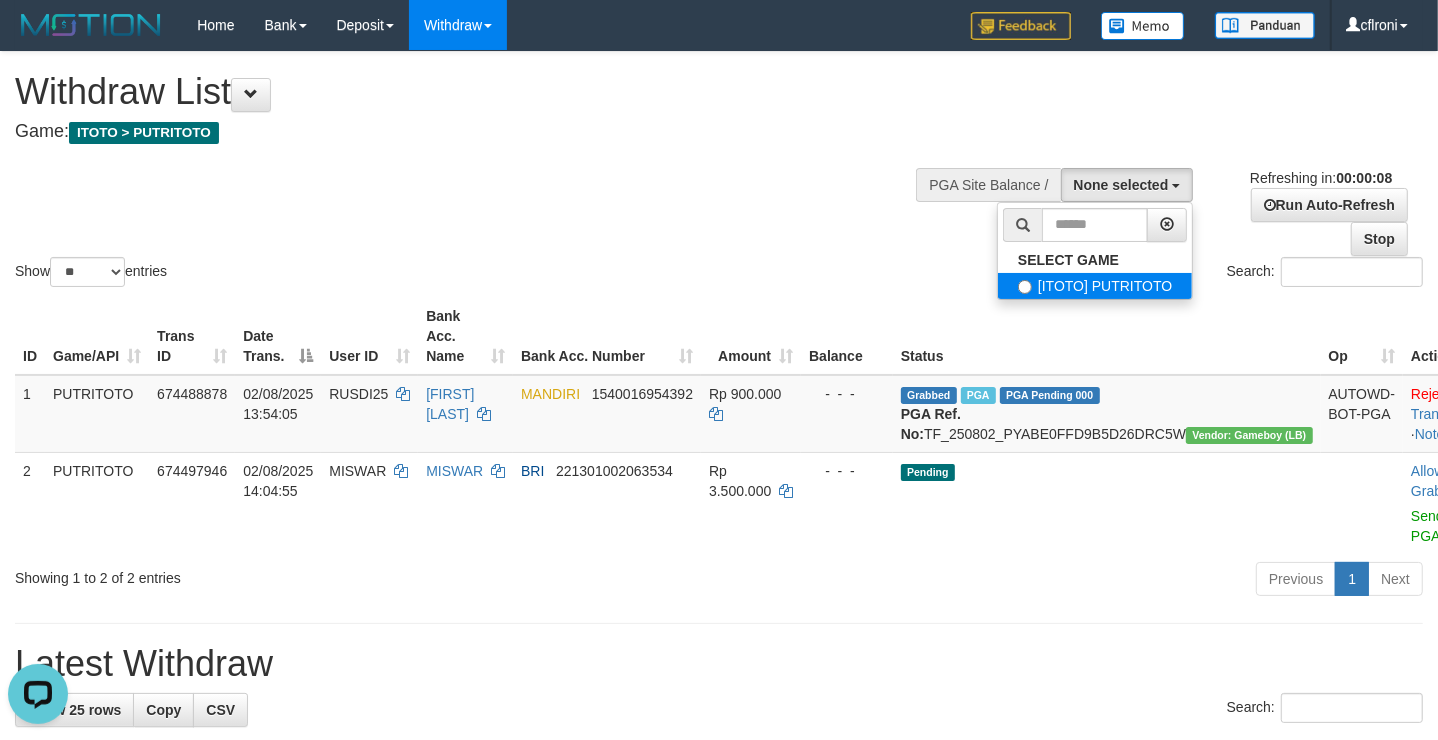 select on "****" 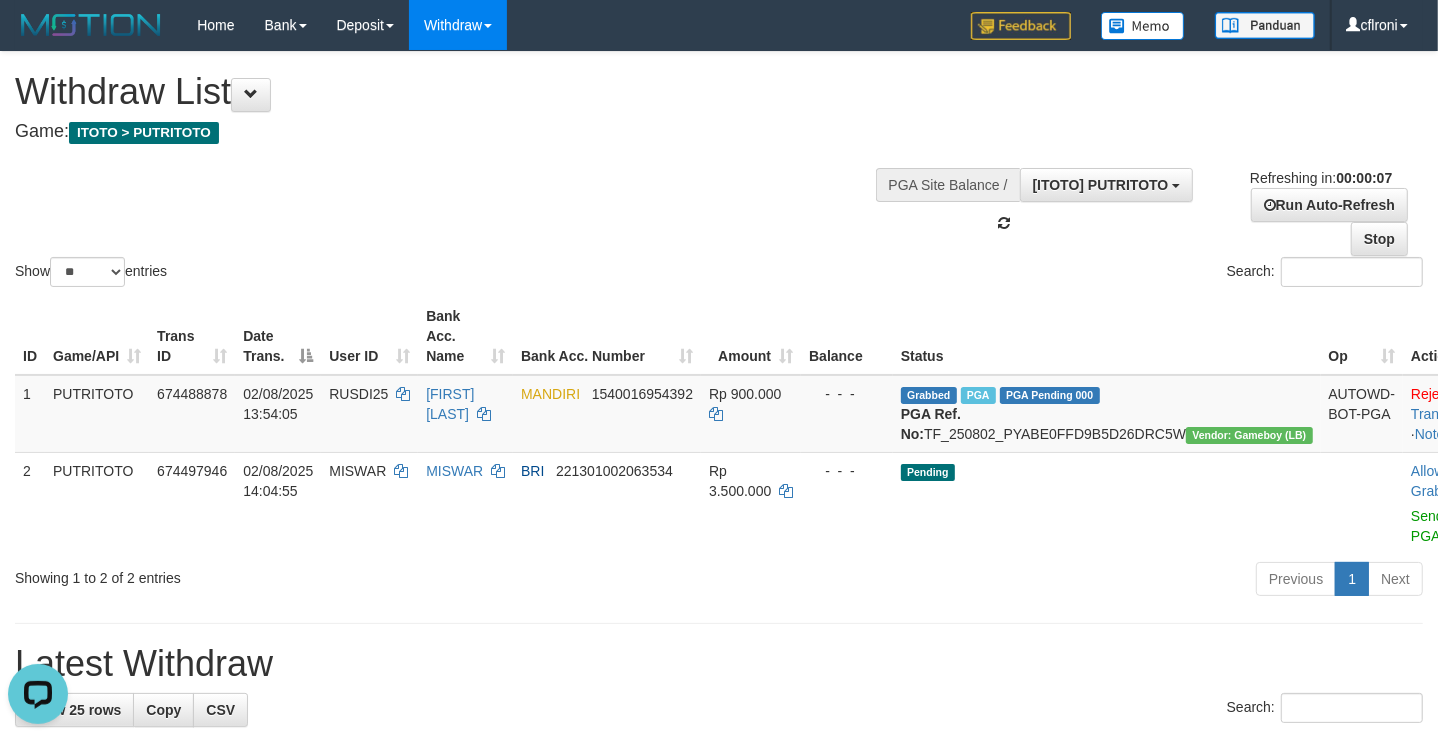 scroll, scrollTop: 17, scrollLeft: 0, axis: vertical 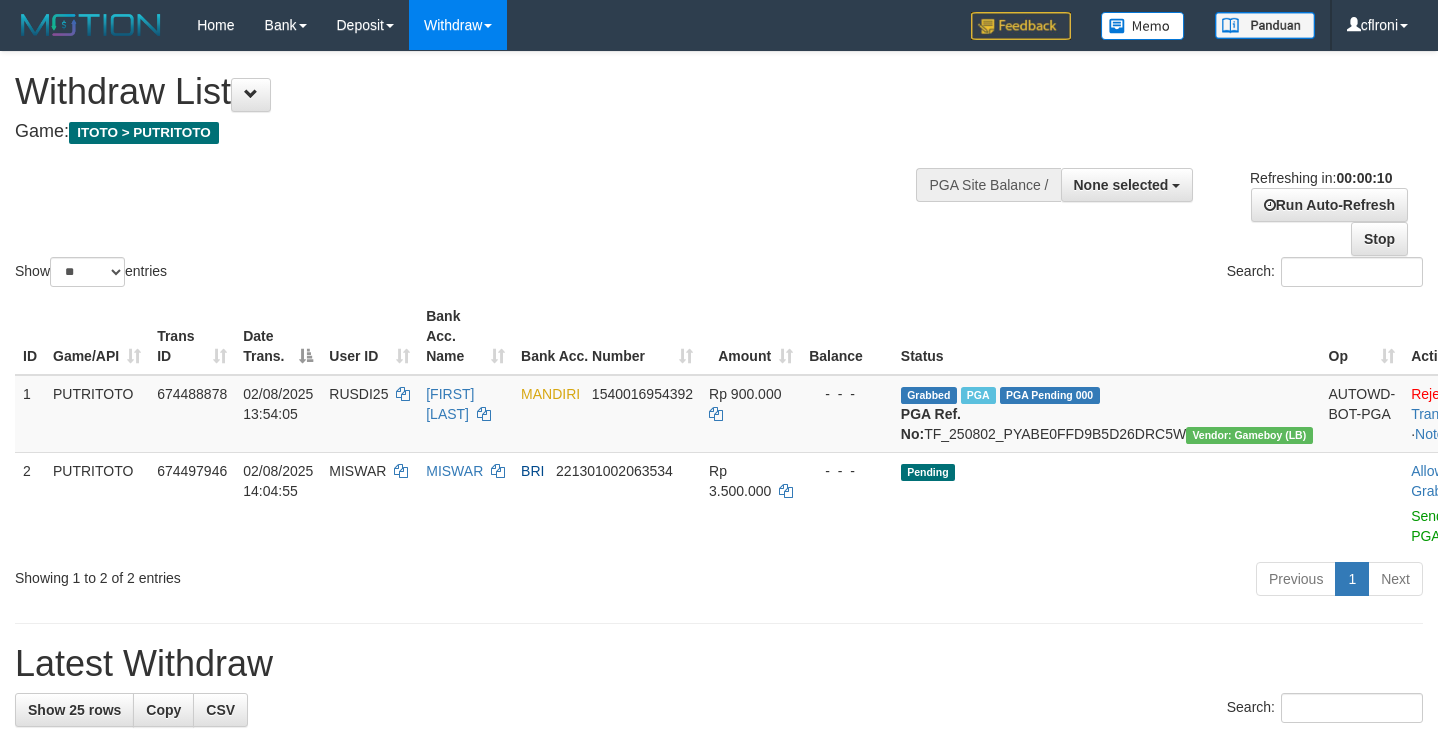 select 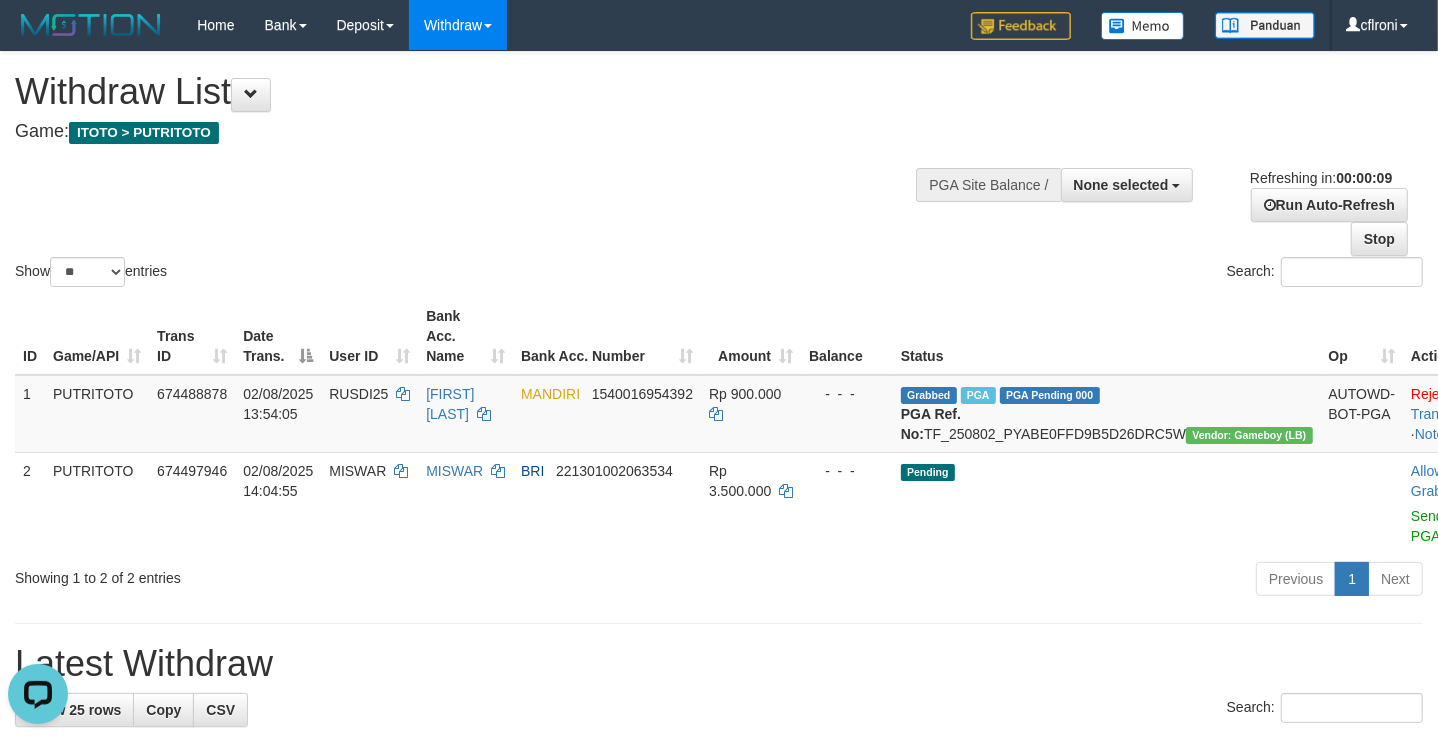 scroll, scrollTop: 0, scrollLeft: 0, axis: both 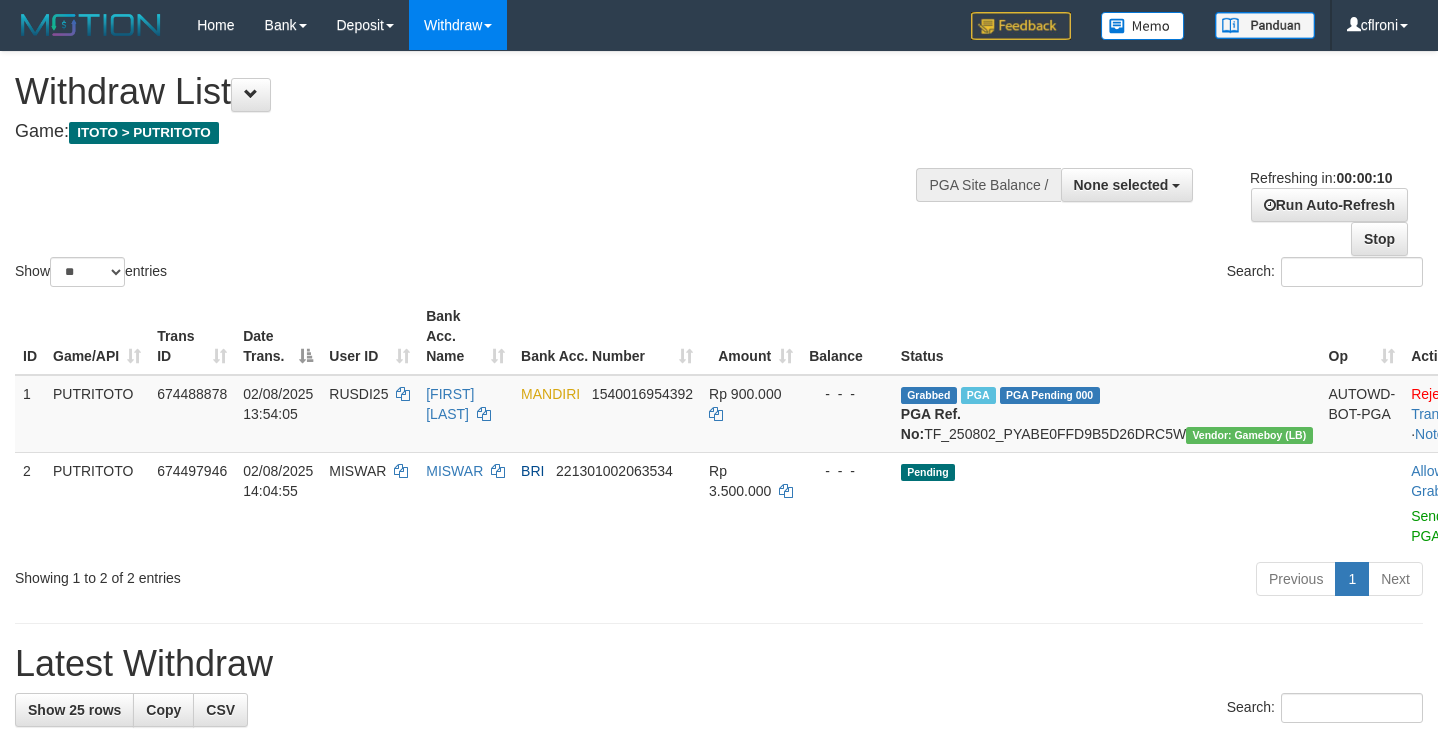 select 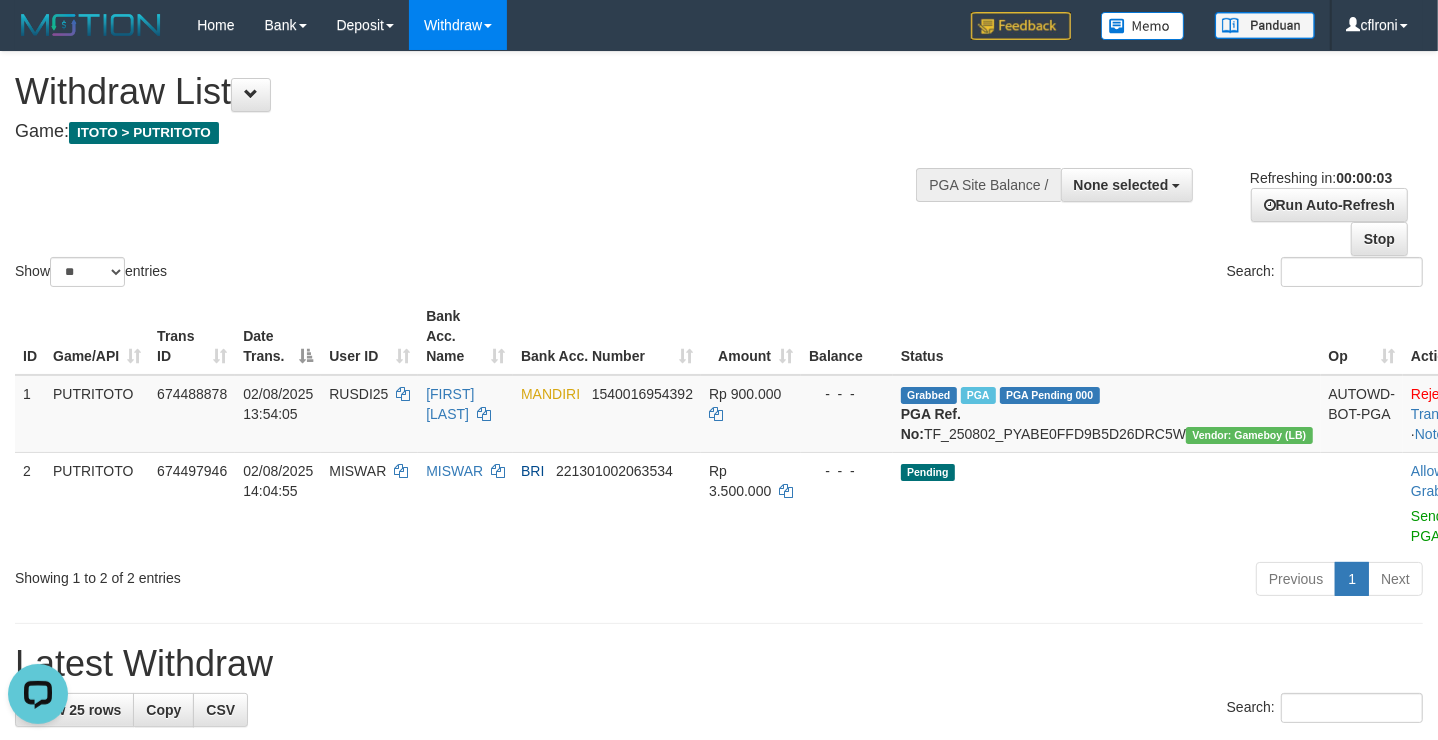 scroll, scrollTop: 0, scrollLeft: 0, axis: both 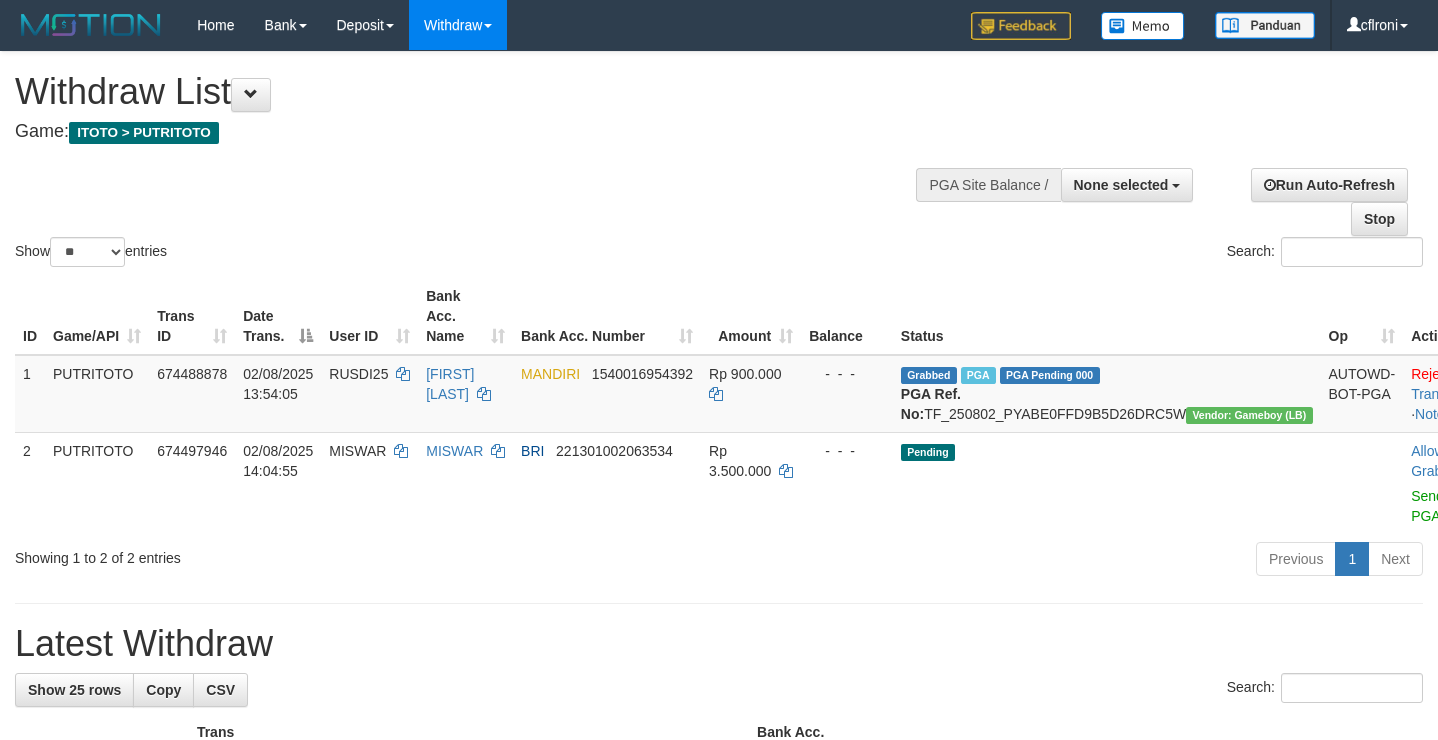 select 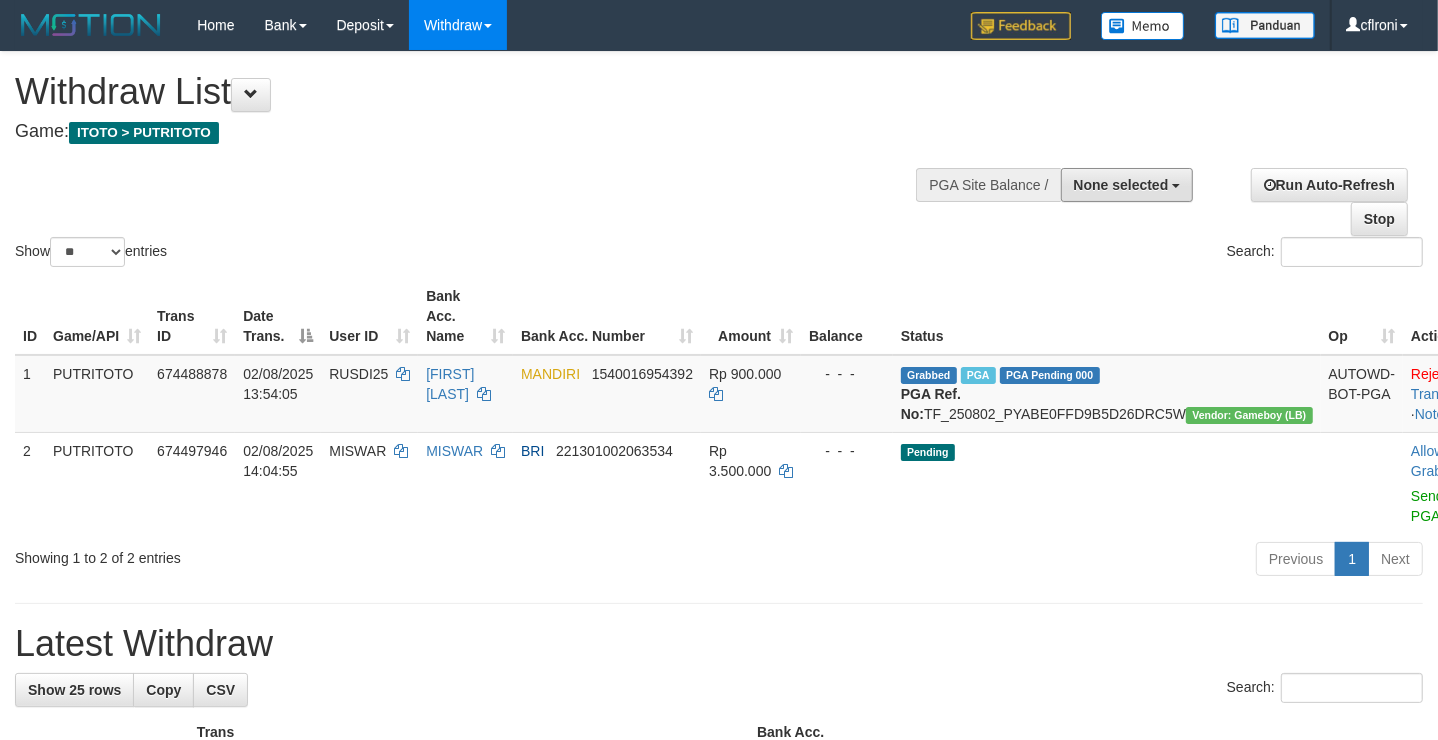 drag, startPoint x: 1092, startPoint y: 194, endPoint x: 1090, endPoint y: 224, distance: 30.066593 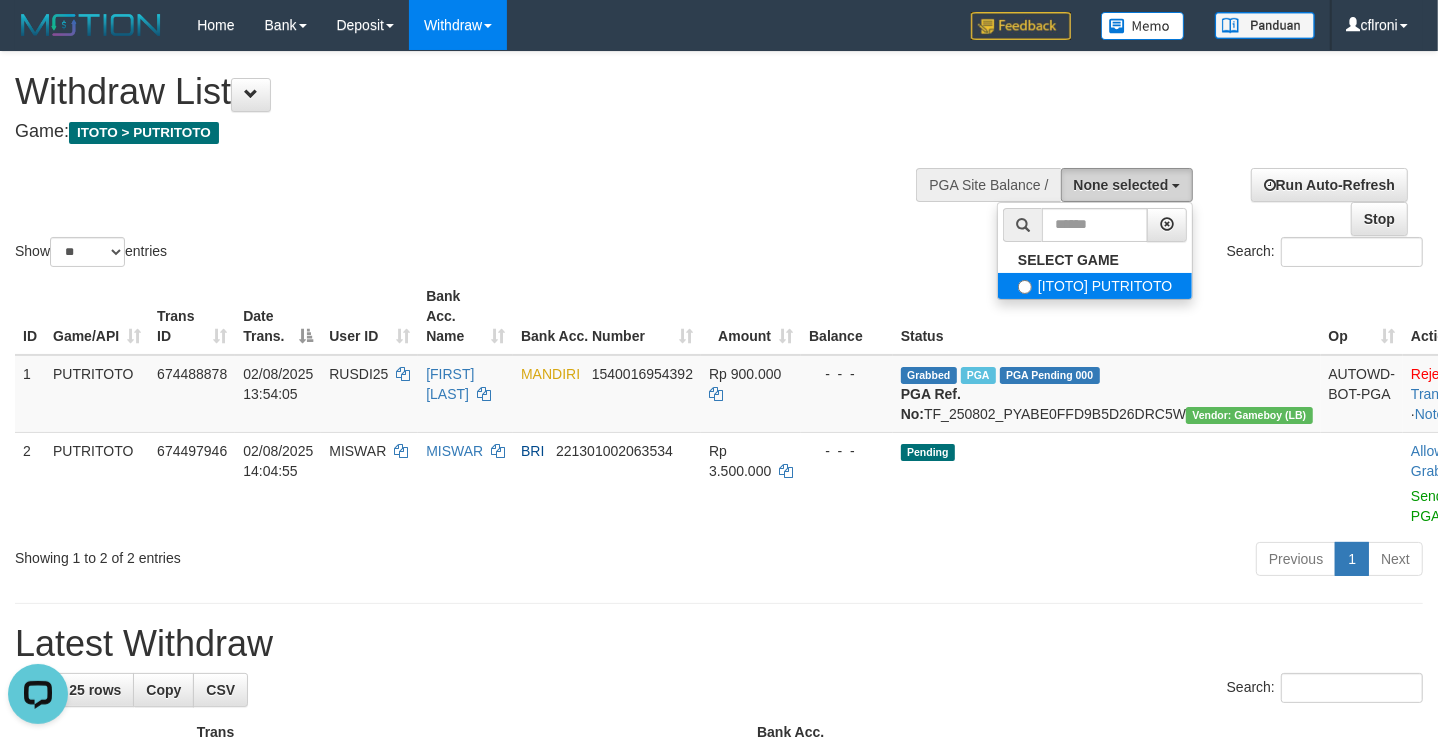 scroll, scrollTop: 0, scrollLeft: 0, axis: both 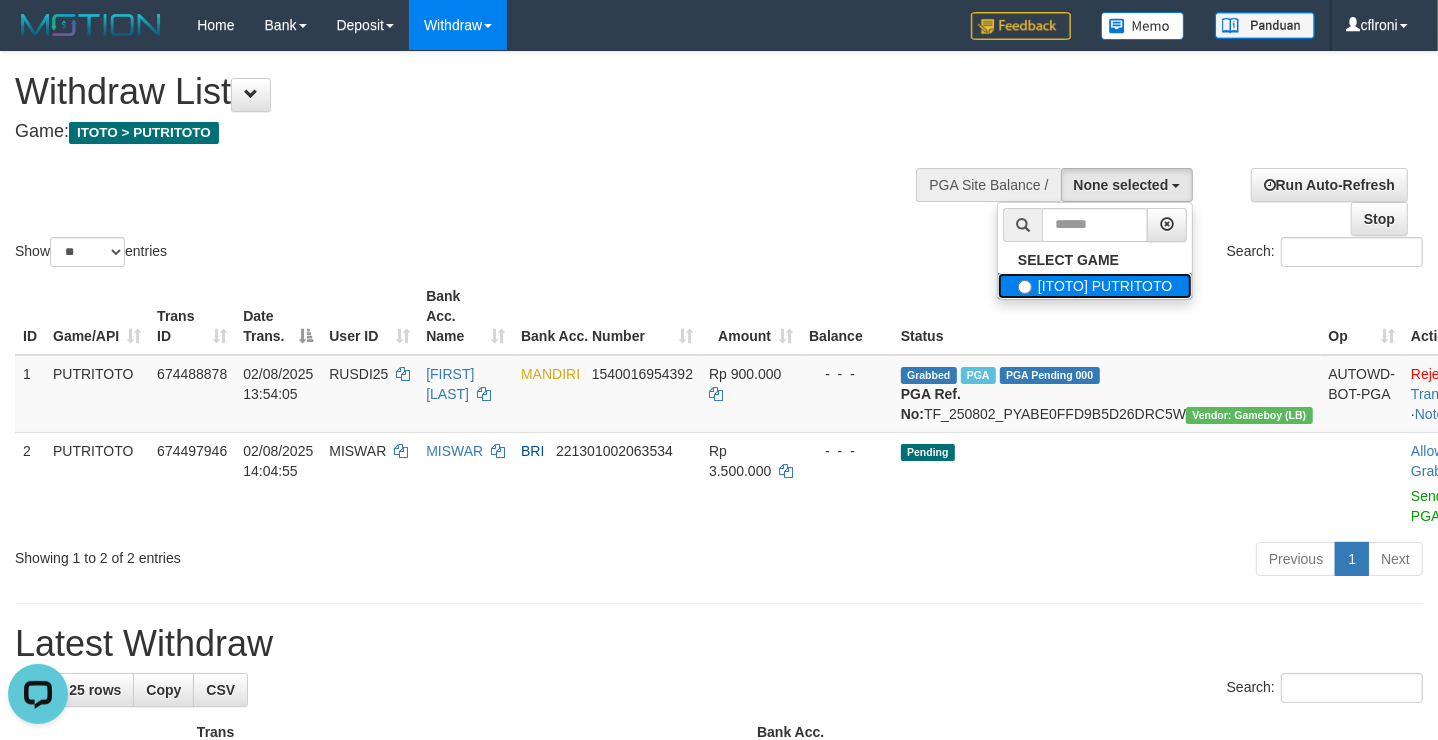 click on "[ITOTO] PUTRITOTO" at bounding box center [1095, 286] 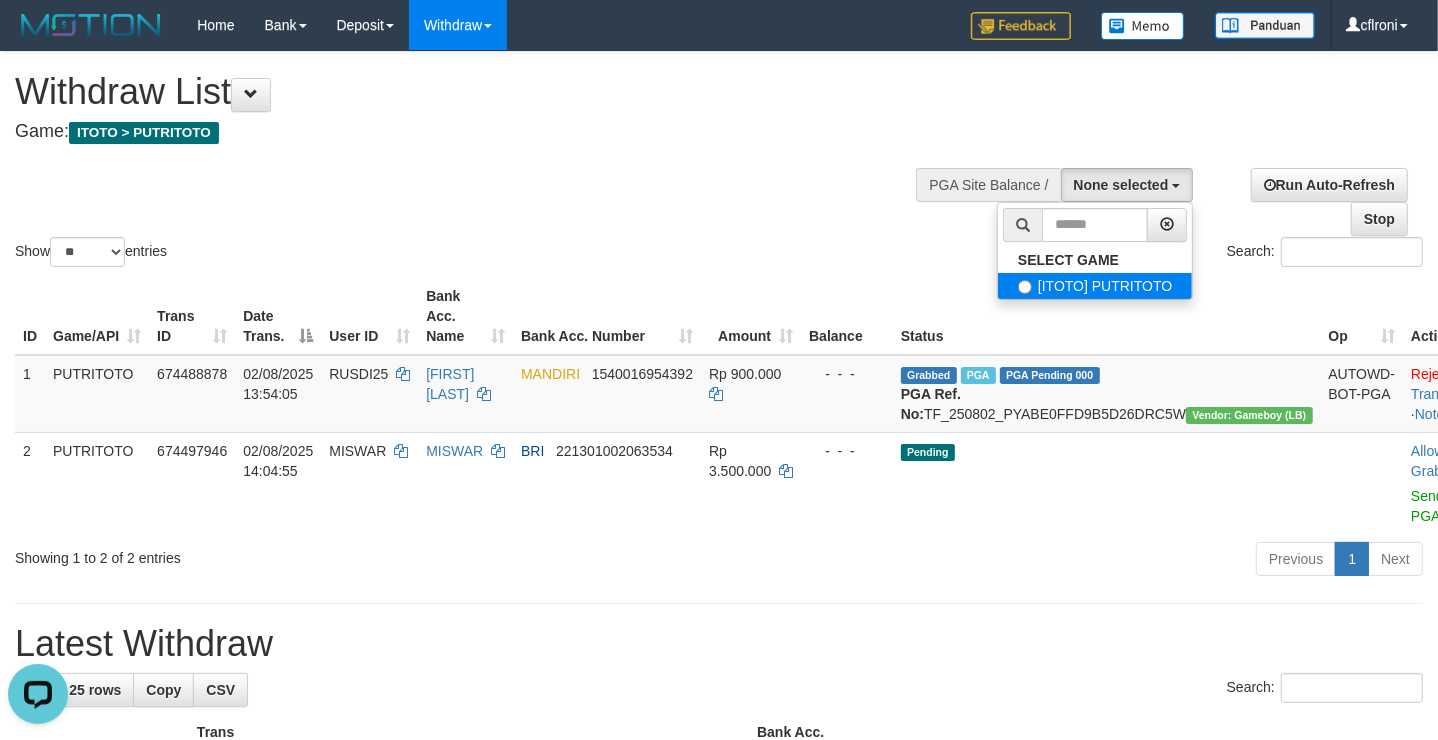 select on "****" 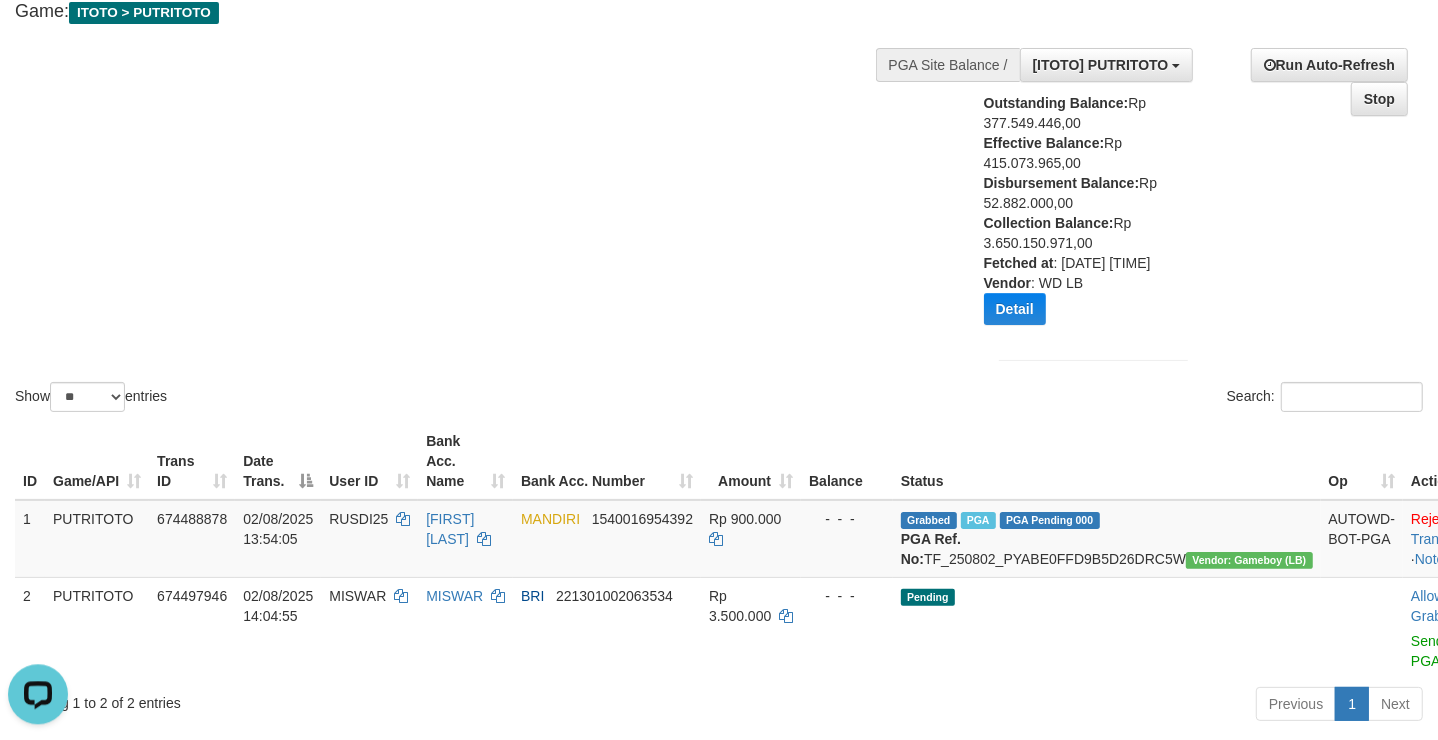 scroll, scrollTop: 285, scrollLeft: 0, axis: vertical 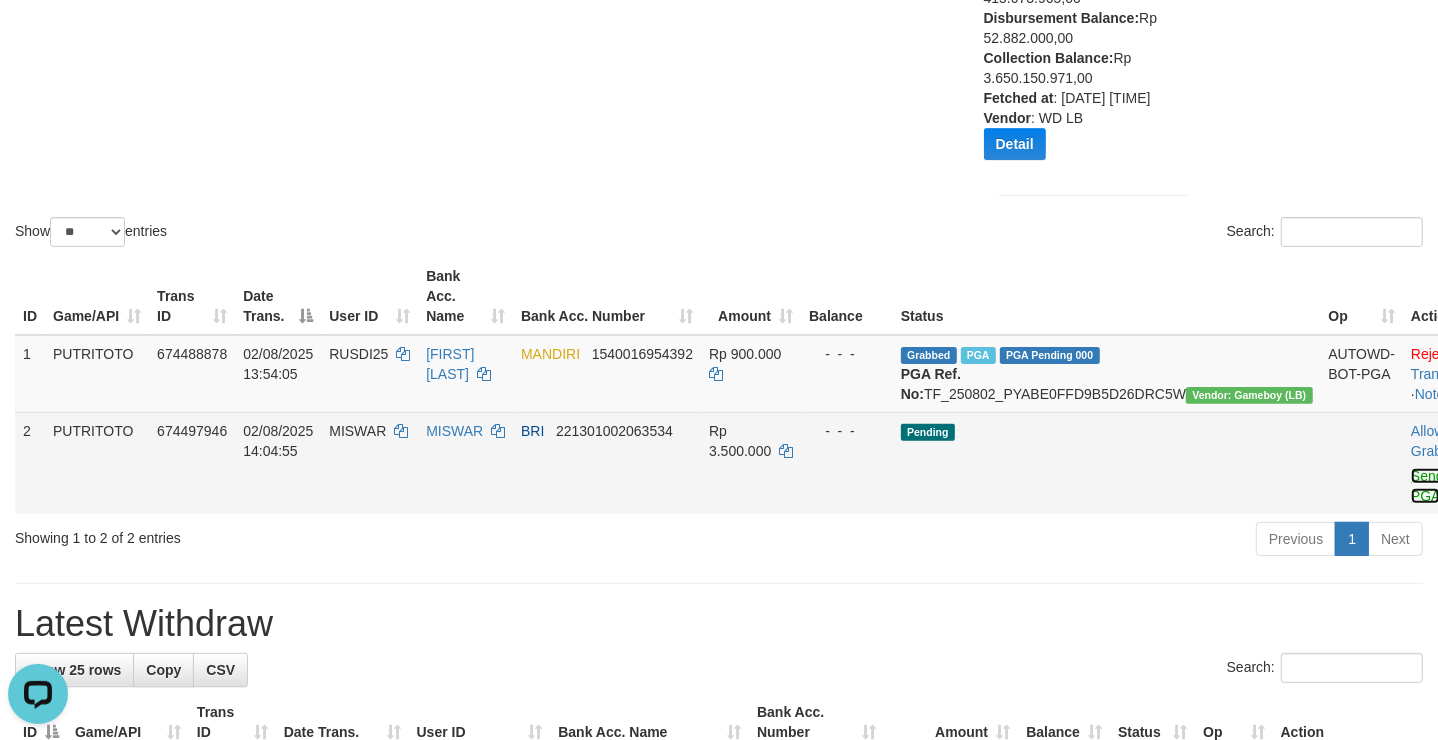 click on "Send PGA" at bounding box center (1427, 486) 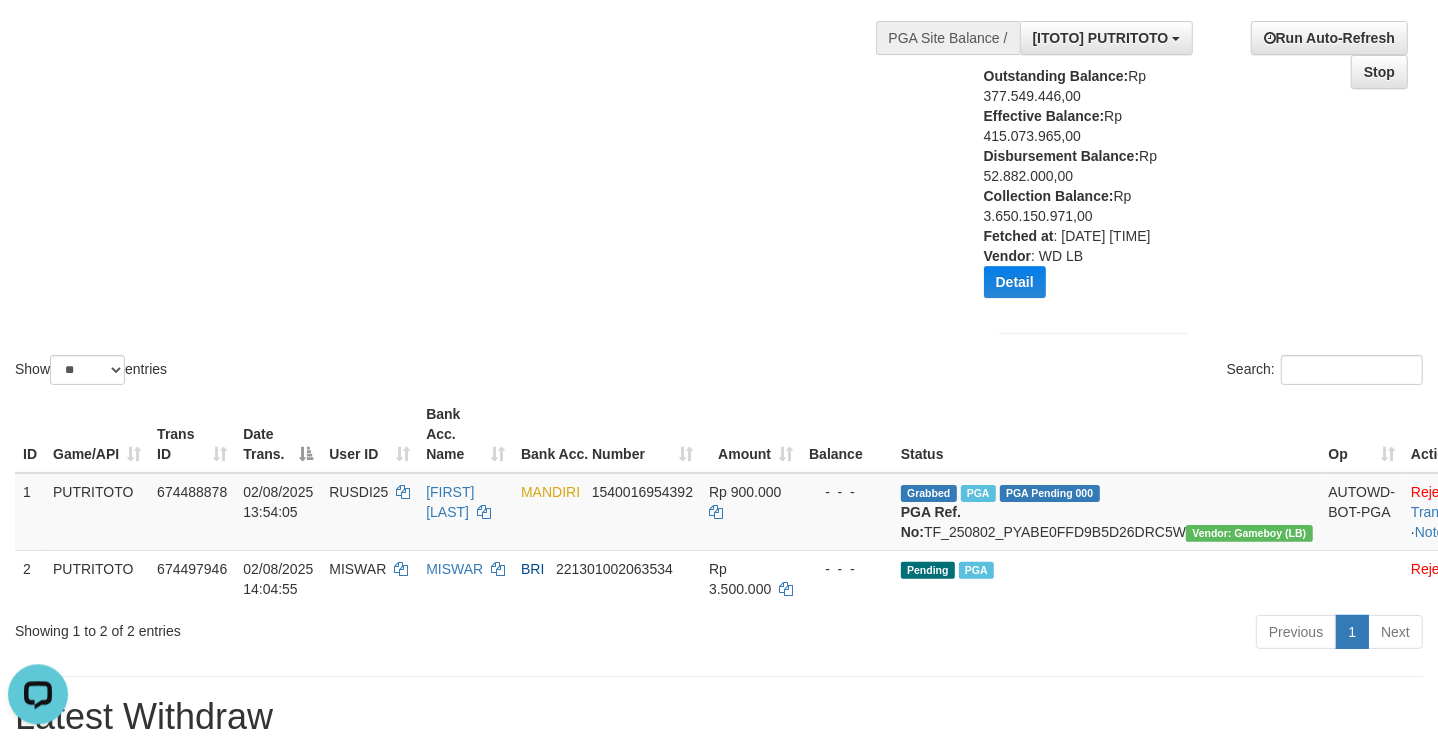 scroll, scrollTop: 0, scrollLeft: 0, axis: both 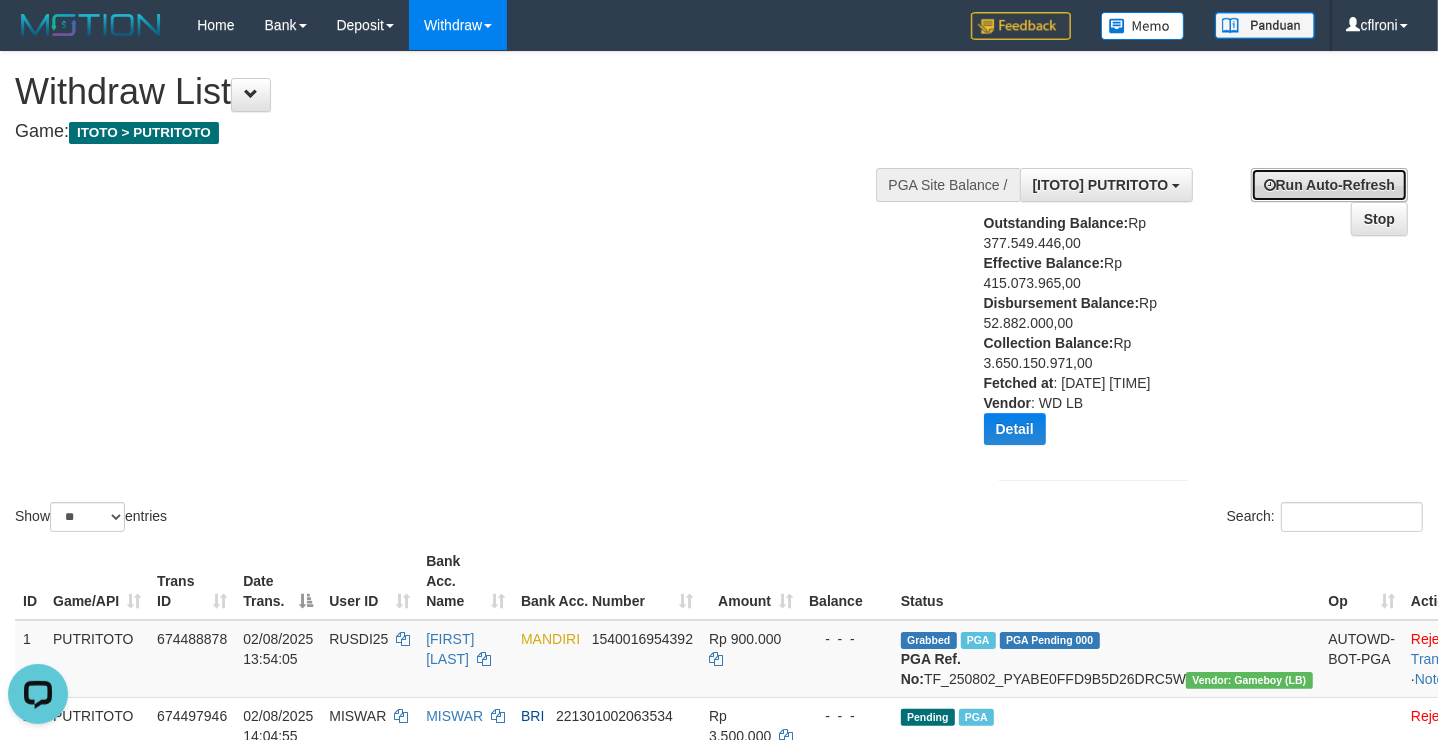 click on "Run Auto-Refresh" at bounding box center (1329, 185) 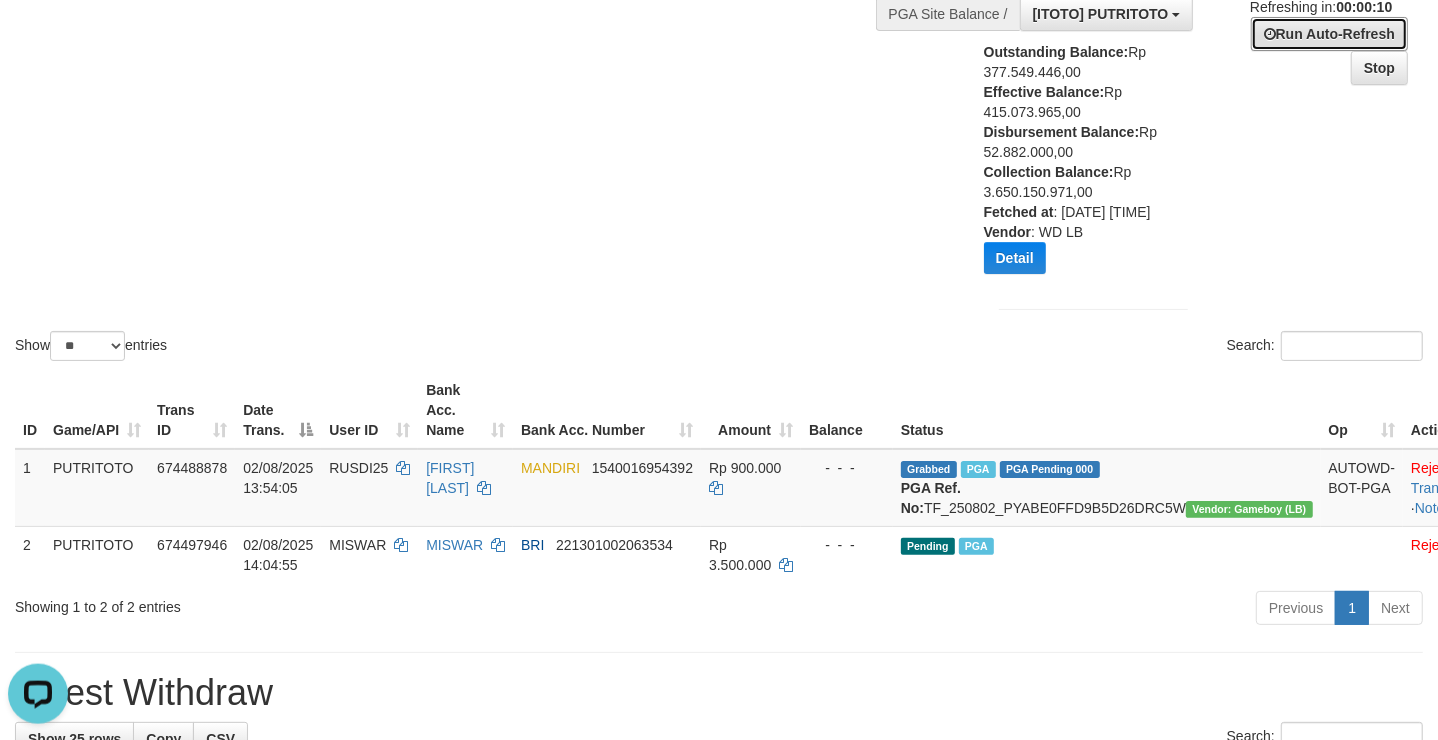 scroll, scrollTop: 285, scrollLeft: 0, axis: vertical 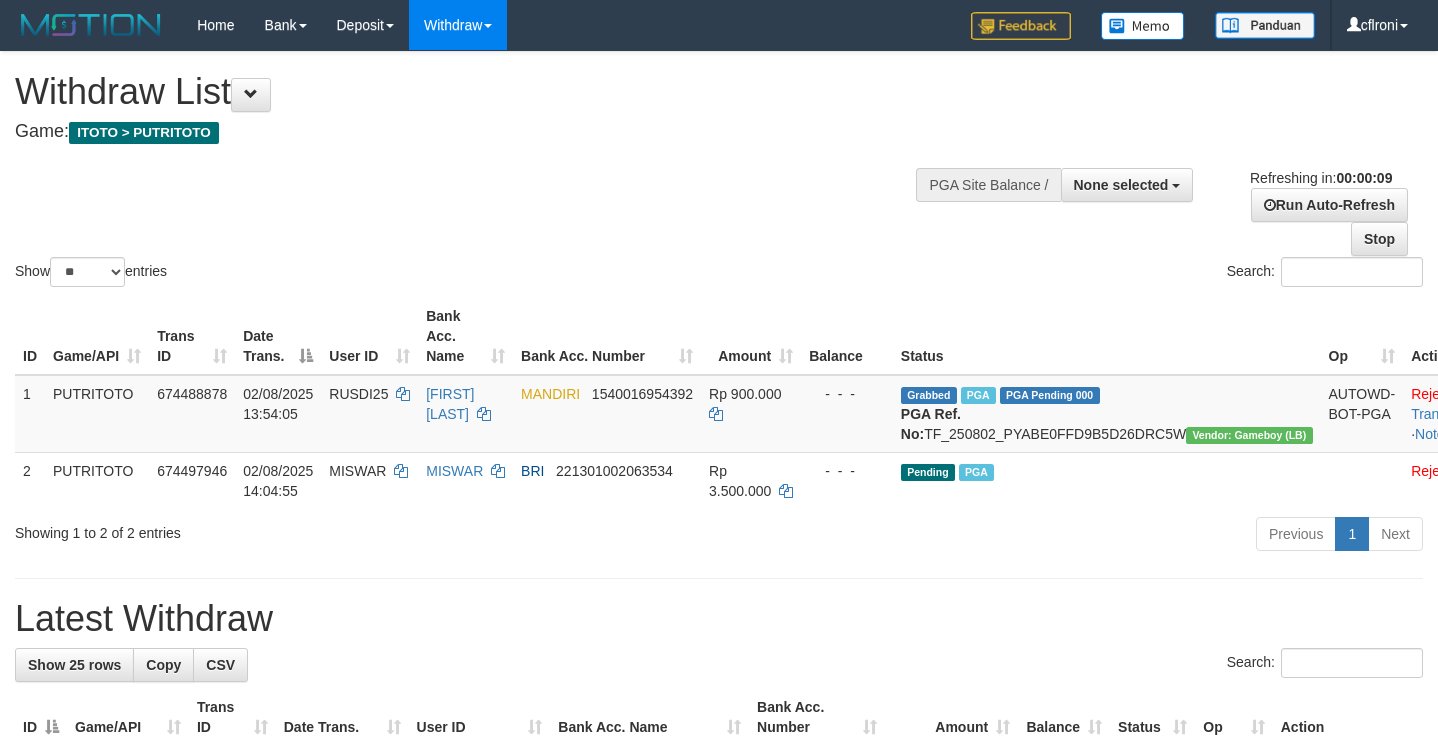 select 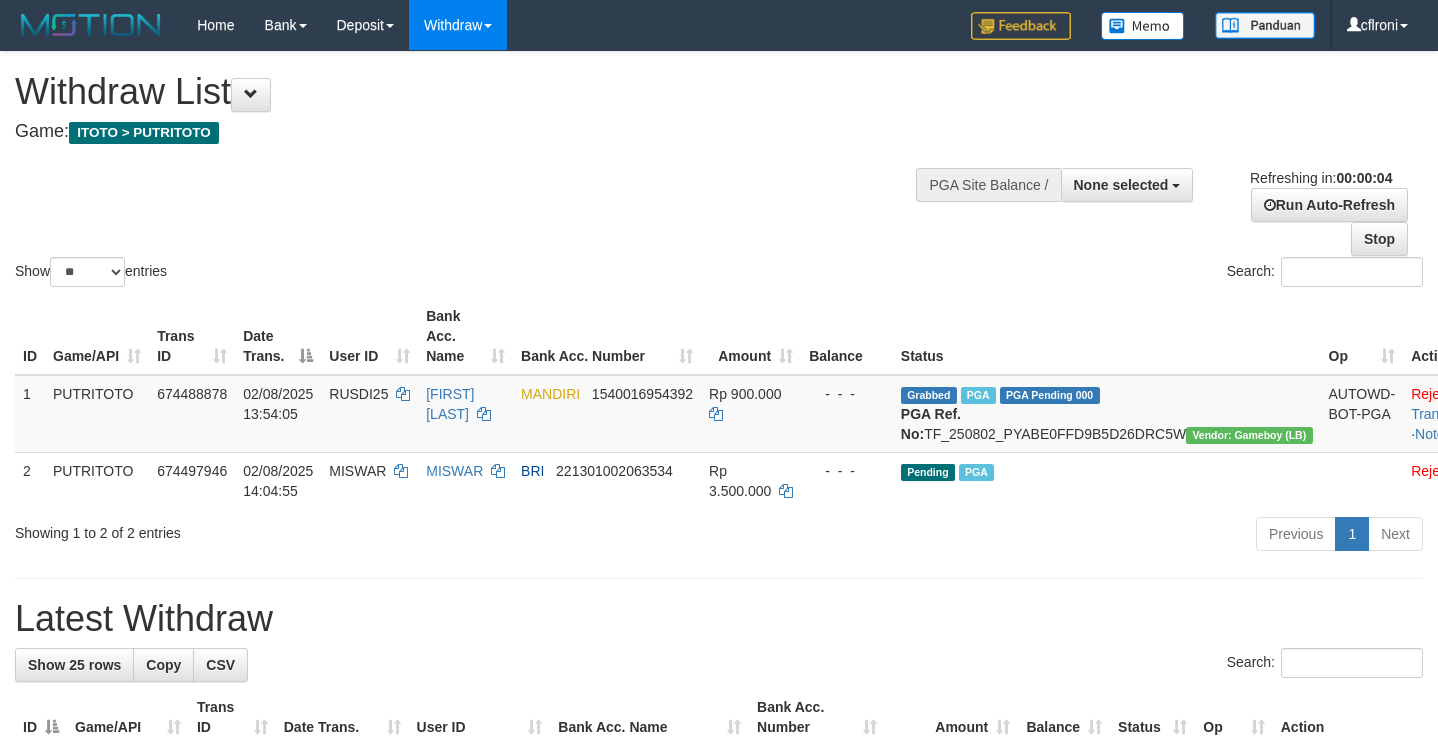 scroll, scrollTop: 0, scrollLeft: 0, axis: both 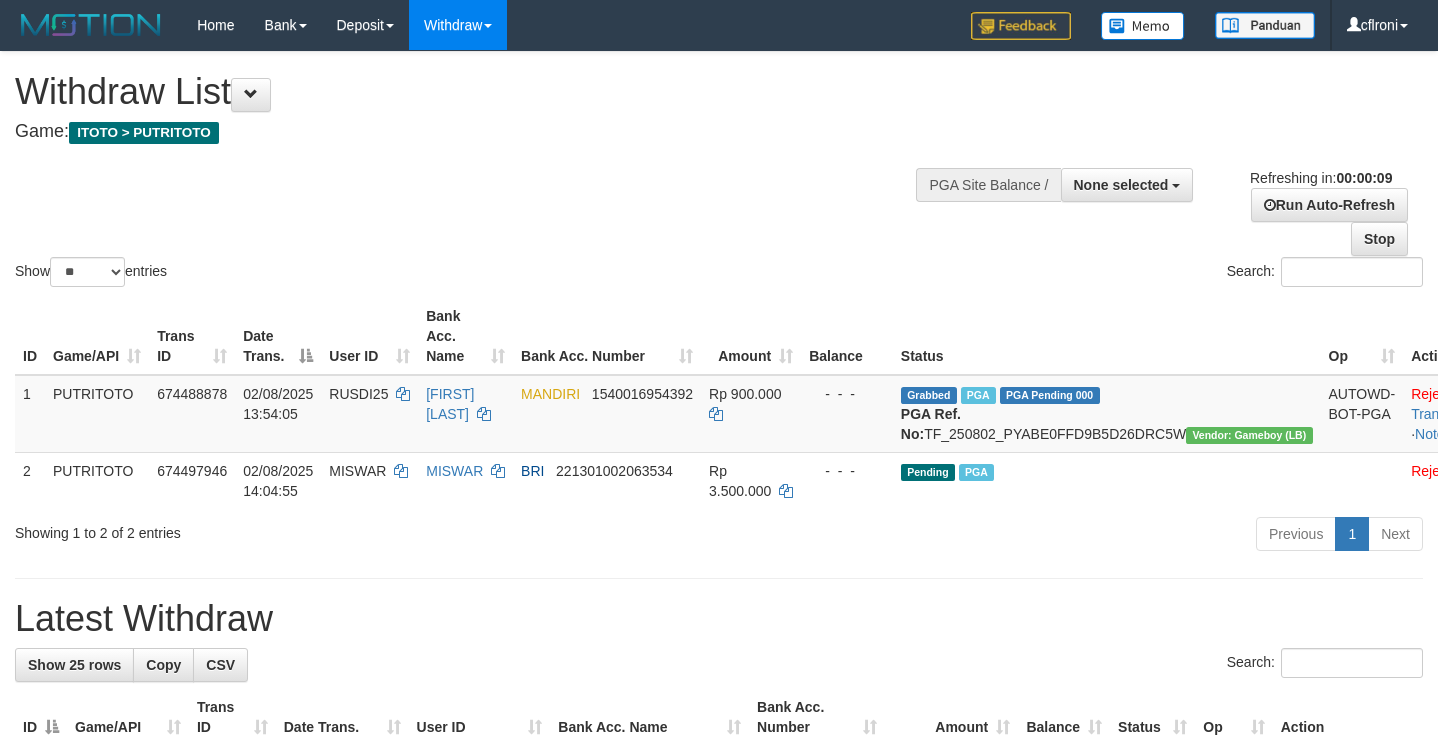 select 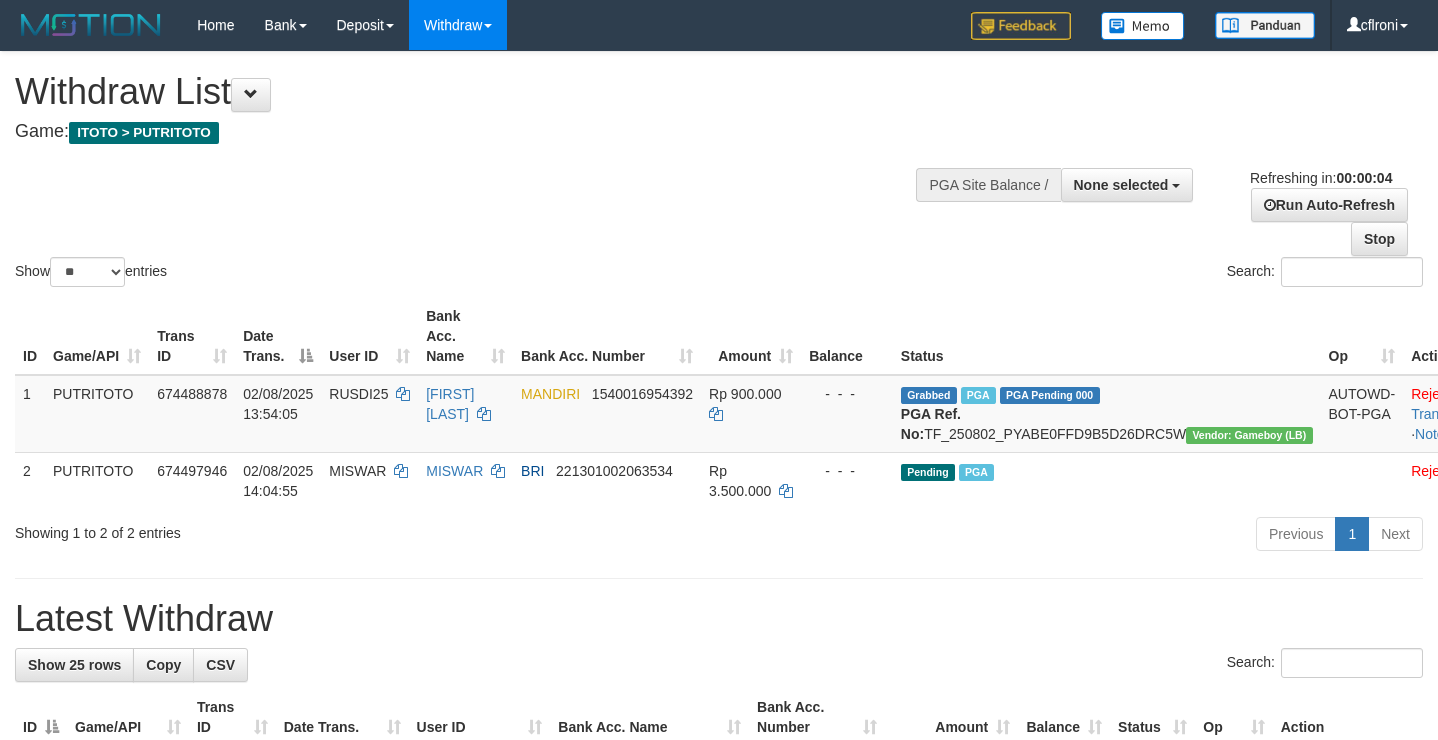 scroll, scrollTop: 0, scrollLeft: 0, axis: both 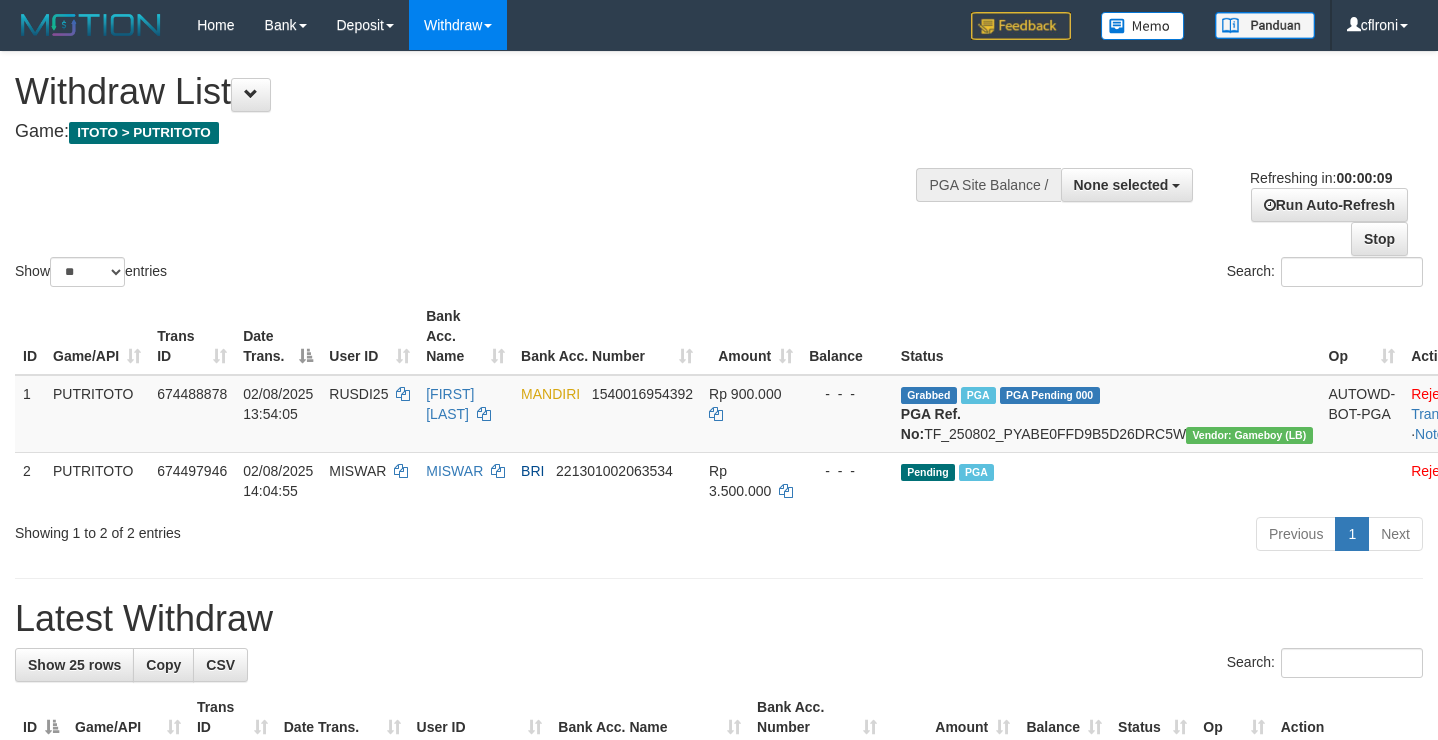 select 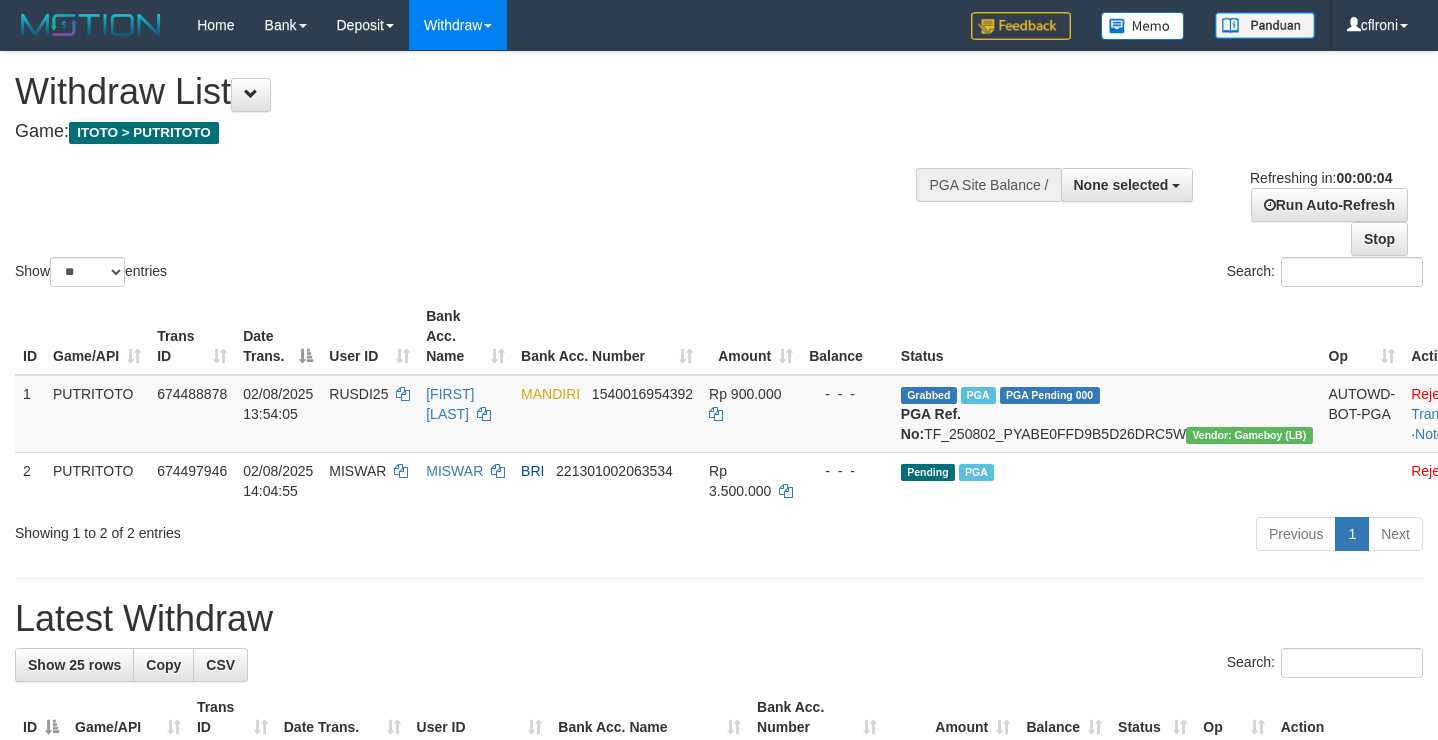 scroll, scrollTop: 0, scrollLeft: 0, axis: both 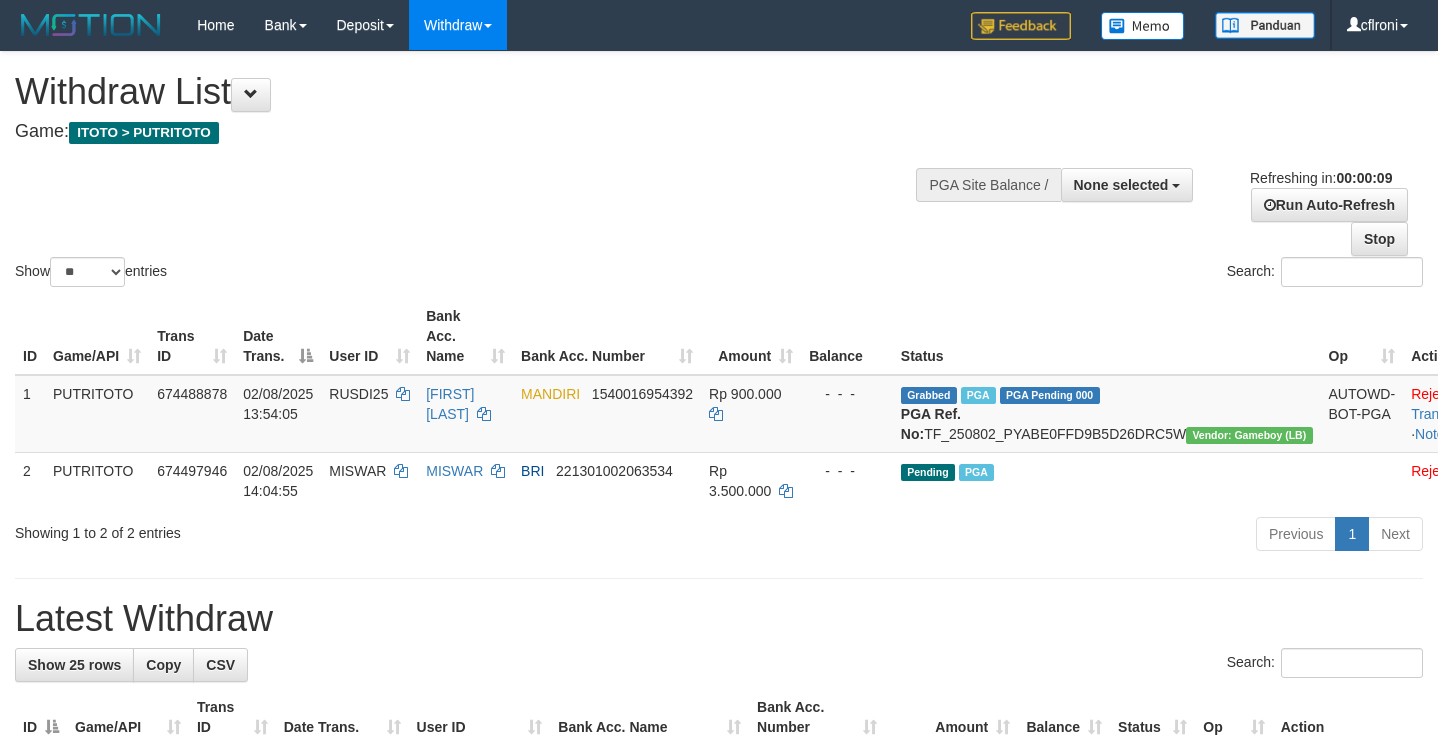 select 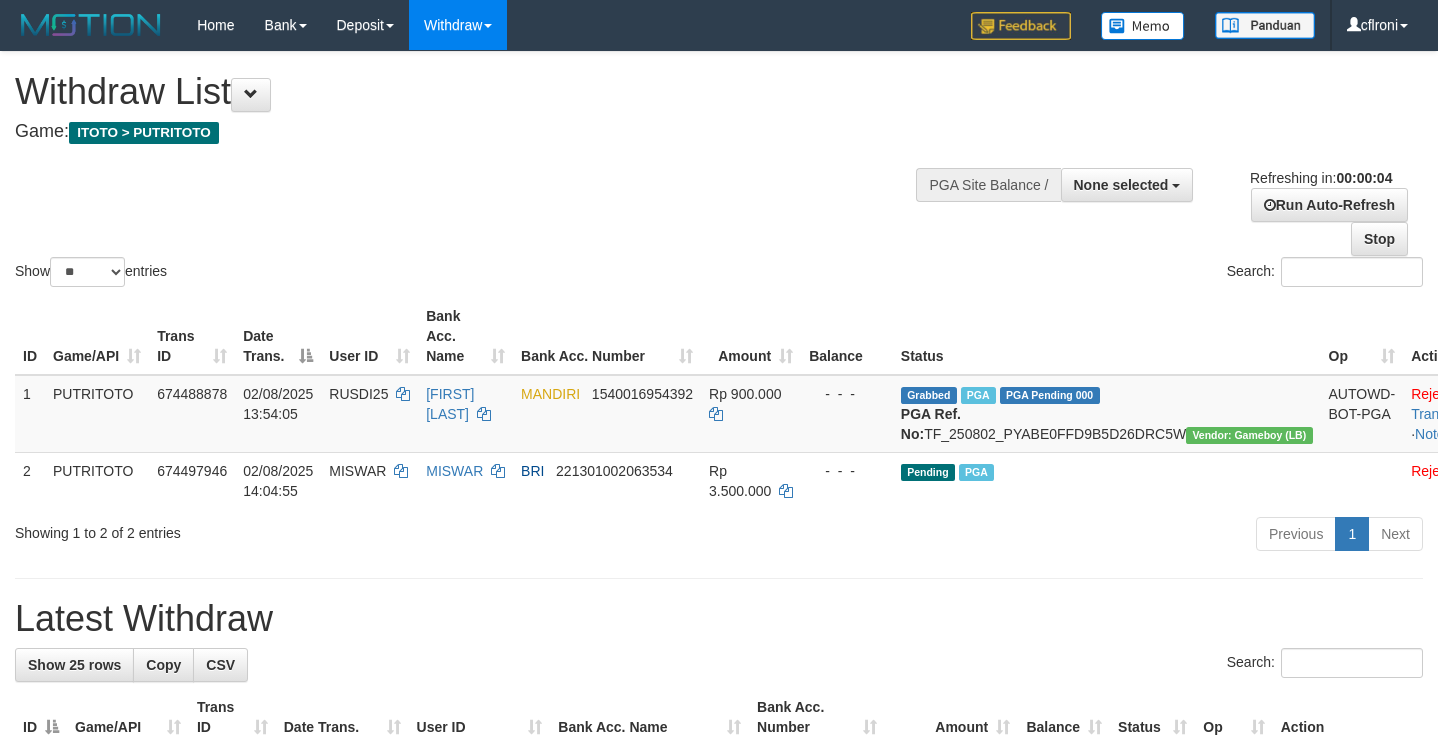 scroll, scrollTop: 0, scrollLeft: 0, axis: both 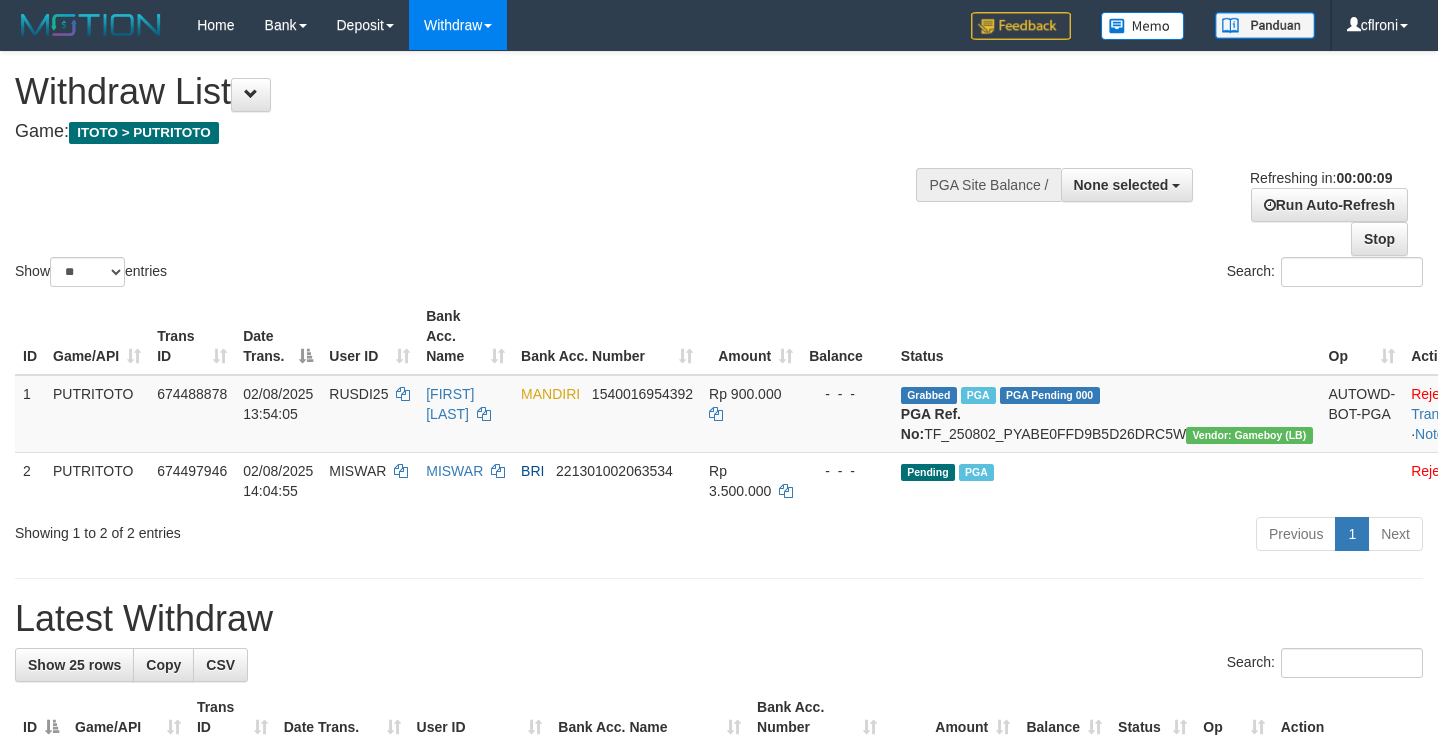 select 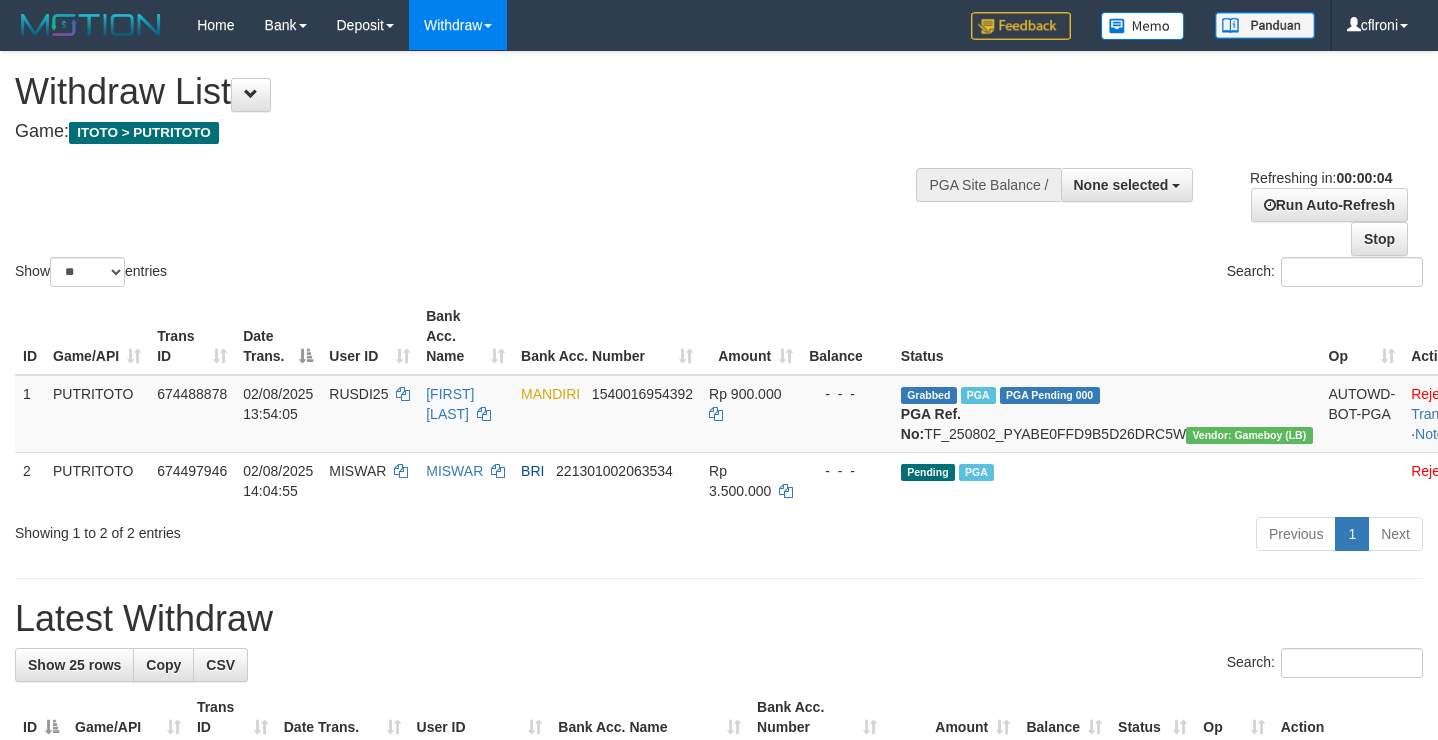 scroll, scrollTop: 0, scrollLeft: 0, axis: both 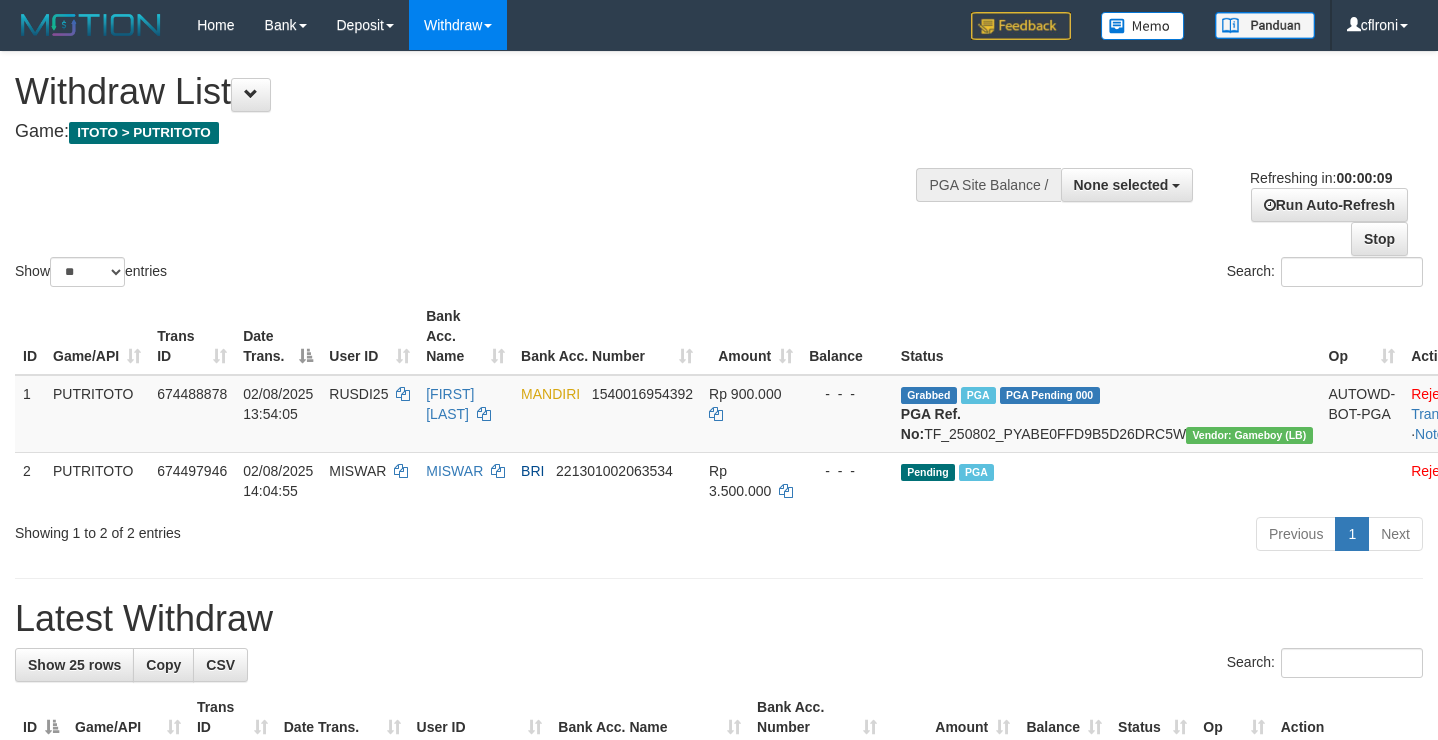 select 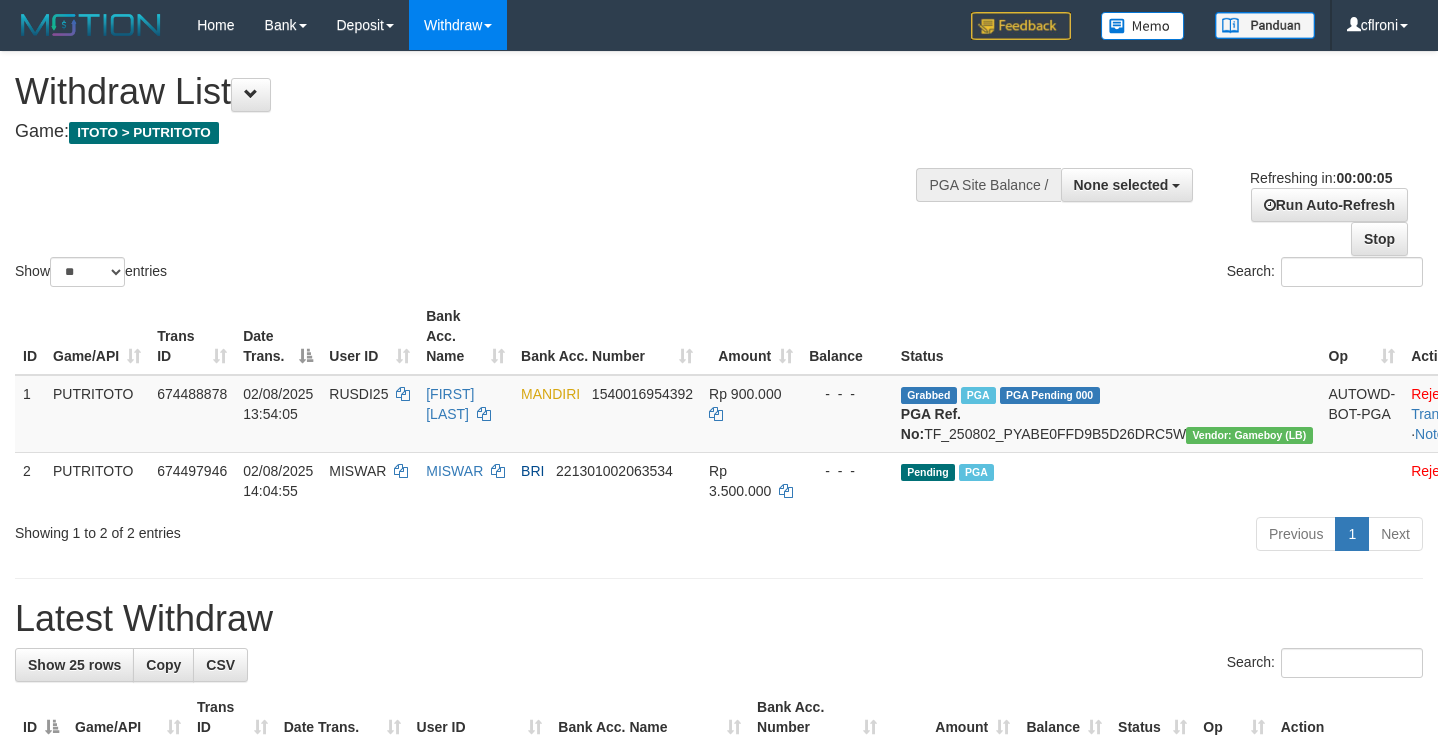 scroll, scrollTop: 0, scrollLeft: 0, axis: both 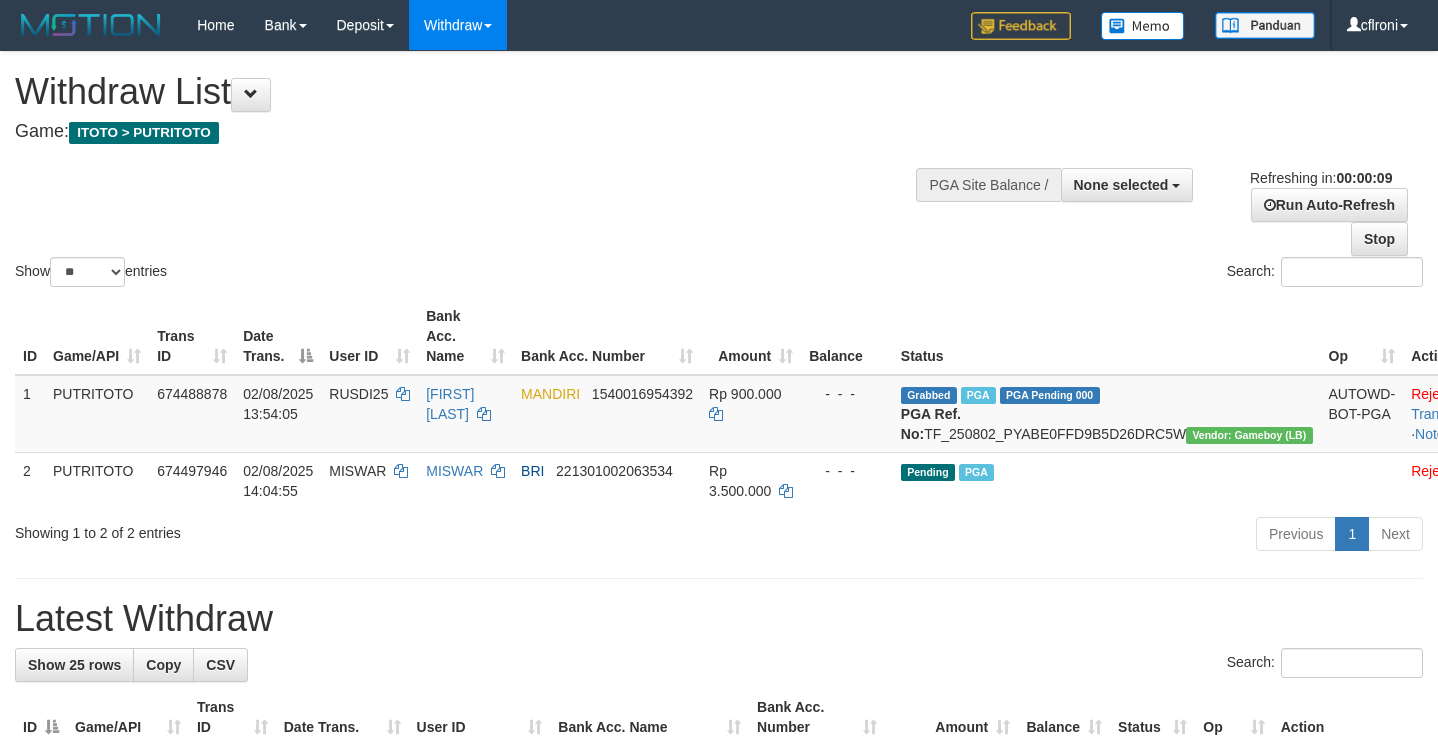select 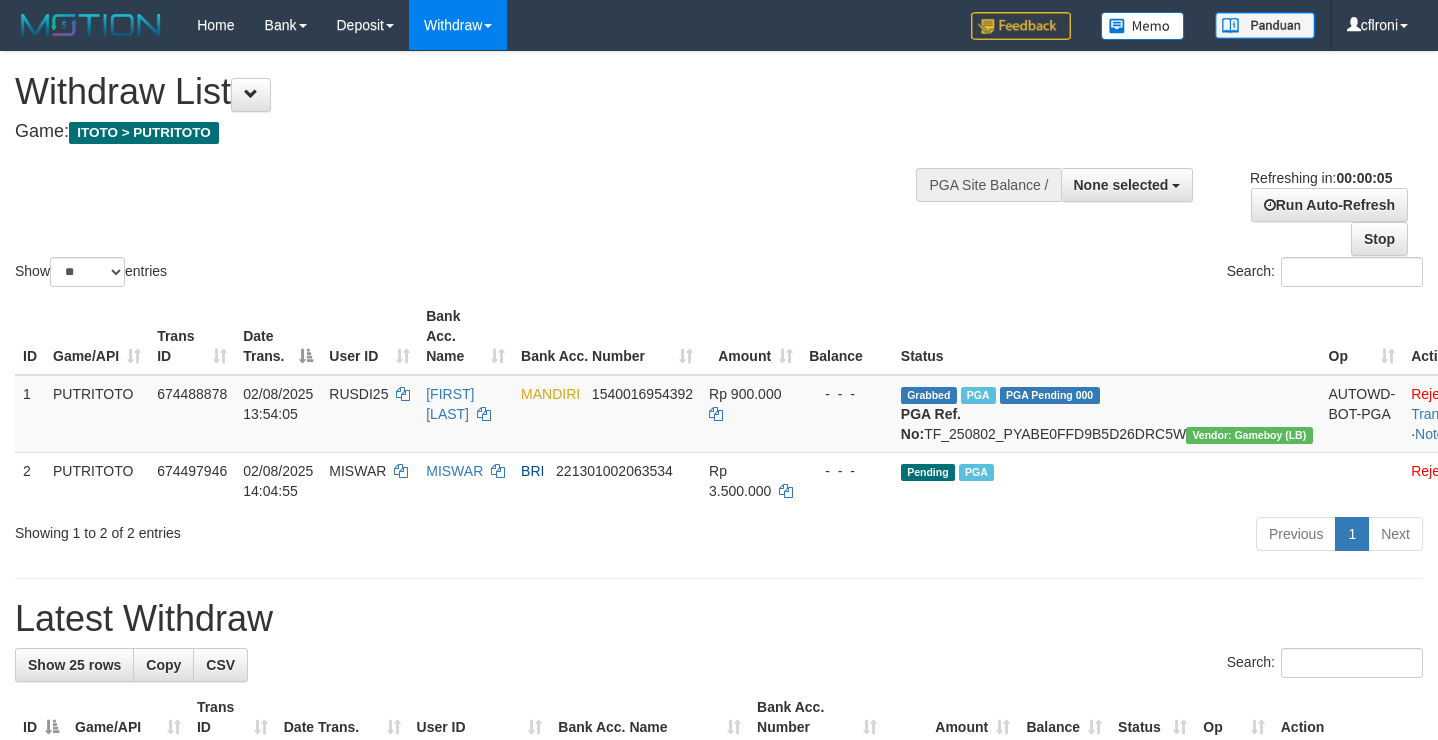 scroll, scrollTop: 0, scrollLeft: 0, axis: both 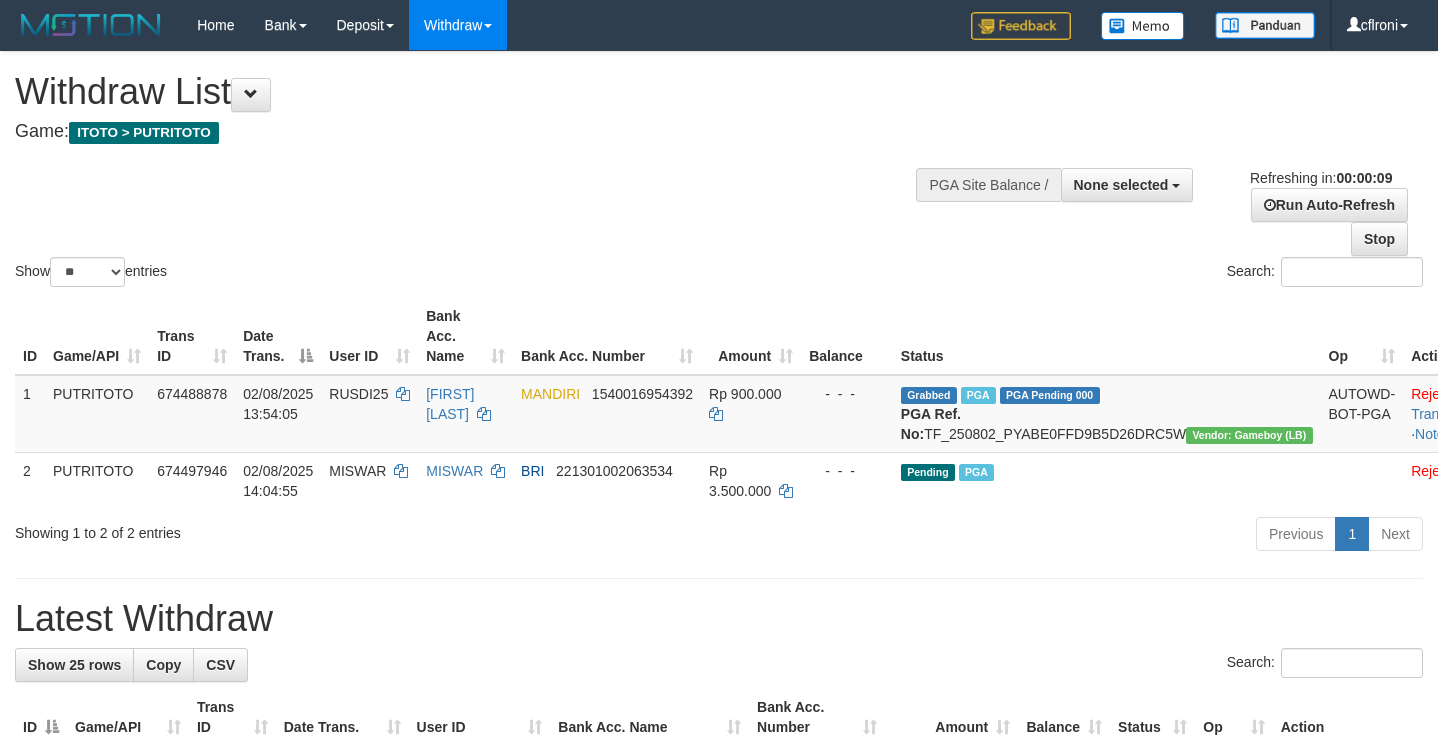 select 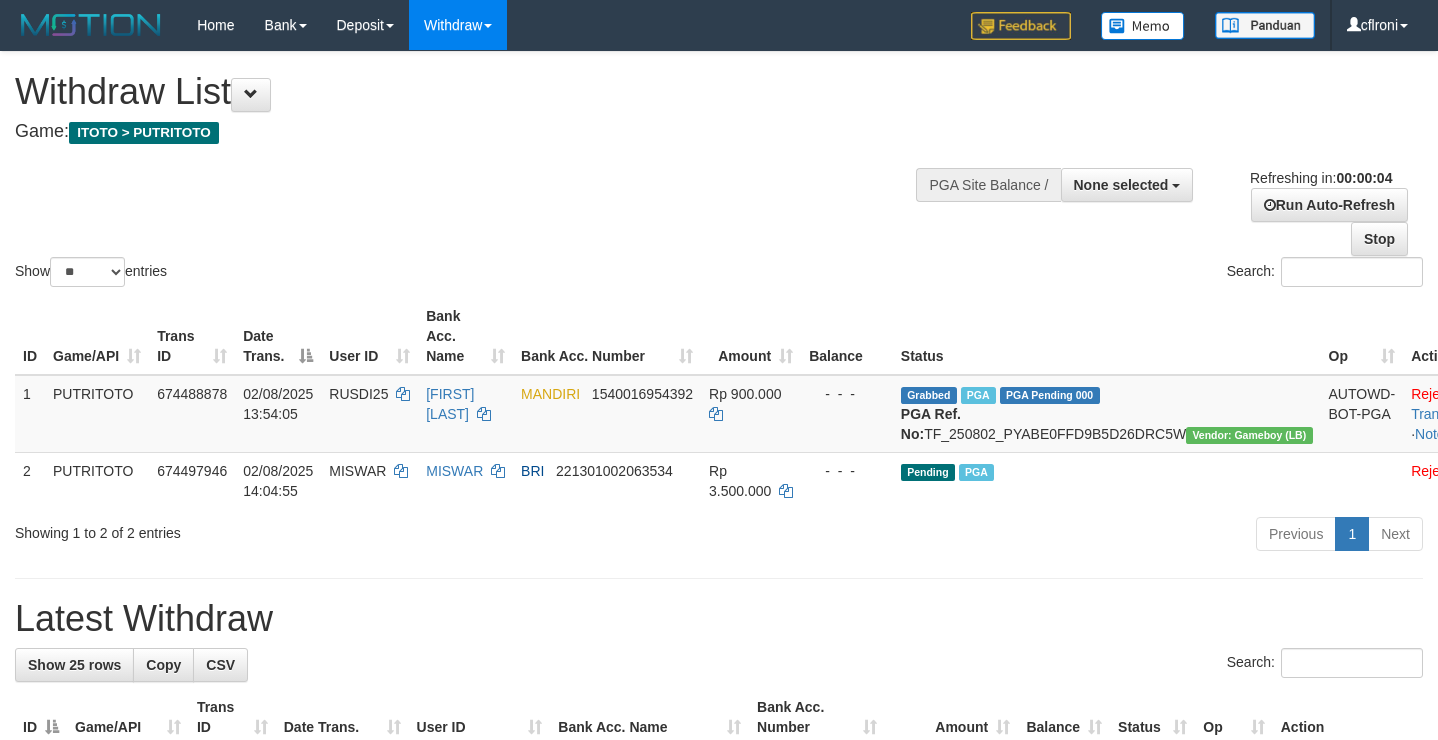 scroll, scrollTop: 0, scrollLeft: 0, axis: both 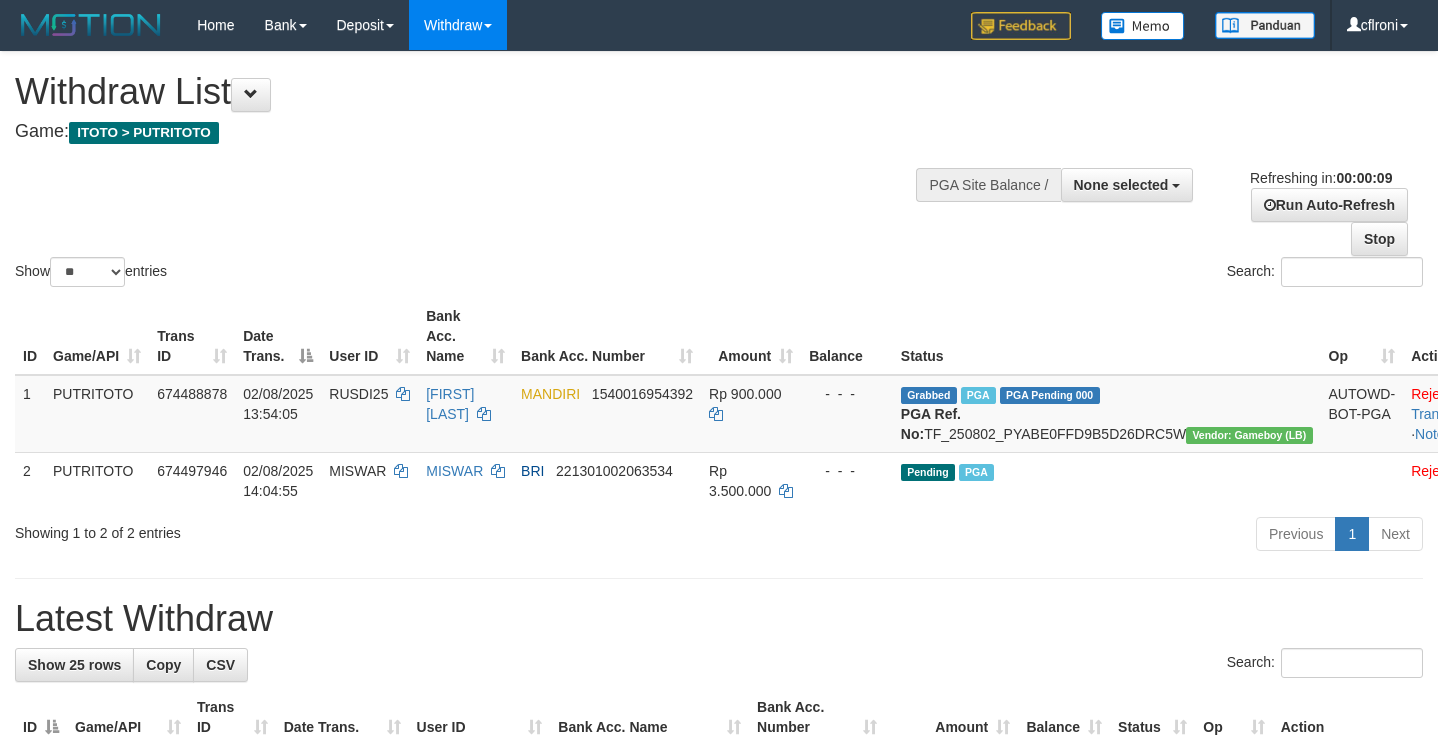 select 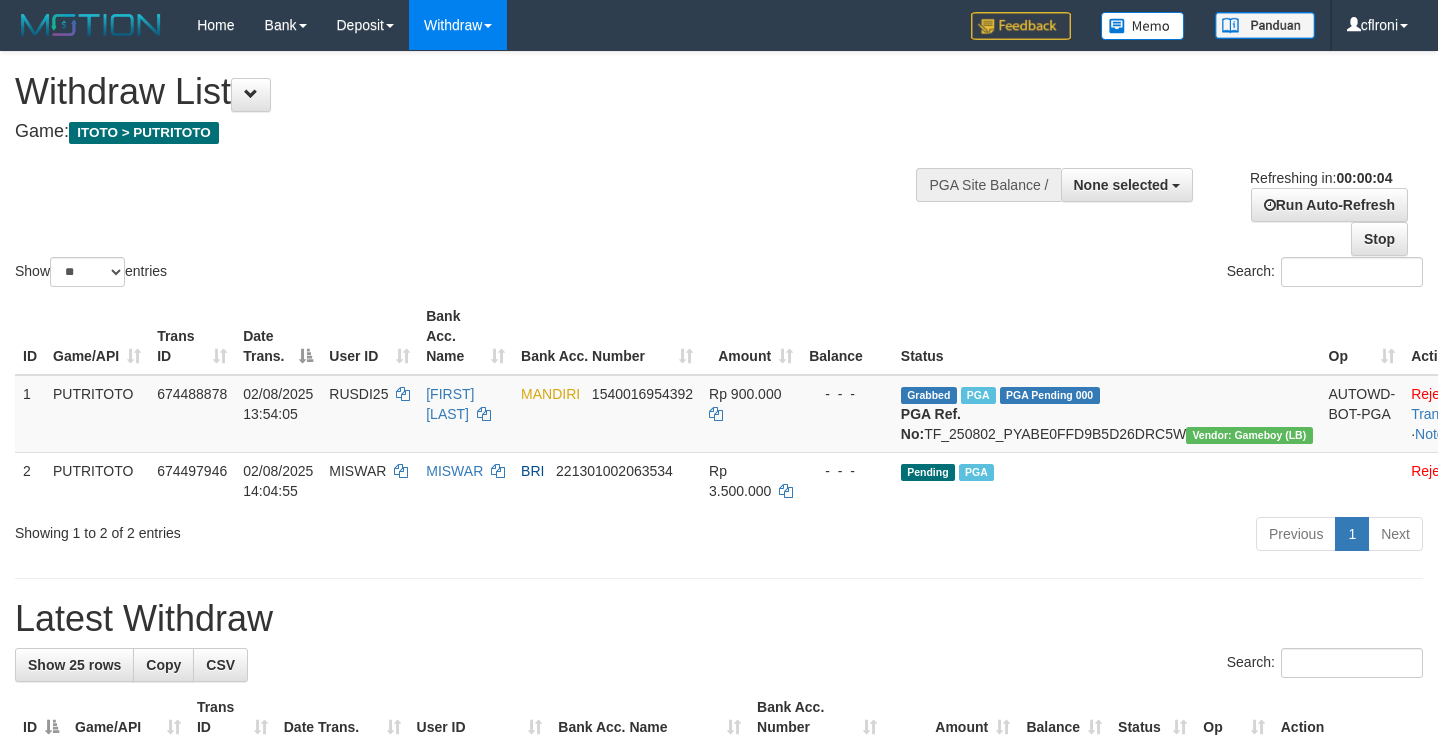 scroll, scrollTop: 0, scrollLeft: 0, axis: both 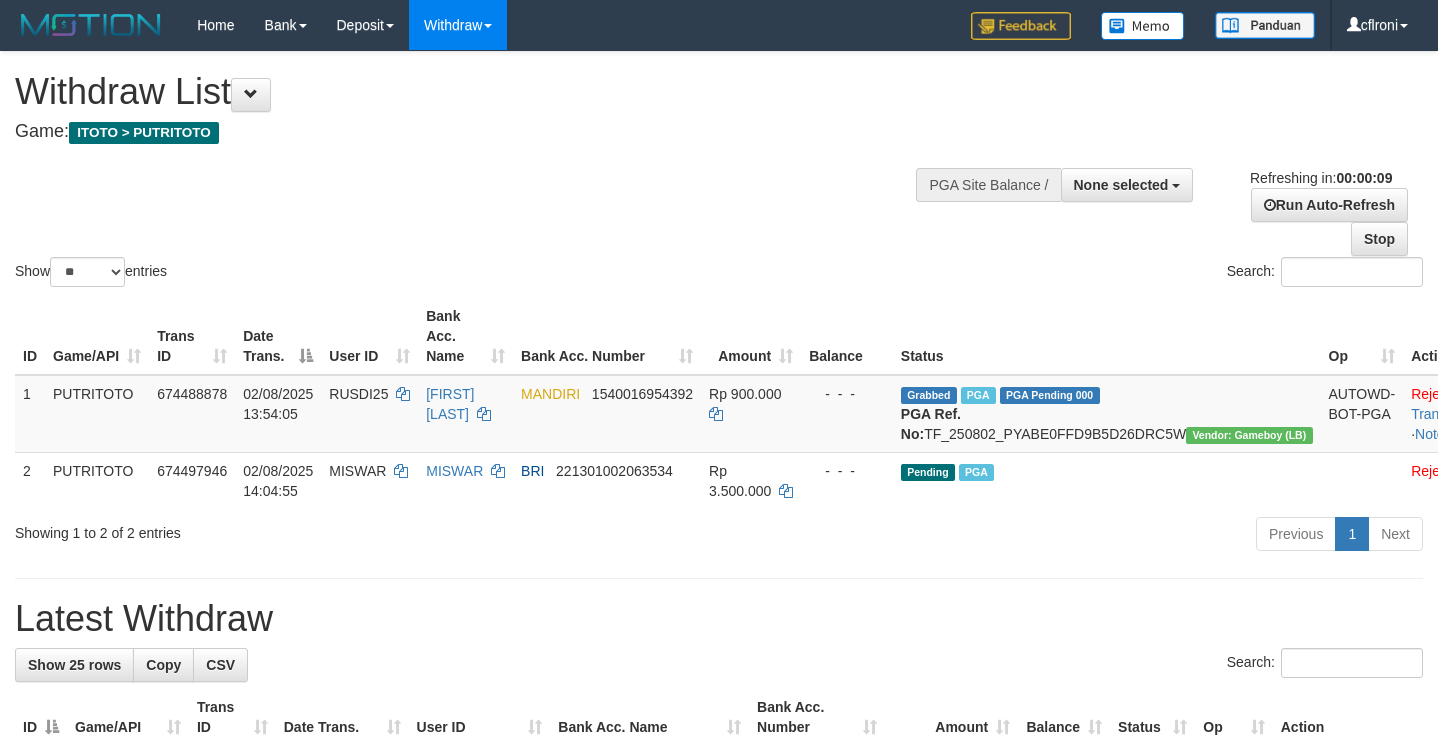 select 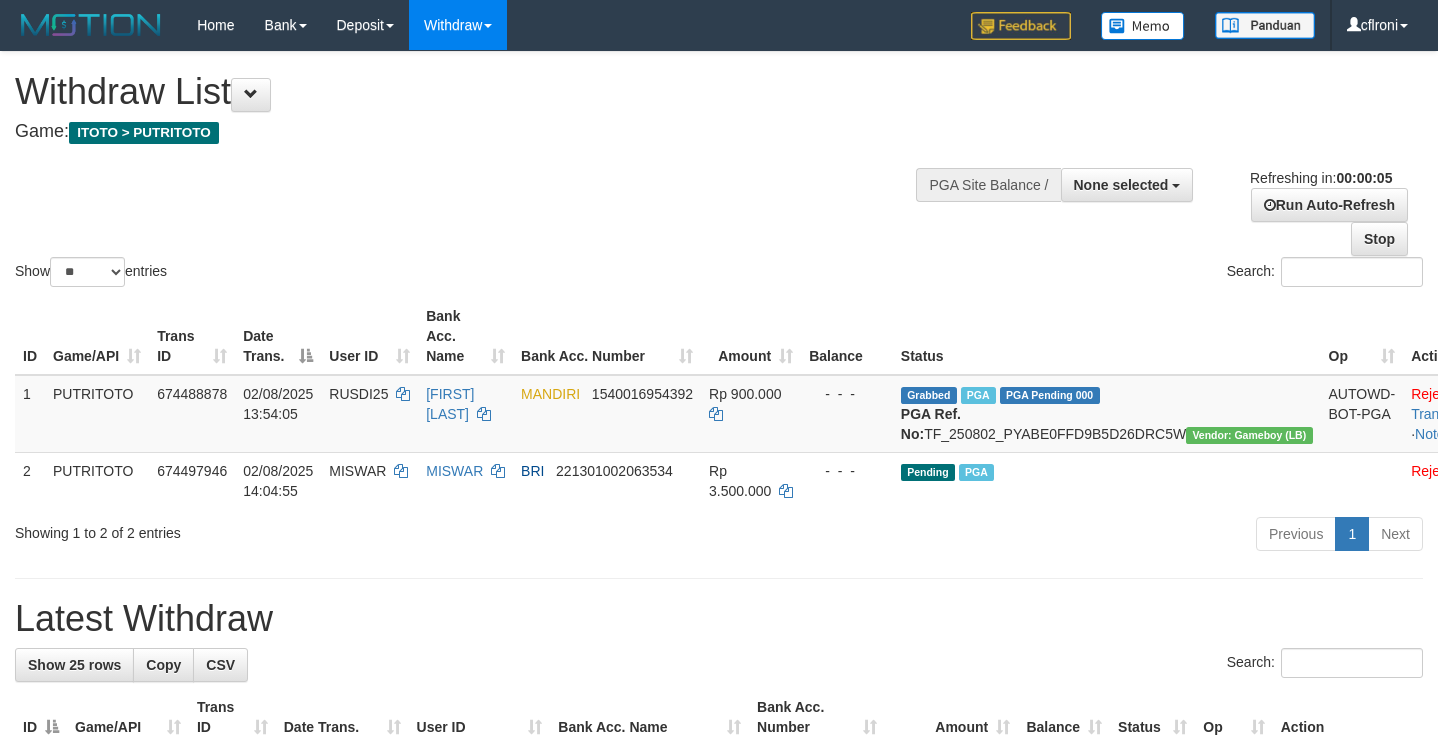 scroll, scrollTop: 0, scrollLeft: 0, axis: both 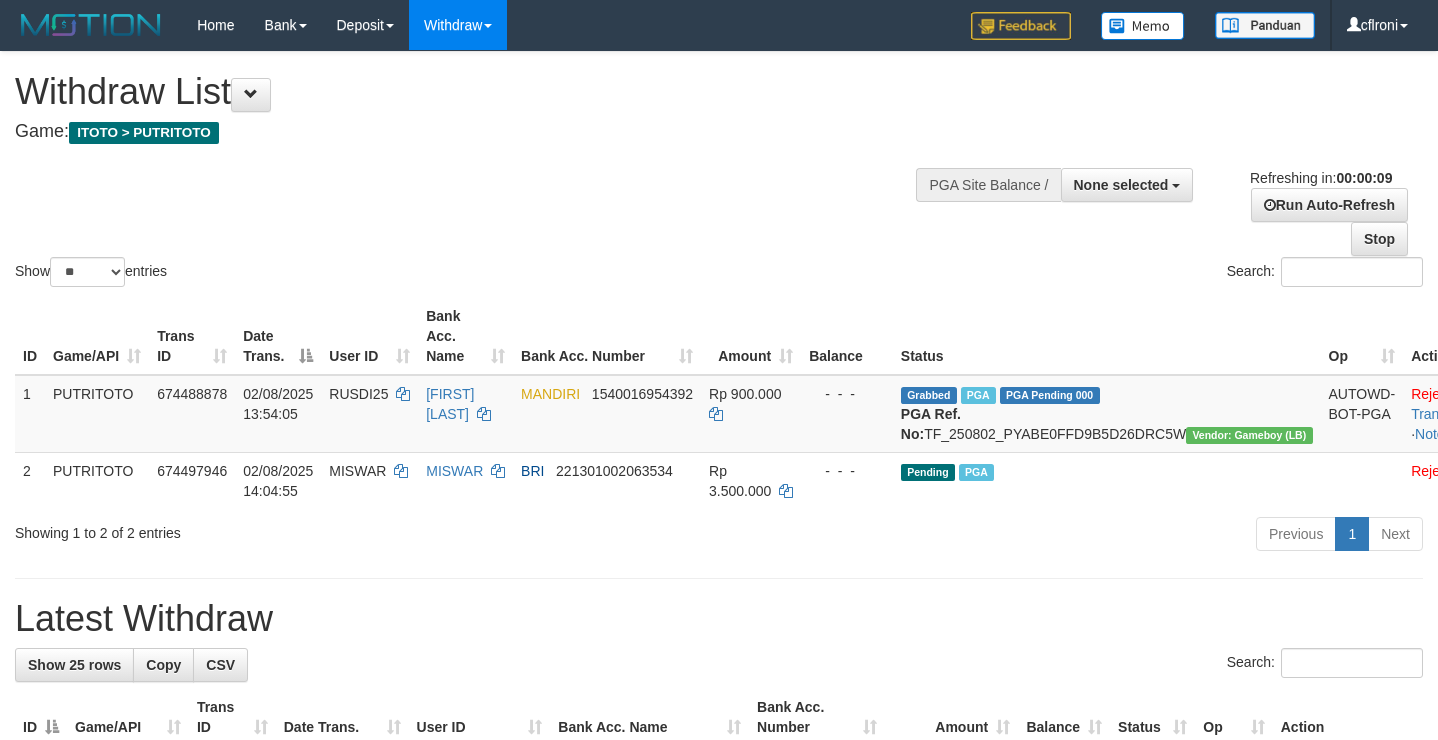 select 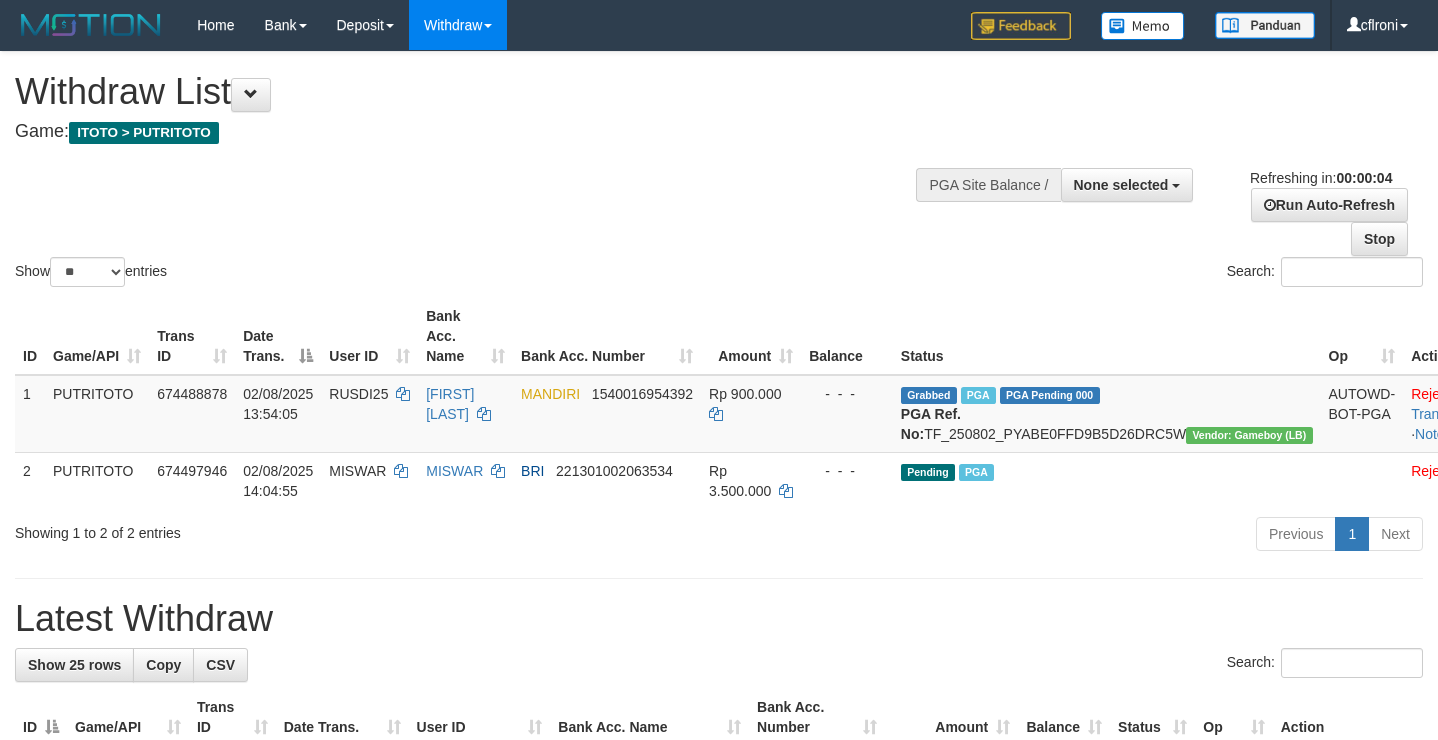 scroll, scrollTop: 0, scrollLeft: 0, axis: both 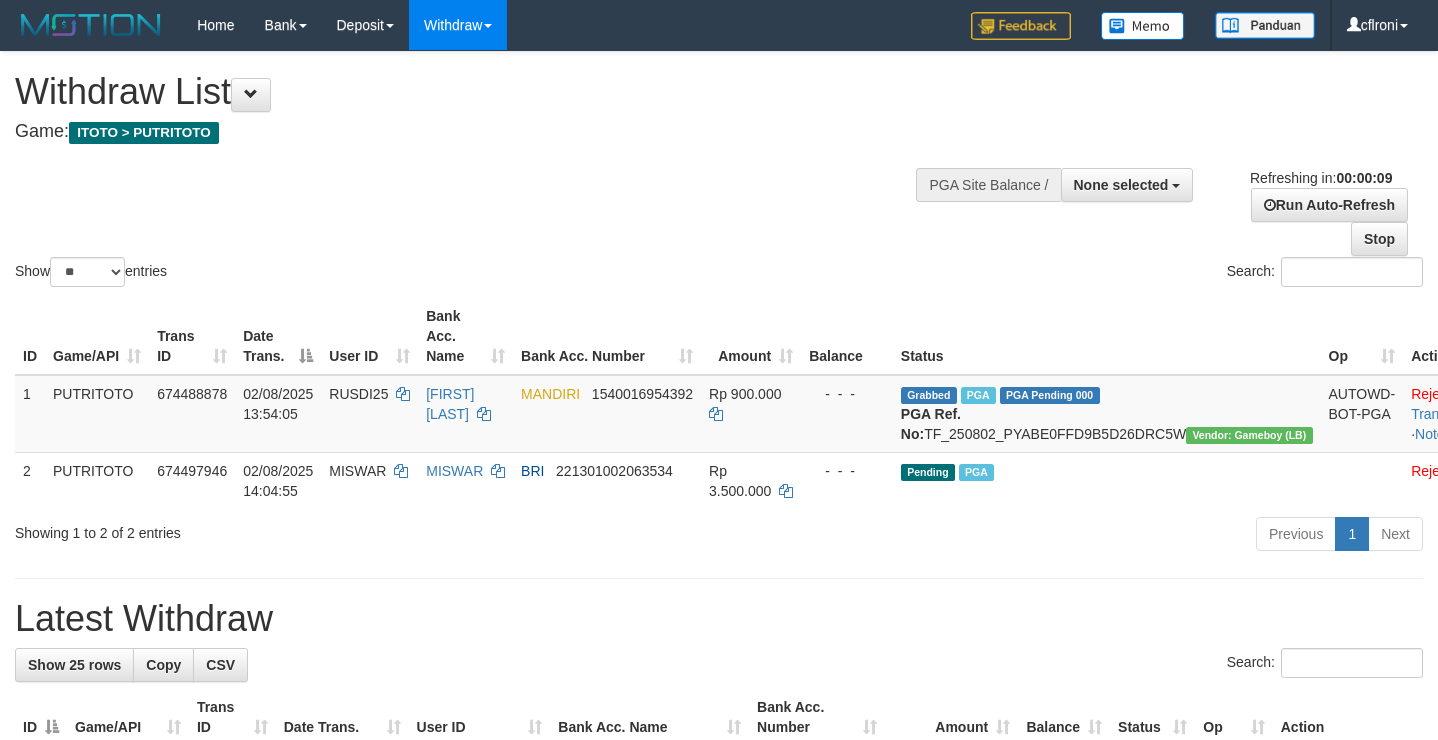 select 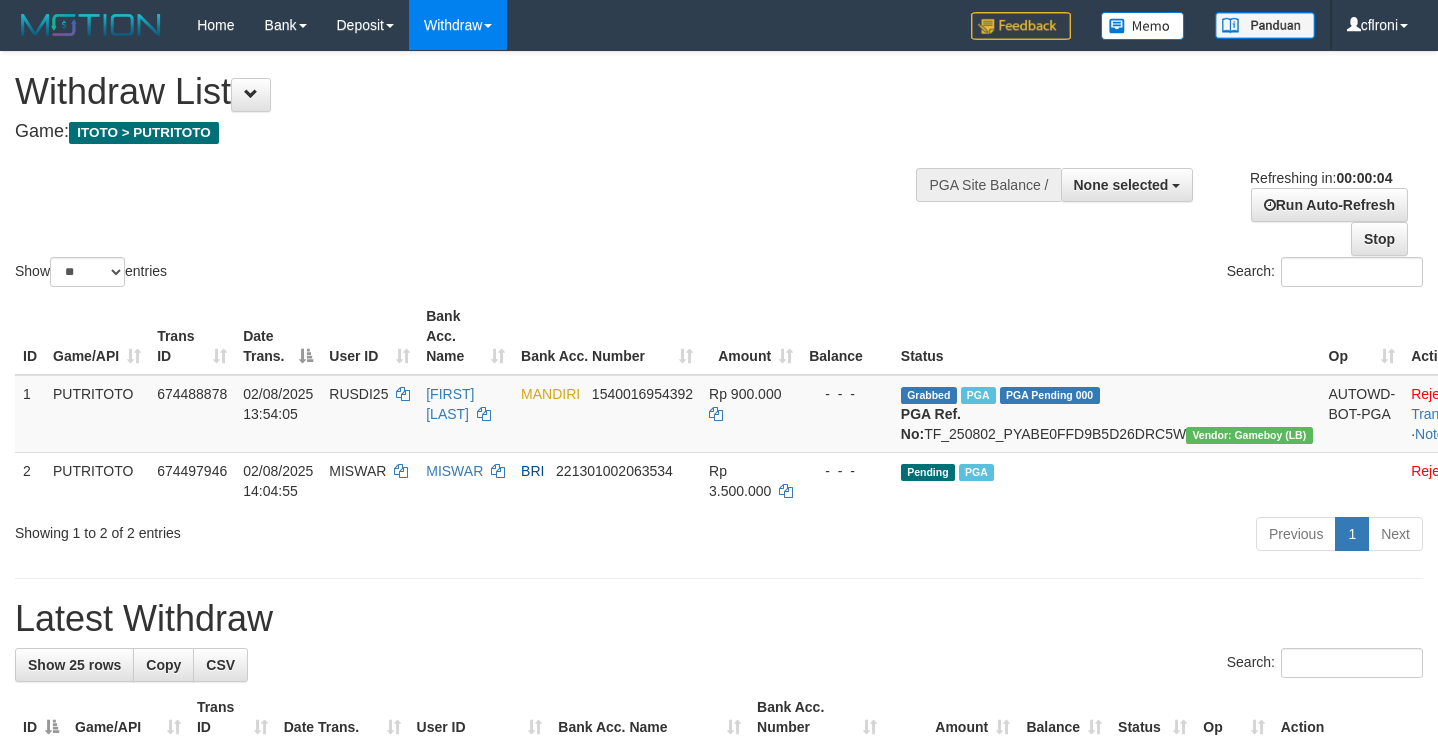 scroll, scrollTop: 0, scrollLeft: 0, axis: both 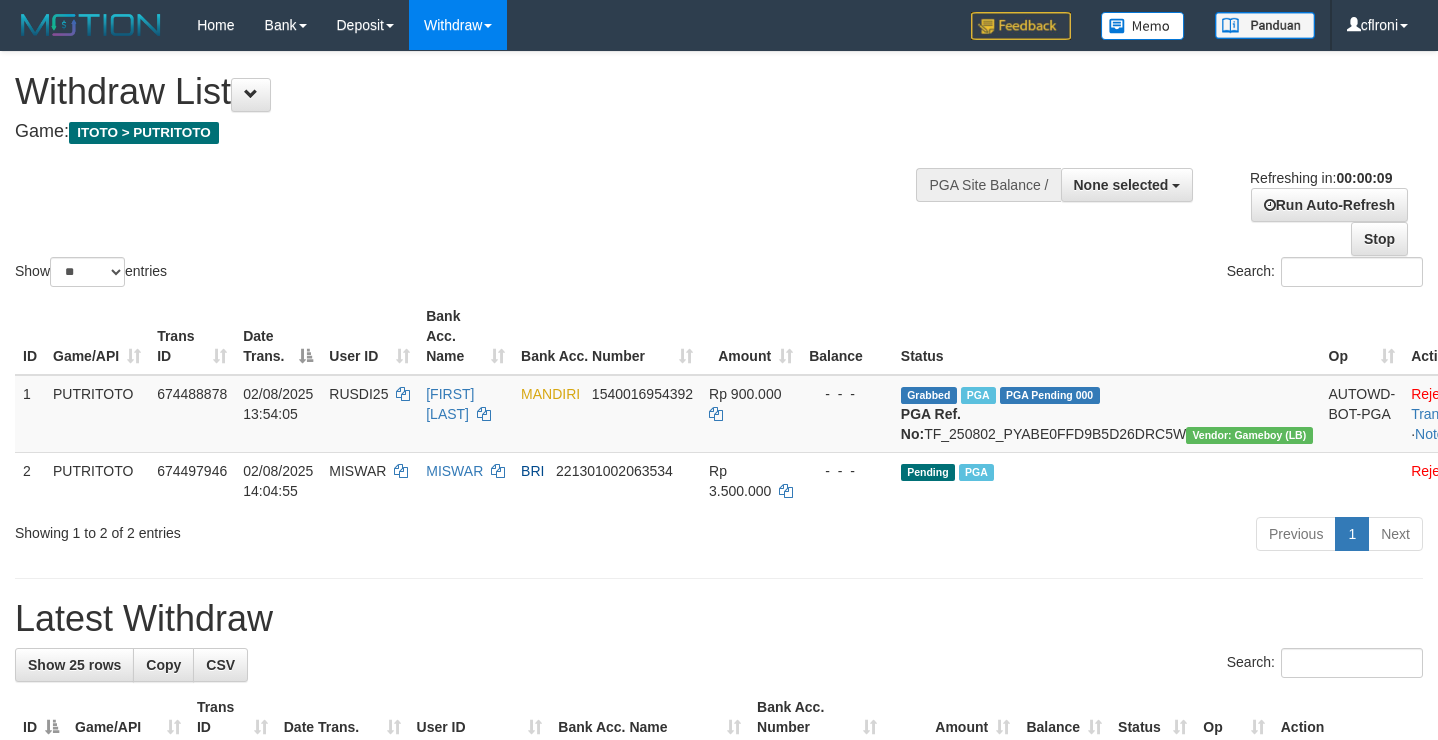 select 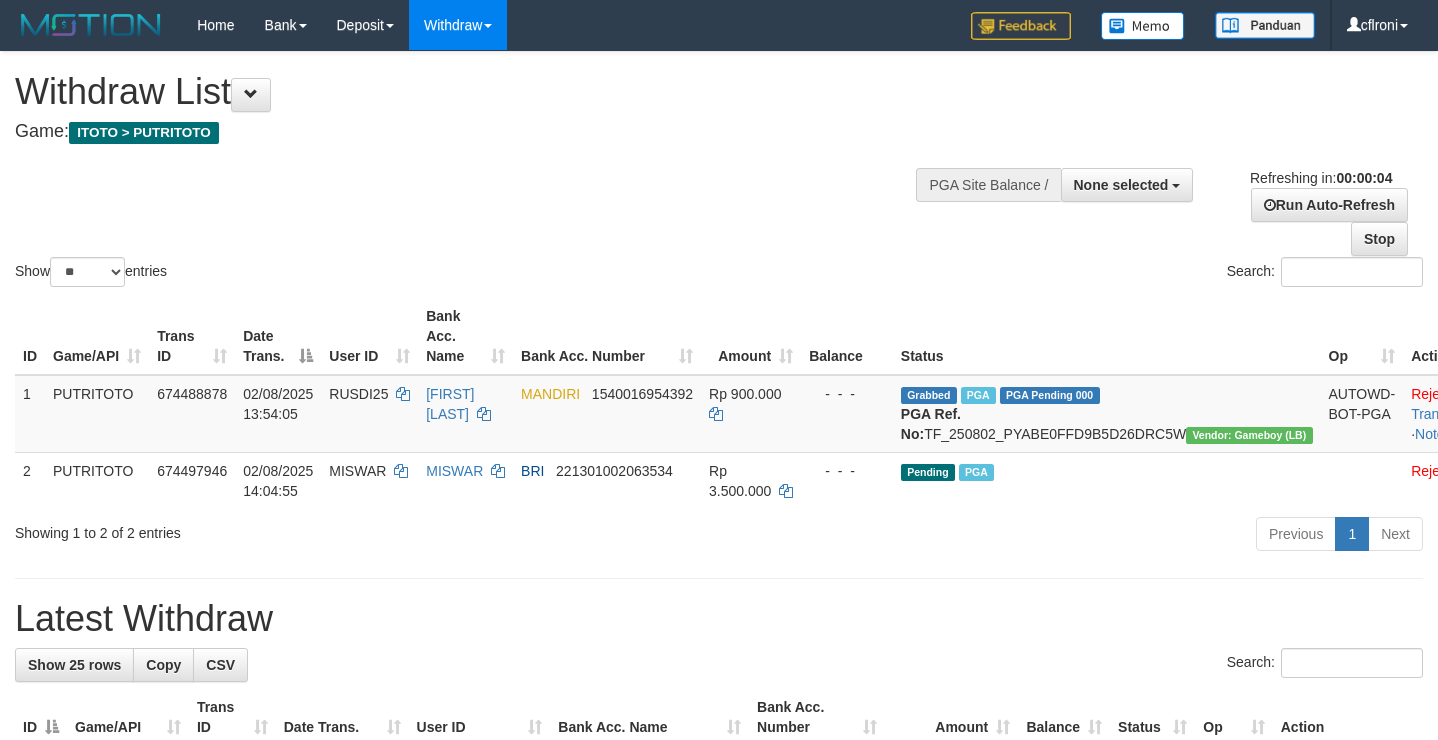 scroll, scrollTop: 0, scrollLeft: 0, axis: both 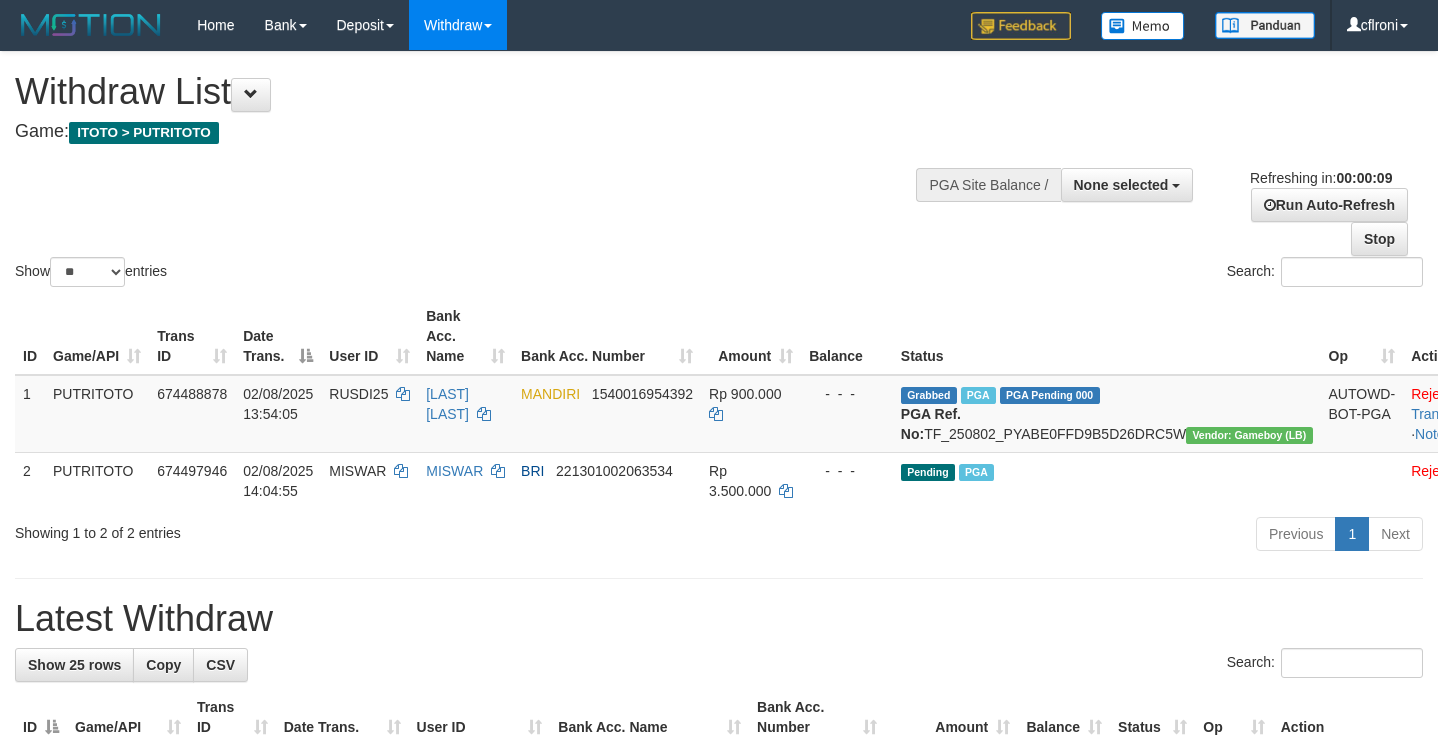 select 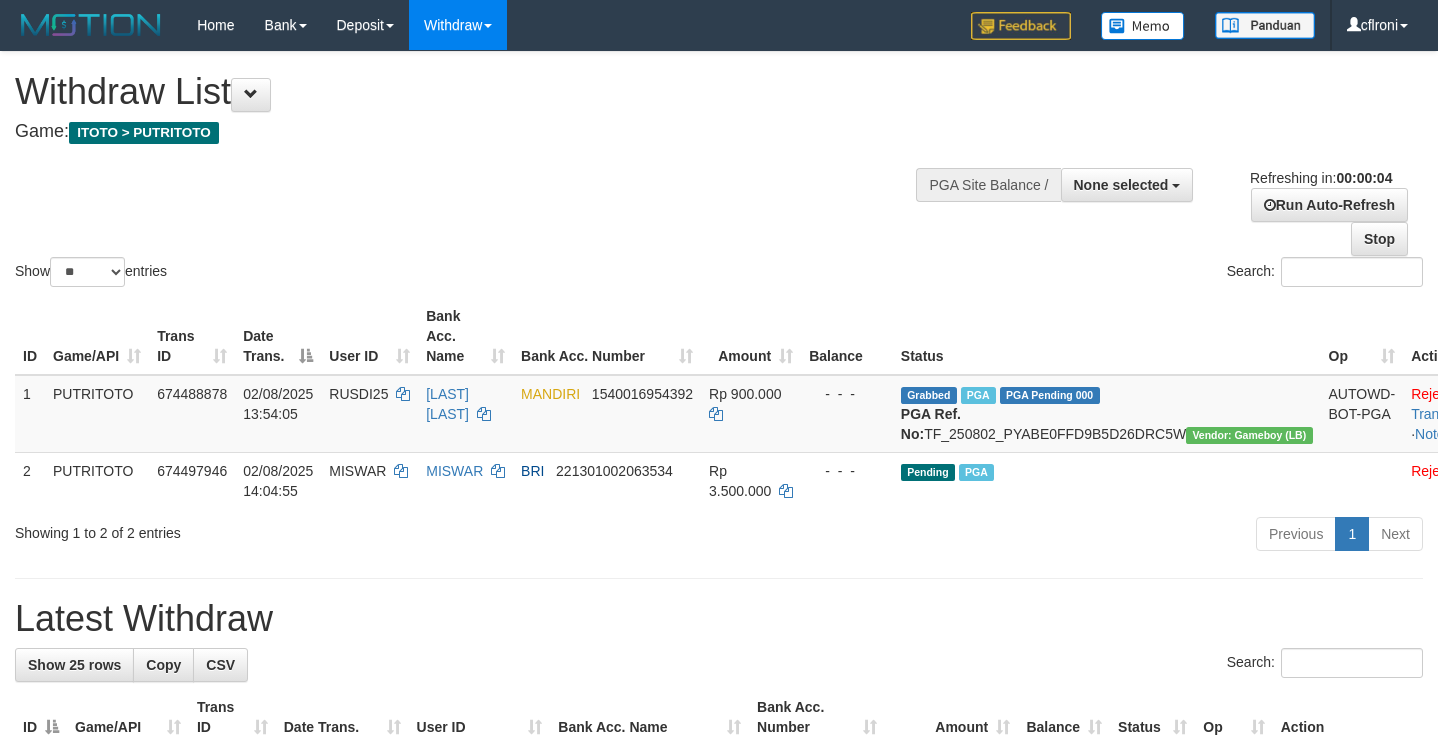 scroll, scrollTop: 0, scrollLeft: 0, axis: both 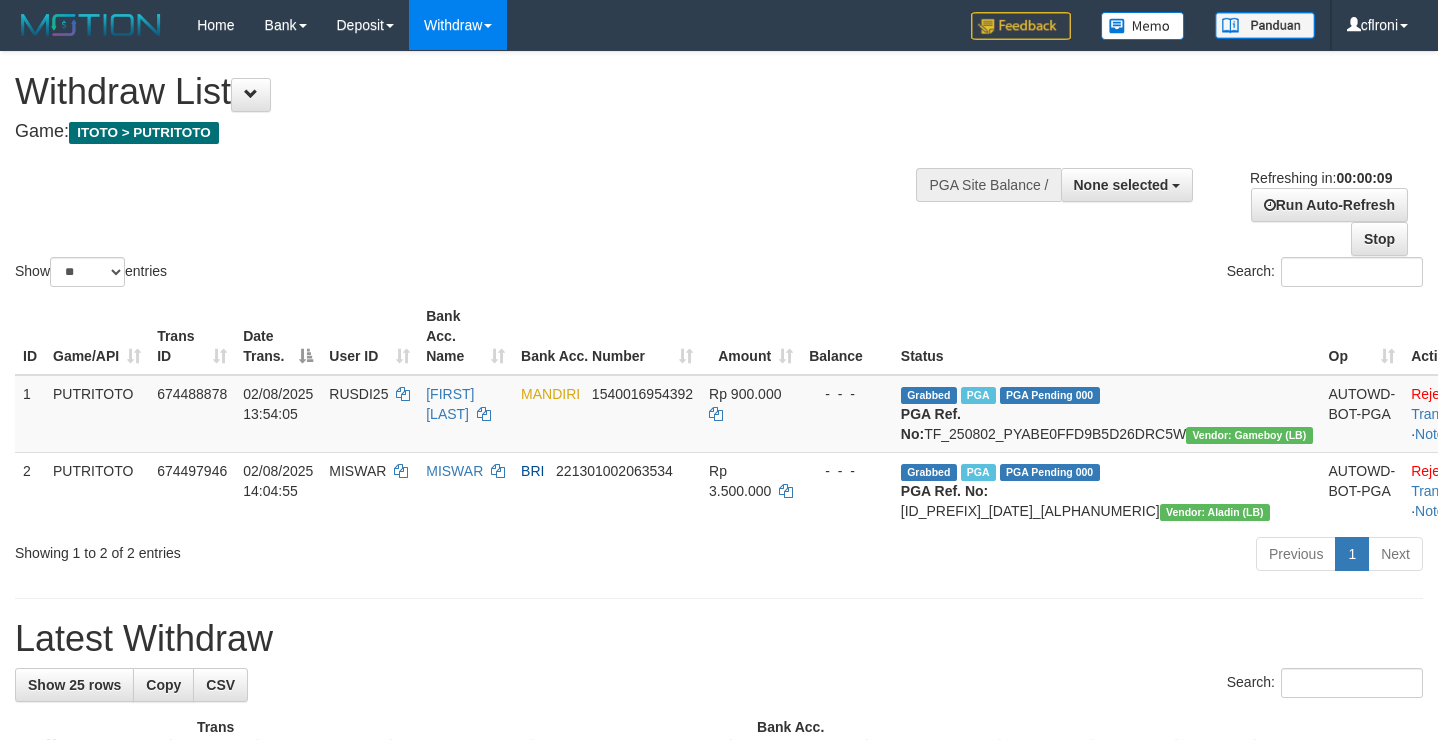 select 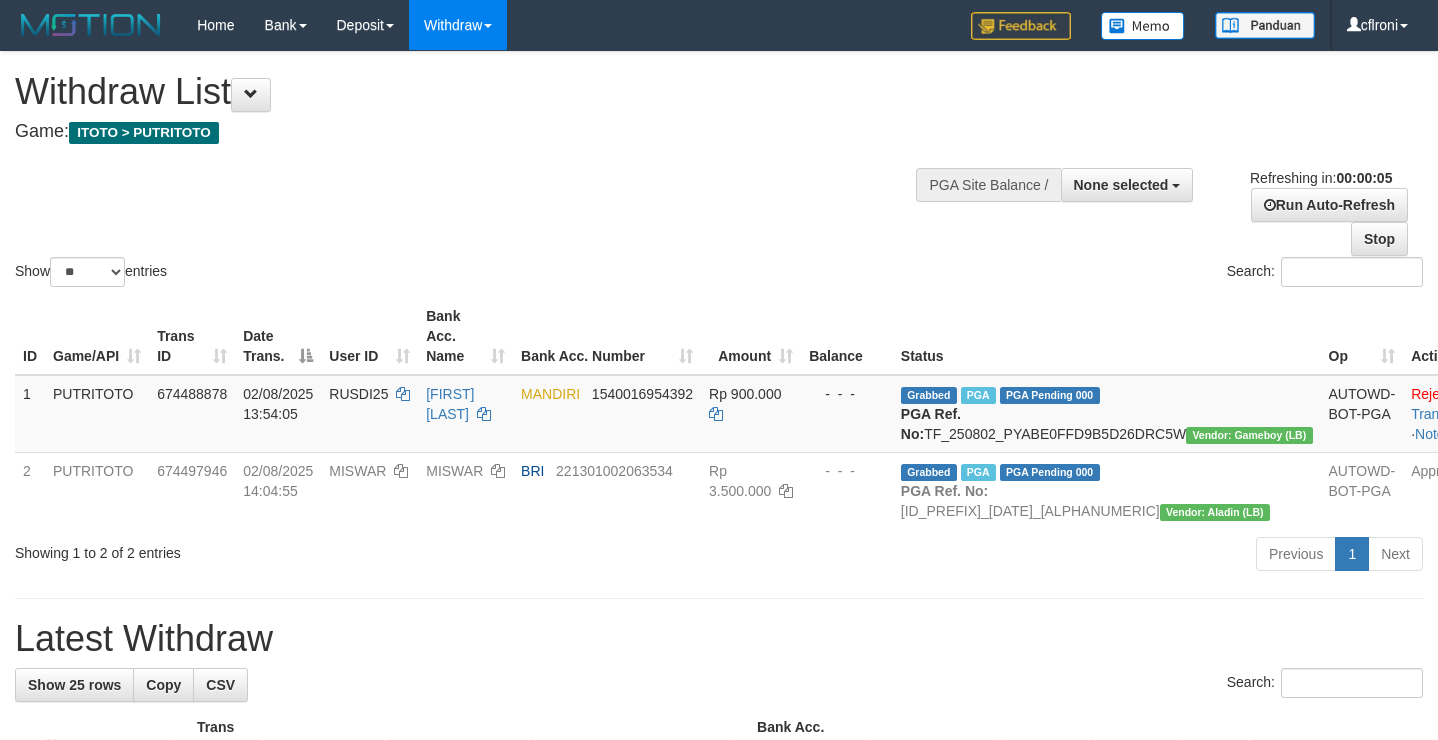 scroll, scrollTop: 0, scrollLeft: 0, axis: both 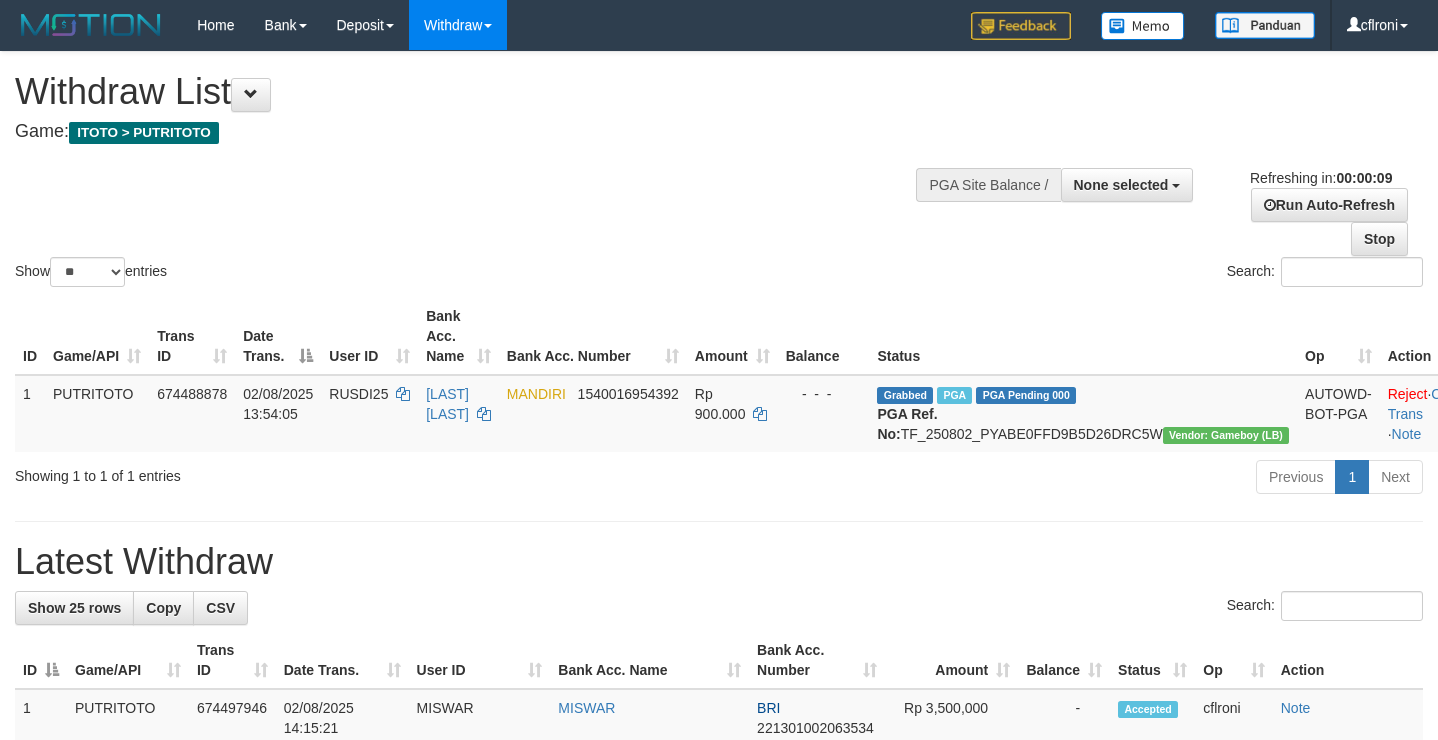 select 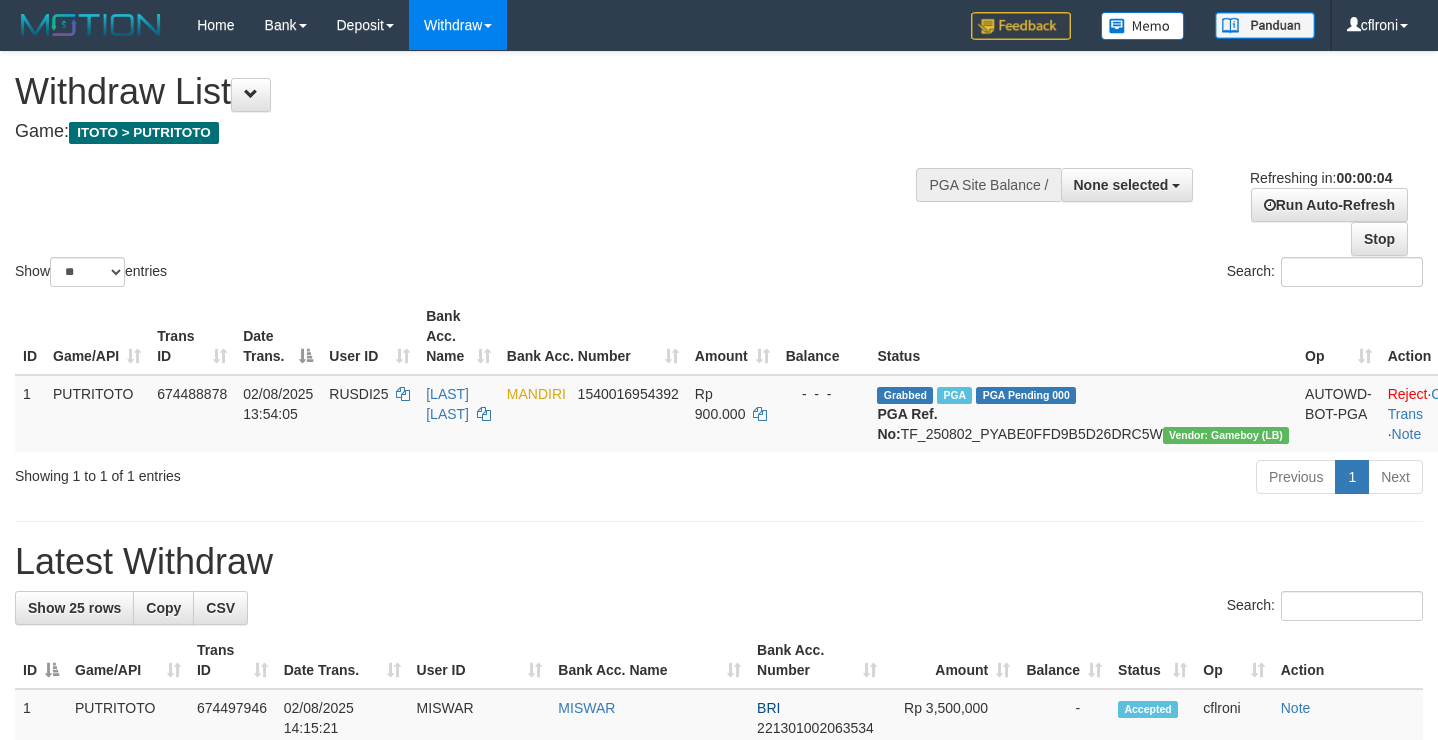 scroll, scrollTop: 0, scrollLeft: 0, axis: both 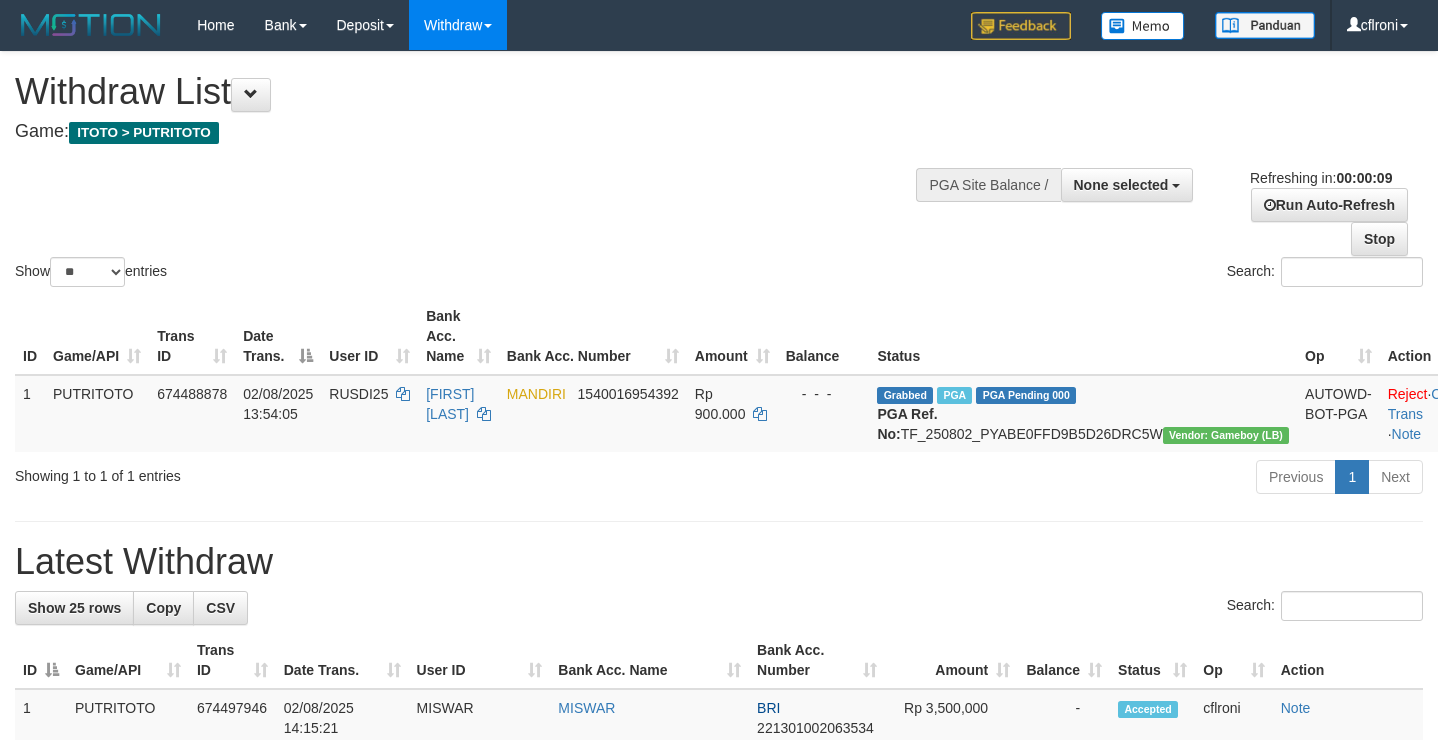 select 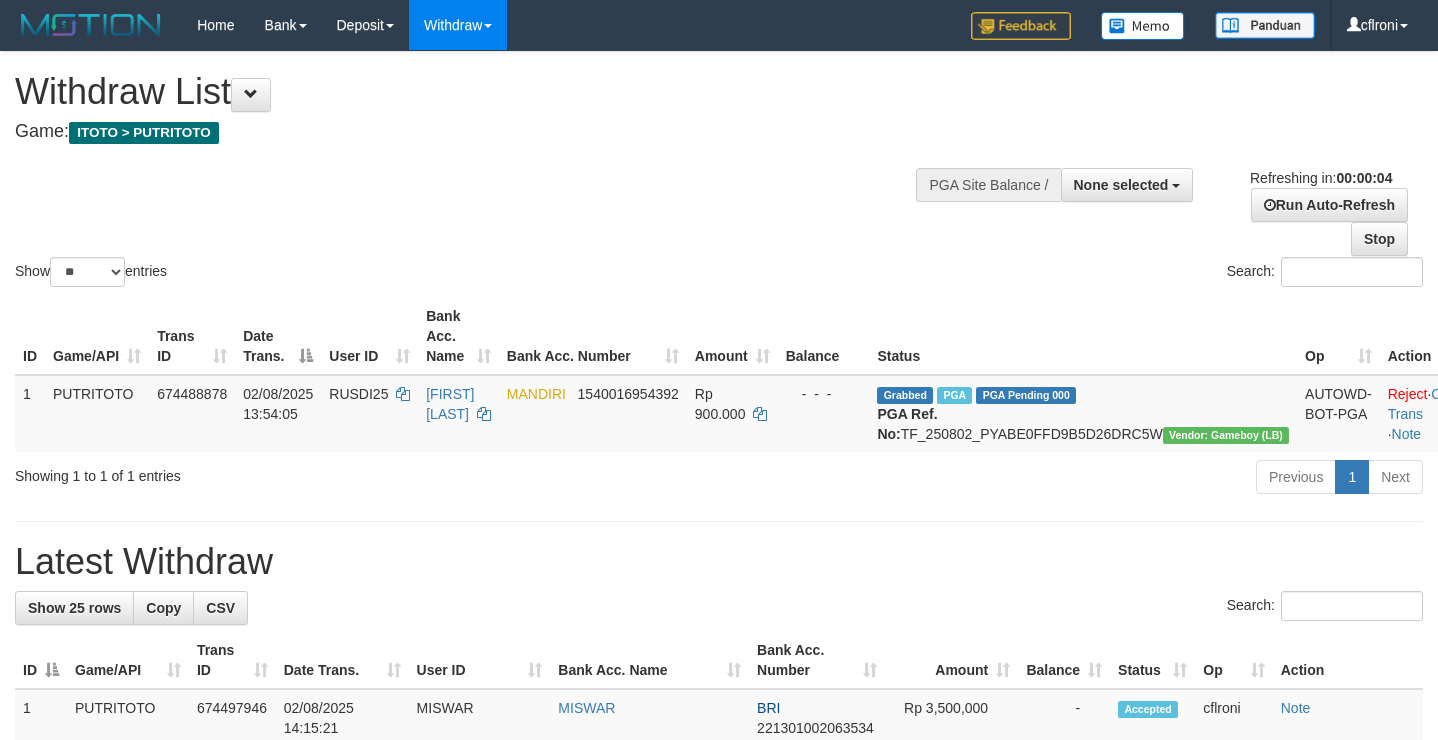 scroll, scrollTop: 0, scrollLeft: 0, axis: both 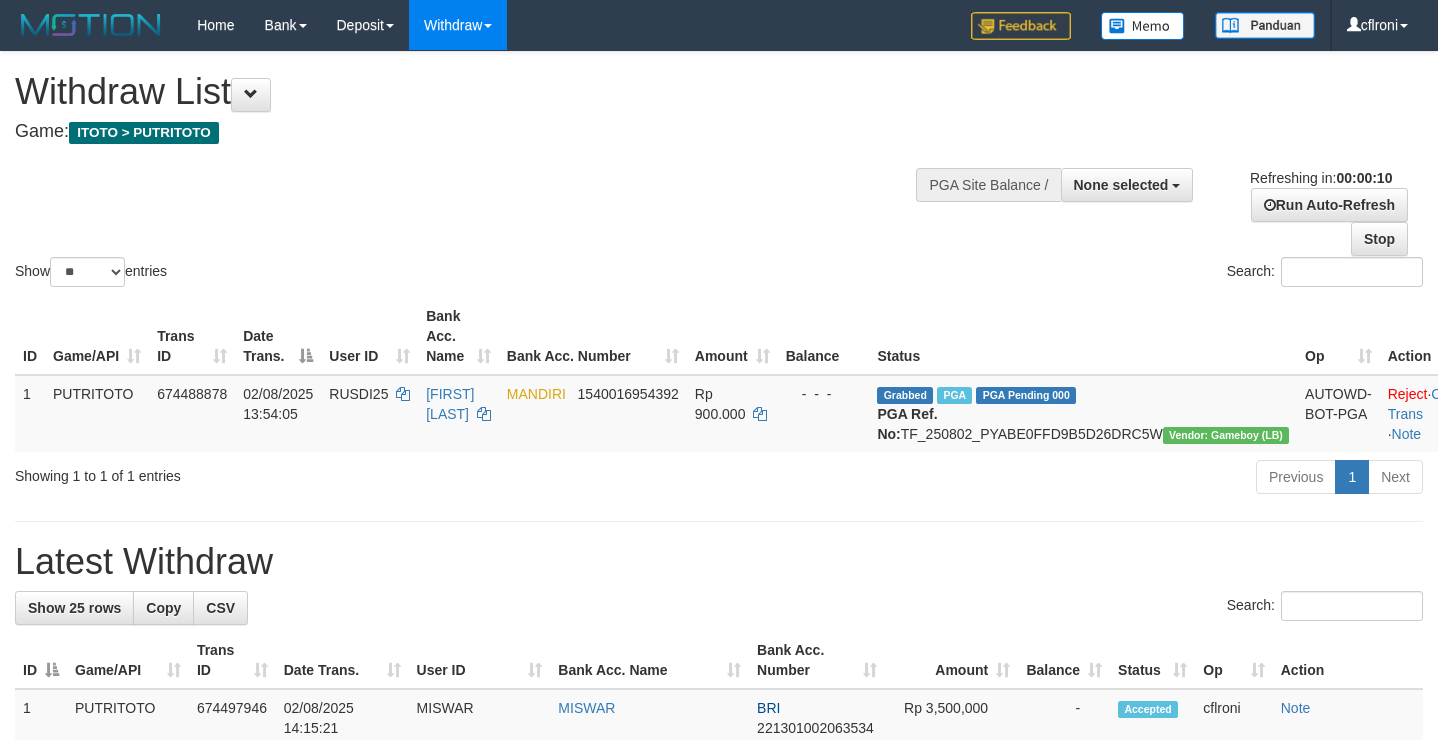 select 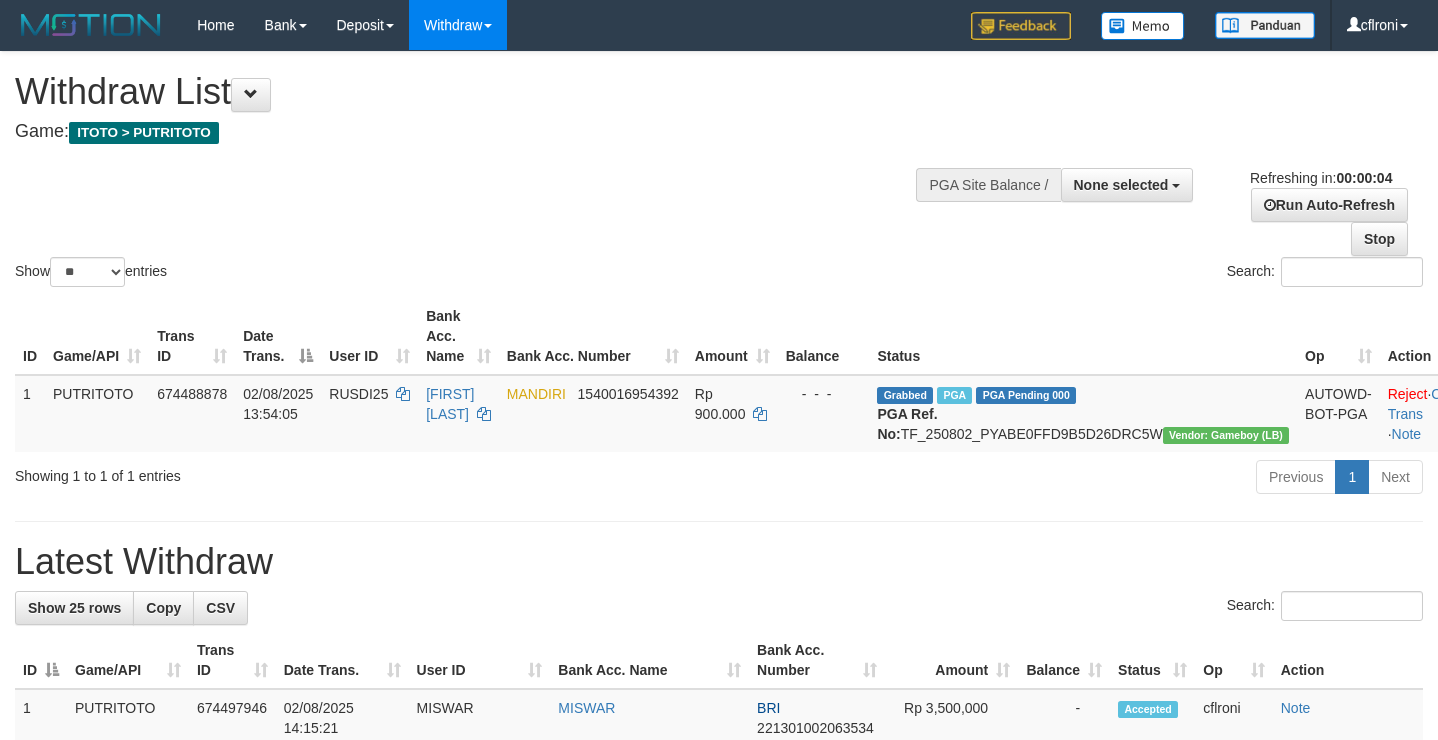 scroll, scrollTop: 0, scrollLeft: 0, axis: both 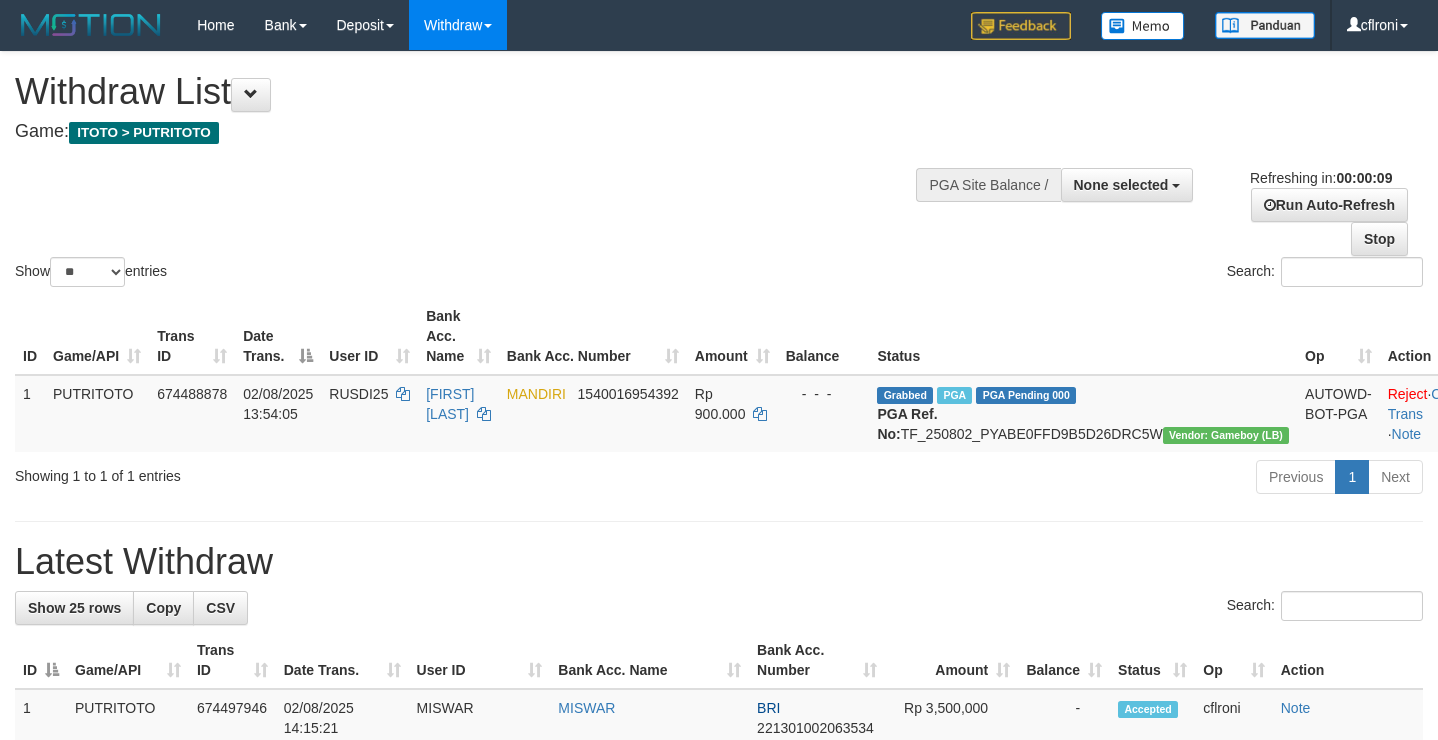 select 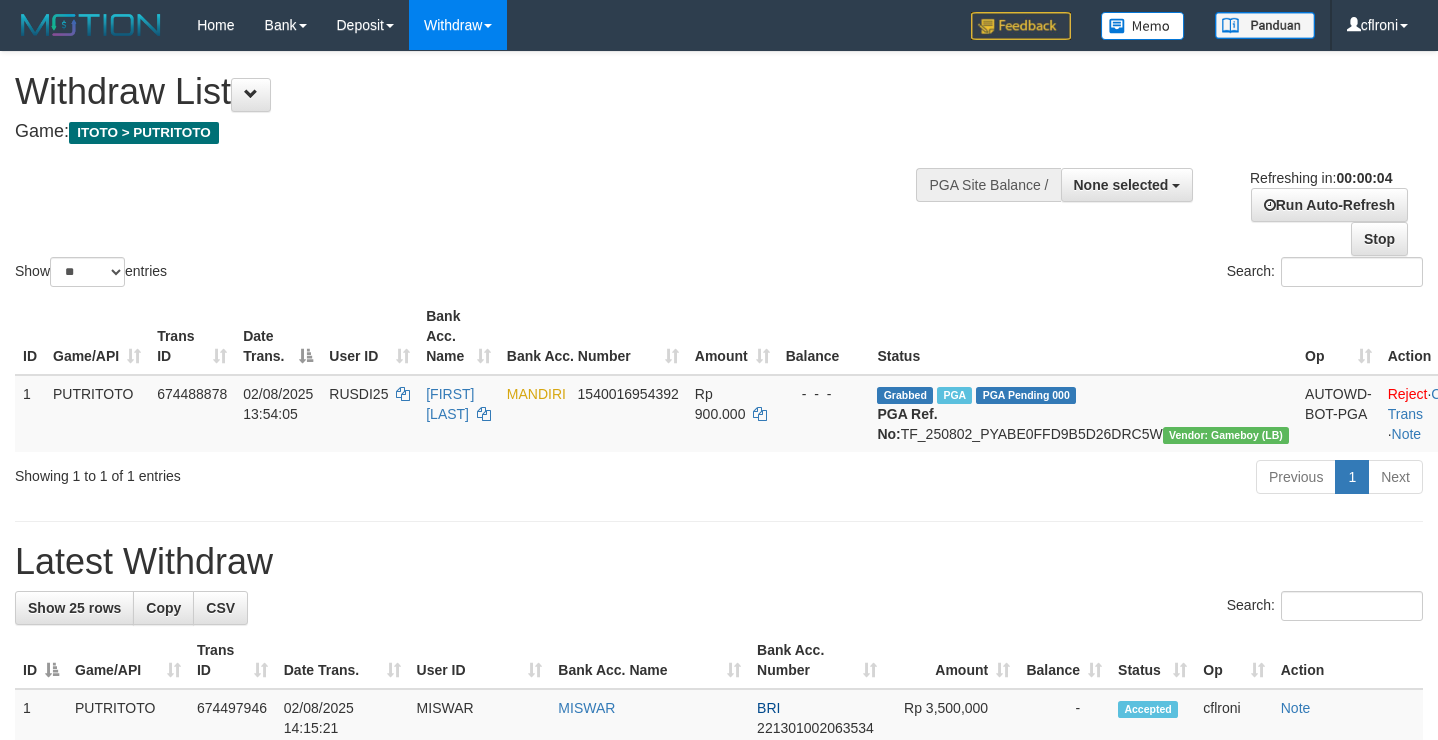 scroll, scrollTop: 0, scrollLeft: 0, axis: both 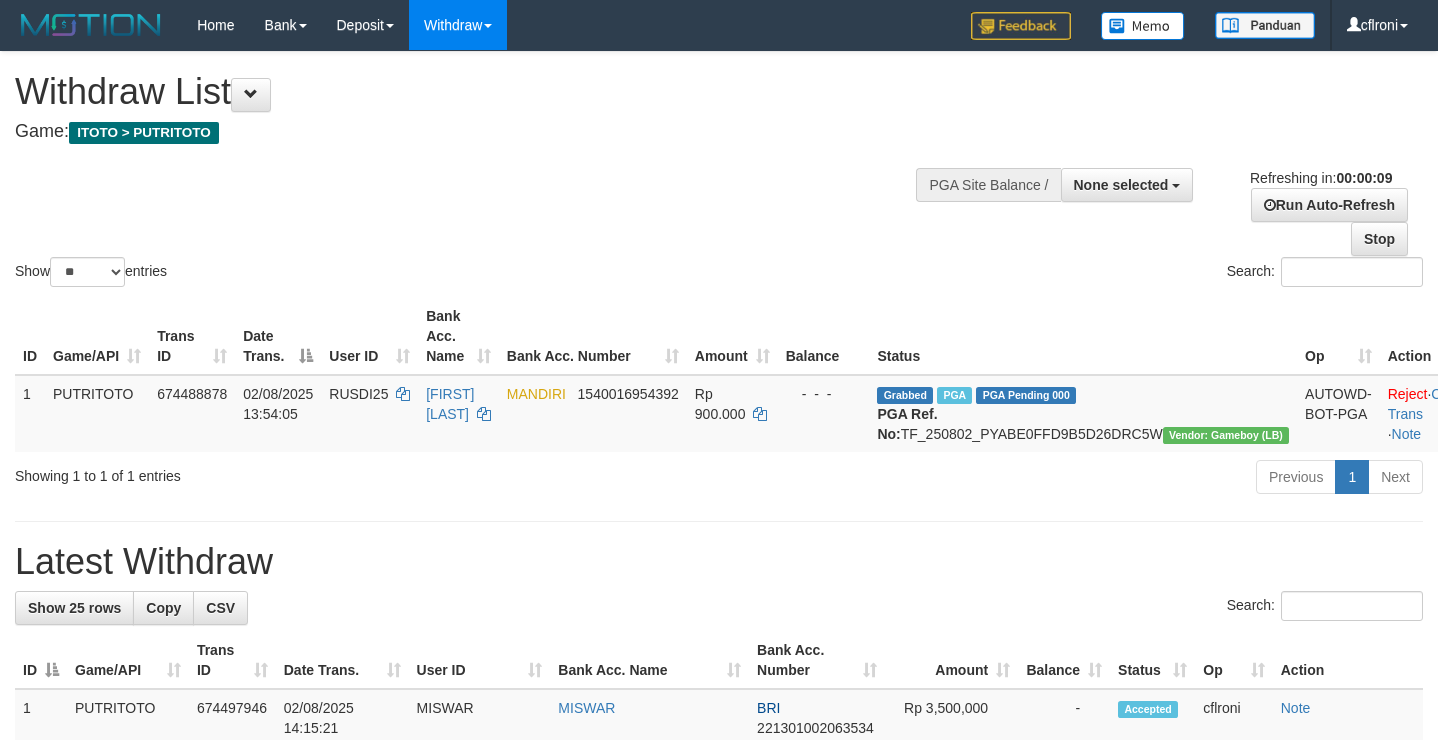select 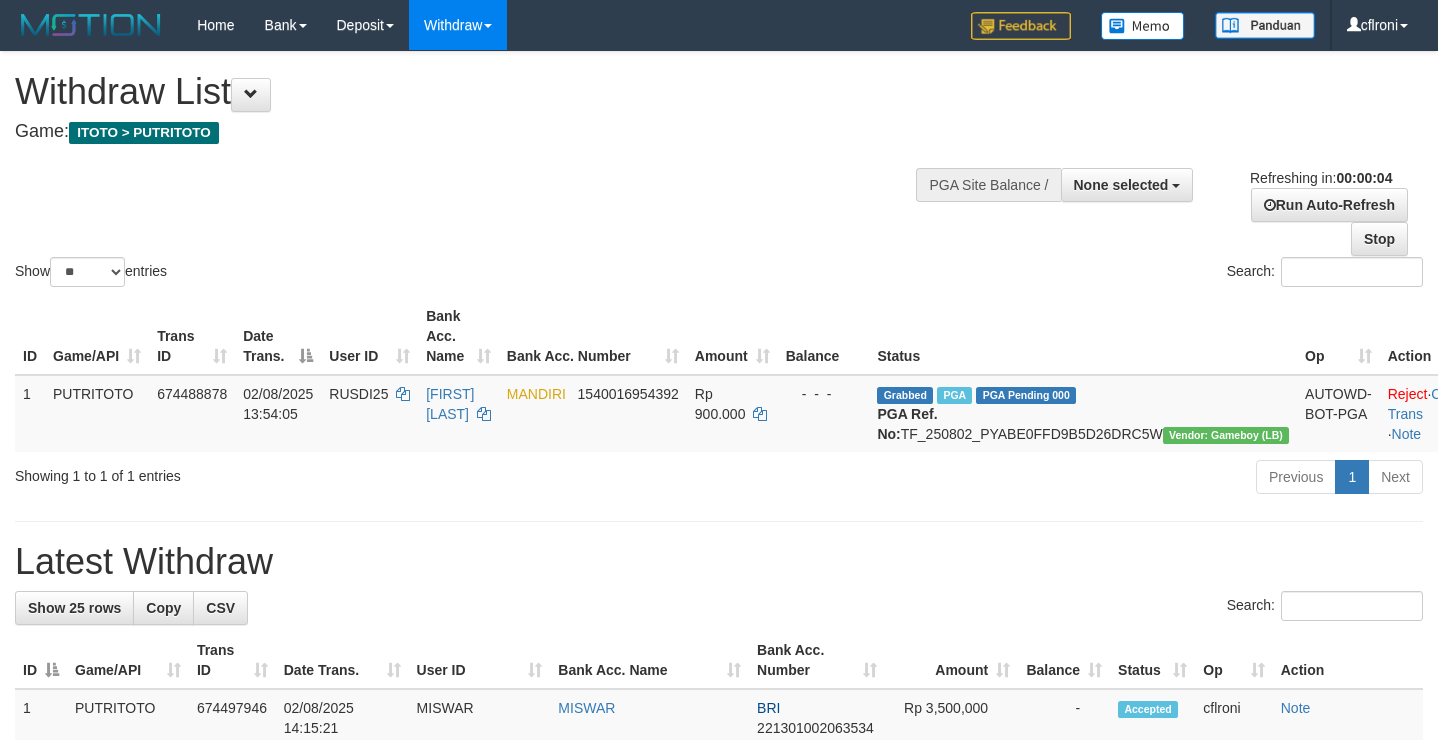 scroll, scrollTop: 0, scrollLeft: 0, axis: both 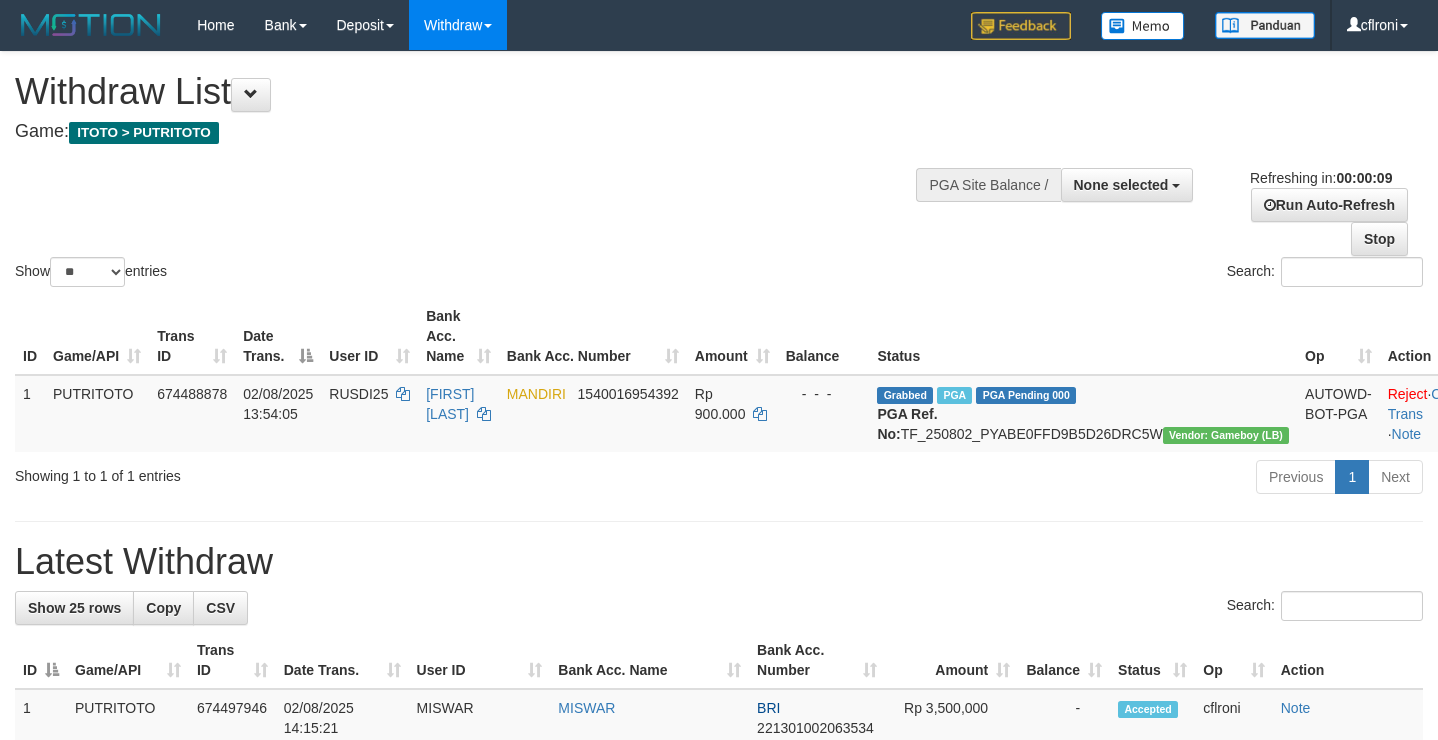 select 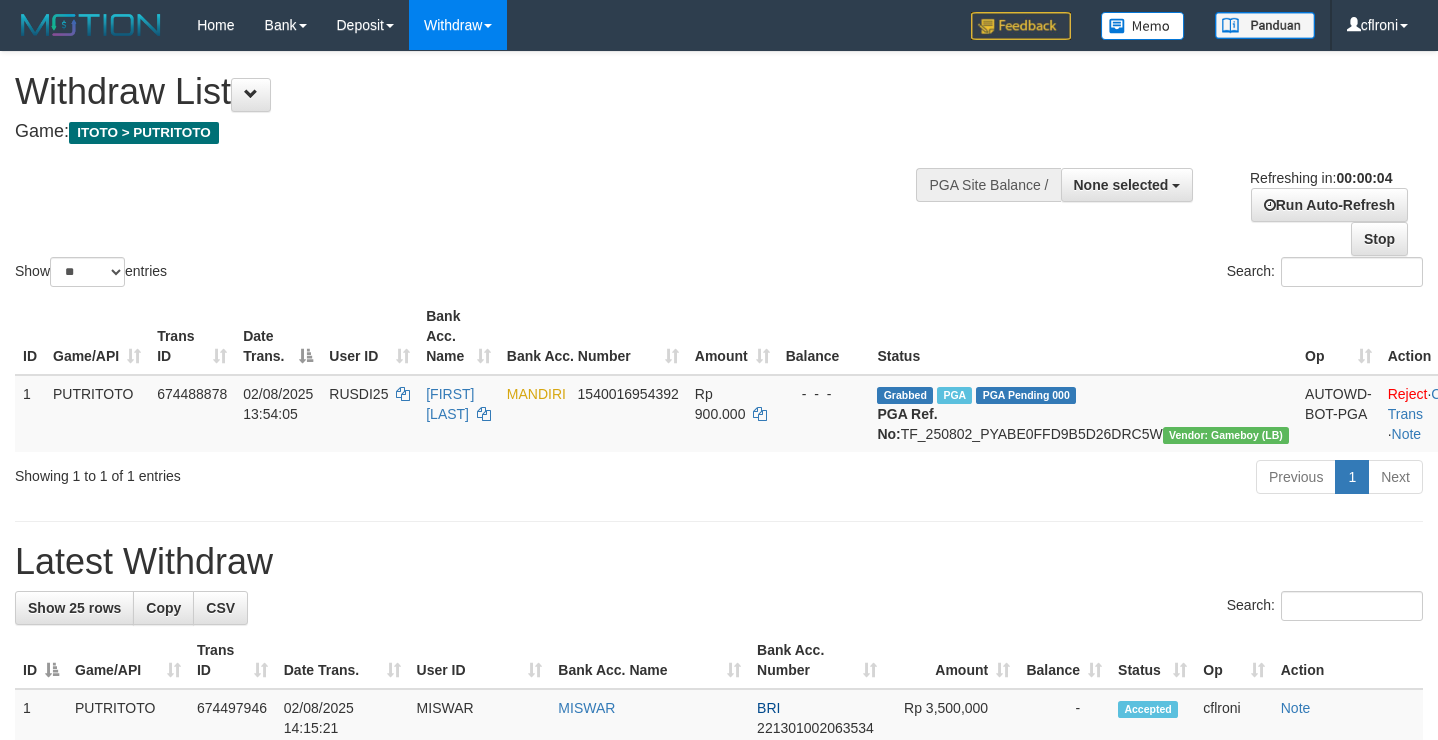scroll, scrollTop: 0, scrollLeft: 0, axis: both 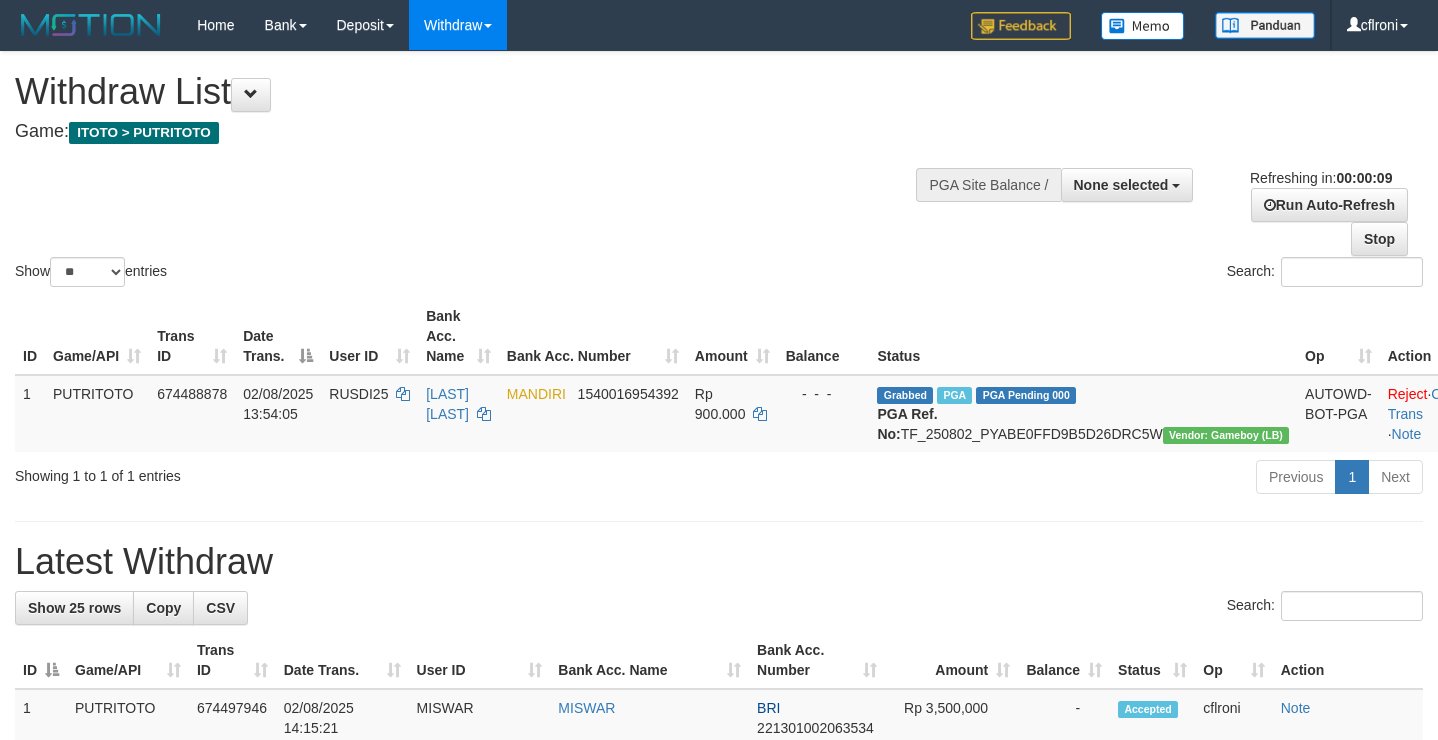 select 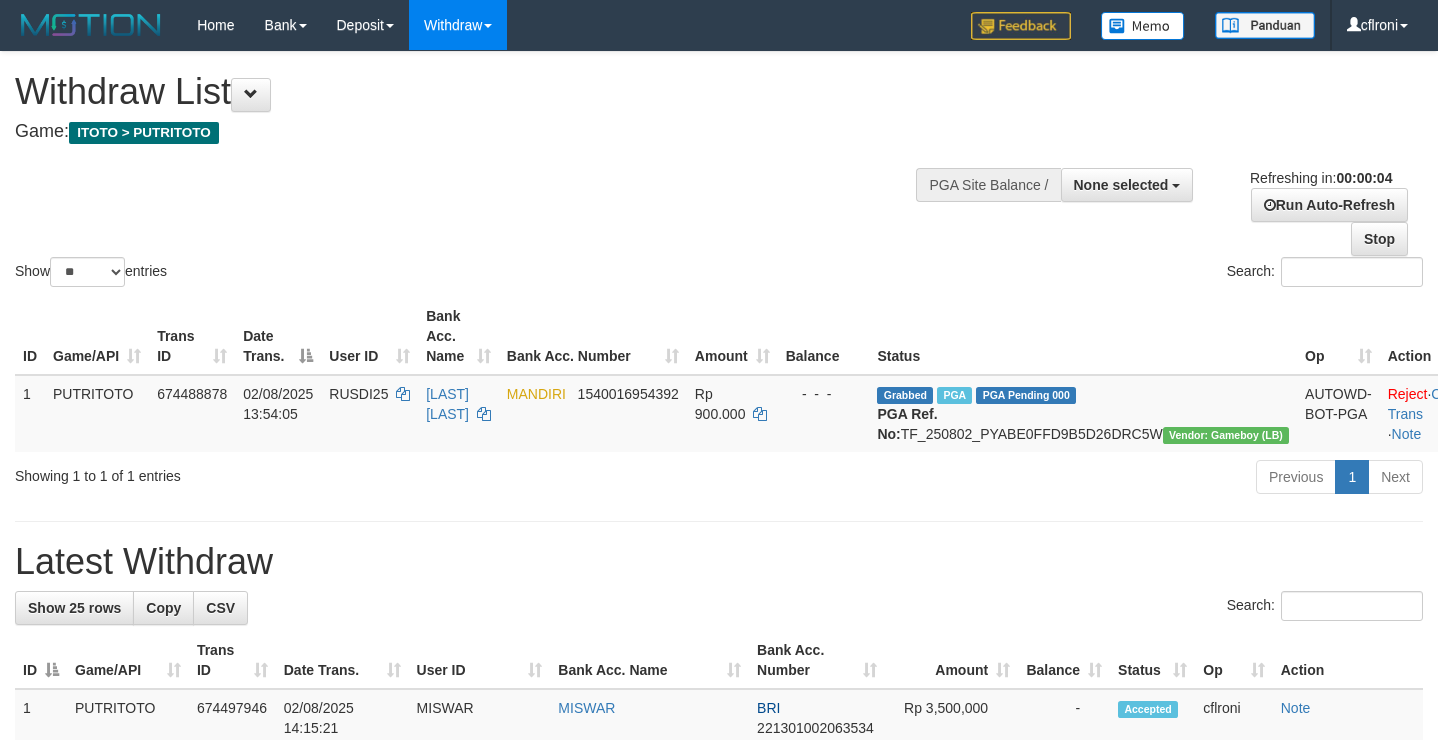 scroll, scrollTop: 0, scrollLeft: 0, axis: both 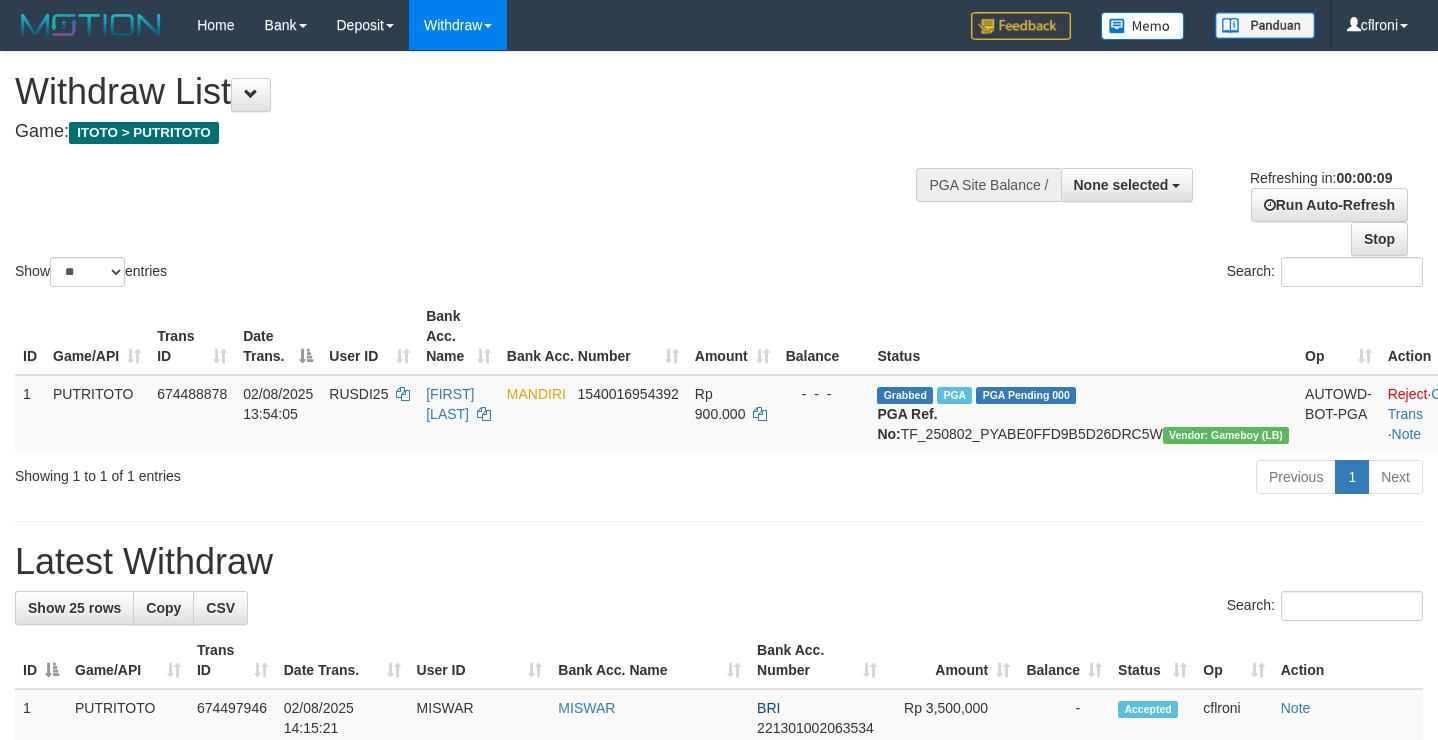 select 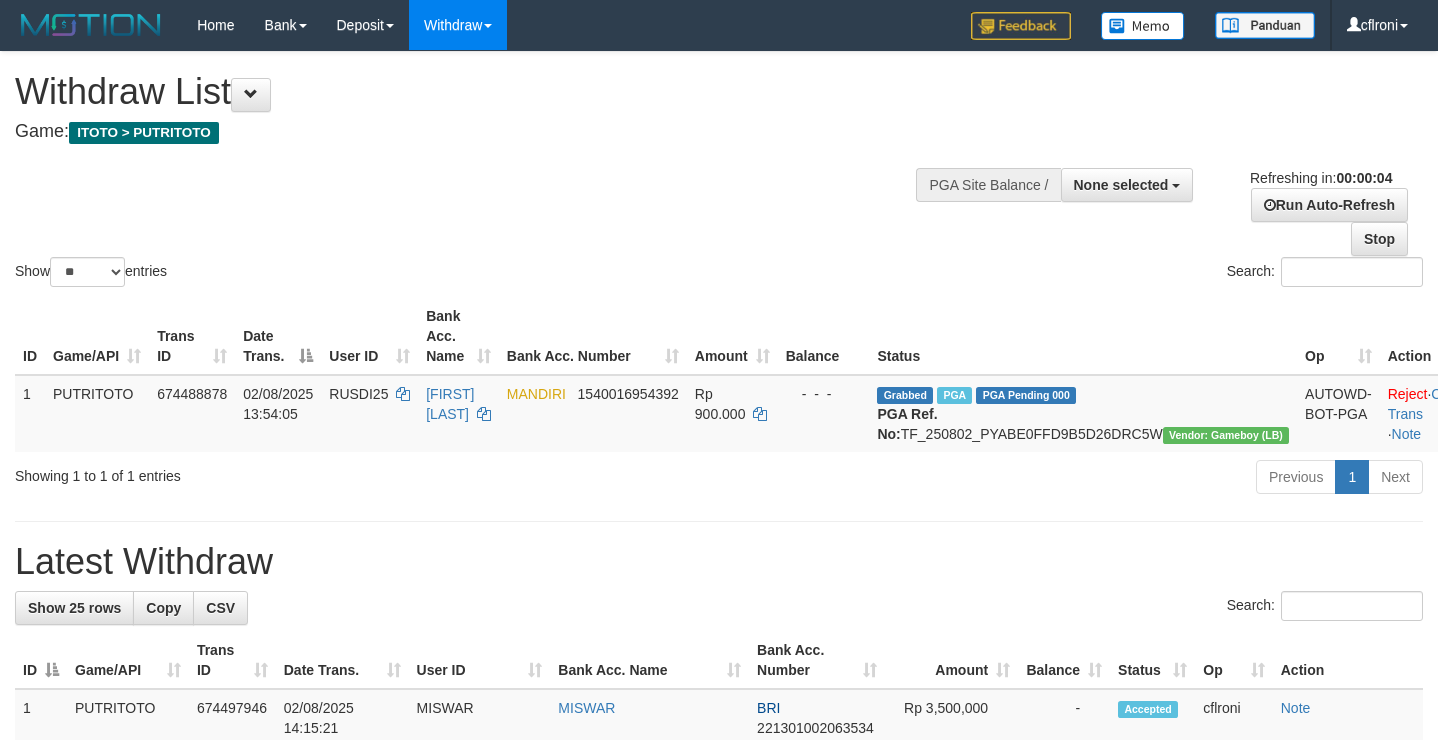scroll, scrollTop: 0, scrollLeft: 0, axis: both 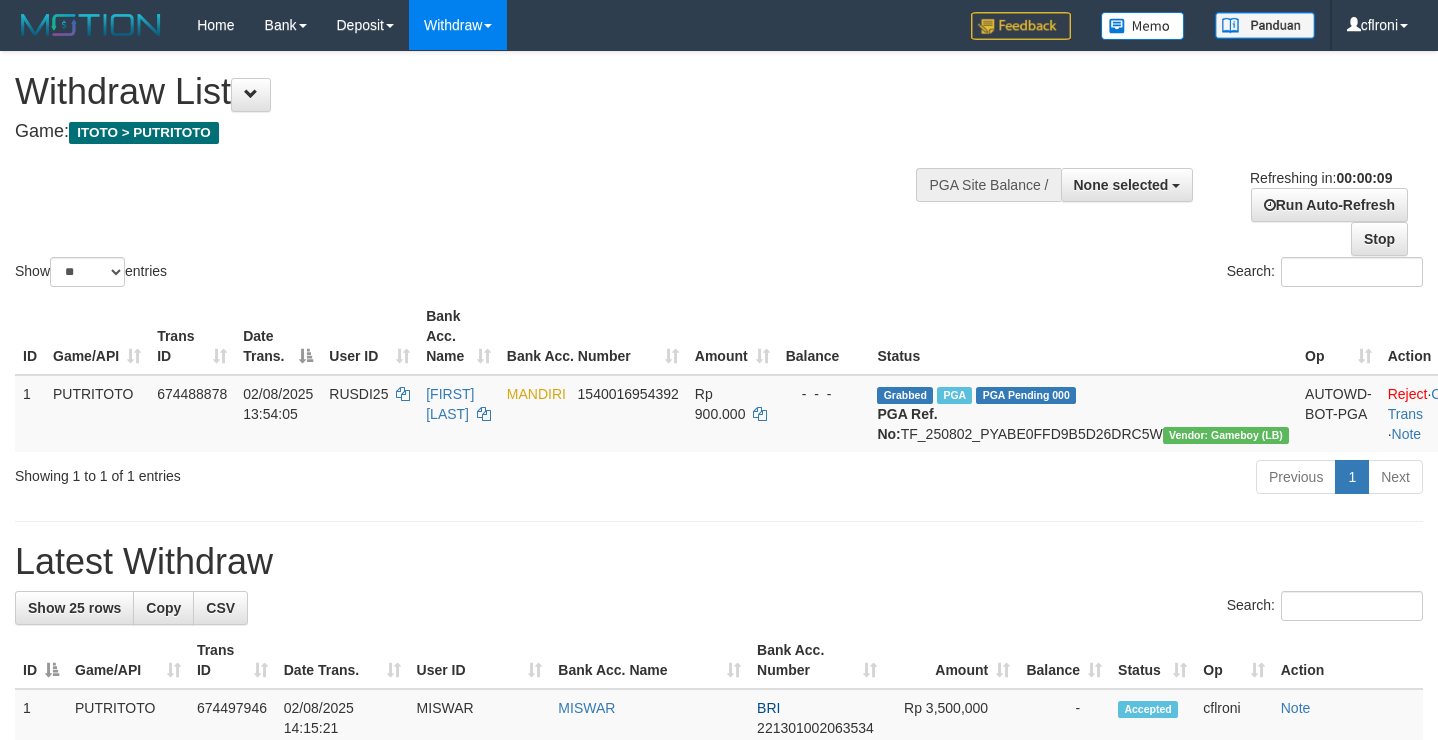 select 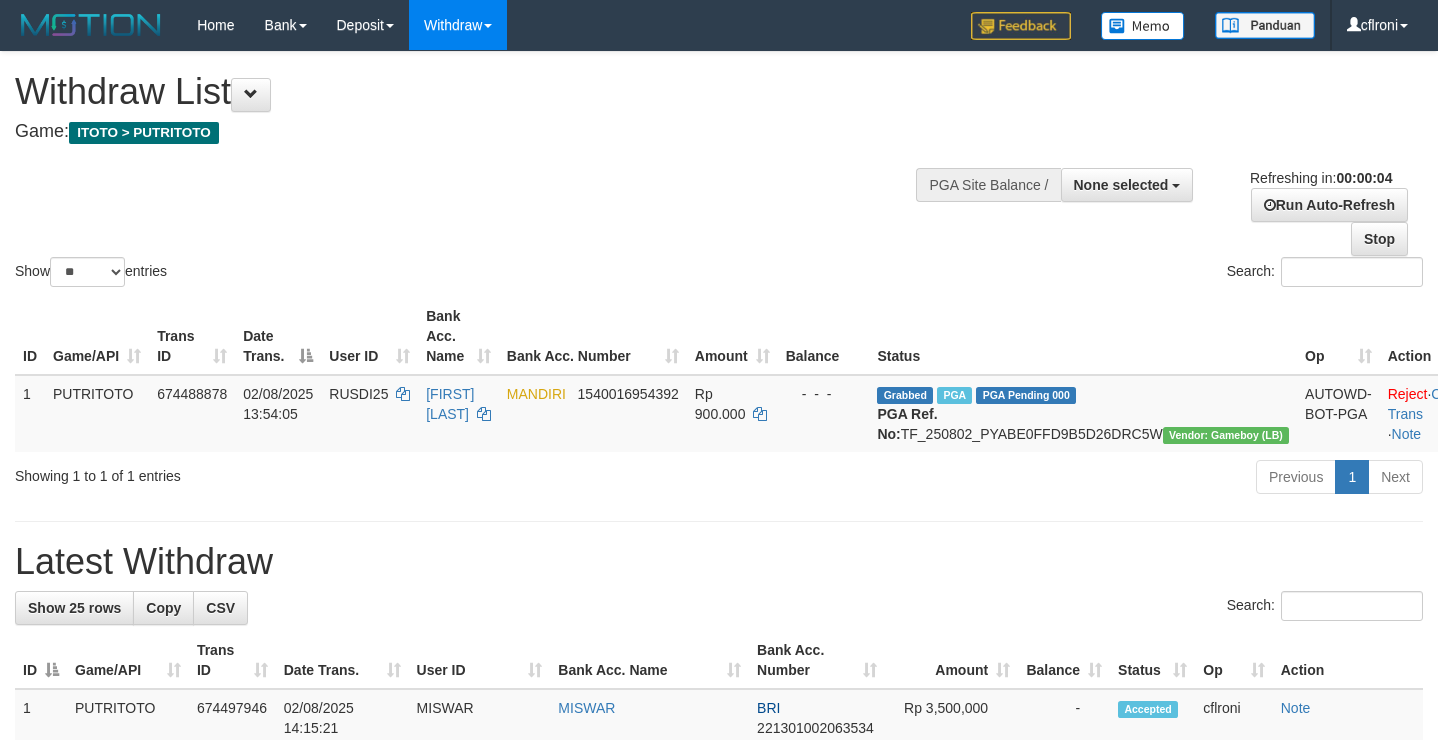 scroll, scrollTop: 0, scrollLeft: 0, axis: both 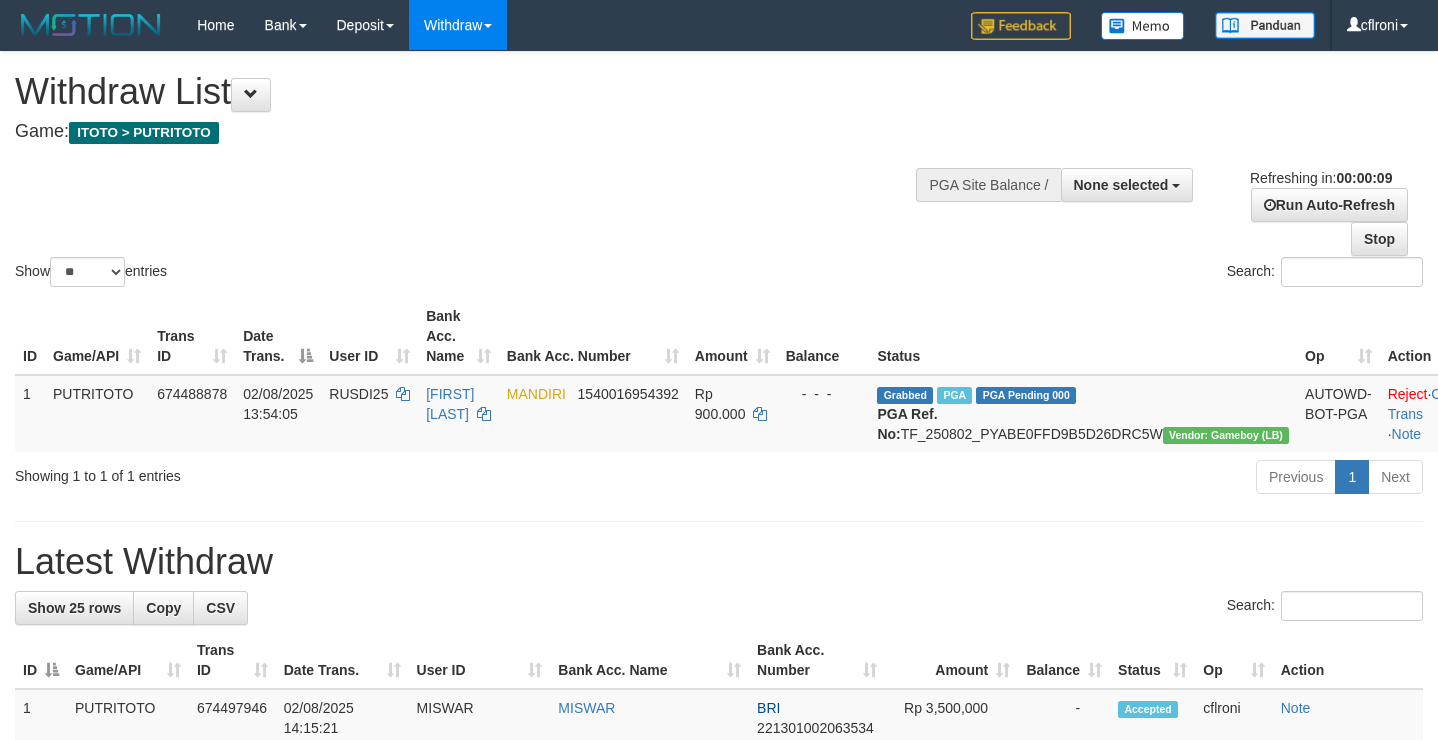 select 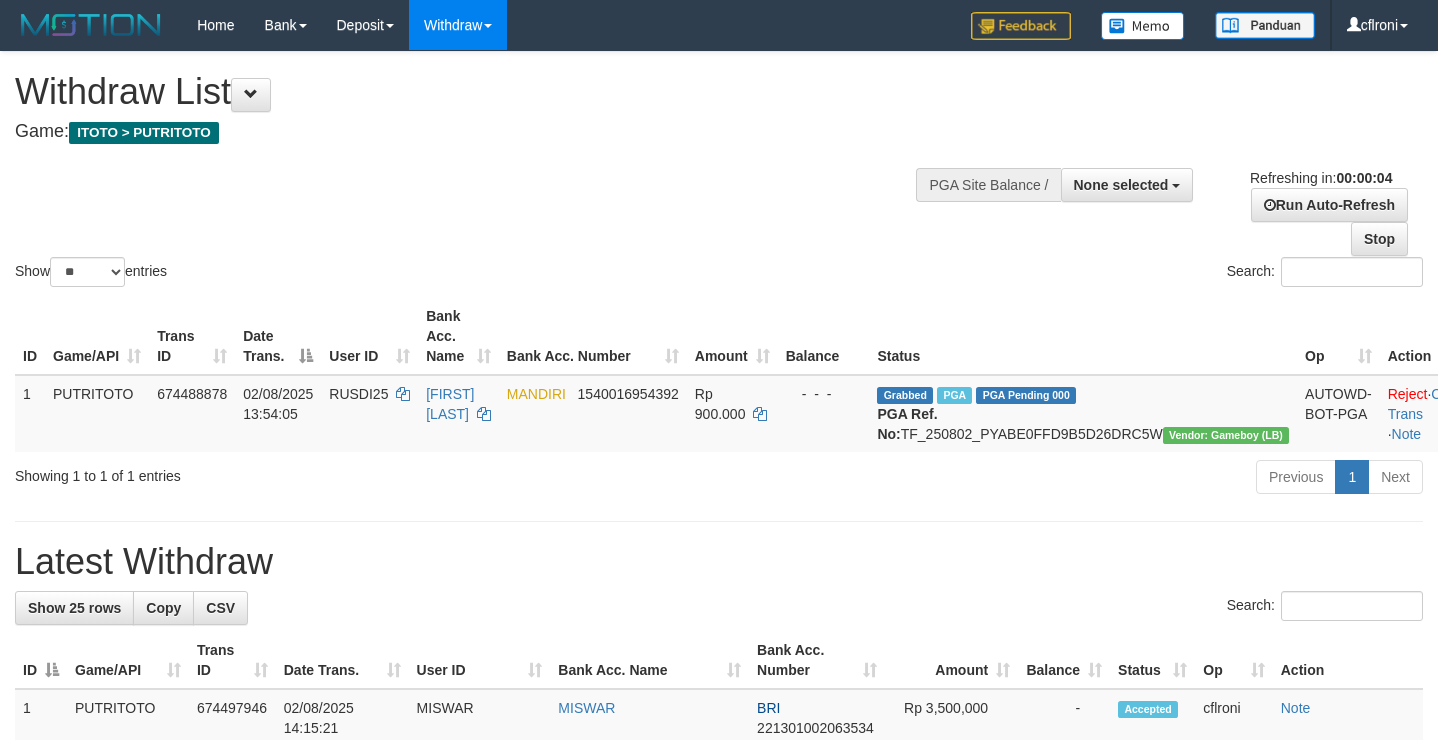 scroll, scrollTop: 0, scrollLeft: 0, axis: both 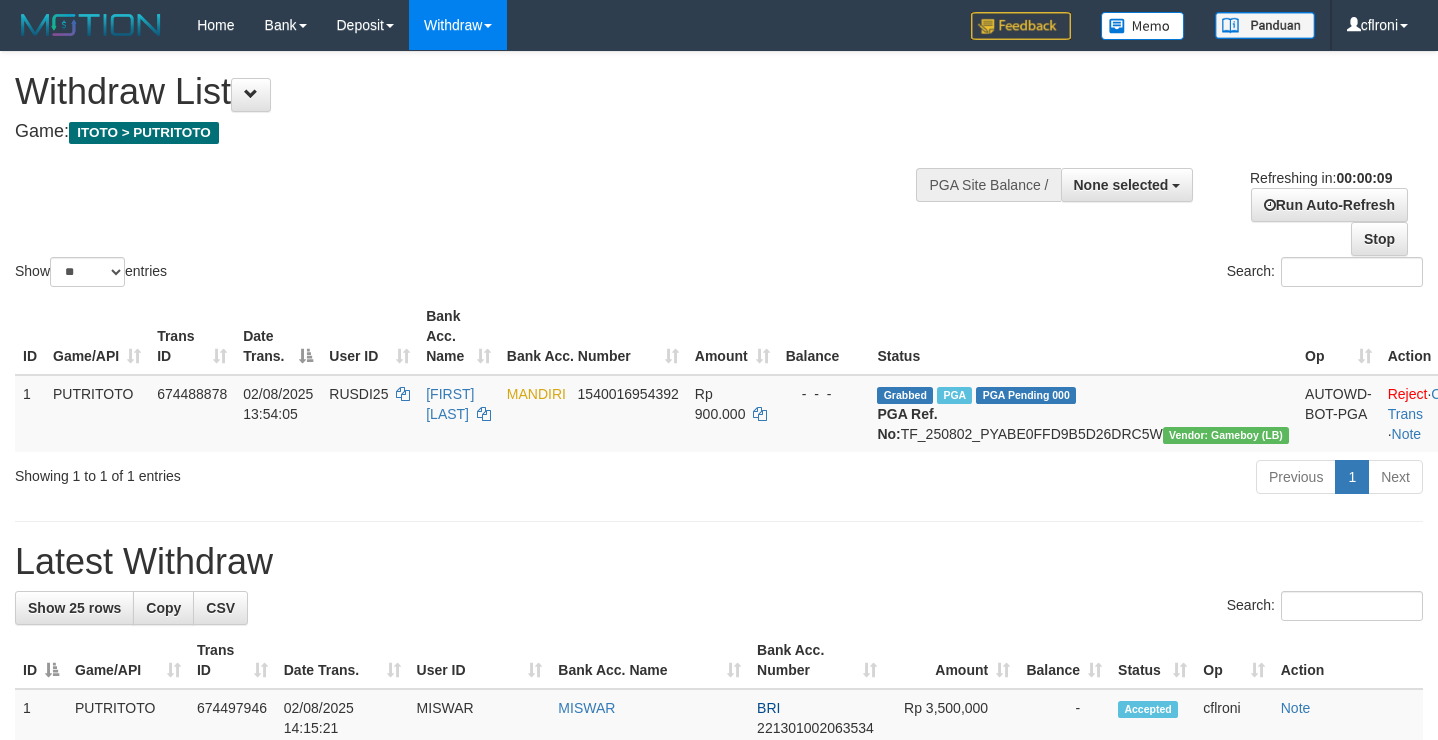 select 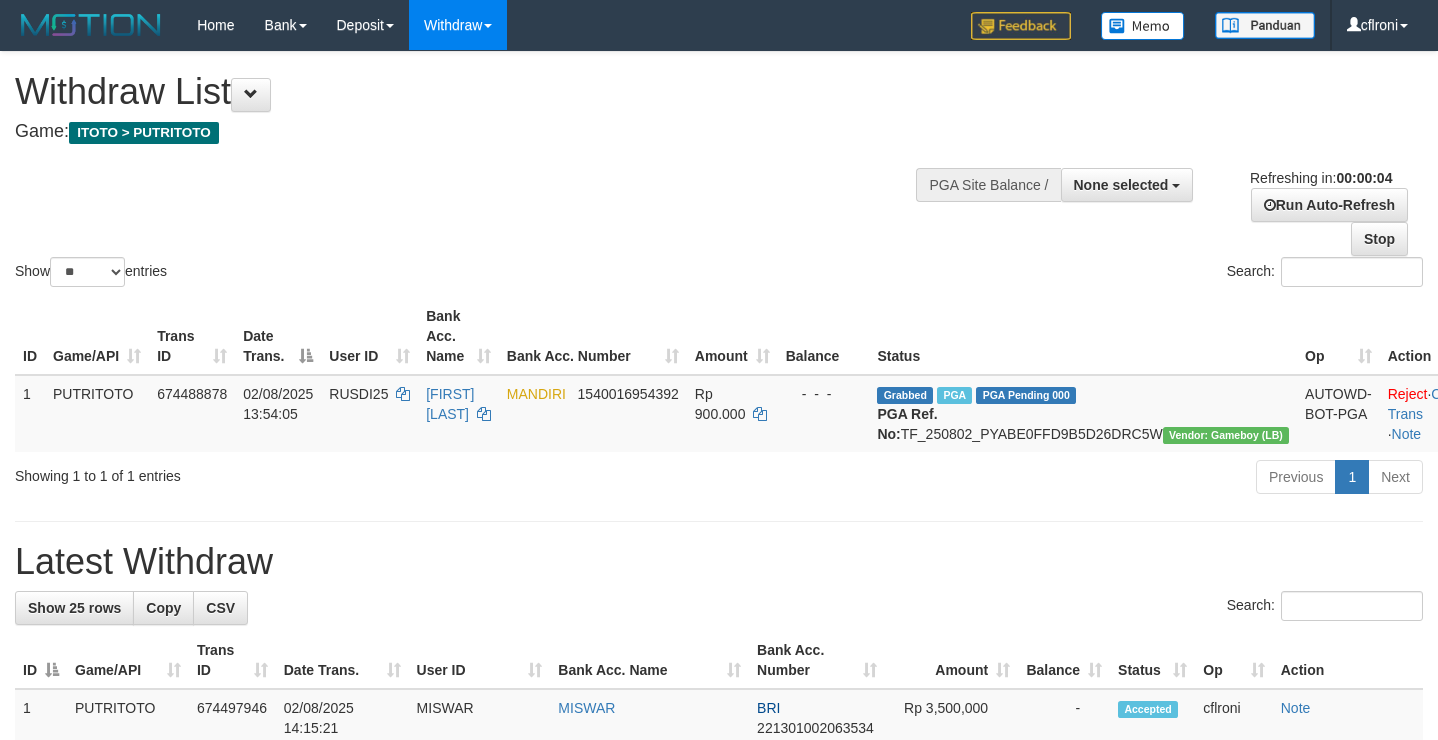 scroll, scrollTop: 0, scrollLeft: 0, axis: both 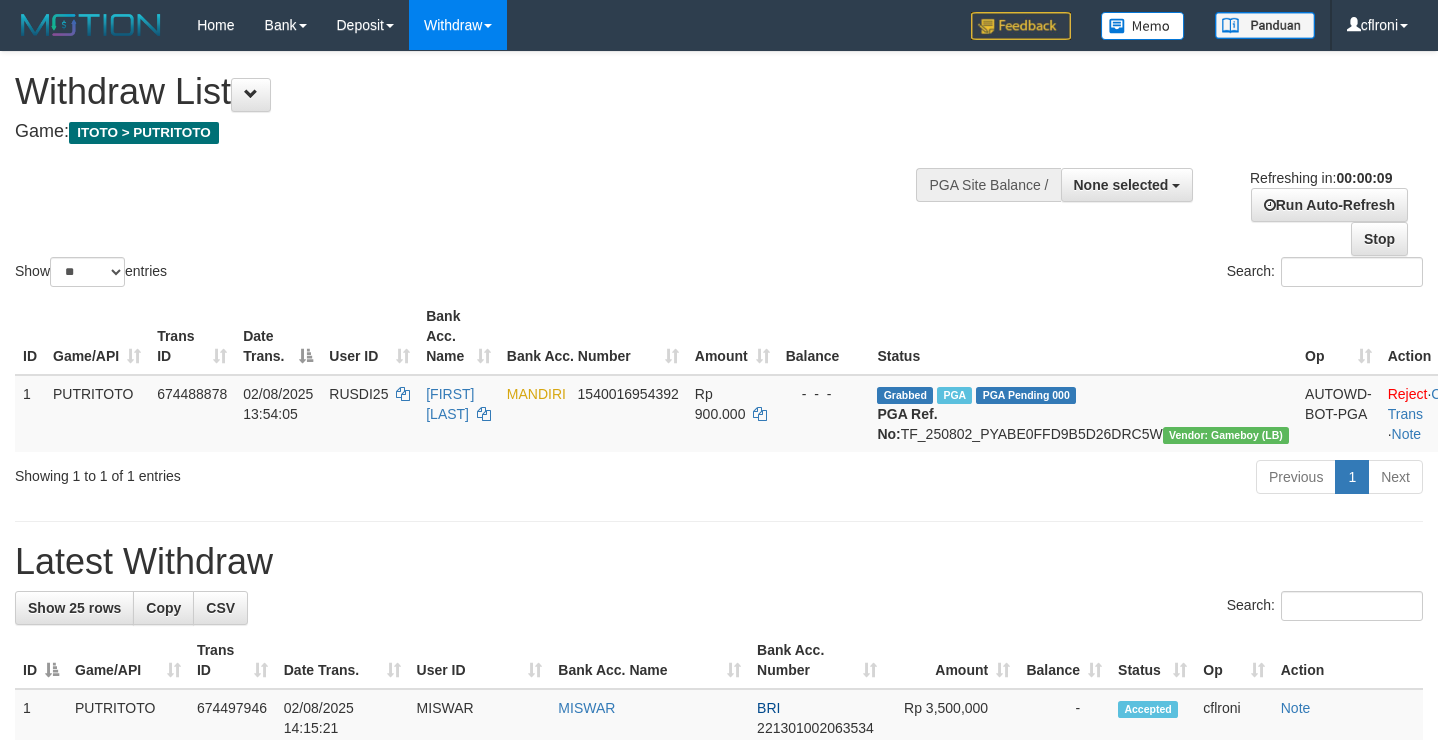 select 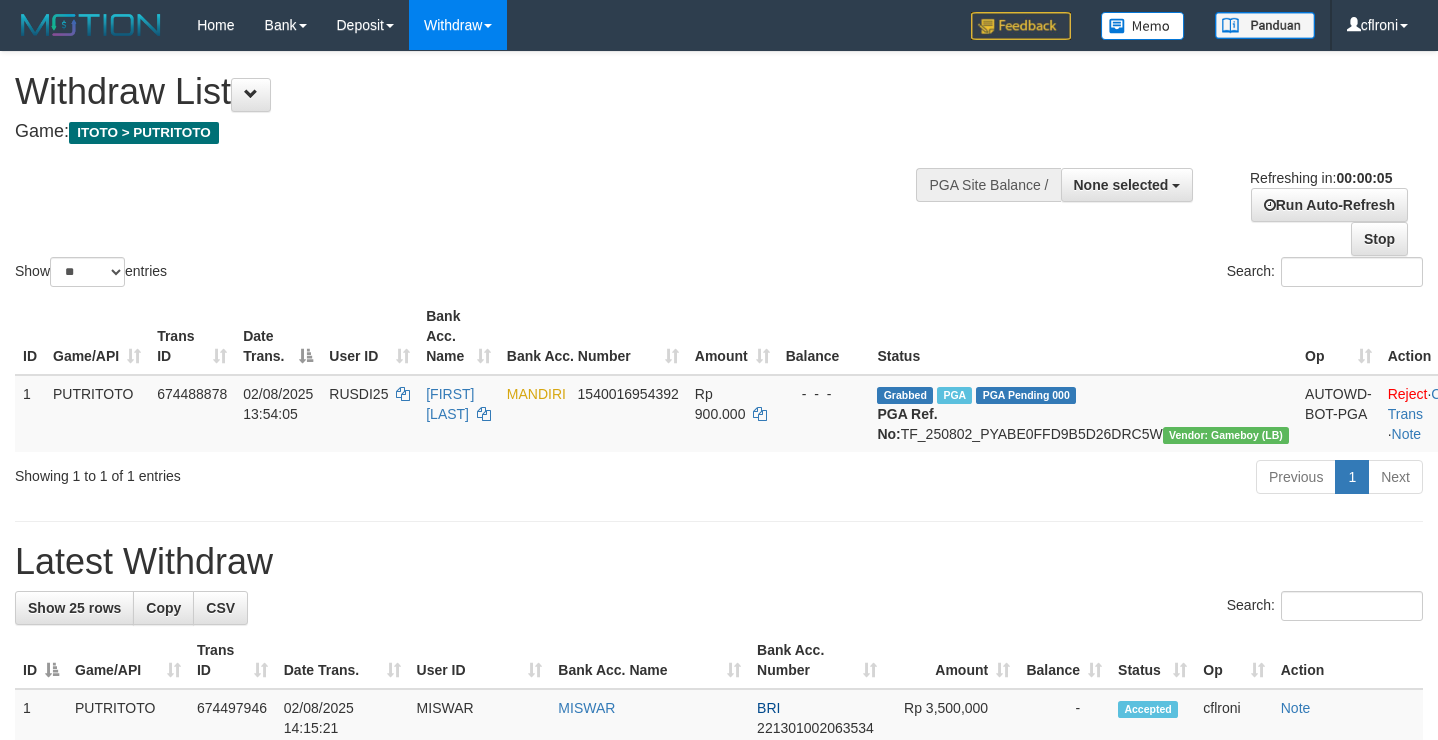 scroll, scrollTop: 0, scrollLeft: 0, axis: both 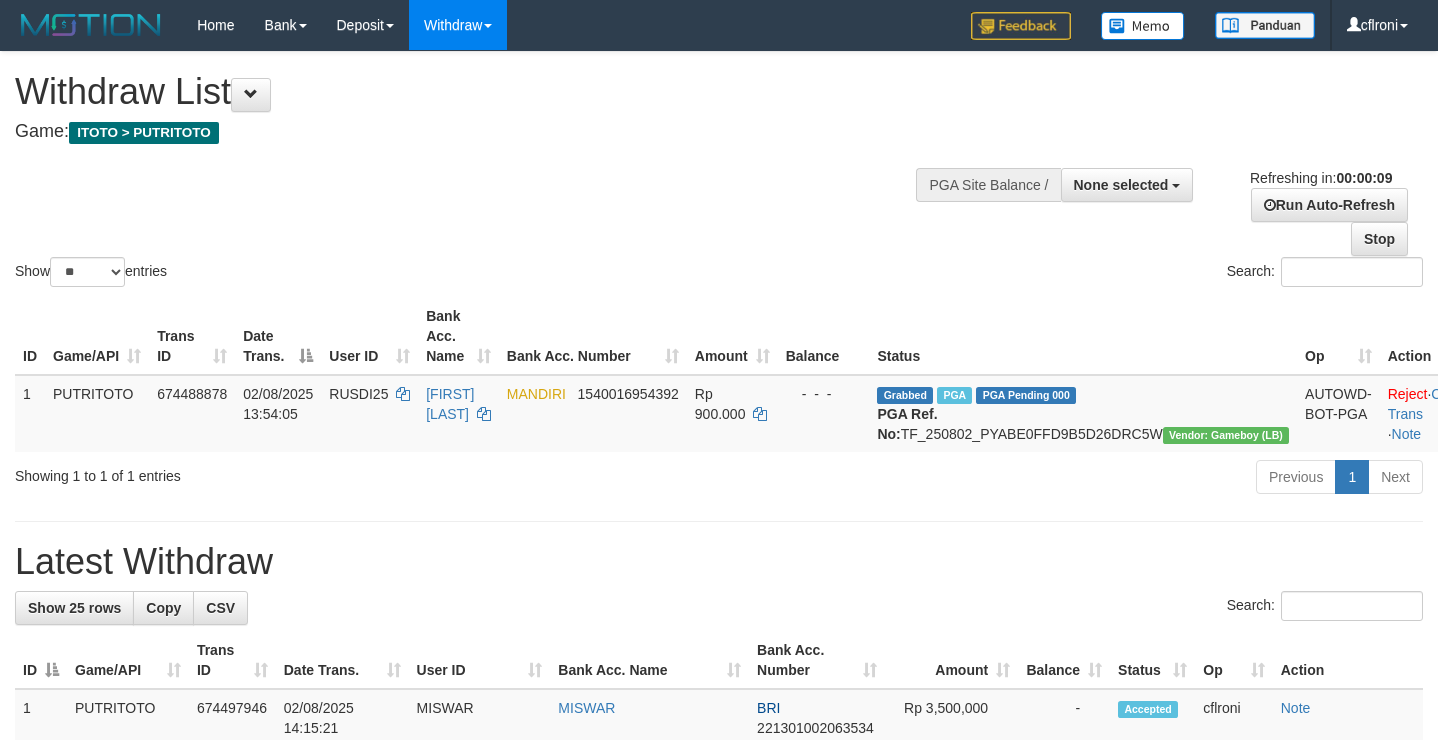 select 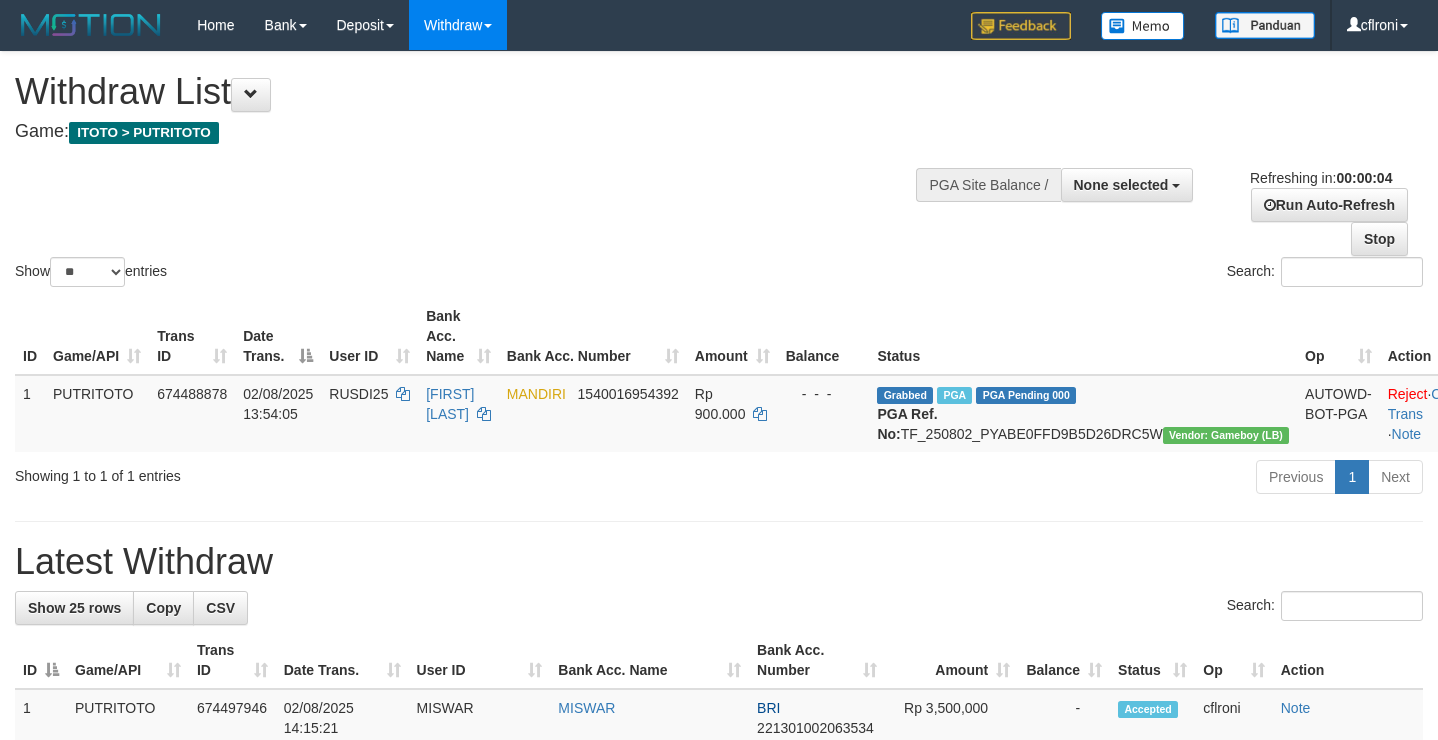 scroll, scrollTop: 0, scrollLeft: 0, axis: both 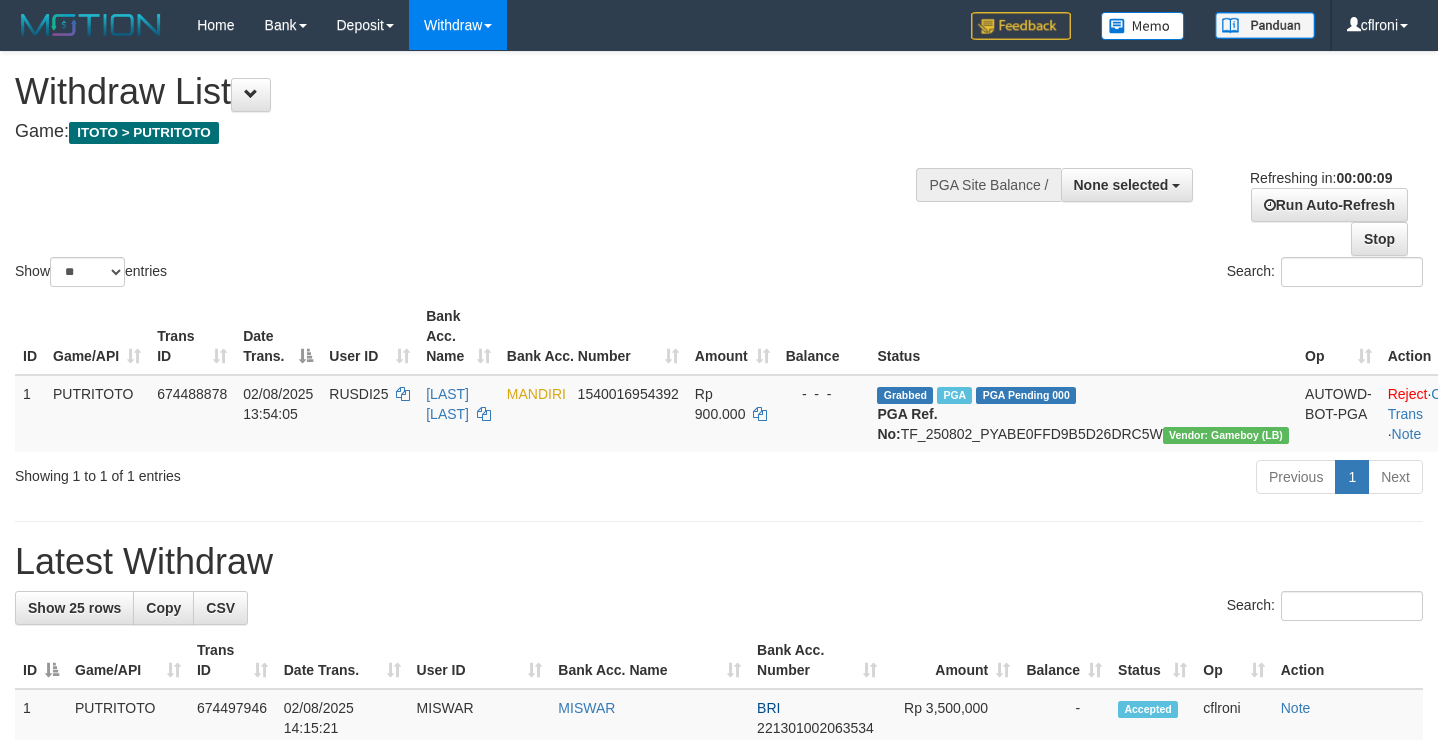 select 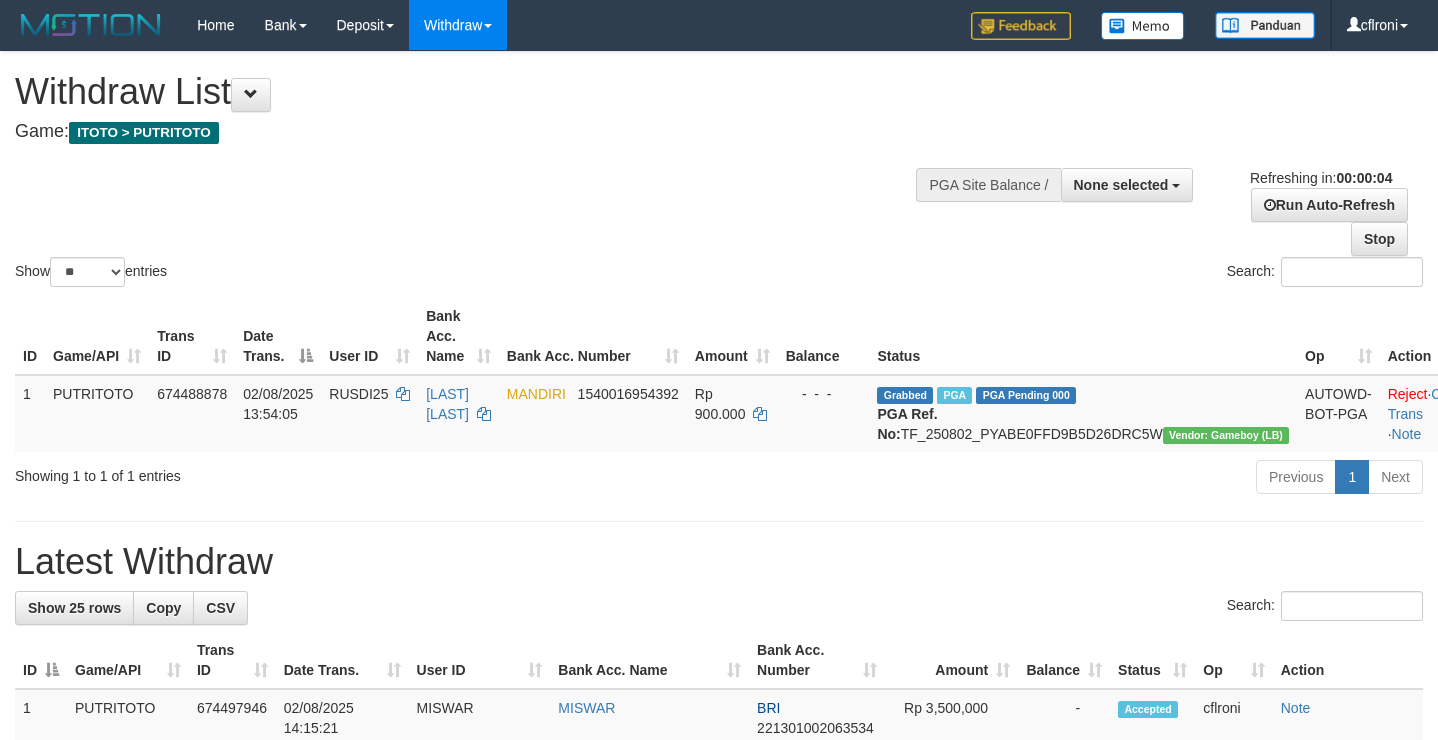 scroll, scrollTop: 0, scrollLeft: 0, axis: both 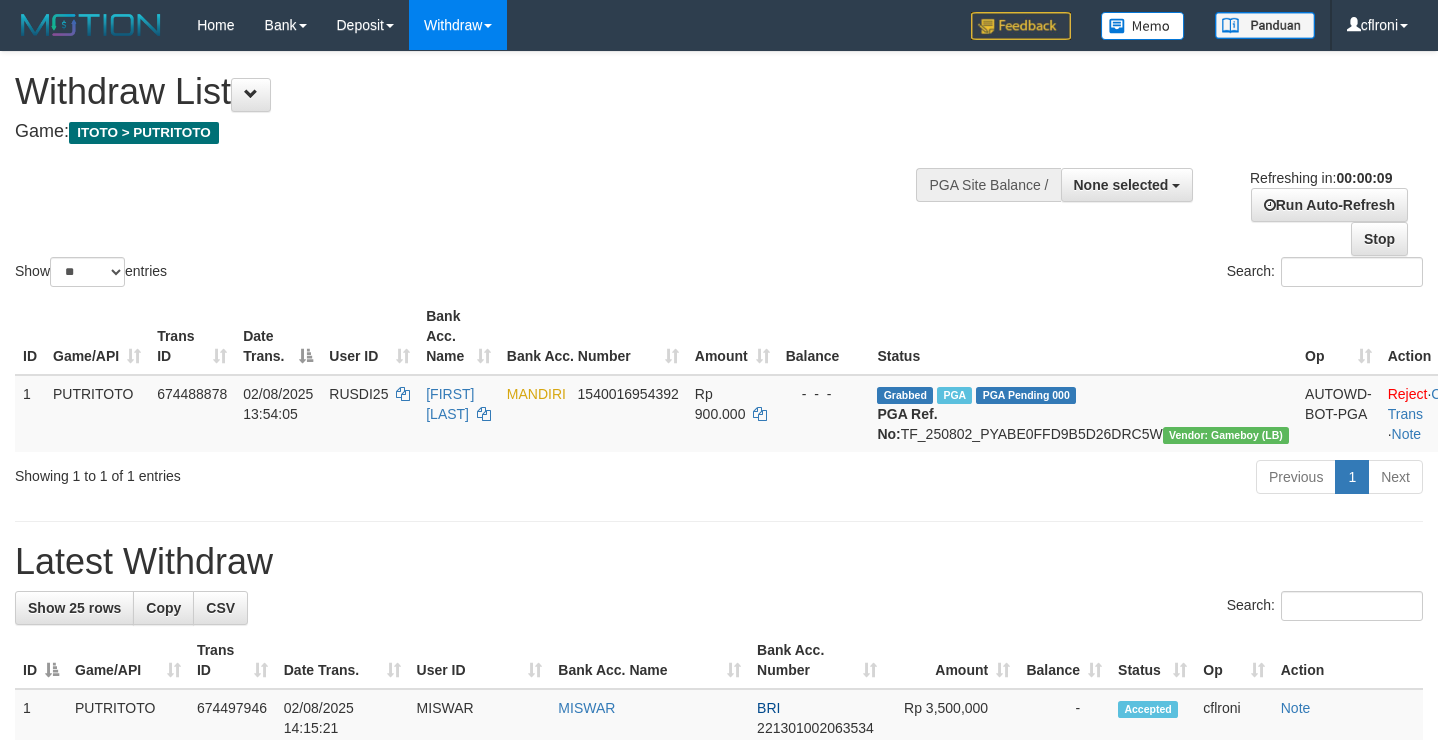 select 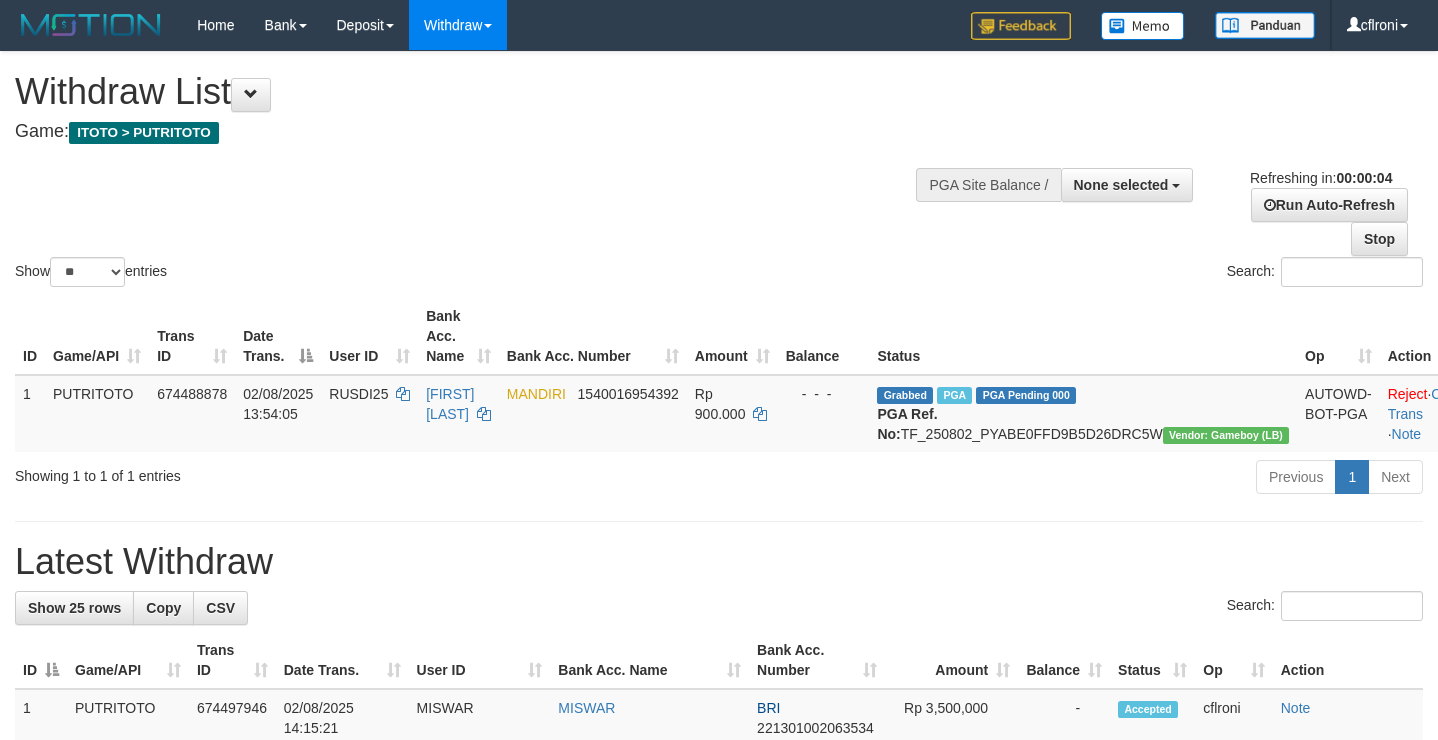 scroll, scrollTop: 0, scrollLeft: 0, axis: both 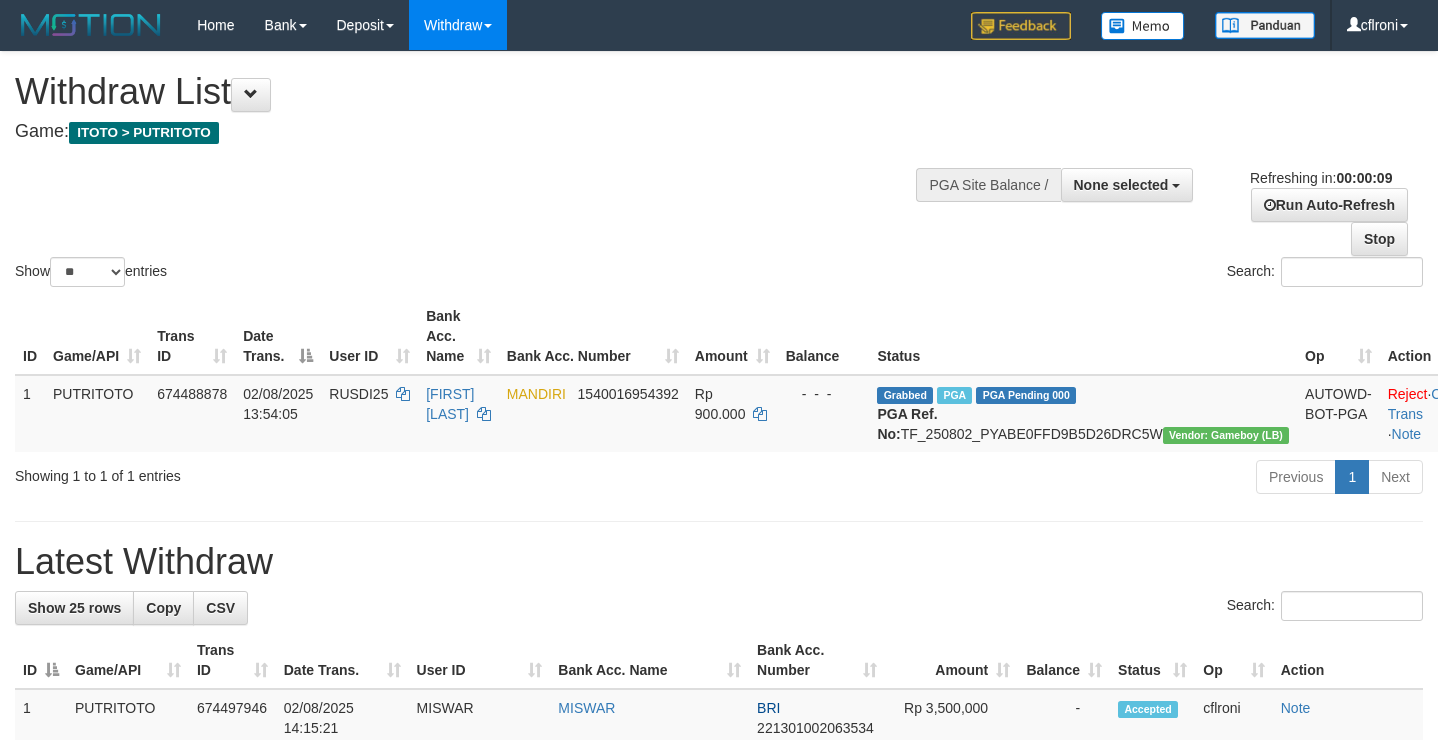 select 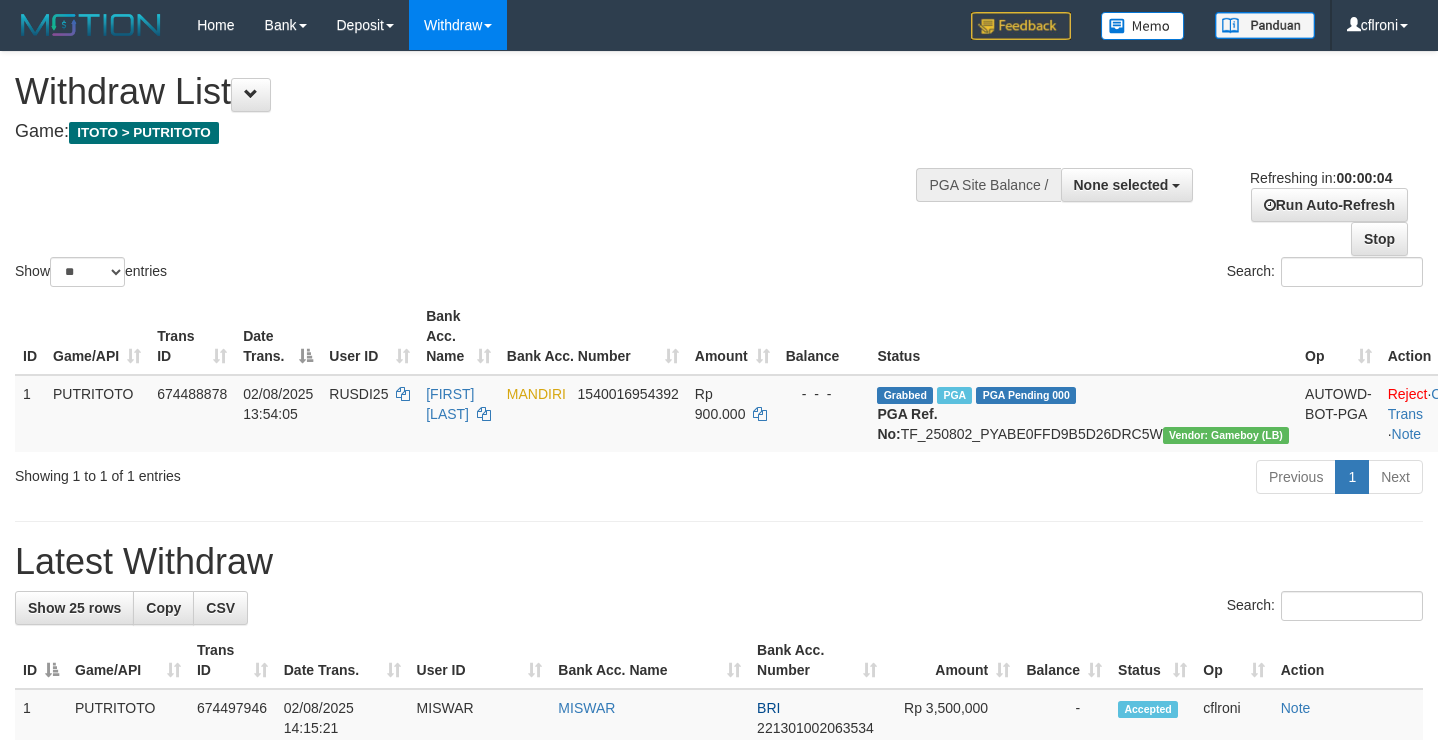 scroll, scrollTop: 0, scrollLeft: 0, axis: both 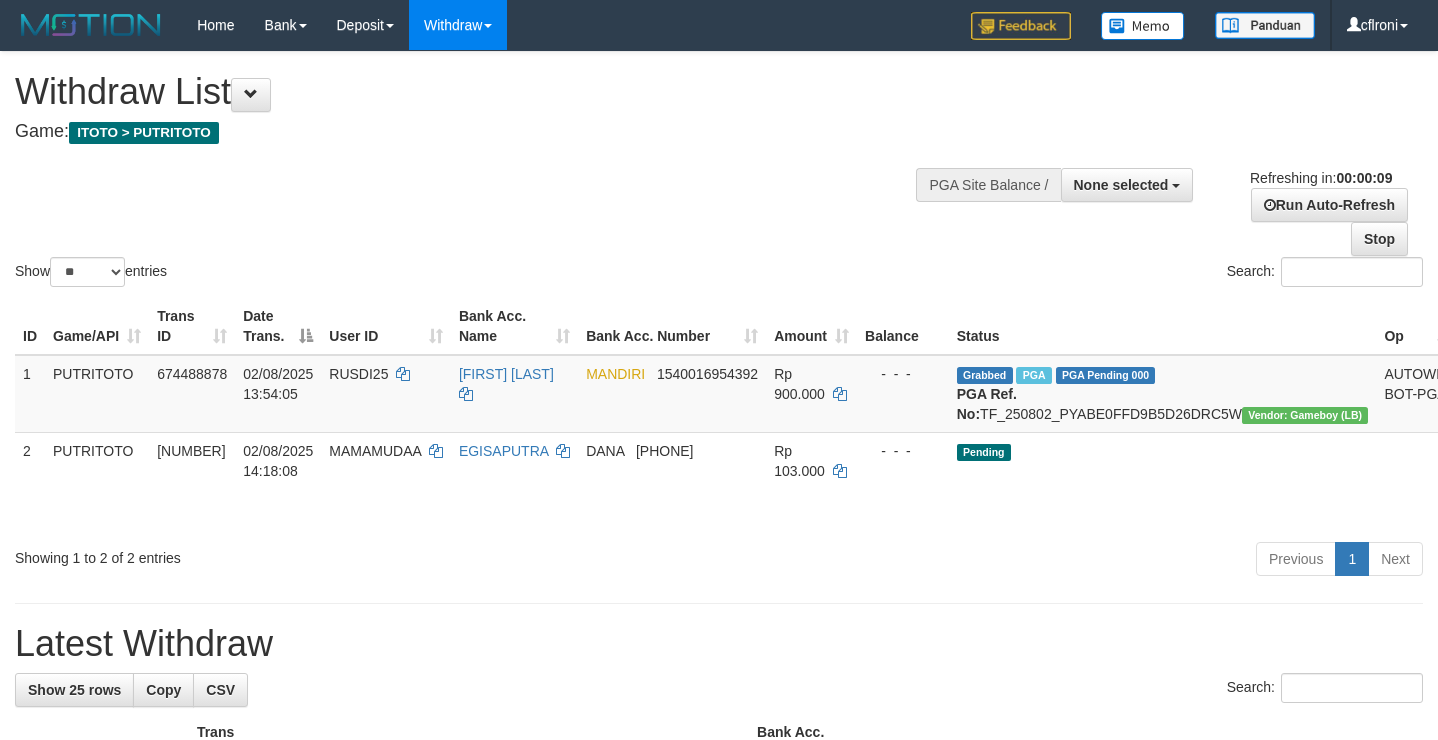select 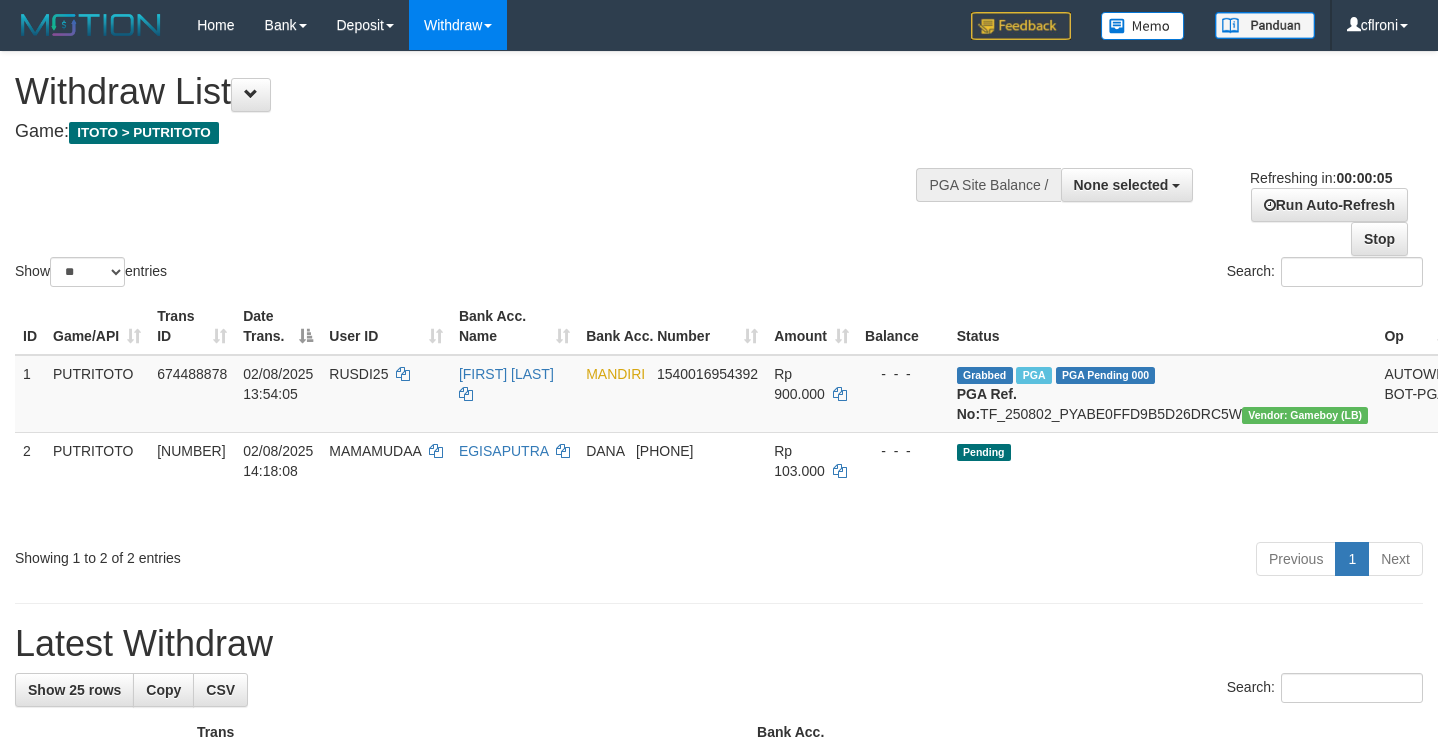 scroll, scrollTop: 0, scrollLeft: 0, axis: both 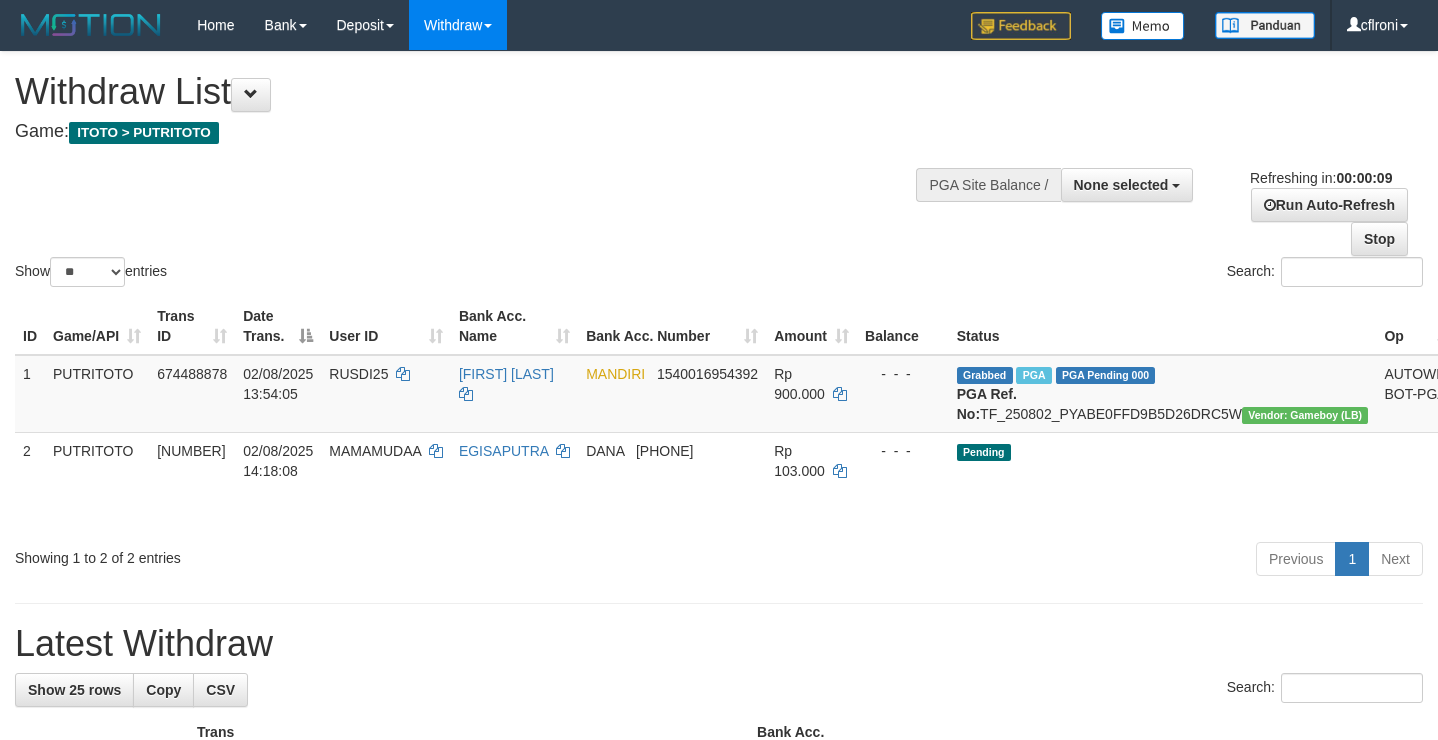 select 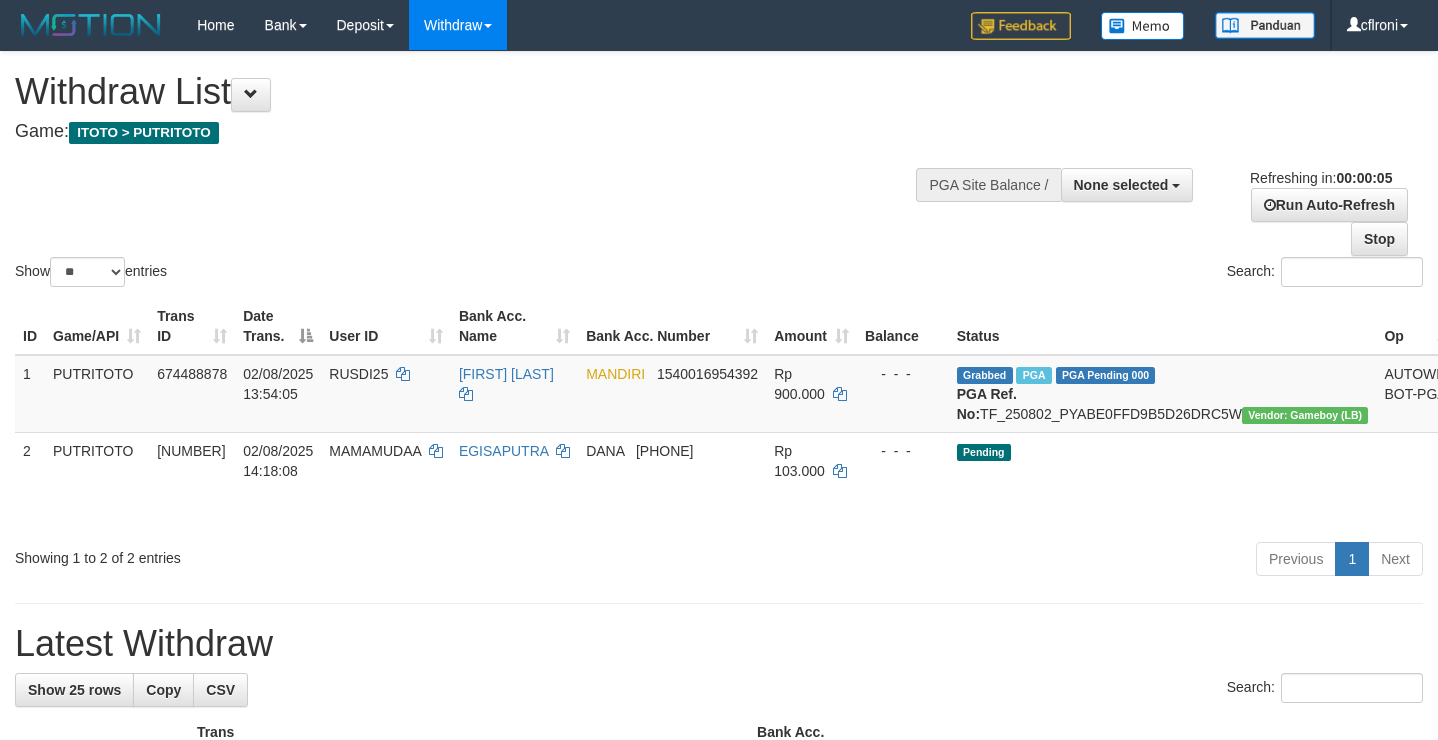 scroll, scrollTop: 0, scrollLeft: 0, axis: both 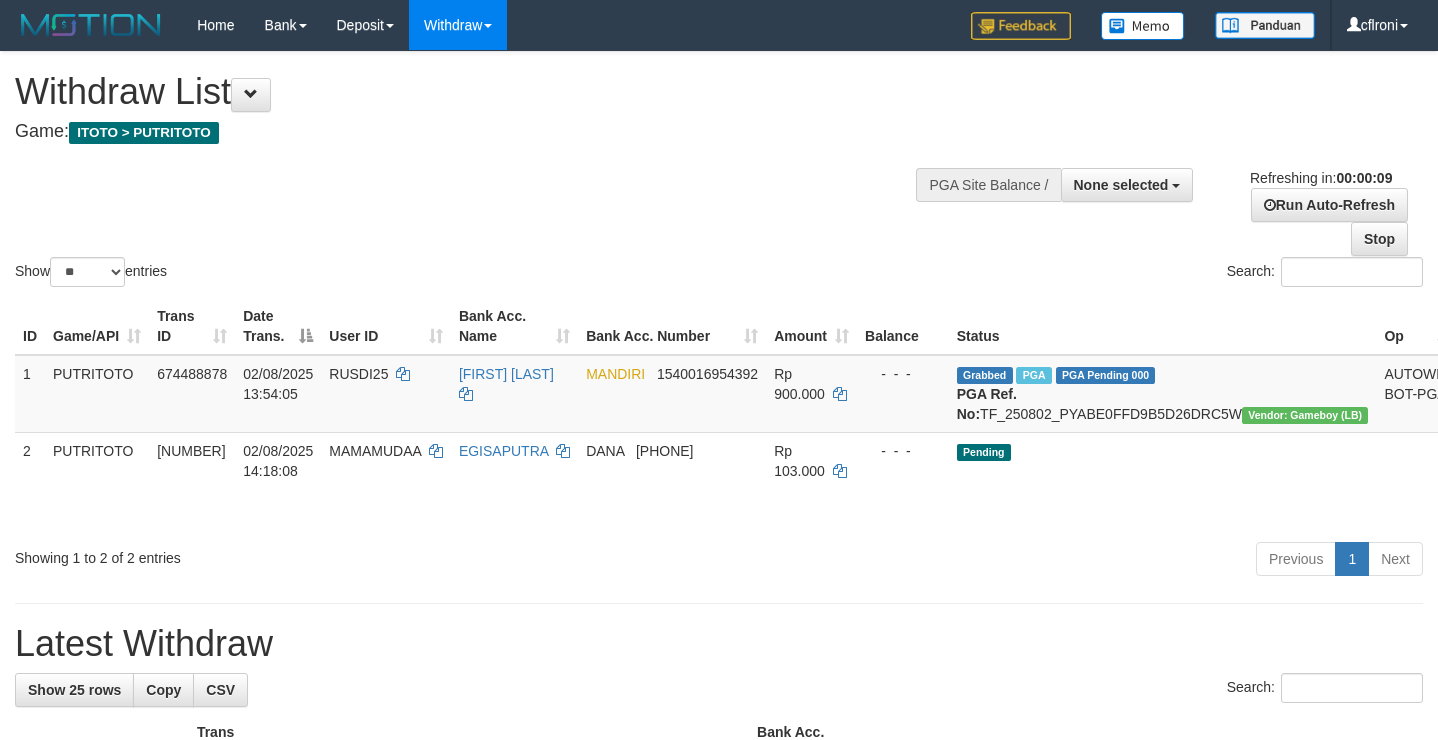 select 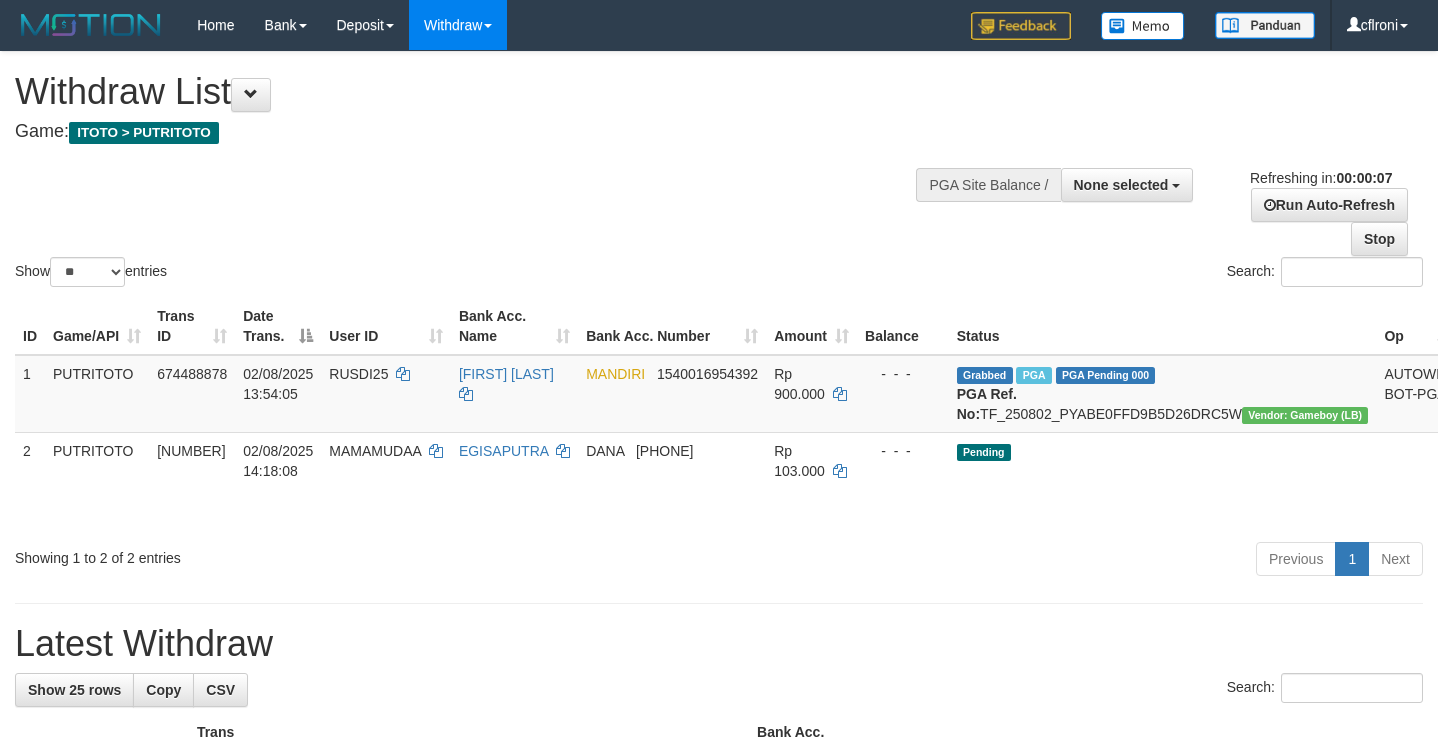 scroll, scrollTop: 0, scrollLeft: 0, axis: both 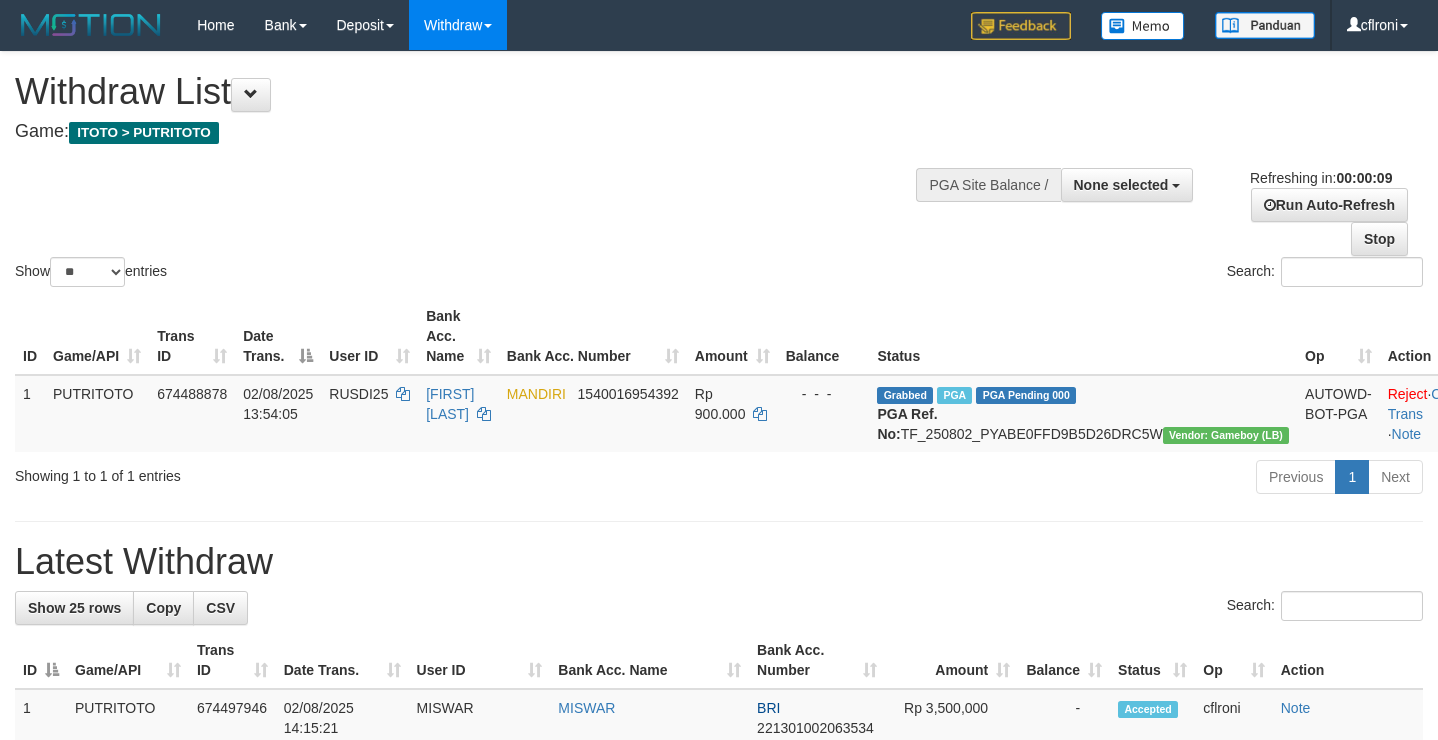 select 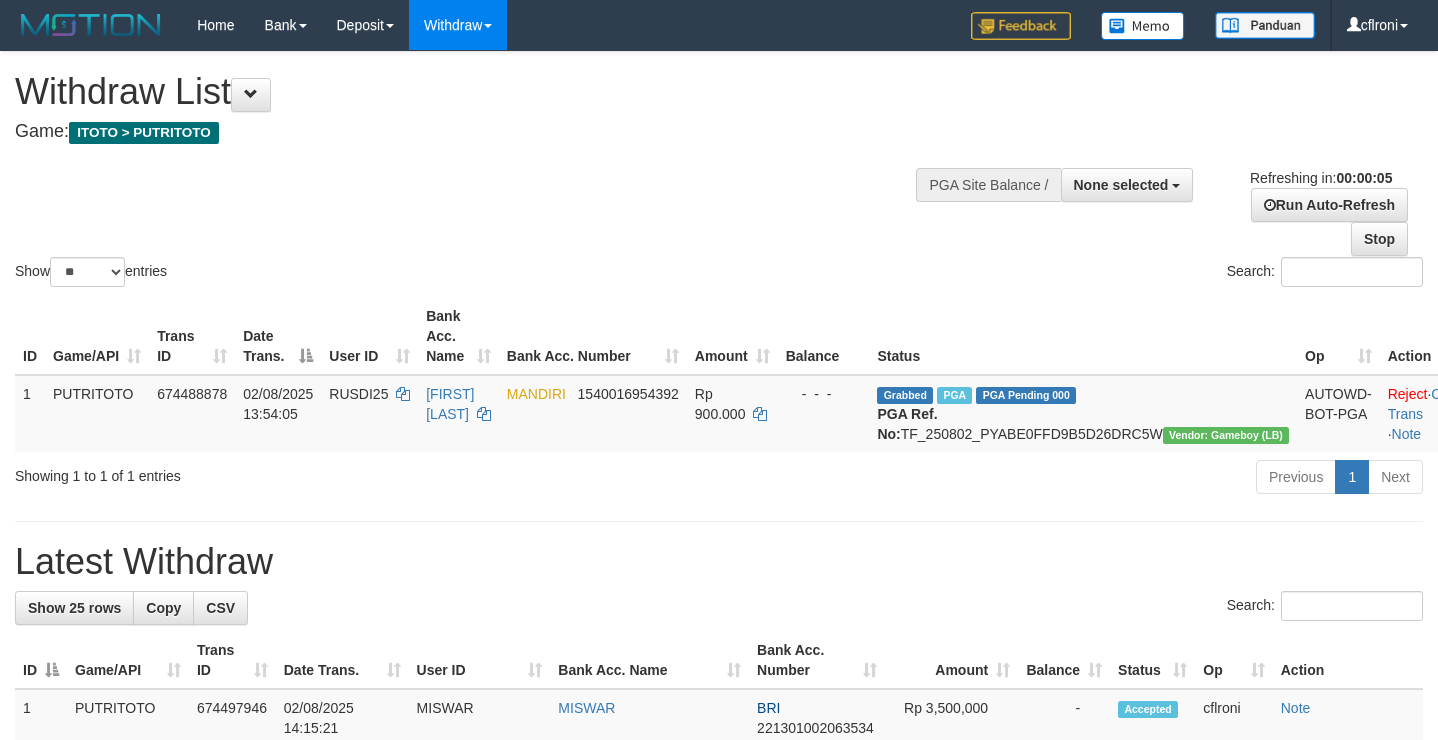scroll, scrollTop: 0, scrollLeft: 0, axis: both 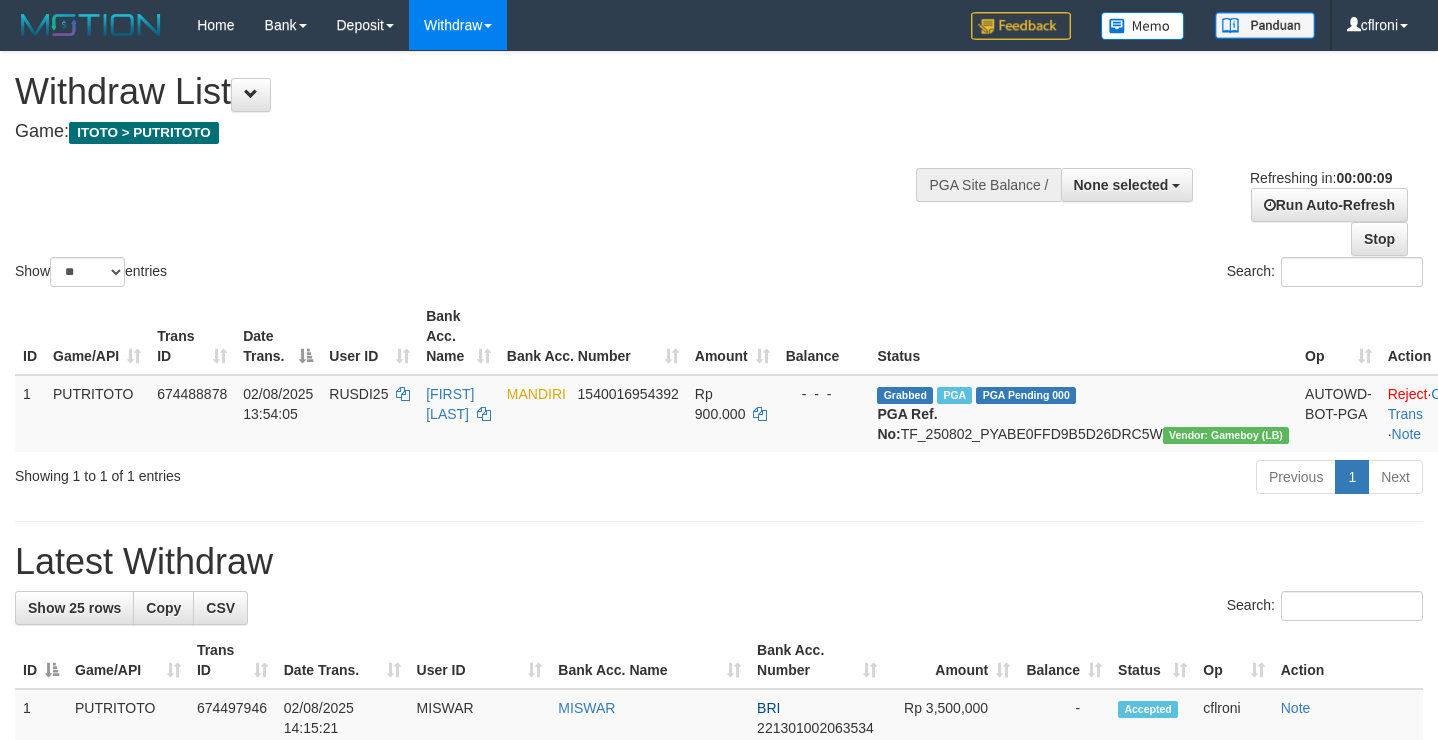 select 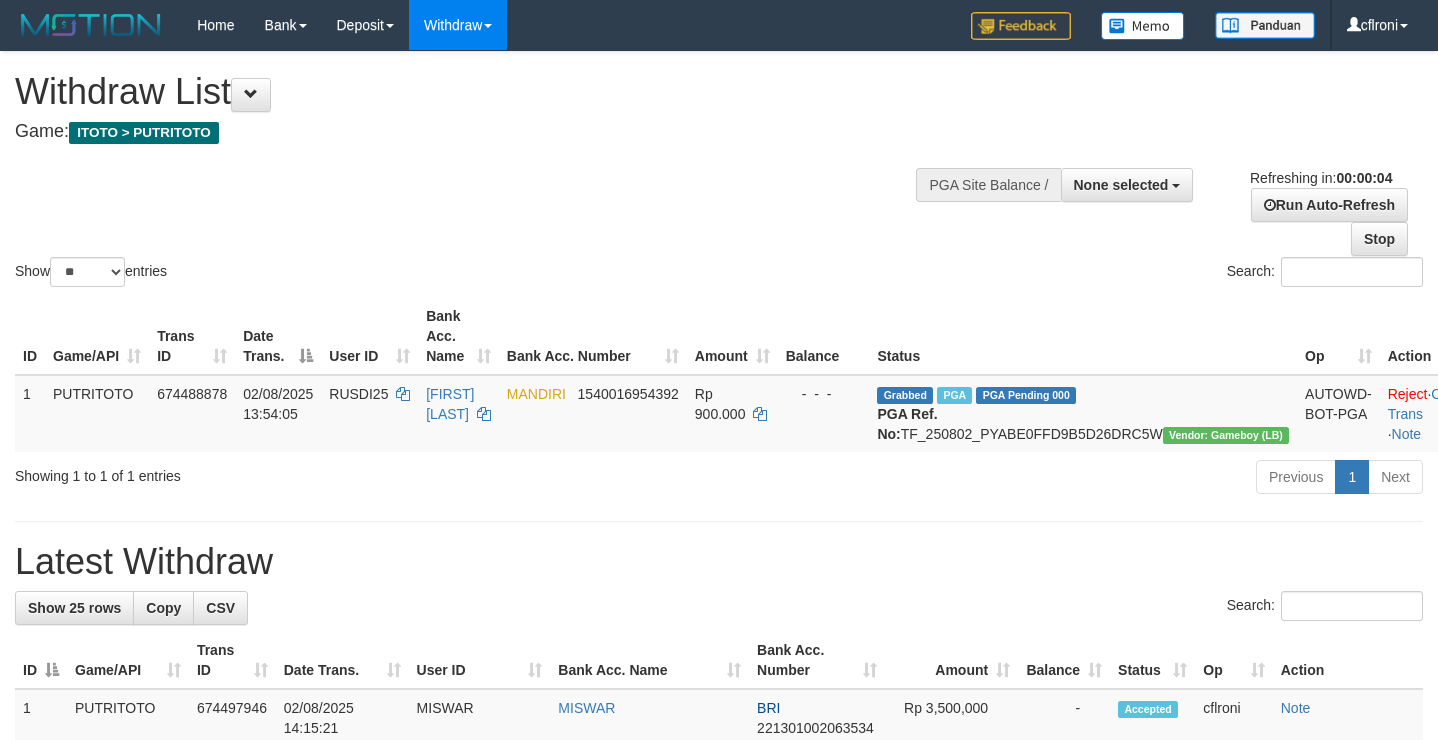 scroll, scrollTop: 0, scrollLeft: 0, axis: both 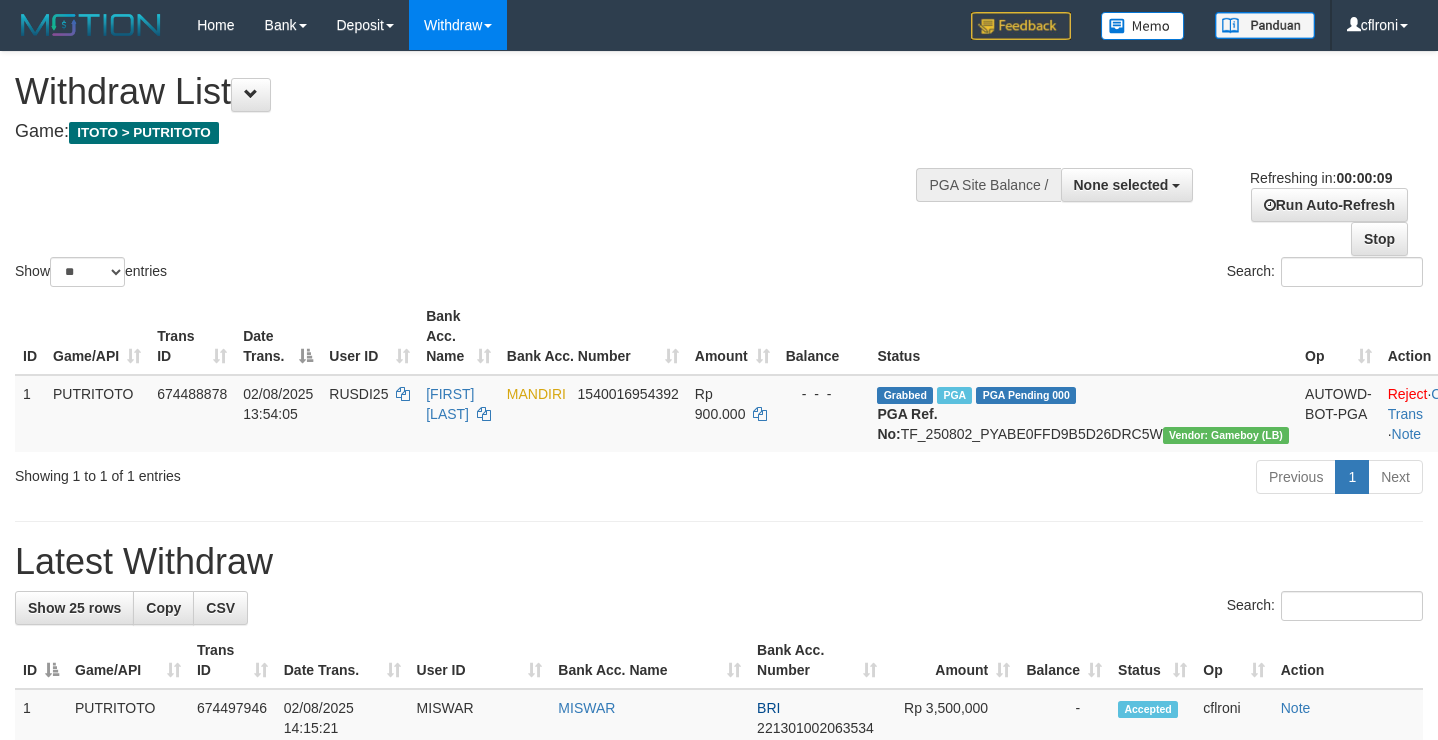 select 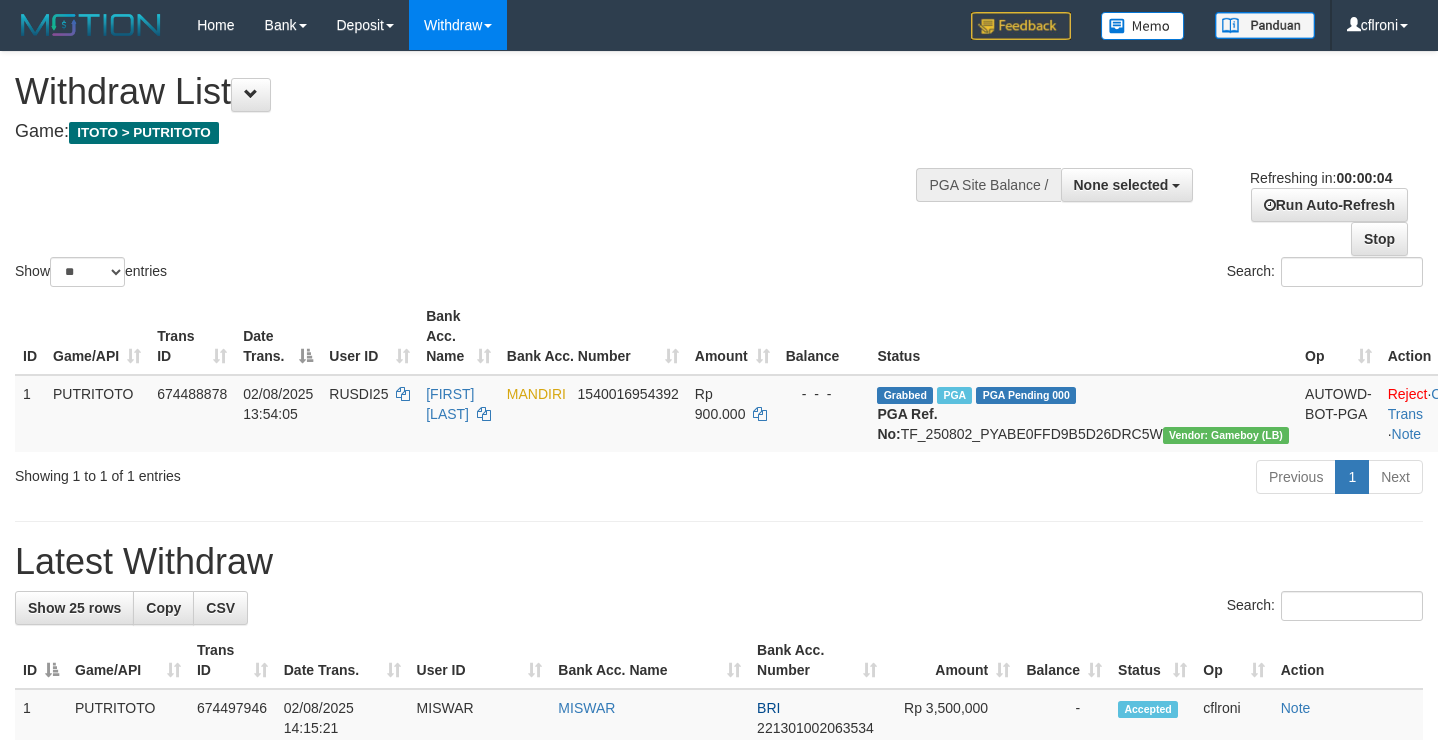 scroll, scrollTop: 0, scrollLeft: 0, axis: both 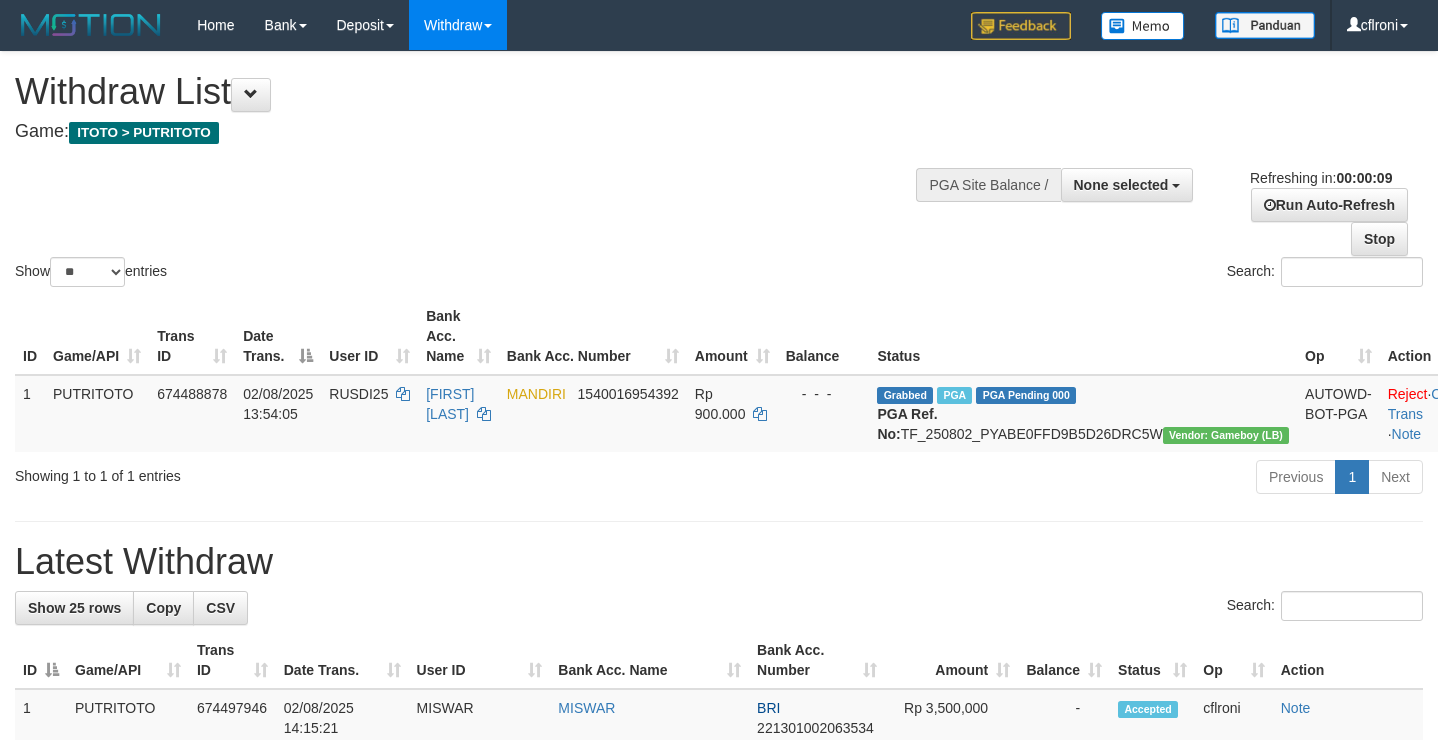 select 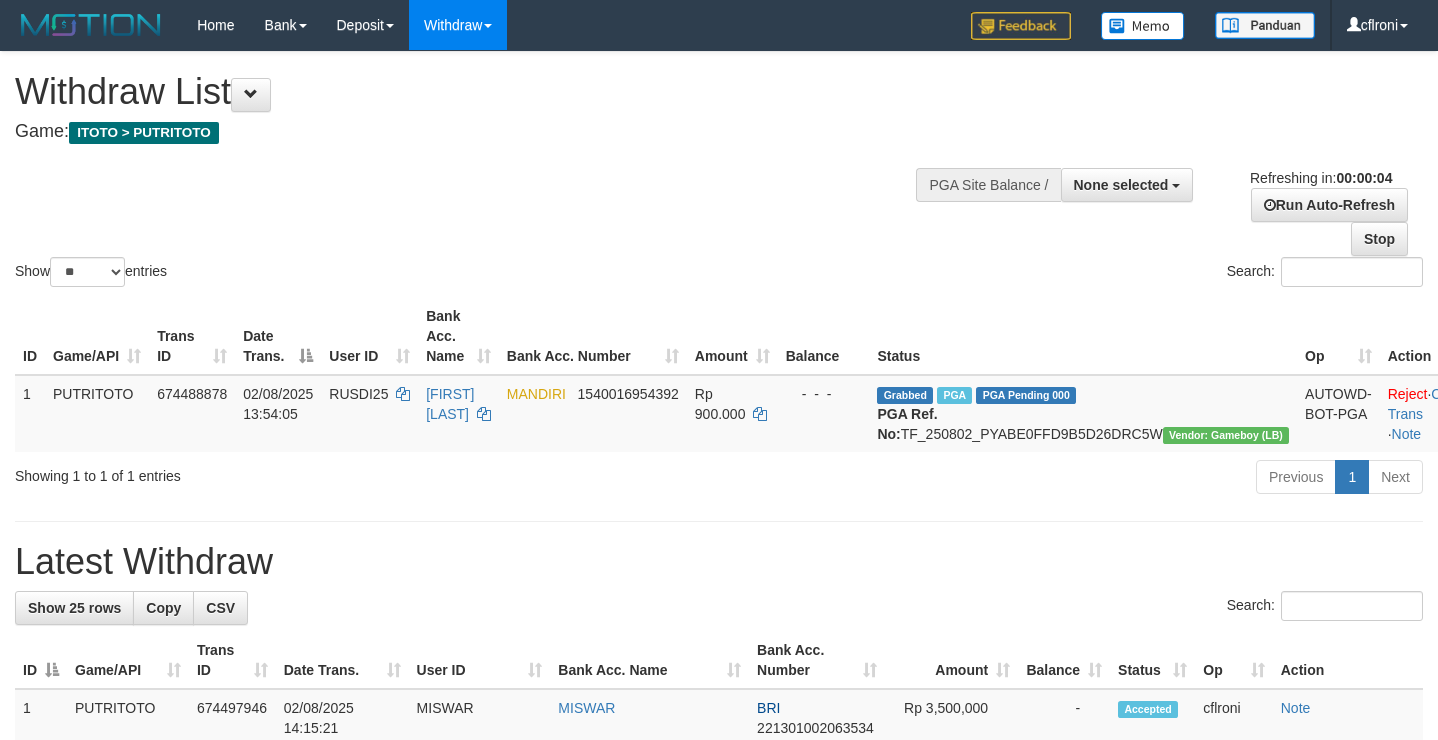 scroll, scrollTop: 0, scrollLeft: 0, axis: both 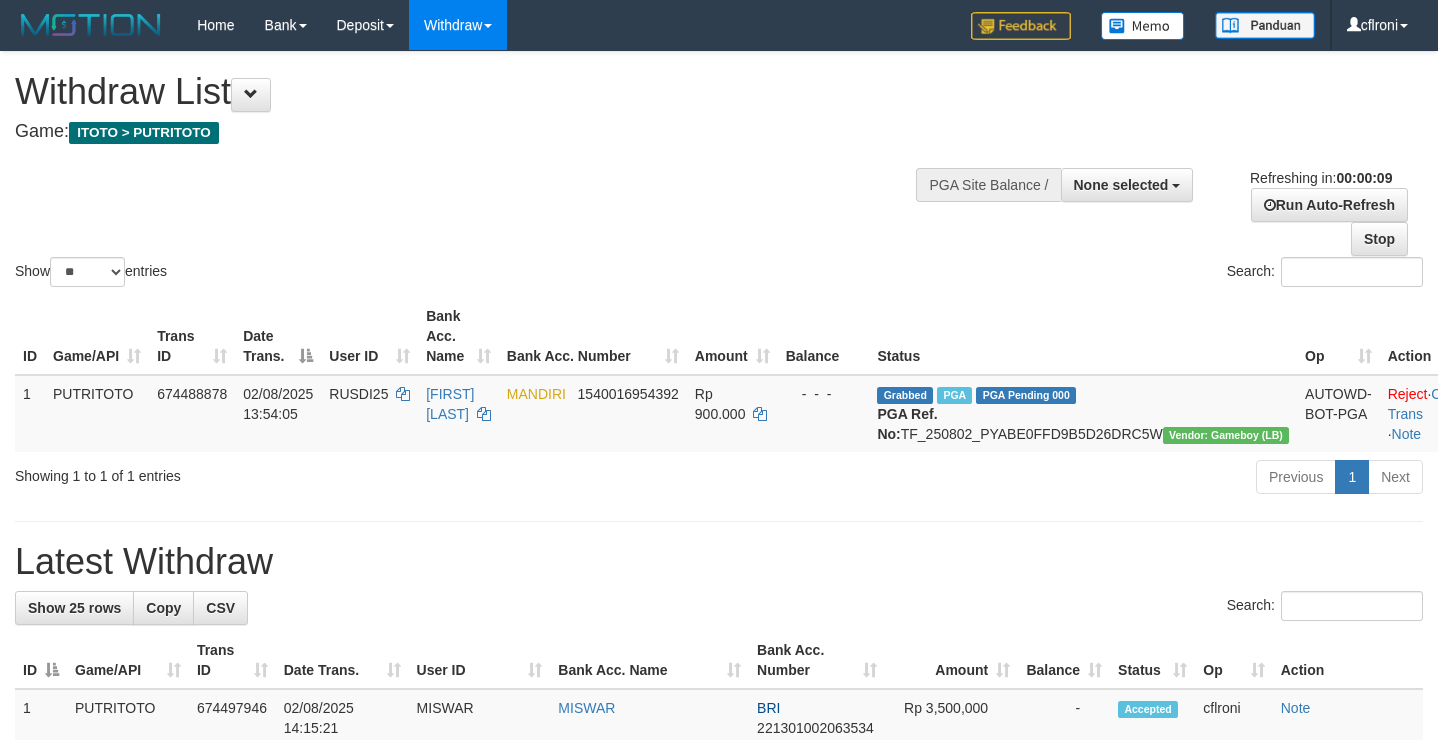 select 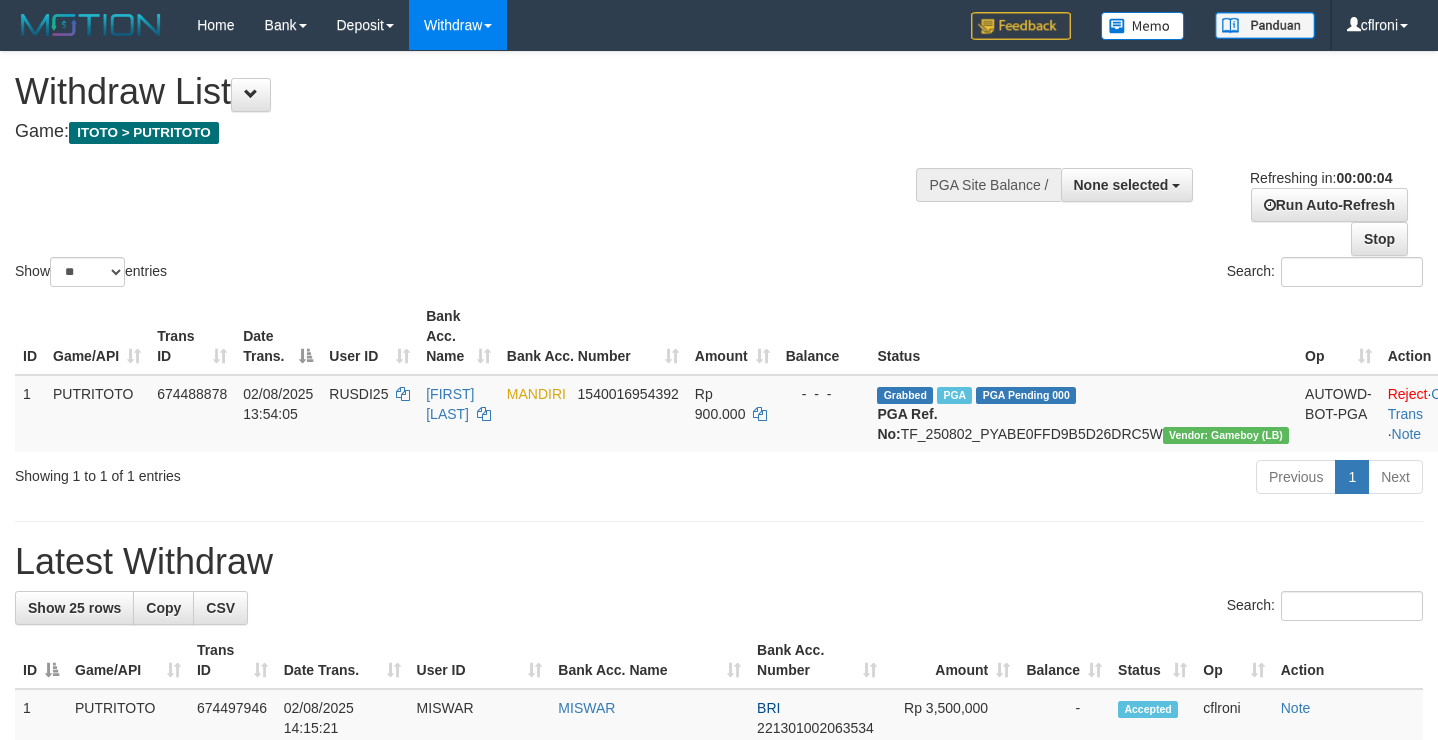 scroll, scrollTop: 0, scrollLeft: 0, axis: both 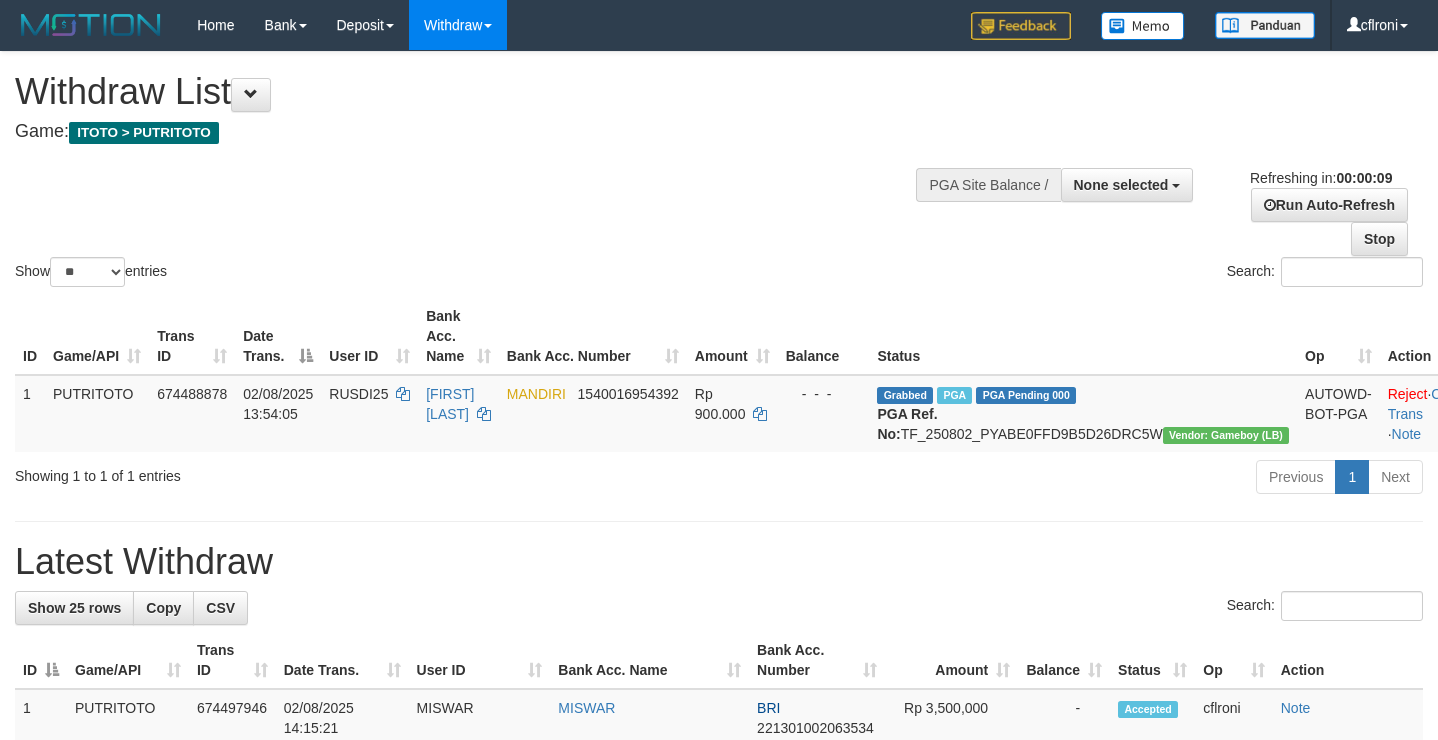 select 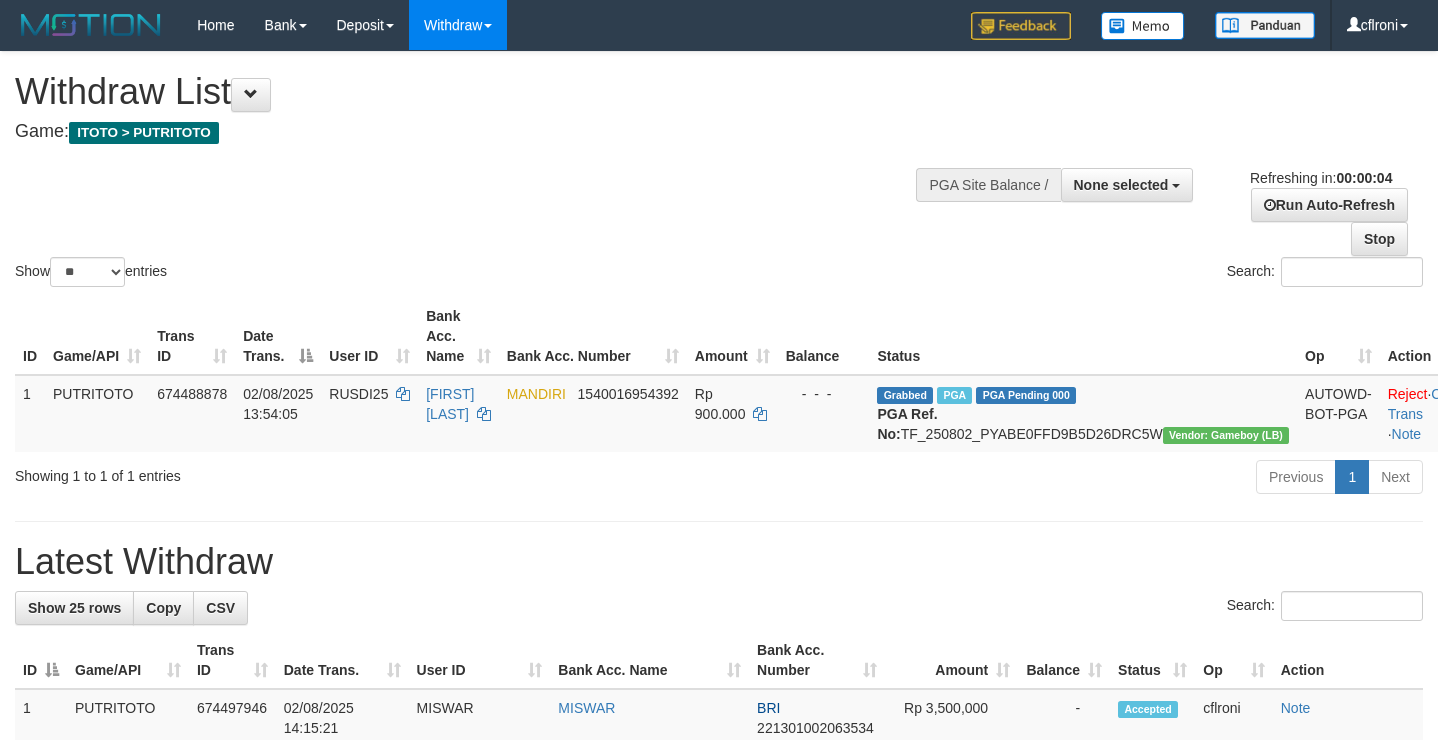 scroll, scrollTop: 0, scrollLeft: 0, axis: both 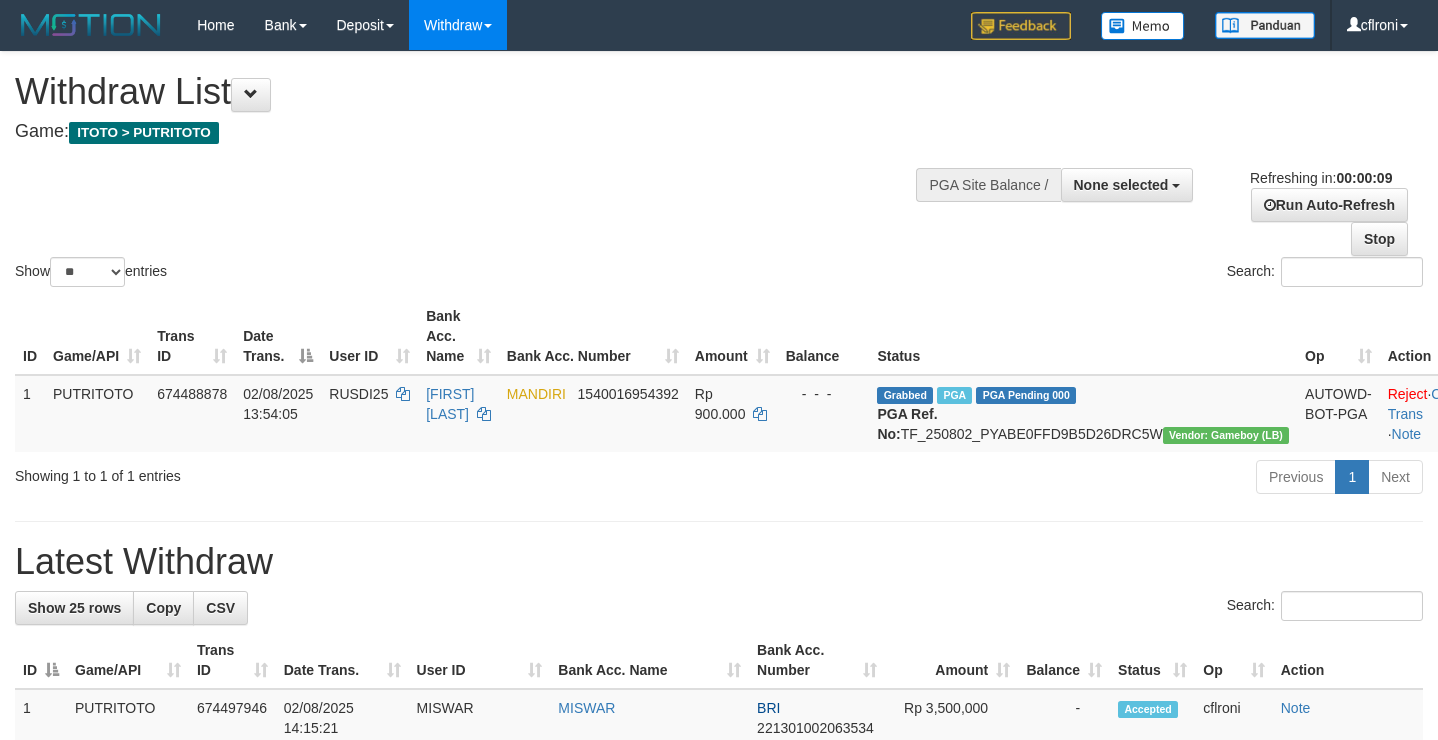 select 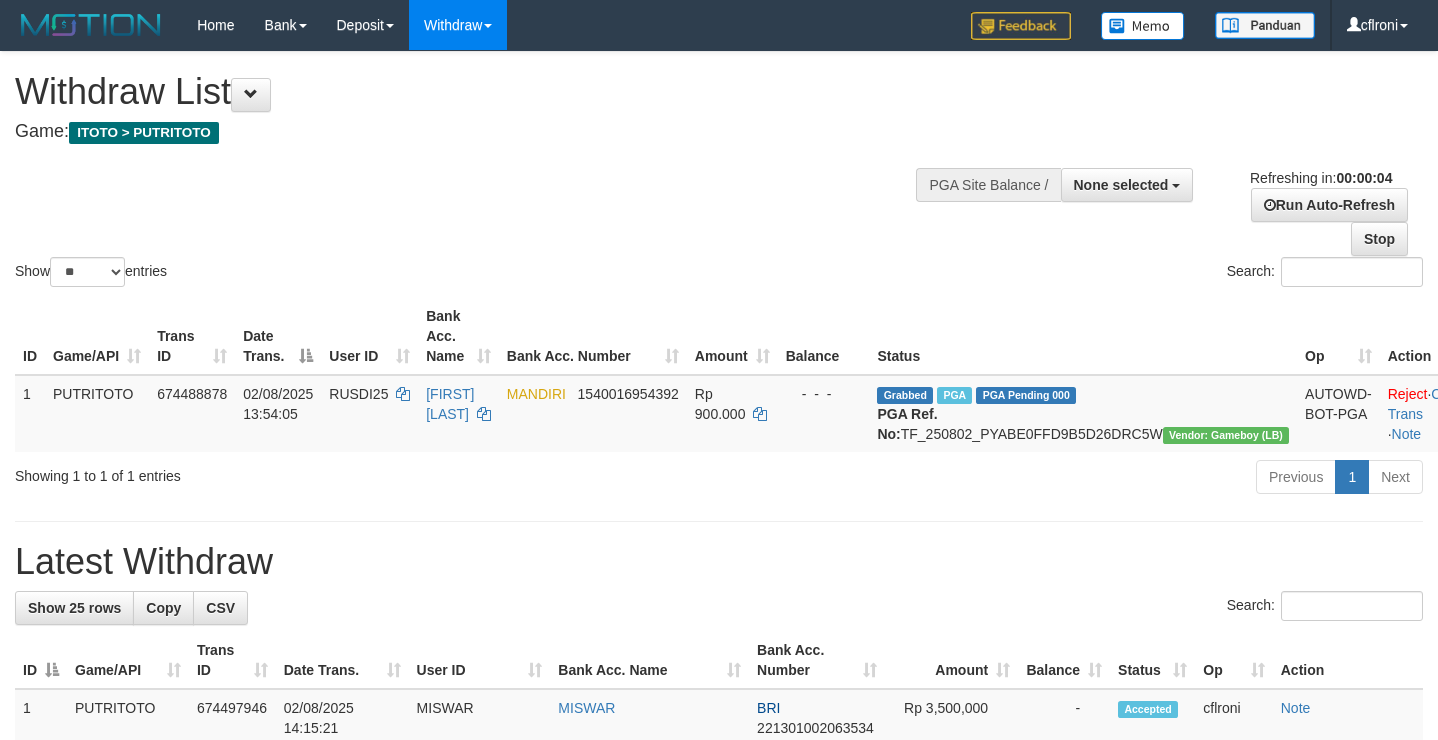 scroll, scrollTop: 0, scrollLeft: 0, axis: both 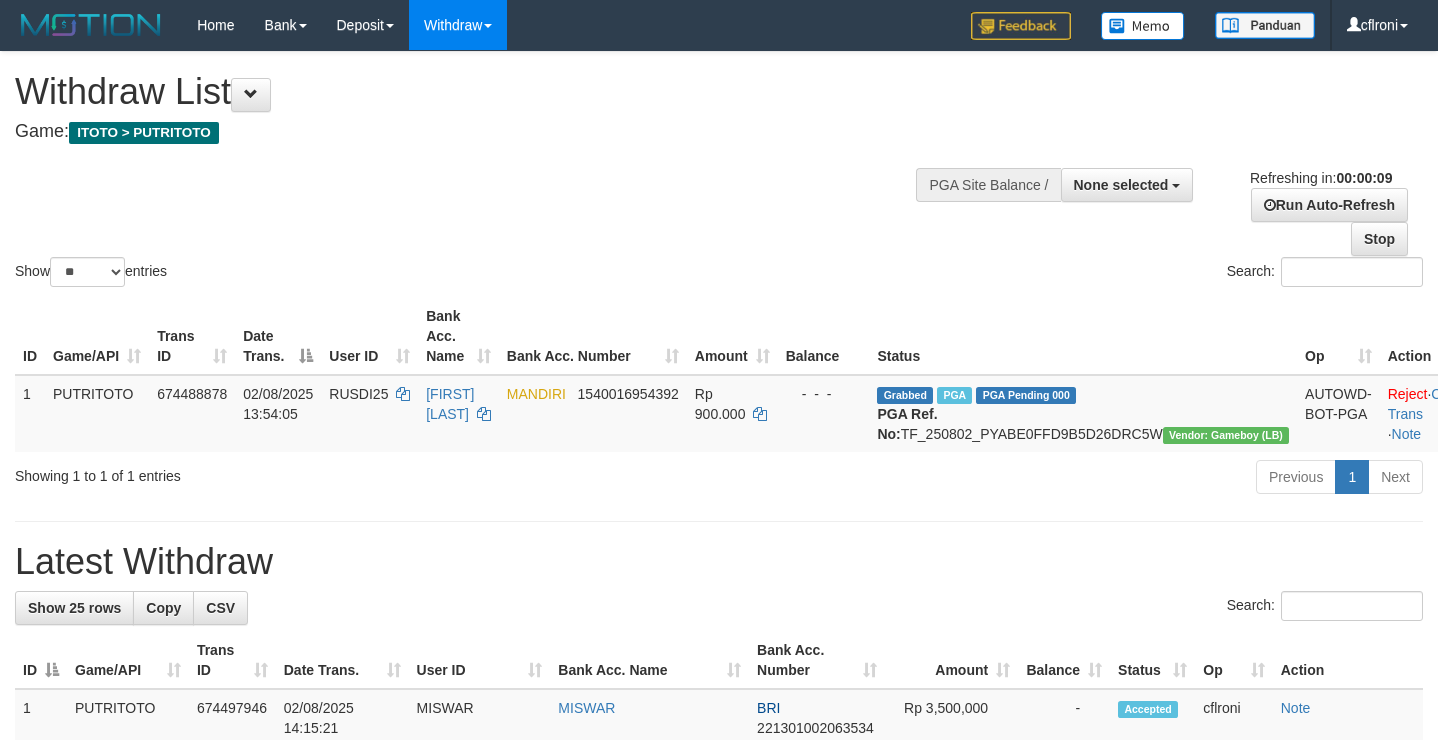 select 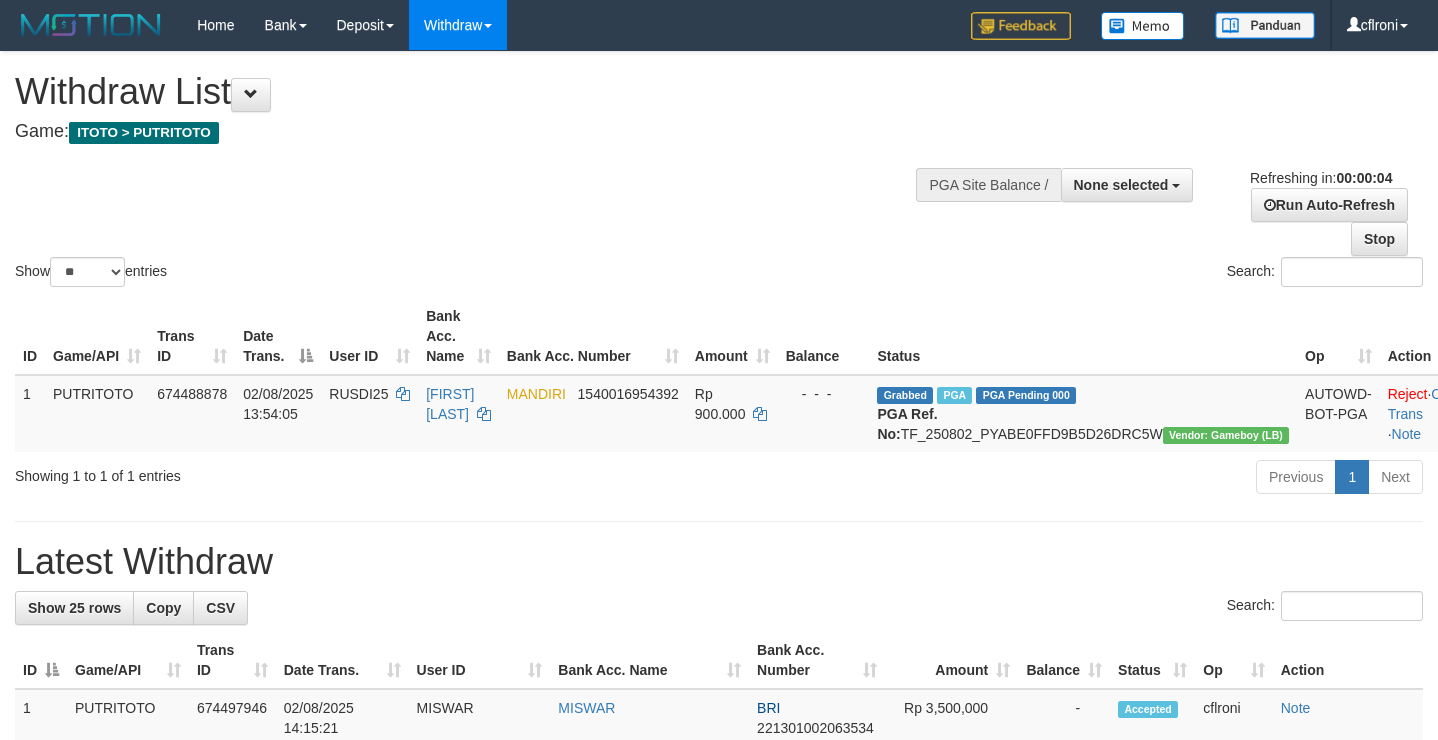 scroll, scrollTop: 0, scrollLeft: 0, axis: both 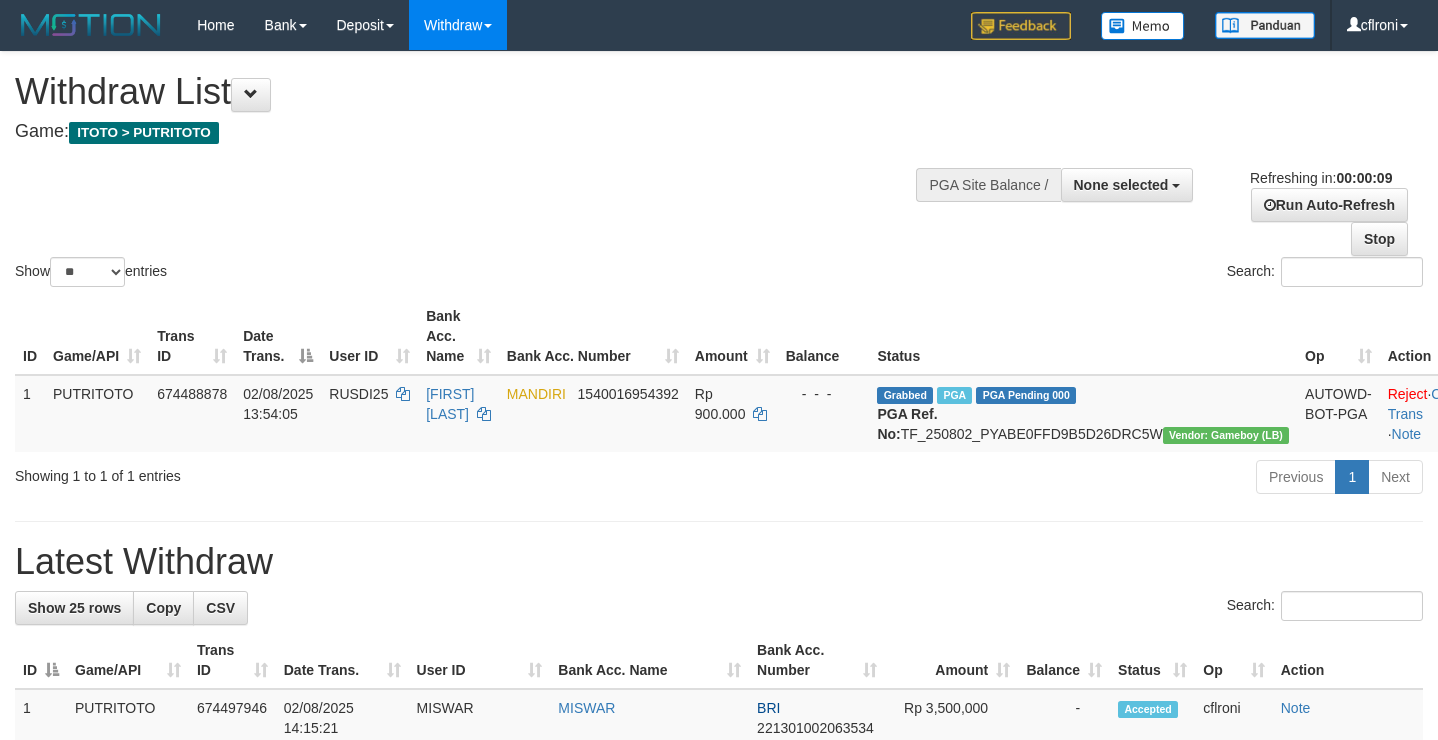 select 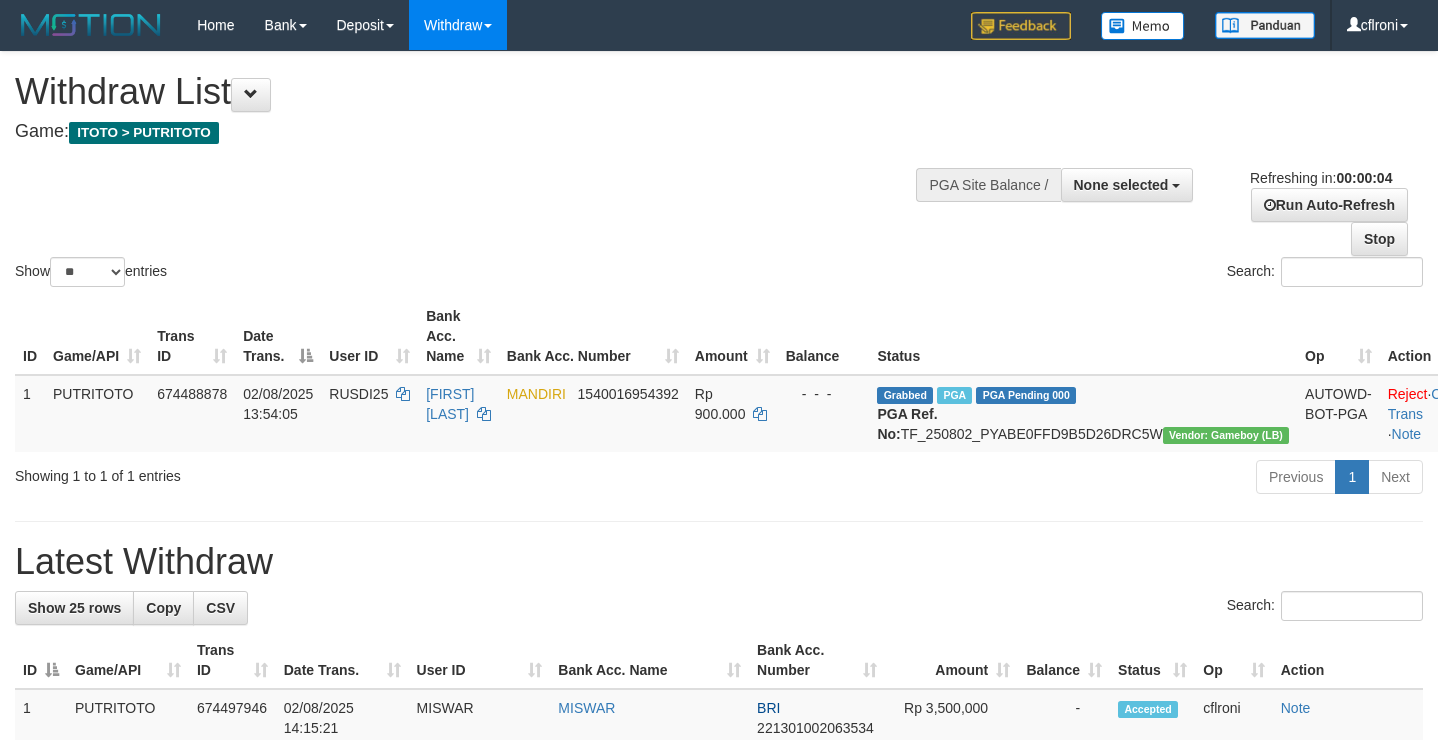 scroll, scrollTop: 0, scrollLeft: 0, axis: both 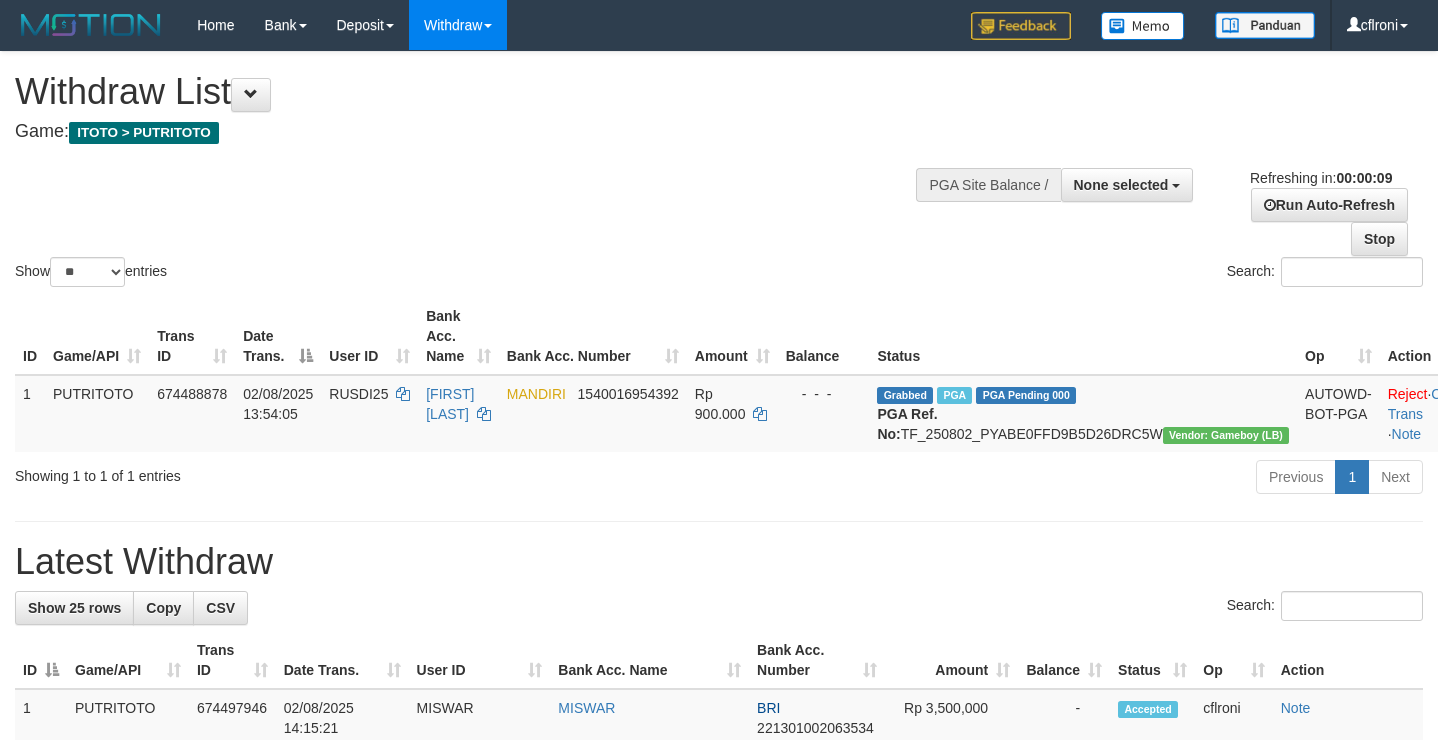 select 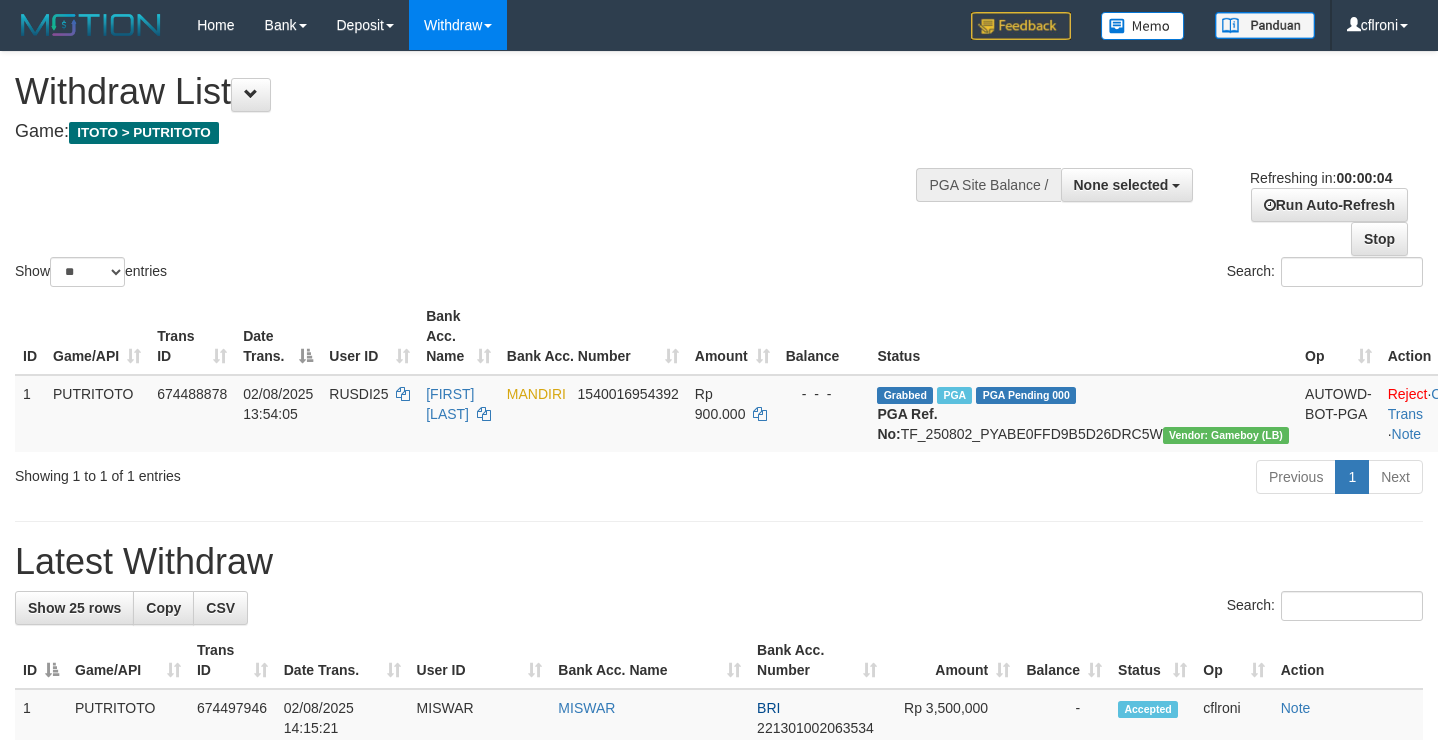 scroll, scrollTop: 0, scrollLeft: 0, axis: both 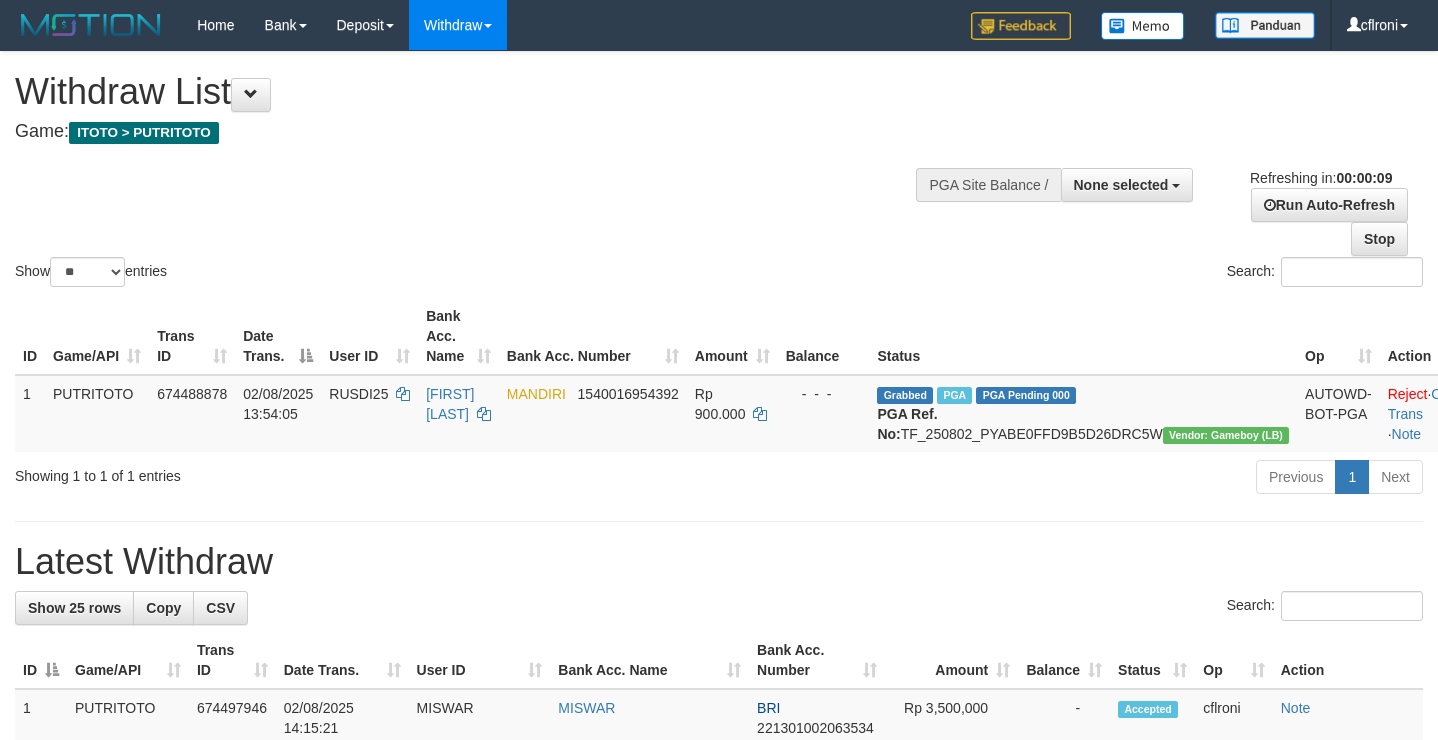 select 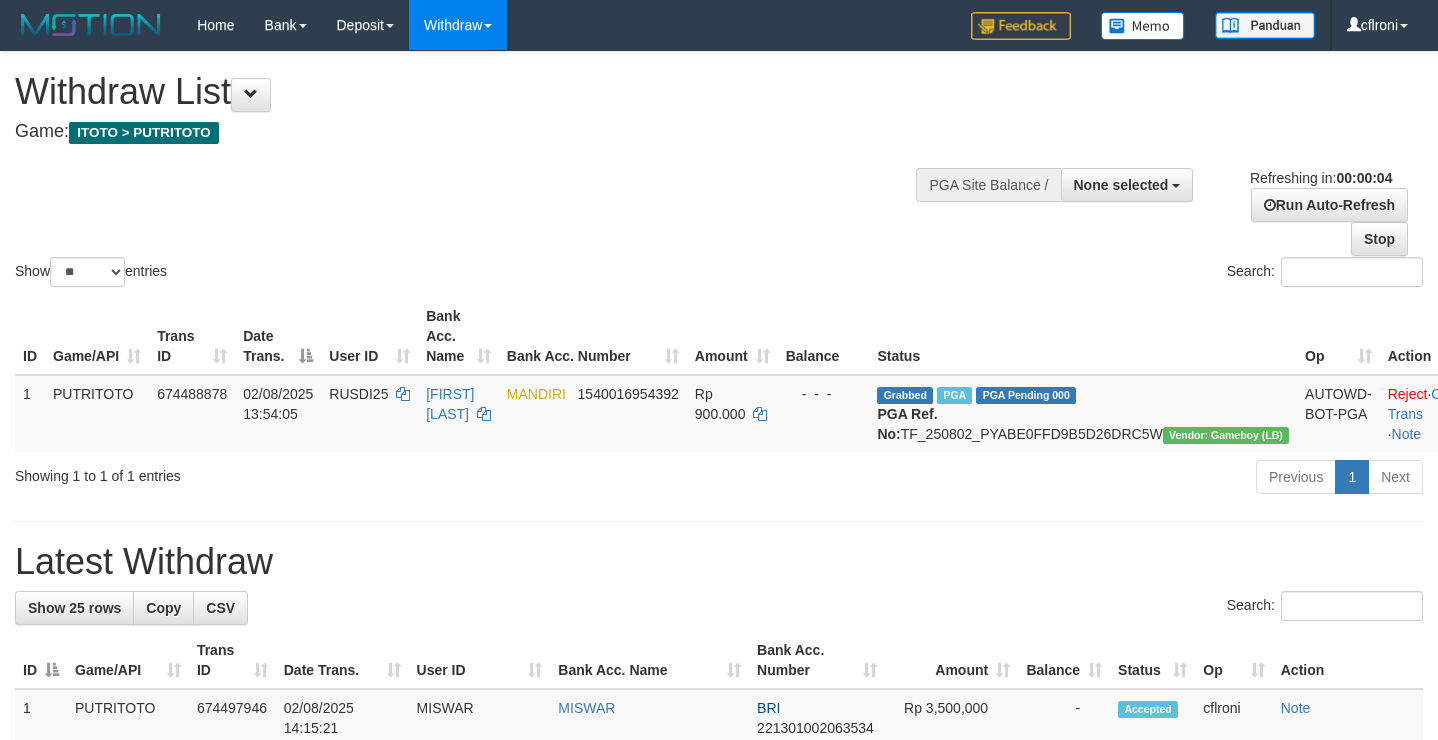 scroll, scrollTop: 0, scrollLeft: 0, axis: both 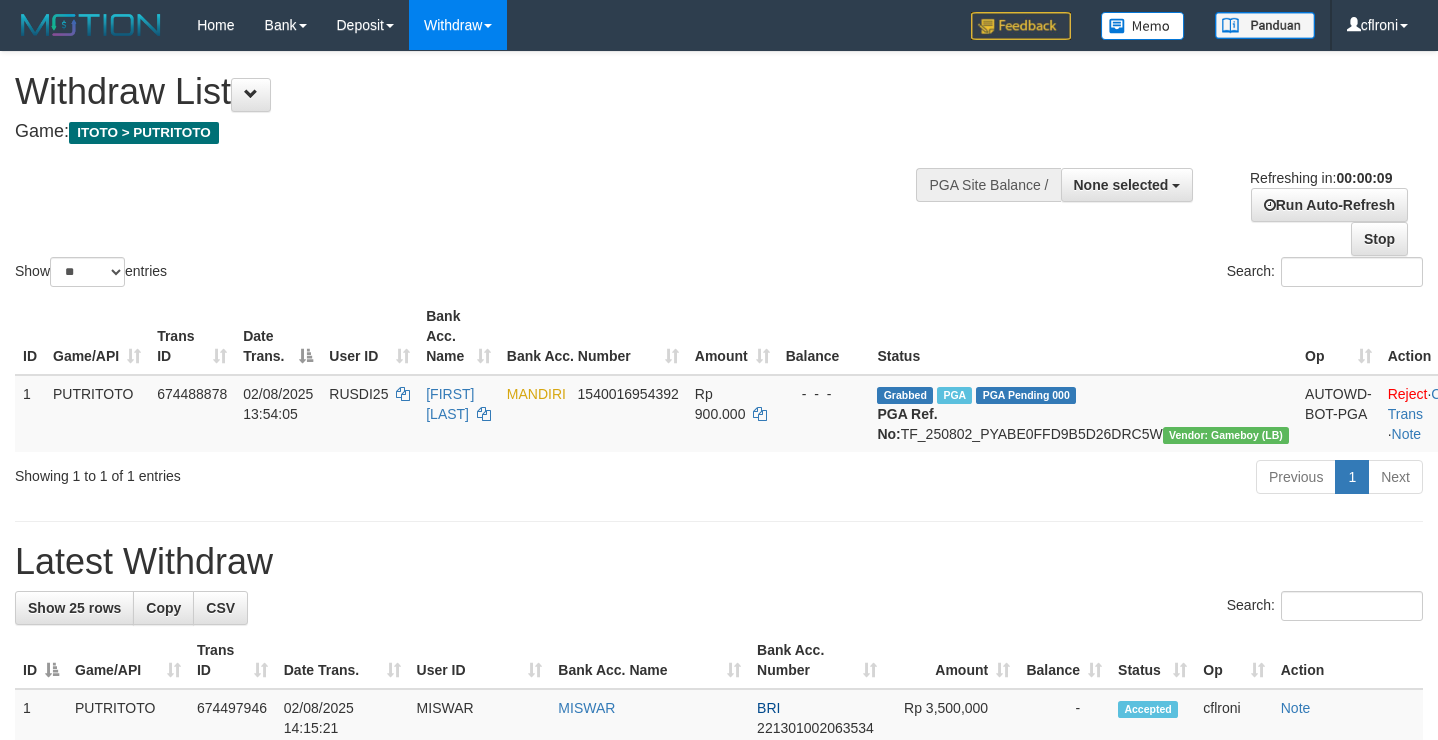 select 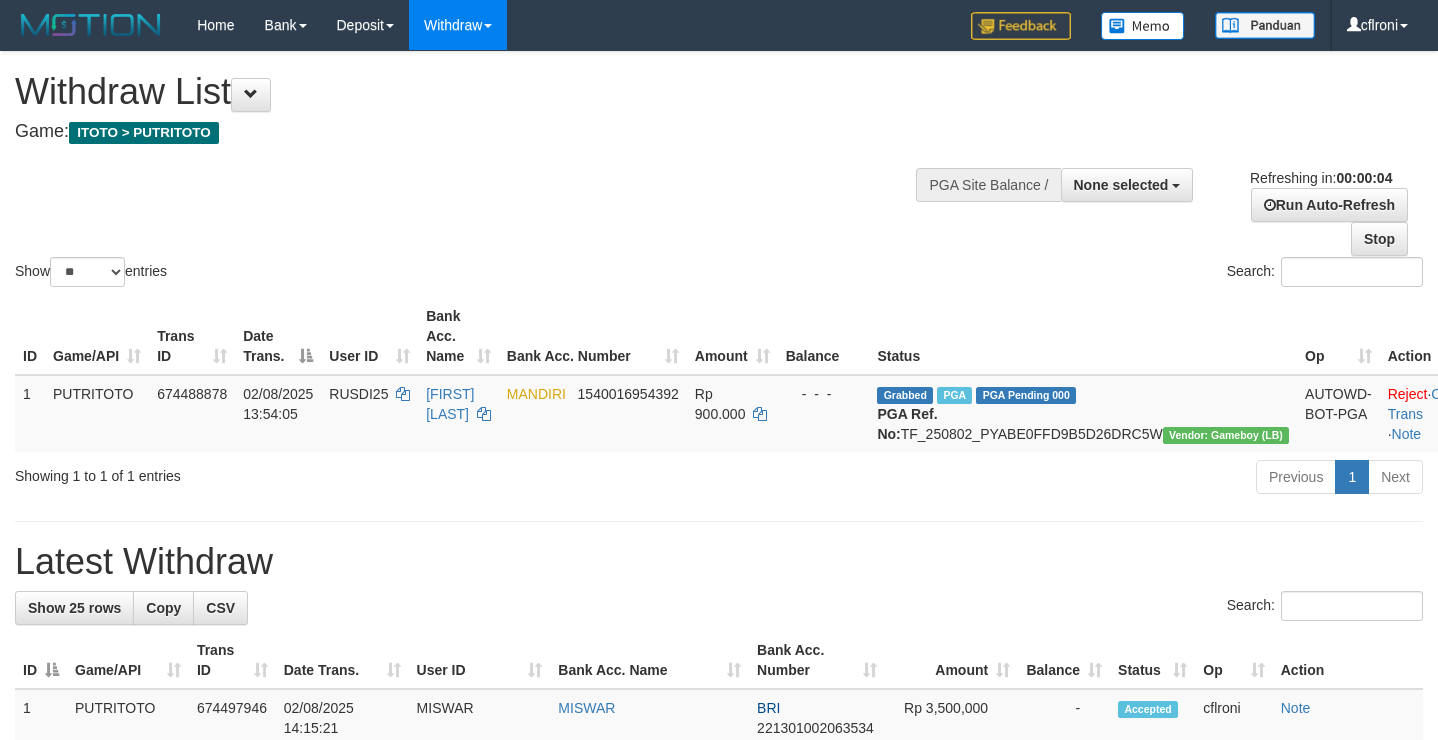 scroll, scrollTop: 0, scrollLeft: 0, axis: both 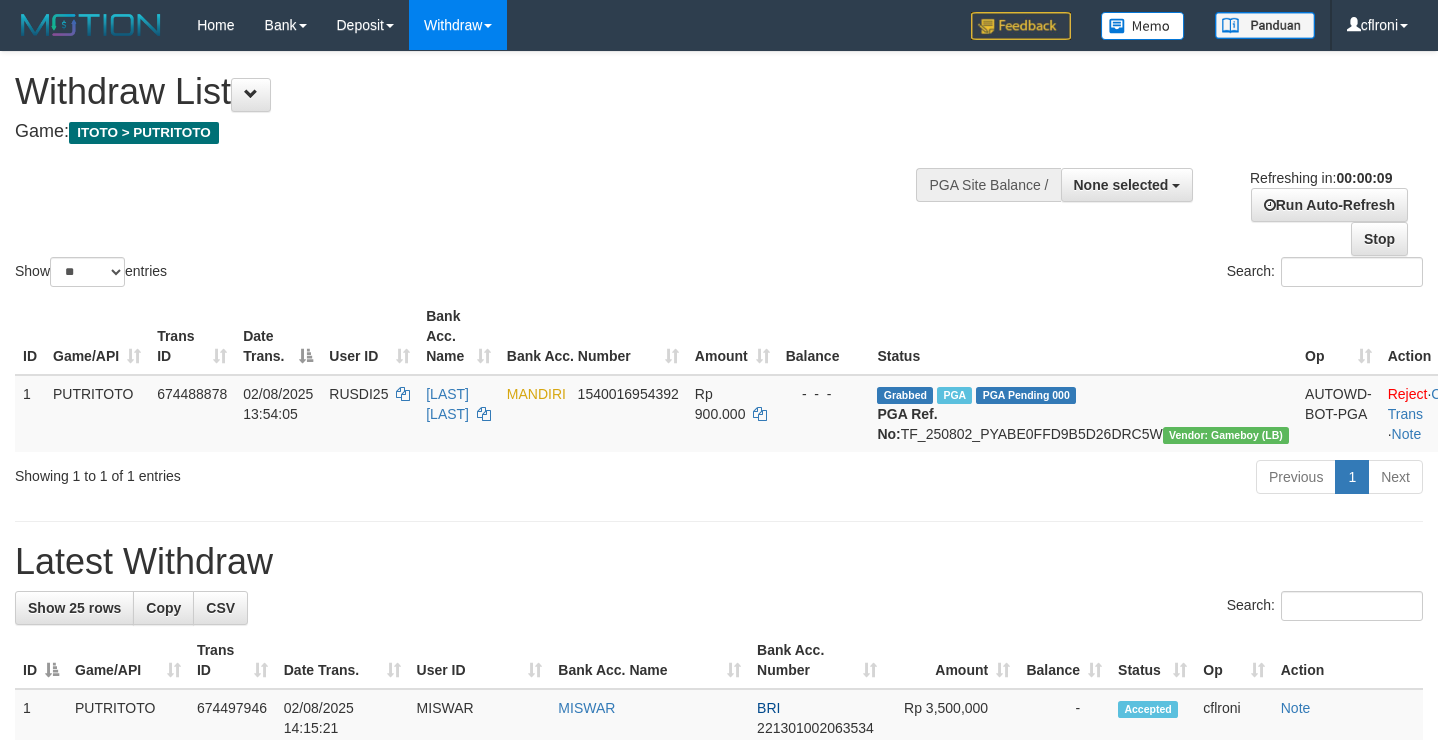 select 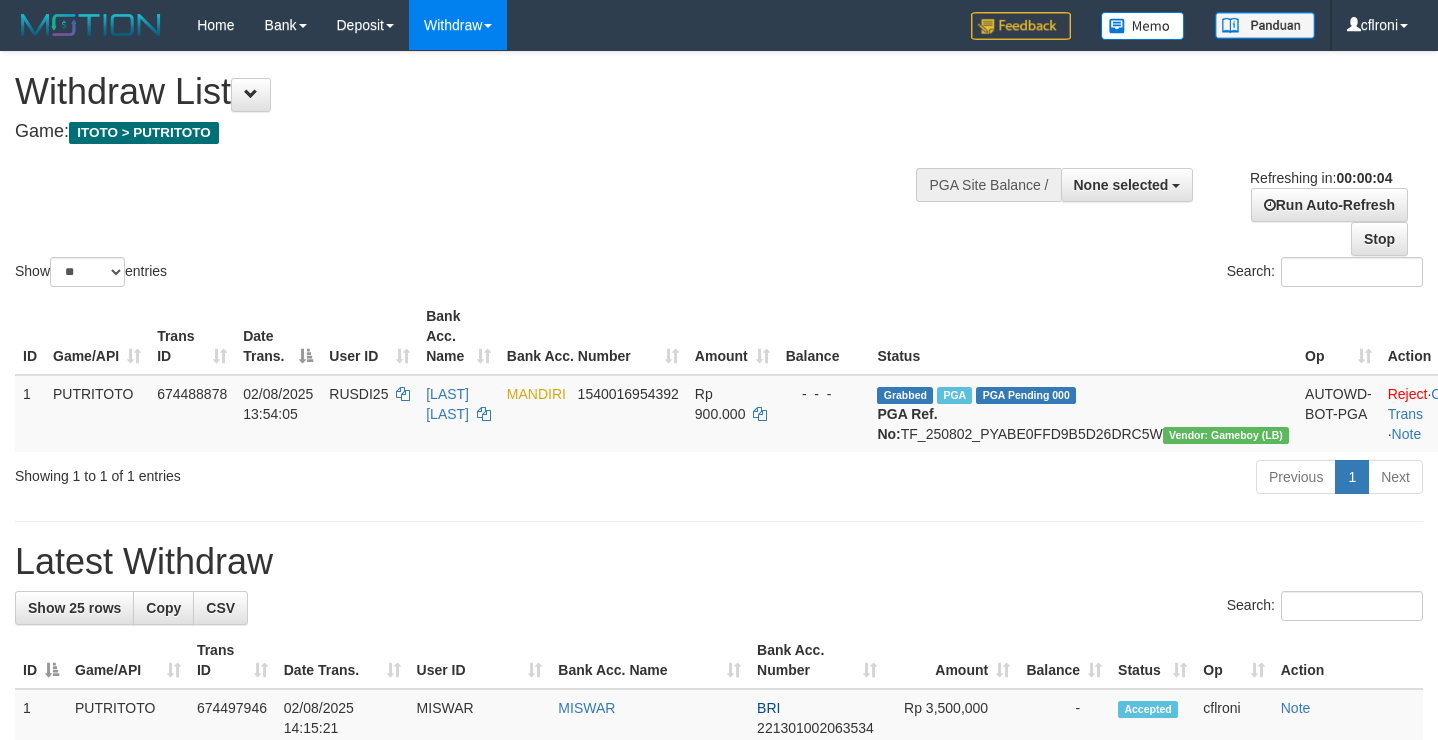 scroll, scrollTop: 0, scrollLeft: 0, axis: both 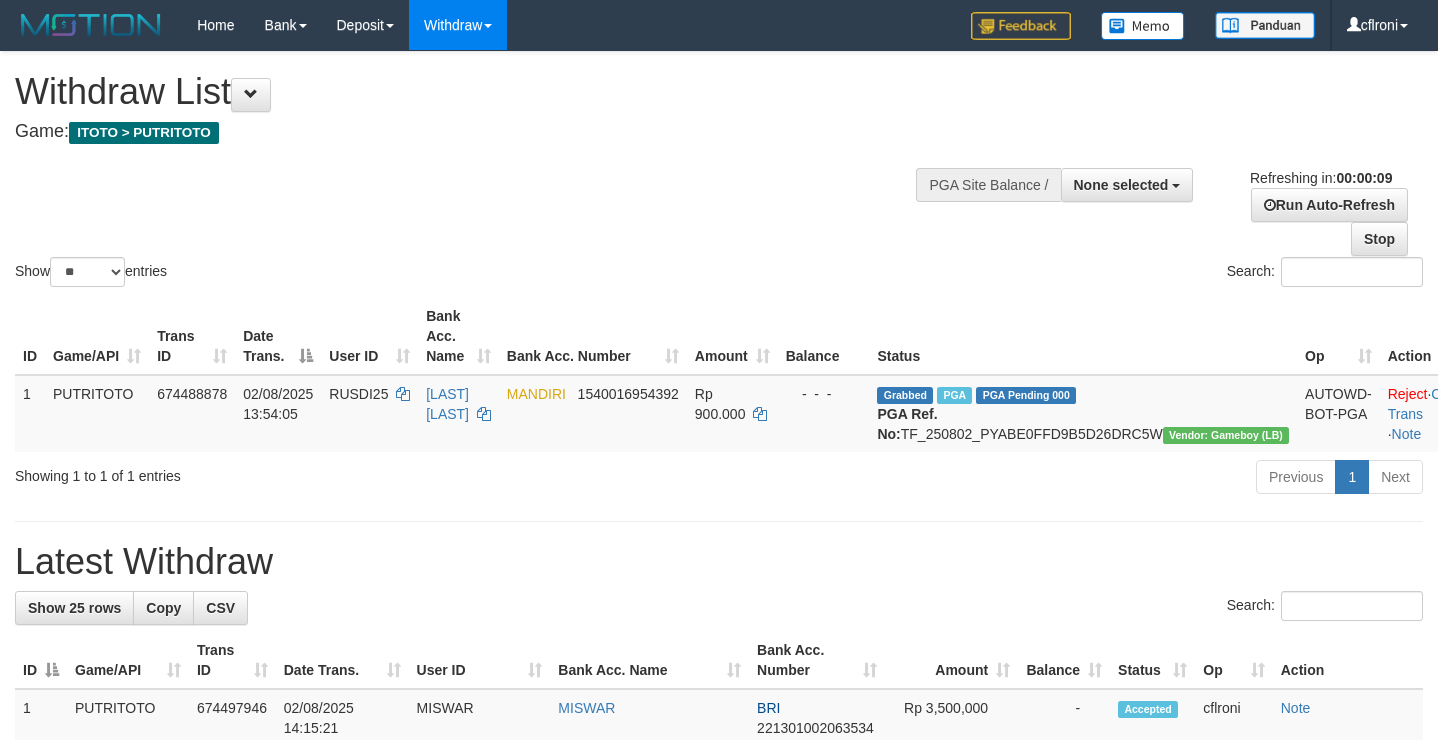 select 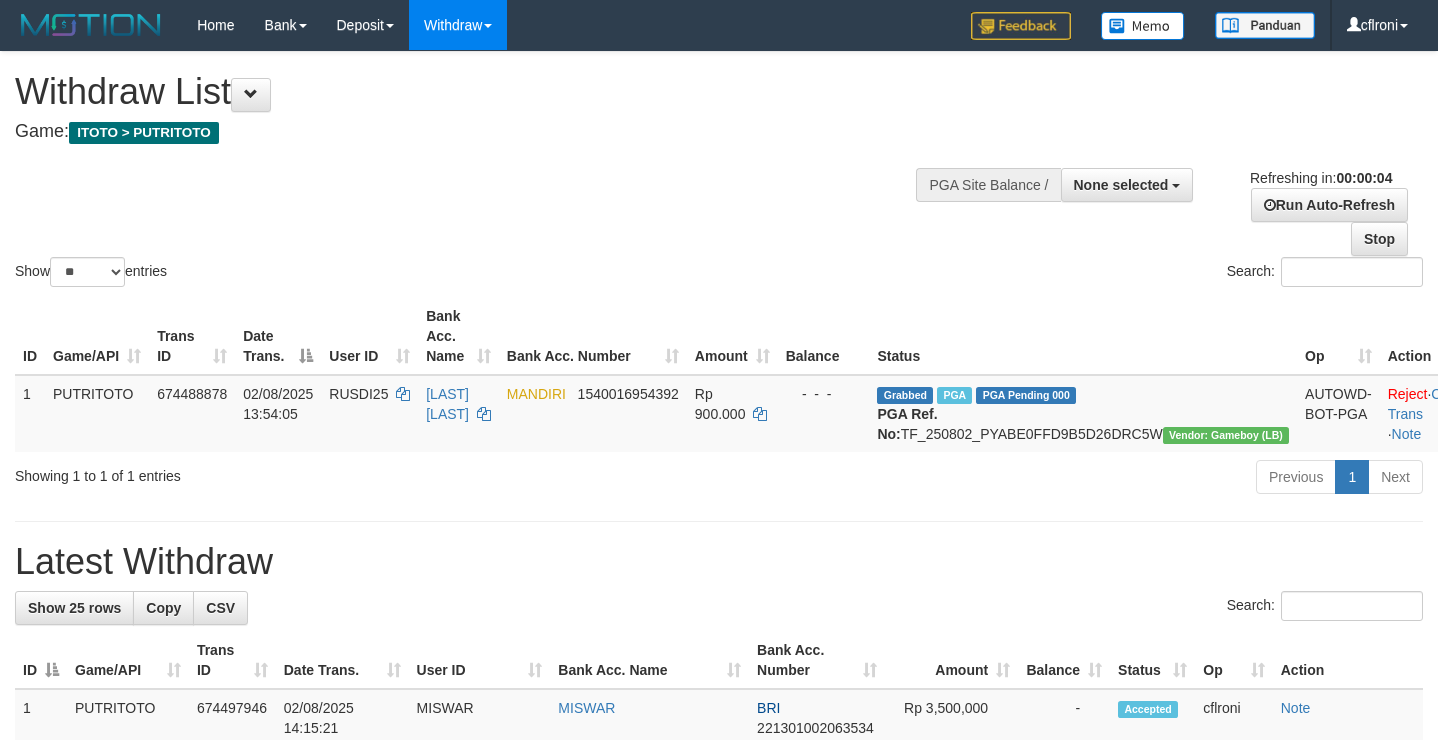scroll, scrollTop: 0, scrollLeft: 0, axis: both 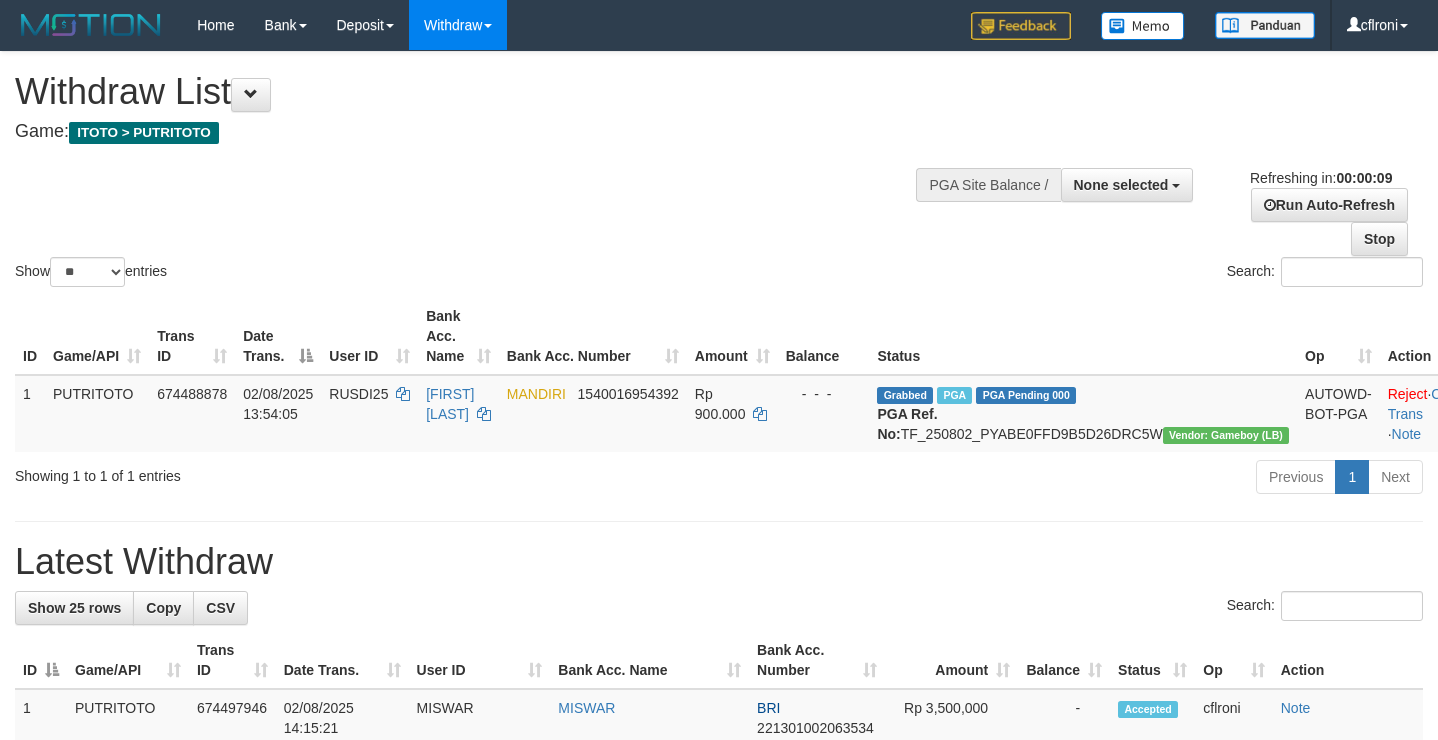 select 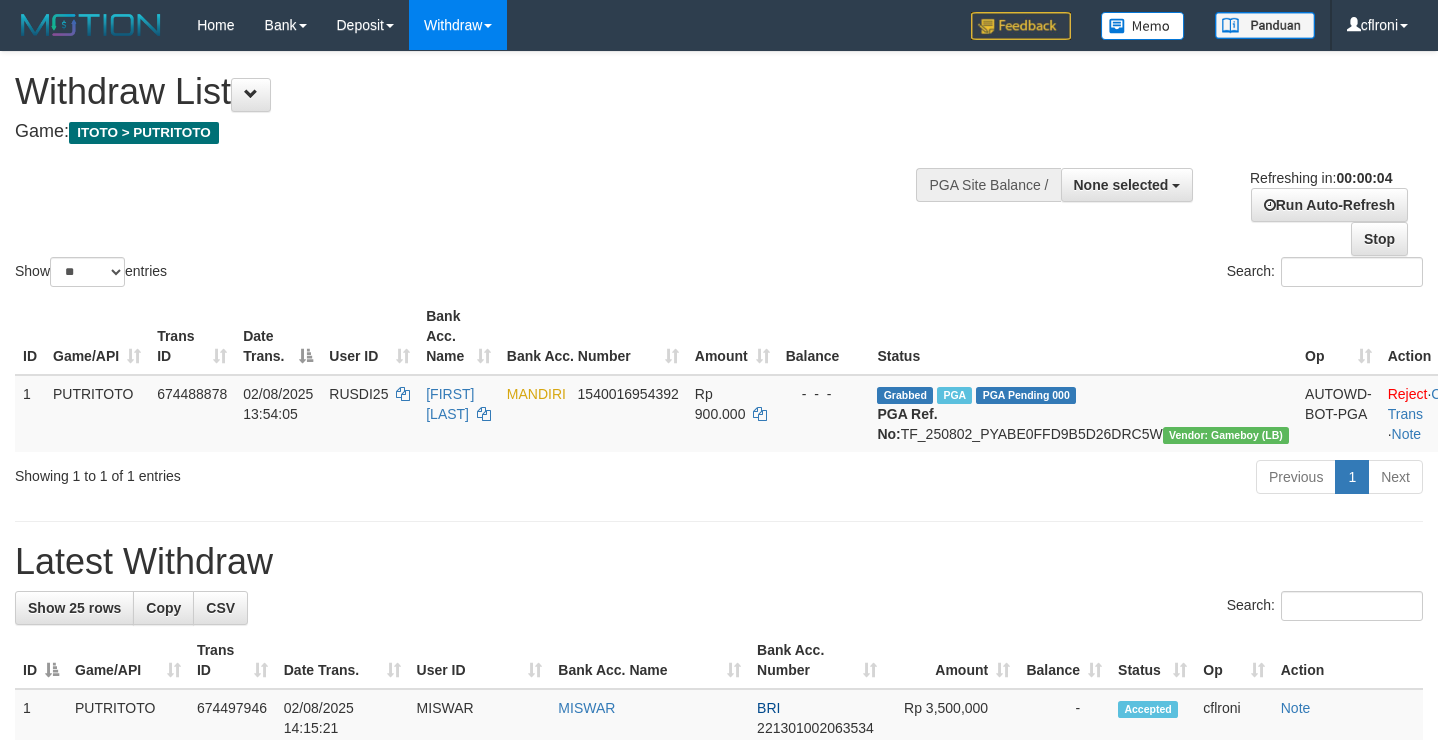 scroll, scrollTop: 0, scrollLeft: 0, axis: both 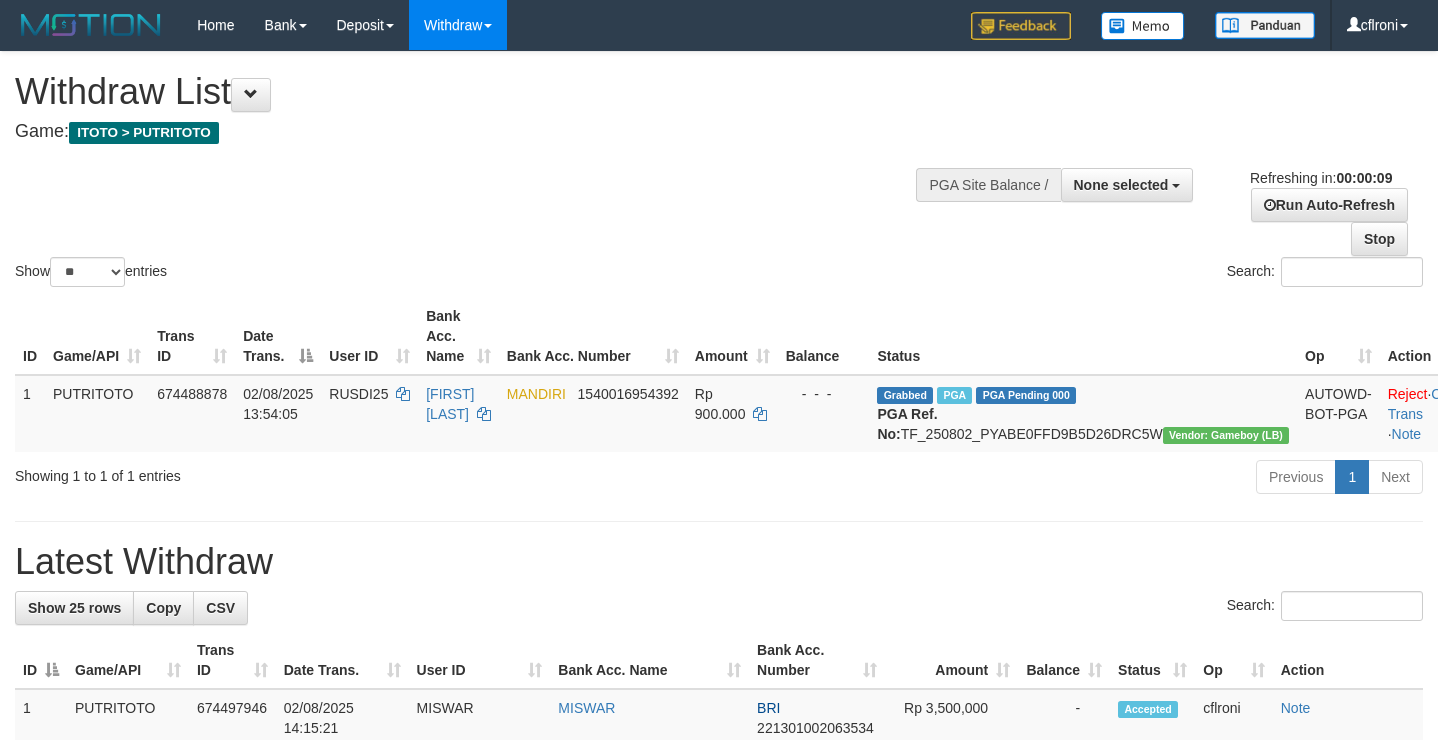 select 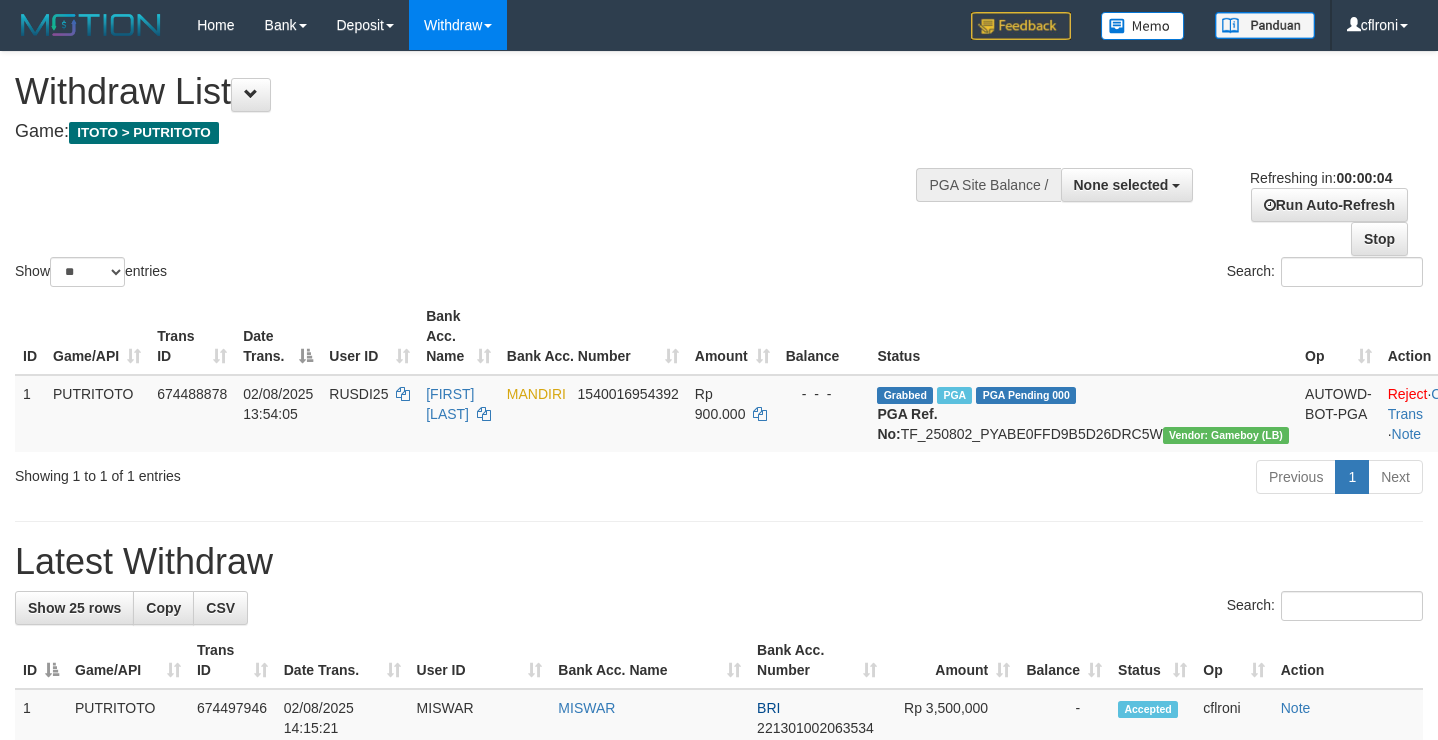 scroll, scrollTop: 0, scrollLeft: 0, axis: both 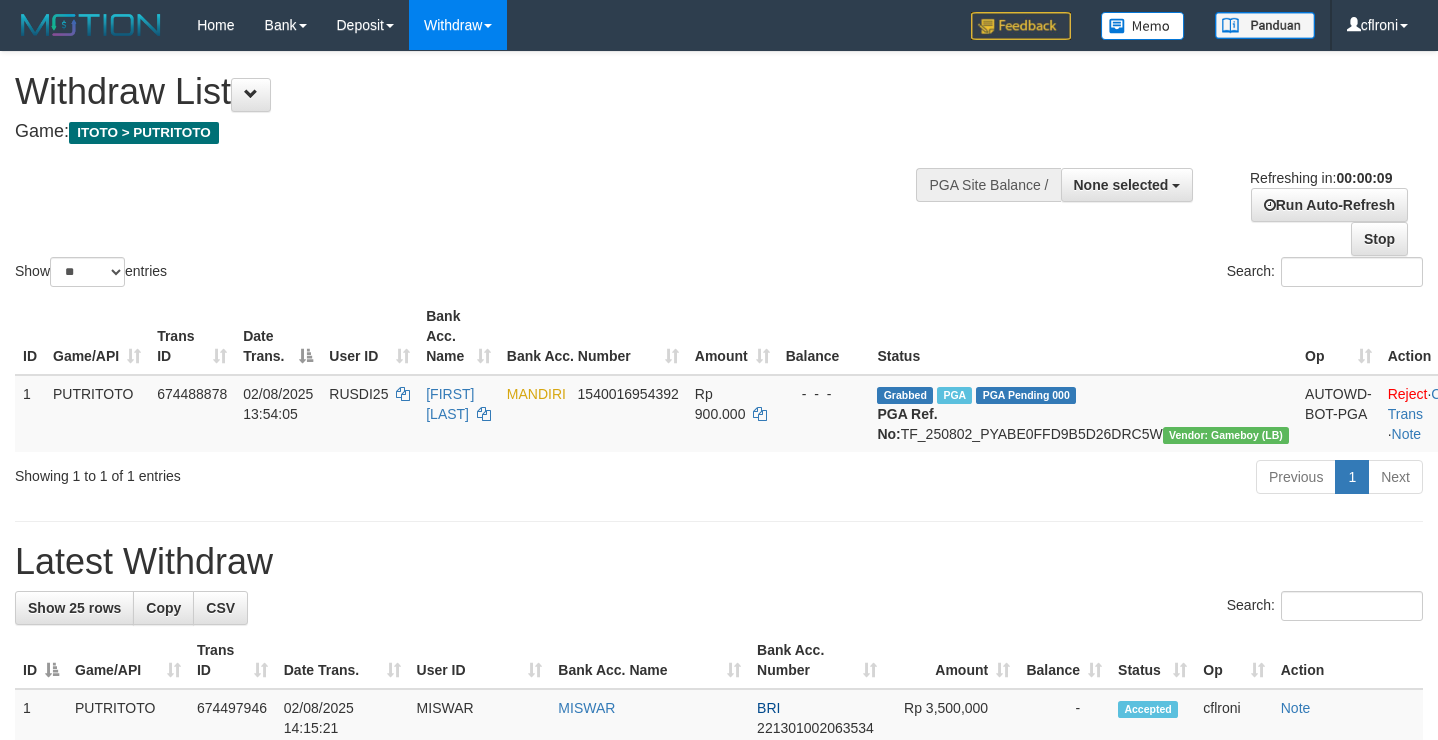 select 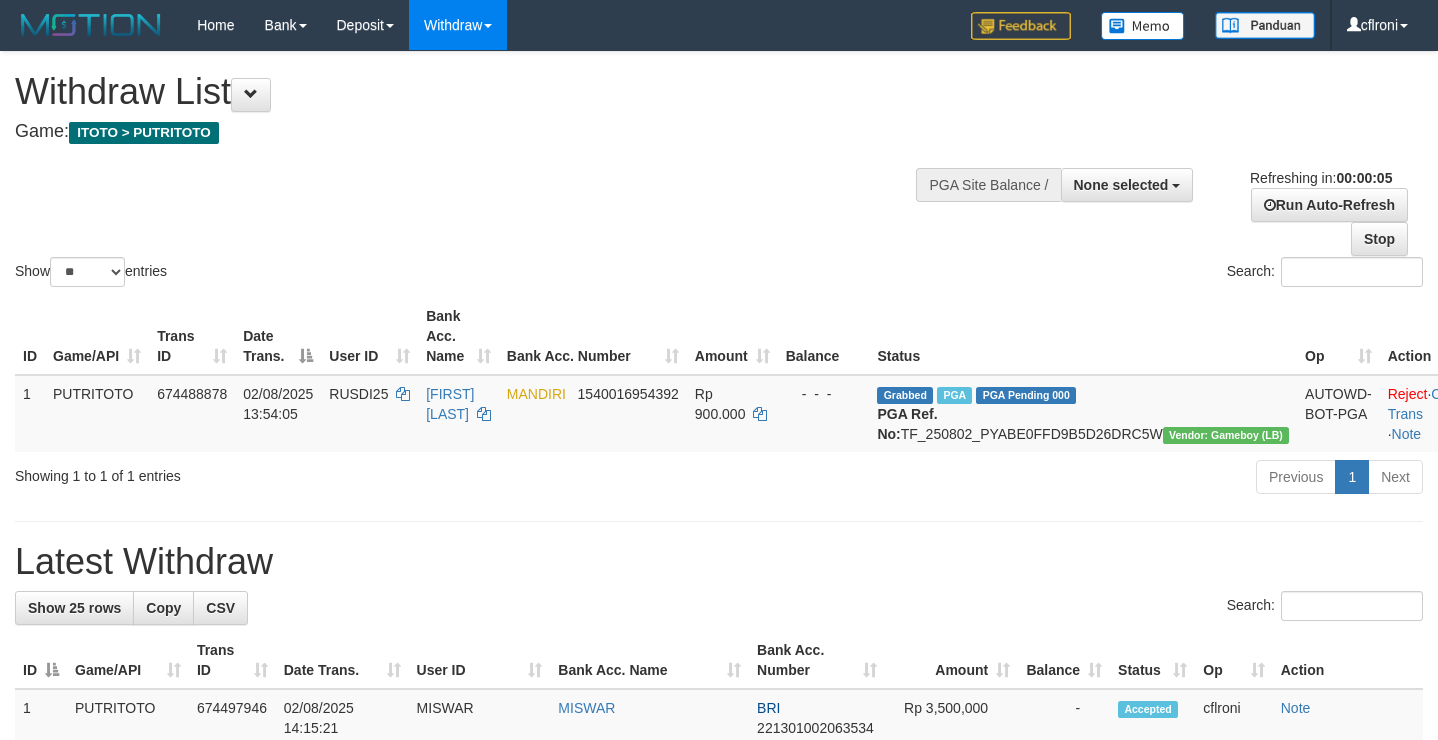 scroll, scrollTop: 0, scrollLeft: 0, axis: both 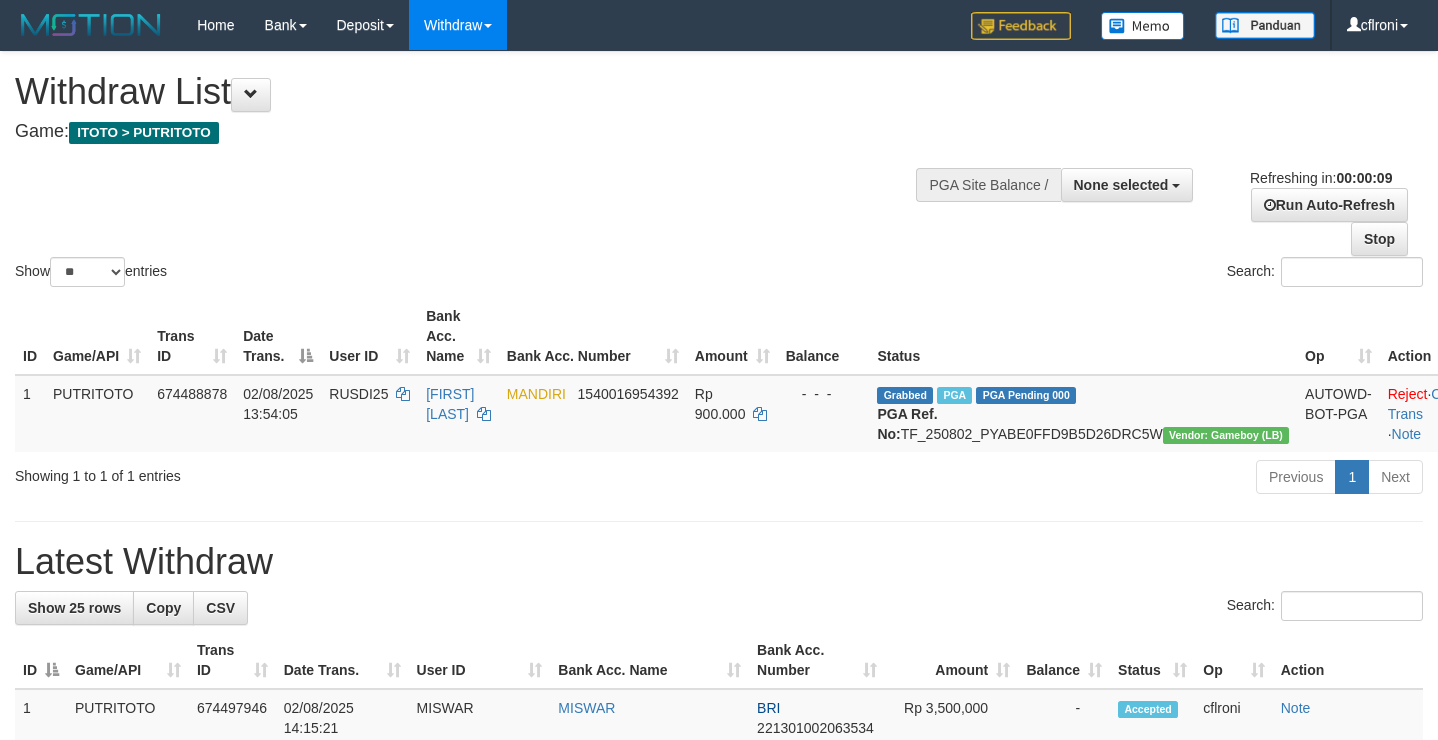 select 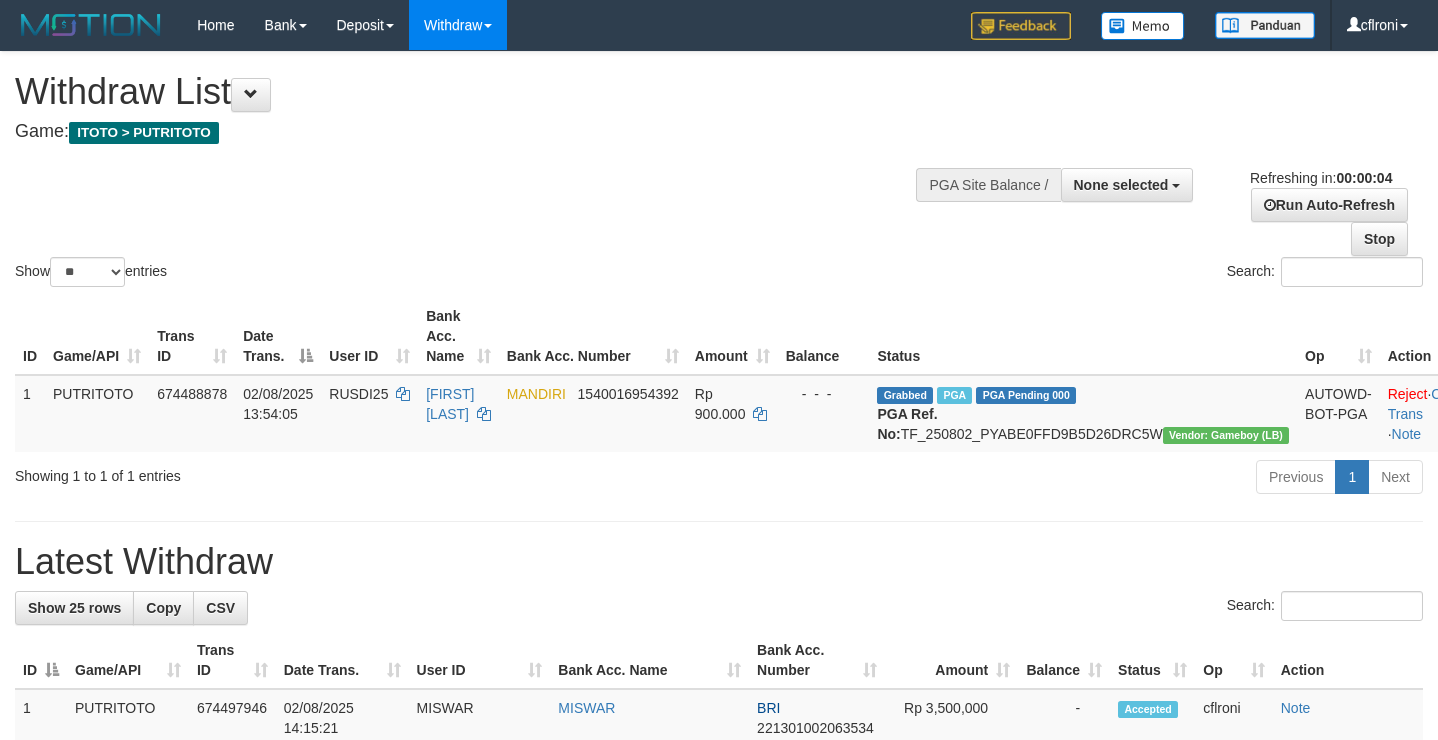 scroll, scrollTop: 0, scrollLeft: 0, axis: both 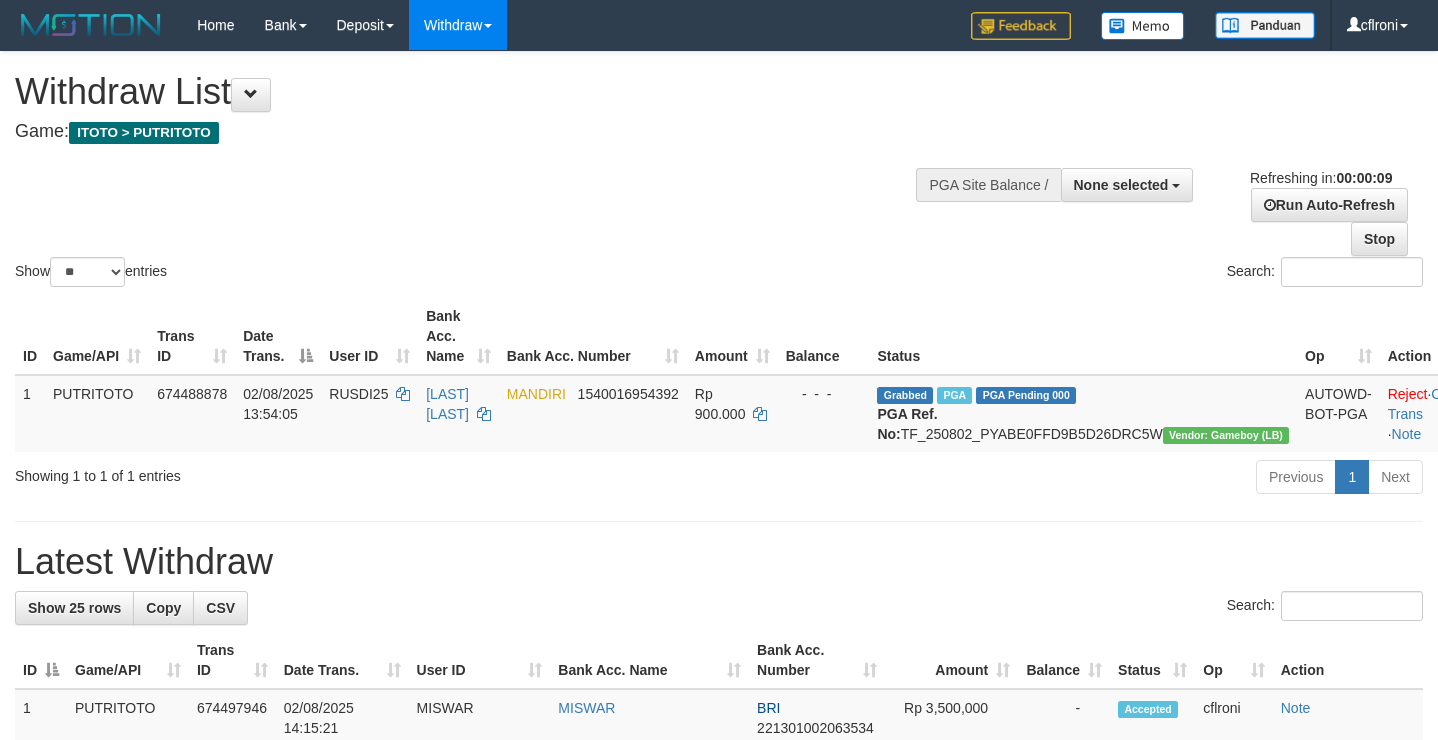 select 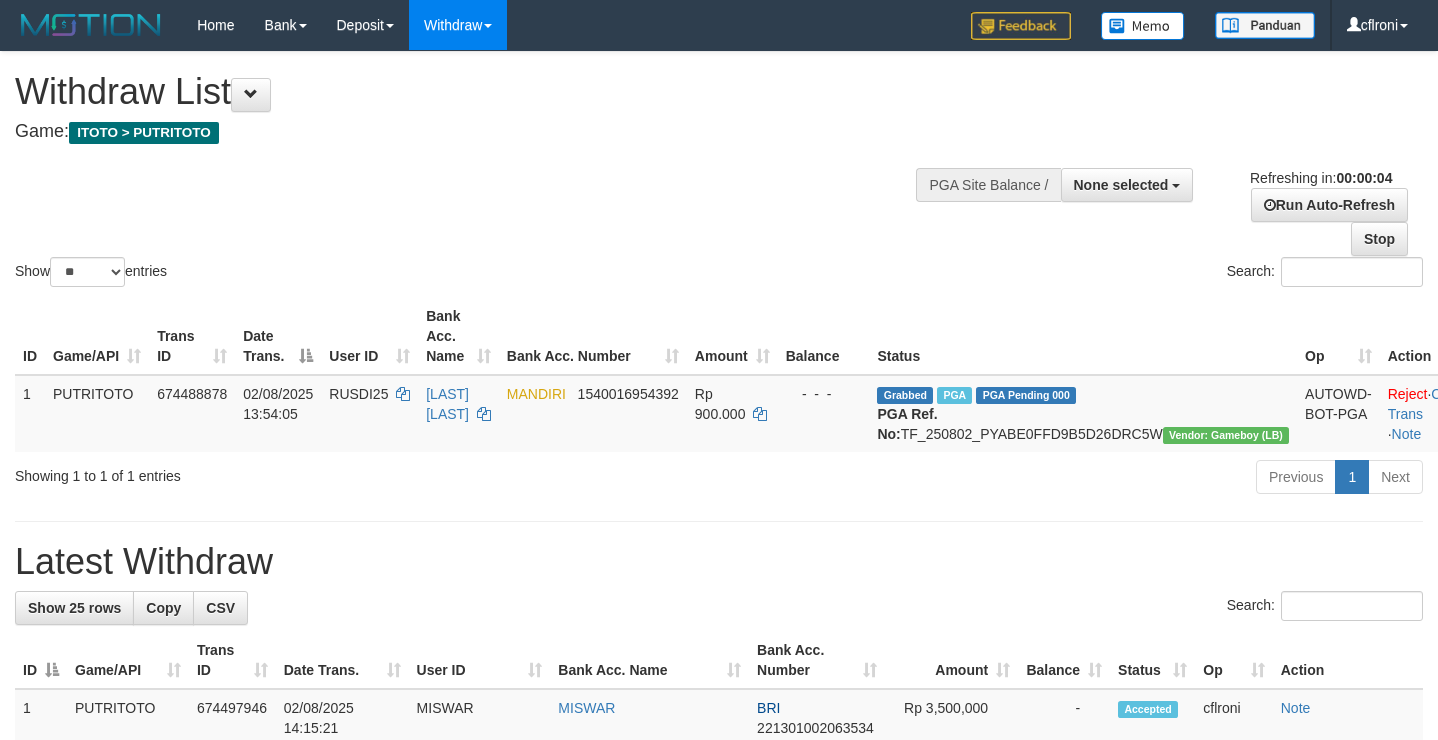 scroll, scrollTop: 0, scrollLeft: 0, axis: both 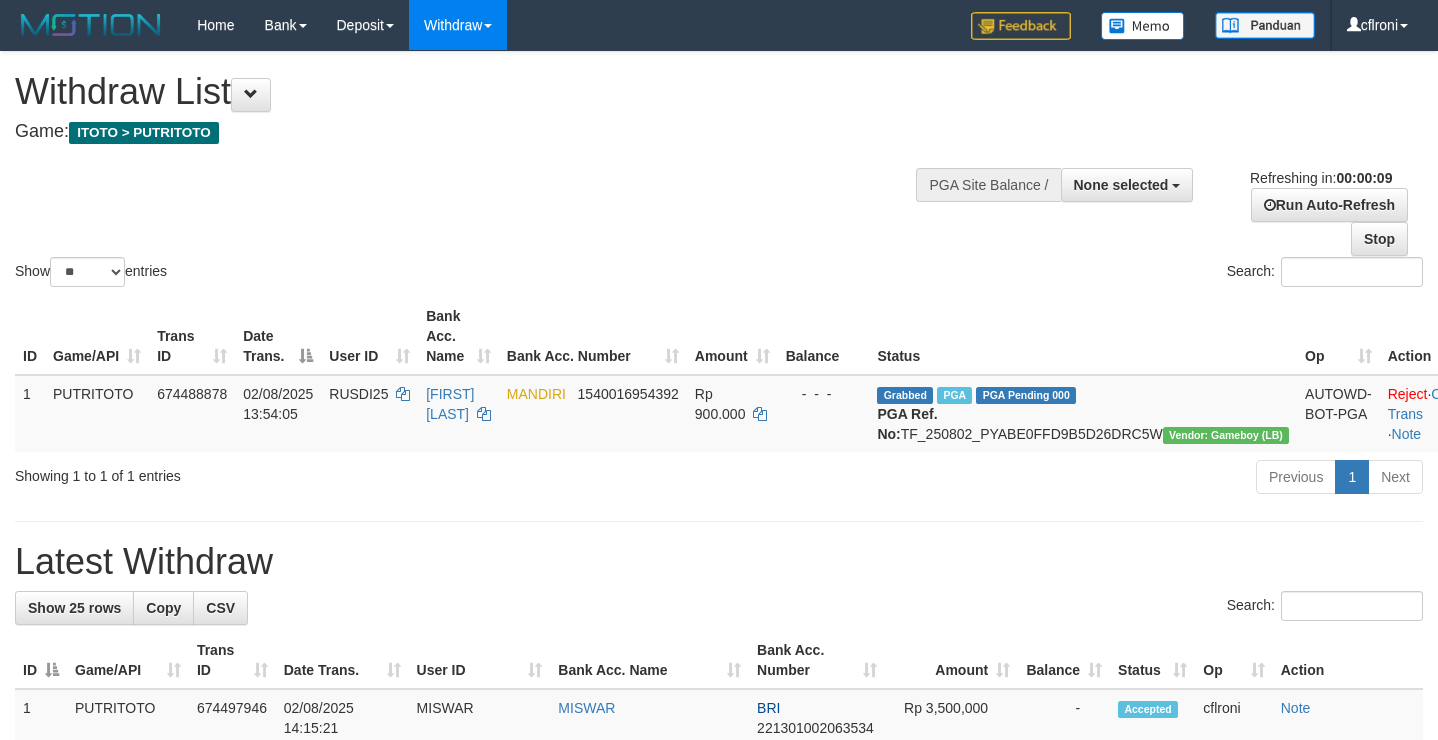 select 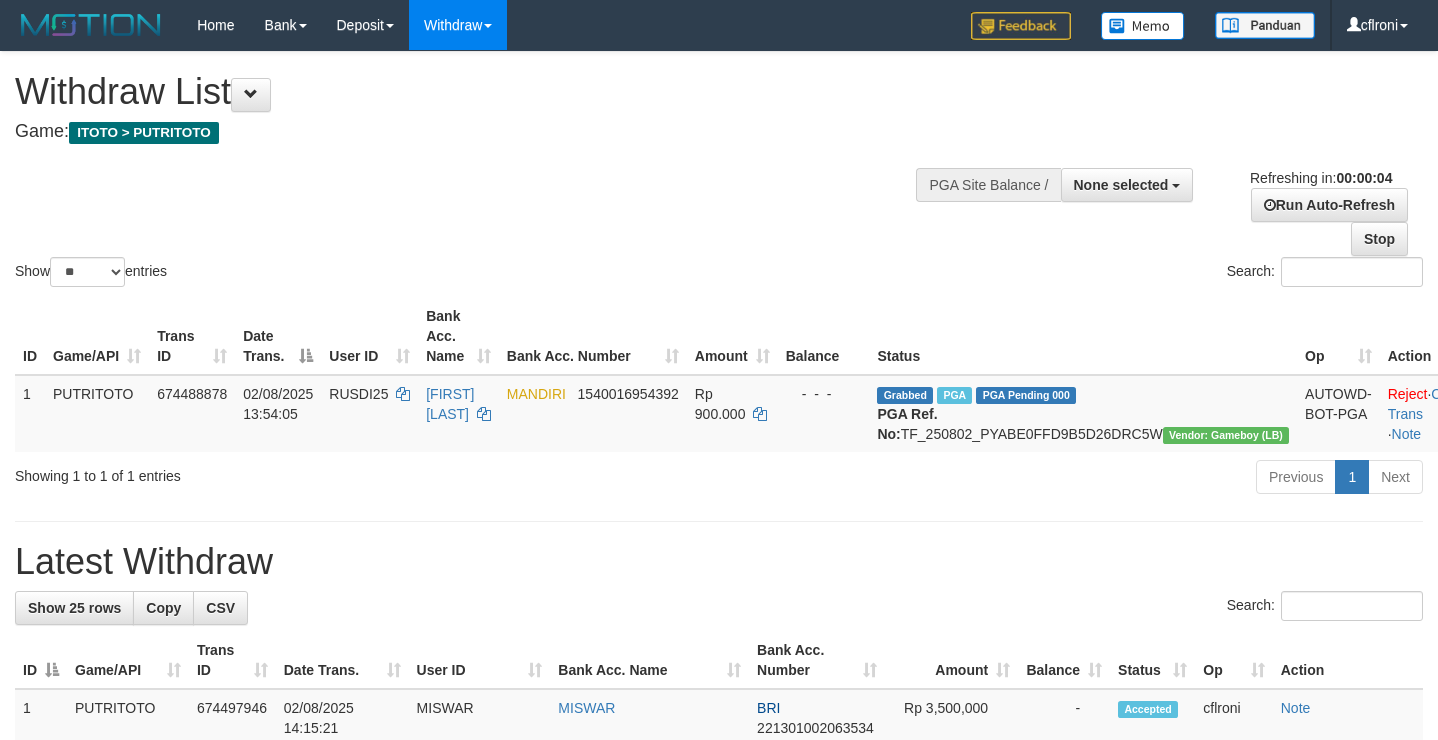 scroll, scrollTop: 0, scrollLeft: 0, axis: both 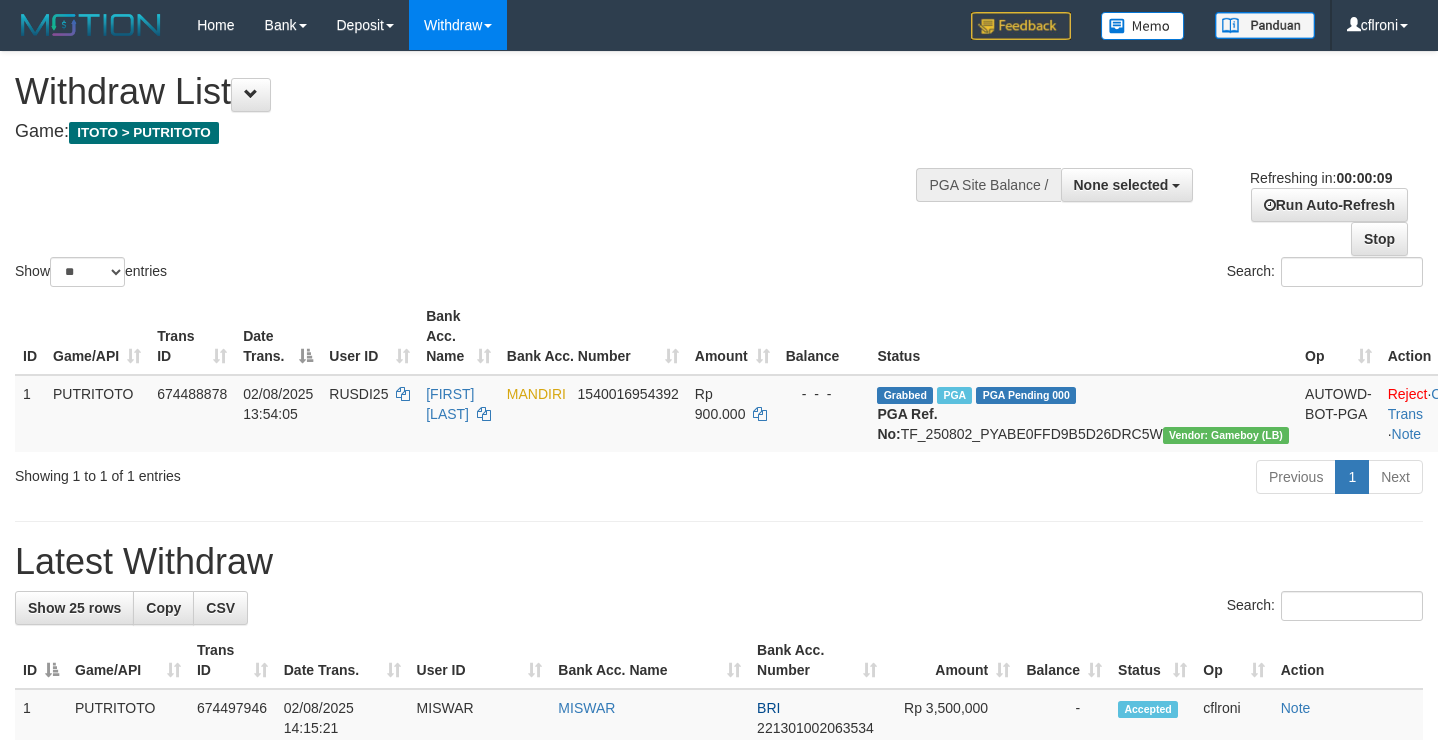 select 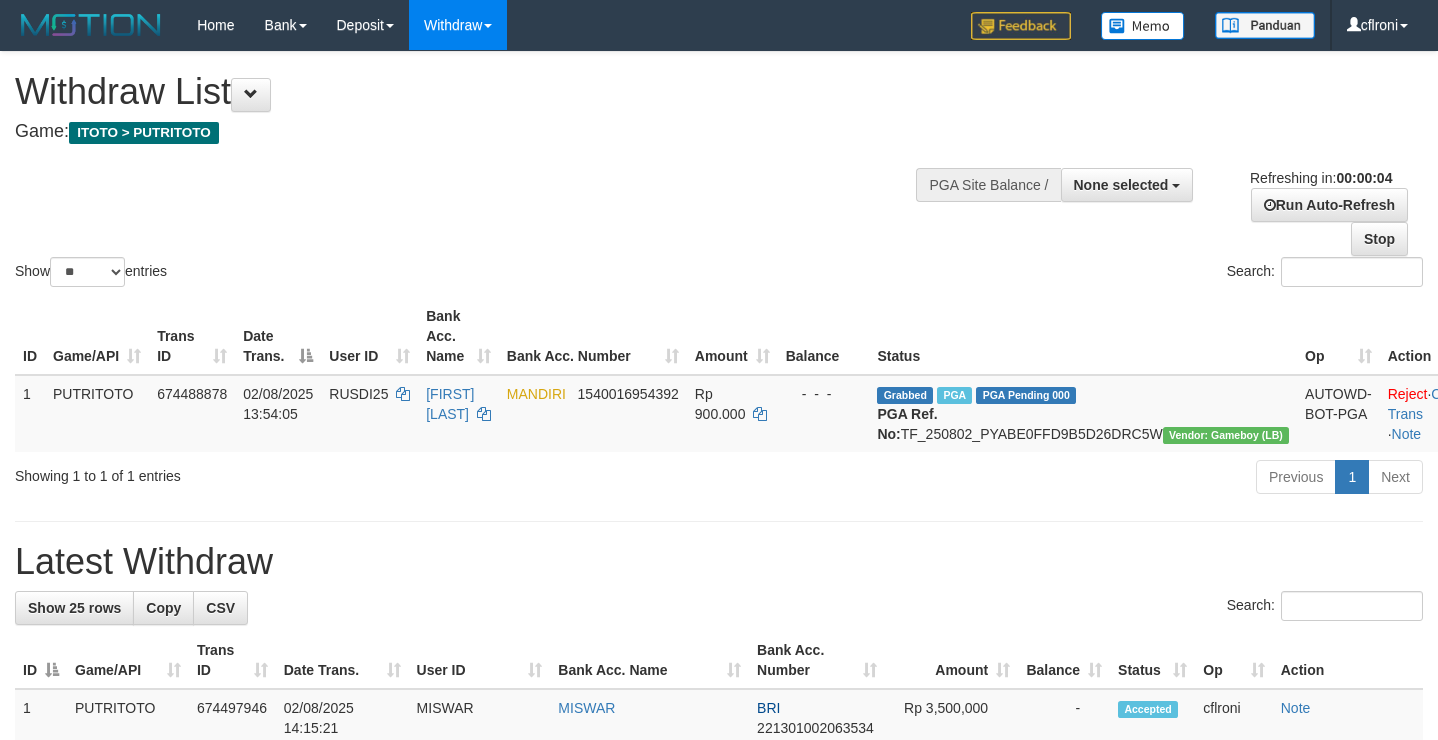 scroll, scrollTop: 0, scrollLeft: 0, axis: both 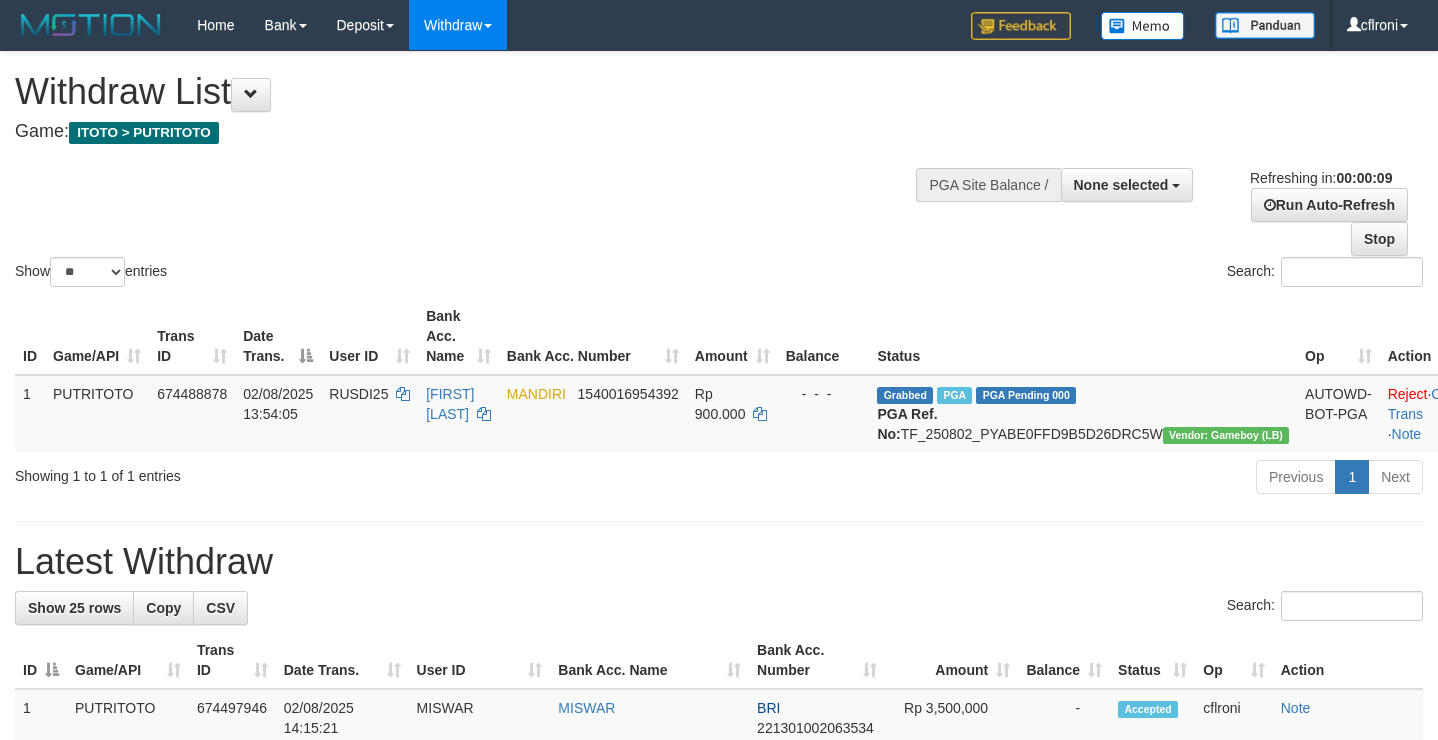 select 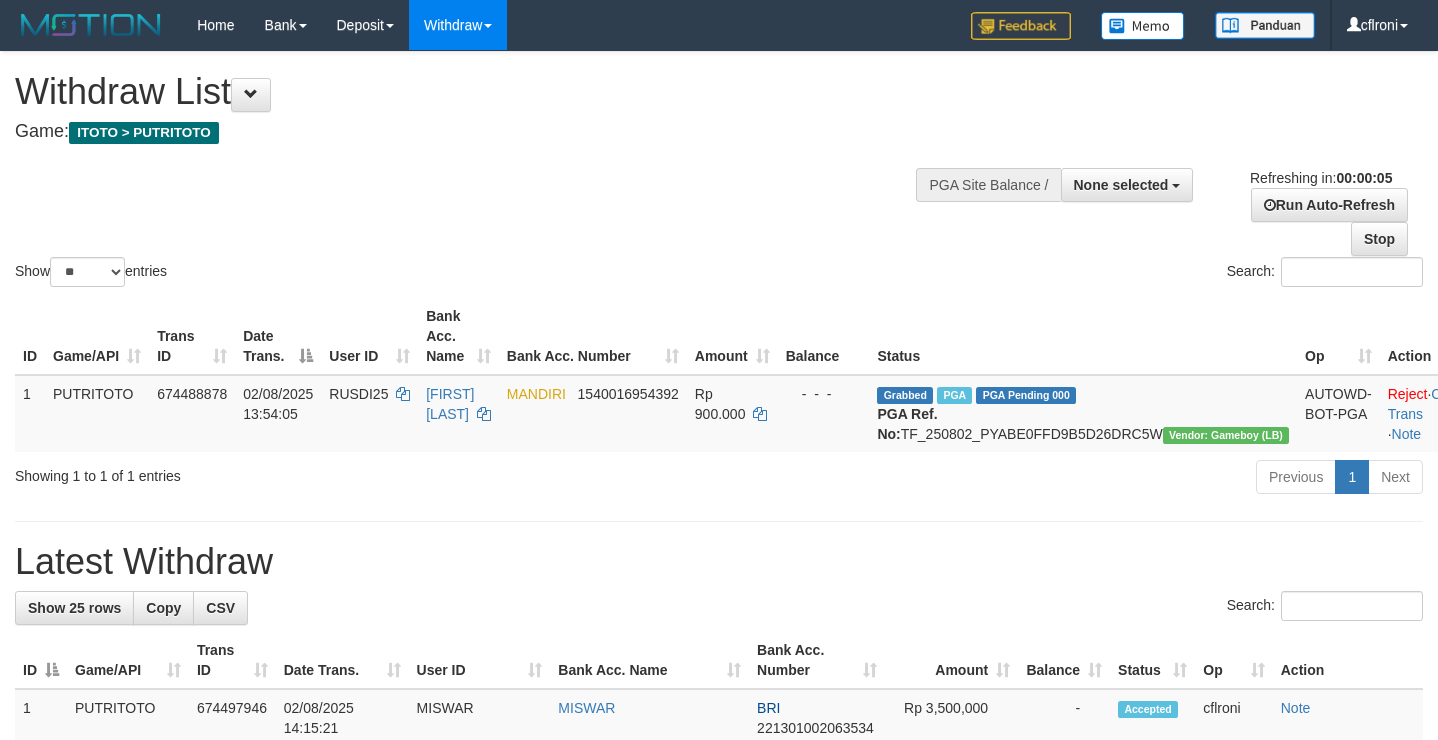scroll, scrollTop: 0, scrollLeft: 0, axis: both 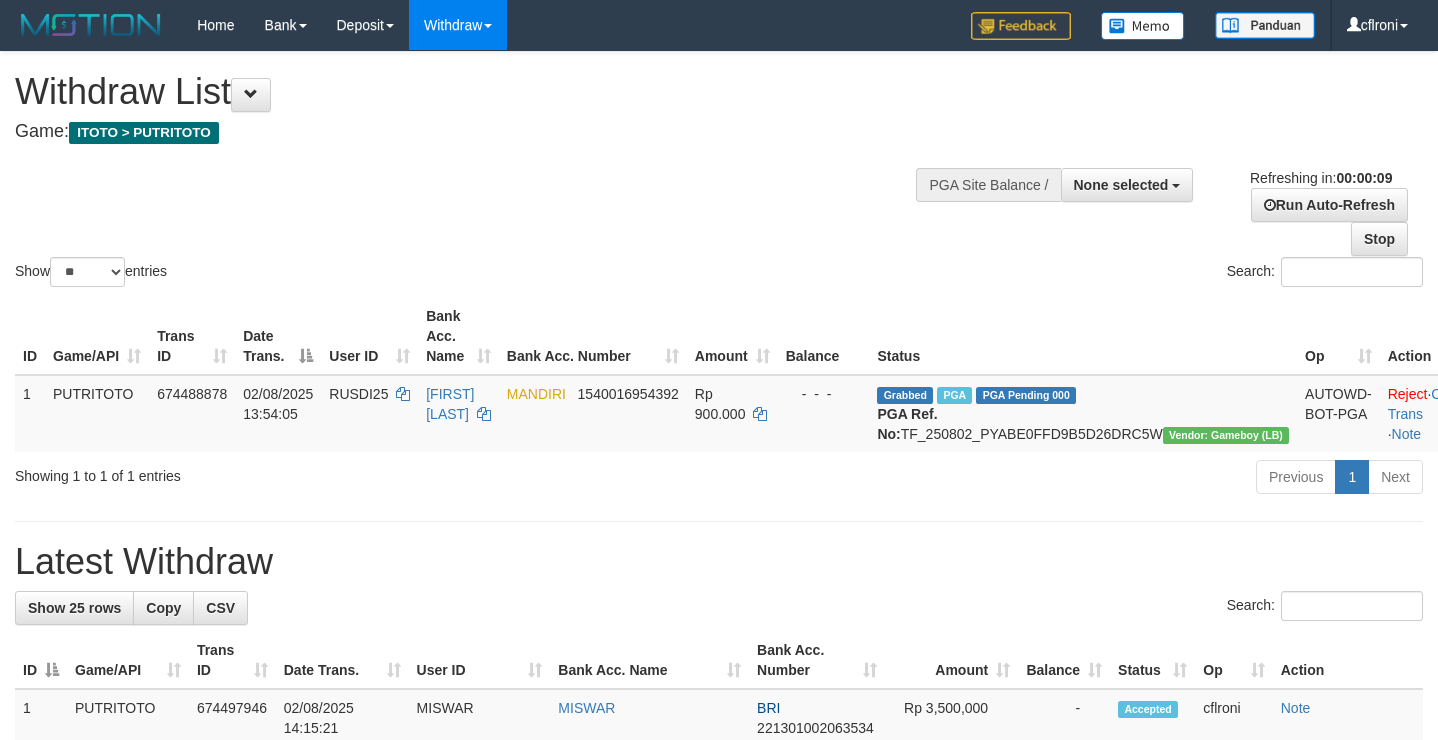 select 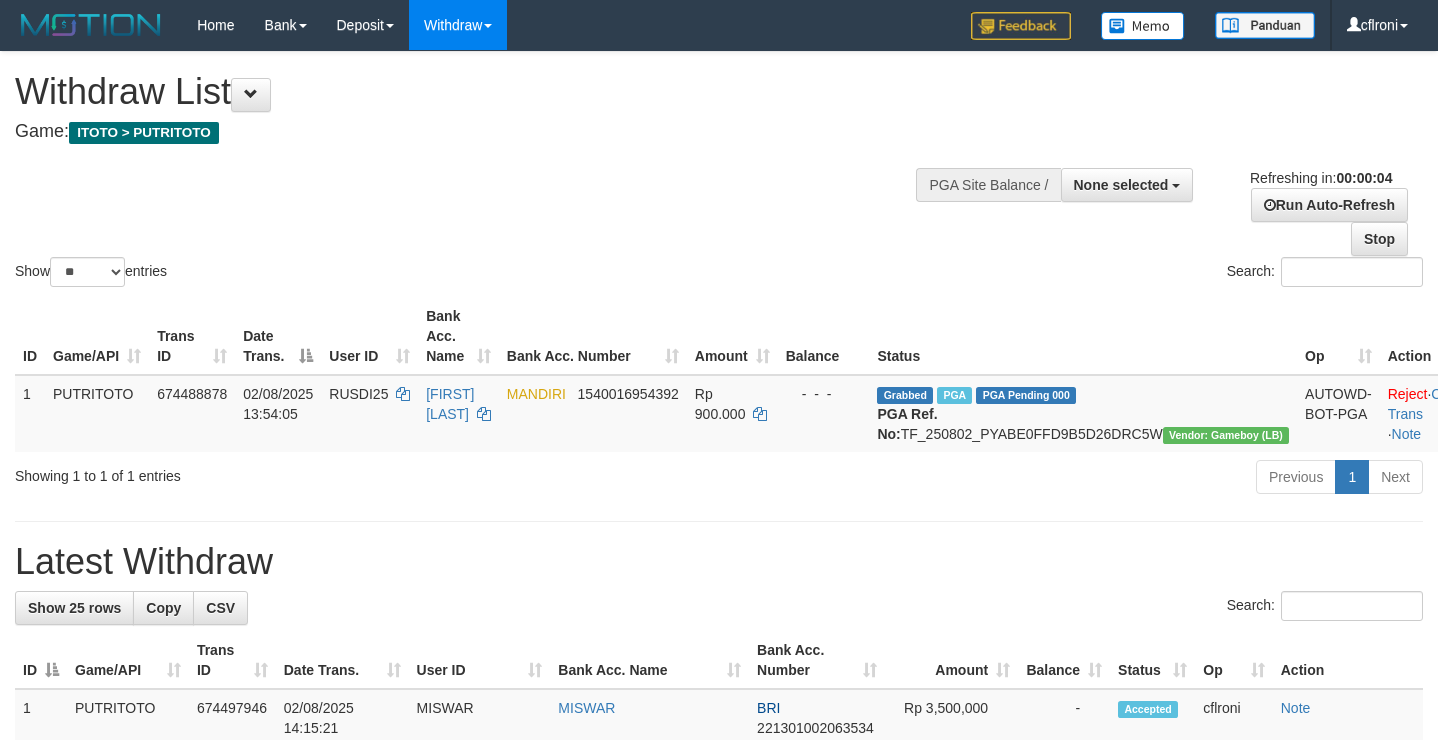 scroll, scrollTop: 0, scrollLeft: 0, axis: both 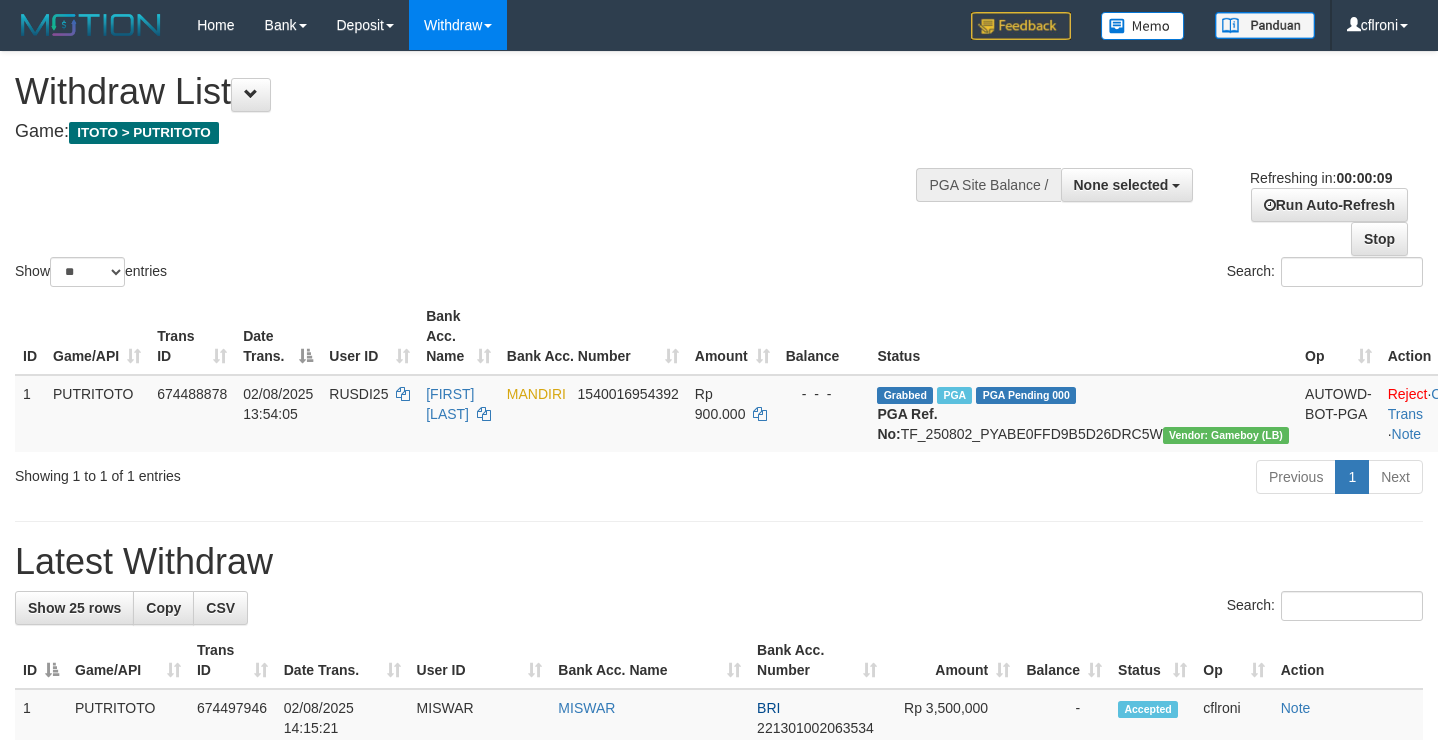 select 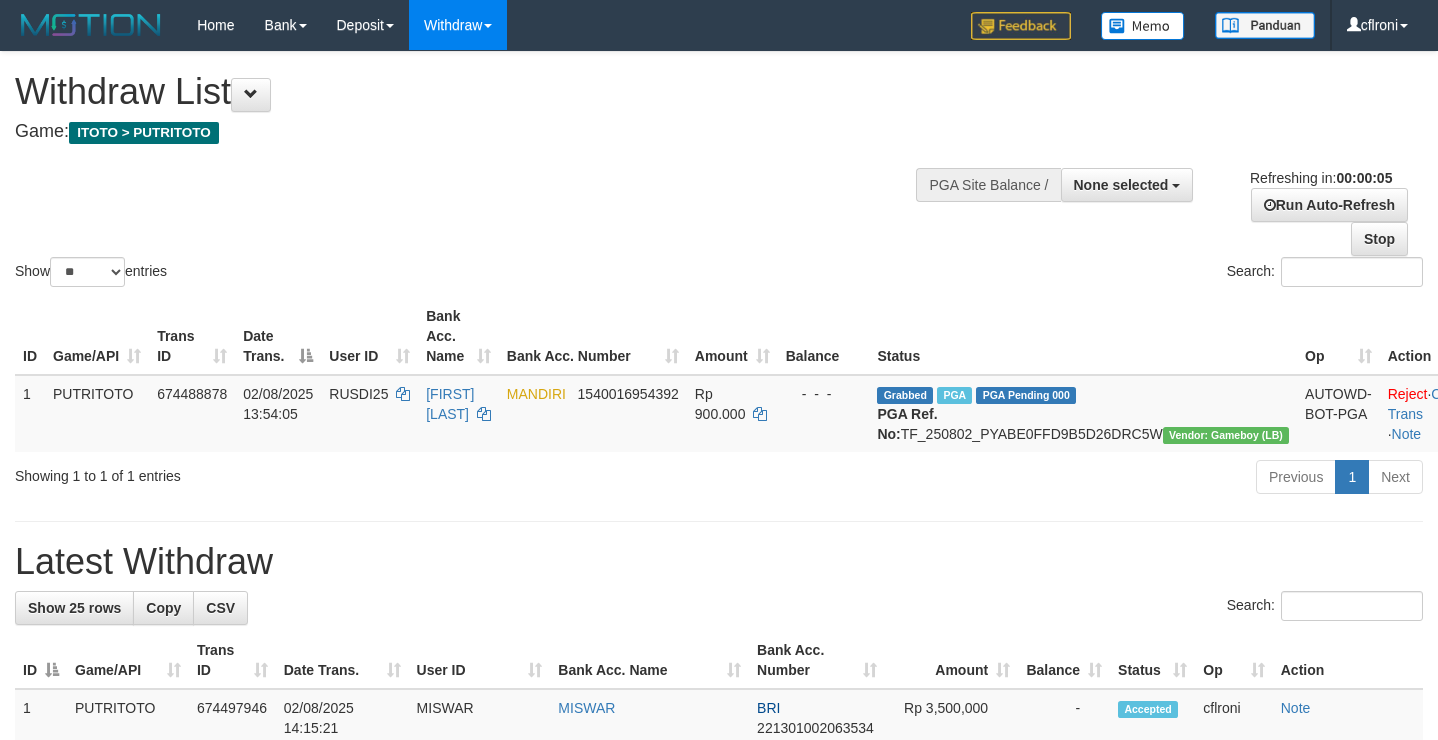 scroll, scrollTop: 0, scrollLeft: 0, axis: both 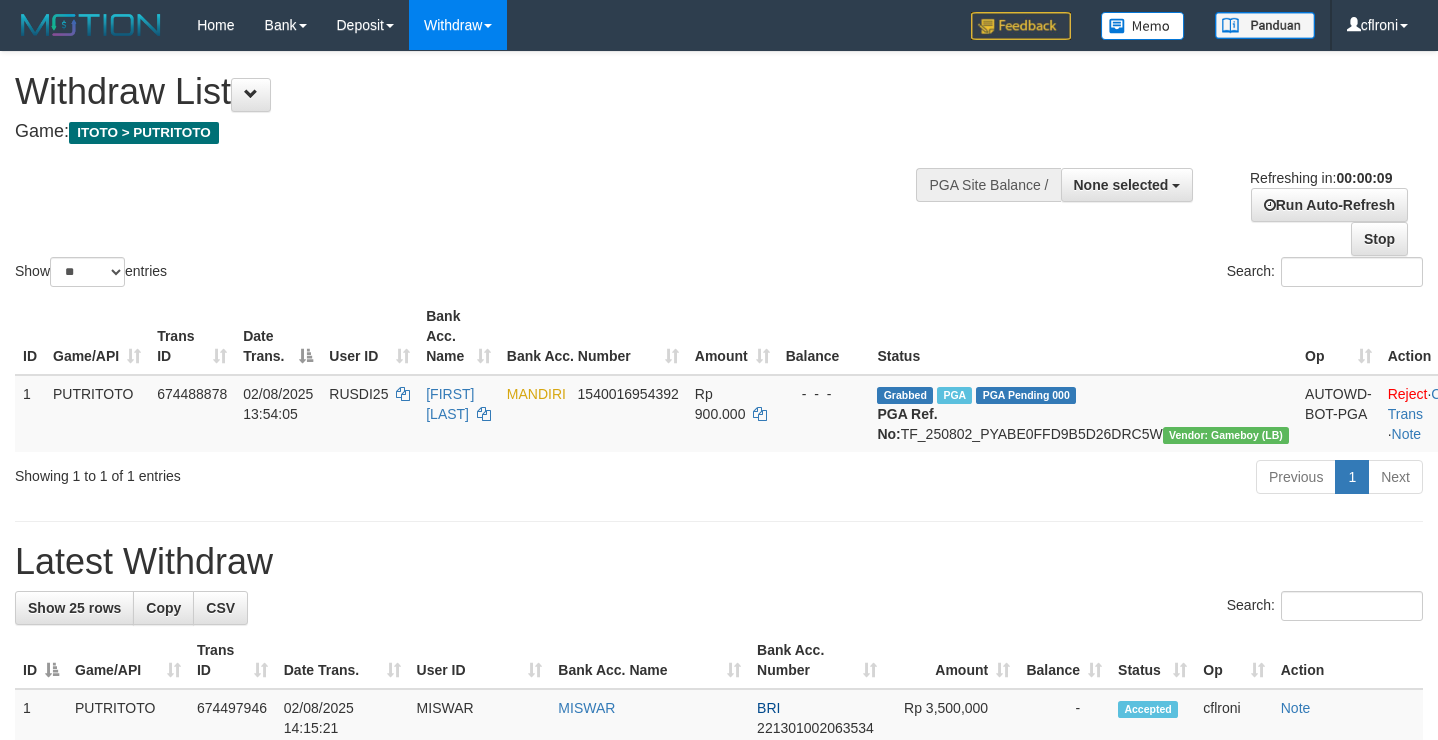 select 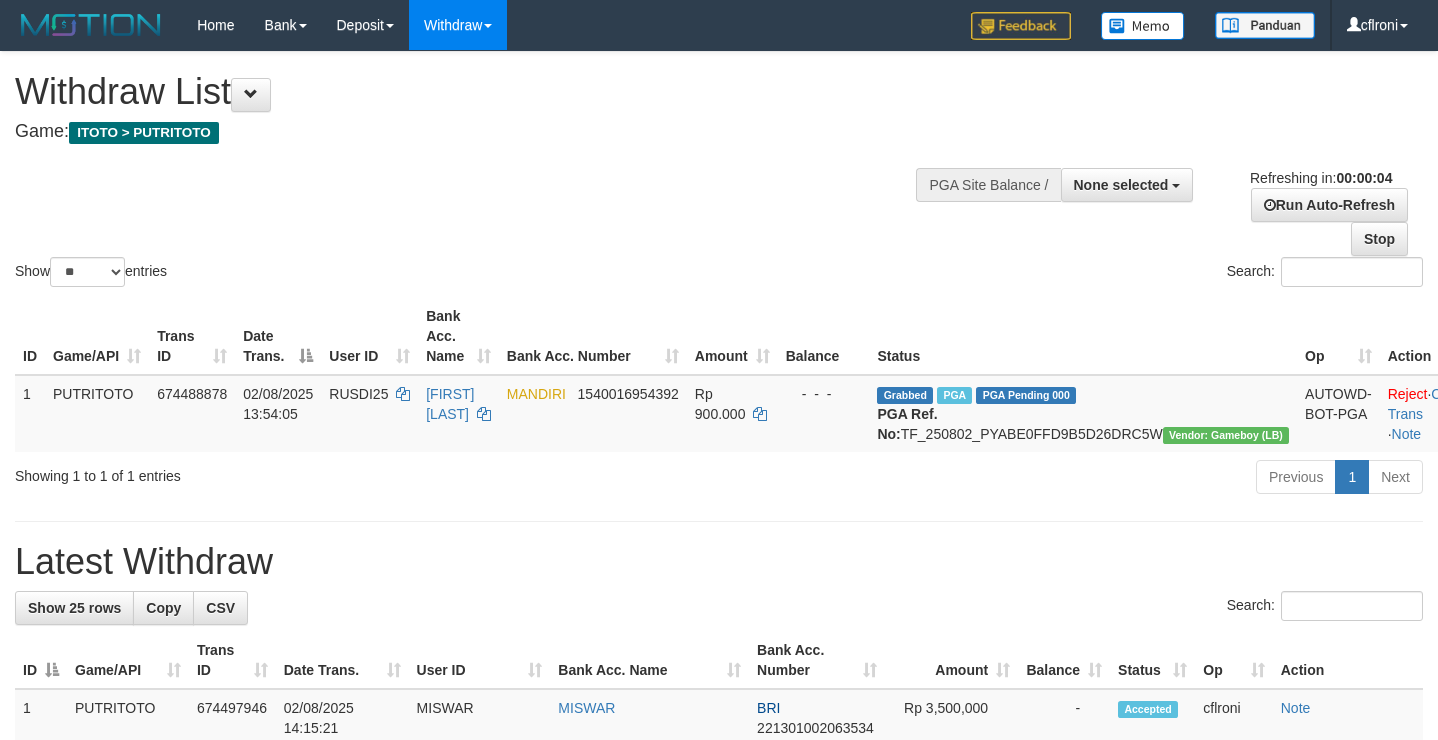 scroll, scrollTop: 0, scrollLeft: 0, axis: both 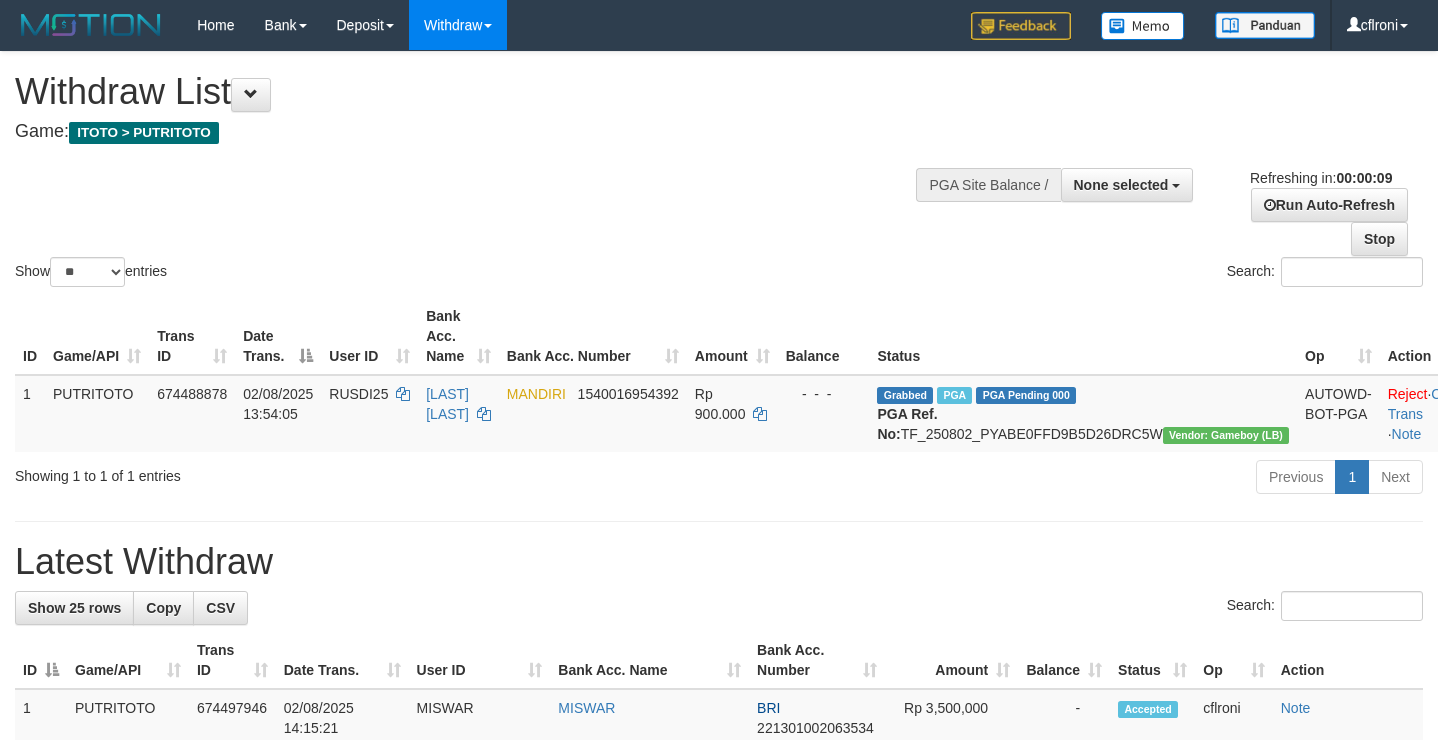 select 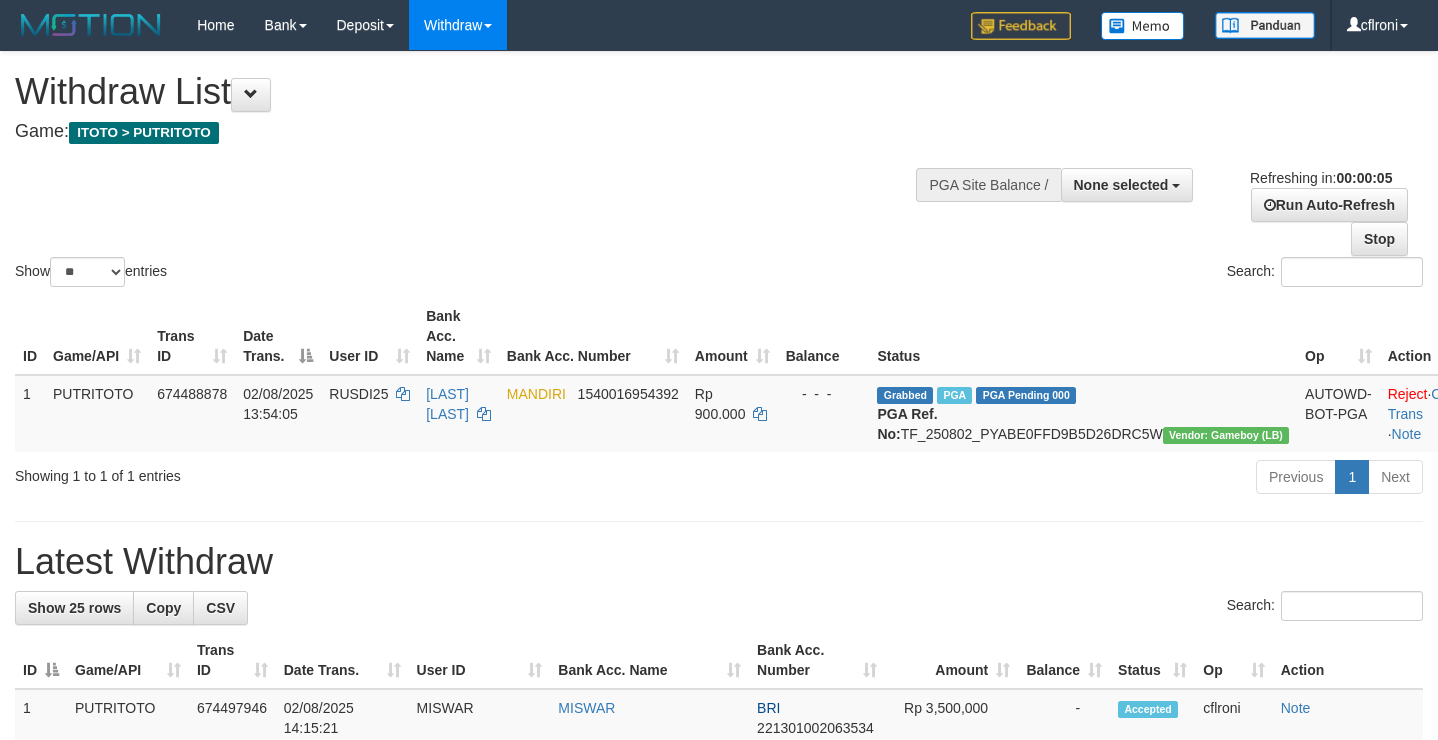 scroll, scrollTop: 0, scrollLeft: 0, axis: both 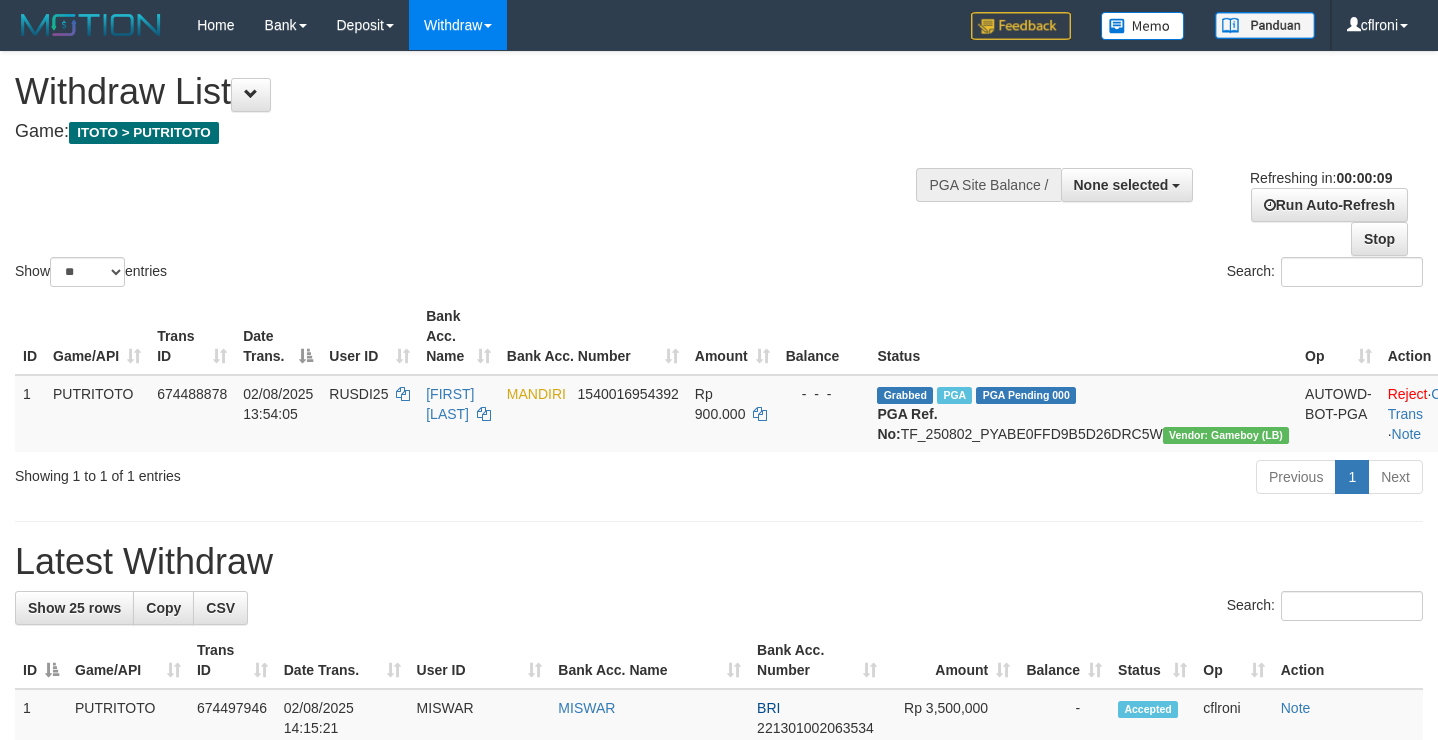 select 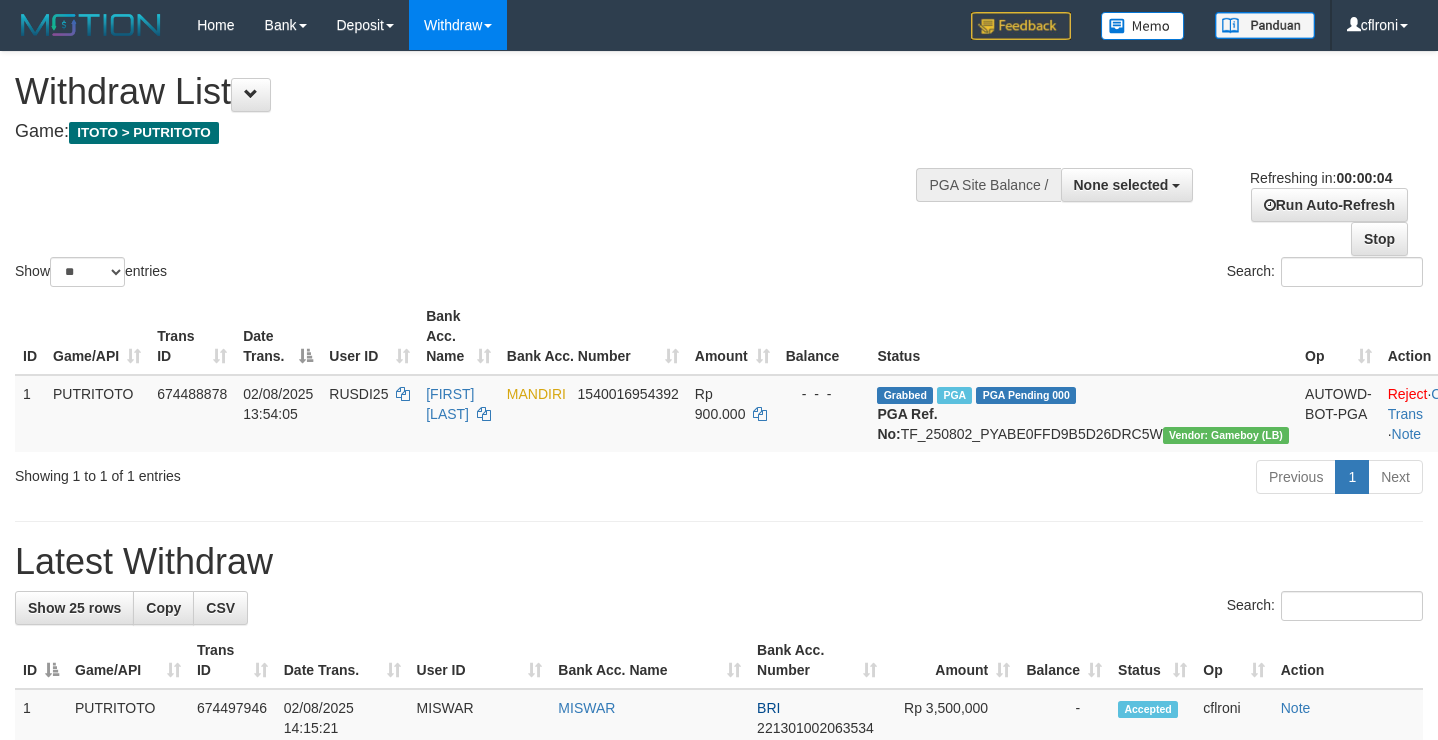scroll, scrollTop: 0, scrollLeft: 0, axis: both 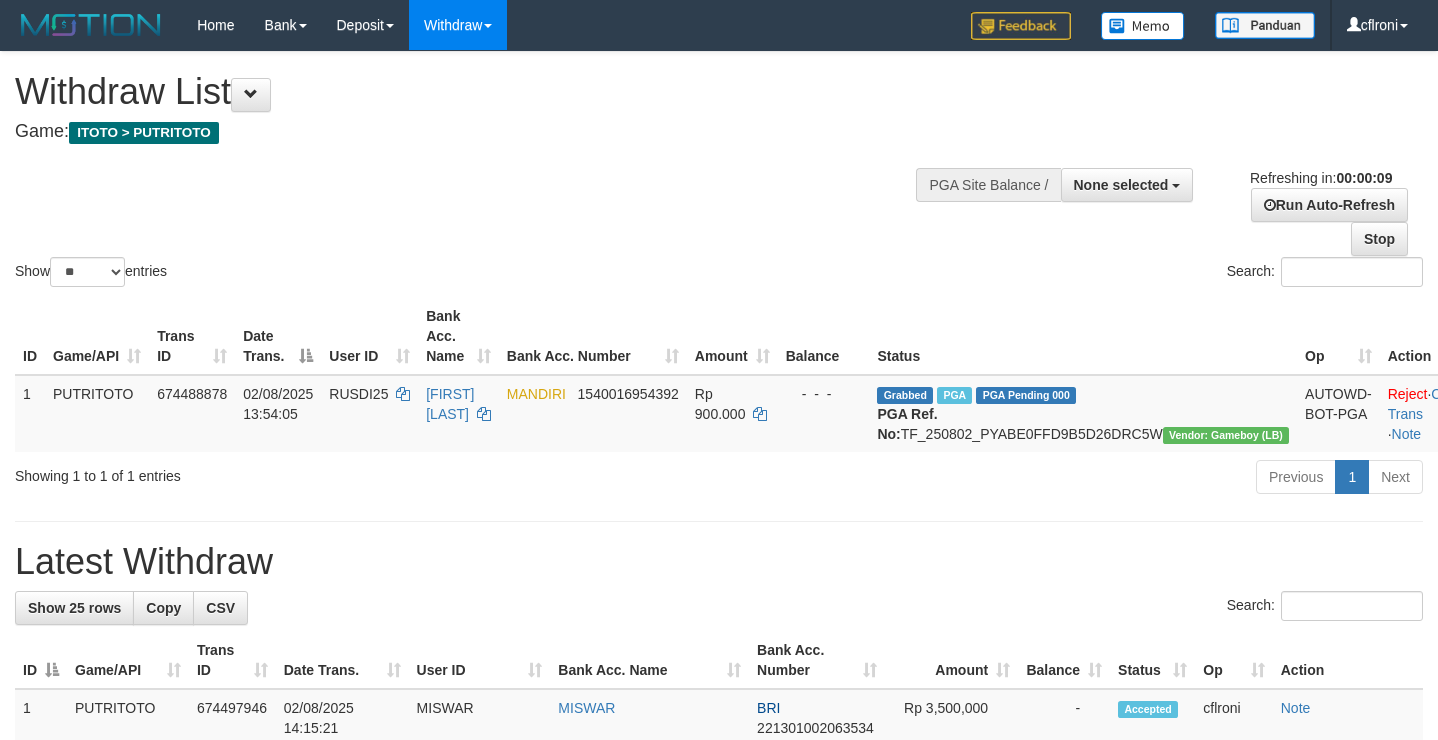 select 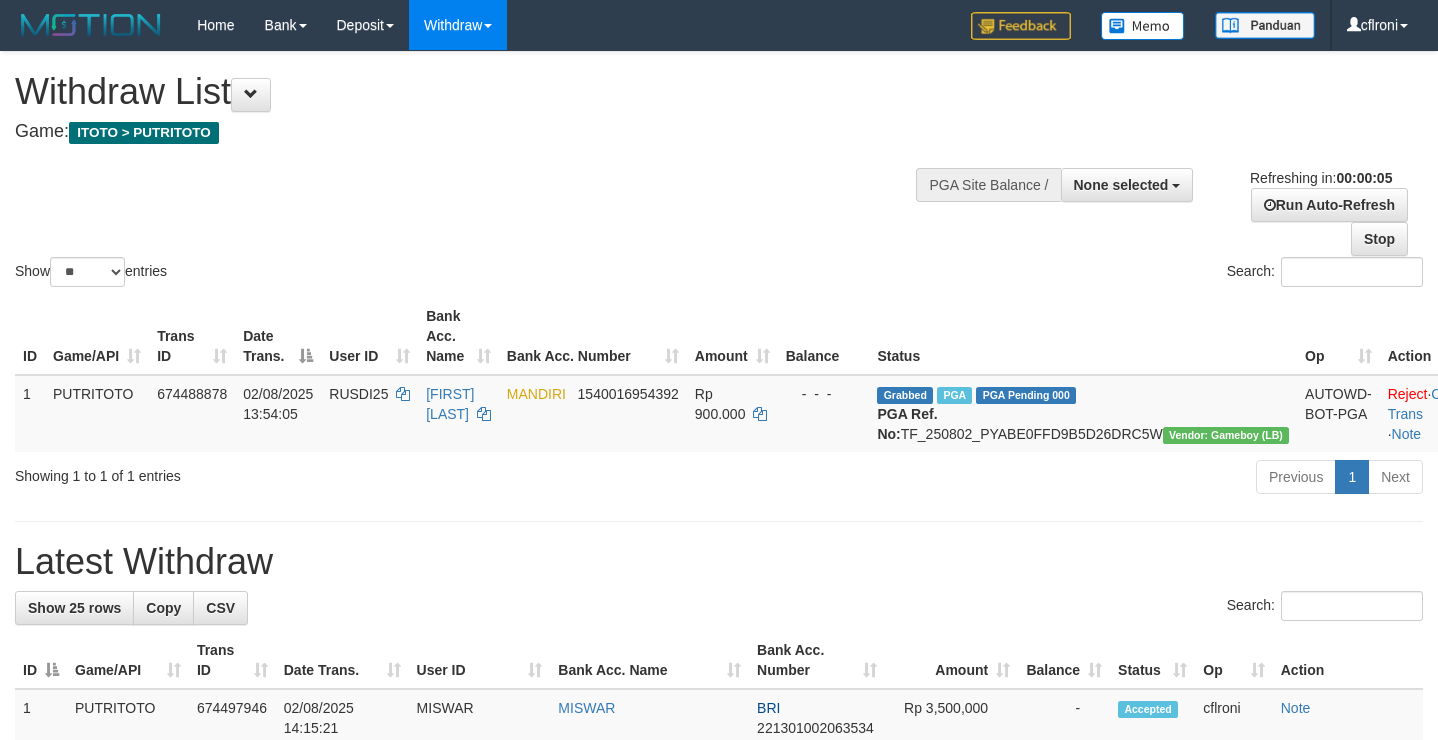scroll, scrollTop: 0, scrollLeft: 0, axis: both 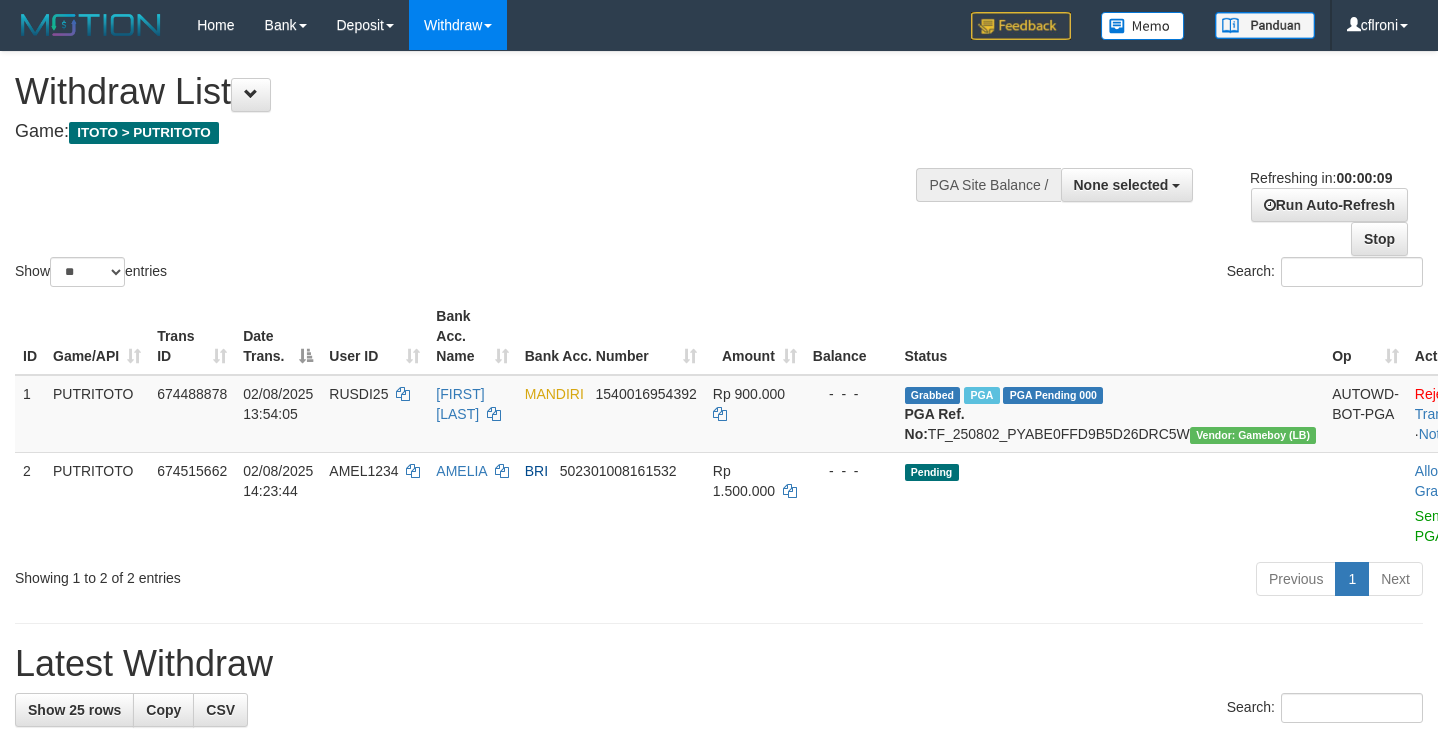 select 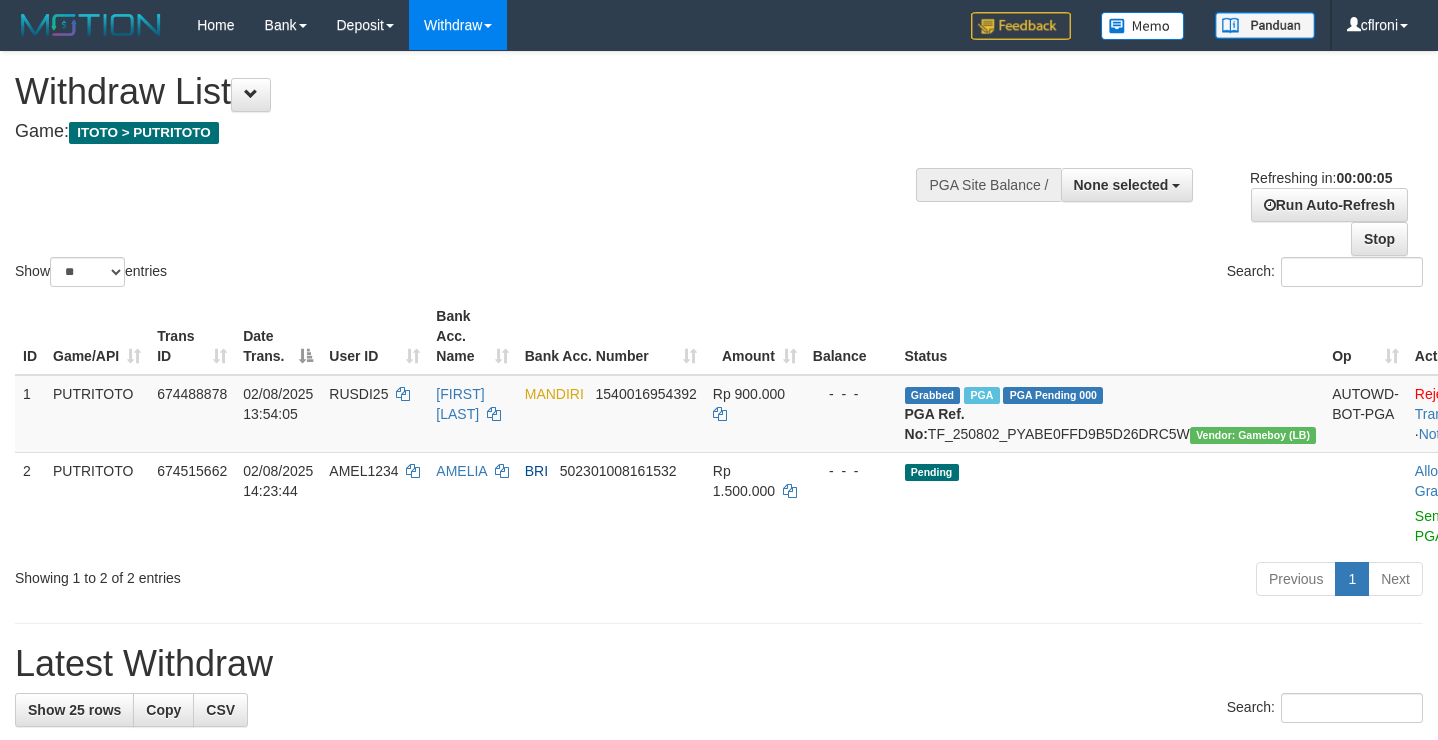 scroll, scrollTop: 0, scrollLeft: 0, axis: both 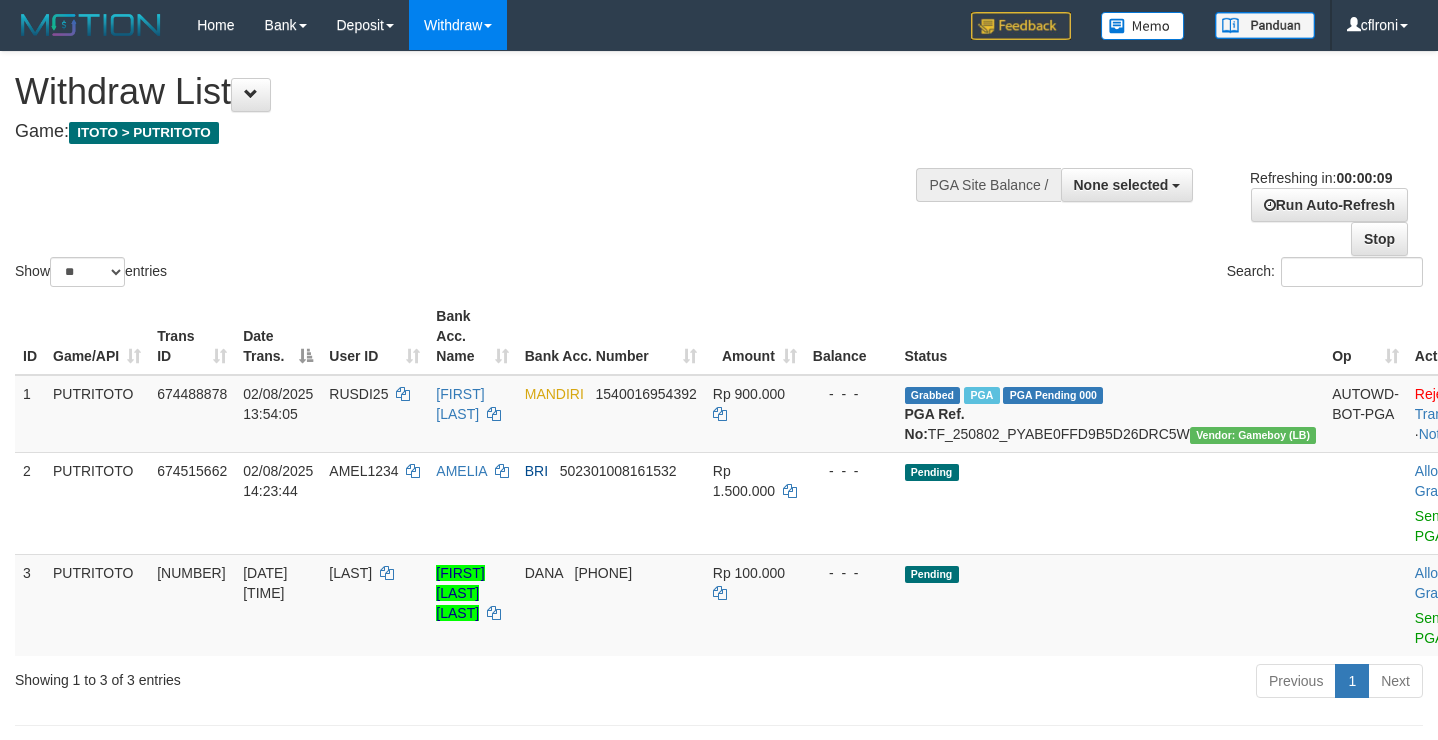 select 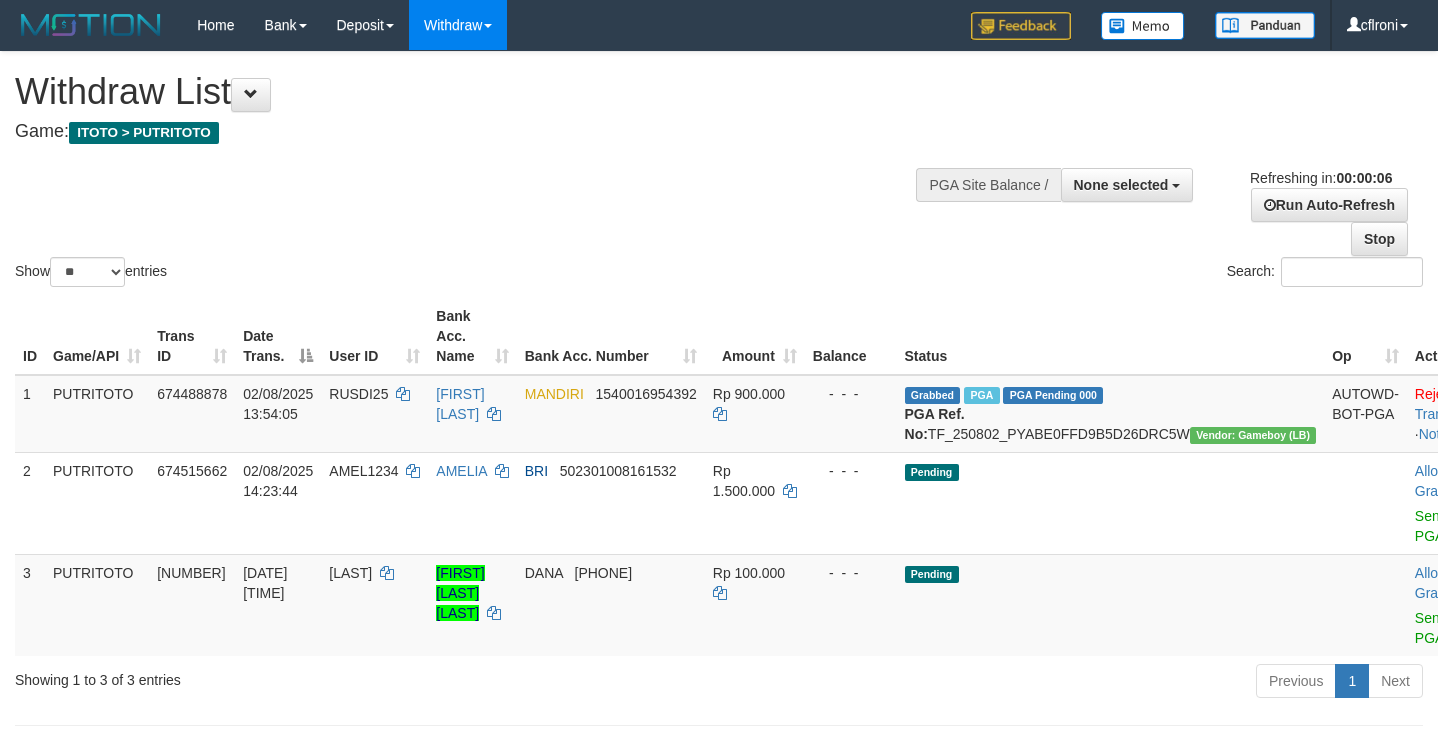 scroll, scrollTop: 0, scrollLeft: 0, axis: both 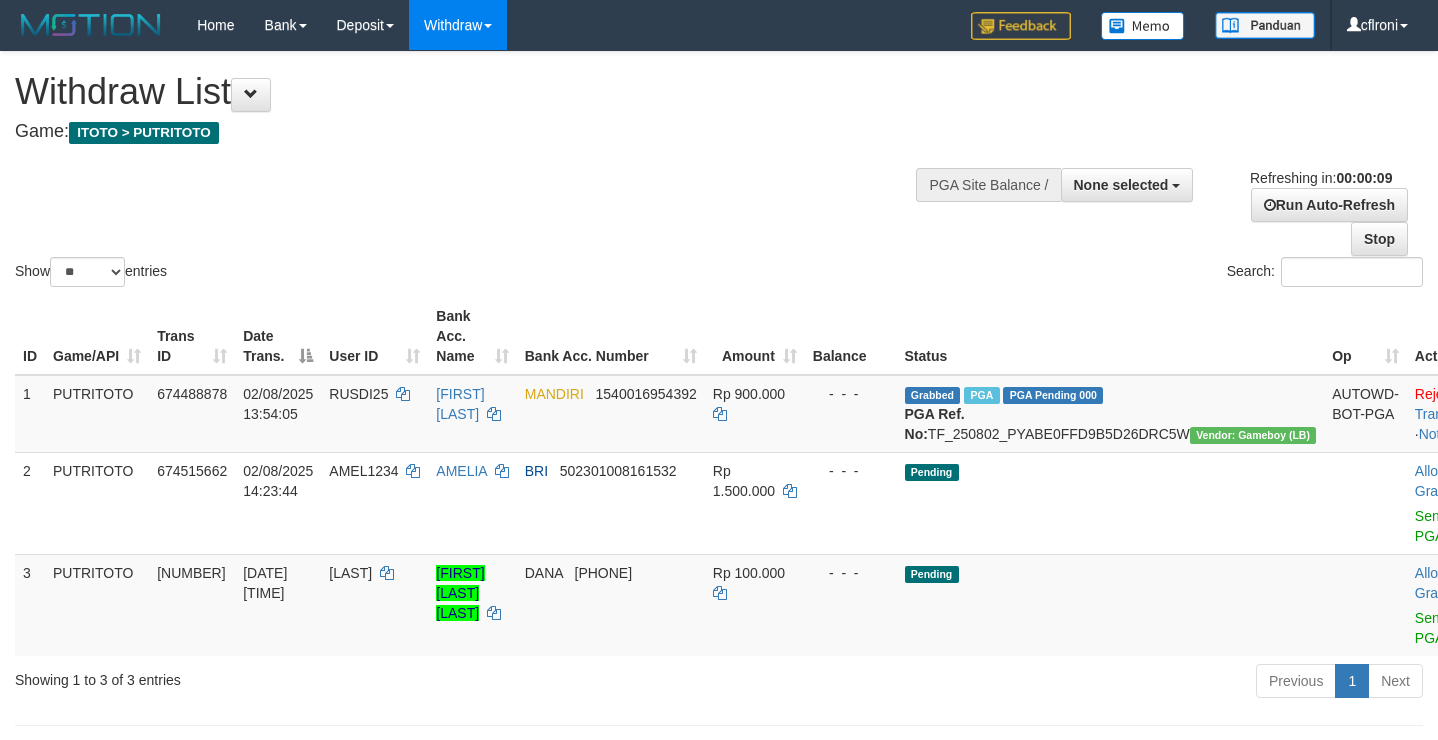 select 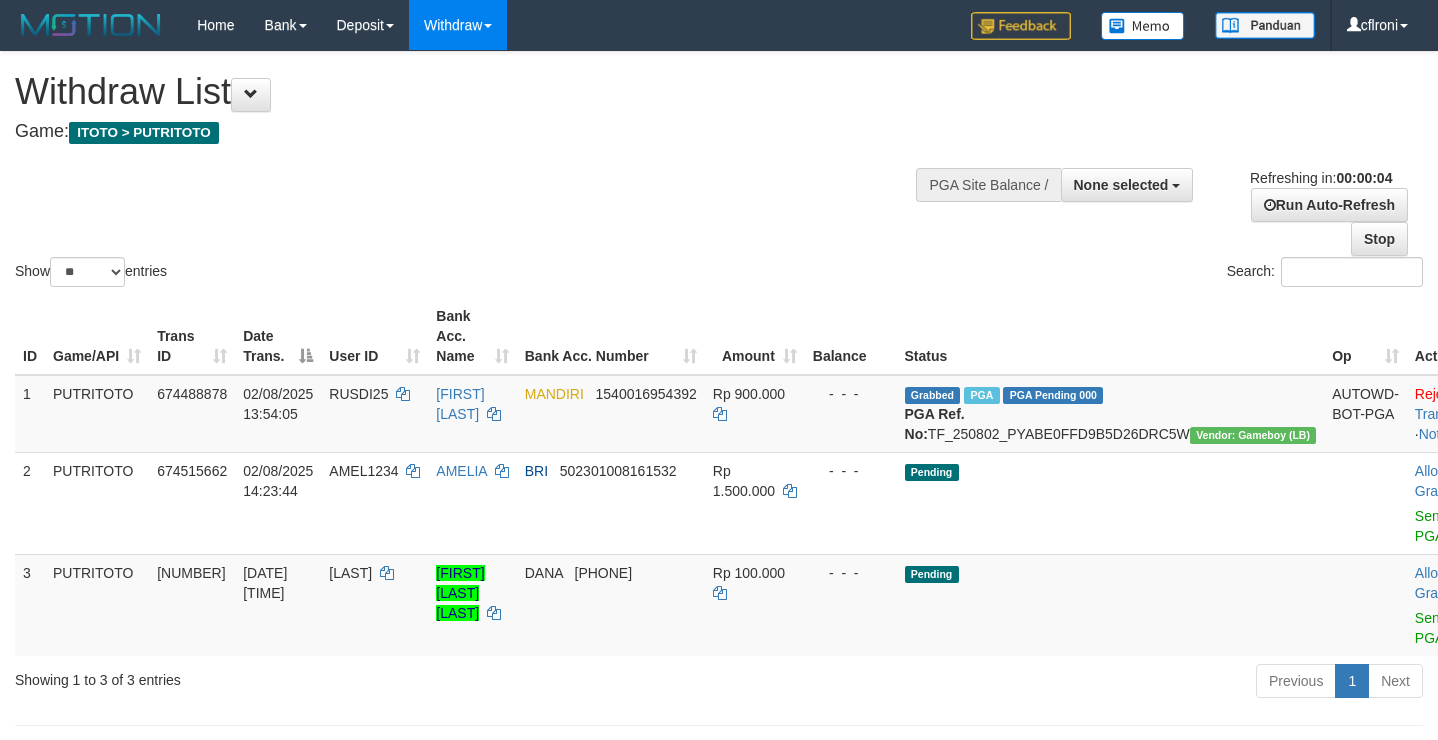 scroll, scrollTop: 0, scrollLeft: 0, axis: both 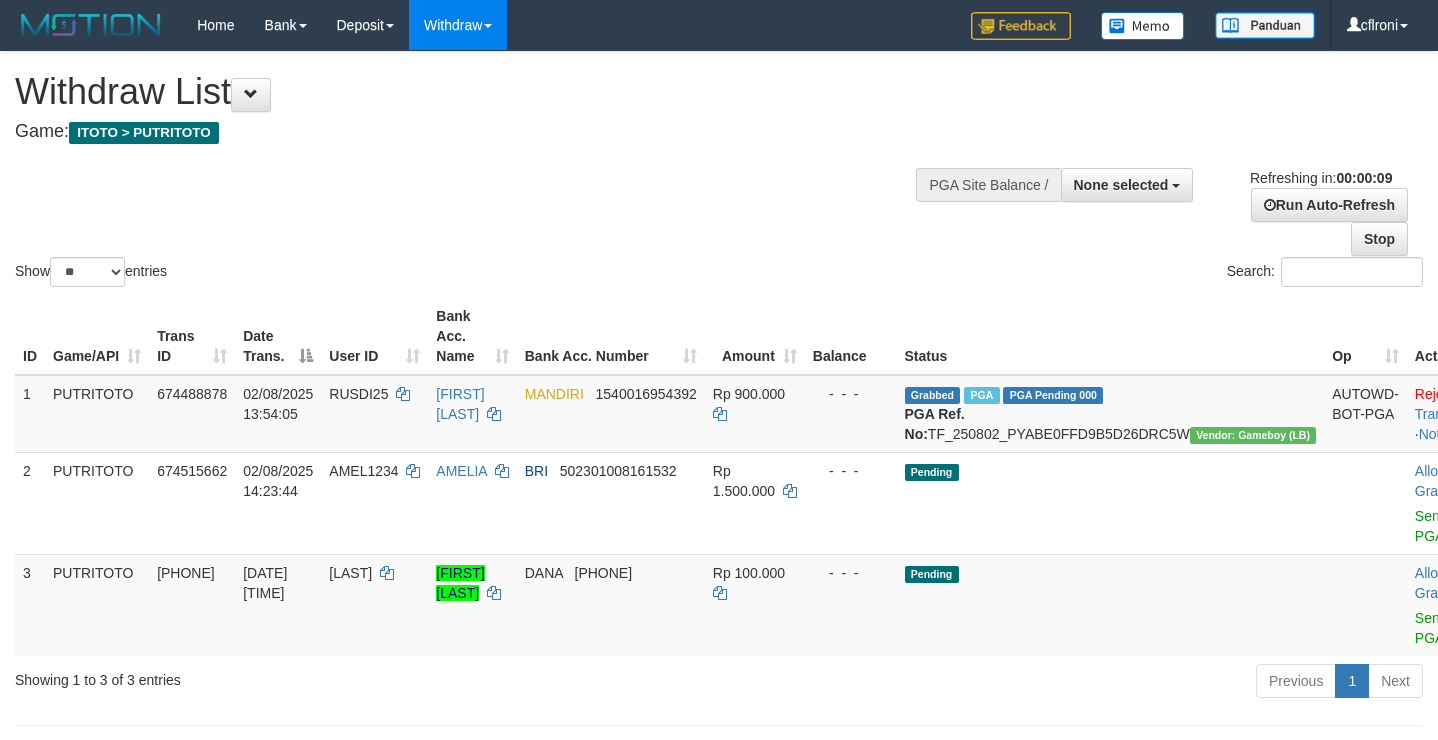 select 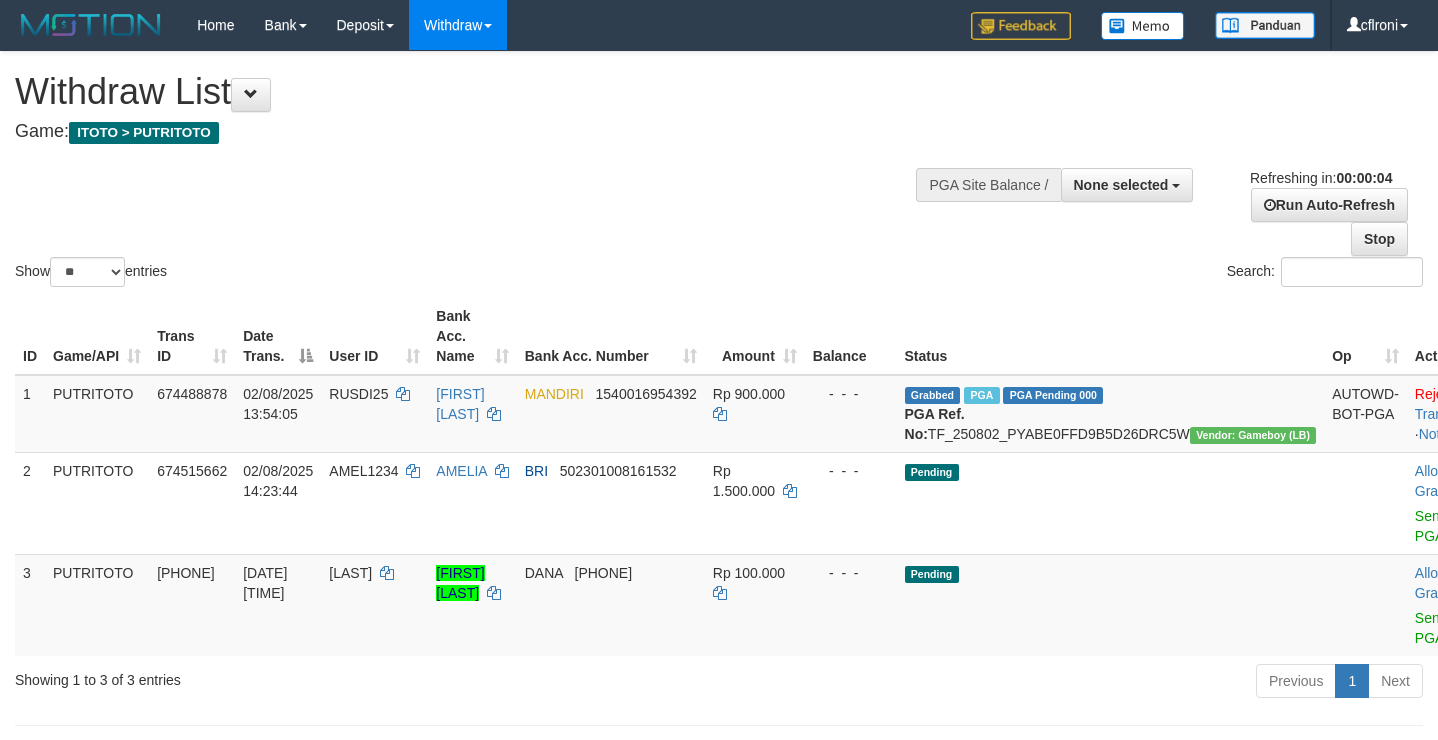 scroll, scrollTop: 0, scrollLeft: 0, axis: both 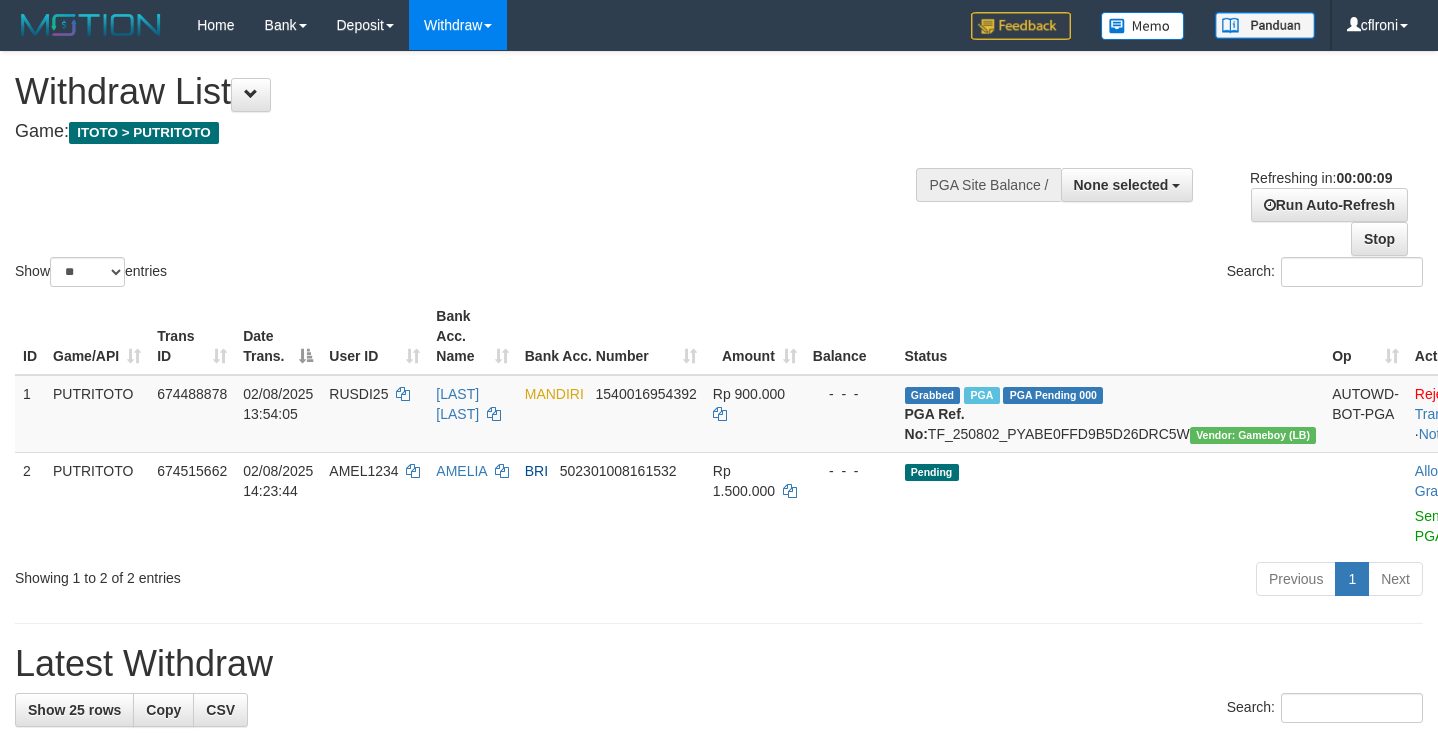 select 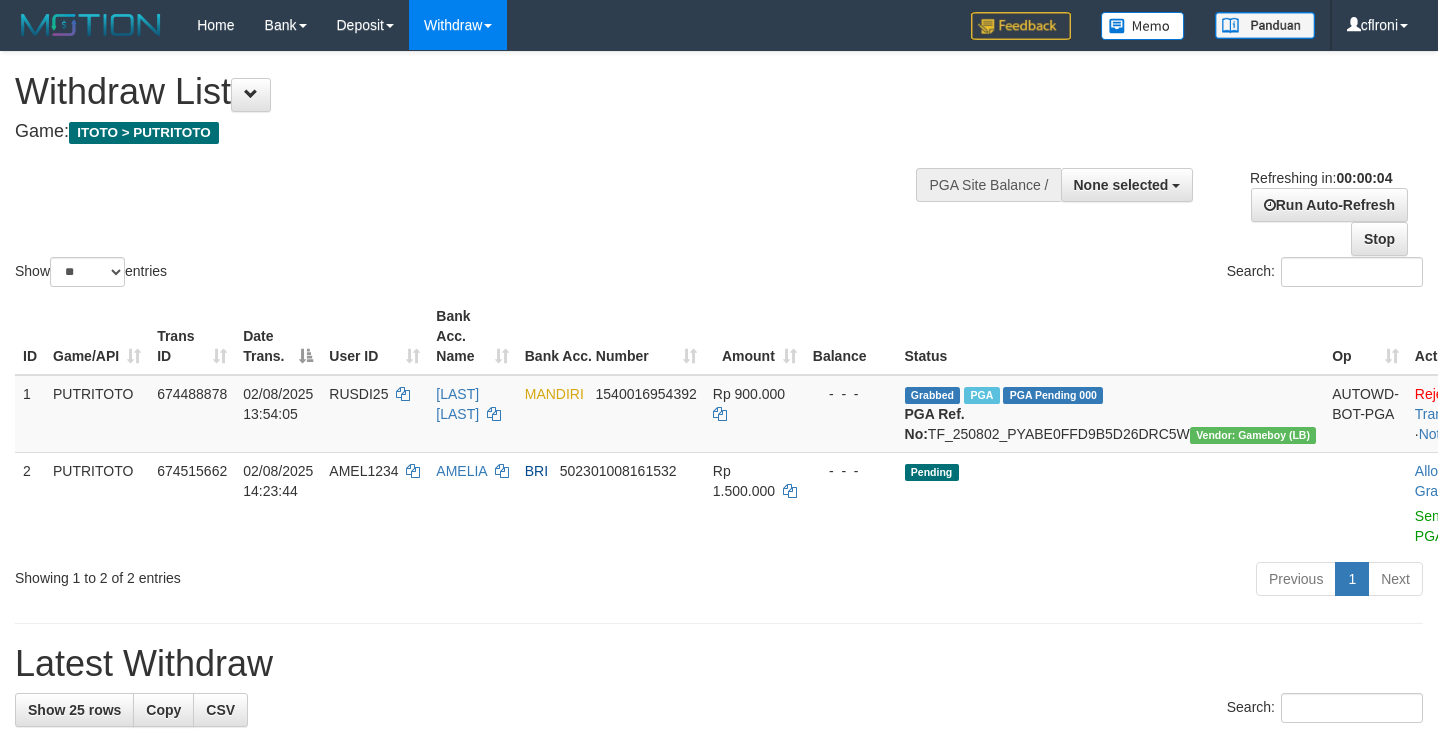 scroll, scrollTop: 0, scrollLeft: 0, axis: both 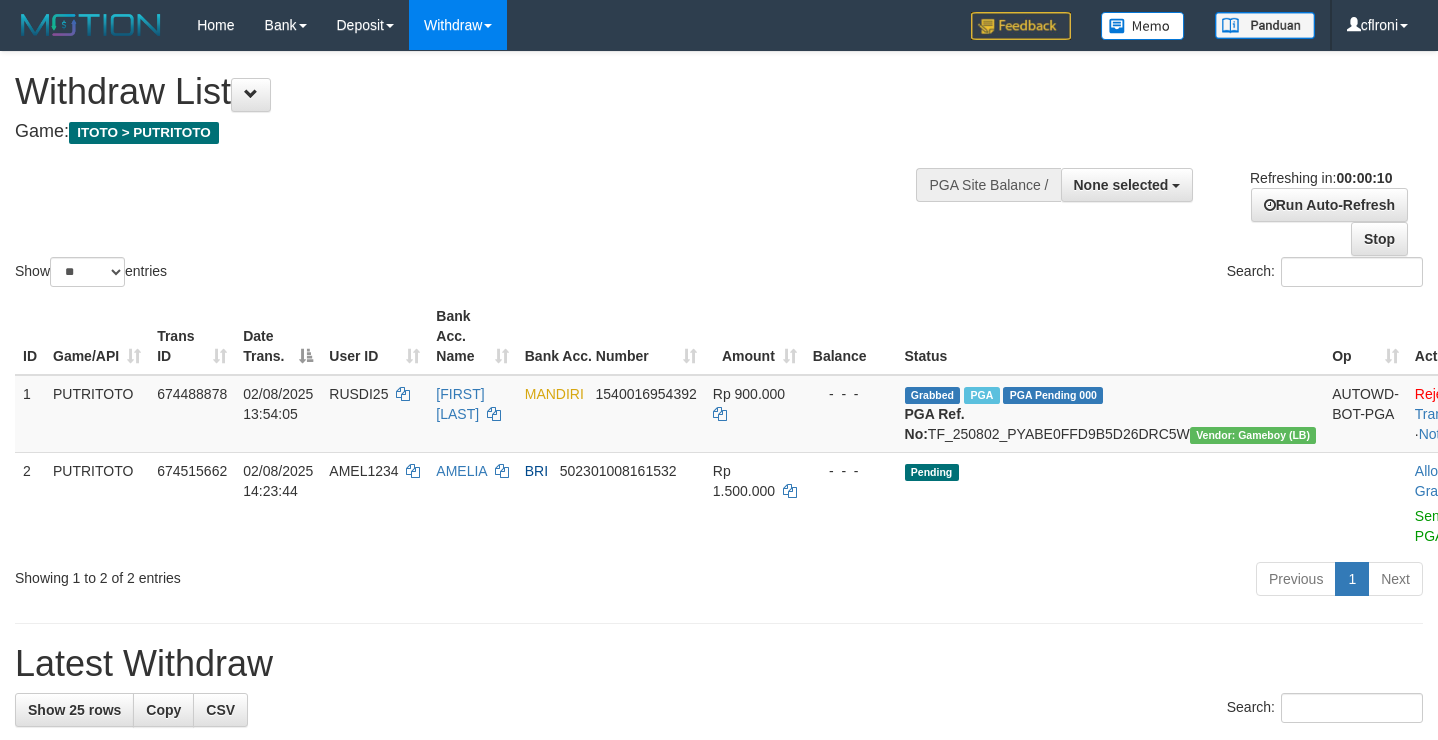 select 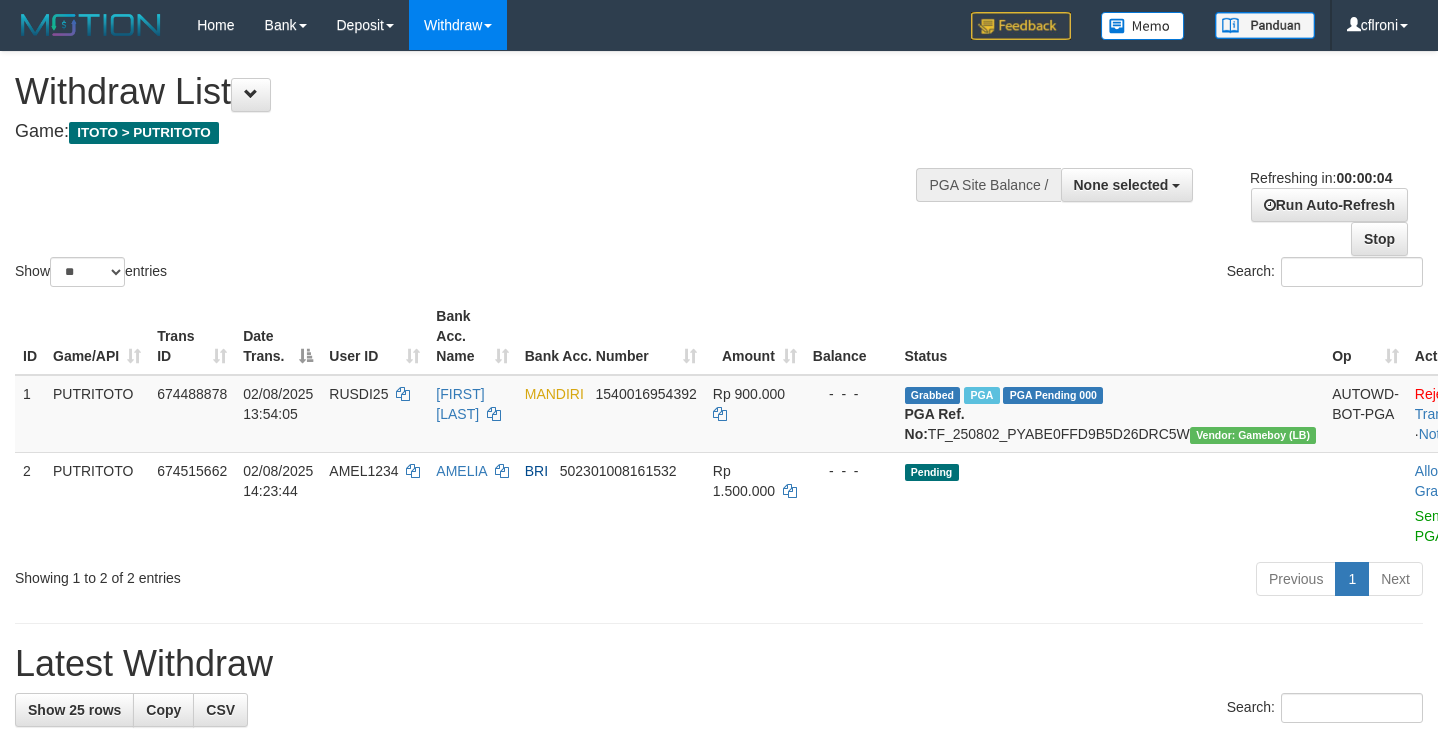 scroll, scrollTop: 0, scrollLeft: 0, axis: both 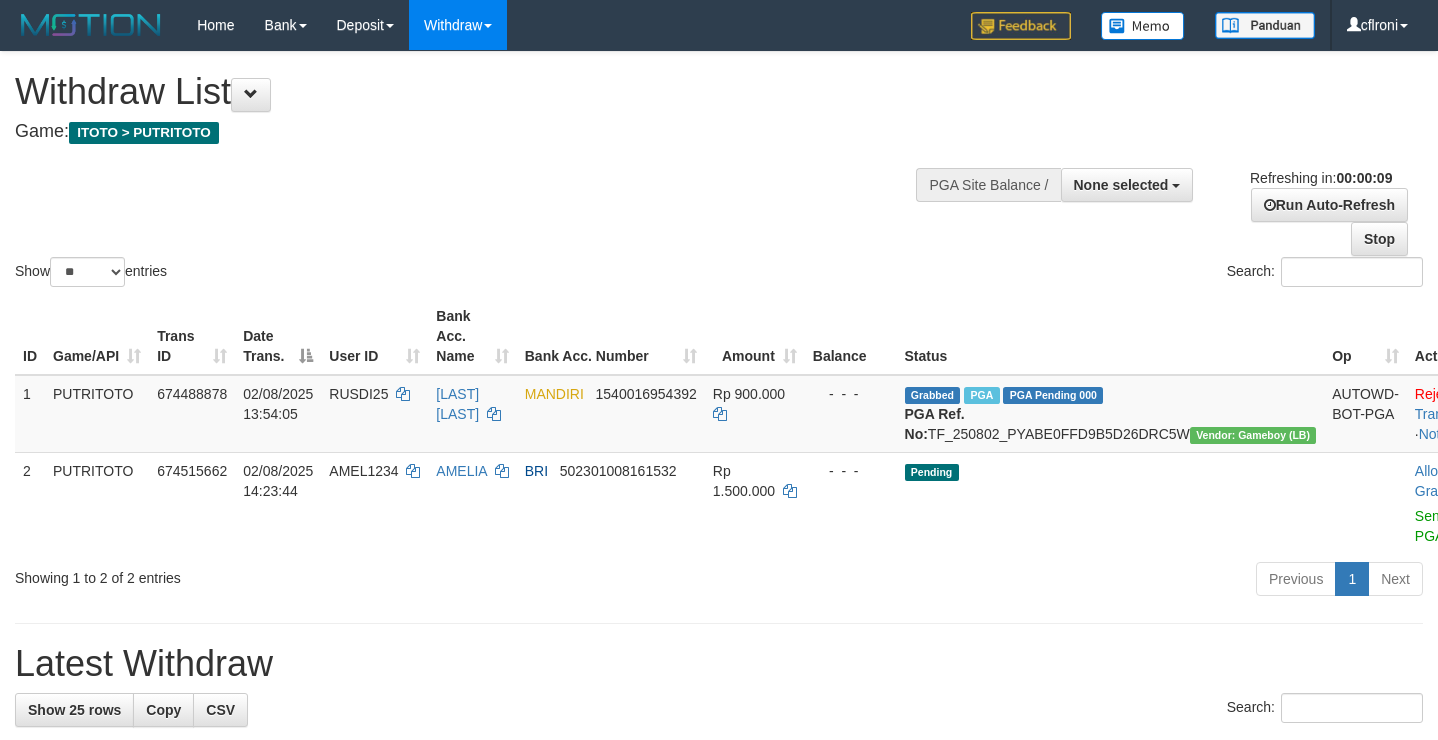 select 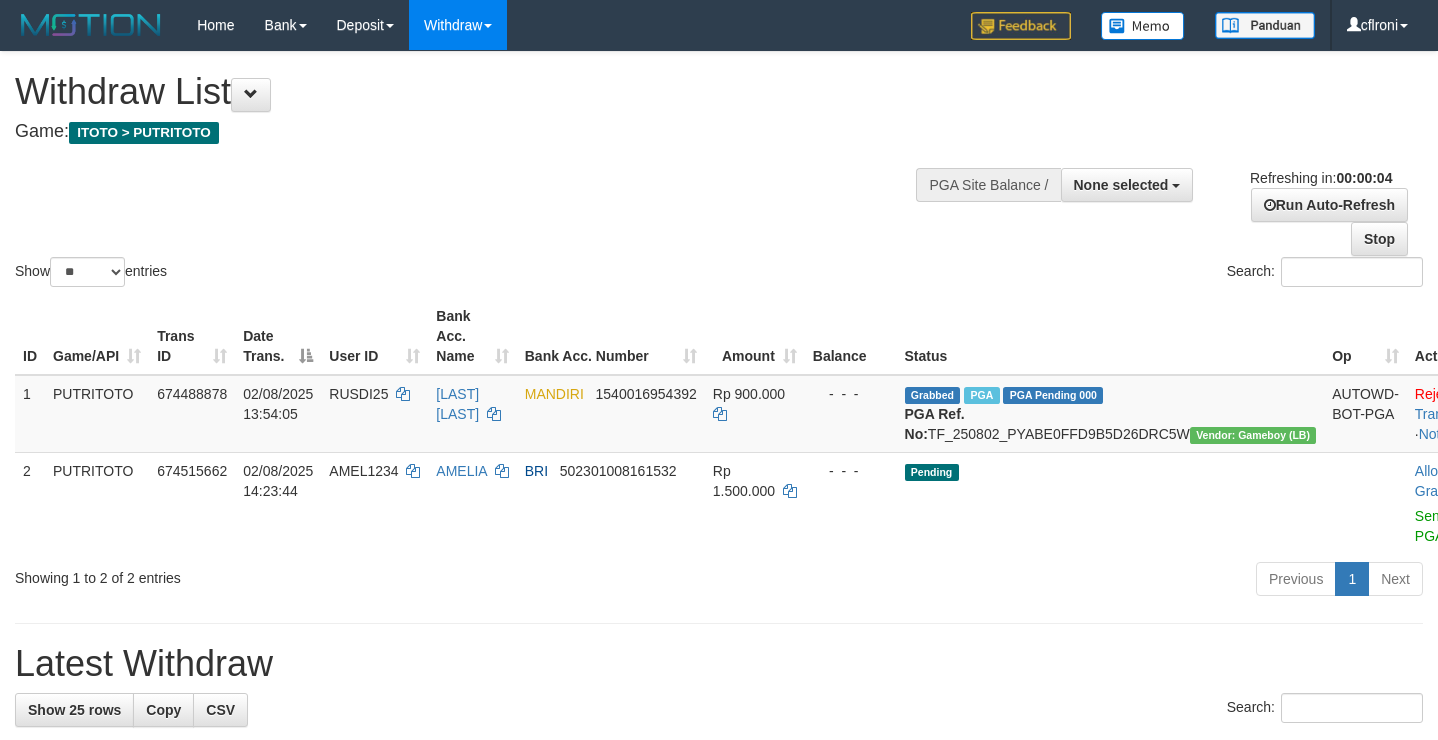 scroll, scrollTop: 0, scrollLeft: 0, axis: both 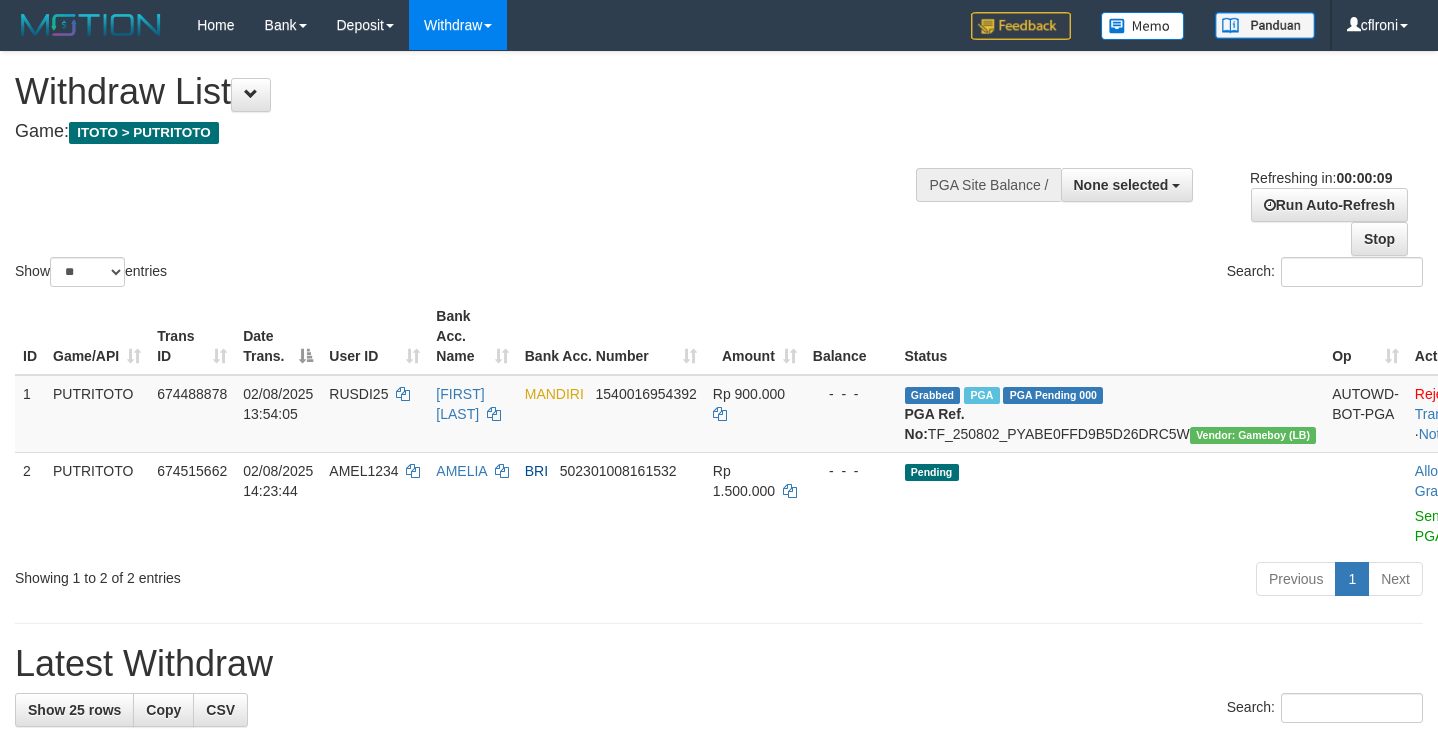 select 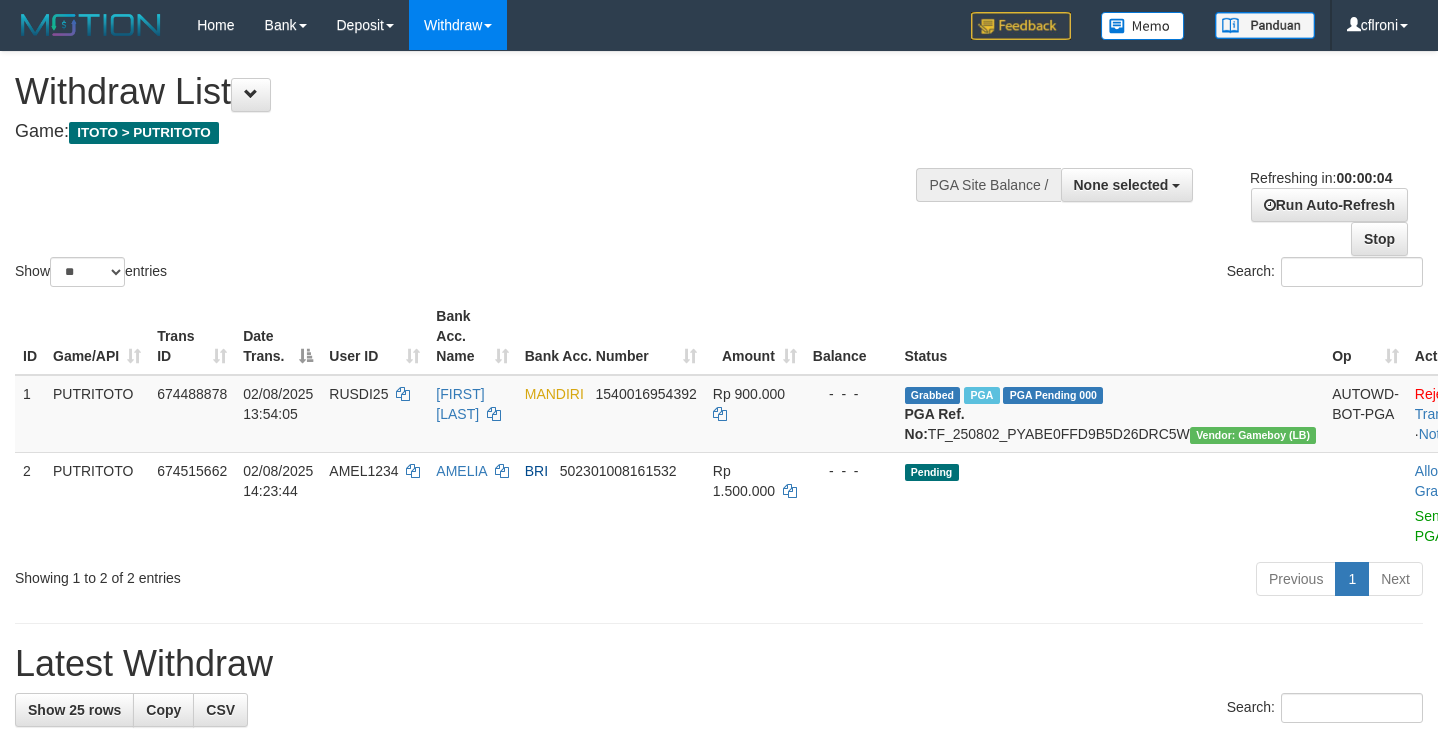 scroll, scrollTop: 0, scrollLeft: 0, axis: both 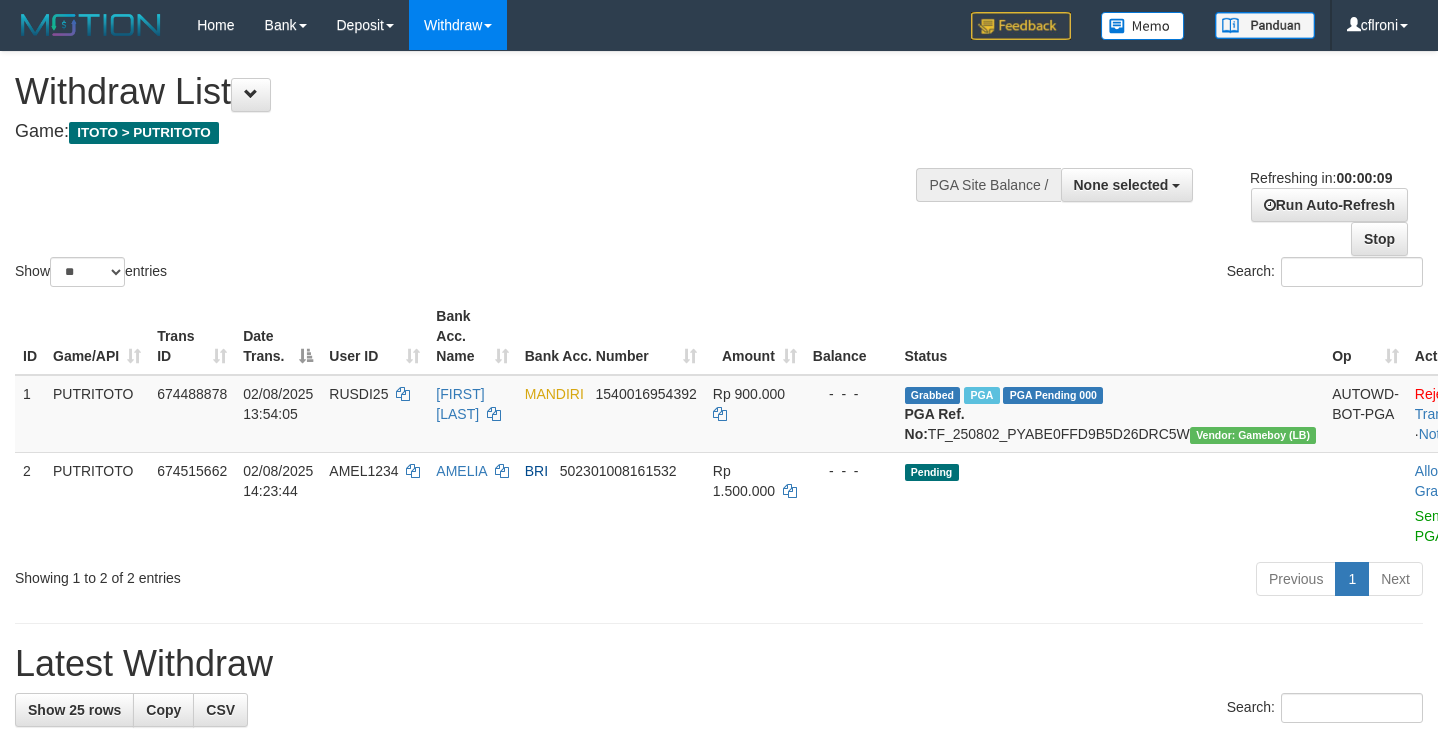select 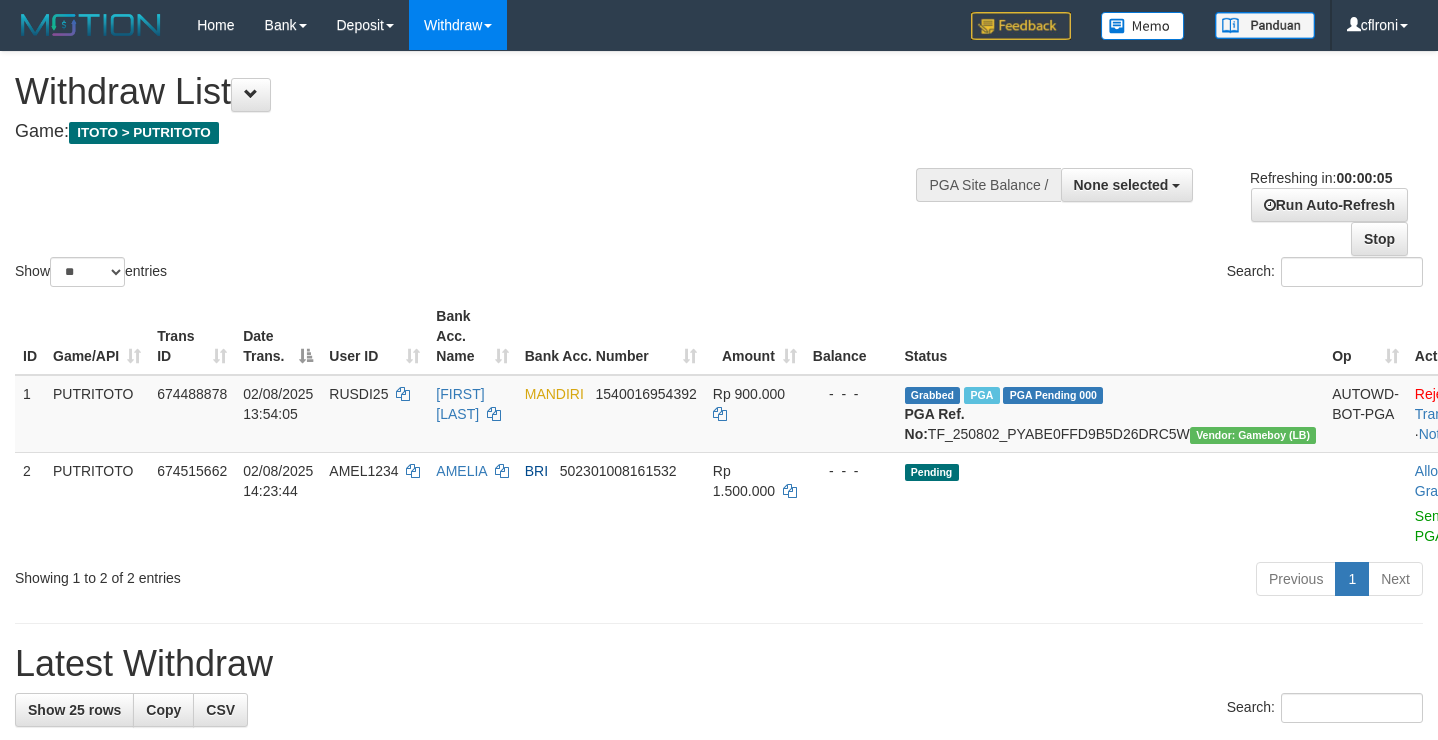scroll, scrollTop: 0, scrollLeft: 0, axis: both 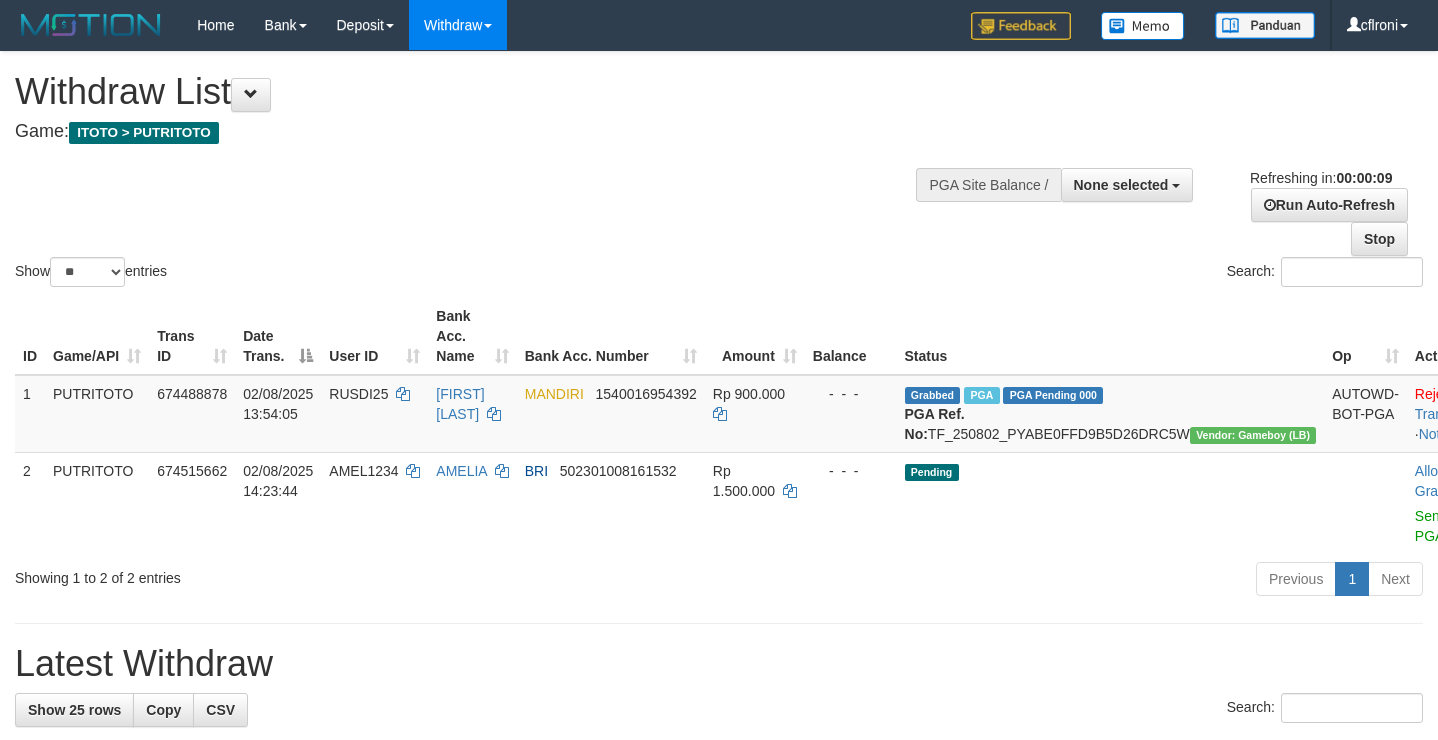select 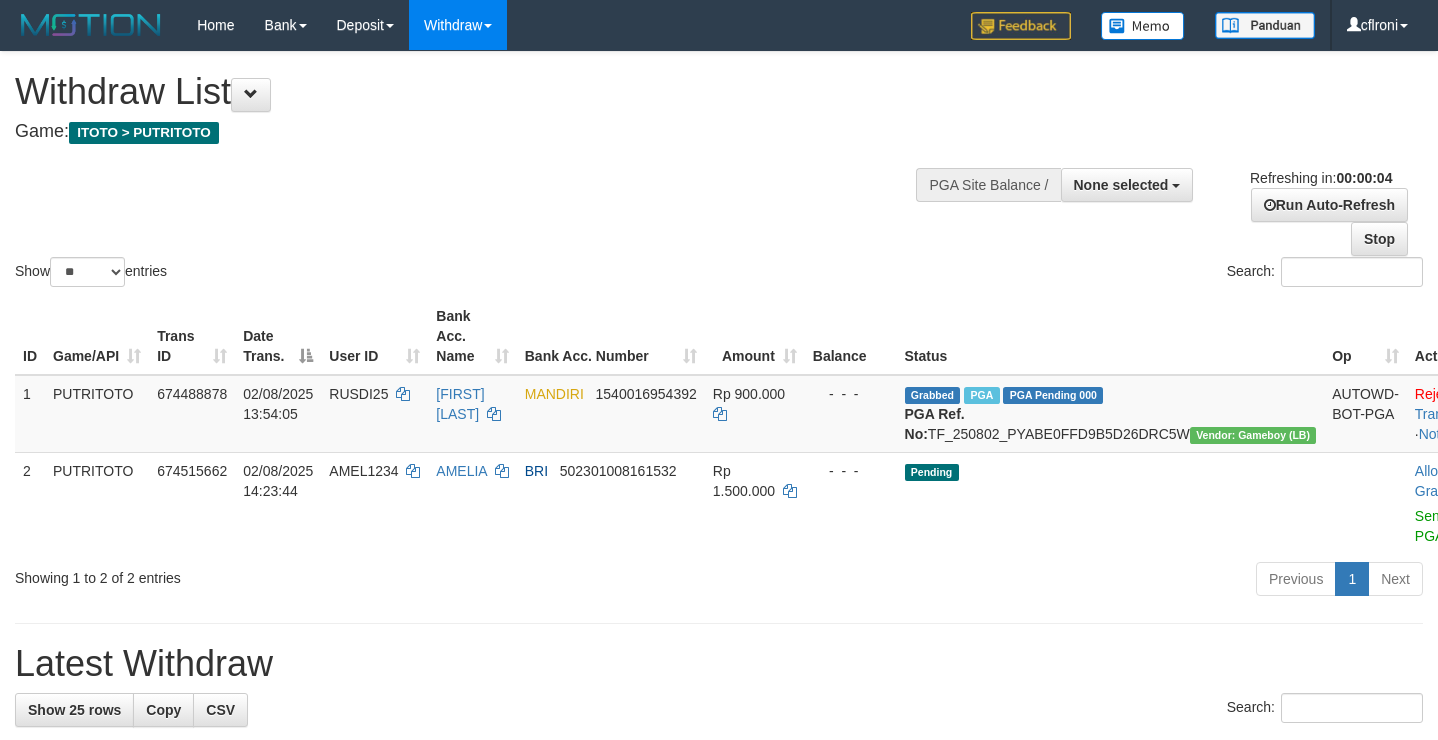 scroll, scrollTop: 0, scrollLeft: 0, axis: both 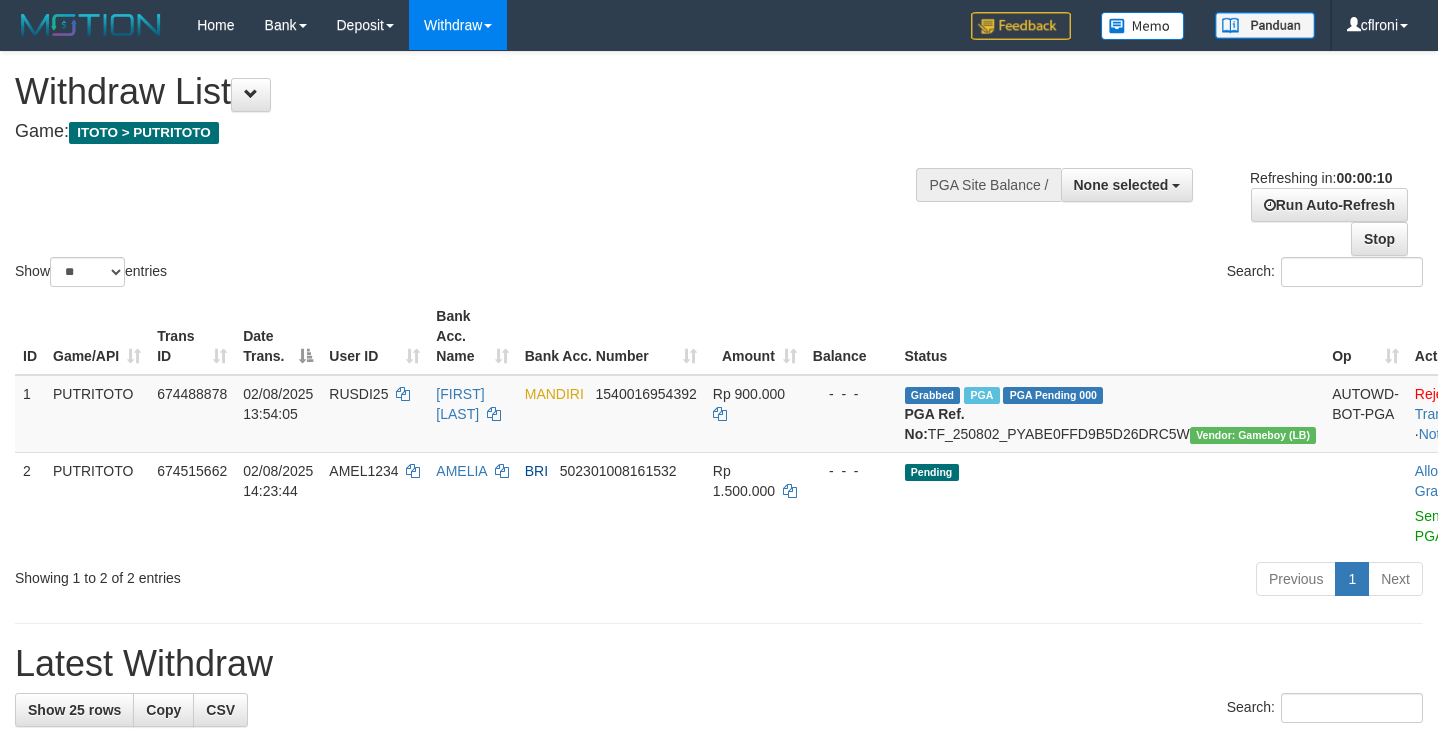 select 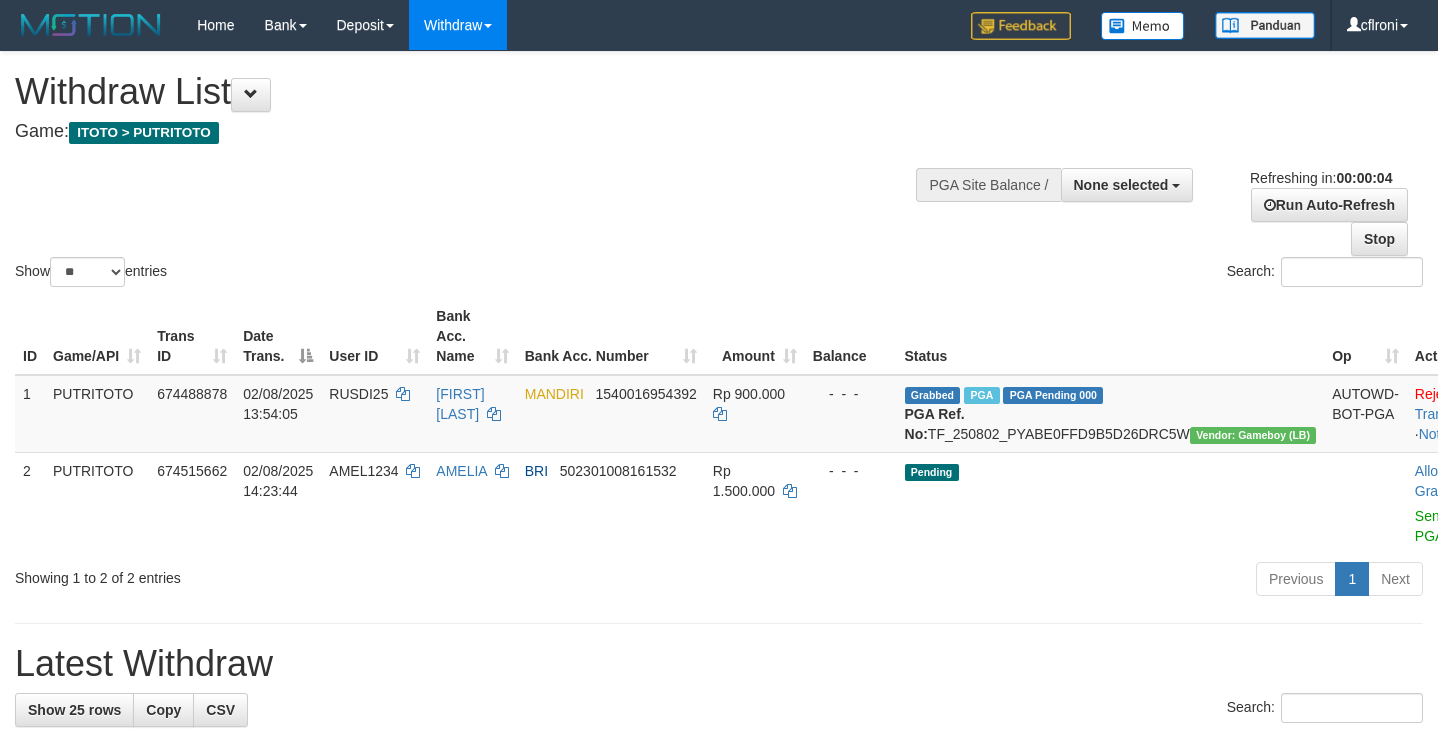 scroll, scrollTop: 0, scrollLeft: 0, axis: both 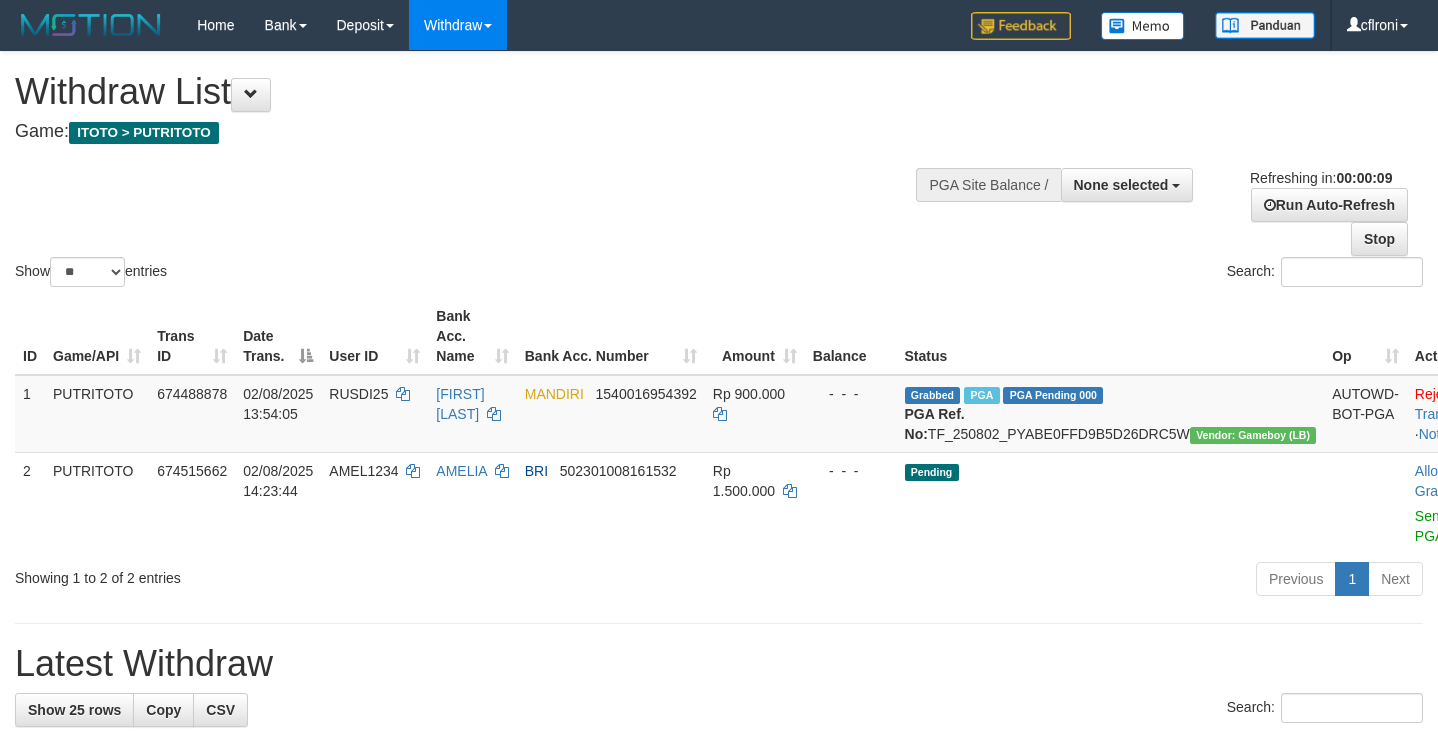 select 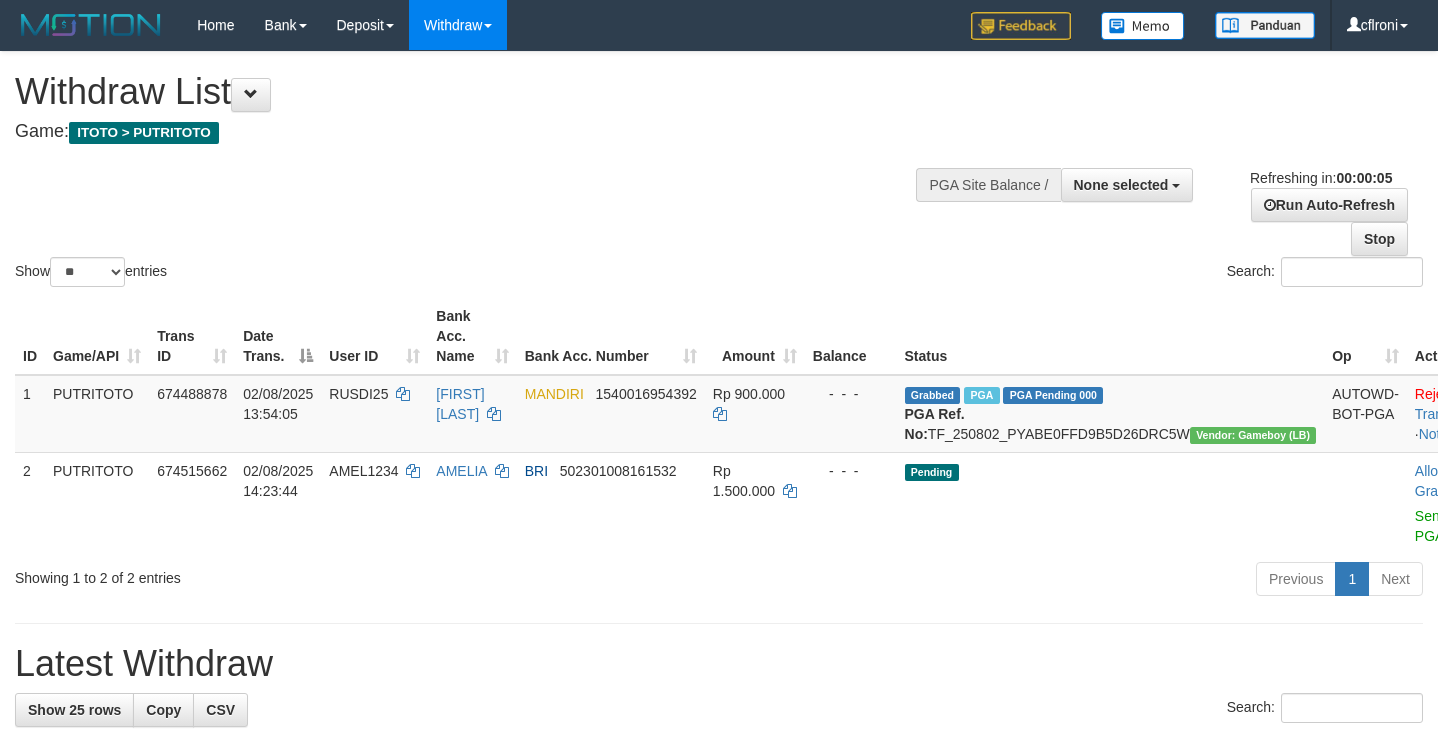 scroll, scrollTop: 0, scrollLeft: 0, axis: both 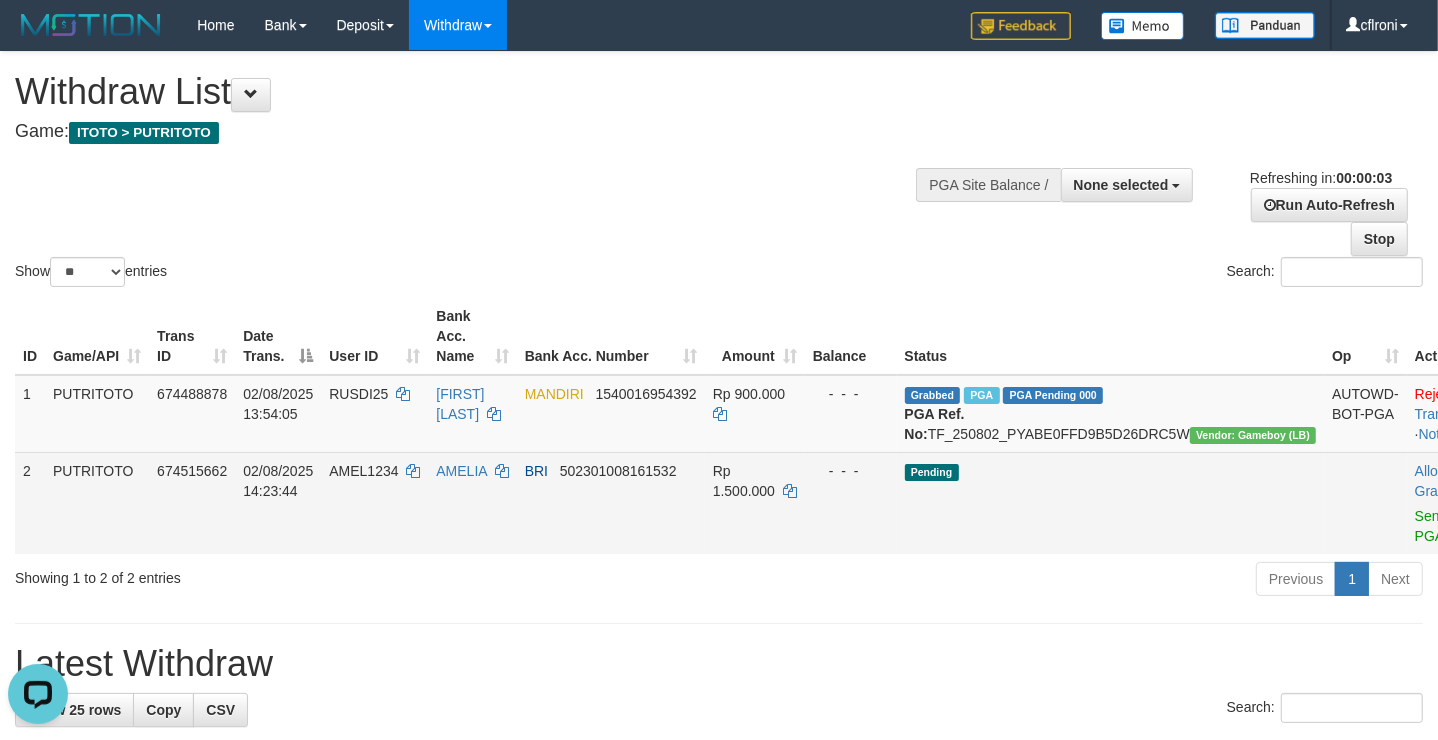 click on "AMELIA" at bounding box center [472, 503] 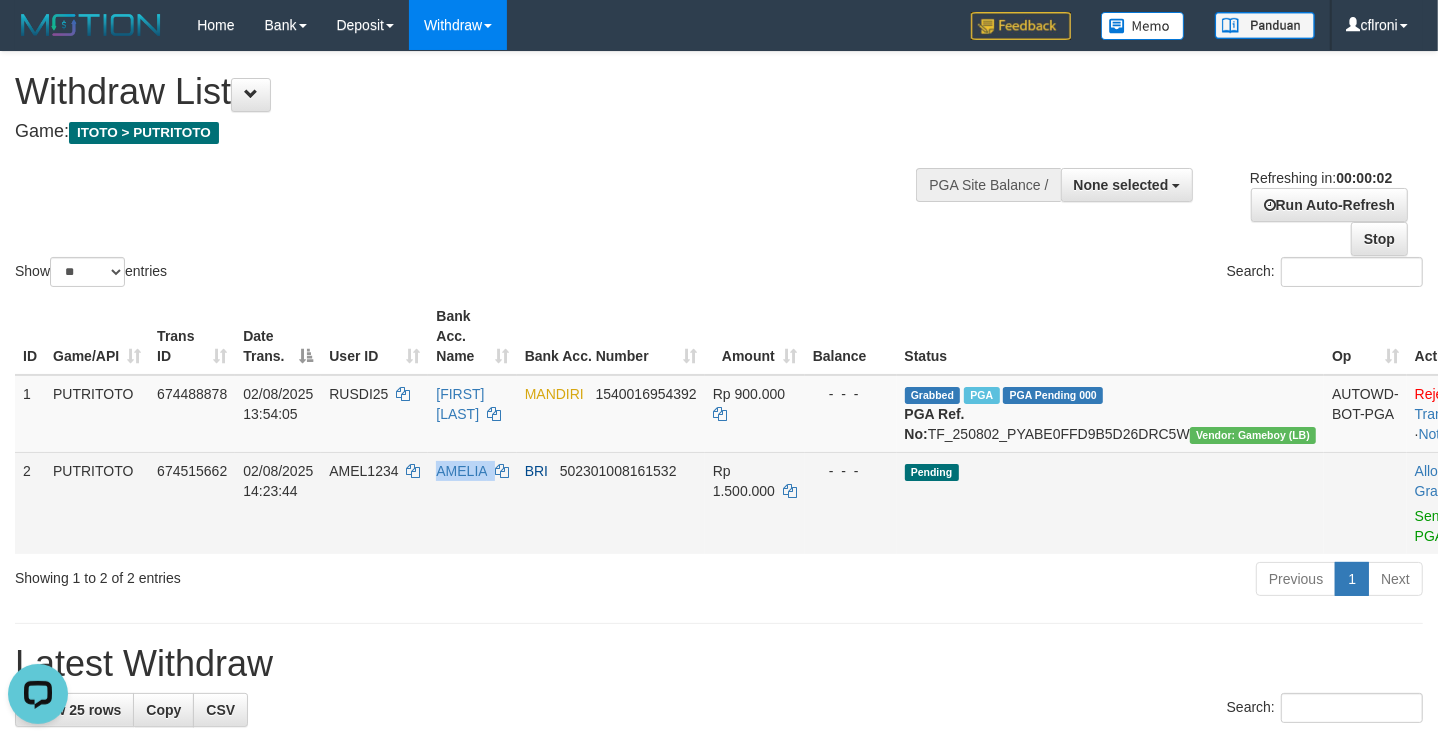 click on "AMELIA" at bounding box center [472, 503] 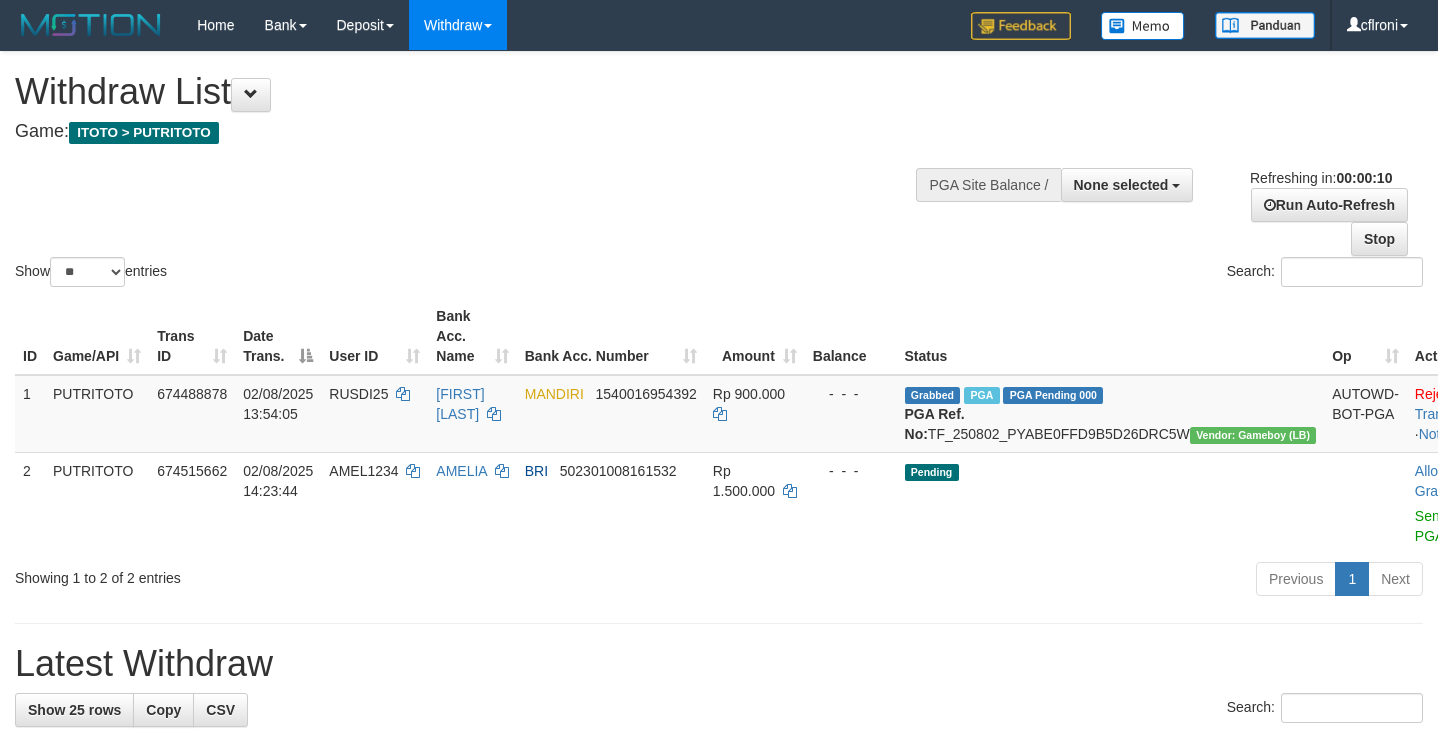 select 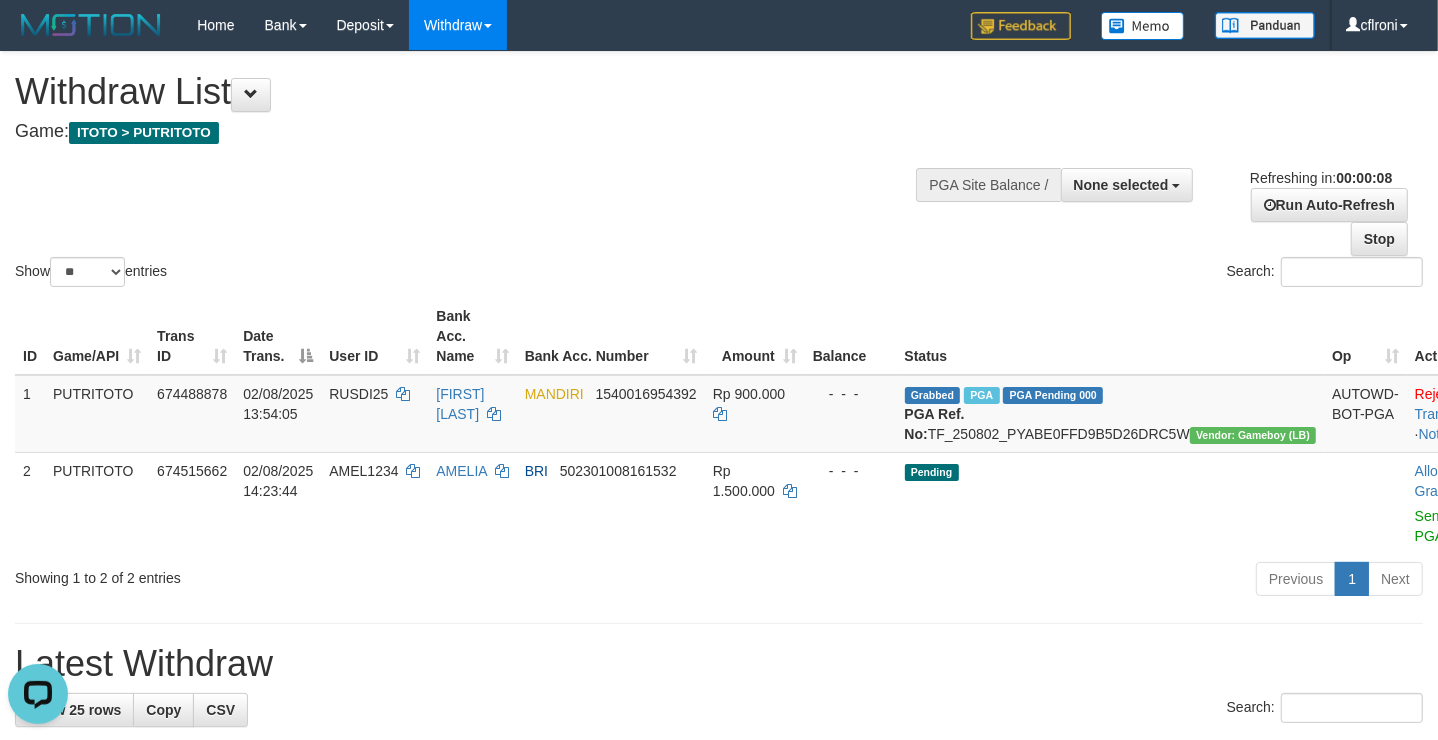 scroll, scrollTop: 0, scrollLeft: 0, axis: both 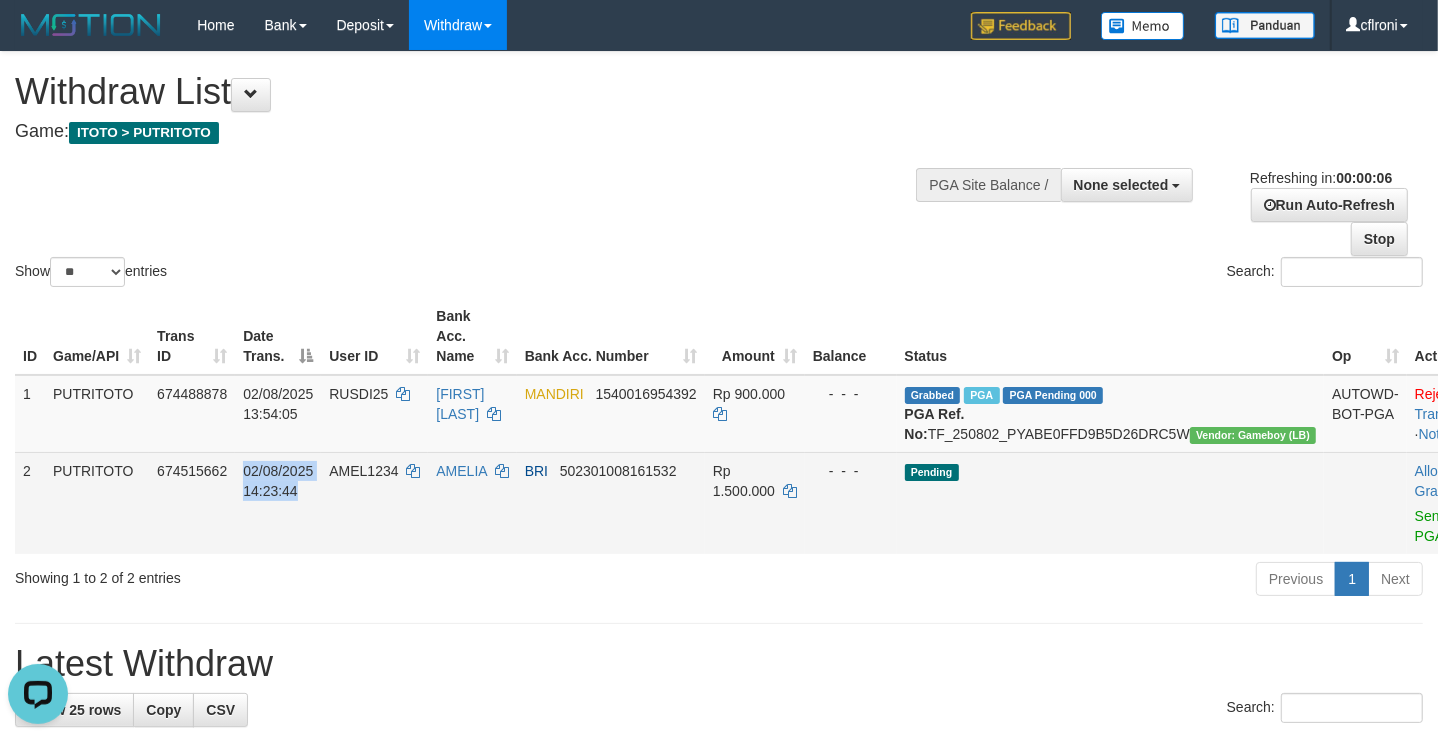 drag, startPoint x: 390, startPoint y: 501, endPoint x: 685, endPoint y: 501, distance: 295 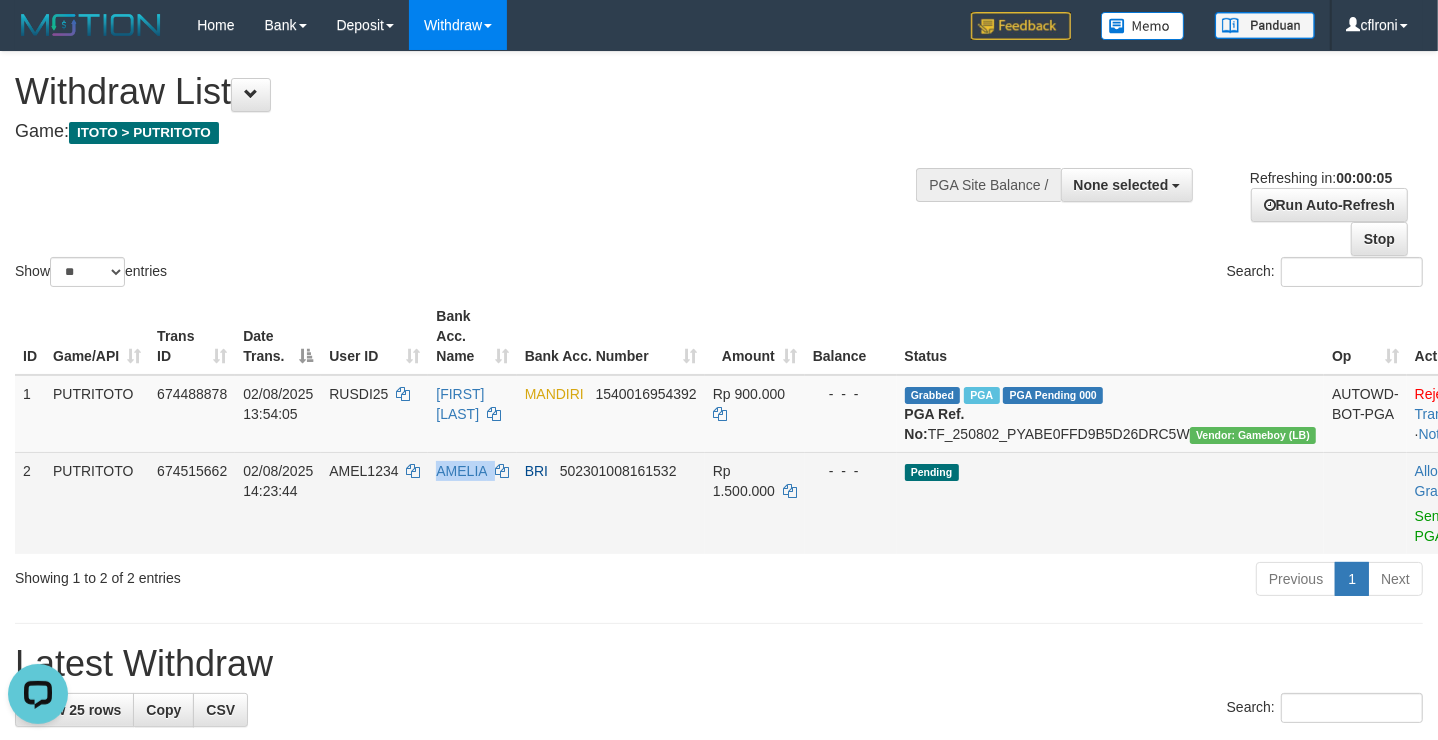 click on "BRI     502301008161532" at bounding box center [611, 503] 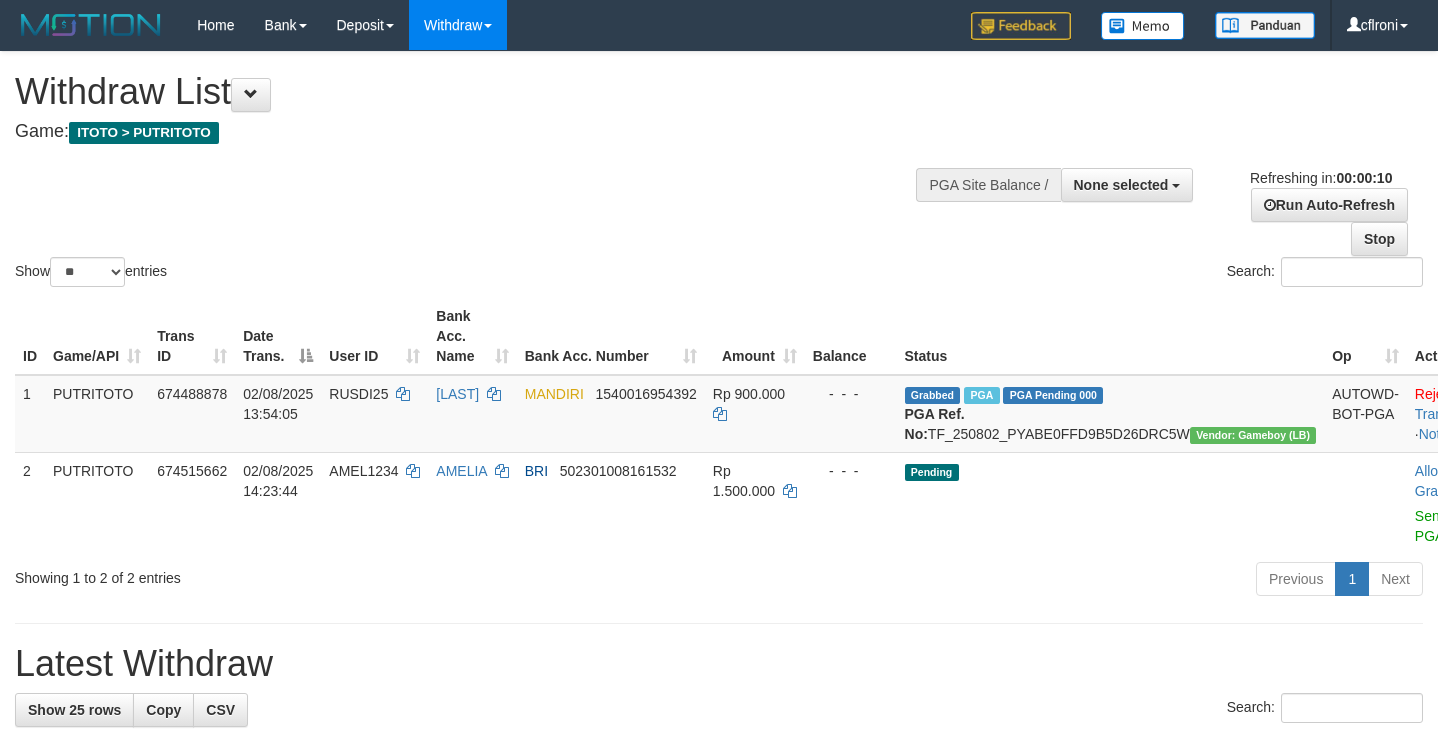 select 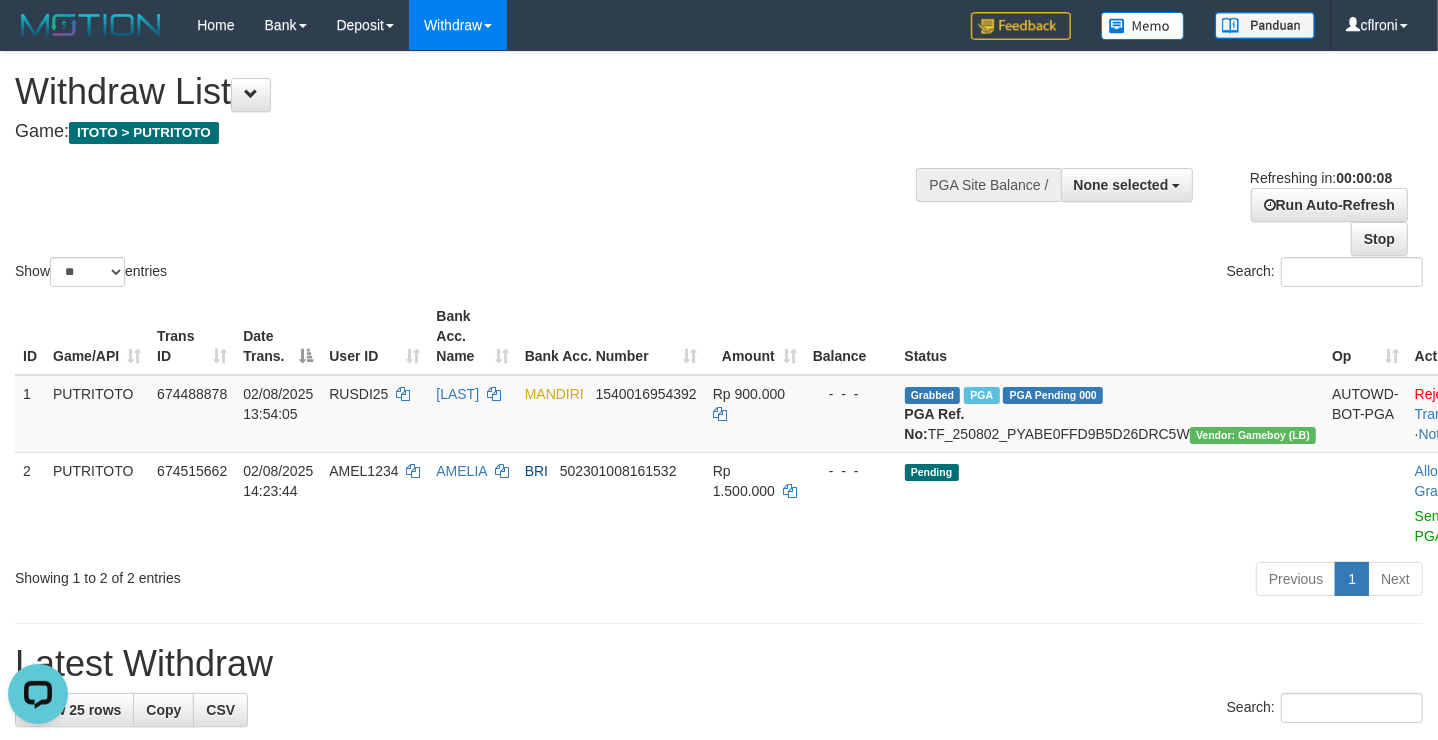 scroll, scrollTop: 0, scrollLeft: 0, axis: both 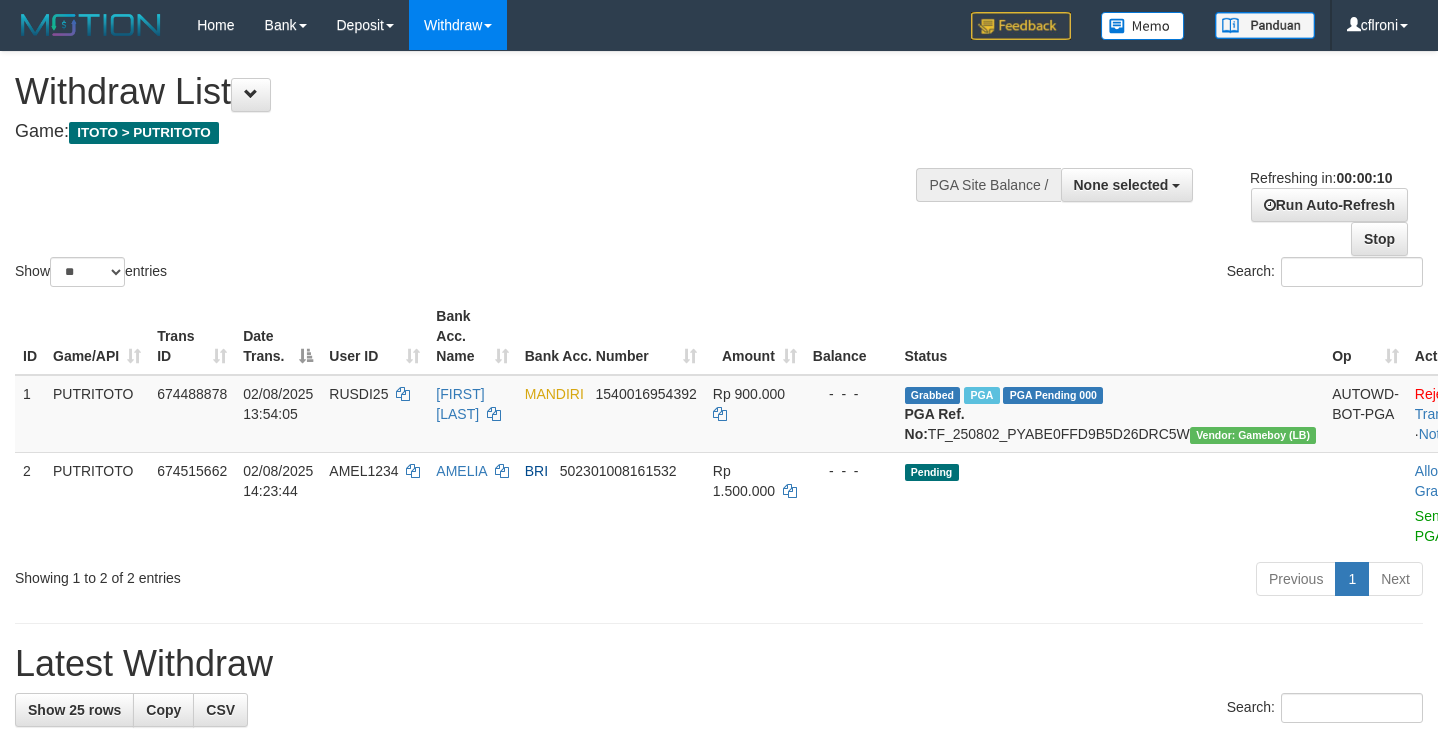 select 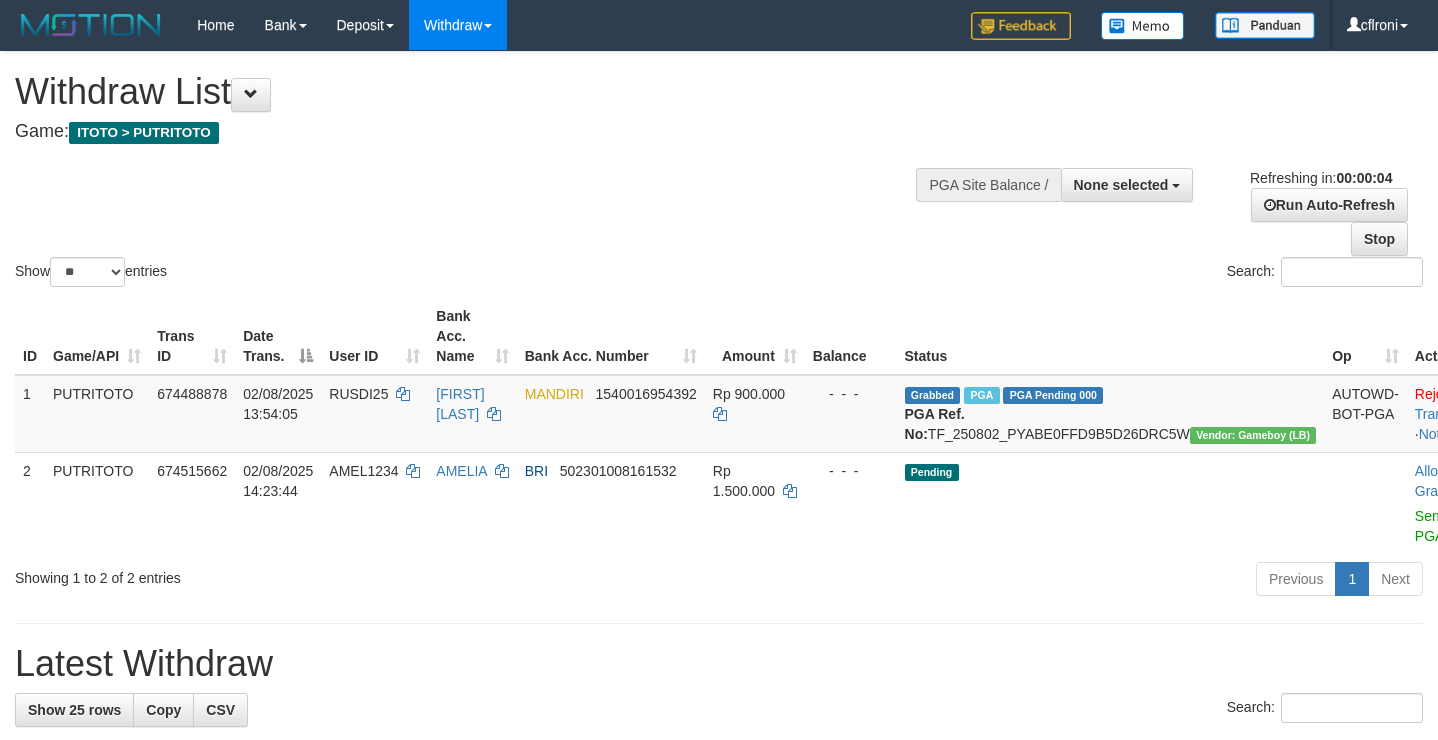 scroll, scrollTop: 0, scrollLeft: 0, axis: both 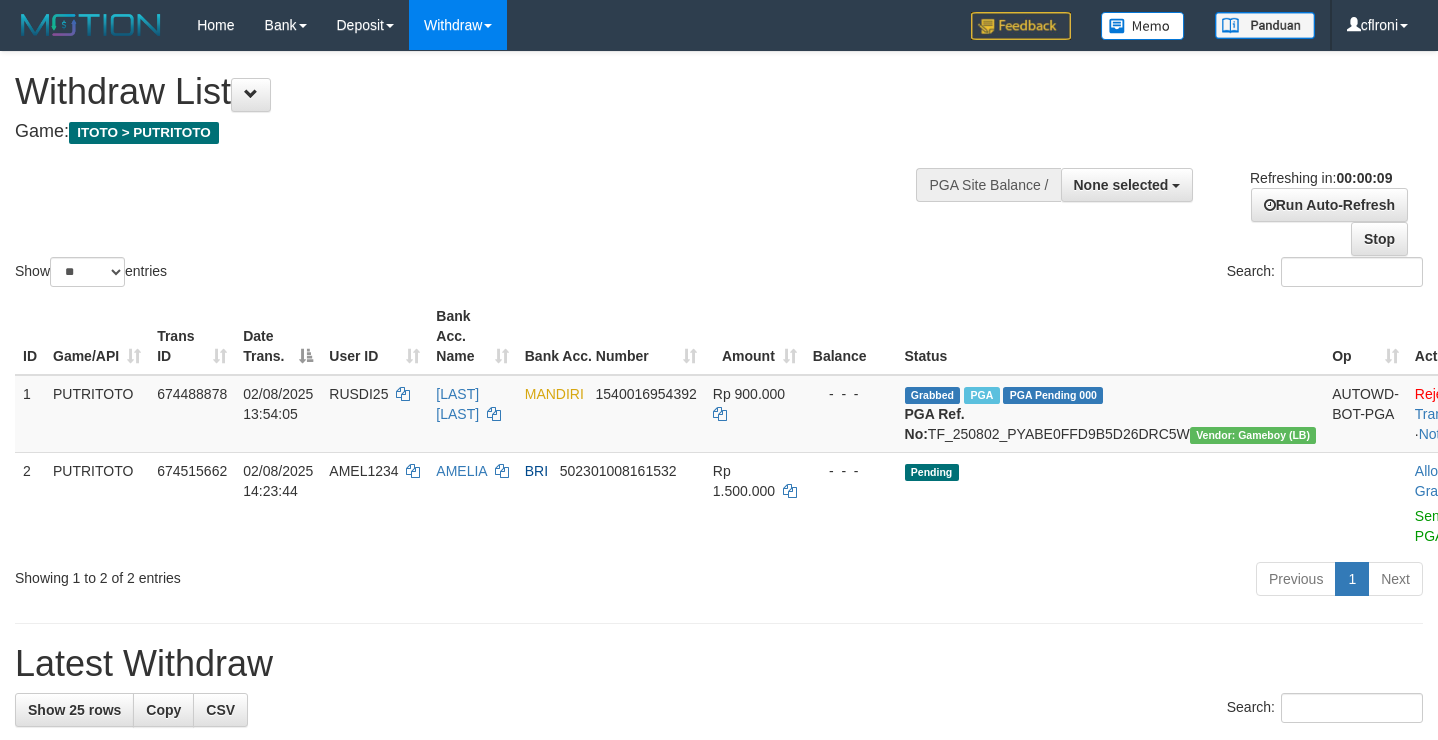 select 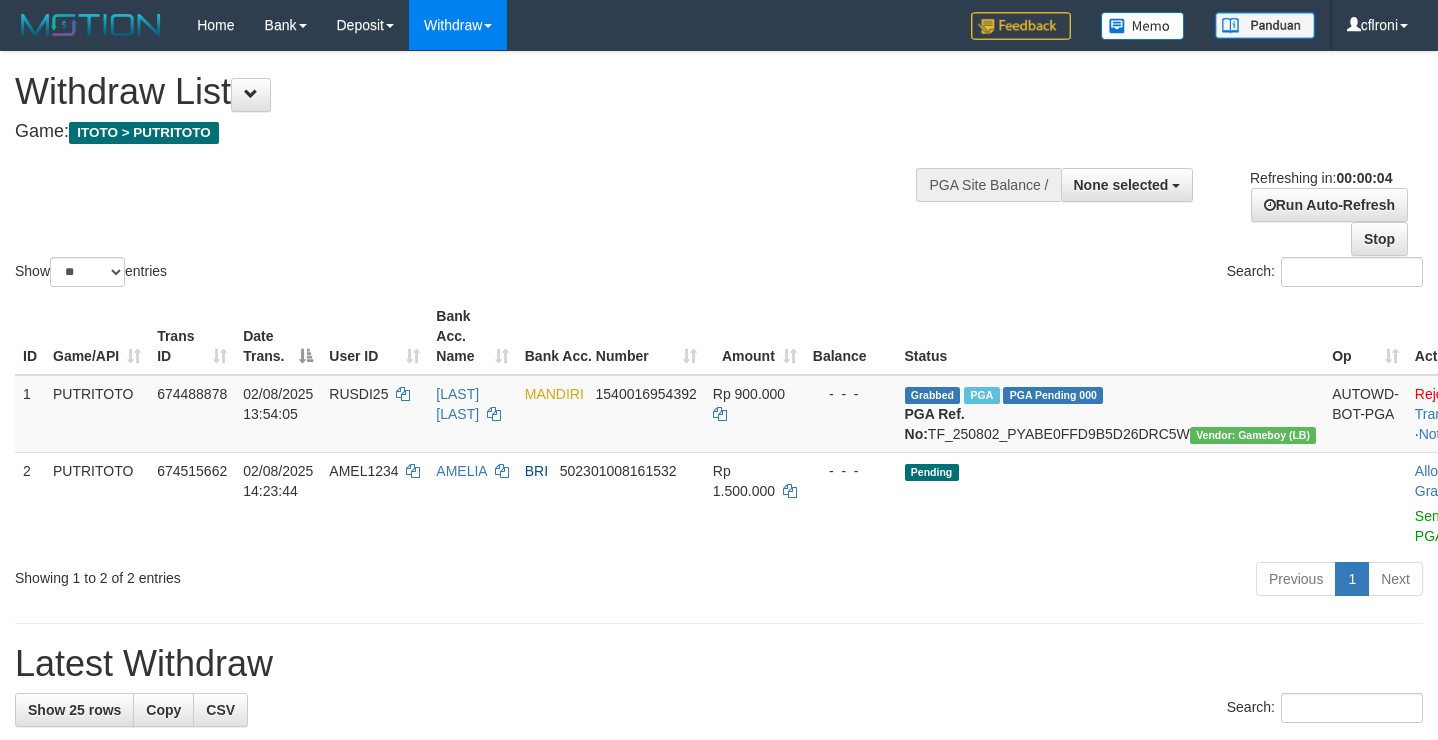 scroll, scrollTop: 0, scrollLeft: 0, axis: both 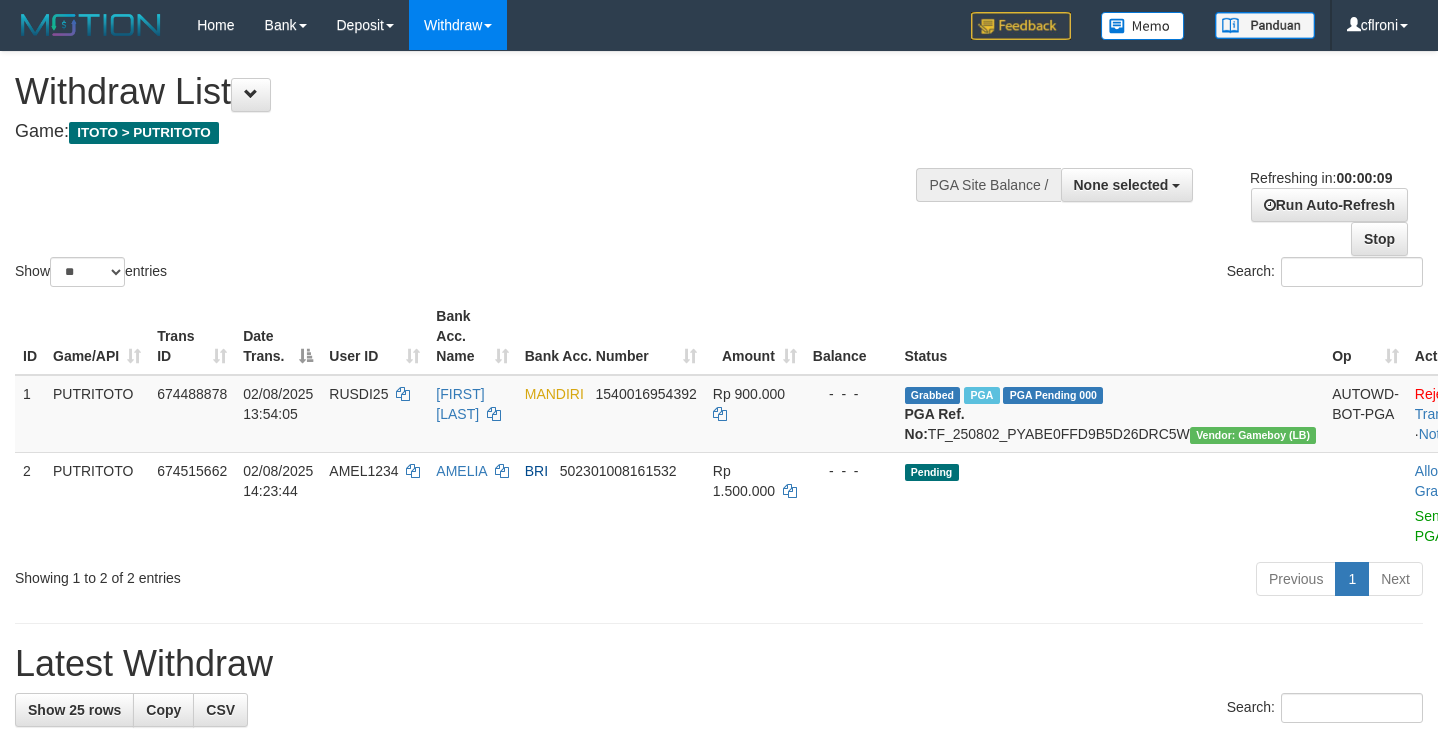 select 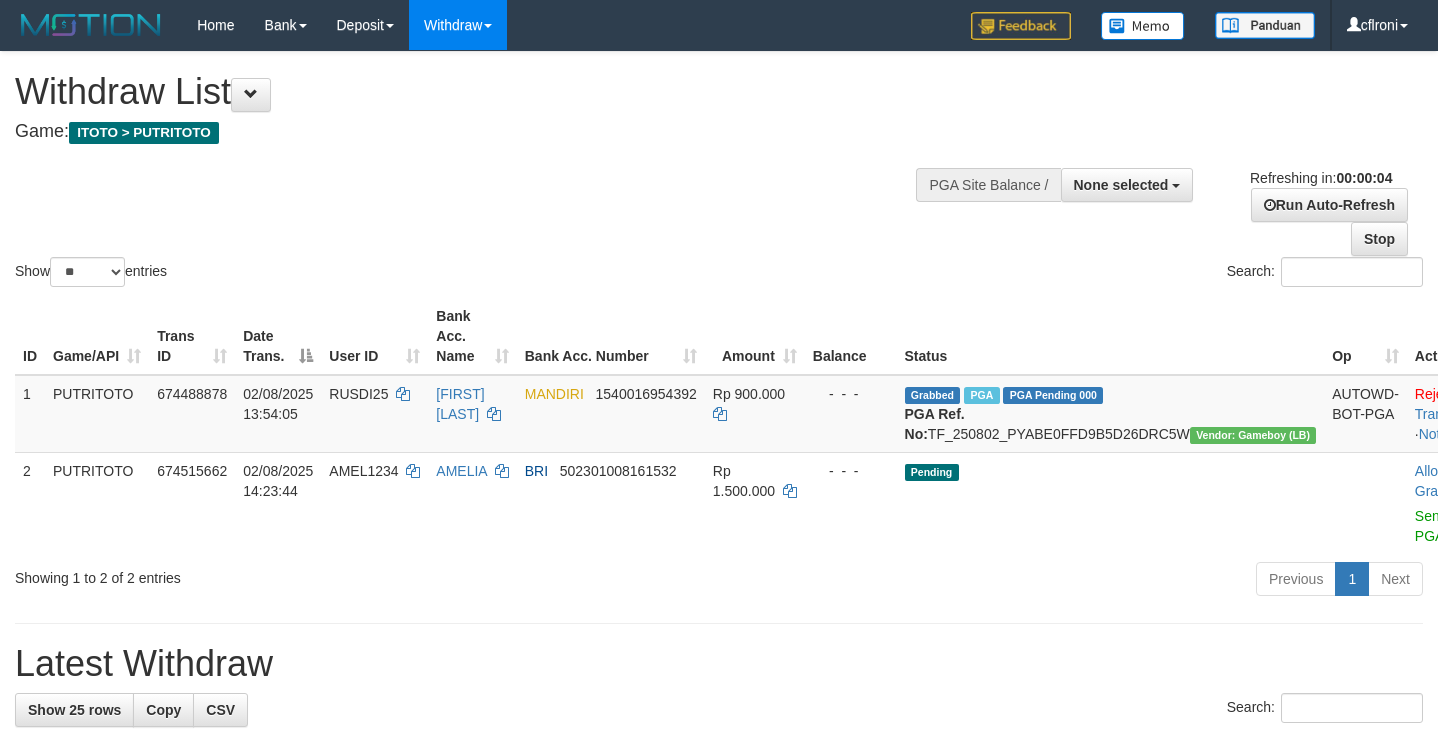 scroll, scrollTop: 0, scrollLeft: 0, axis: both 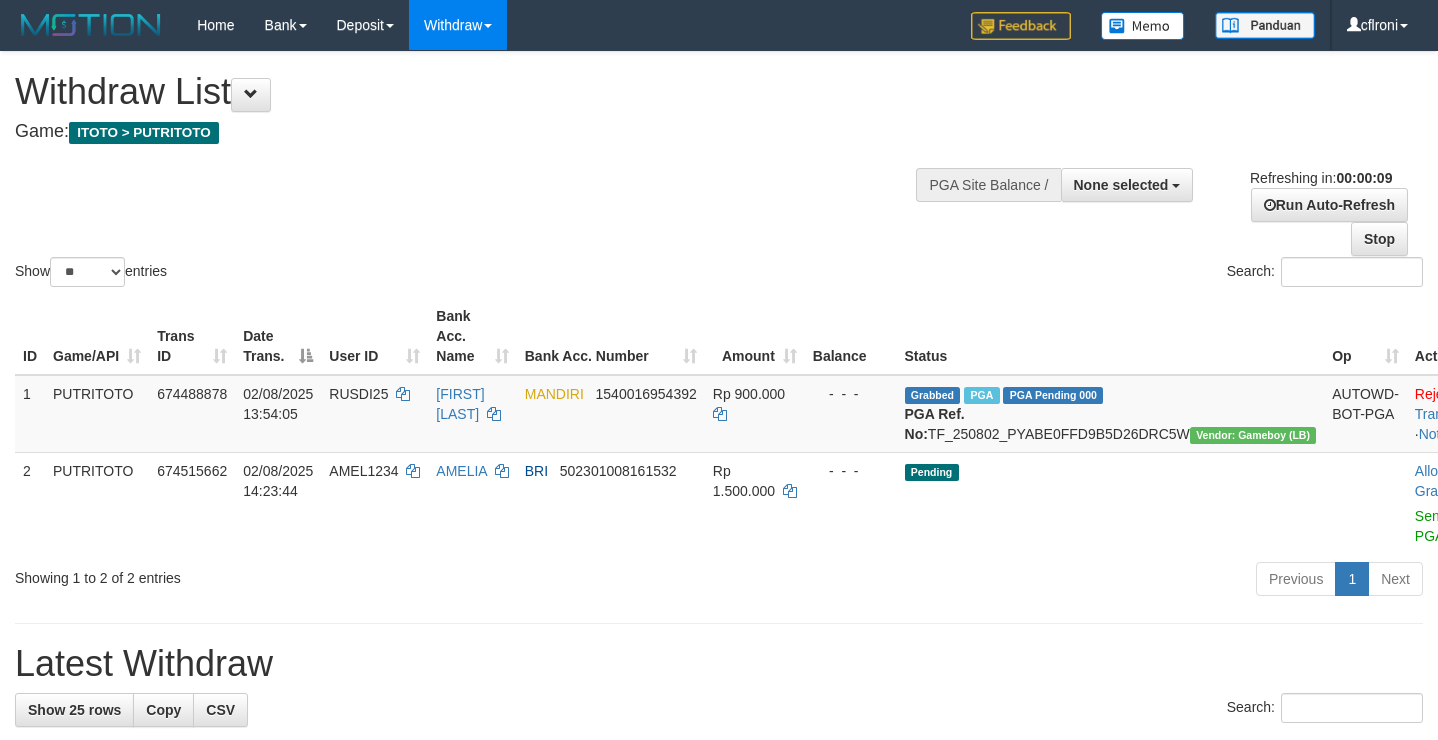 select 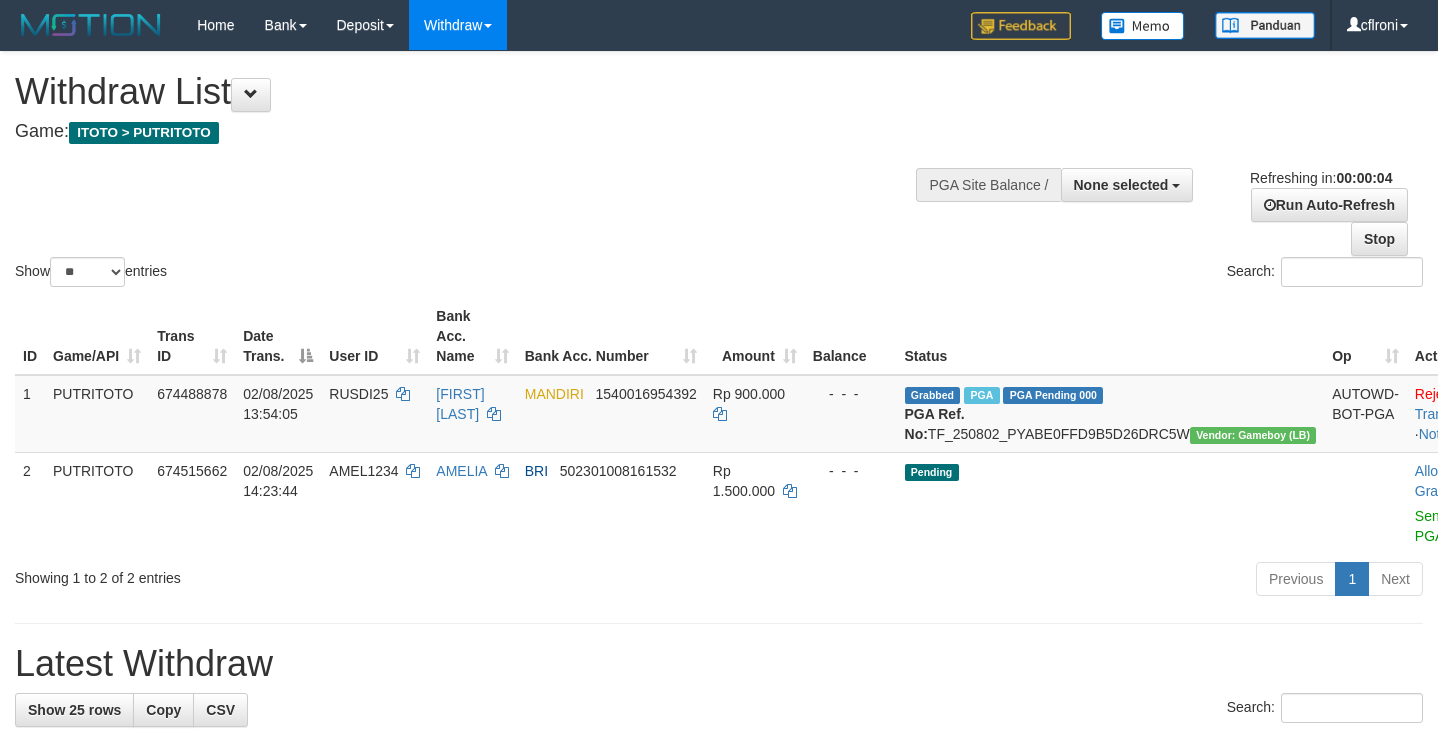 scroll, scrollTop: 0, scrollLeft: 0, axis: both 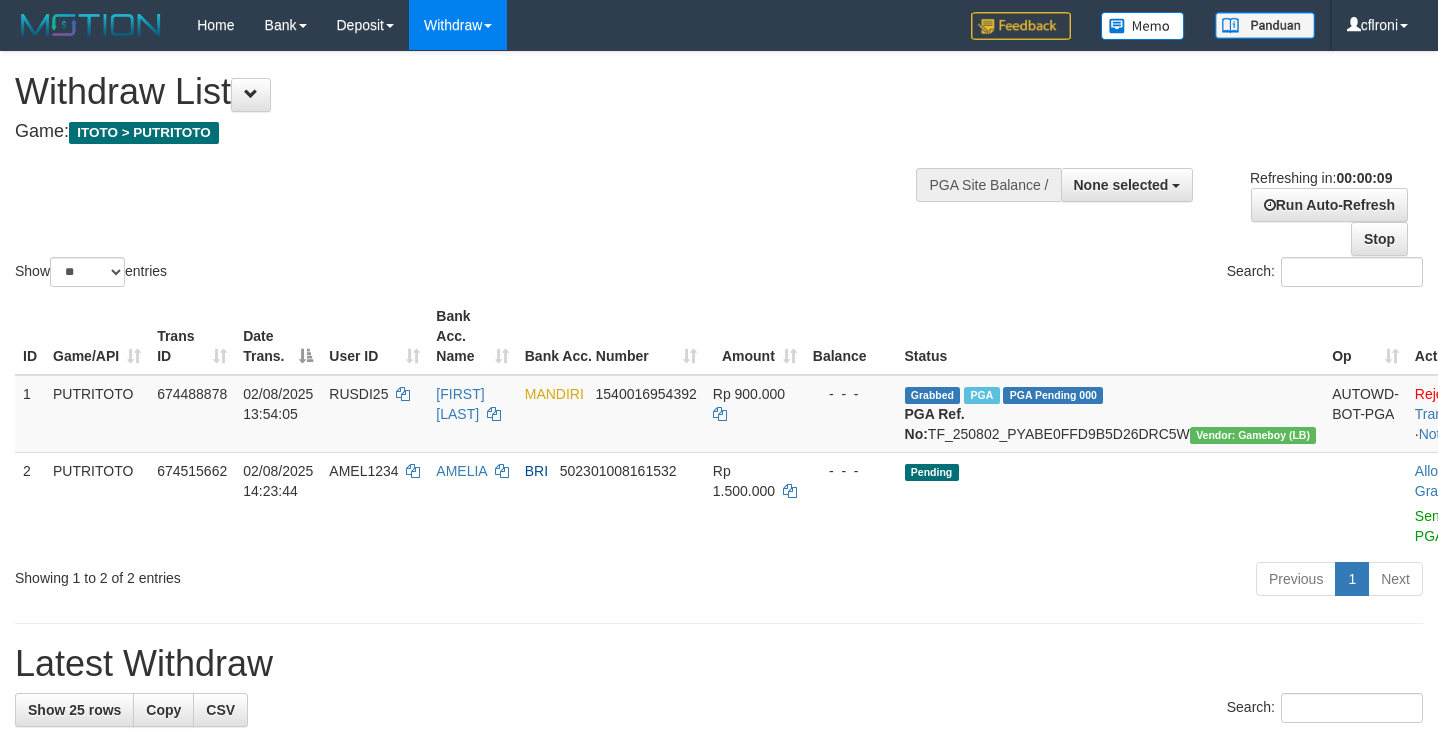 select 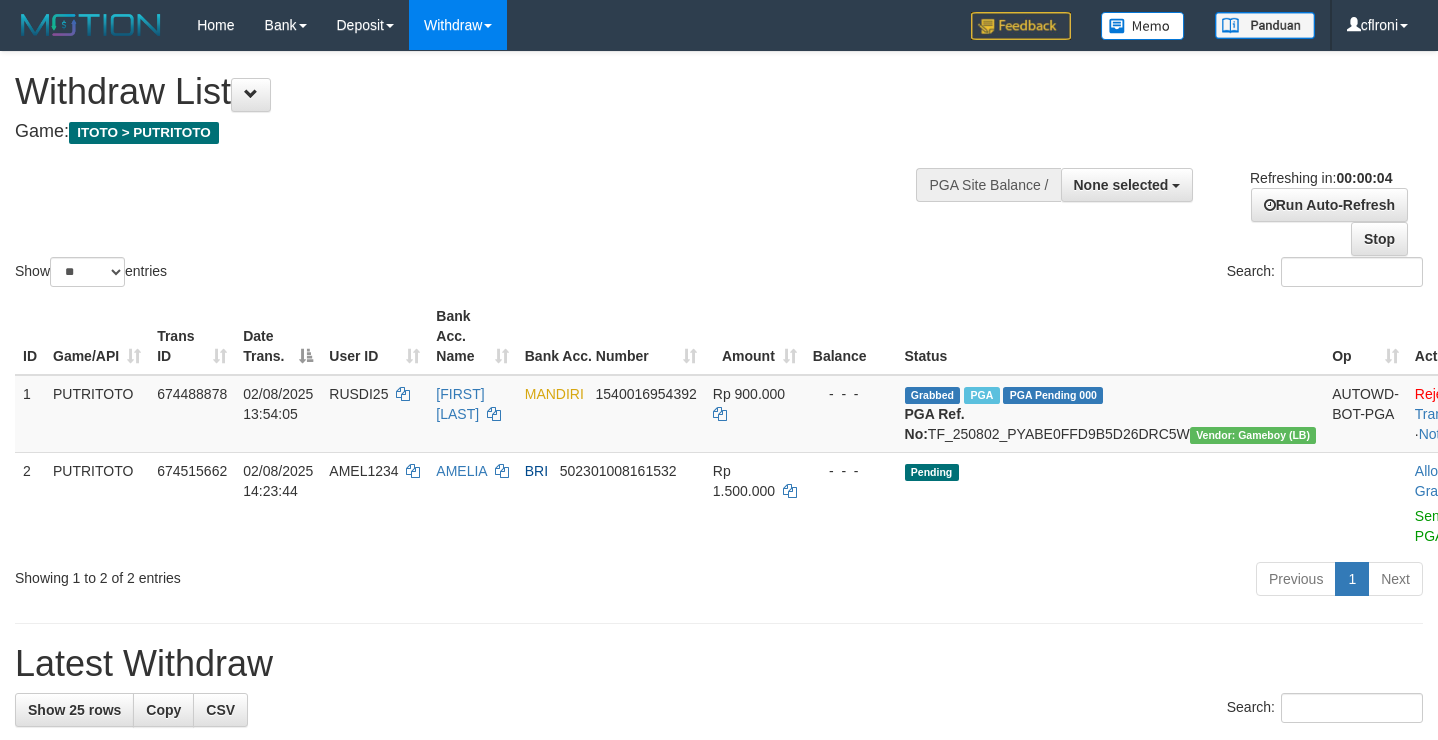 scroll, scrollTop: 0, scrollLeft: 0, axis: both 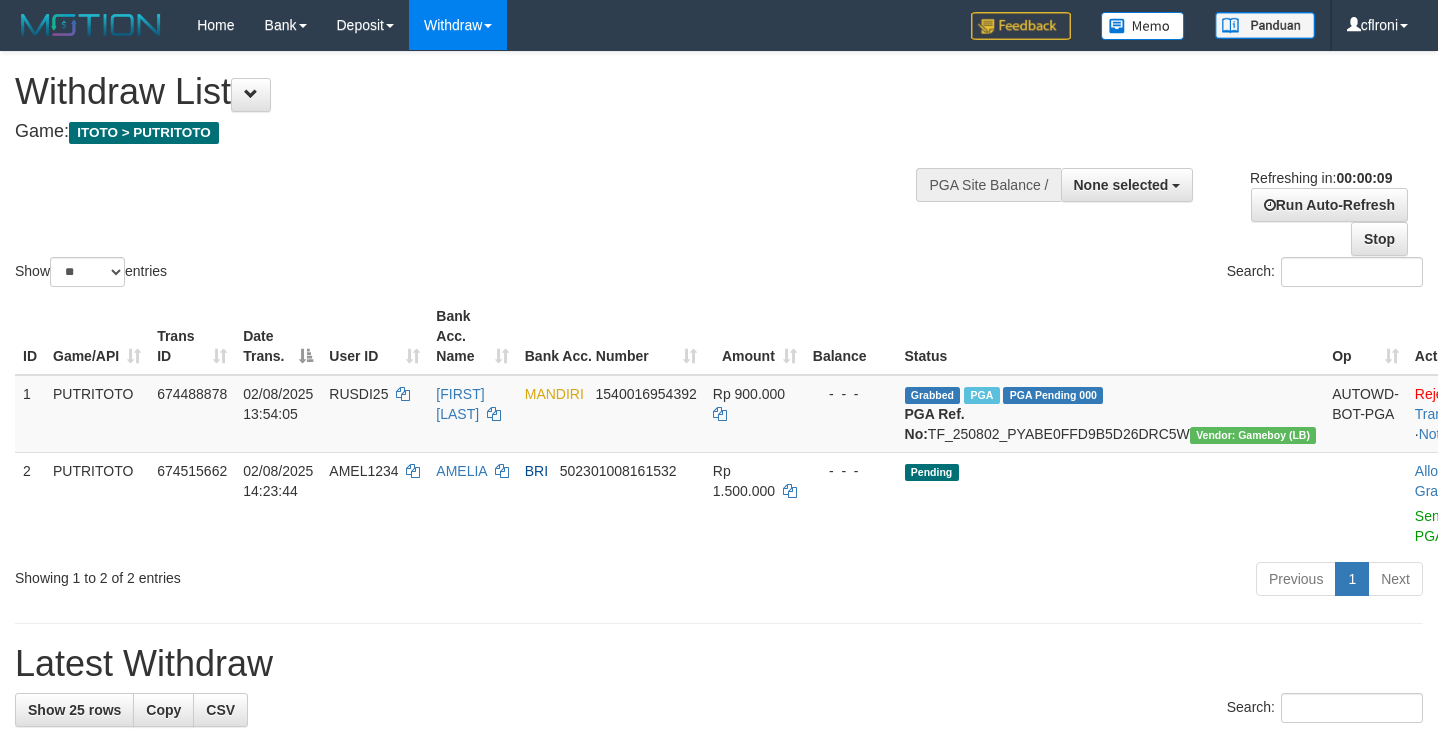 select 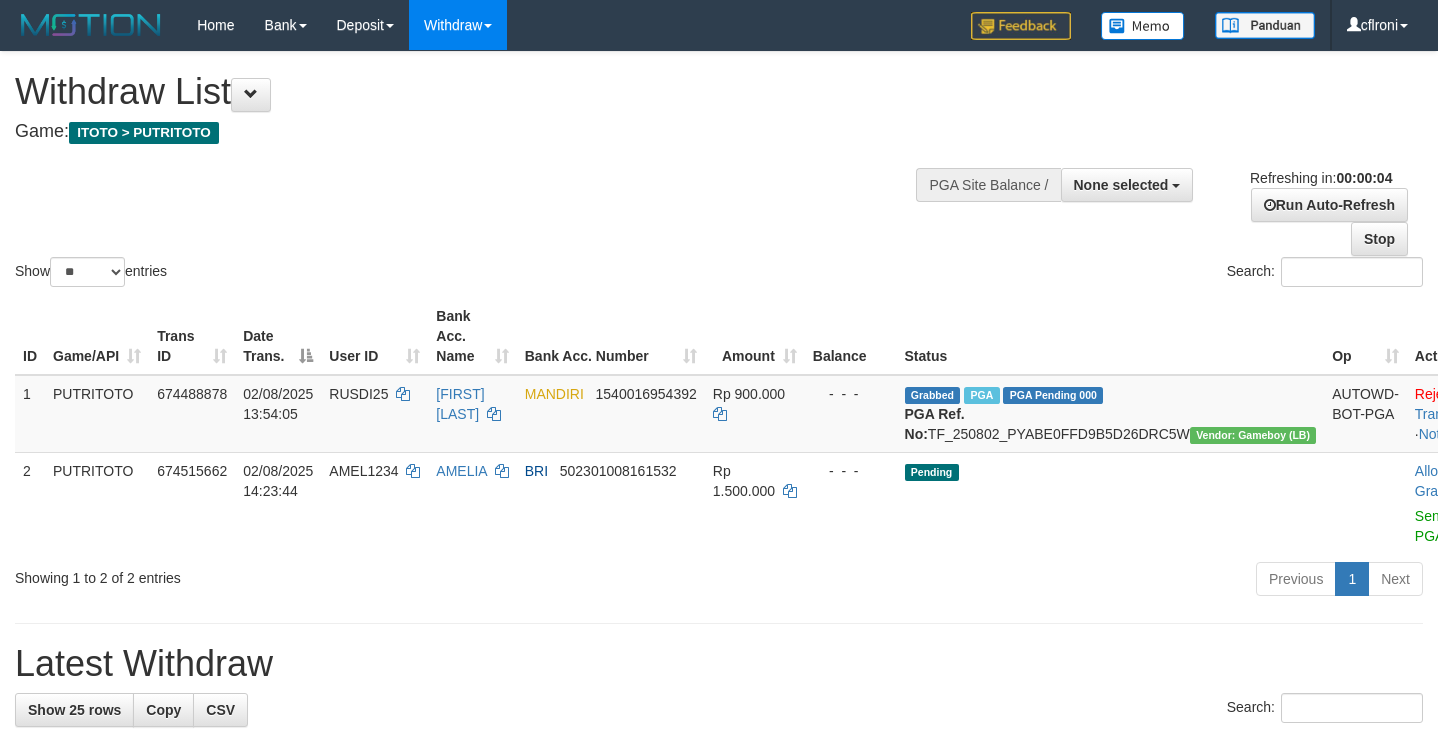 scroll, scrollTop: 0, scrollLeft: 0, axis: both 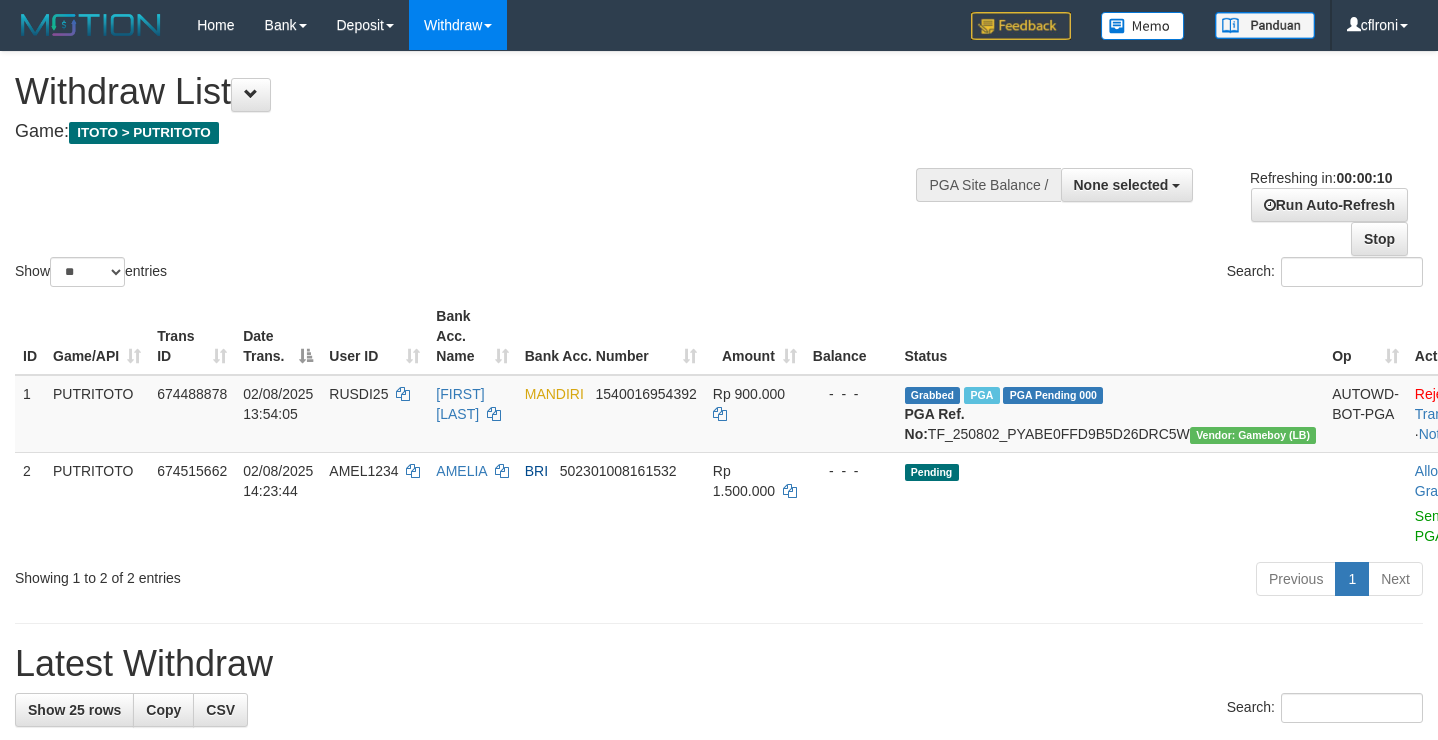 select 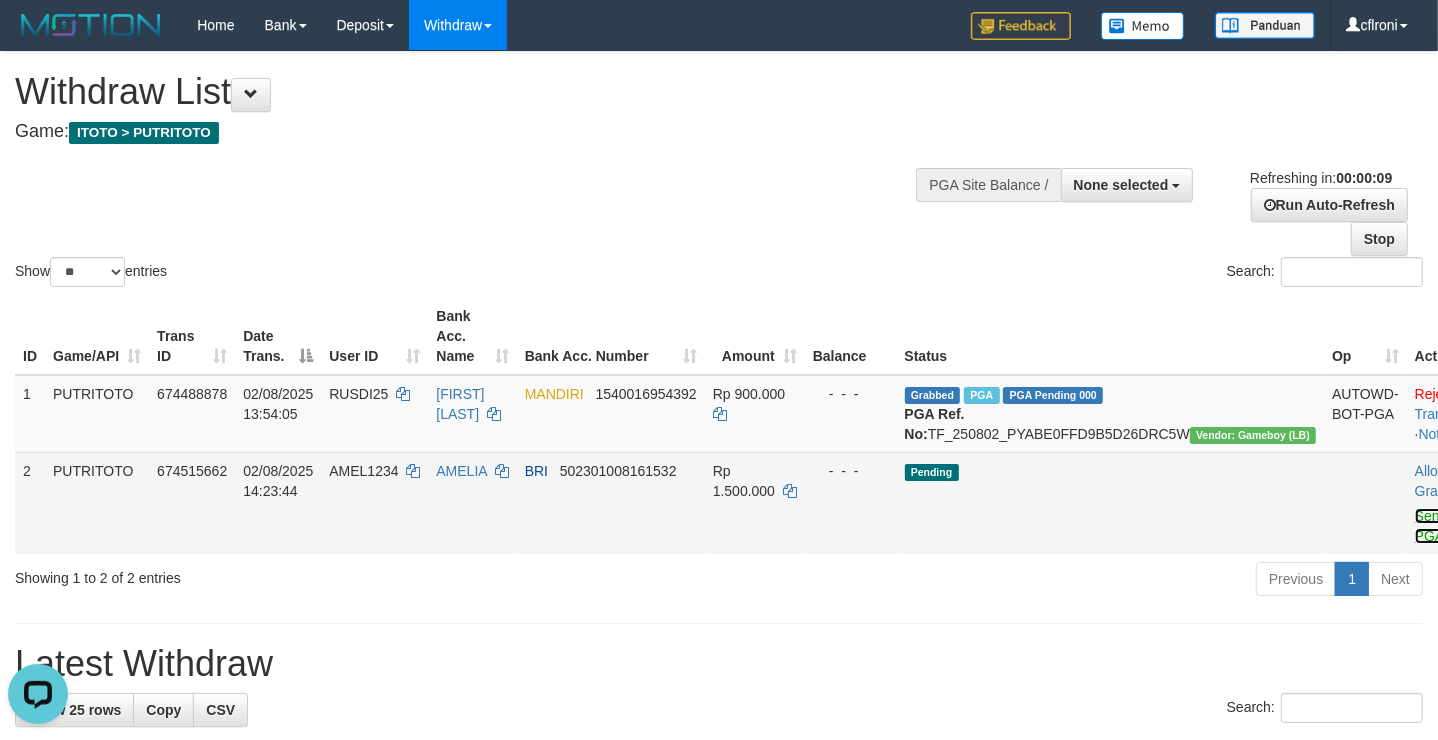 scroll, scrollTop: 0, scrollLeft: 0, axis: both 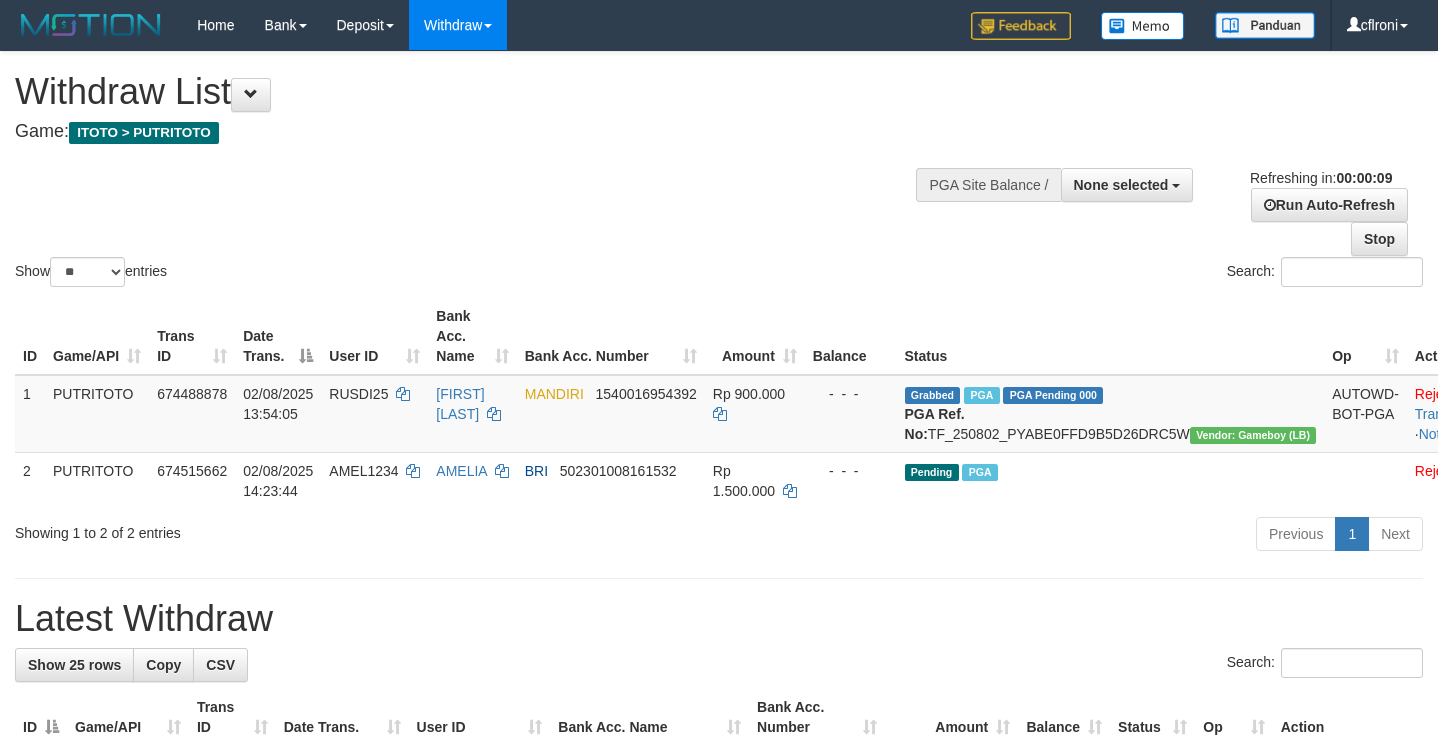 select 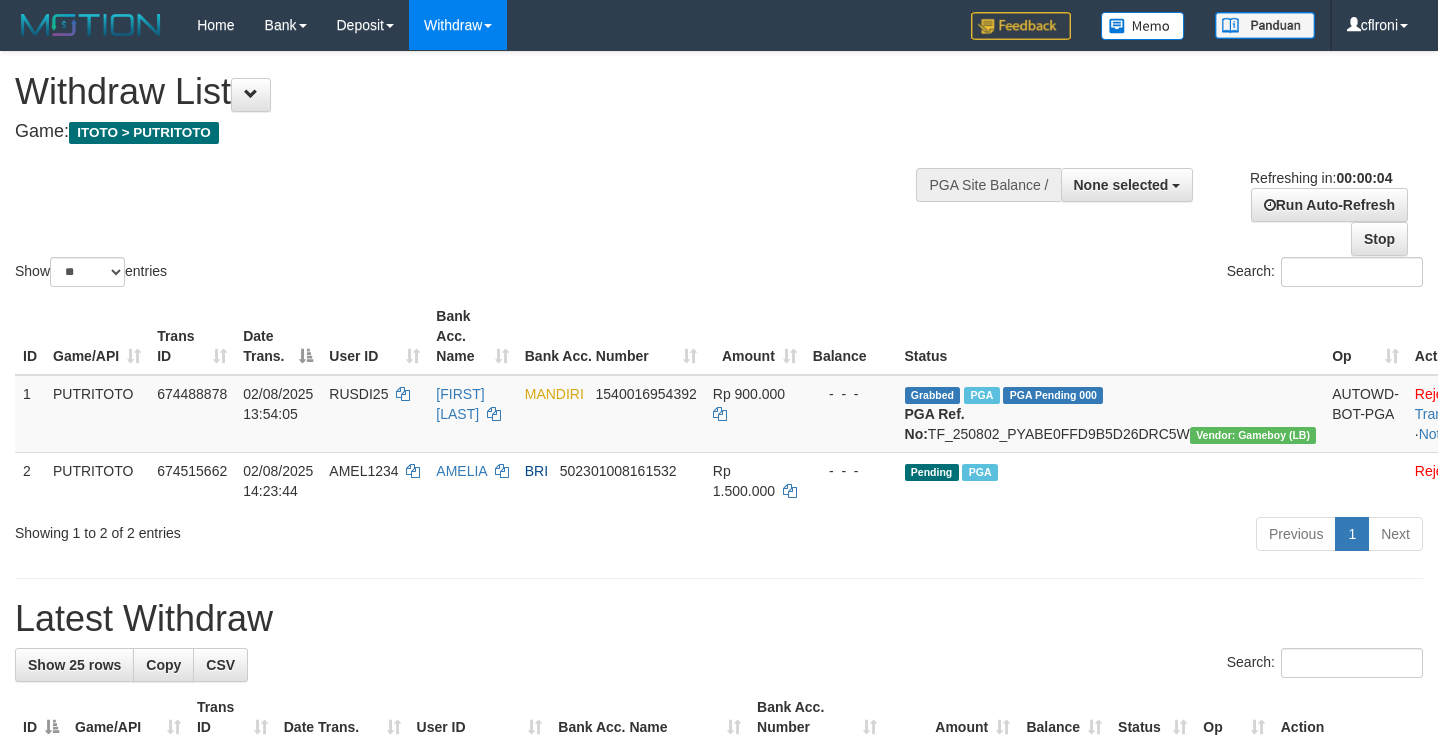 scroll, scrollTop: 0, scrollLeft: 0, axis: both 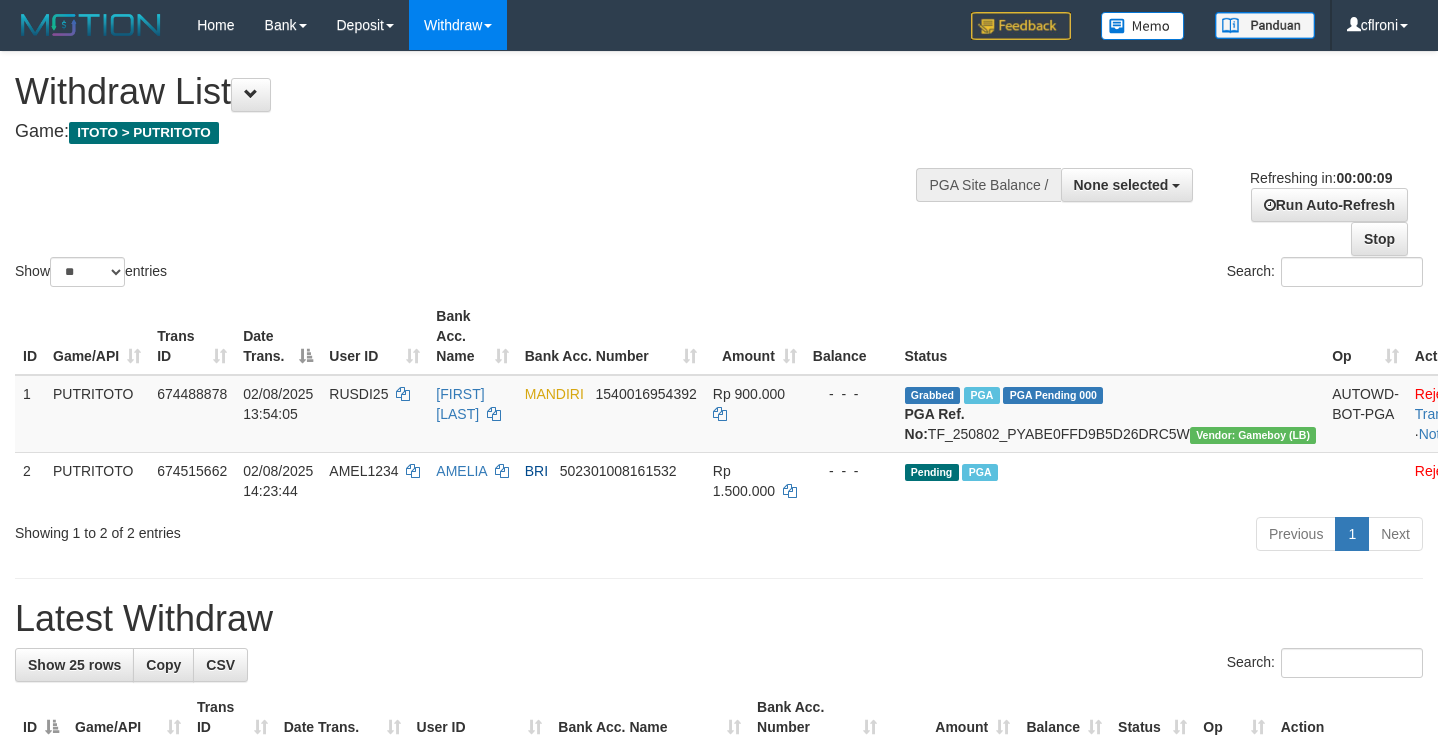 select 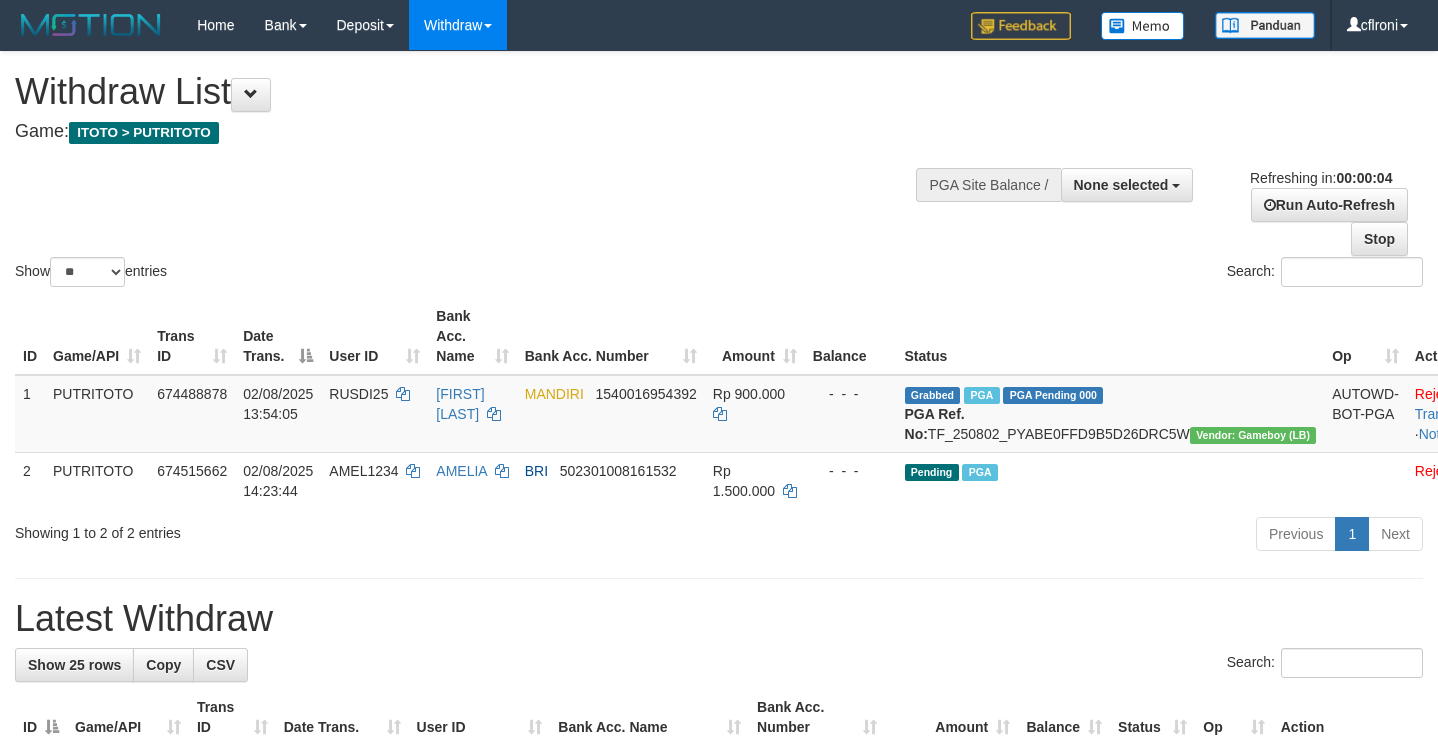 scroll, scrollTop: 0, scrollLeft: 0, axis: both 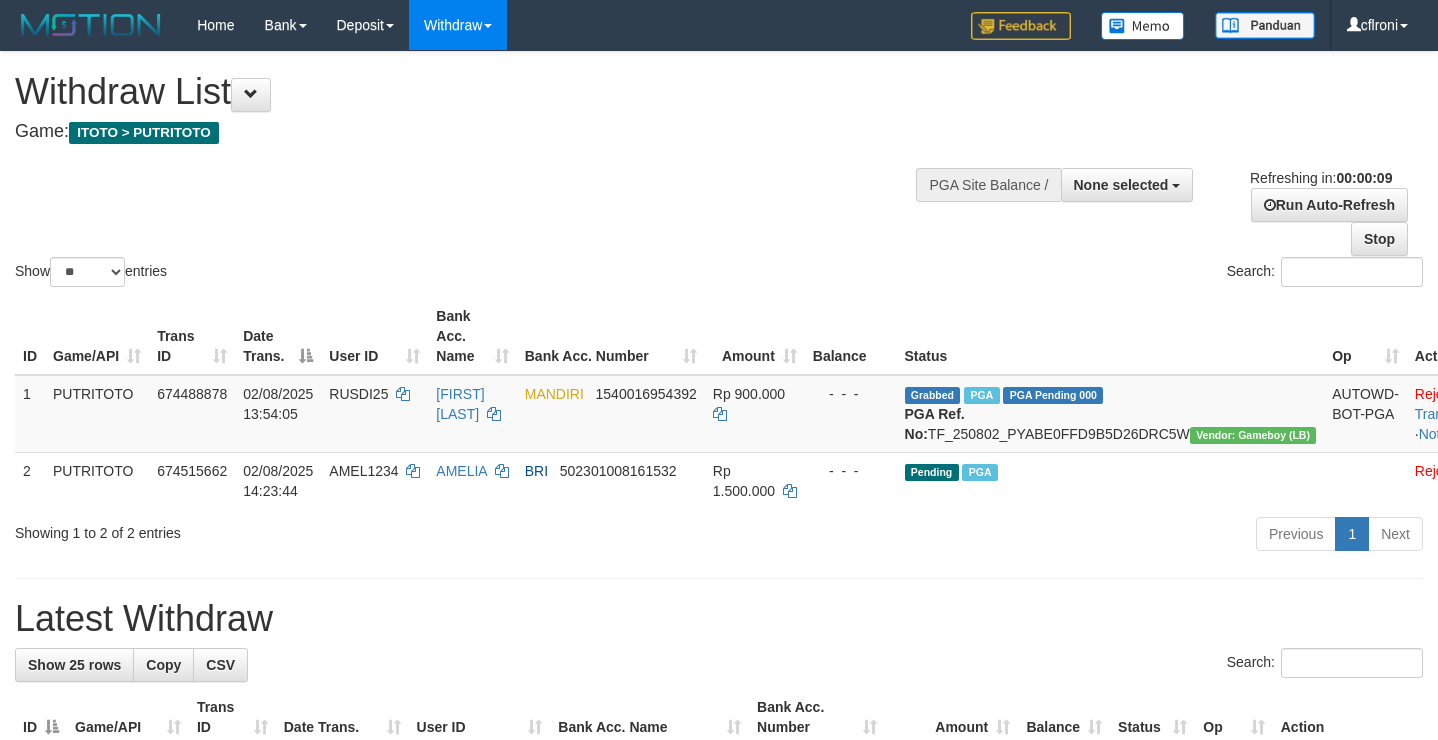 select 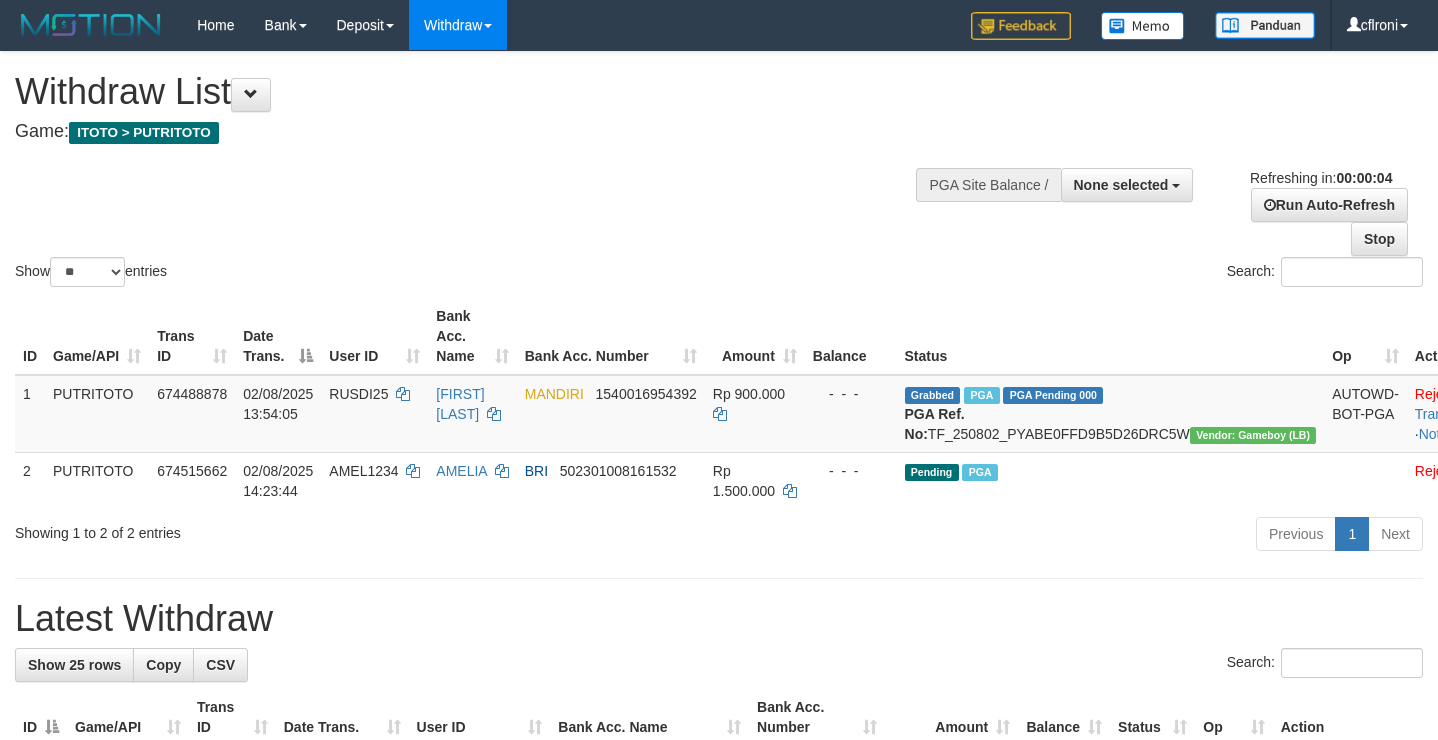scroll, scrollTop: 0, scrollLeft: 0, axis: both 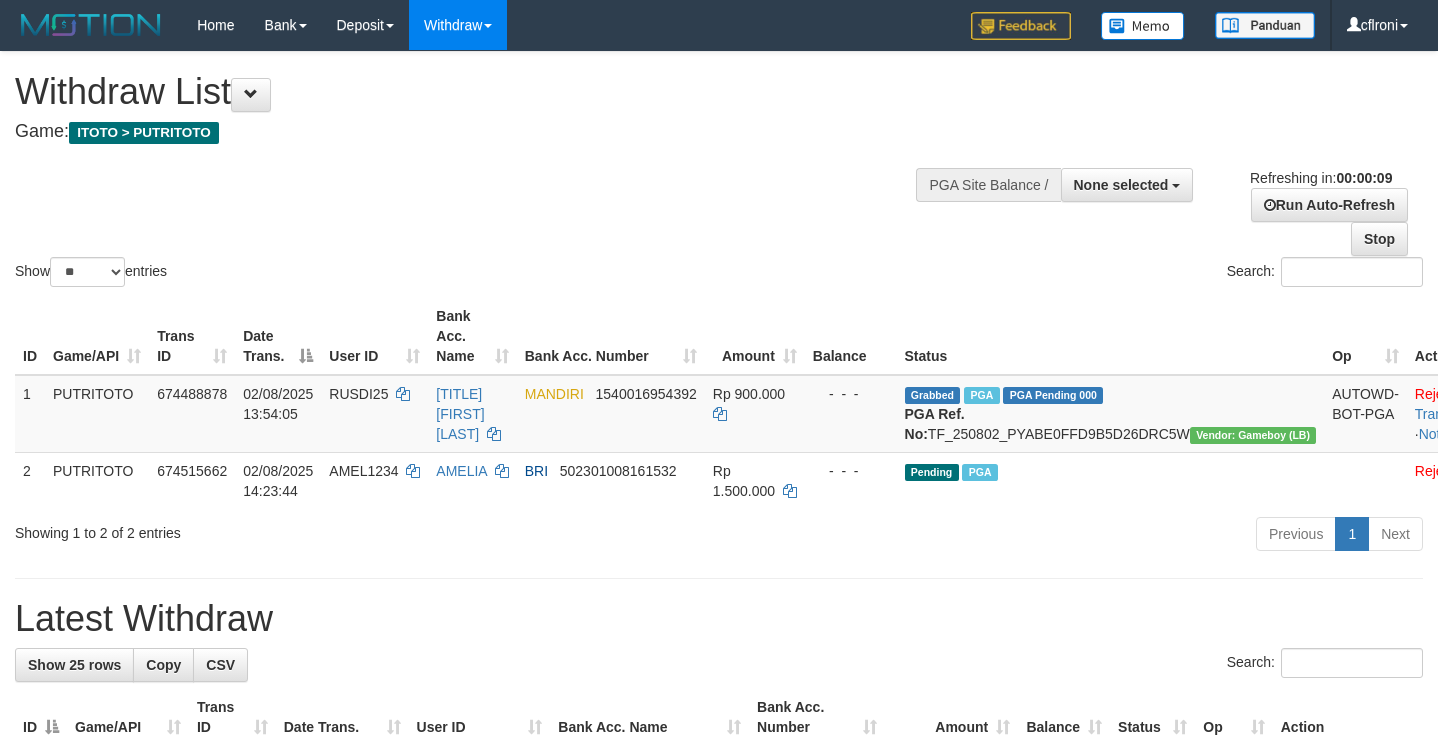 select 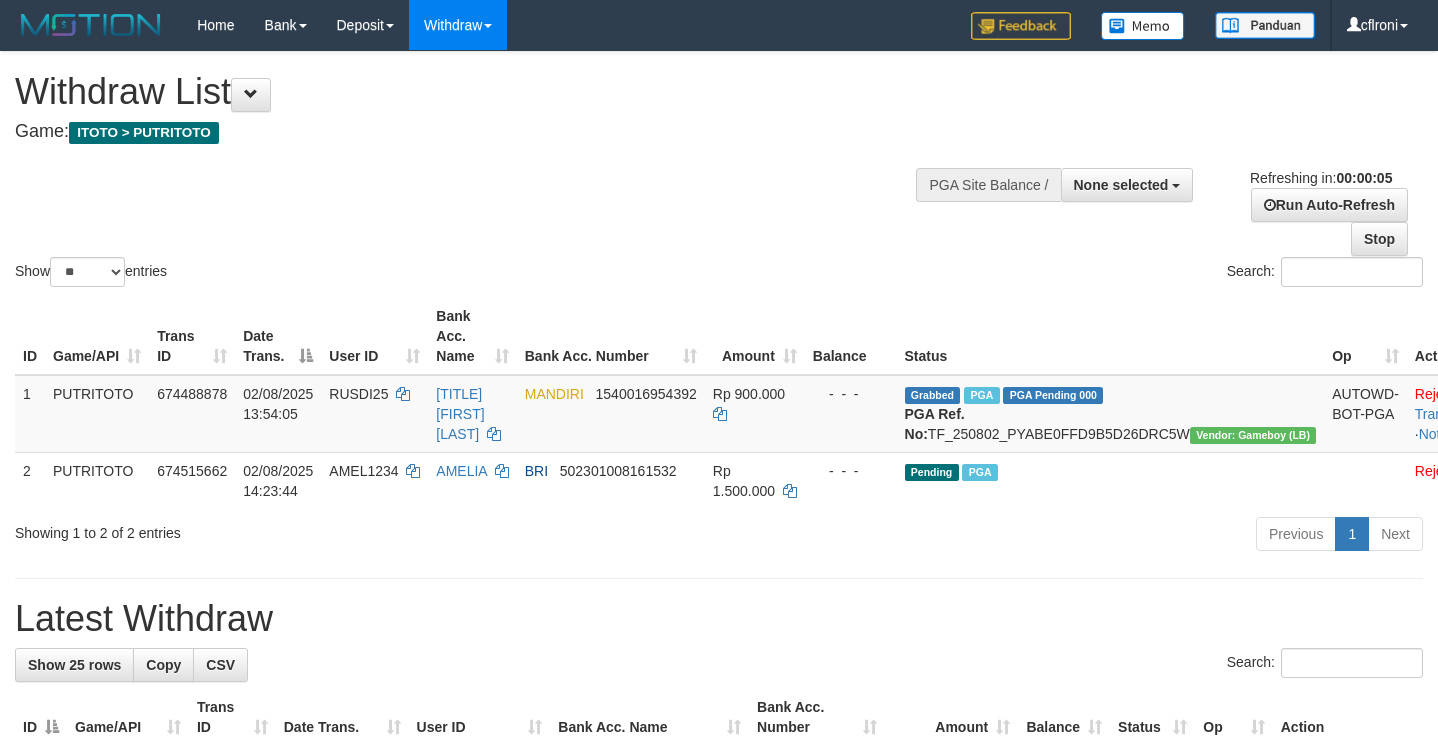 scroll, scrollTop: 0, scrollLeft: 0, axis: both 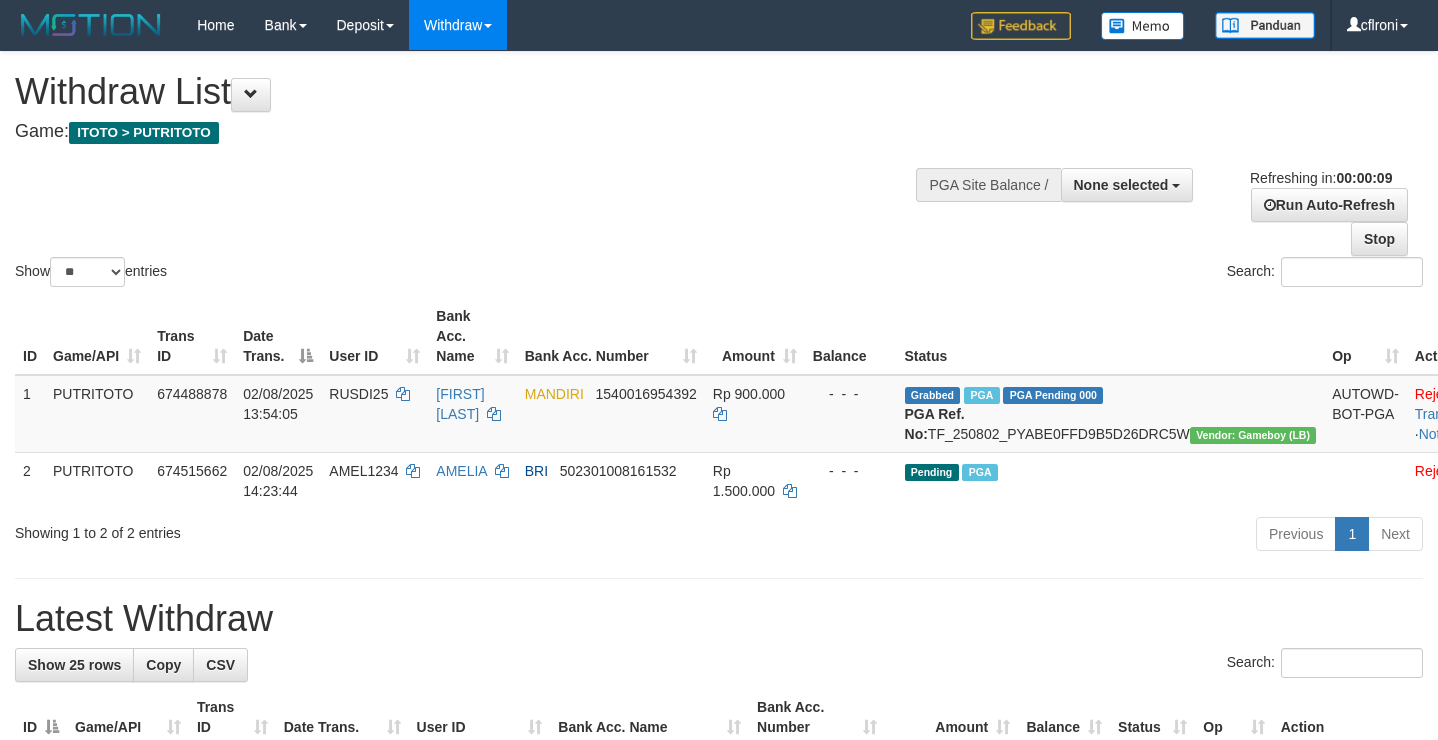 select 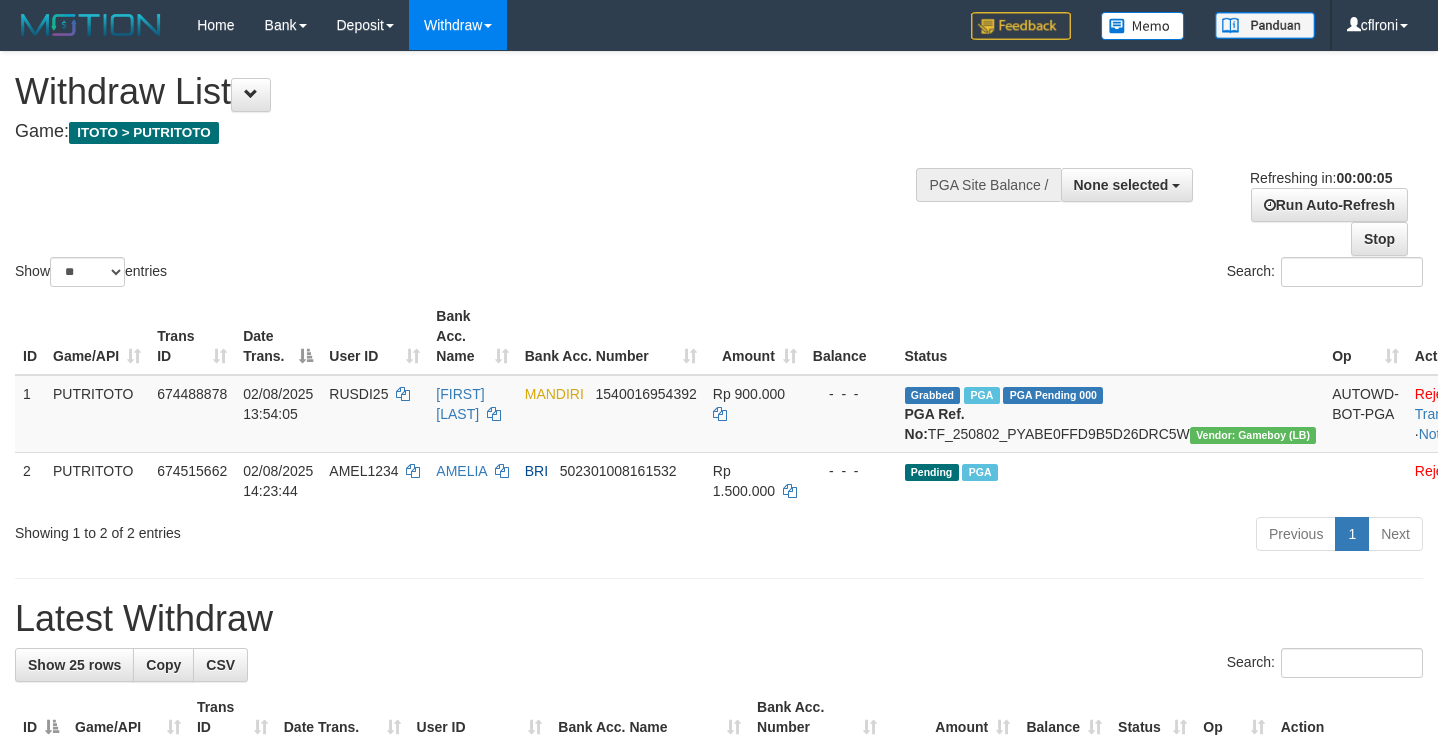 scroll, scrollTop: 0, scrollLeft: 0, axis: both 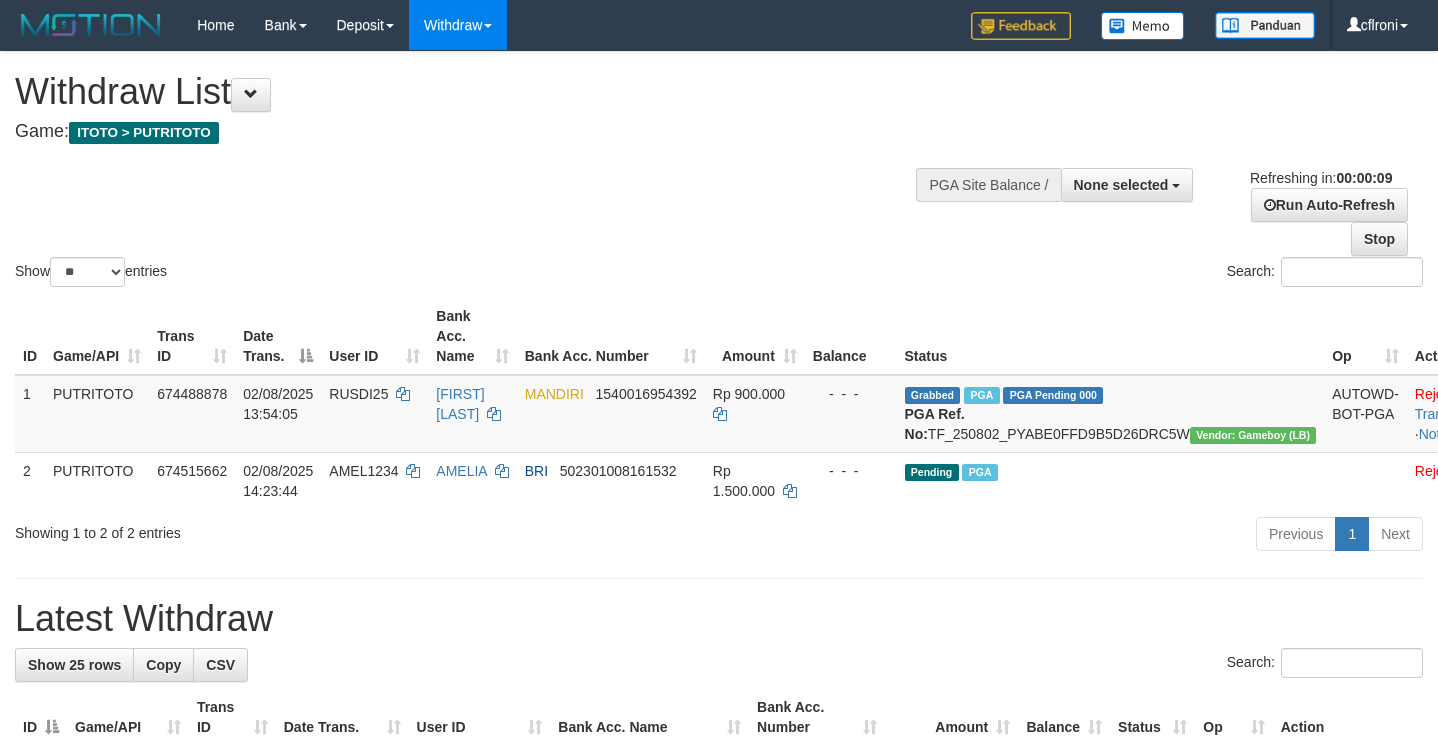 select 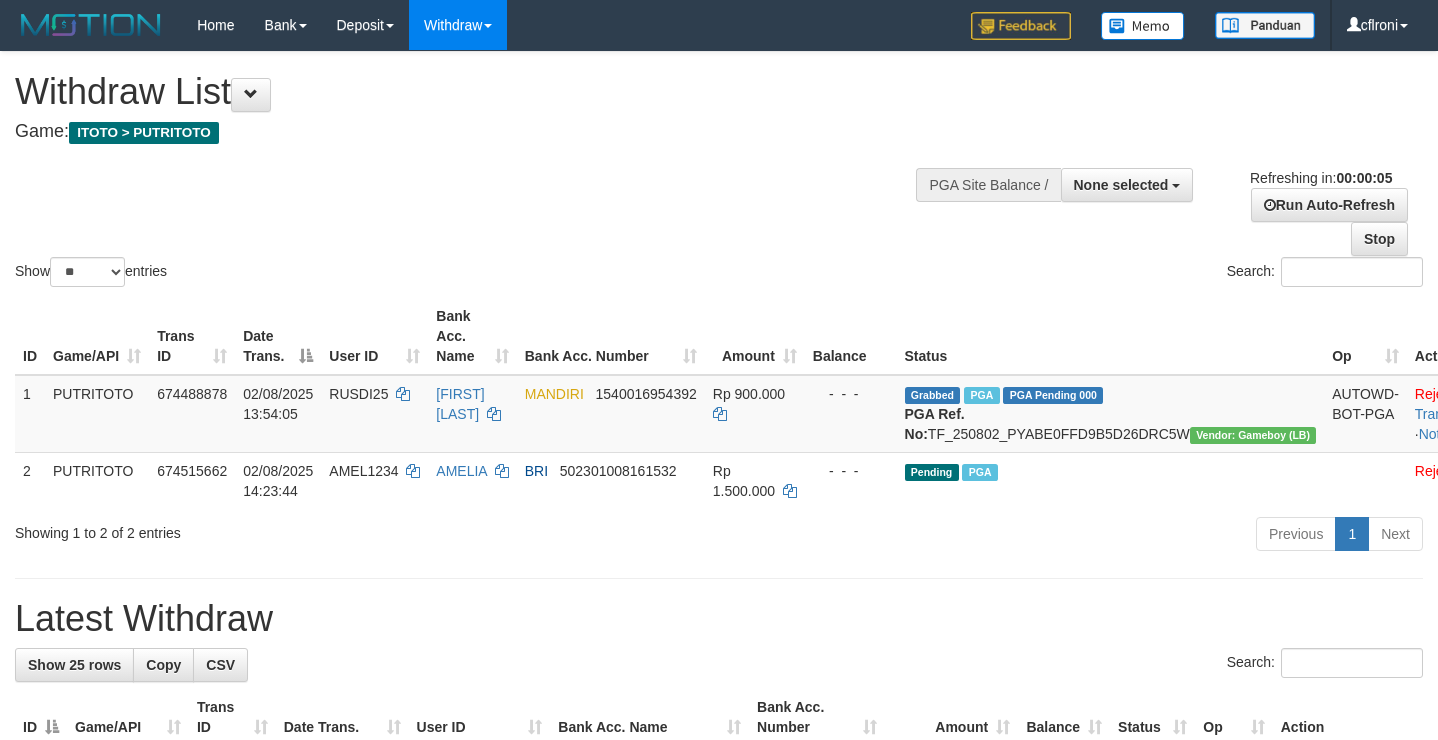 scroll, scrollTop: 0, scrollLeft: 0, axis: both 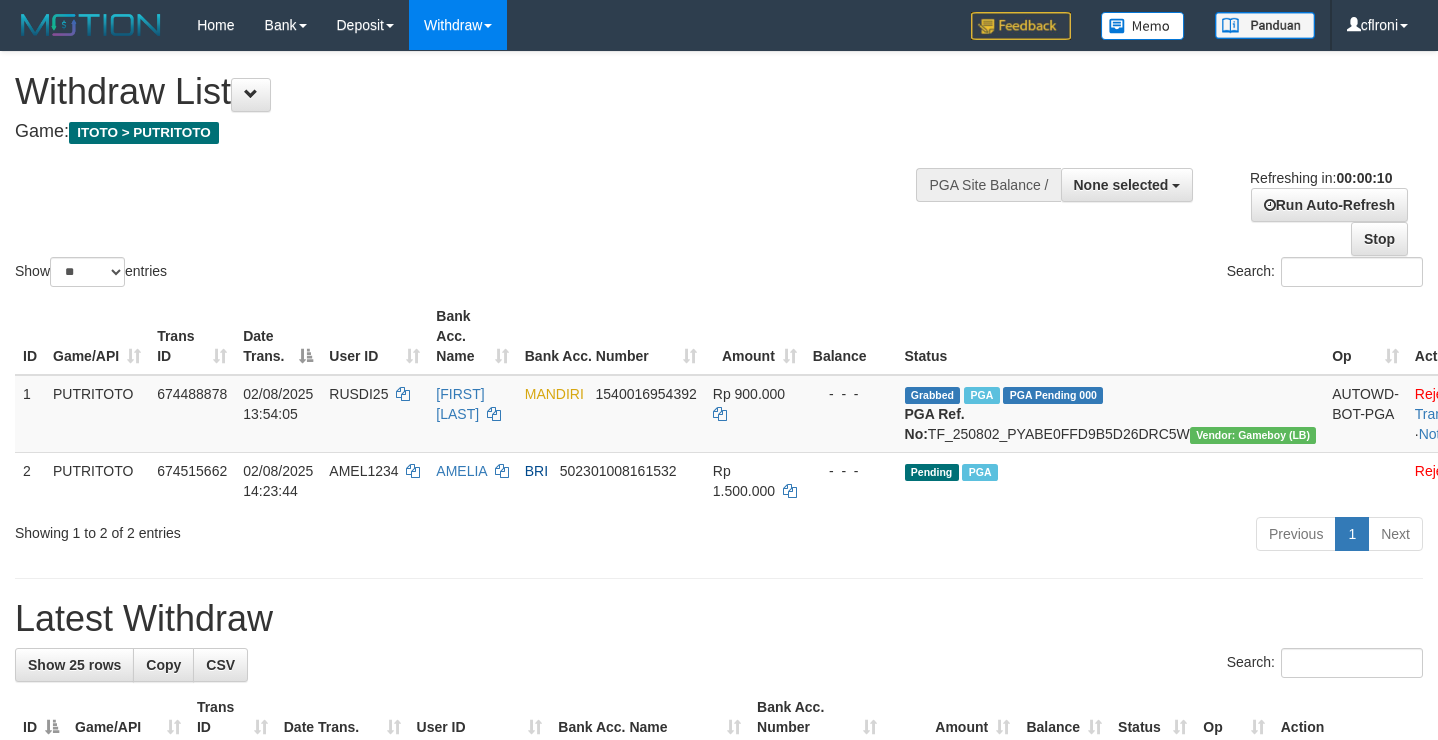 select 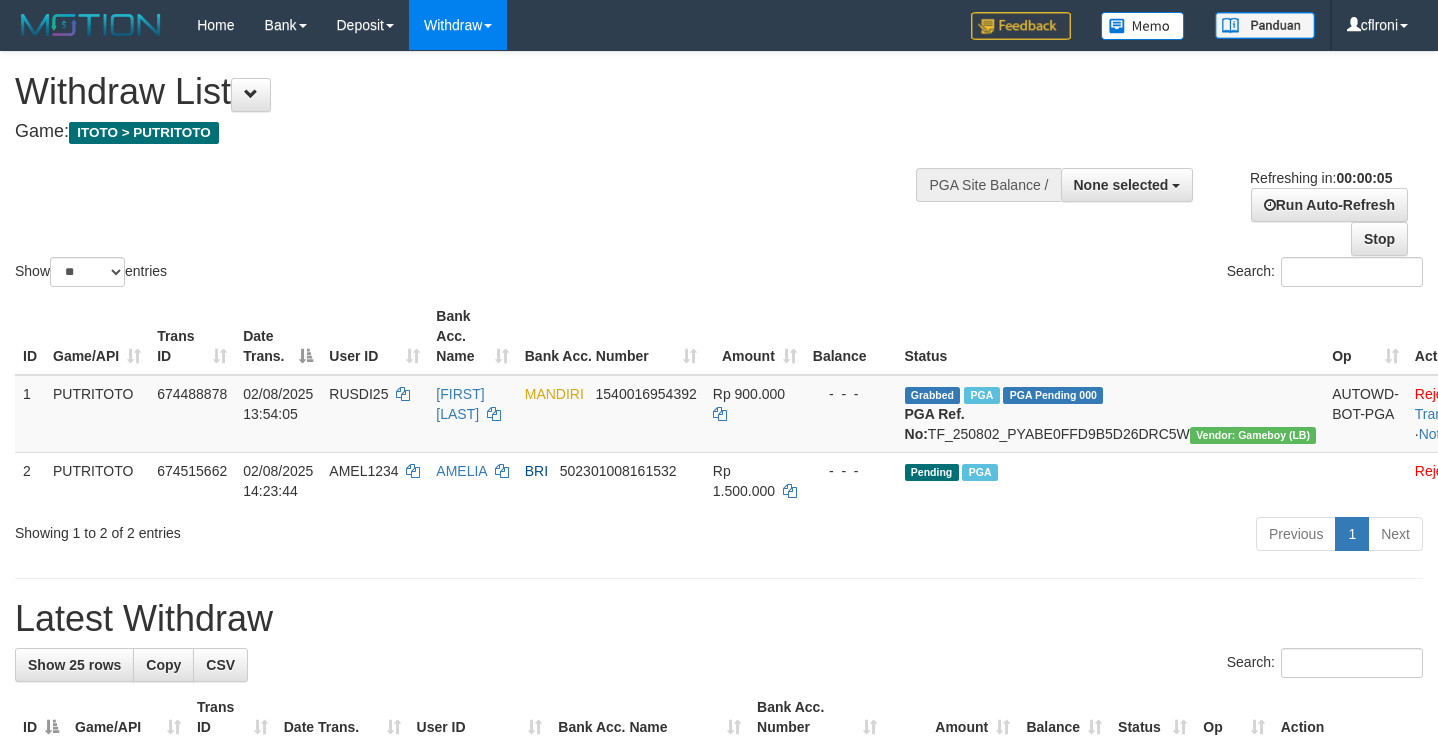 scroll, scrollTop: 0, scrollLeft: 0, axis: both 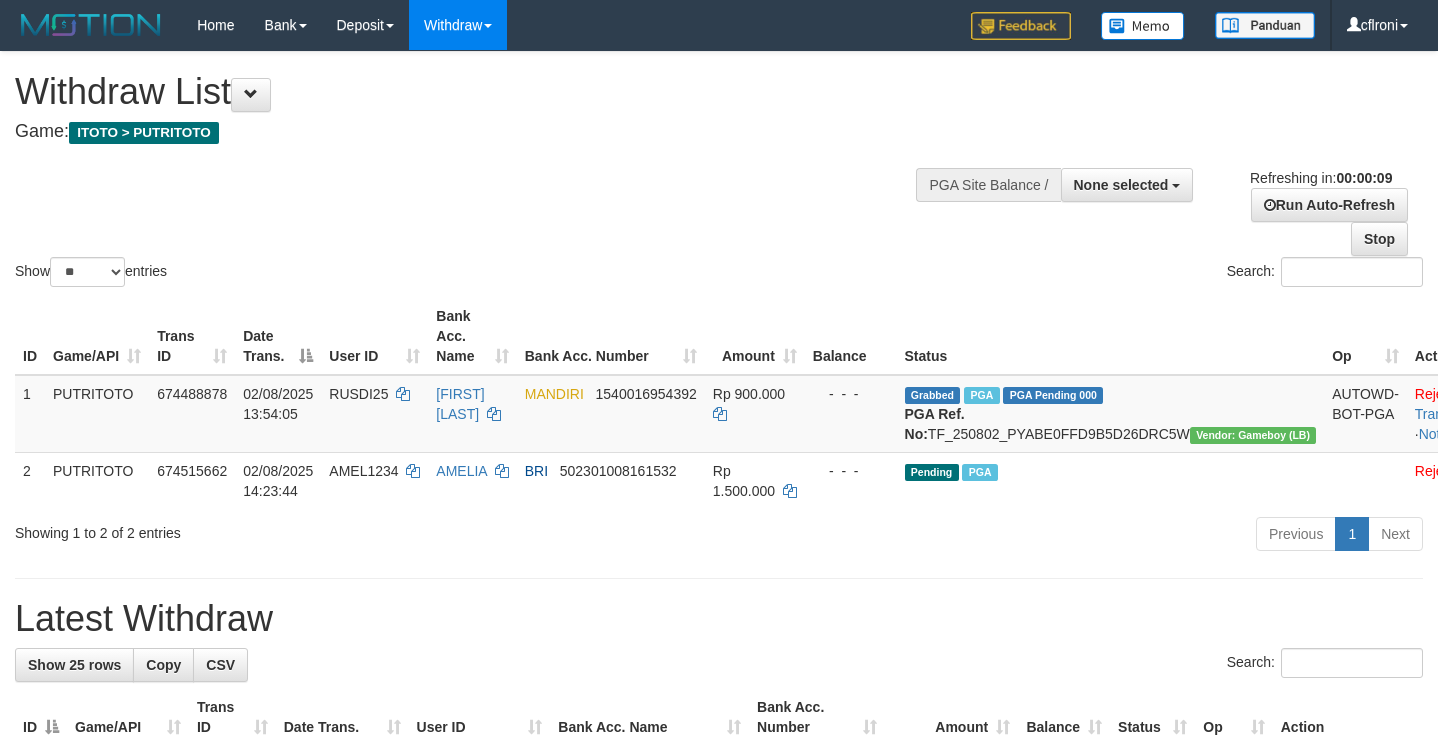 select 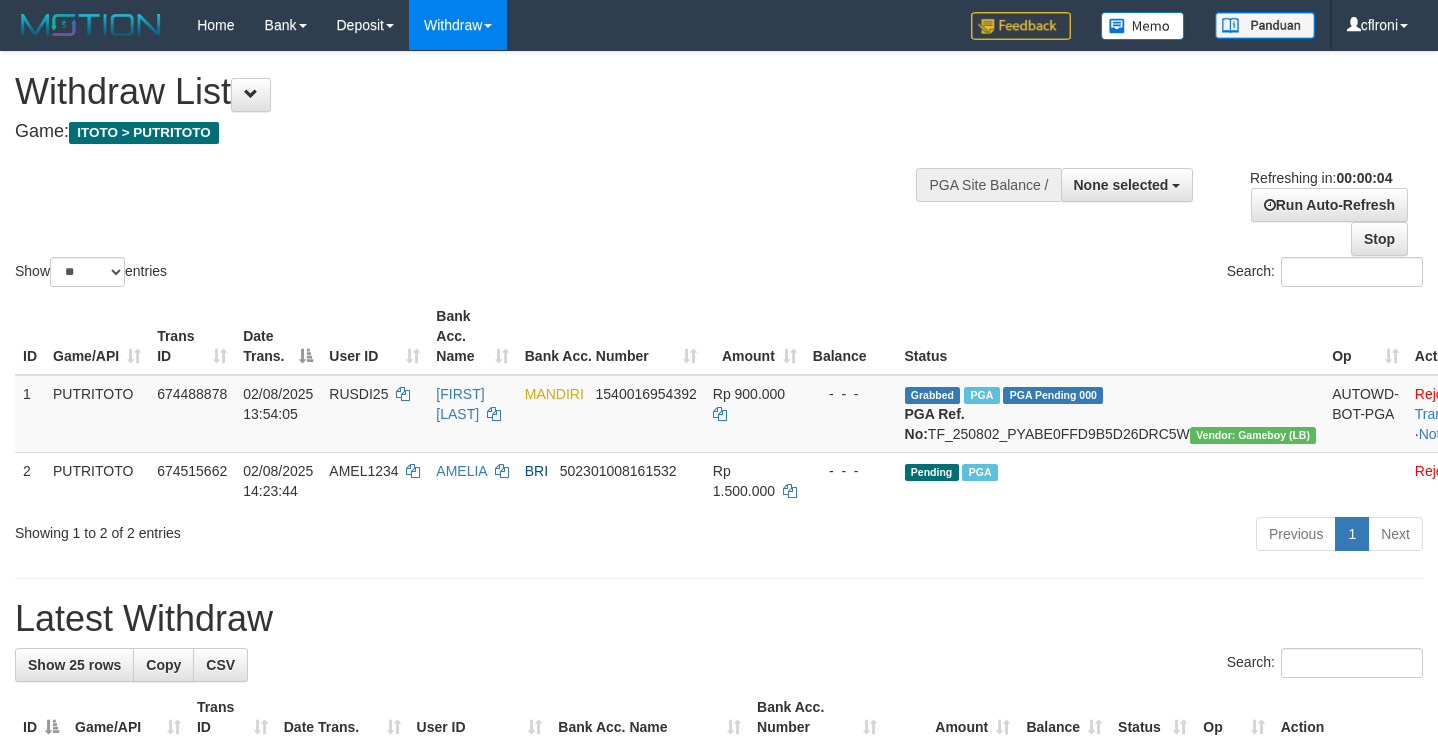 scroll, scrollTop: 0, scrollLeft: 0, axis: both 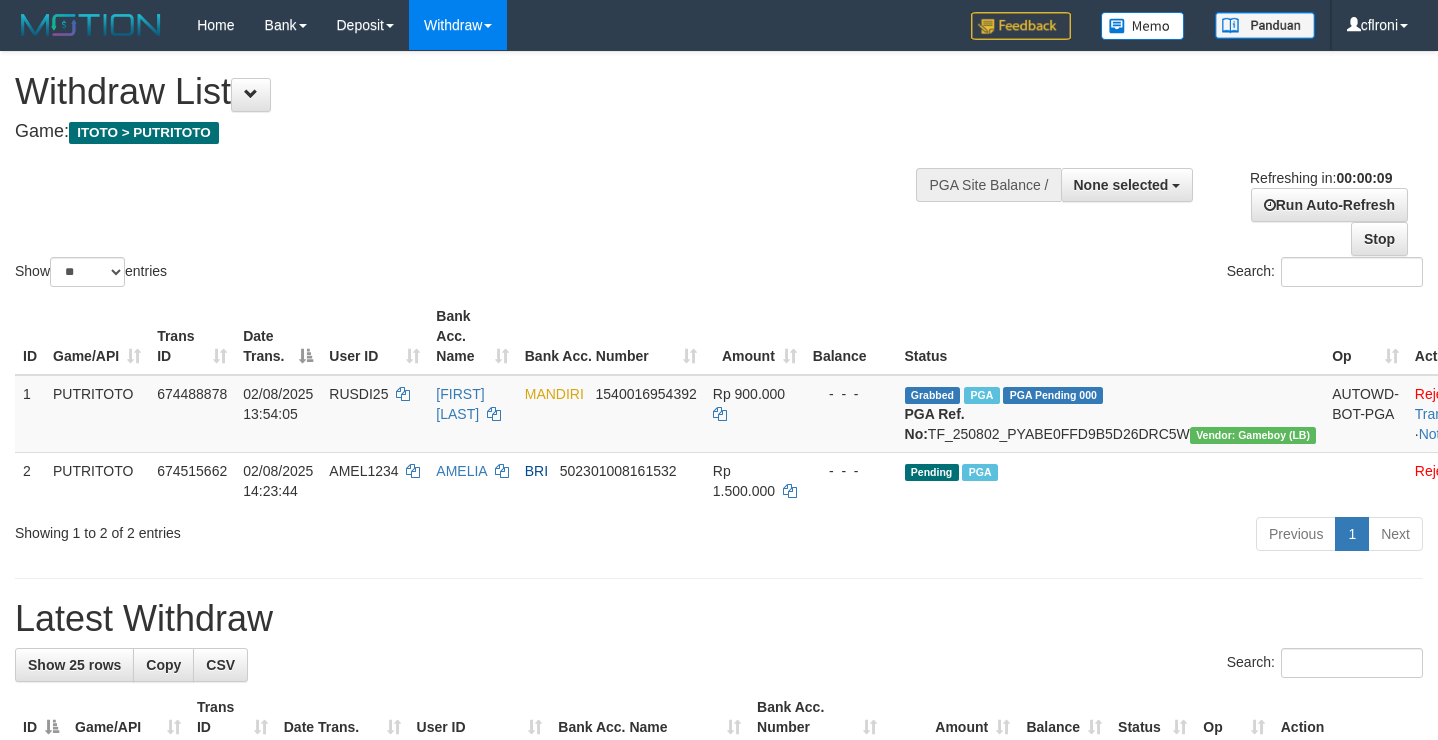 select 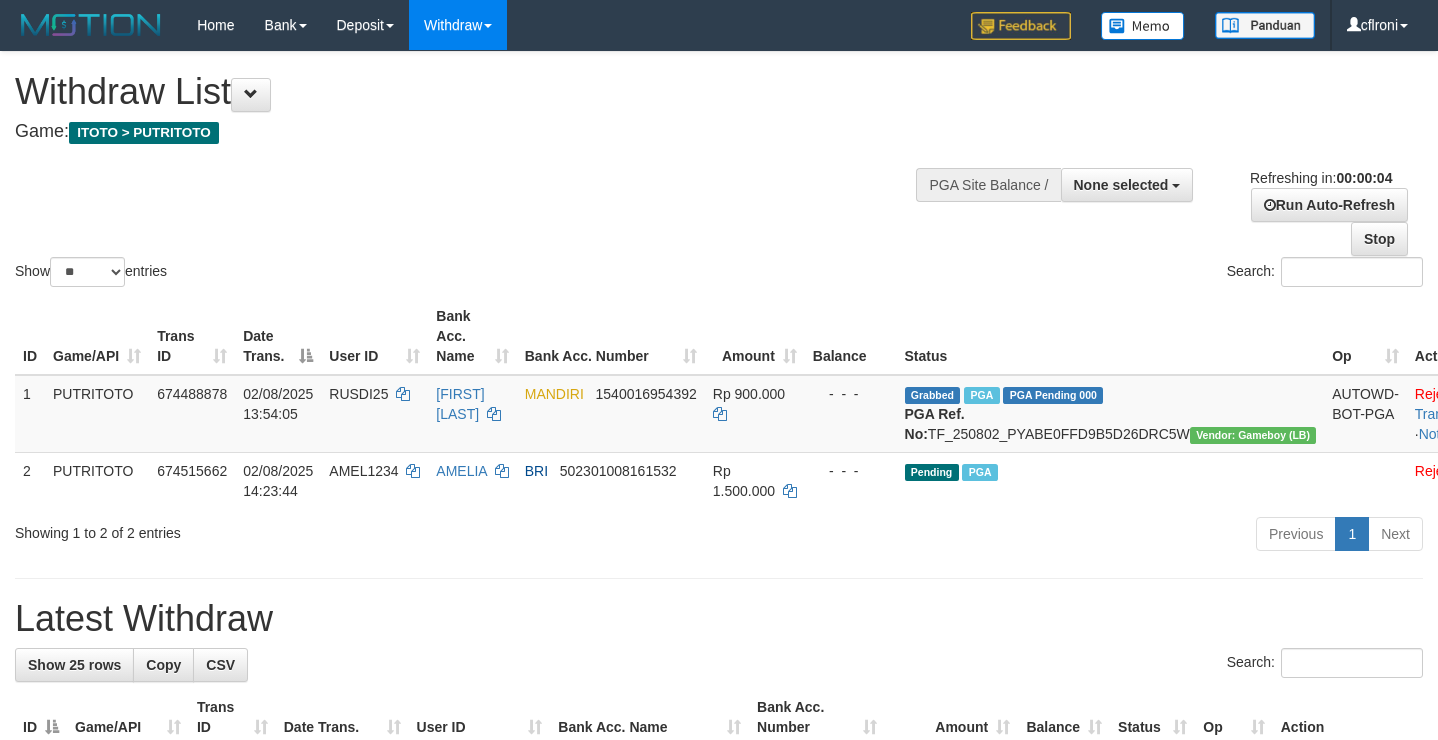 scroll, scrollTop: 0, scrollLeft: 0, axis: both 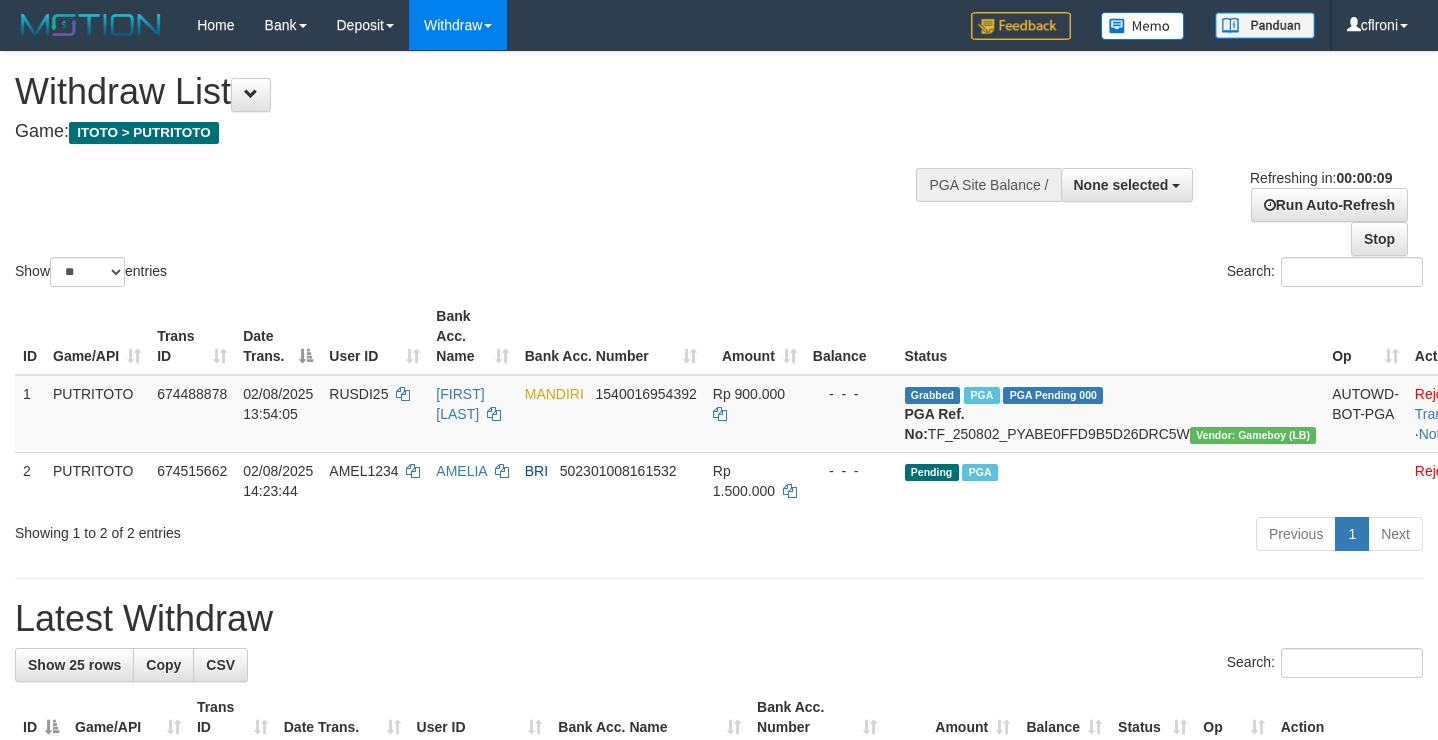 select 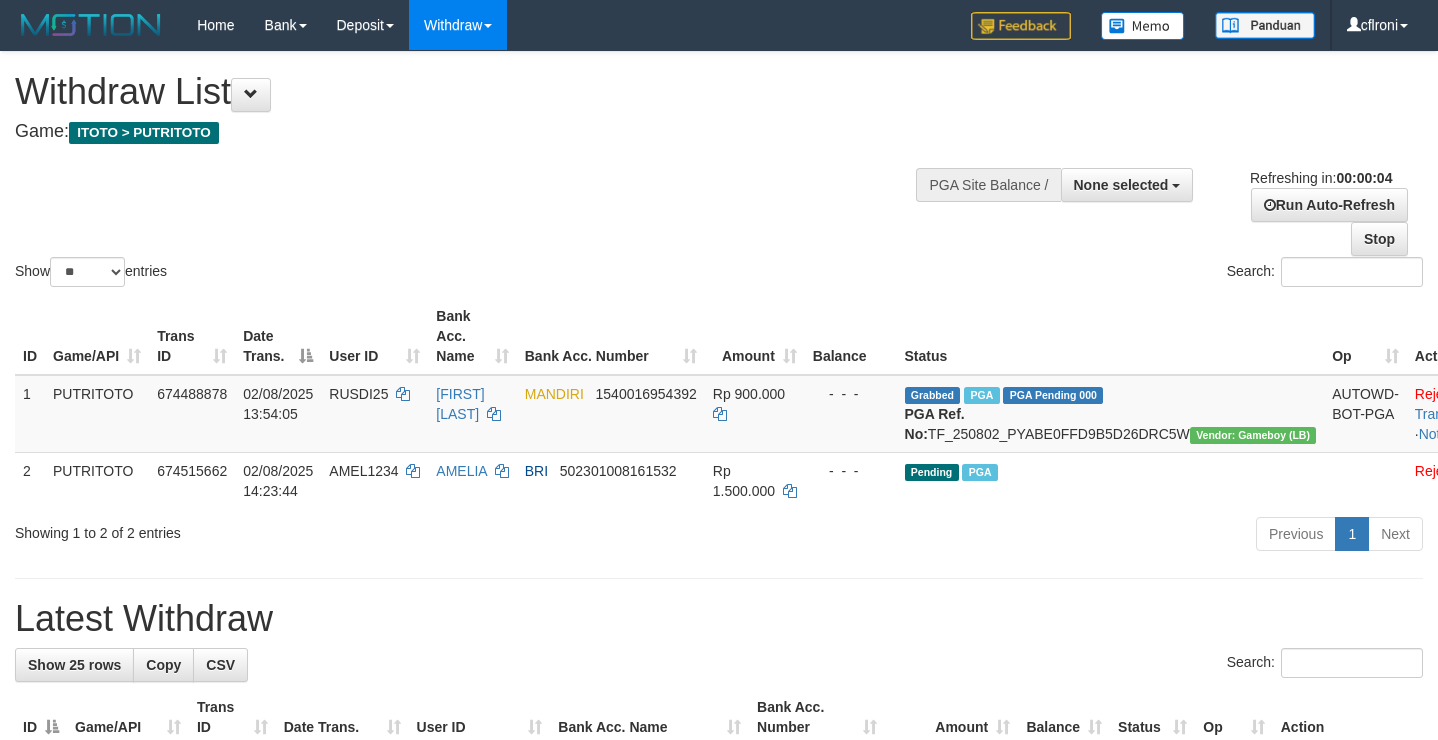 scroll, scrollTop: 0, scrollLeft: 0, axis: both 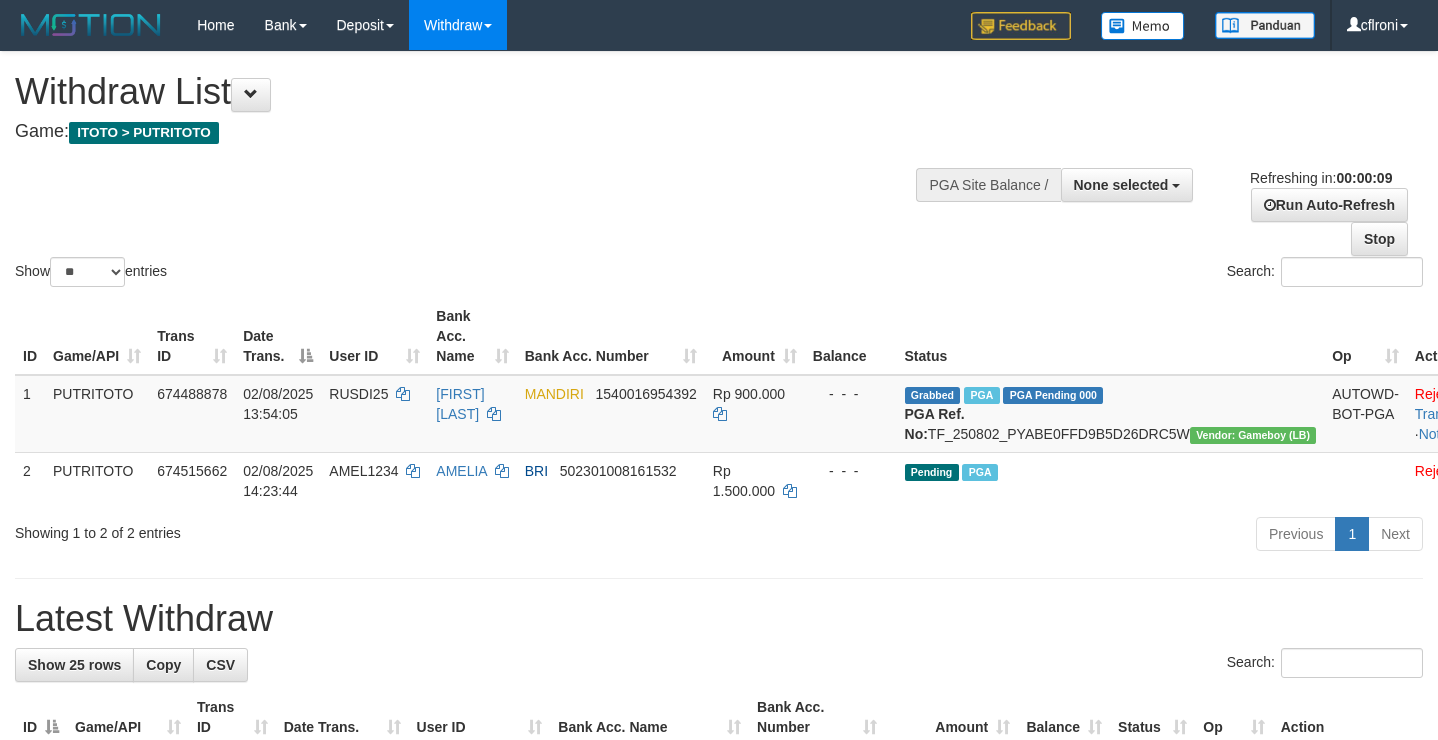select 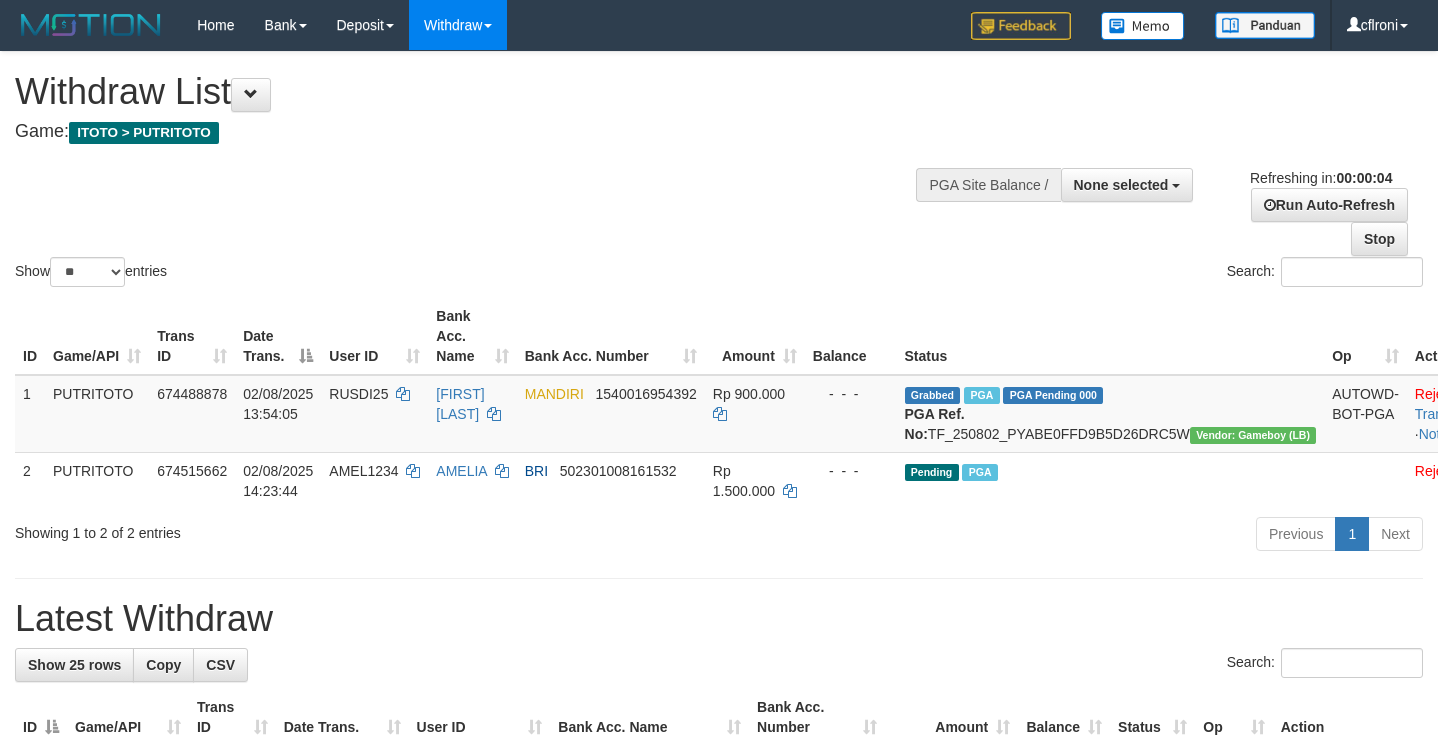 scroll, scrollTop: 0, scrollLeft: 0, axis: both 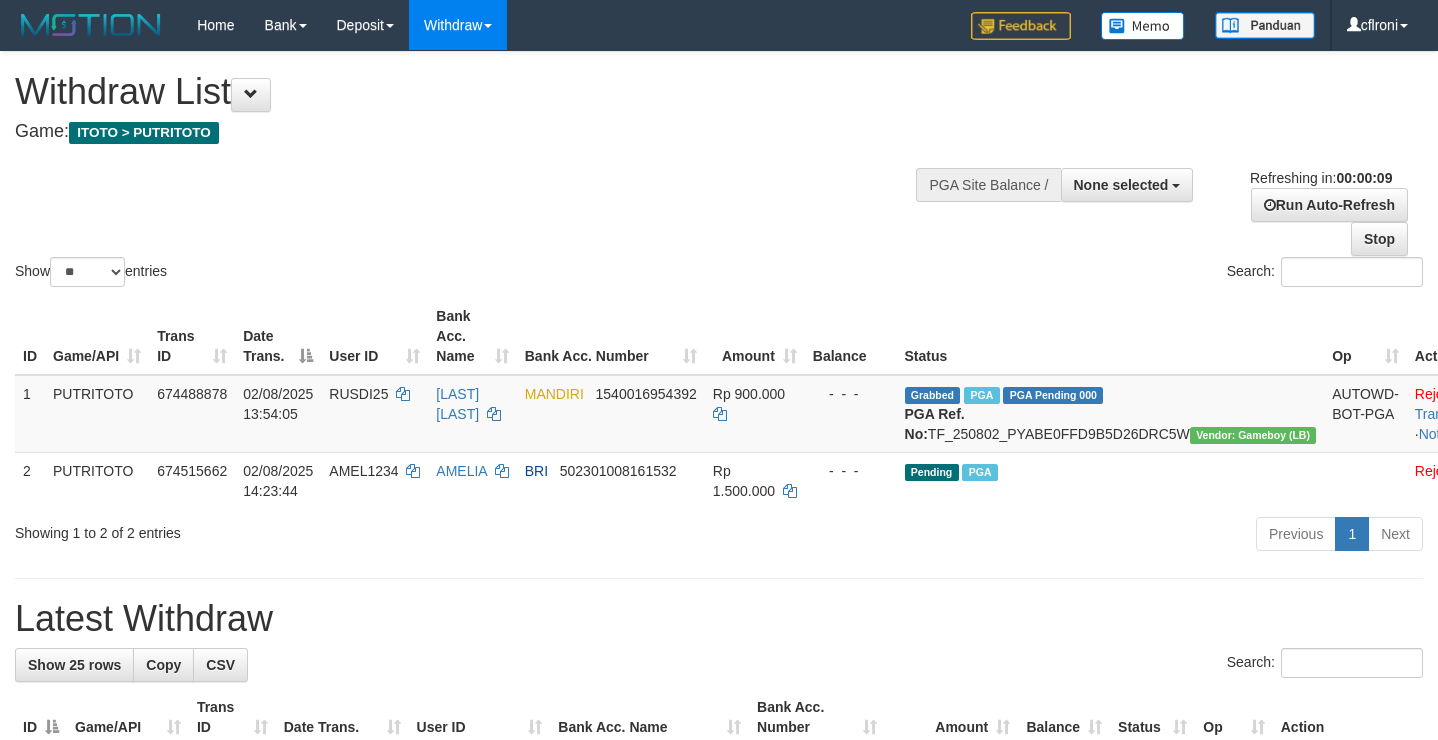 select 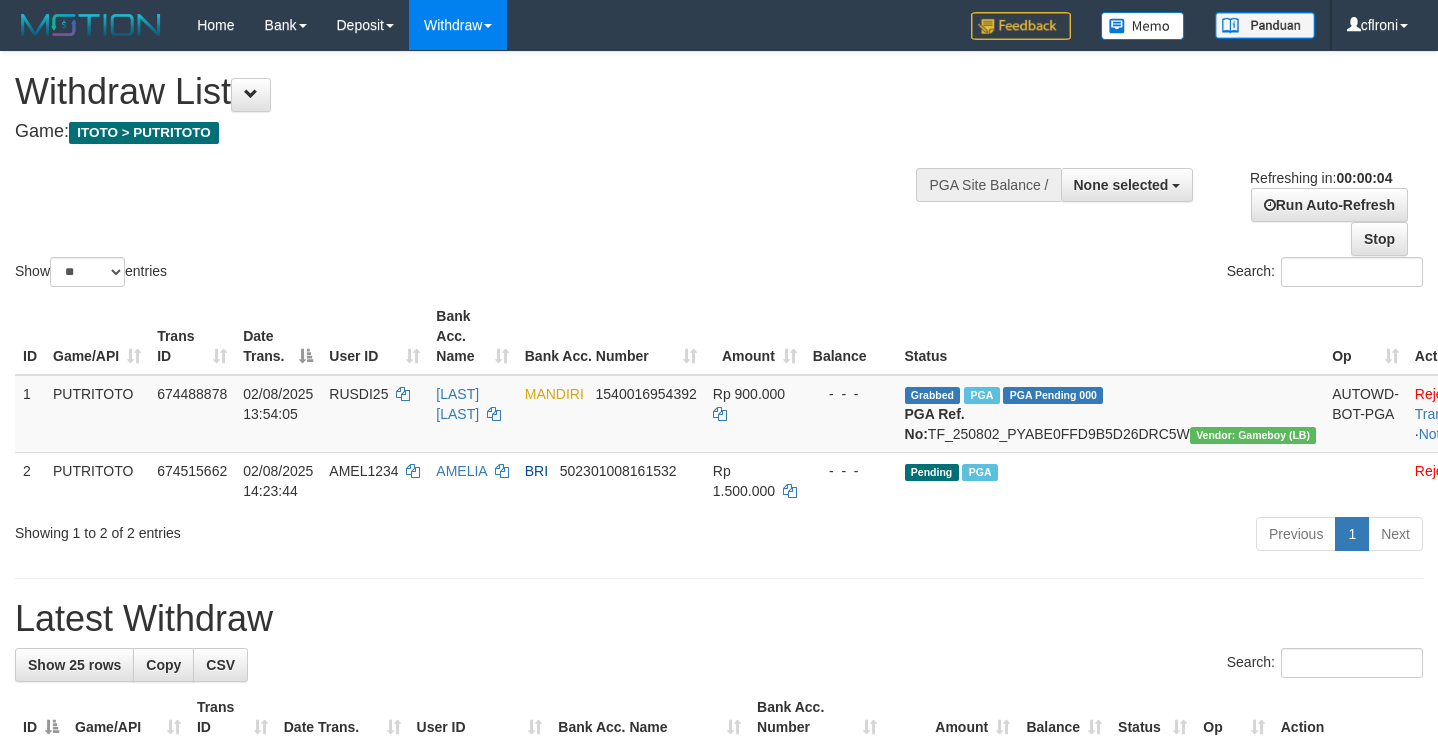 scroll, scrollTop: 0, scrollLeft: 0, axis: both 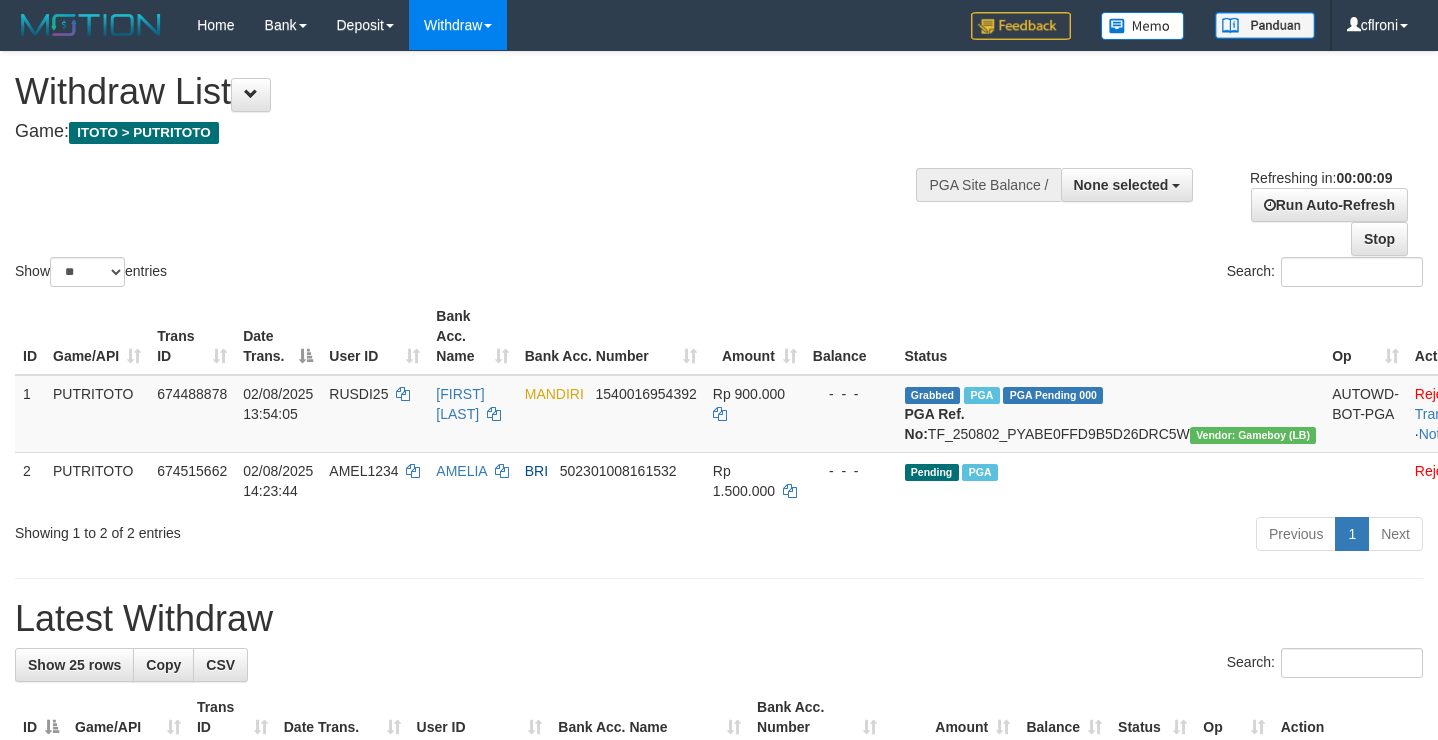 select 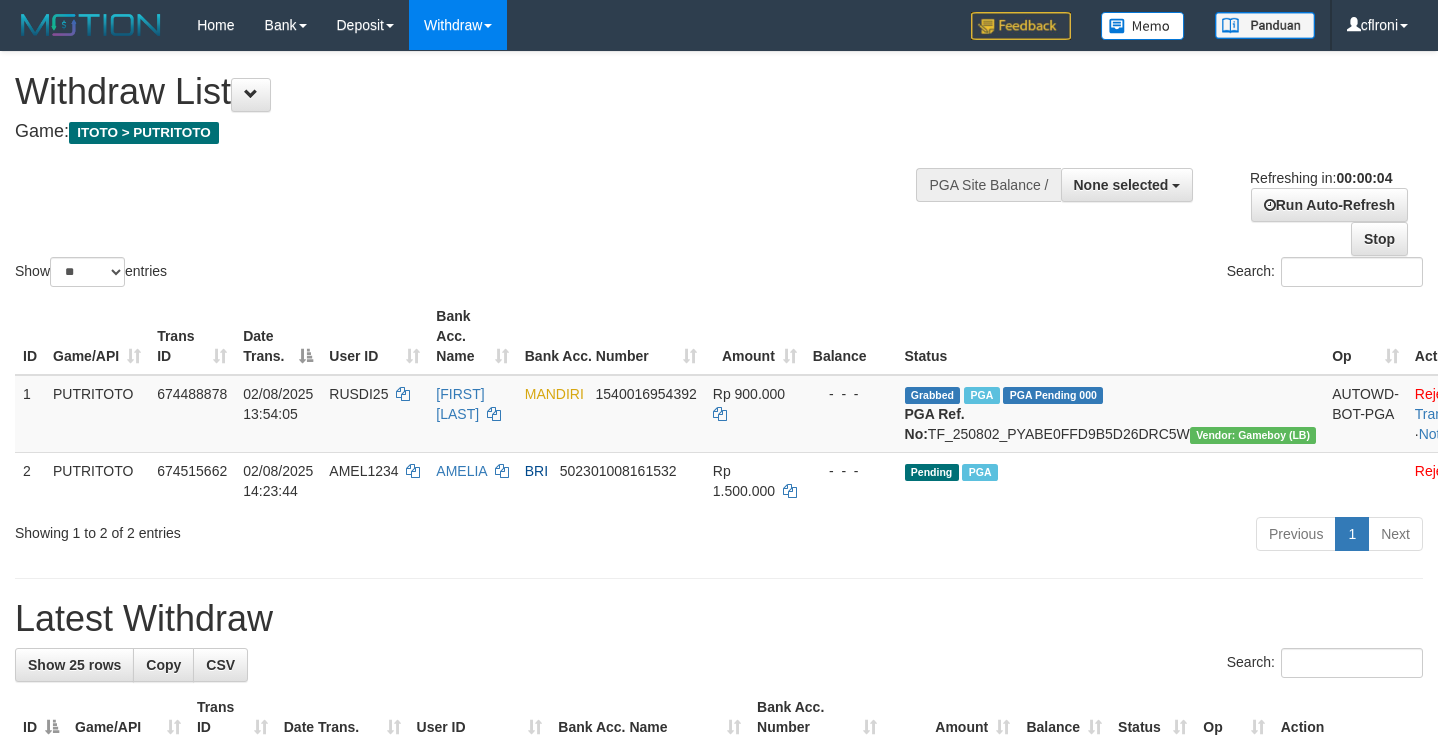 scroll, scrollTop: 0, scrollLeft: 0, axis: both 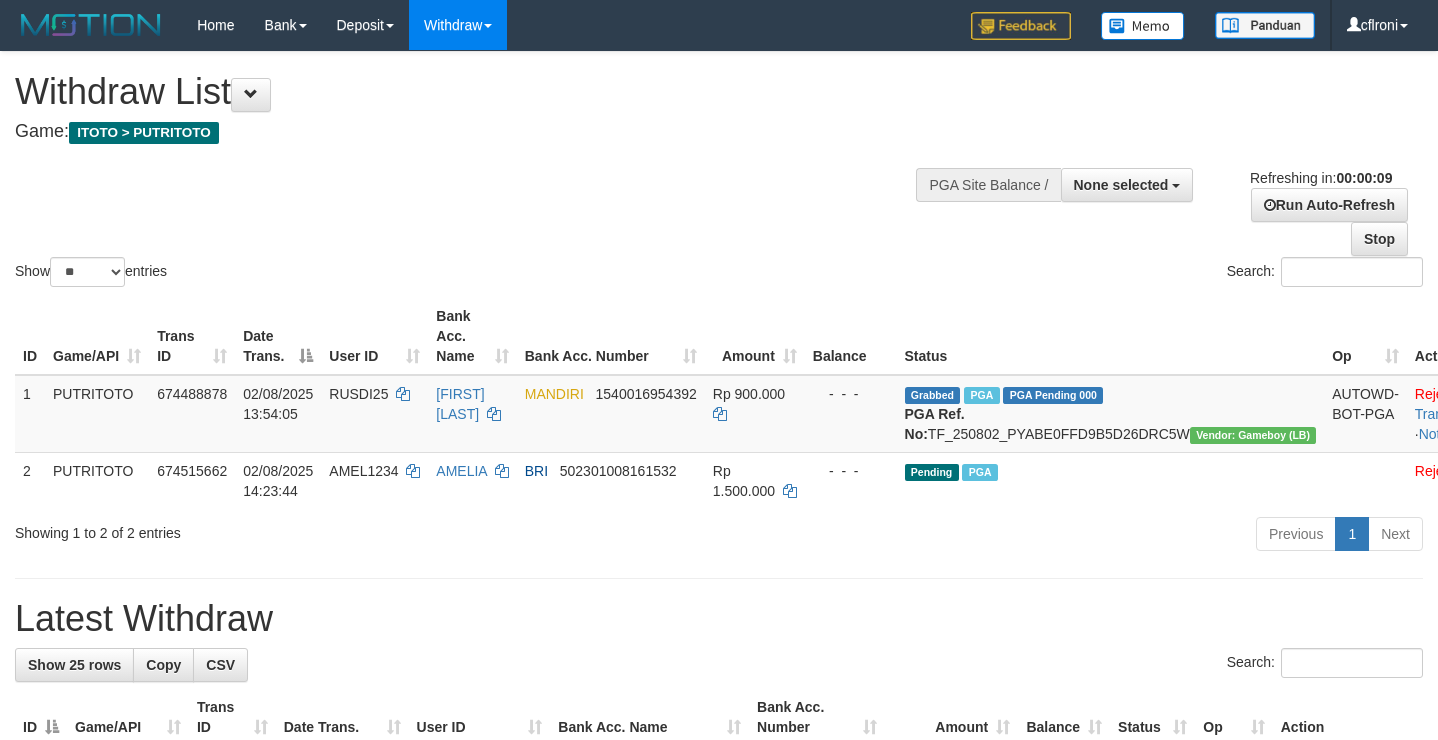 select 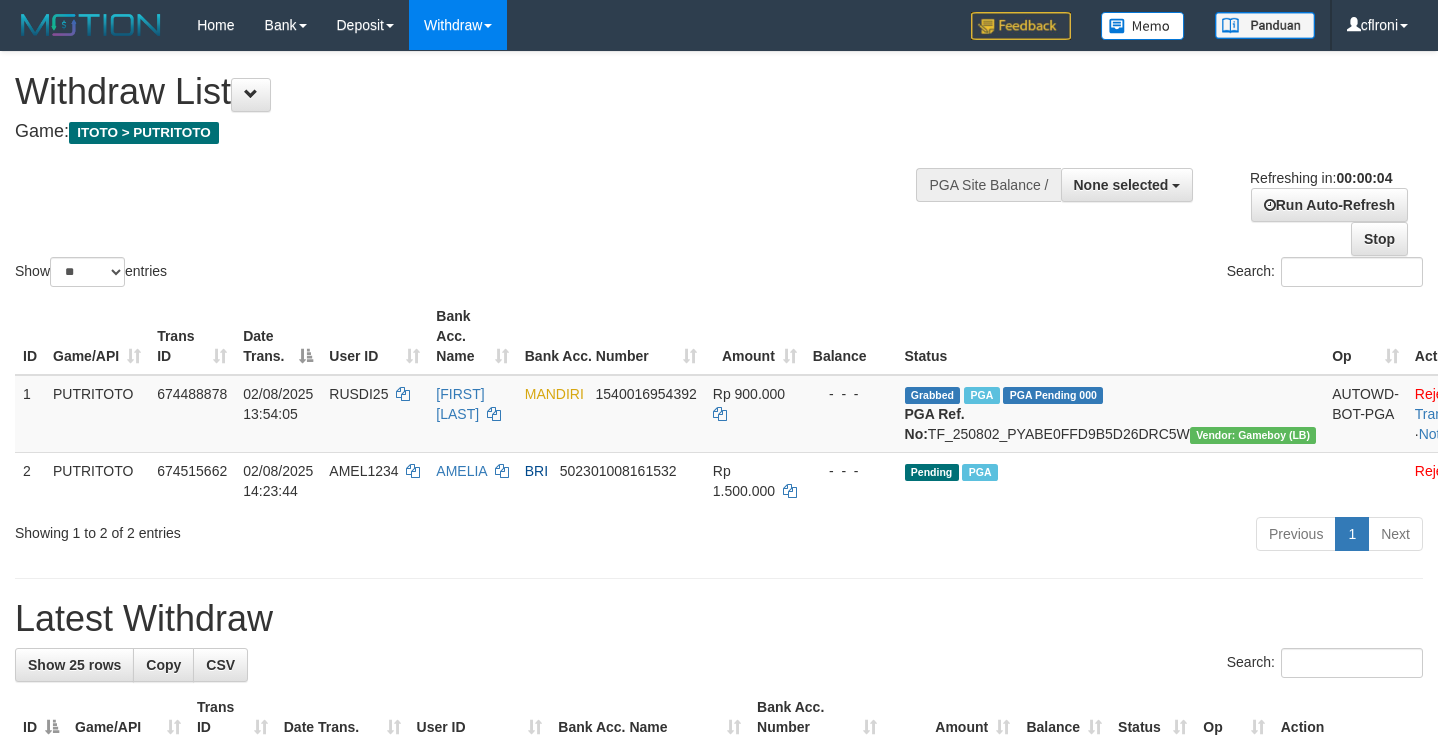 scroll, scrollTop: 0, scrollLeft: 0, axis: both 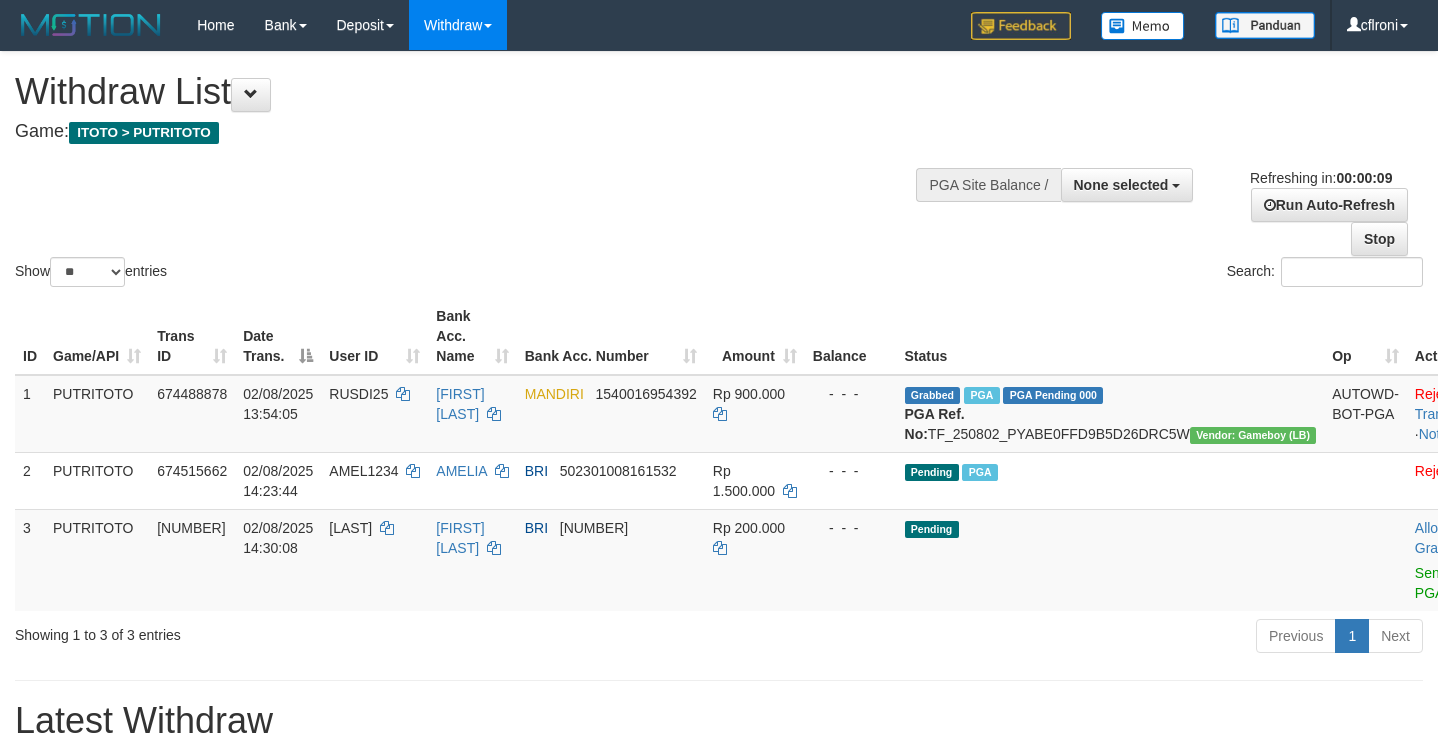 select 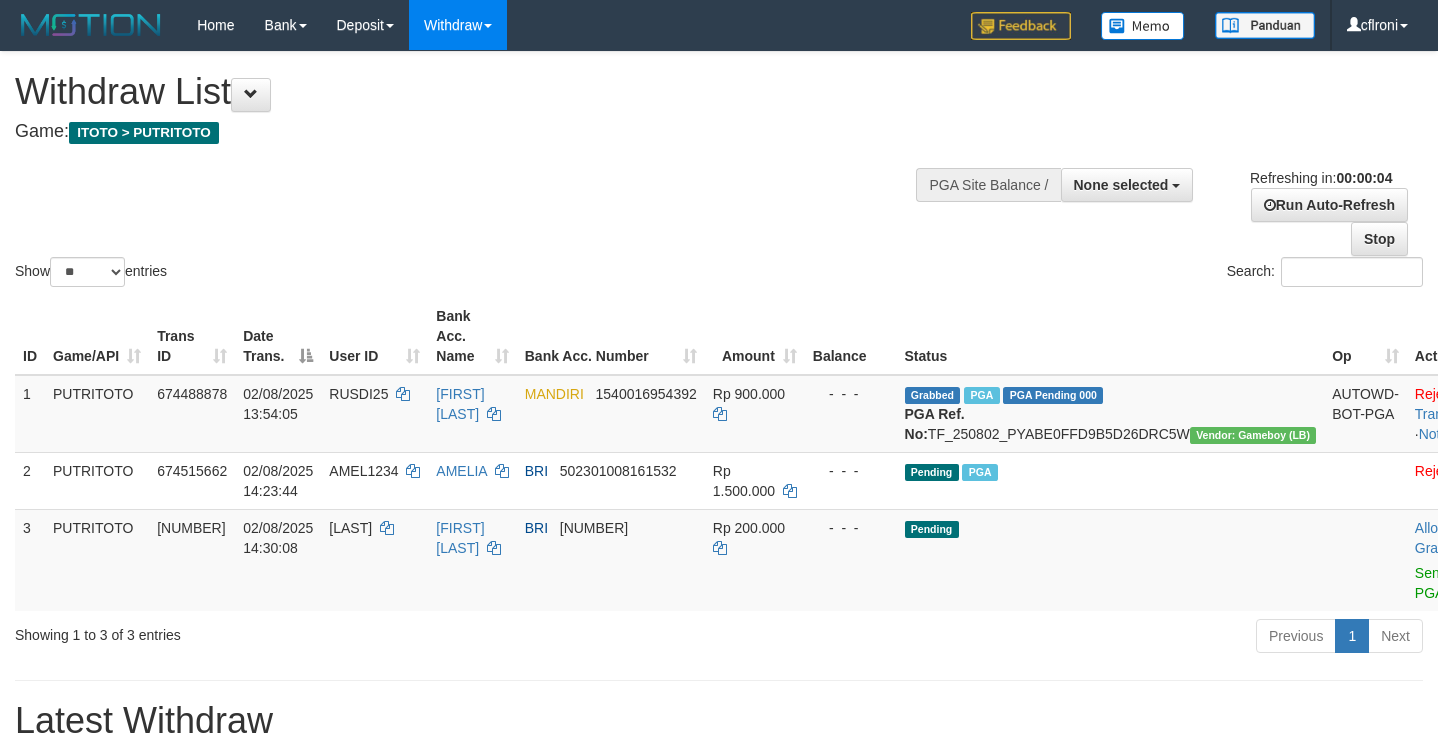scroll, scrollTop: 0, scrollLeft: 0, axis: both 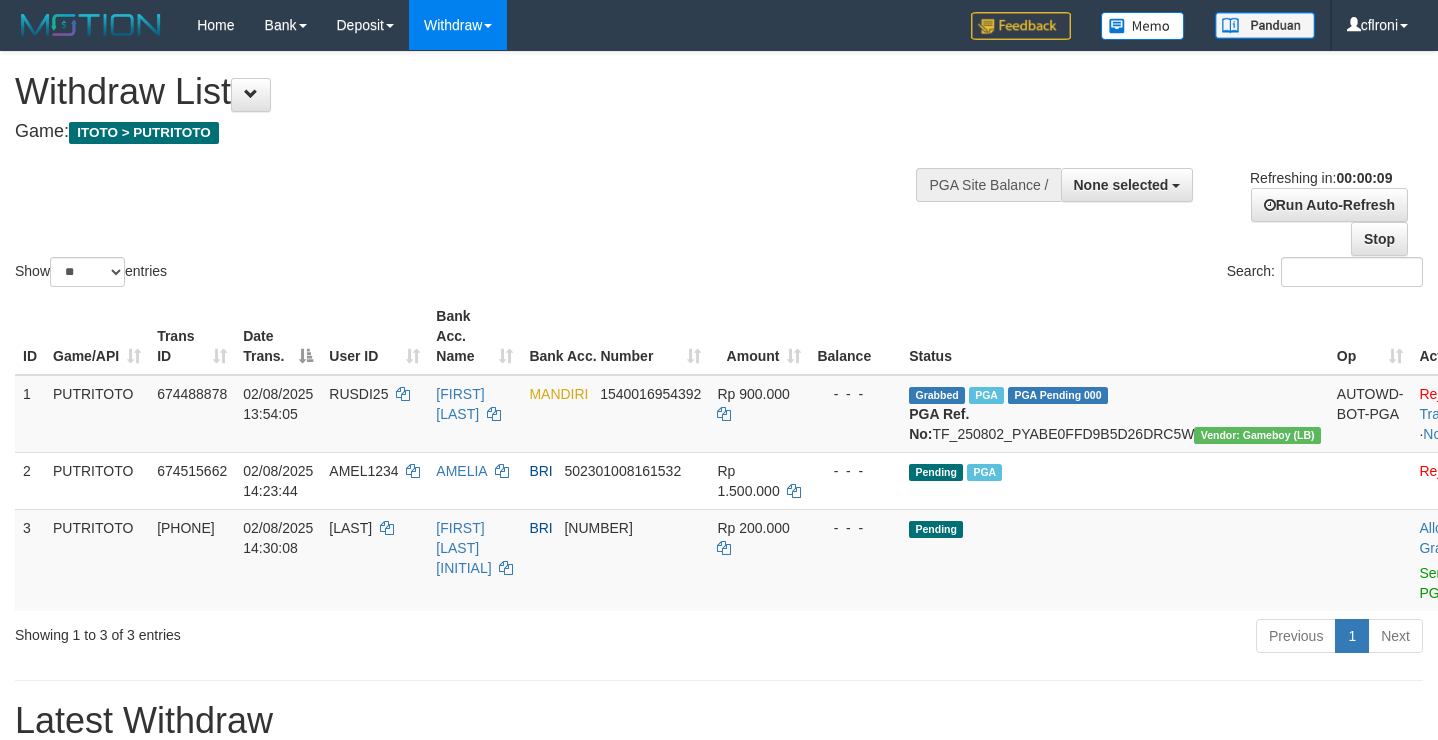 select 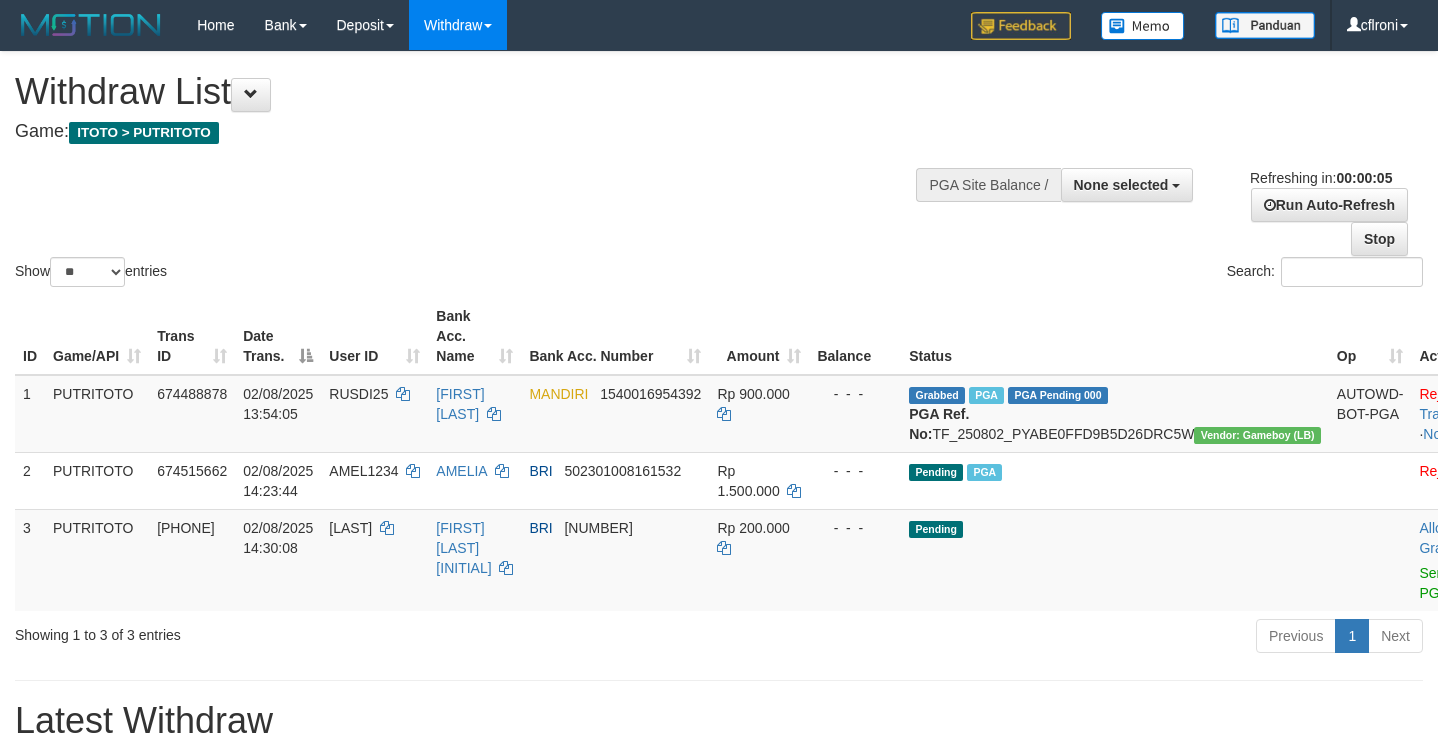 scroll, scrollTop: 0, scrollLeft: 0, axis: both 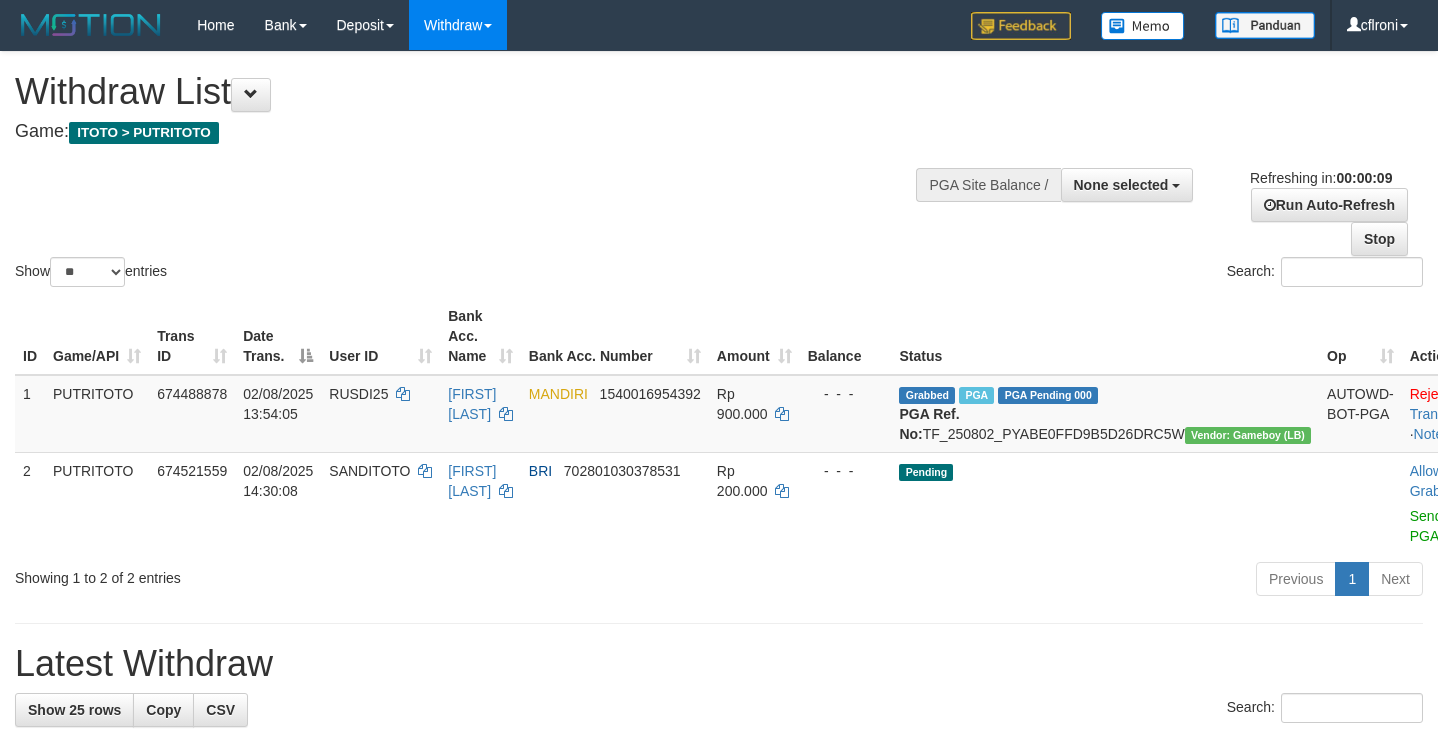 select 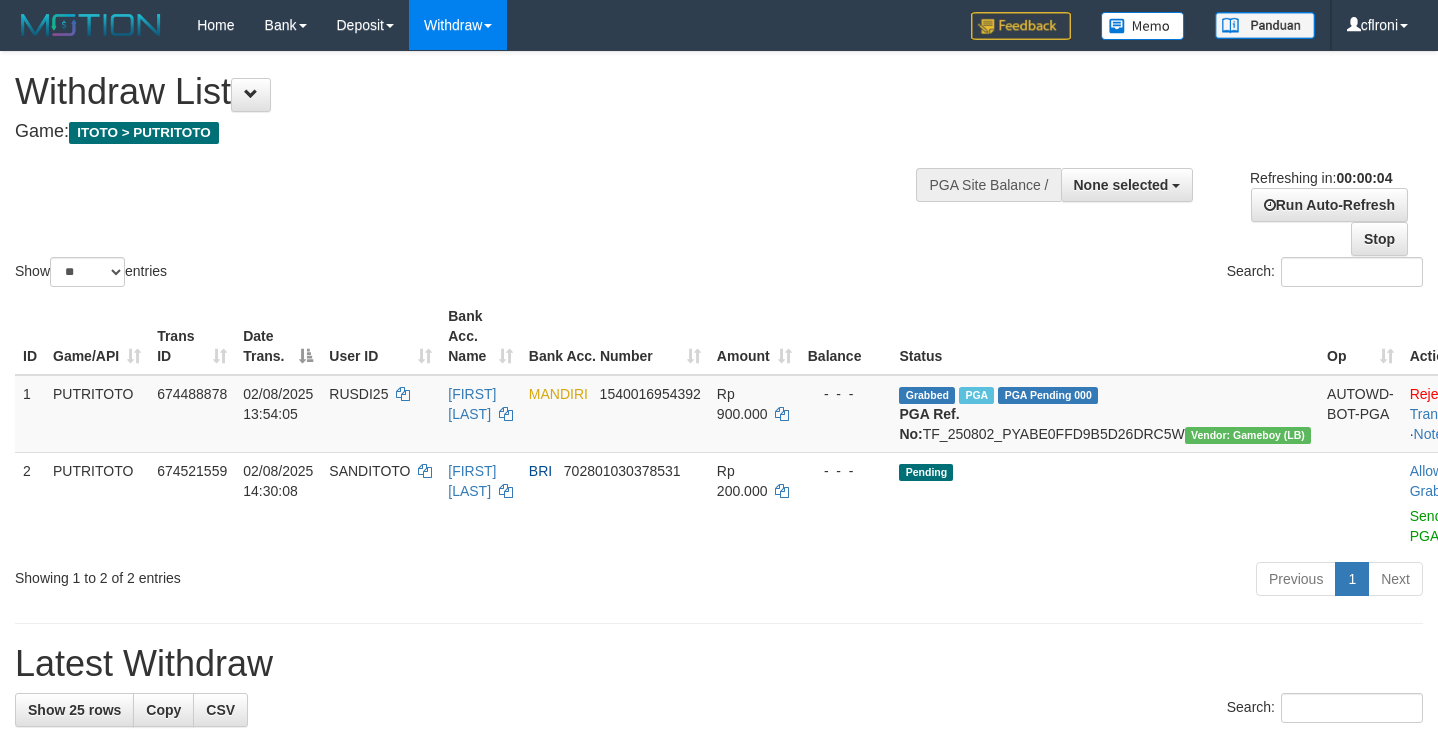 scroll, scrollTop: 0, scrollLeft: 0, axis: both 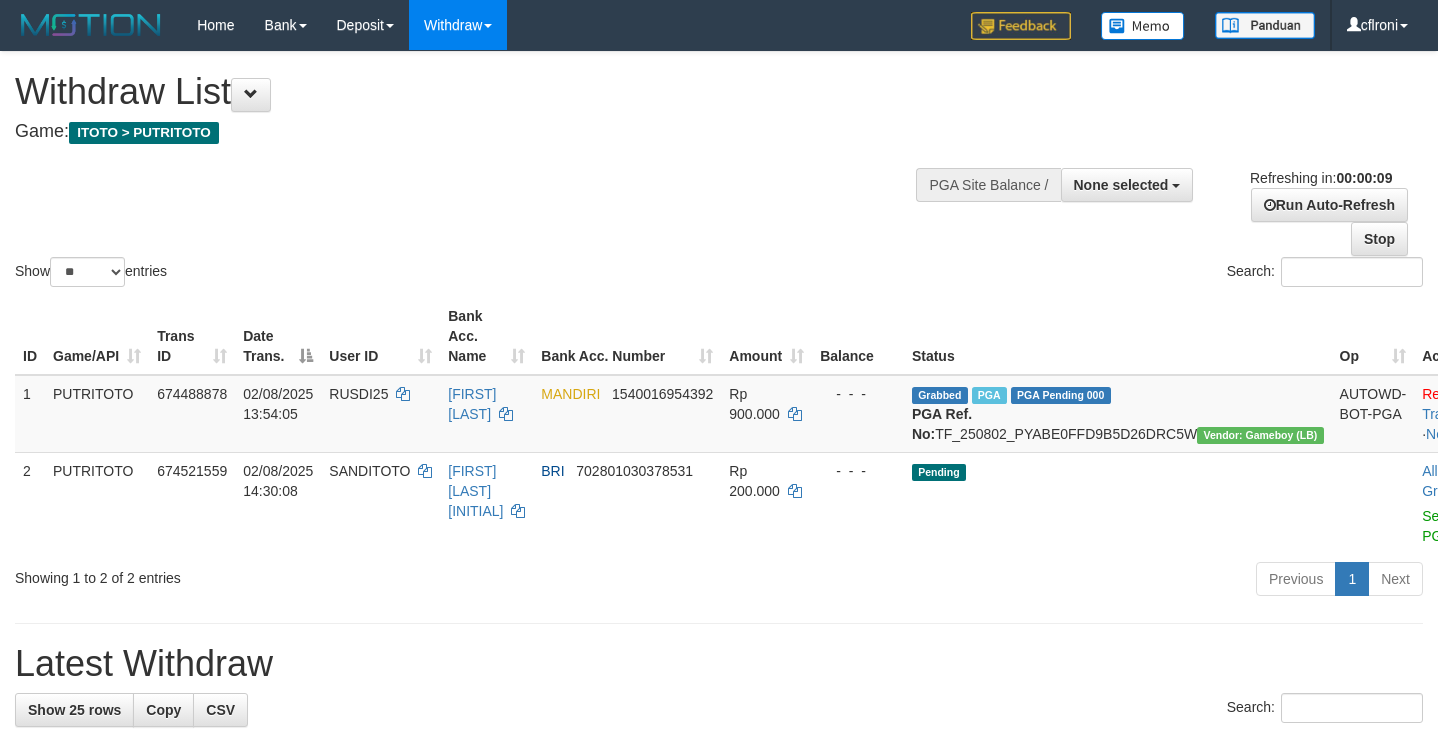 select 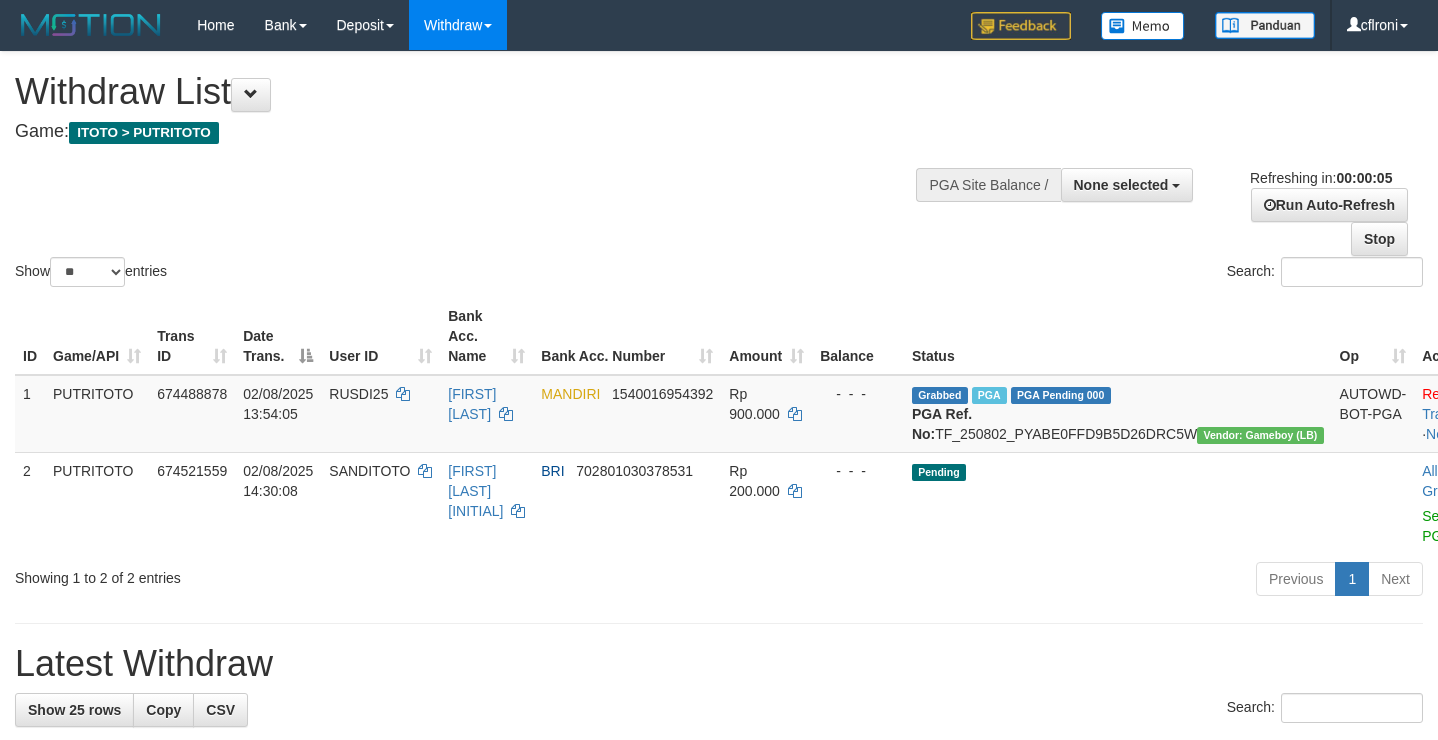 scroll, scrollTop: 0, scrollLeft: 0, axis: both 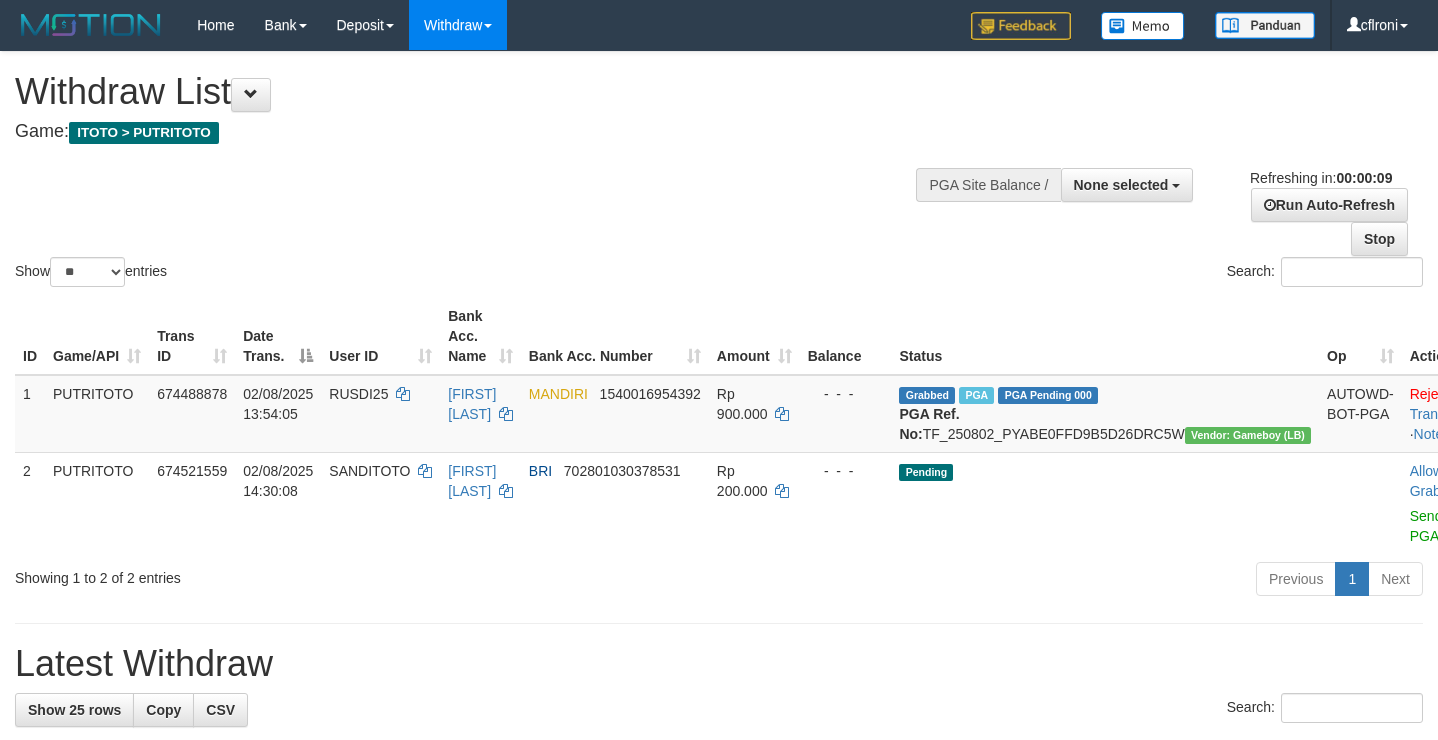 select 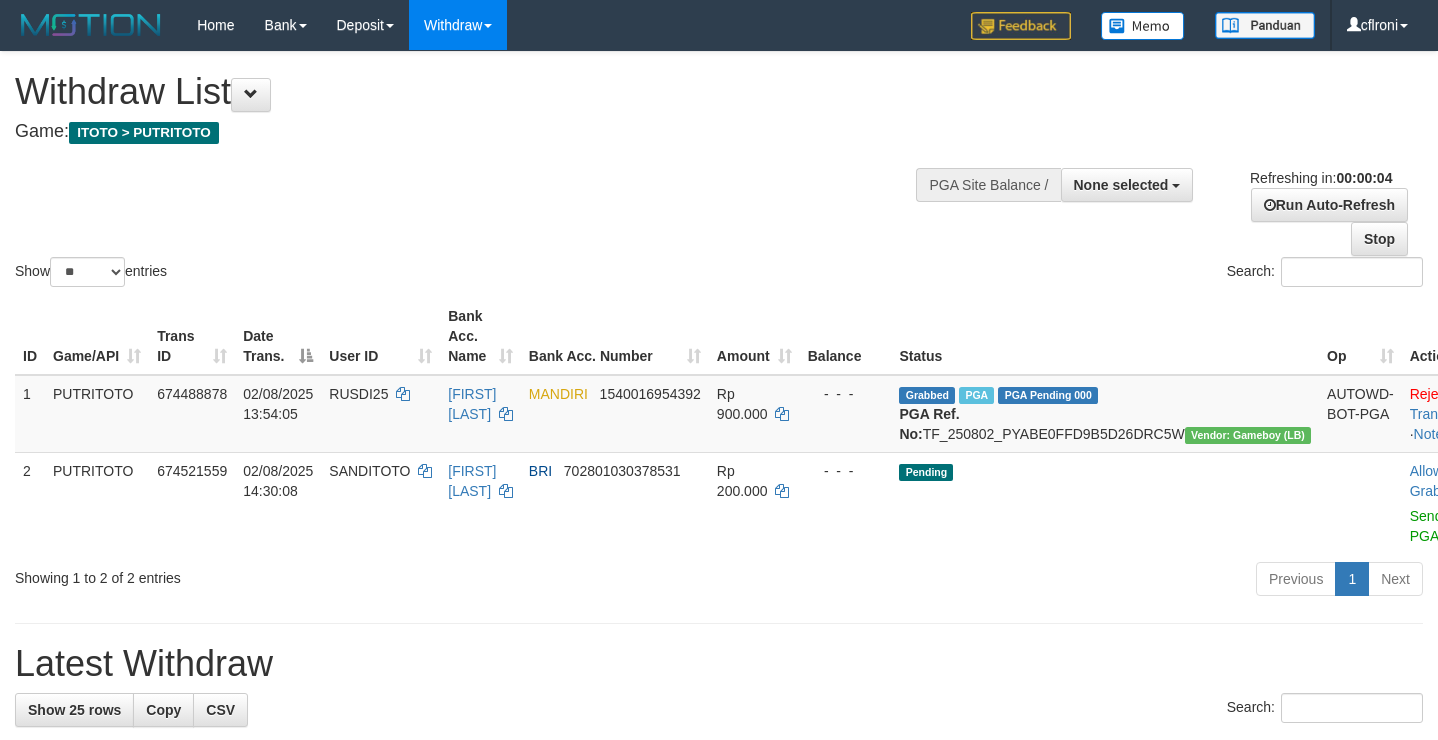 scroll, scrollTop: 0, scrollLeft: 0, axis: both 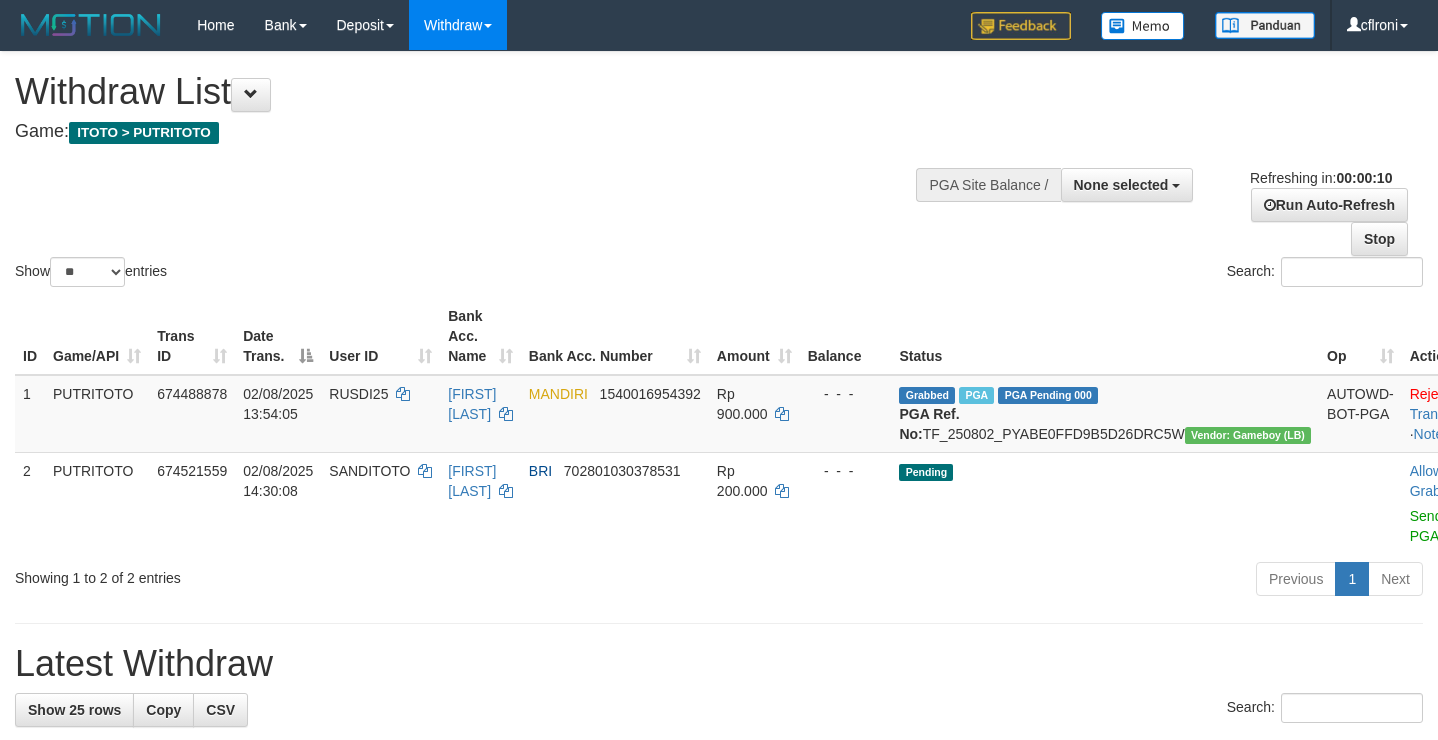 select 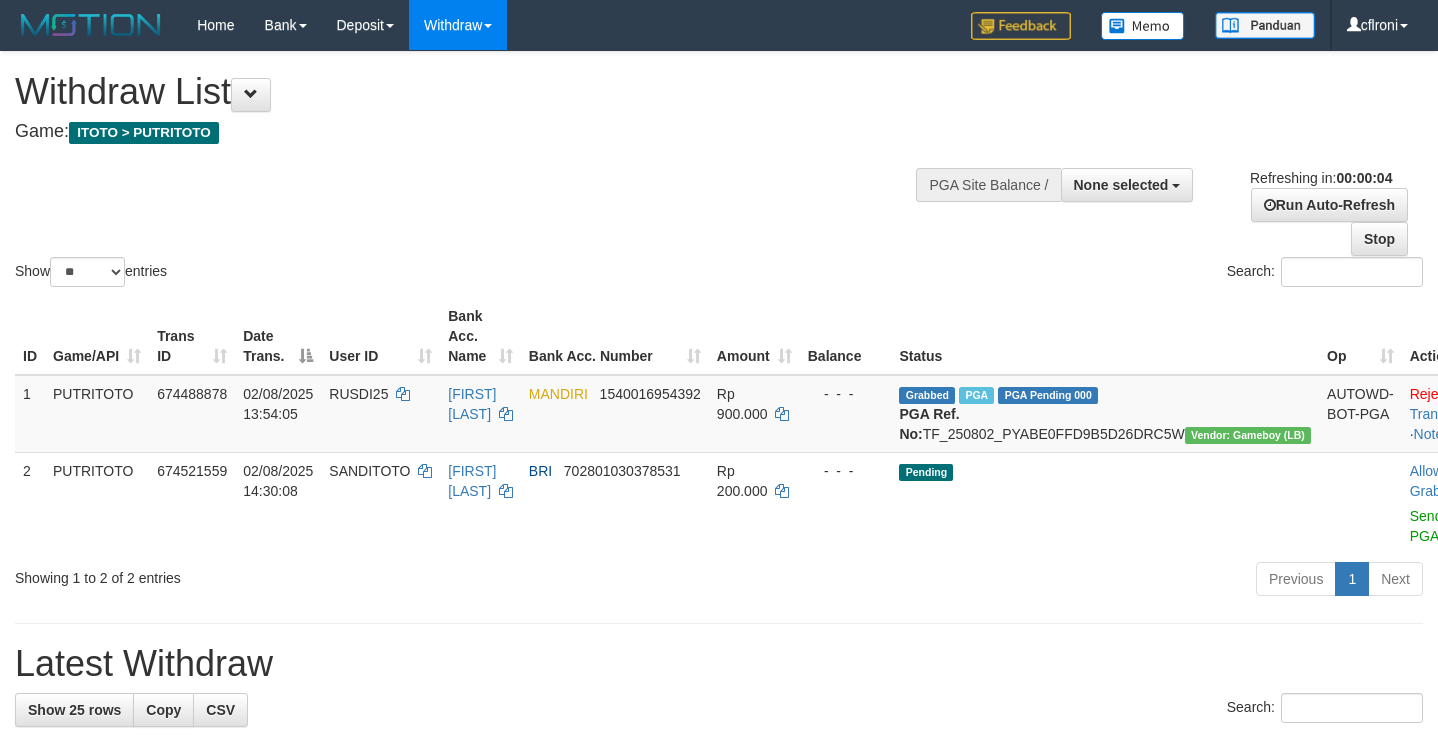 scroll, scrollTop: 0, scrollLeft: 0, axis: both 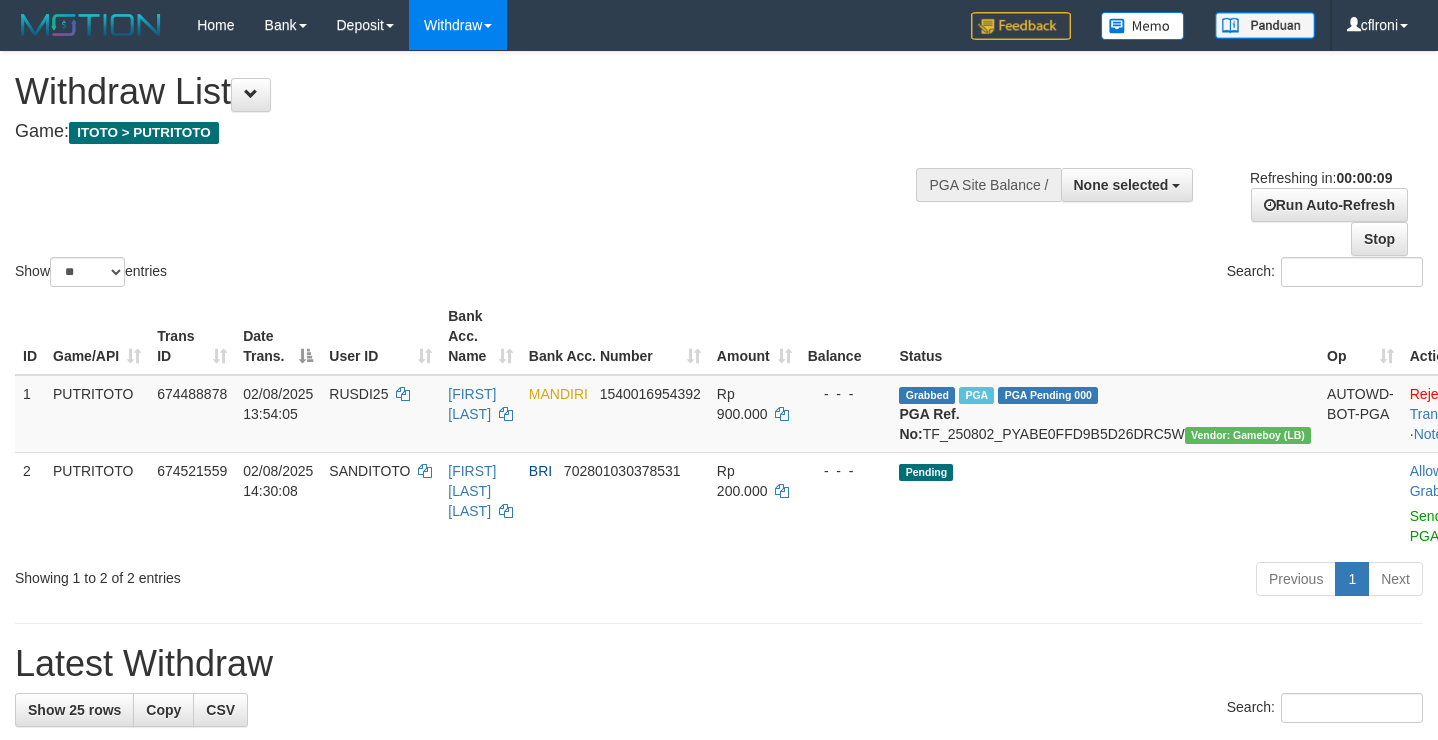 select 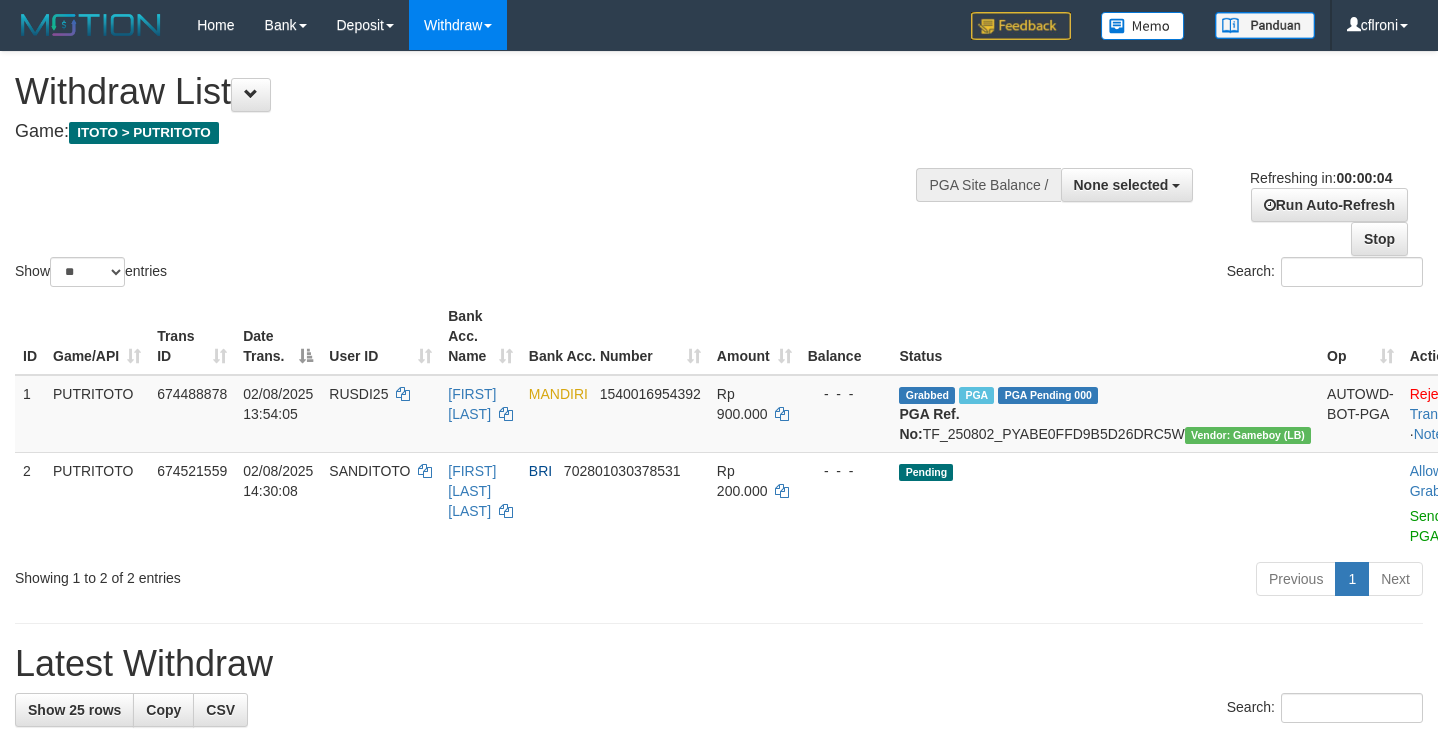scroll, scrollTop: 0, scrollLeft: 0, axis: both 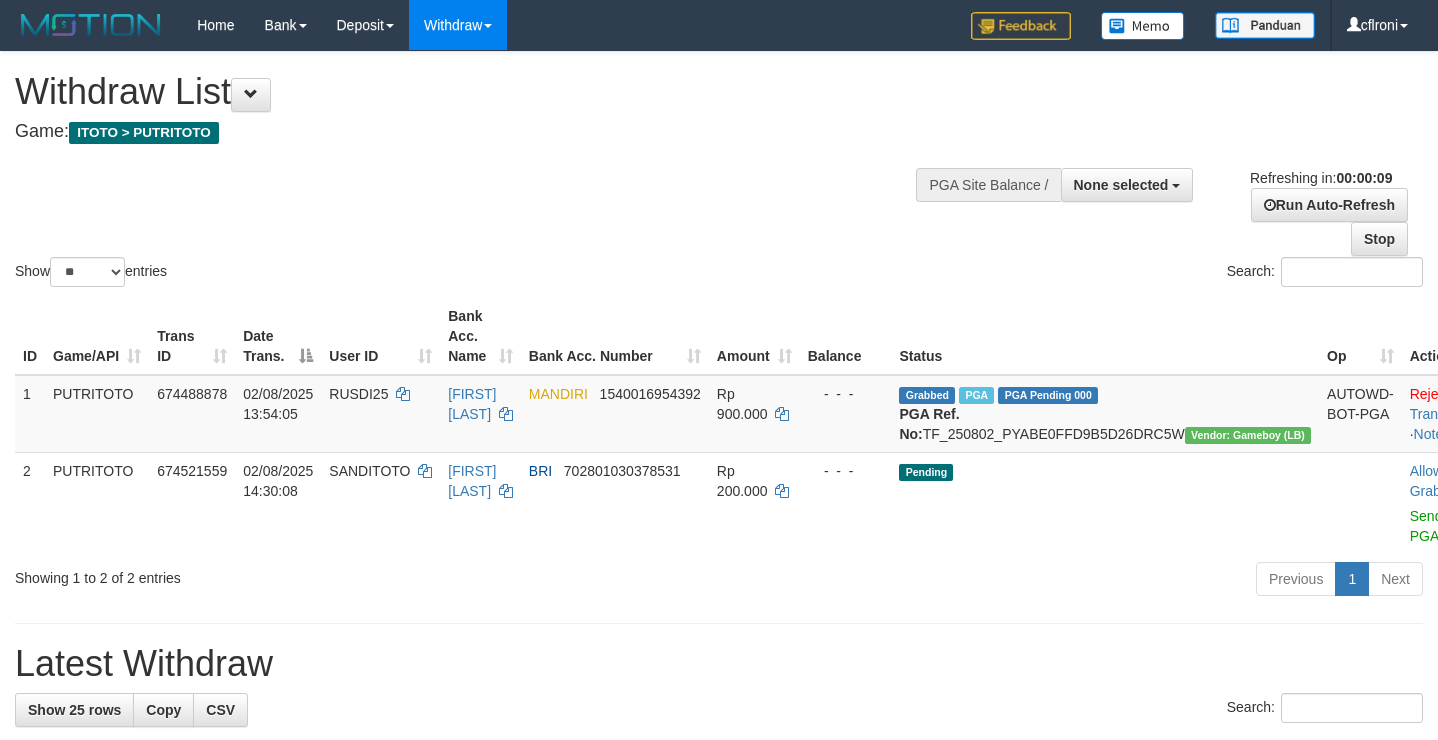 select 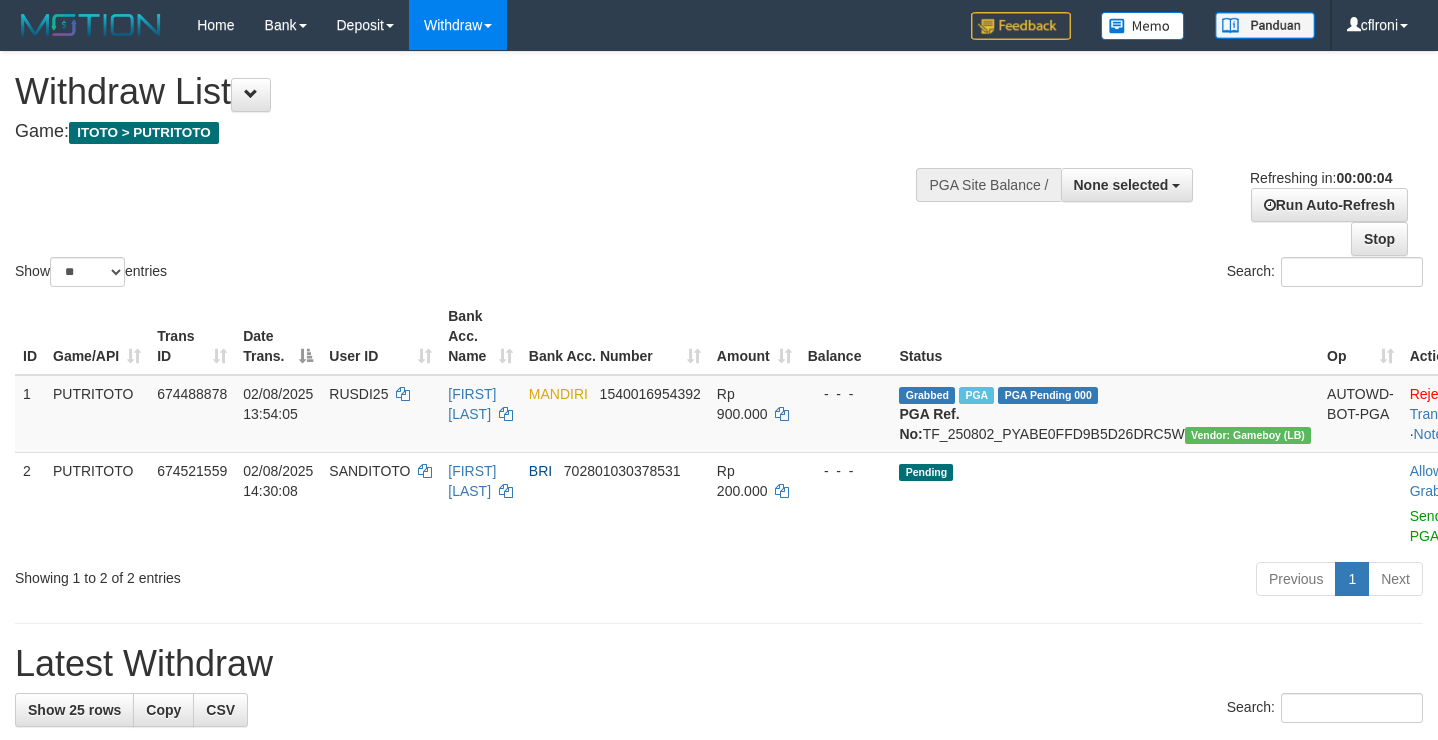 scroll, scrollTop: 0, scrollLeft: 0, axis: both 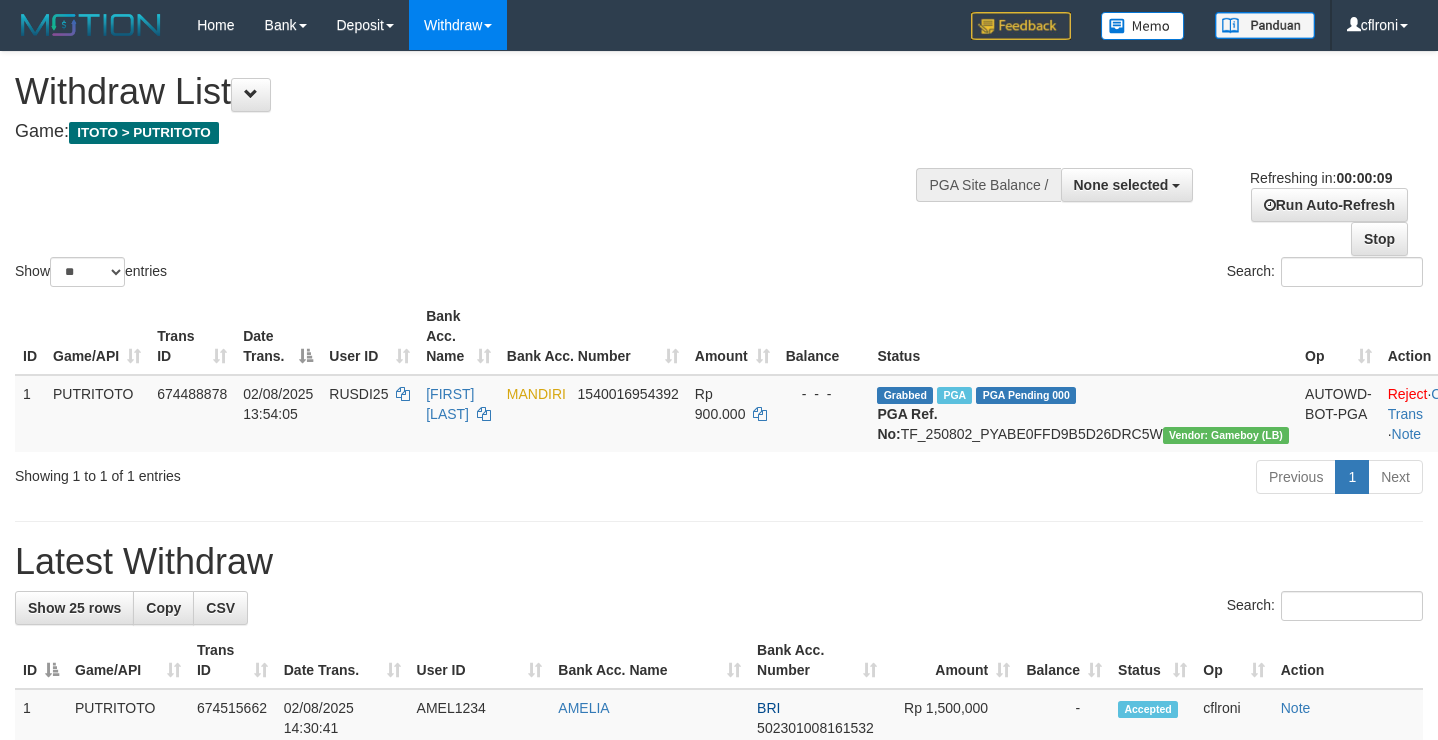 select 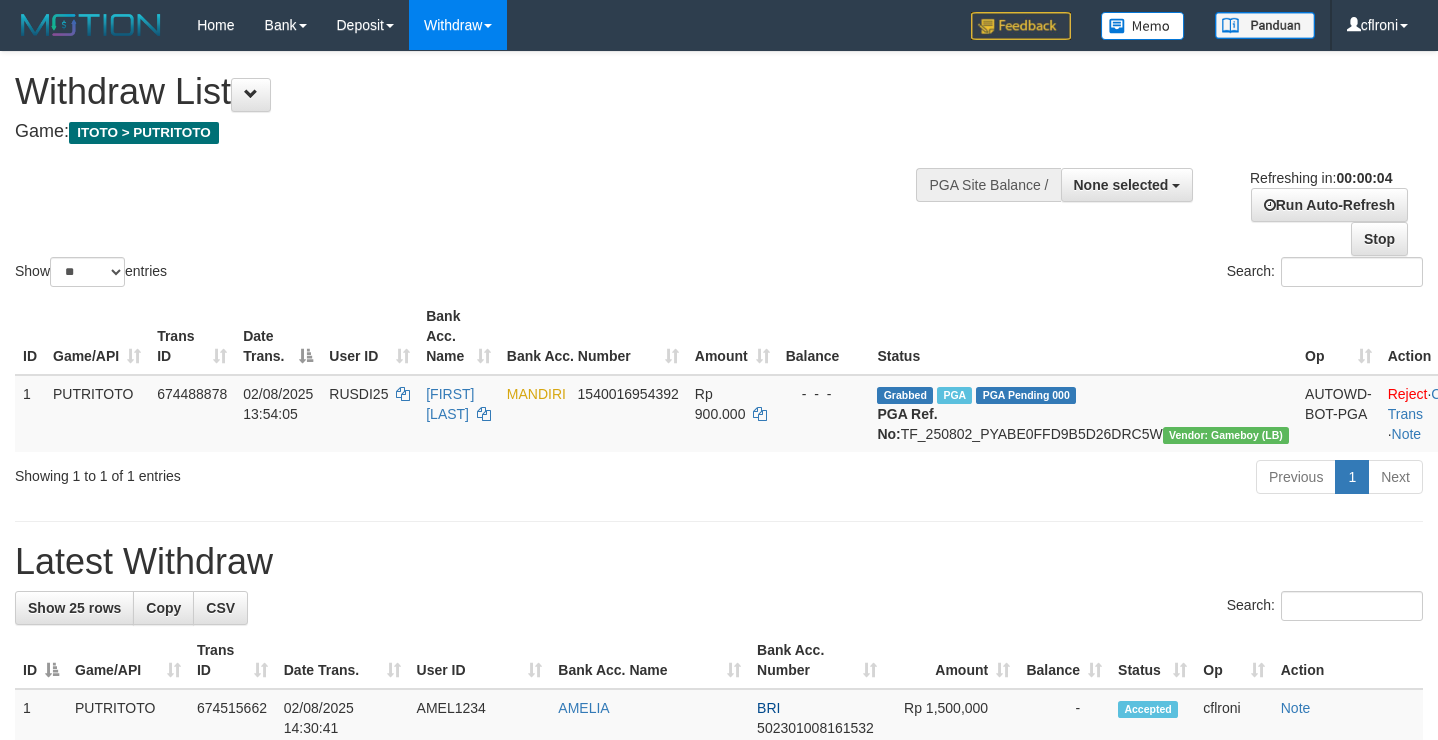 scroll, scrollTop: 0, scrollLeft: 0, axis: both 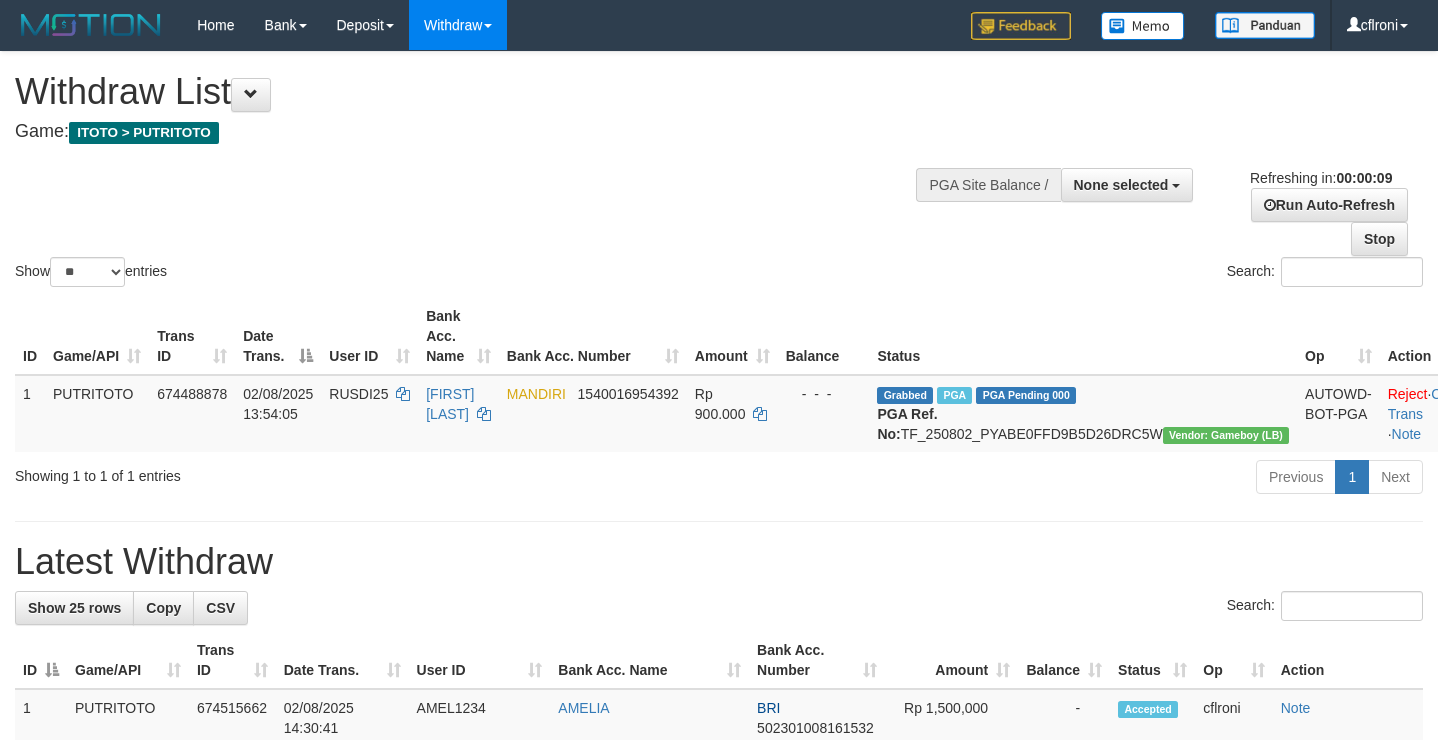 select 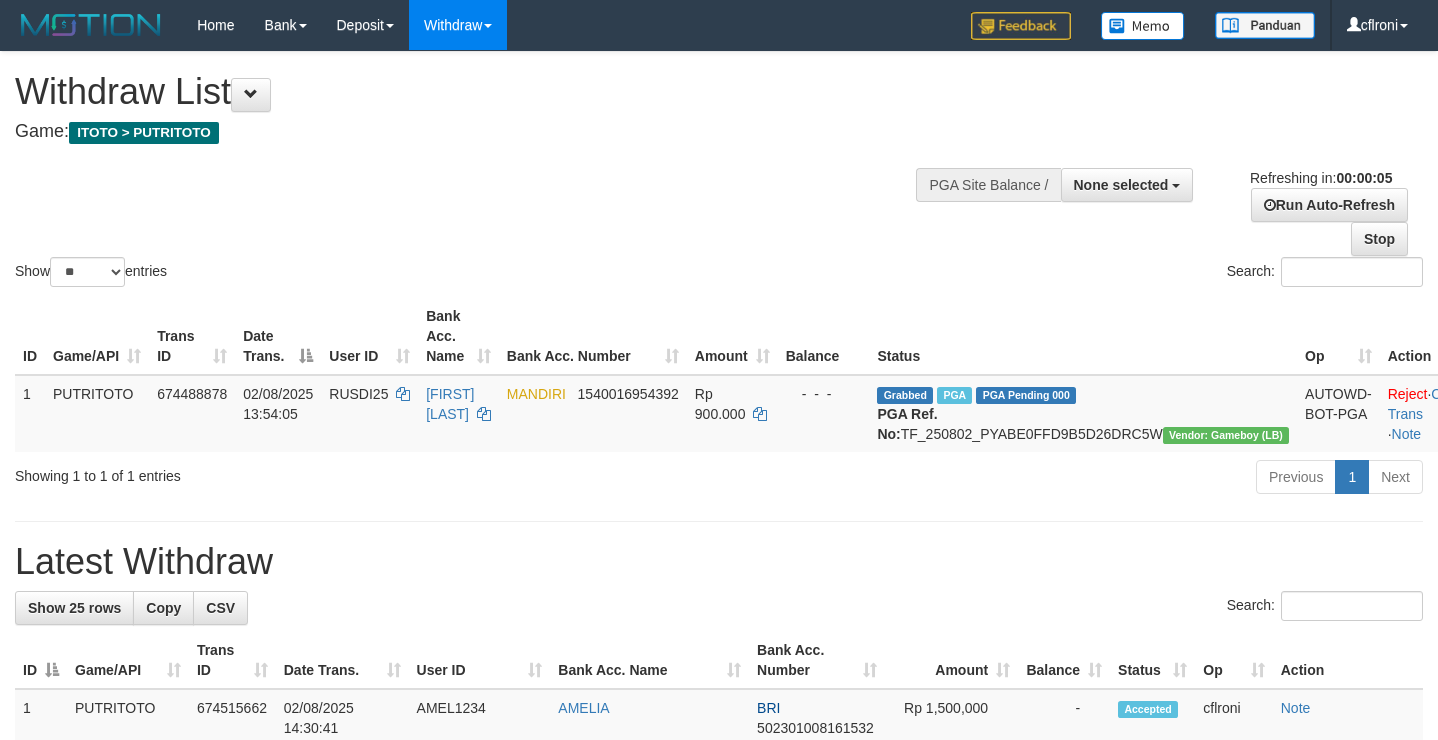 scroll, scrollTop: 0, scrollLeft: 0, axis: both 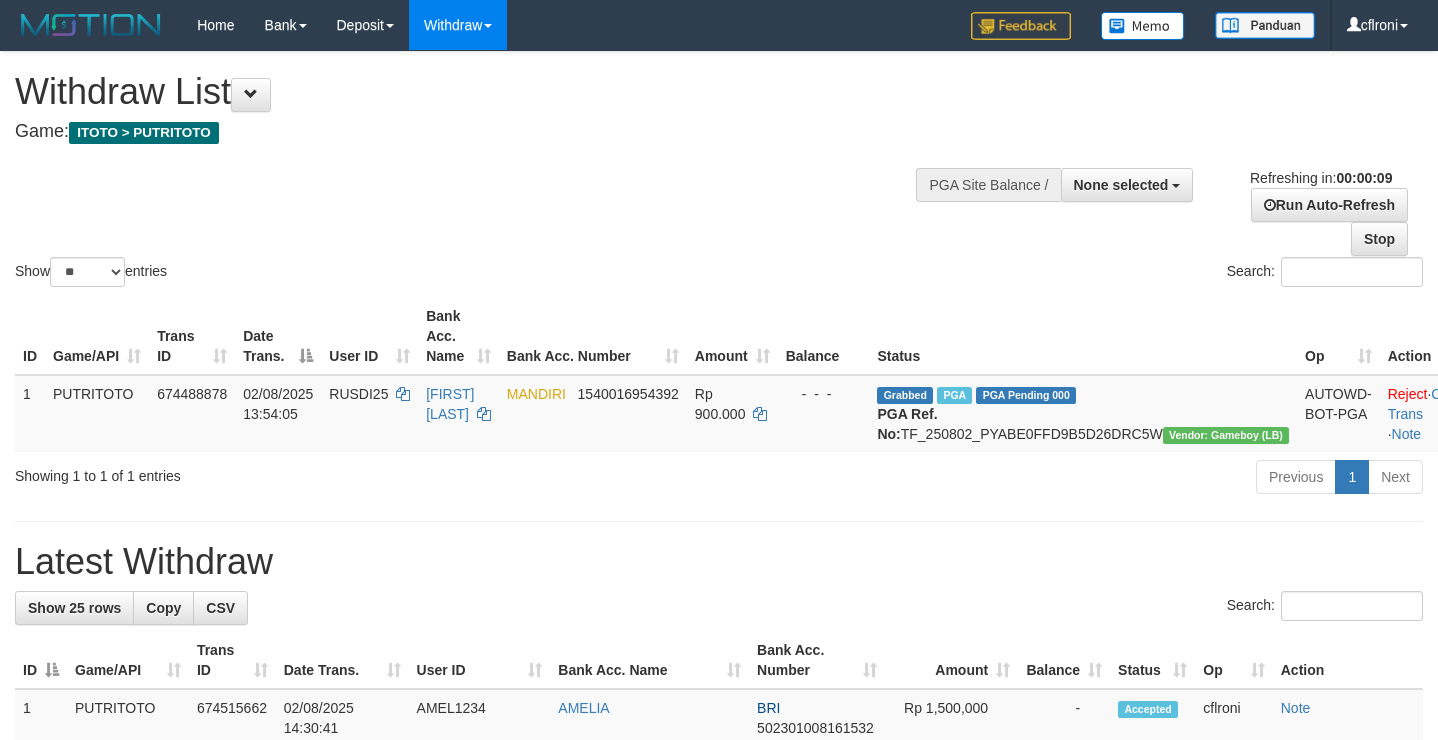 select 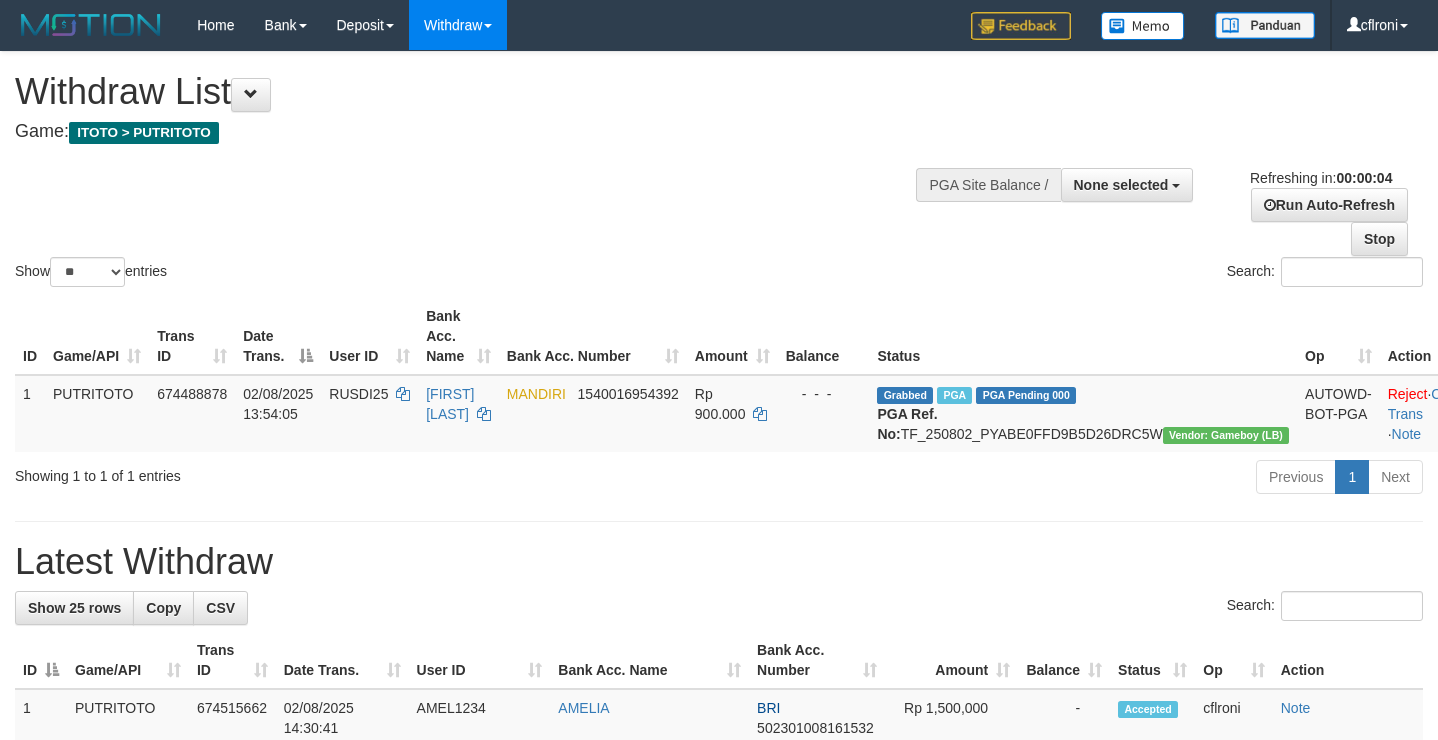 scroll, scrollTop: 0, scrollLeft: 0, axis: both 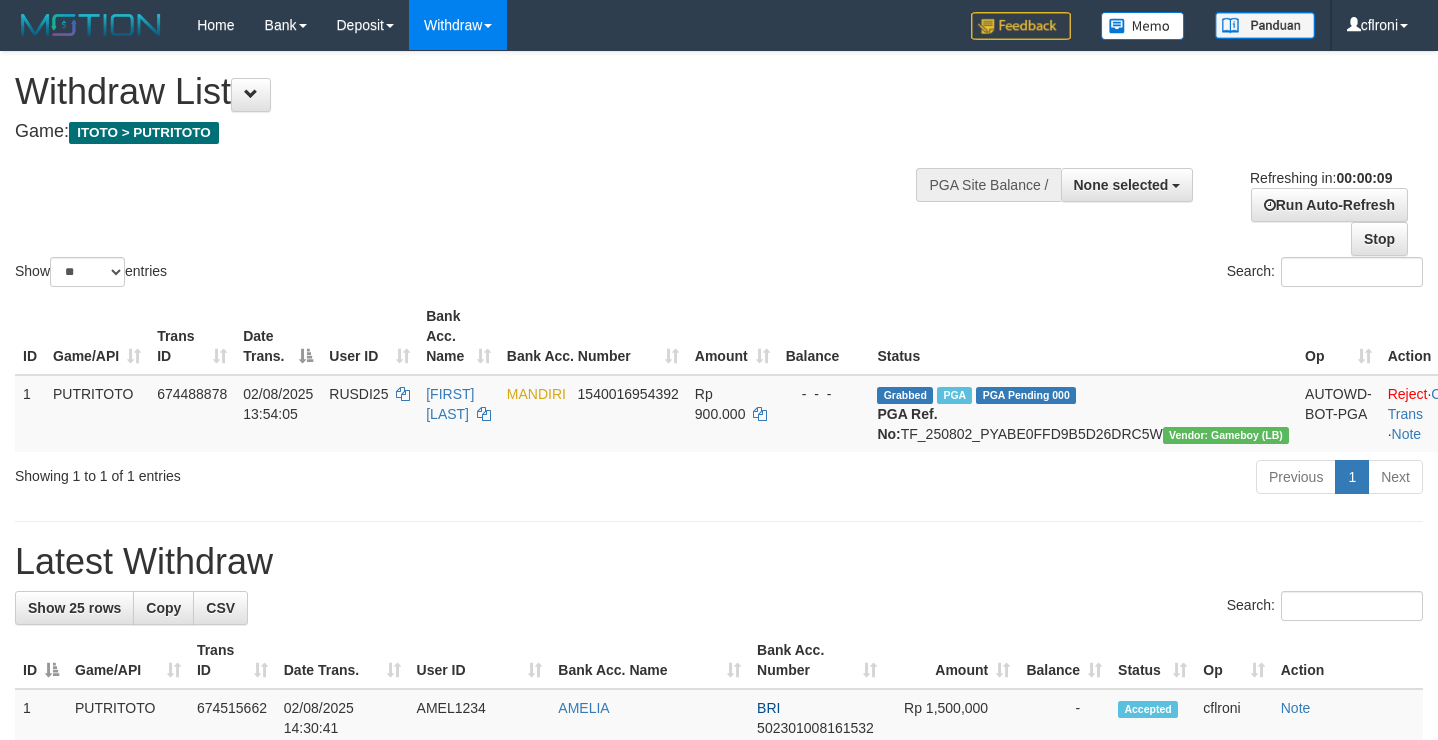 select 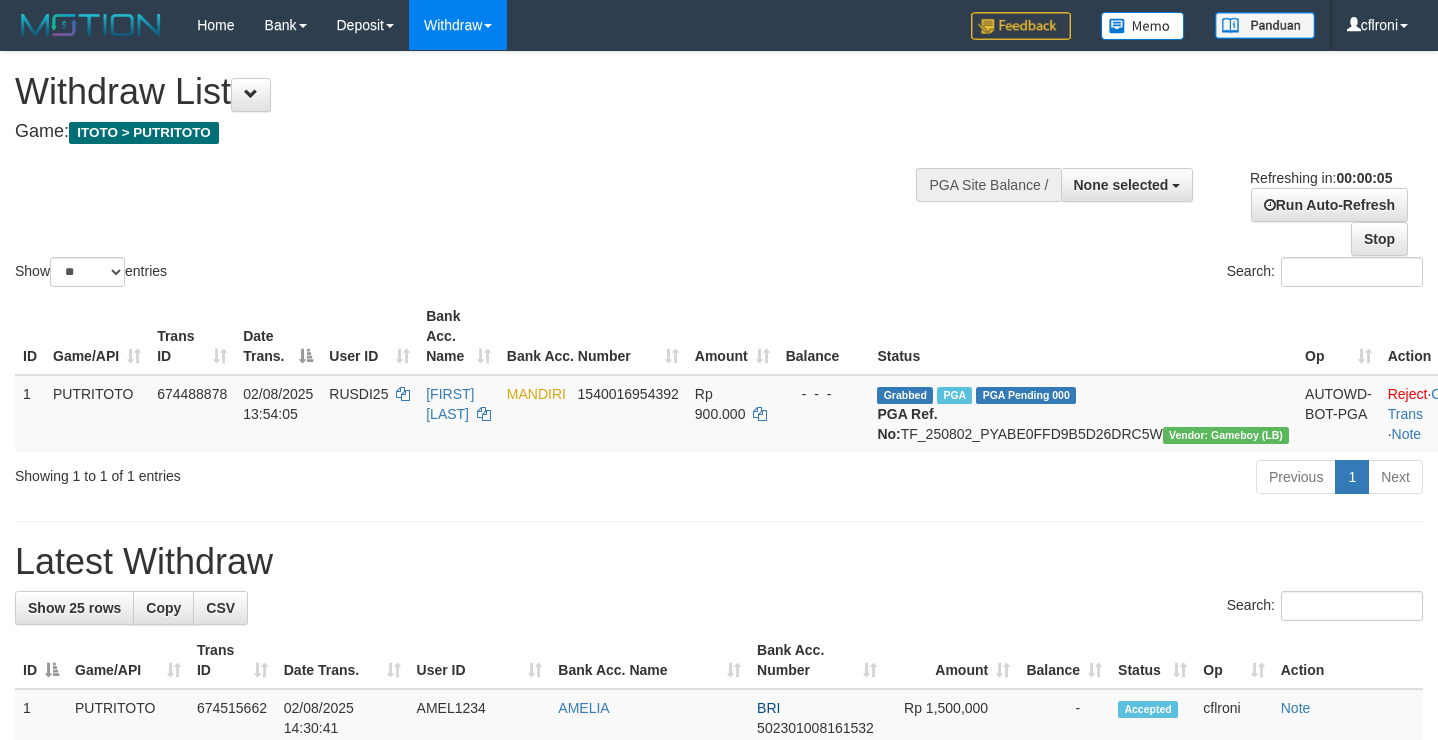 scroll, scrollTop: 0, scrollLeft: 0, axis: both 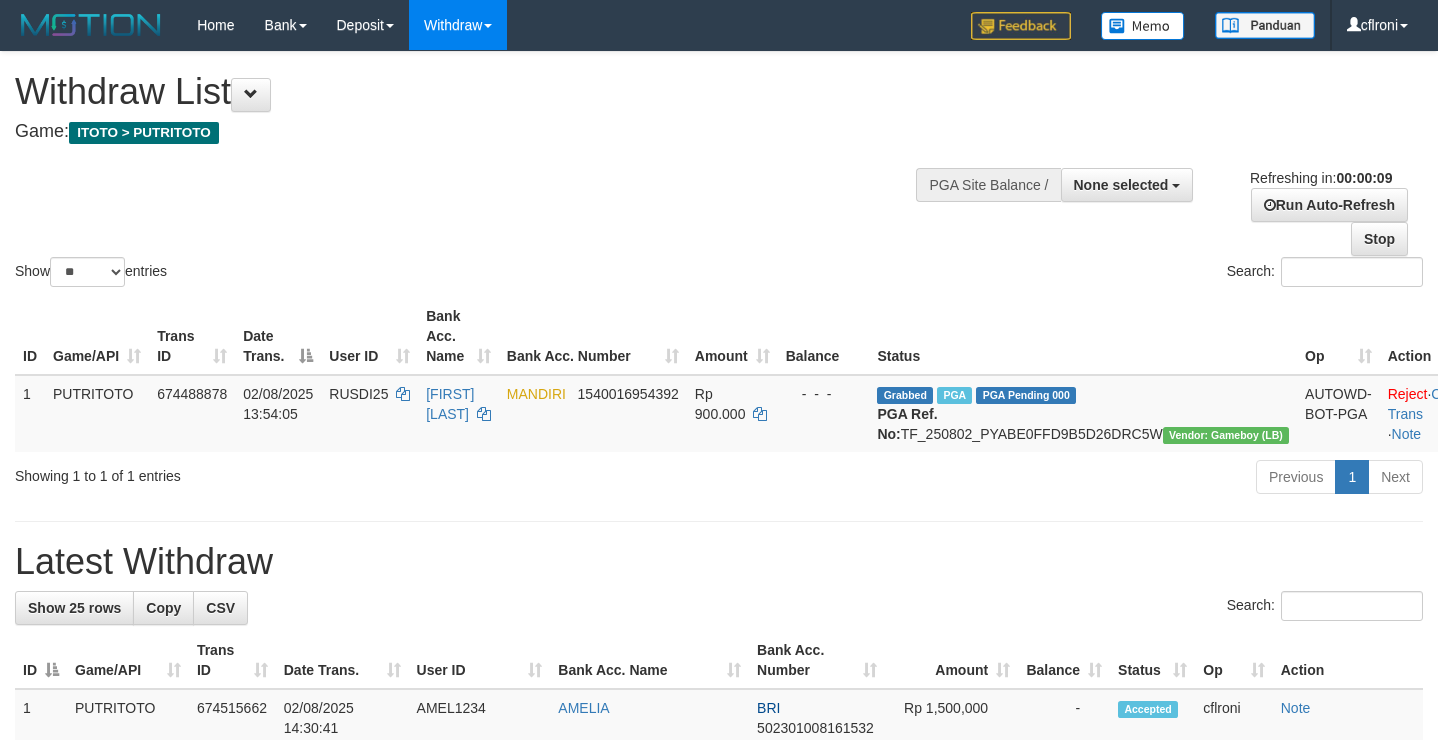 select 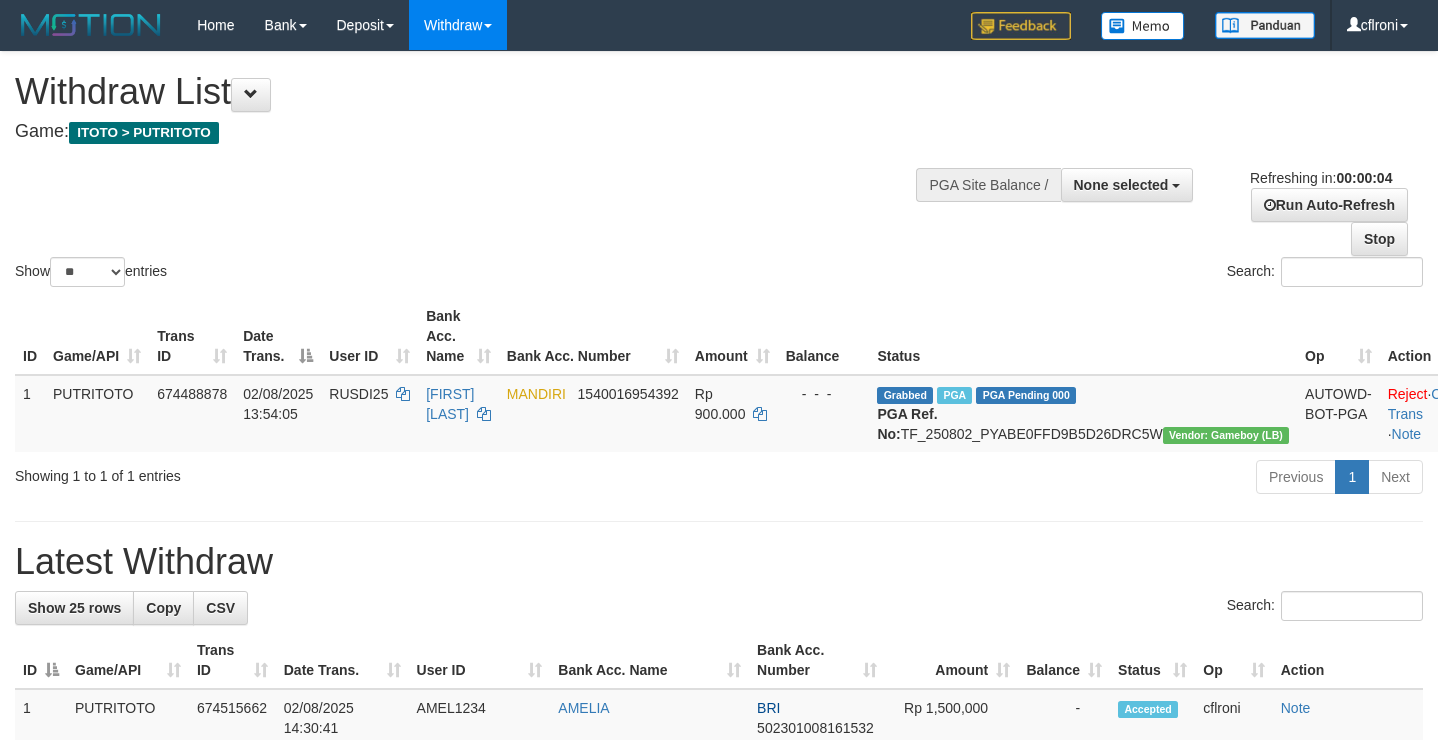 scroll, scrollTop: 0, scrollLeft: 0, axis: both 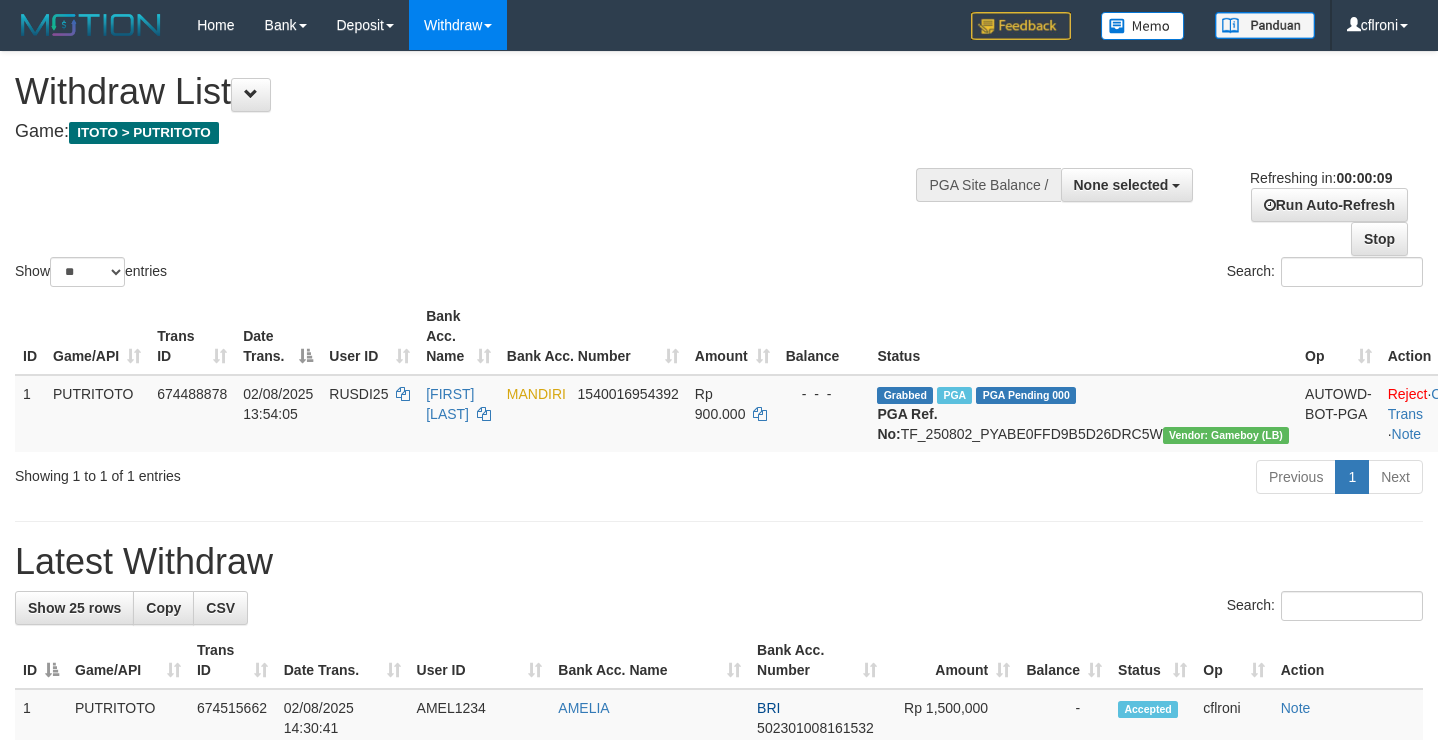select 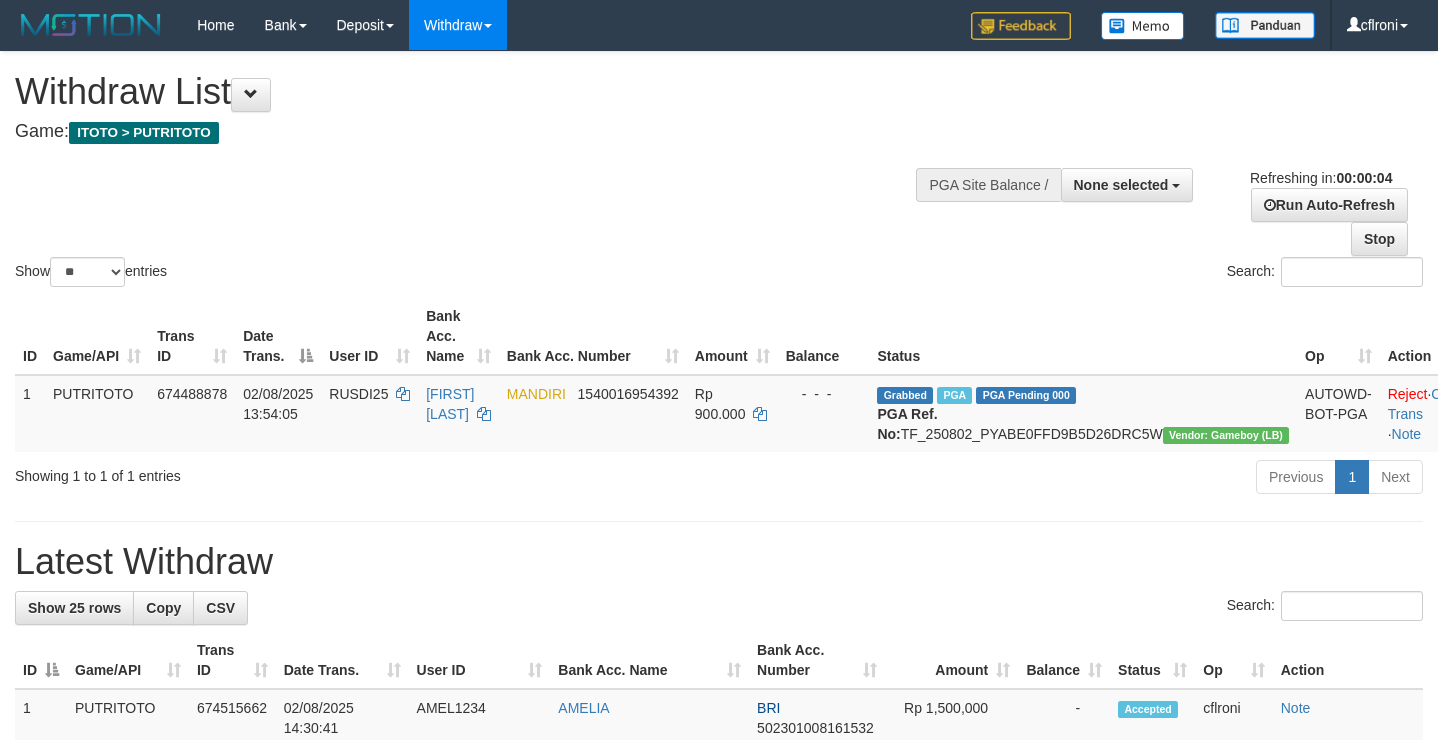 scroll, scrollTop: 0, scrollLeft: 0, axis: both 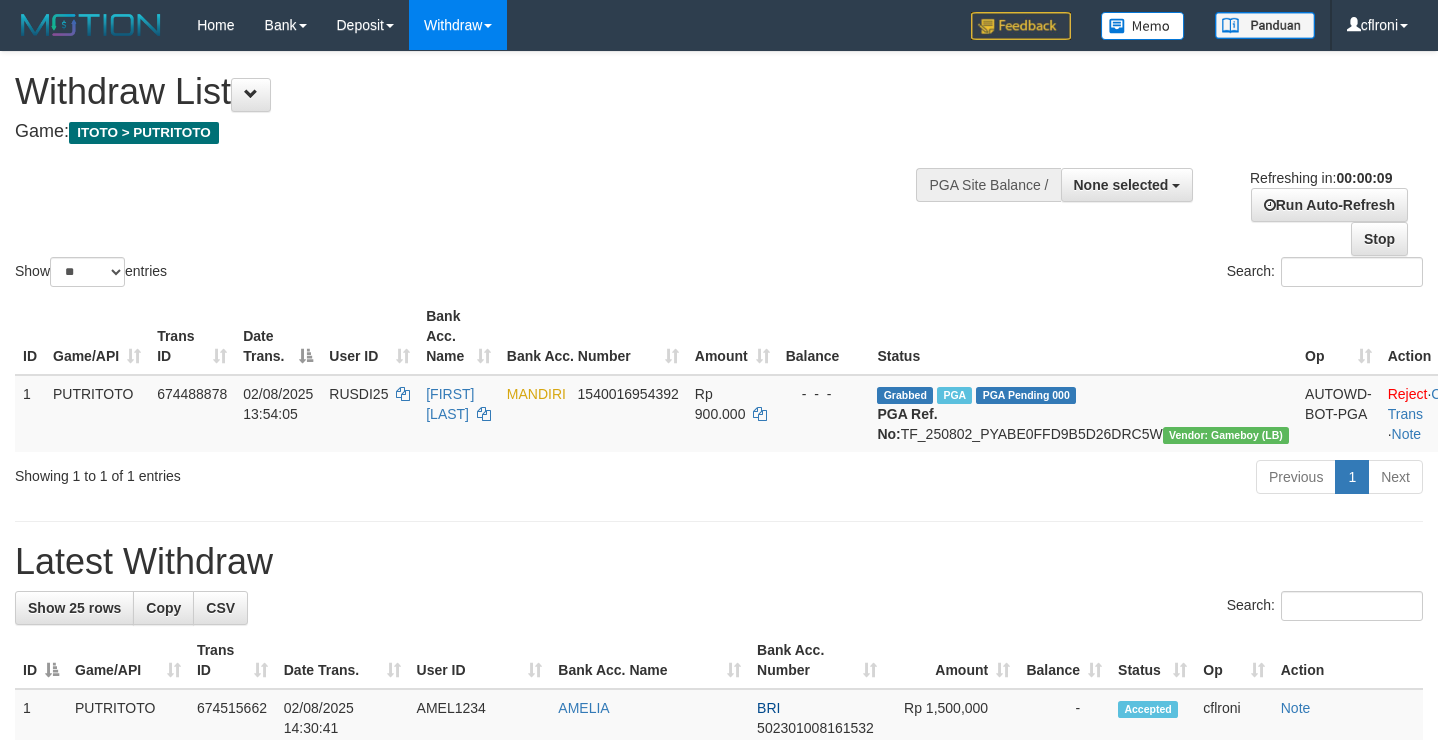 select 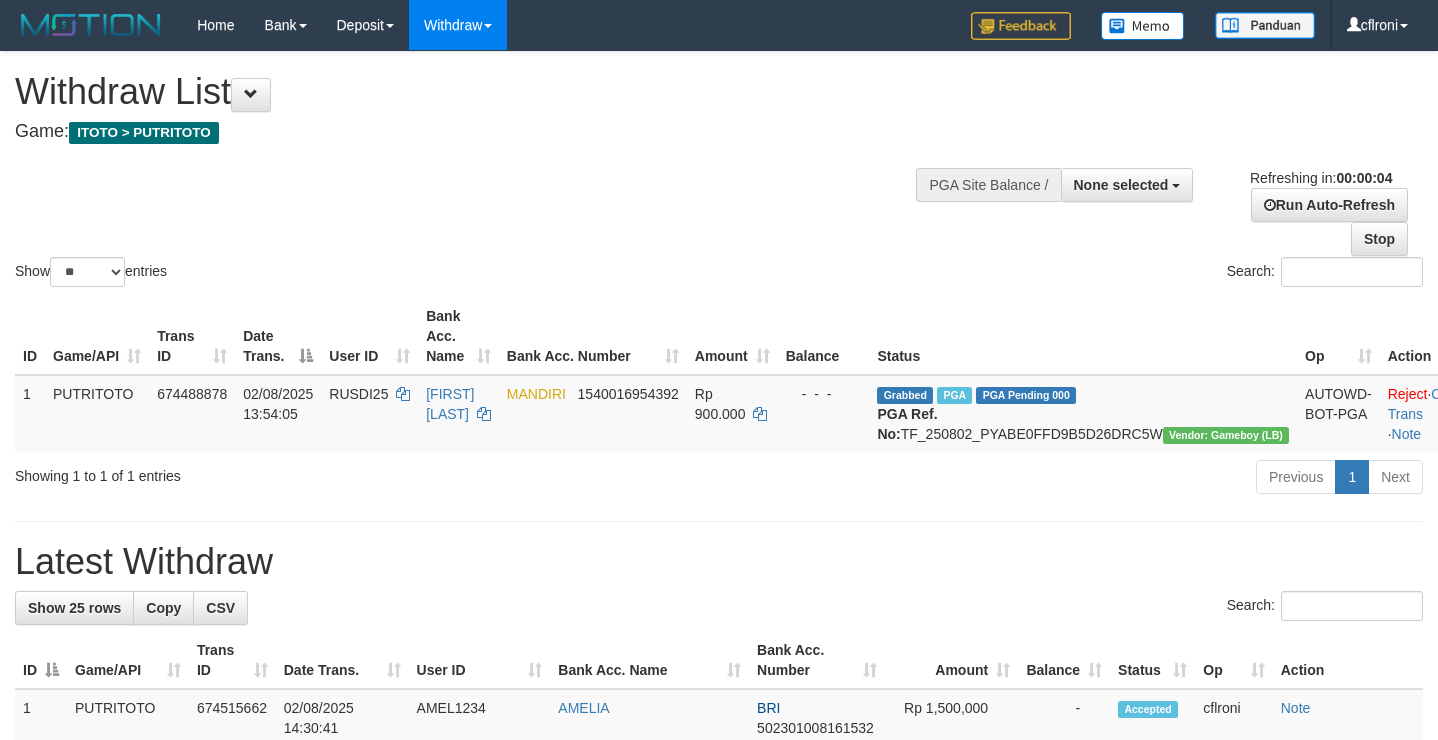 scroll, scrollTop: 0, scrollLeft: 0, axis: both 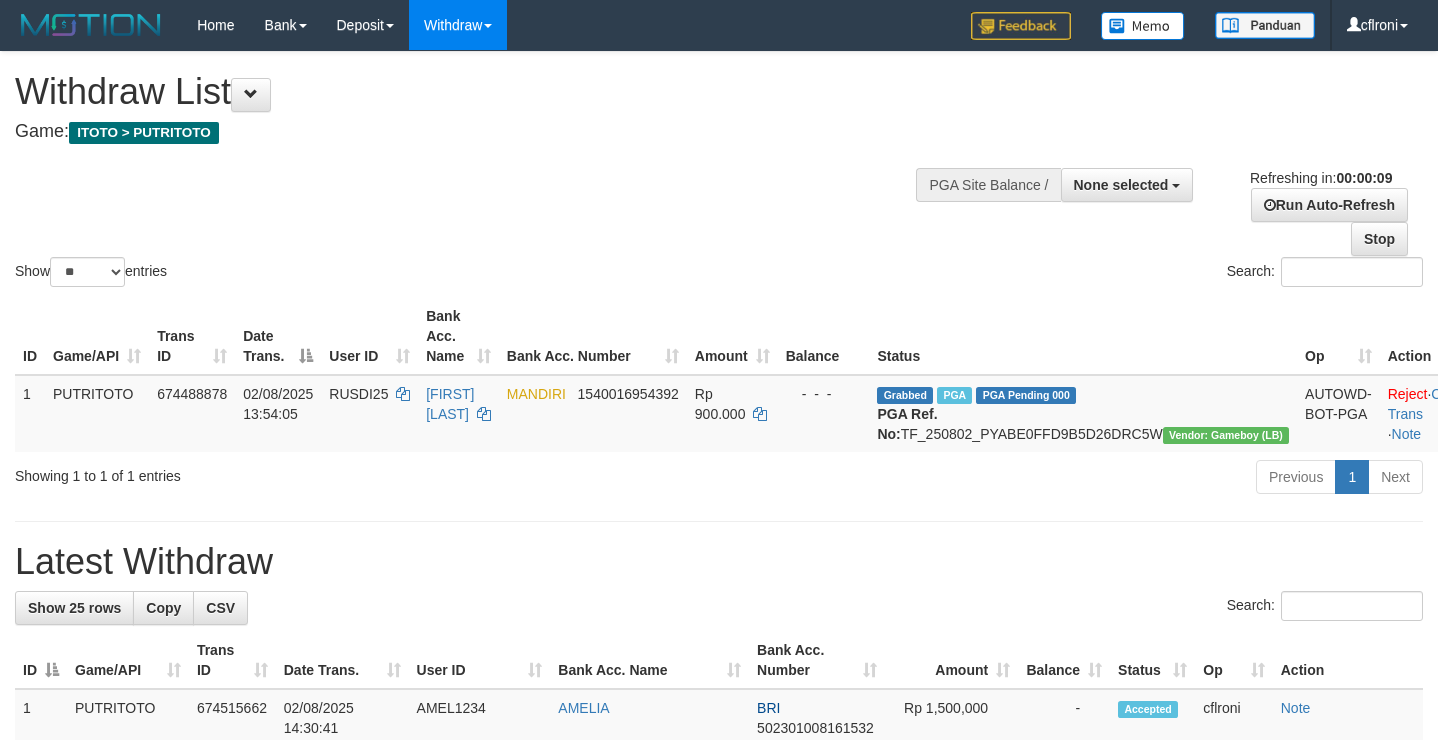select 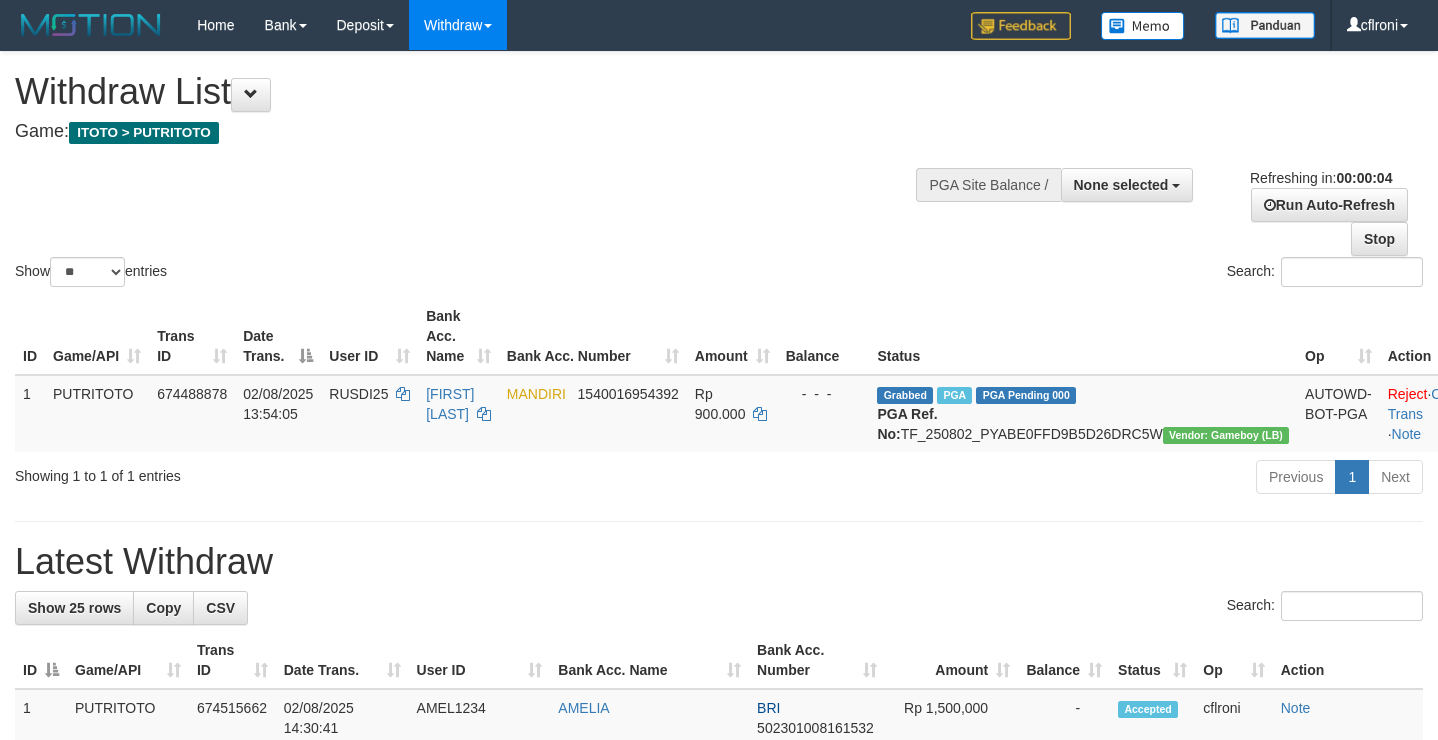 scroll, scrollTop: 0, scrollLeft: 0, axis: both 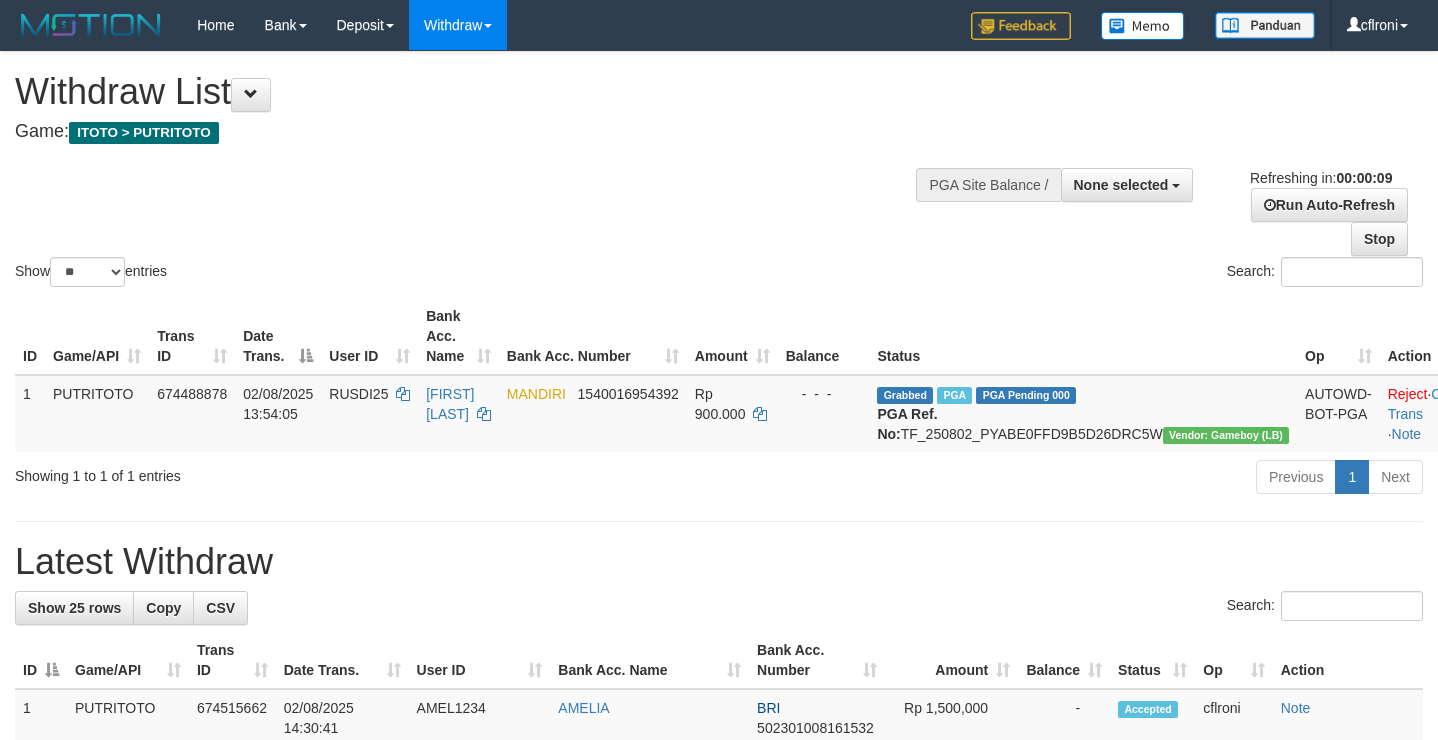 select 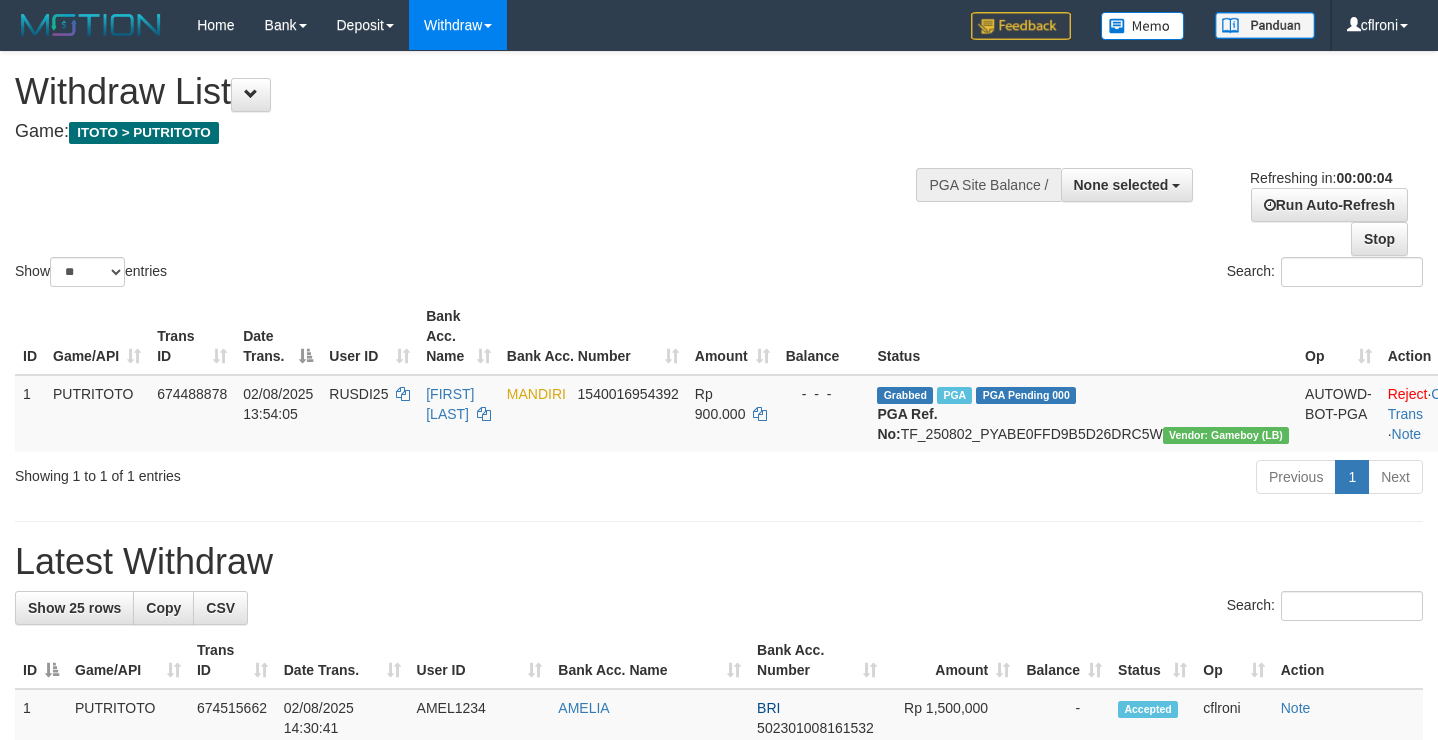 scroll, scrollTop: 0, scrollLeft: 0, axis: both 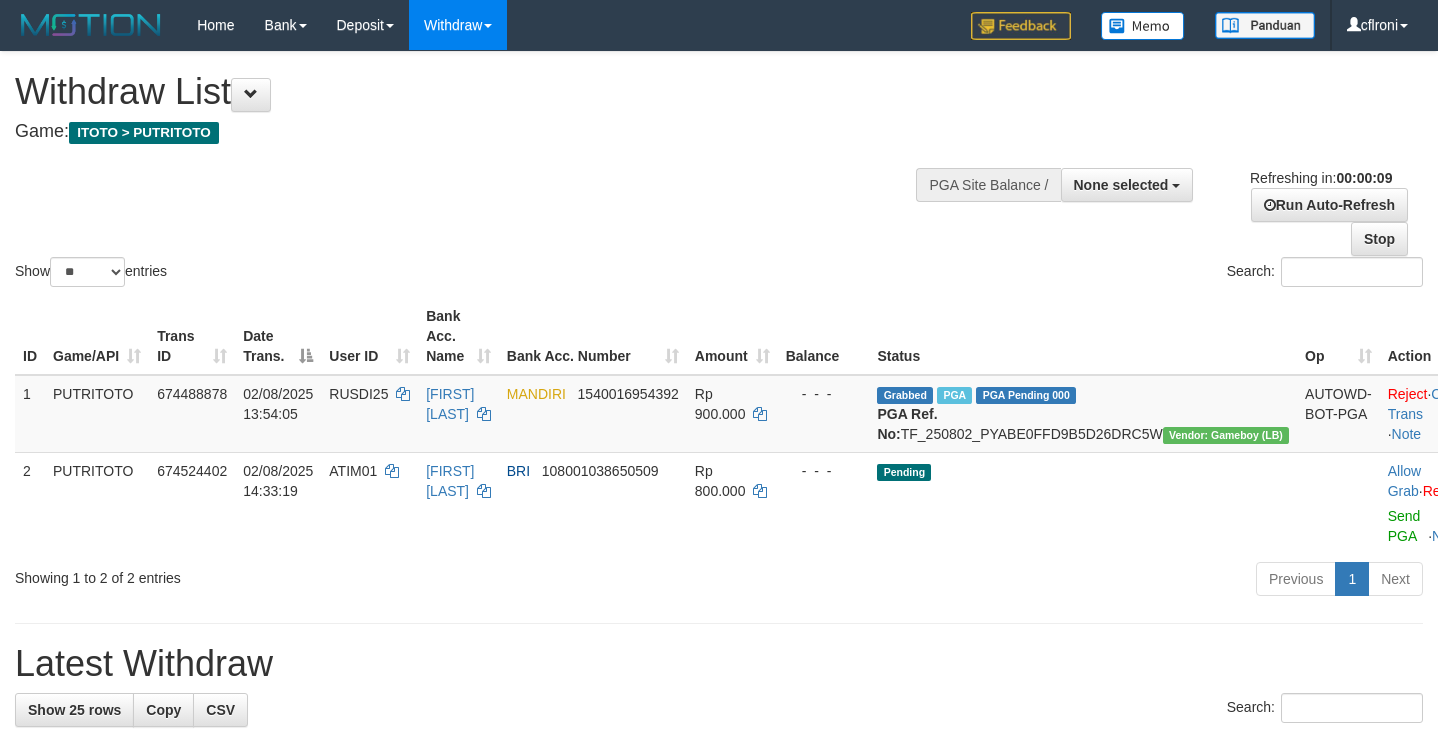 select 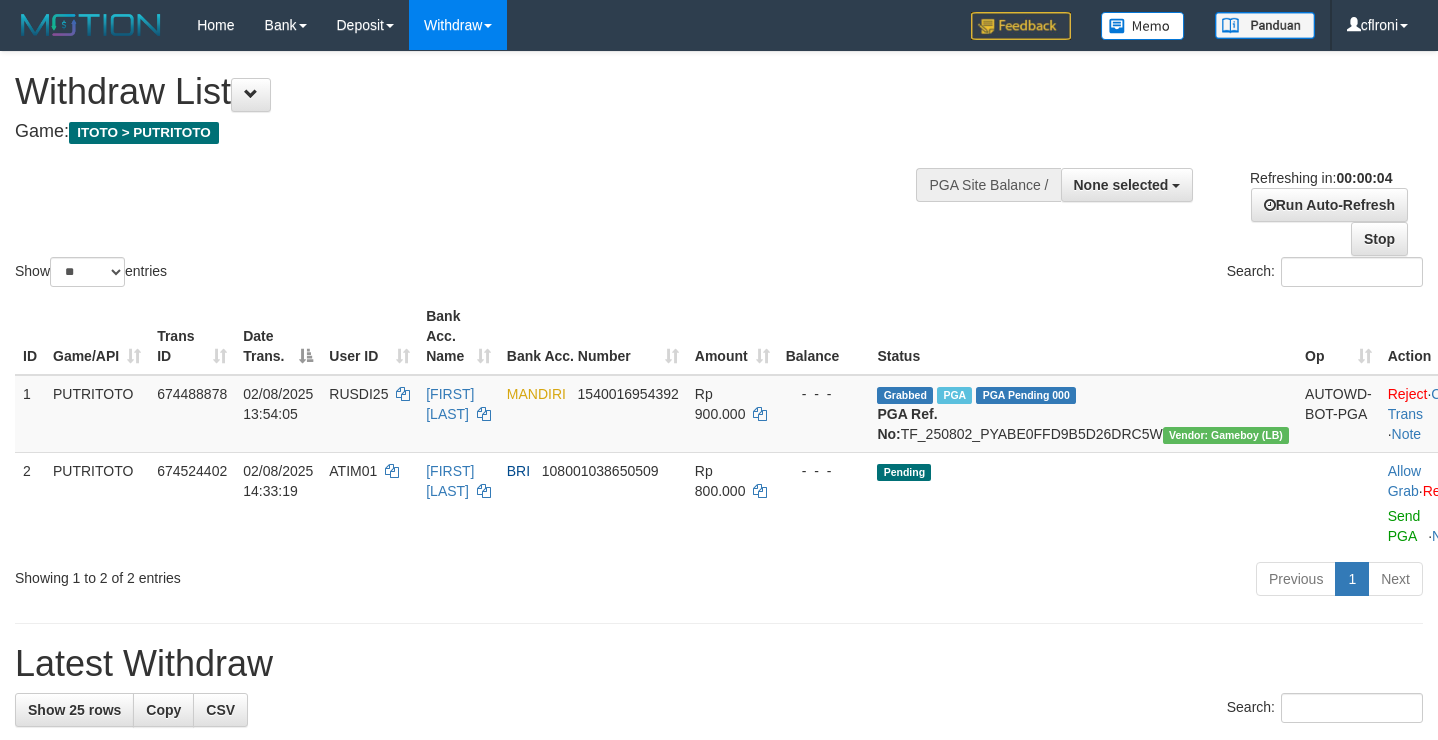 scroll, scrollTop: 0, scrollLeft: 0, axis: both 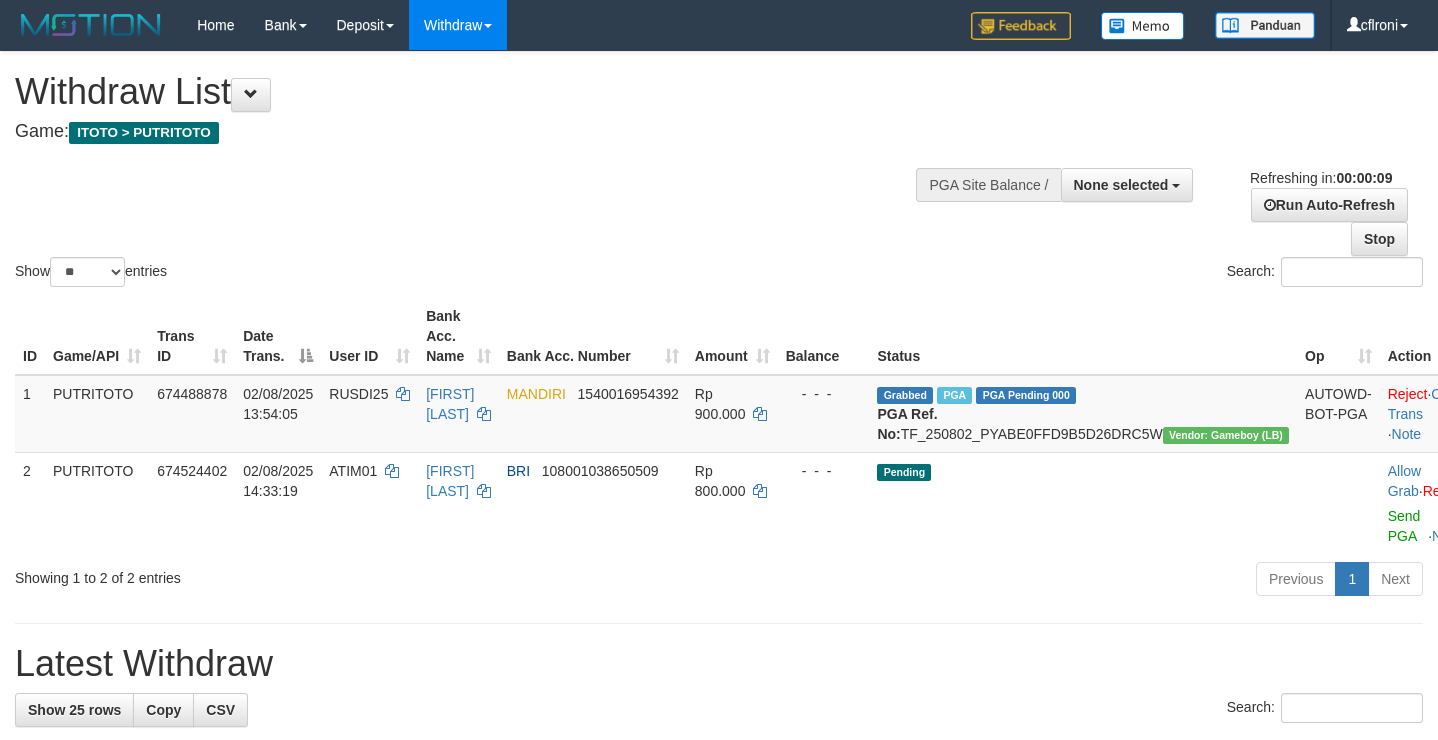 select 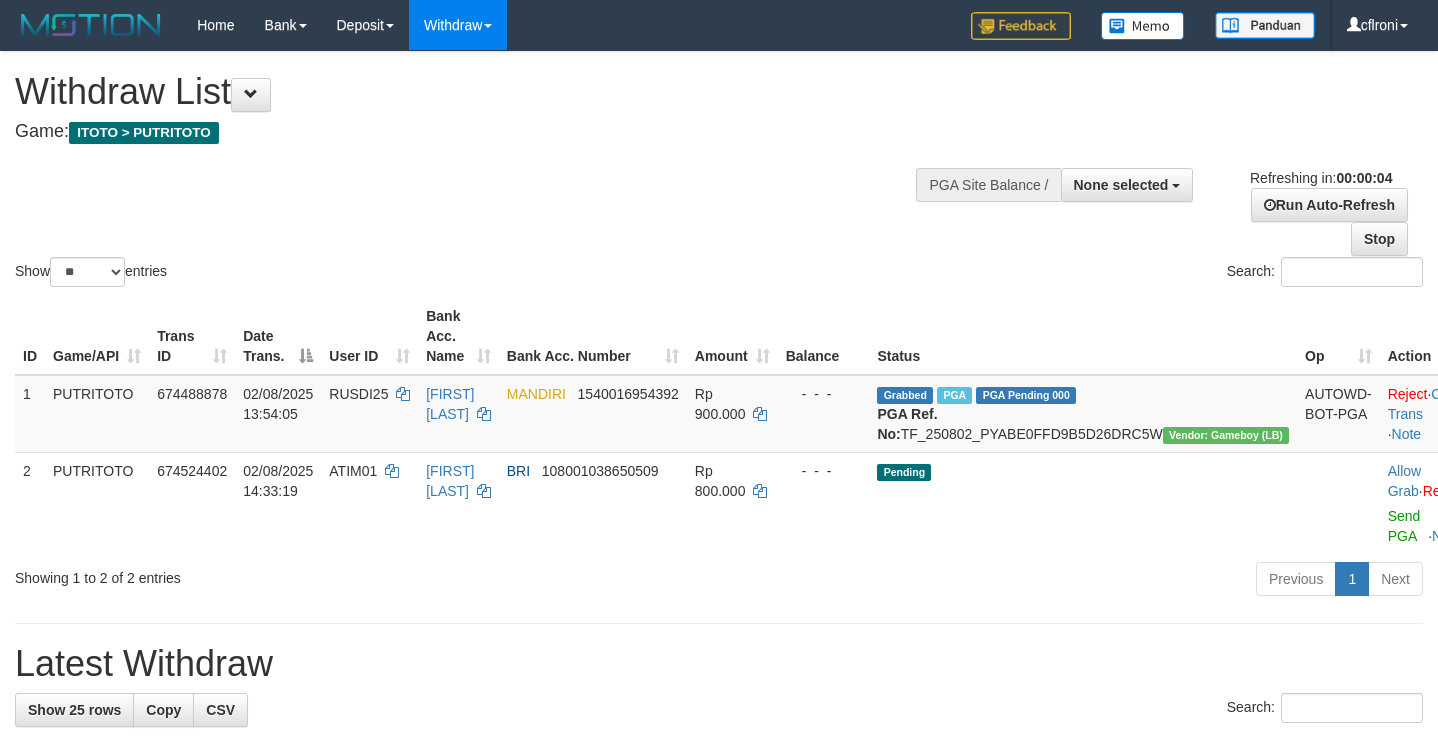 scroll, scrollTop: 0, scrollLeft: 0, axis: both 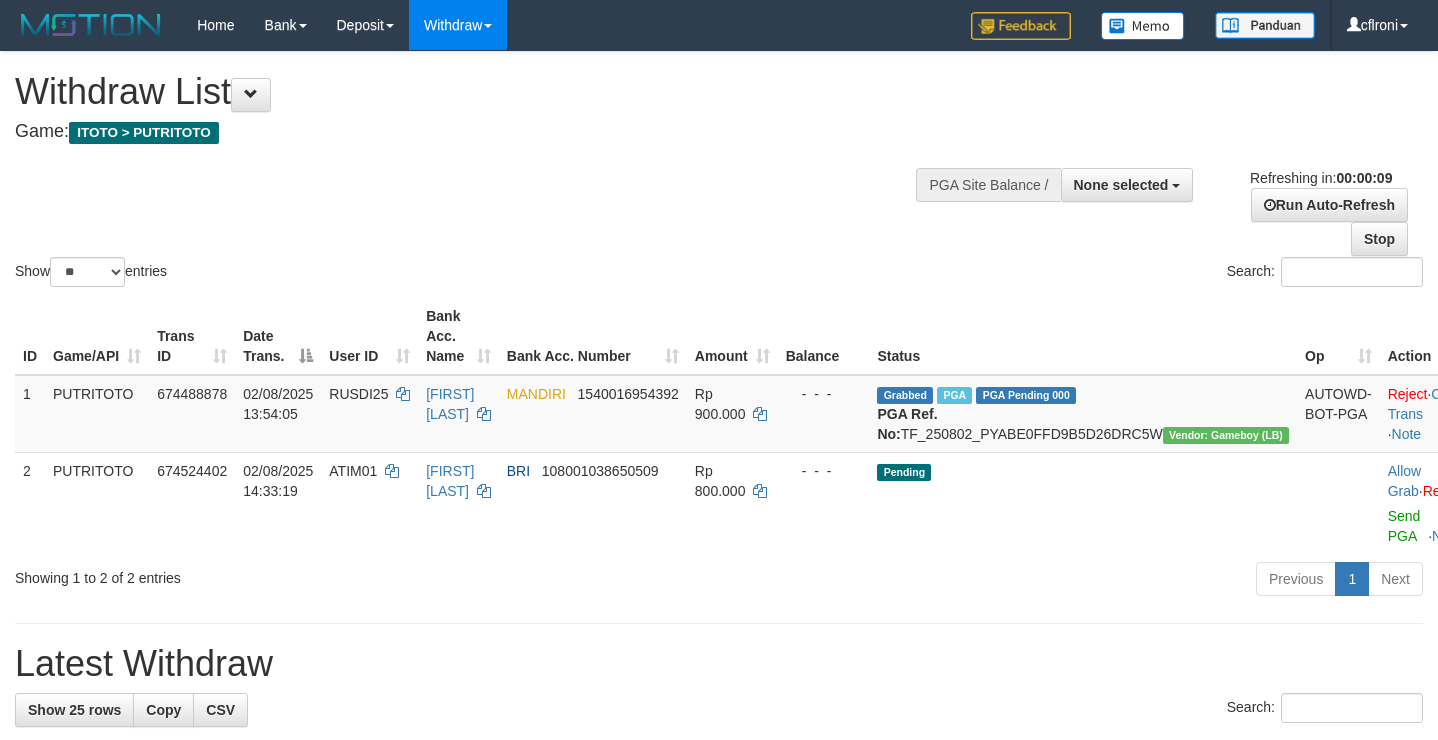 select 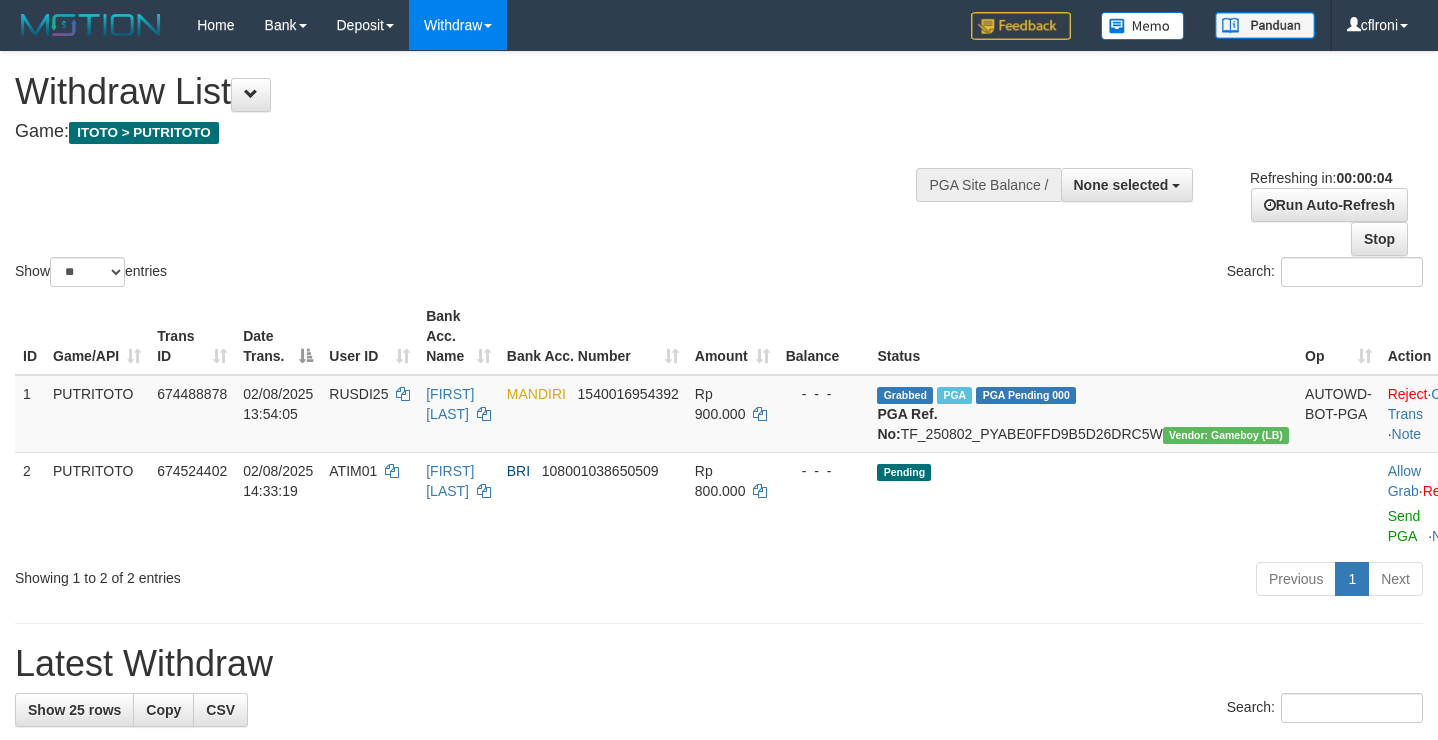 scroll, scrollTop: 0, scrollLeft: 0, axis: both 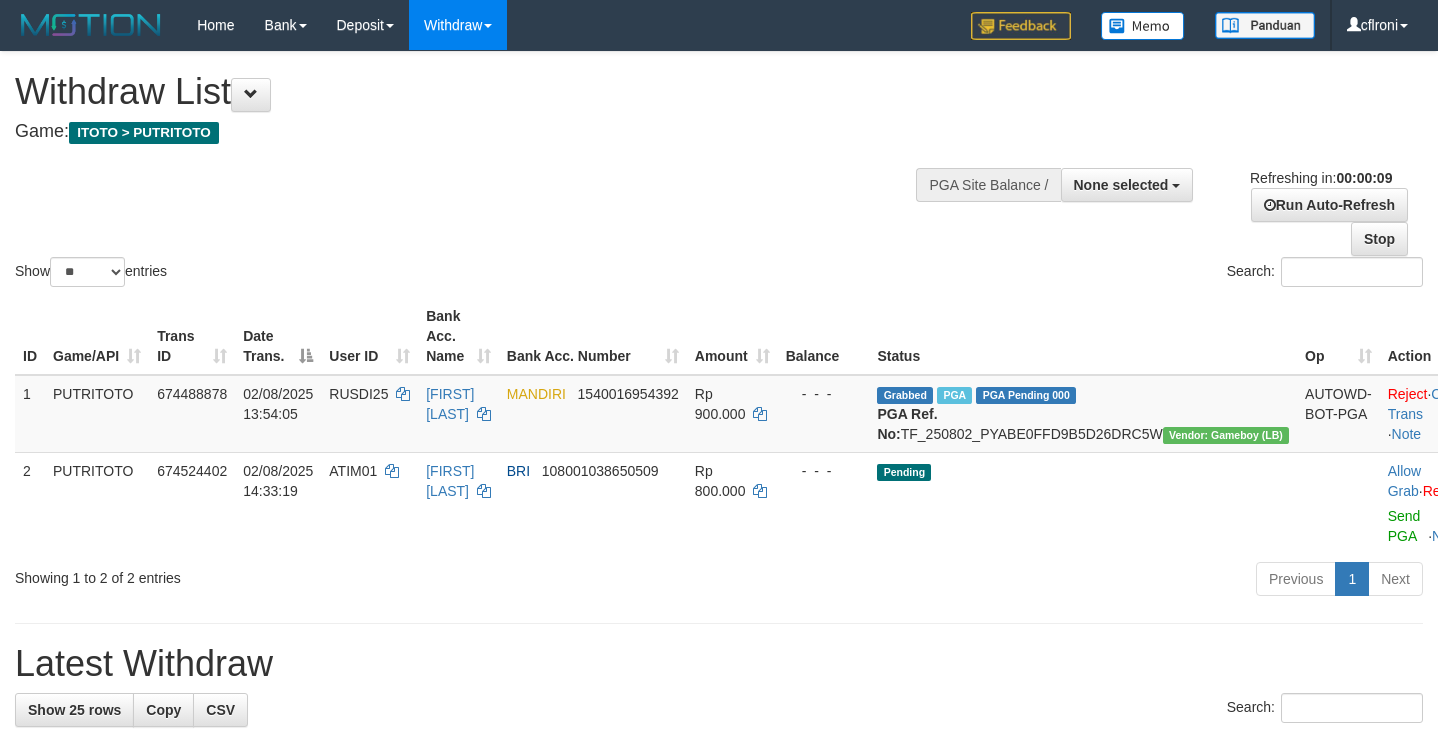 select 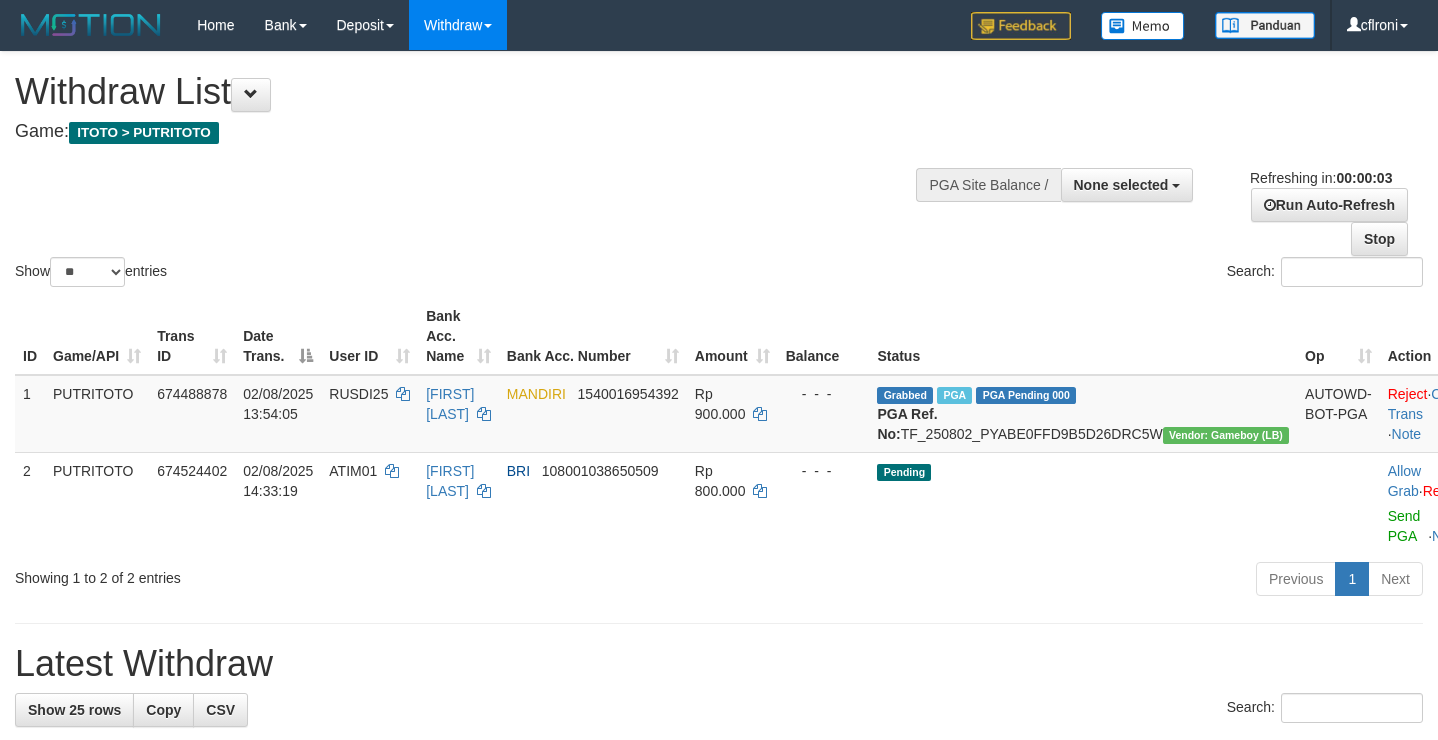scroll, scrollTop: 0, scrollLeft: 0, axis: both 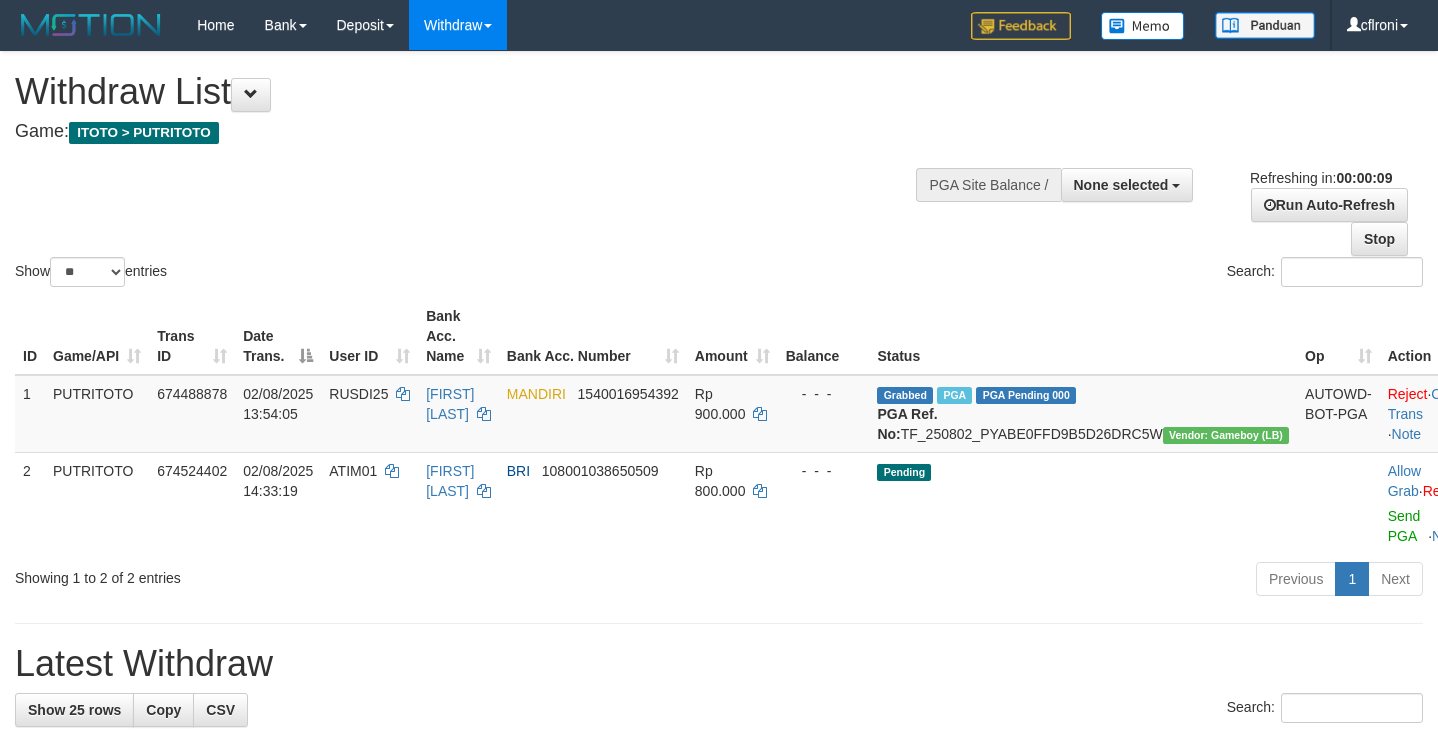select 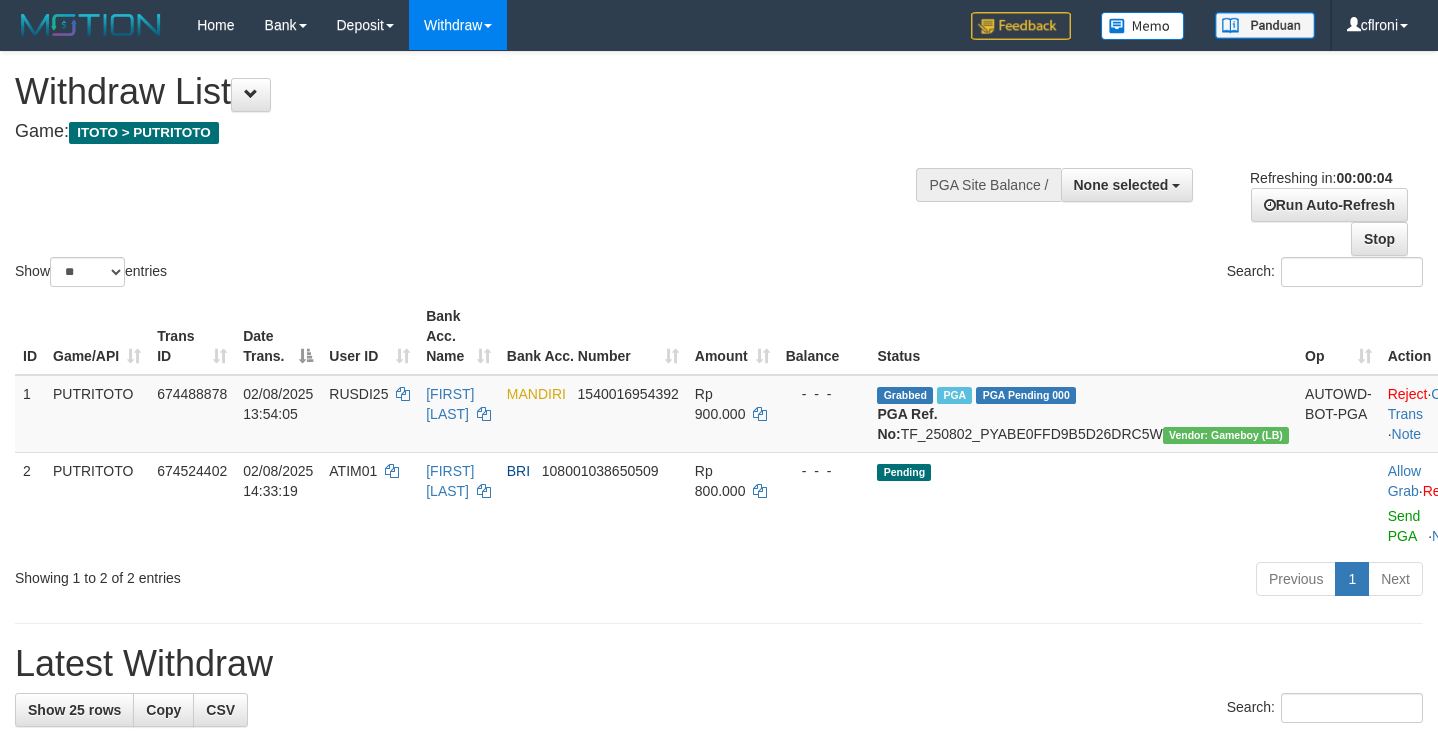 scroll, scrollTop: 0, scrollLeft: 0, axis: both 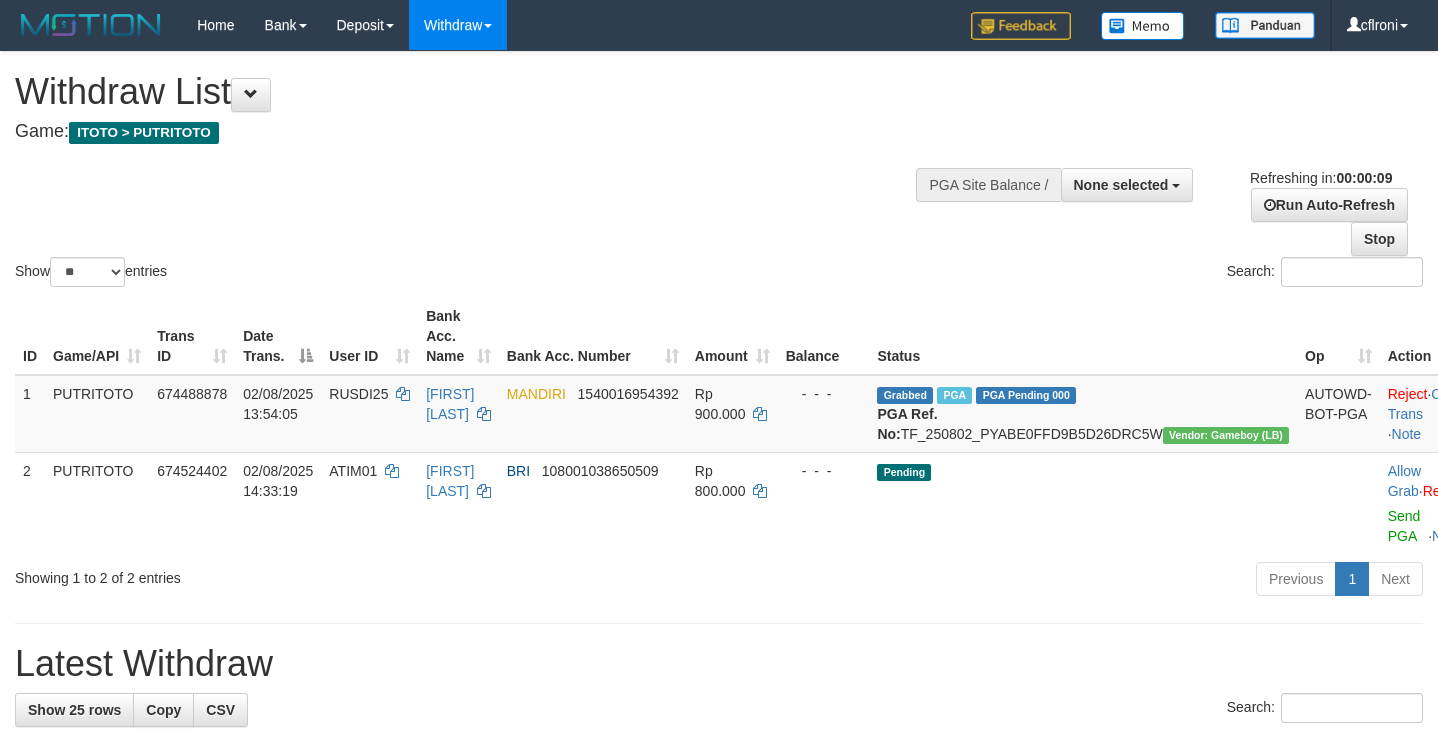 select 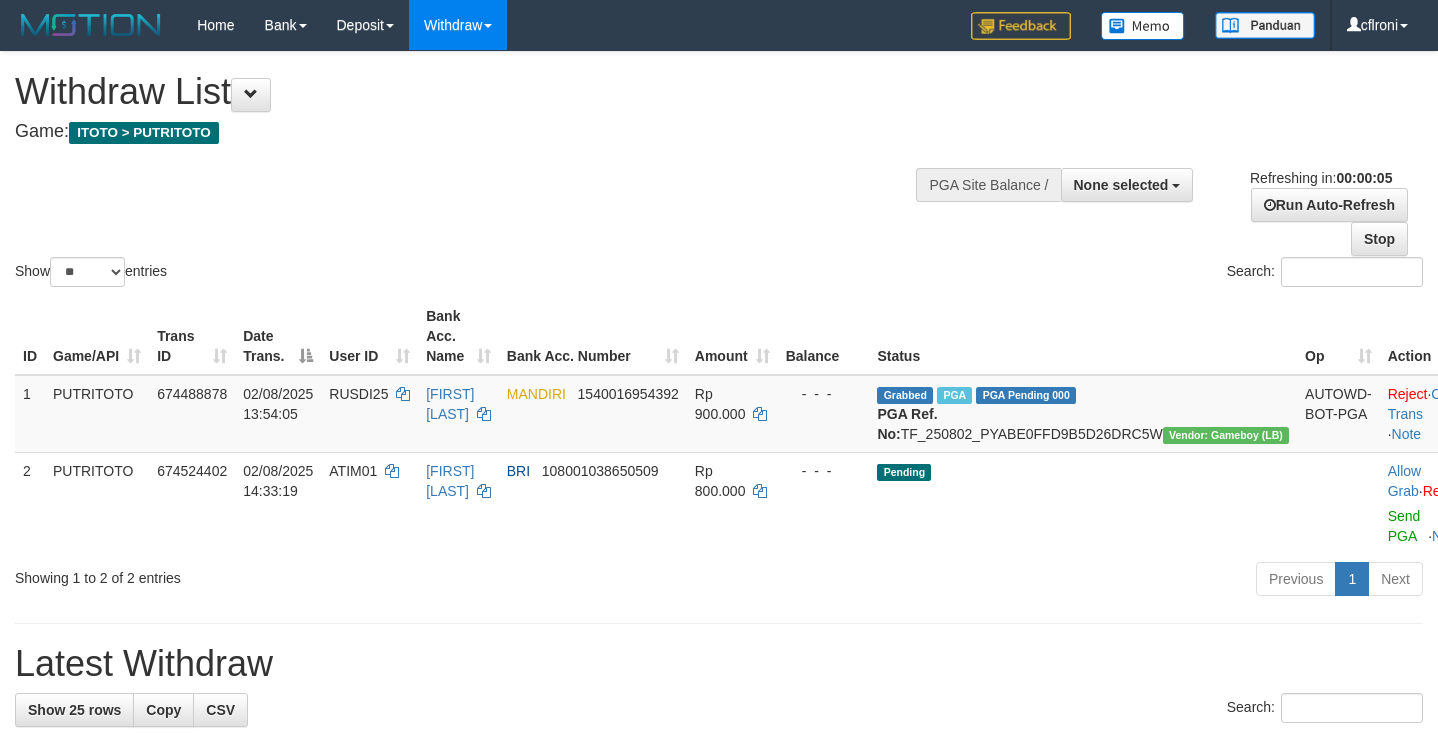 scroll, scrollTop: 0, scrollLeft: 0, axis: both 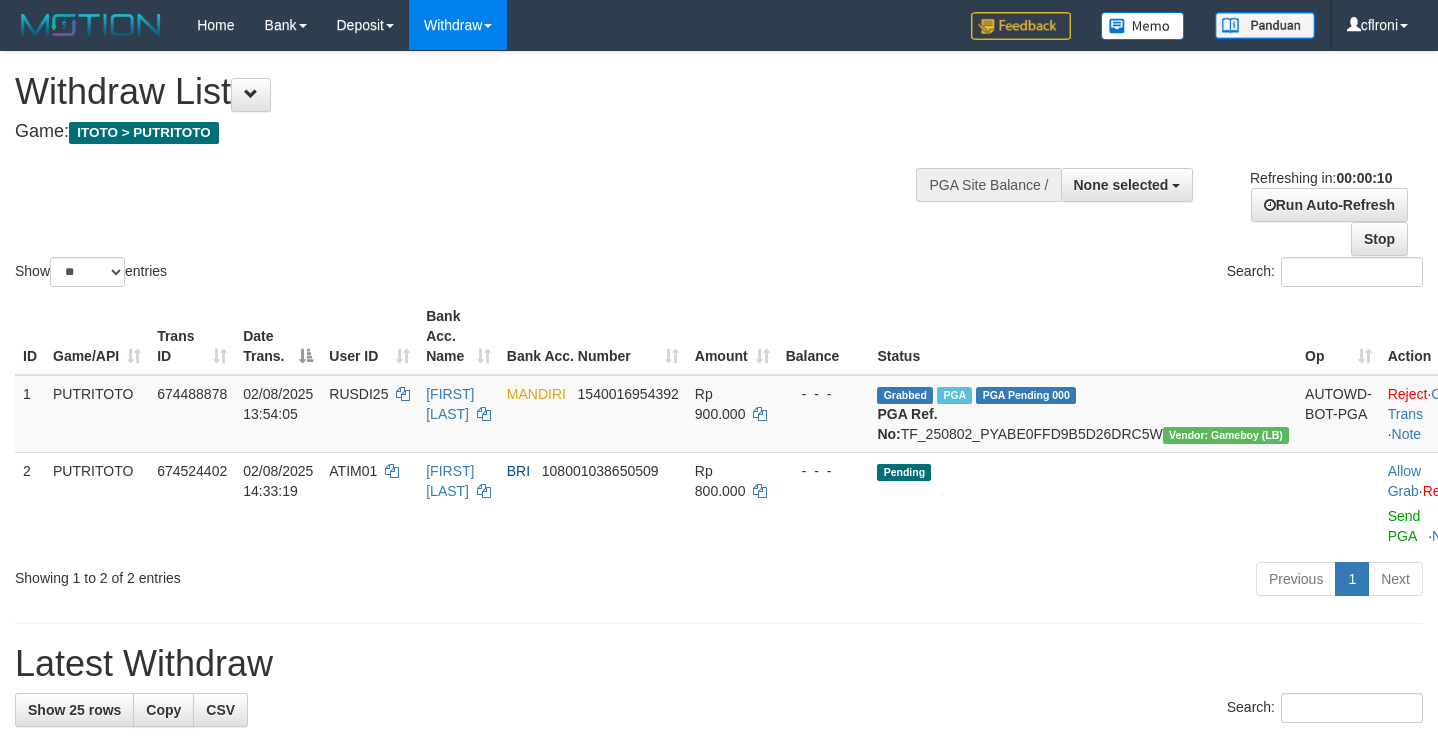 select 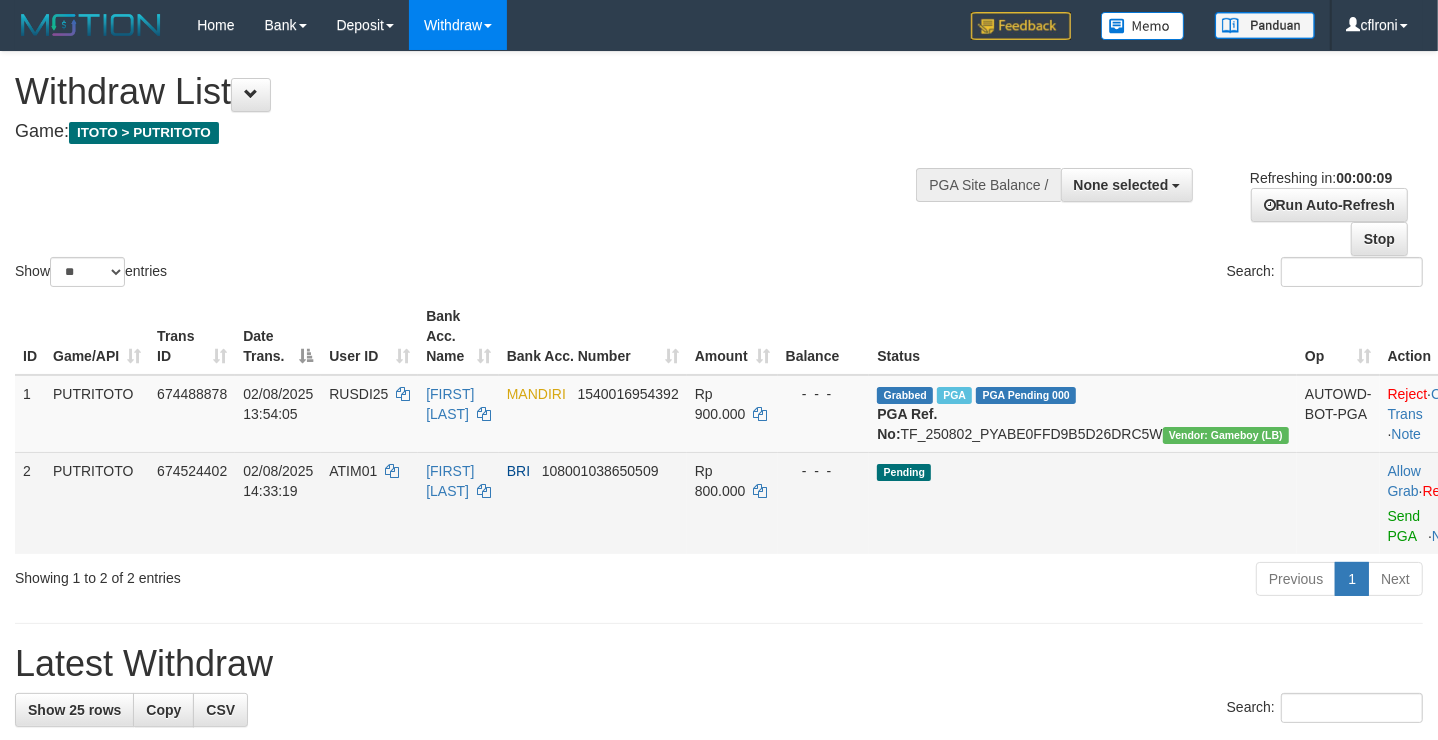 click on "[FIRST] [LAST]" at bounding box center (458, 503) 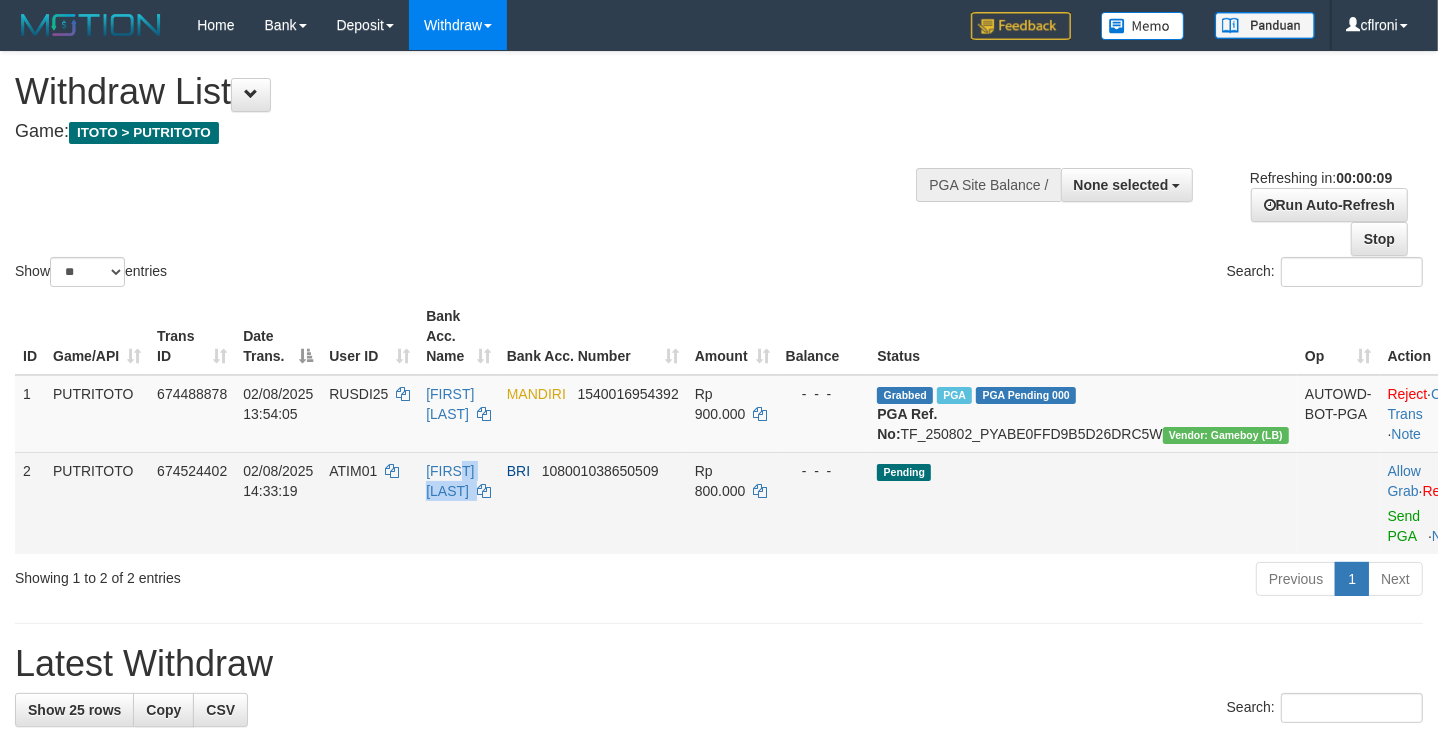 click on "[FIRST] [LAST]" at bounding box center (458, 503) 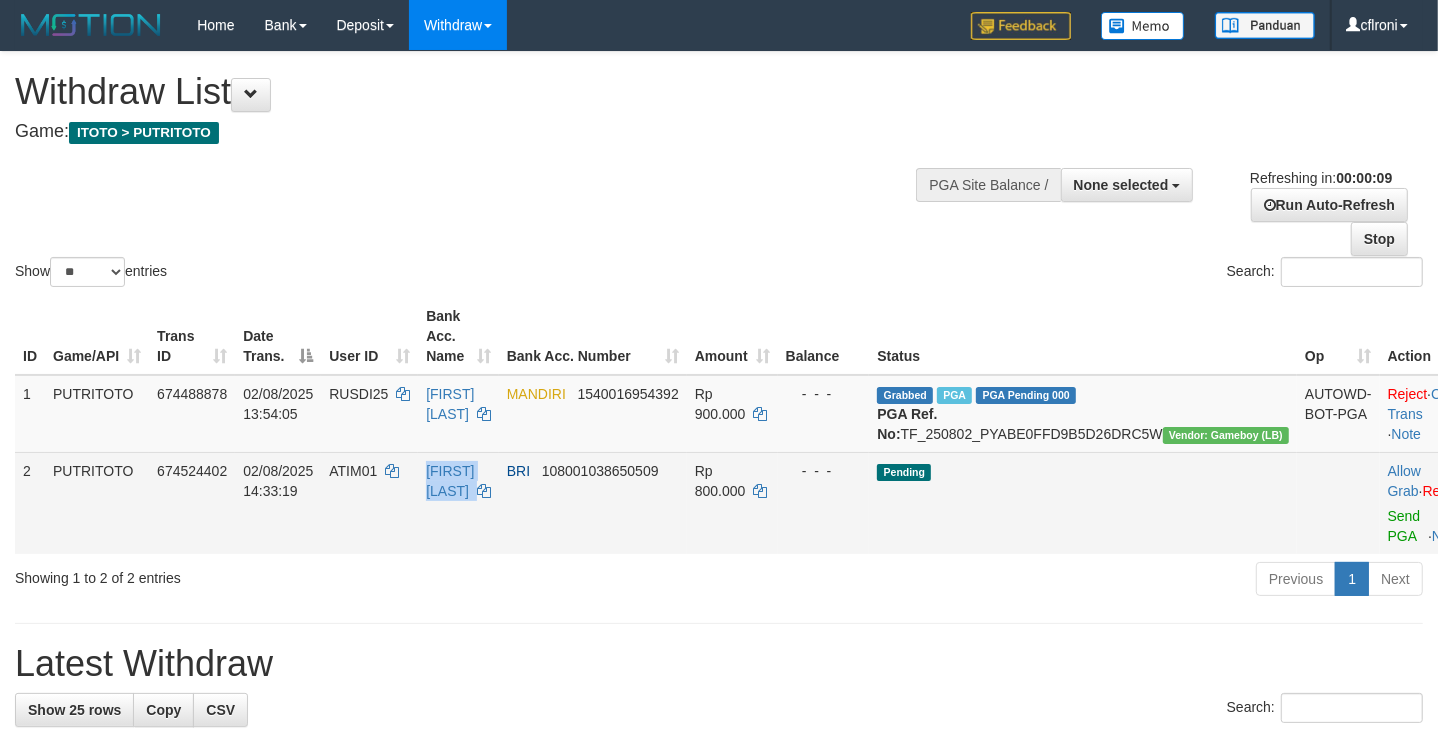 click on "[FIRST] [LAST]" at bounding box center [458, 503] 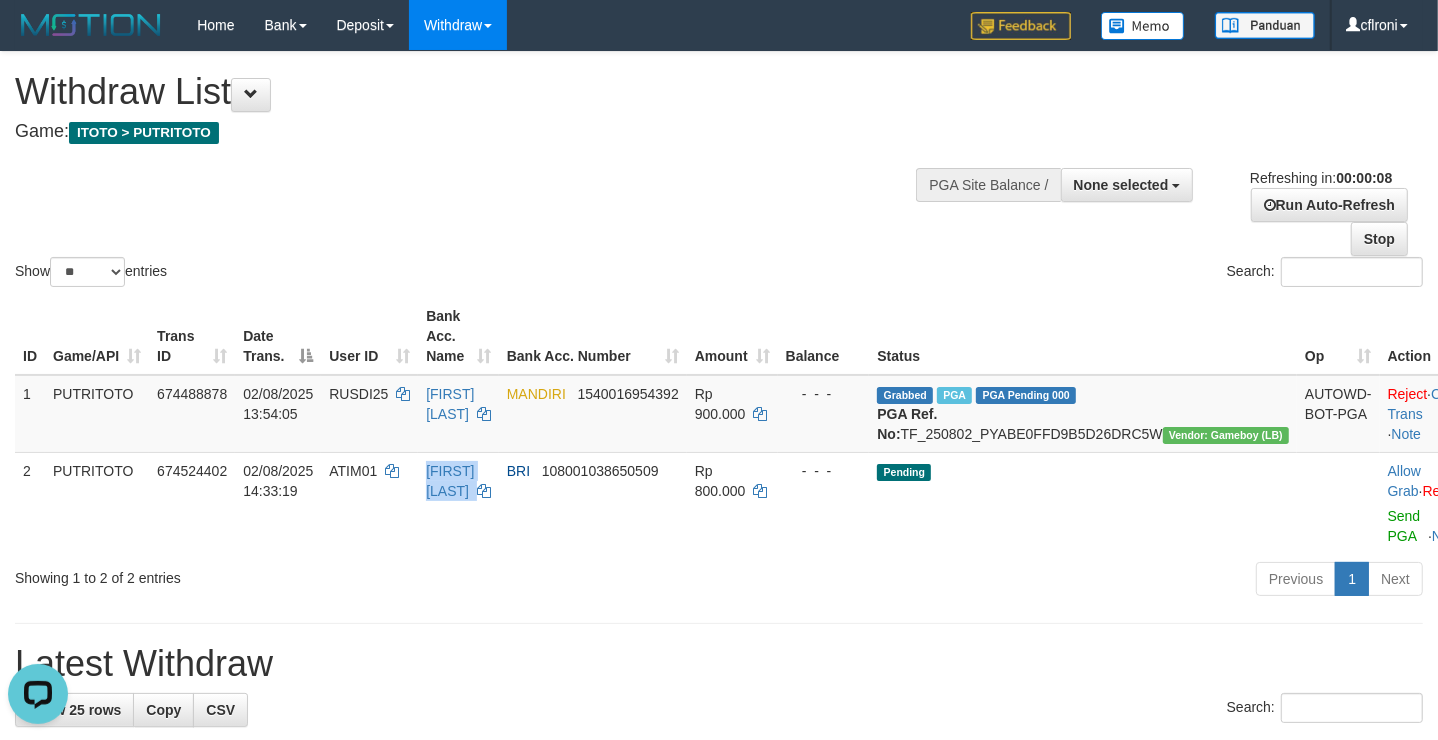 scroll, scrollTop: 0, scrollLeft: 0, axis: both 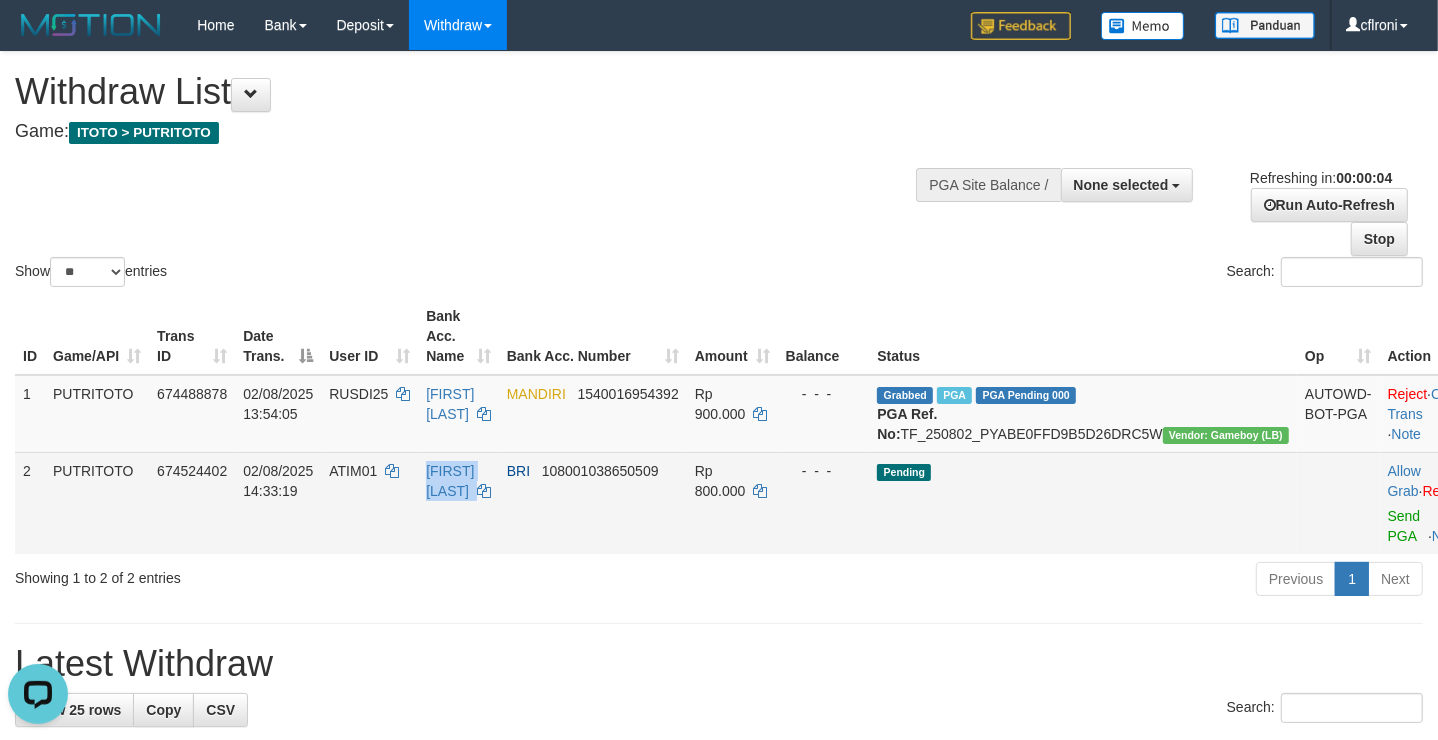 drag, startPoint x: 355, startPoint y: 496, endPoint x: 419, endPoint y: 498, distance: 64.03124 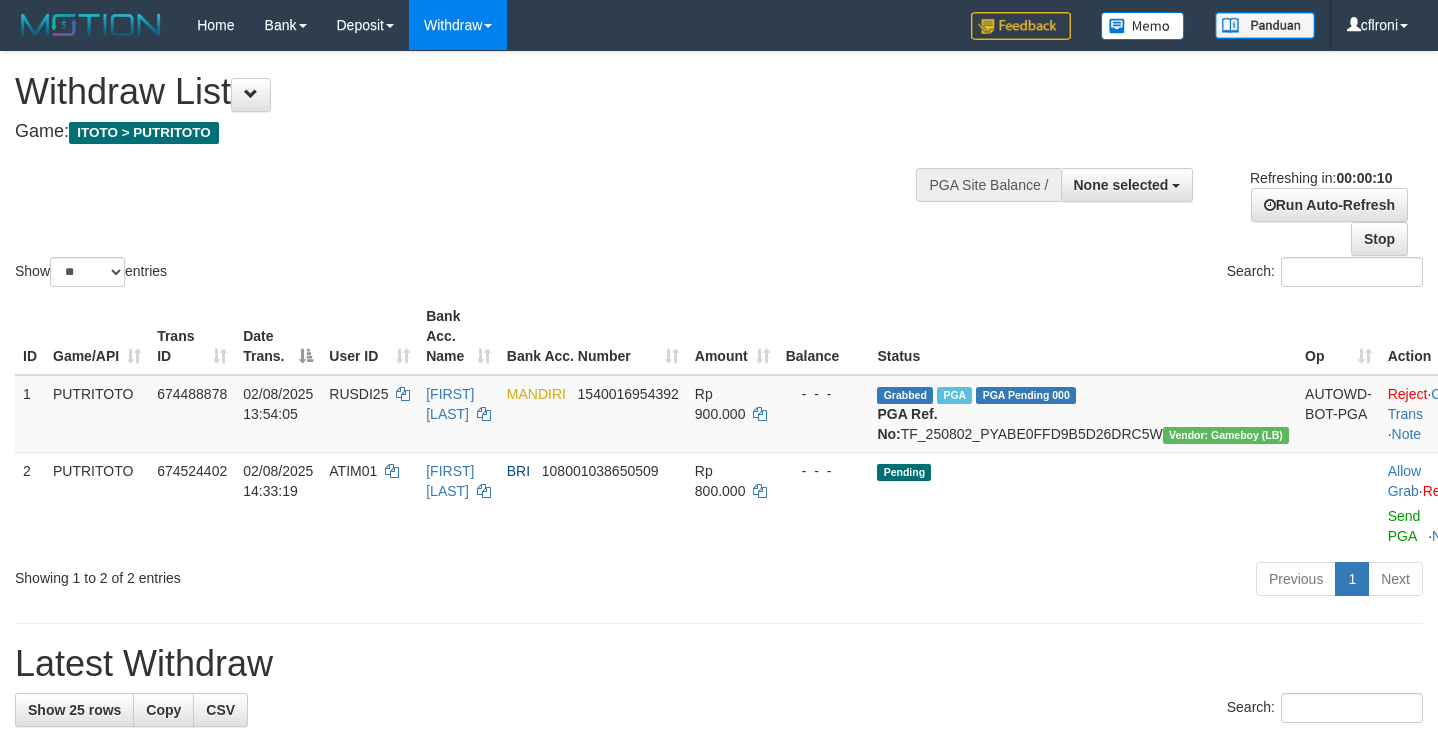 select 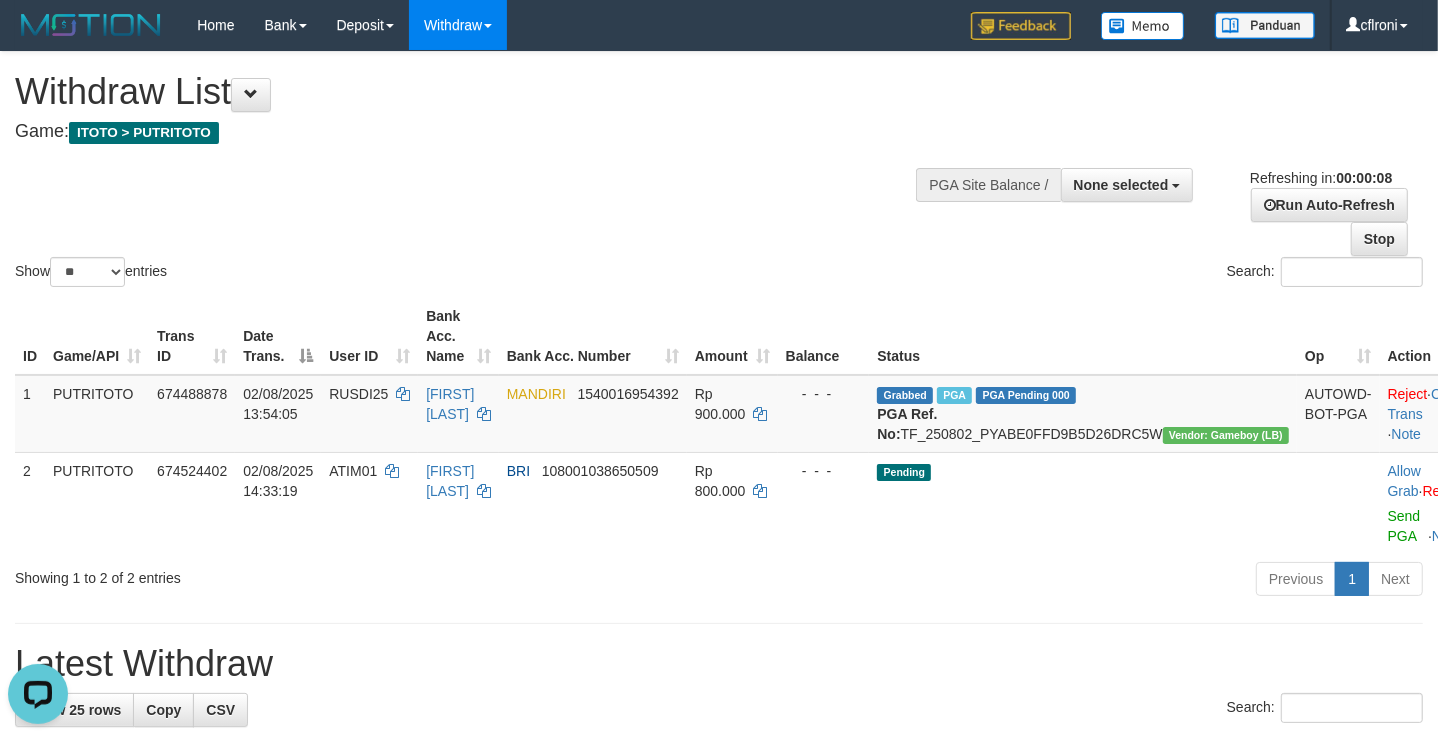 scroll, scrollTop: 0, scrollLeft: 0, axis: both 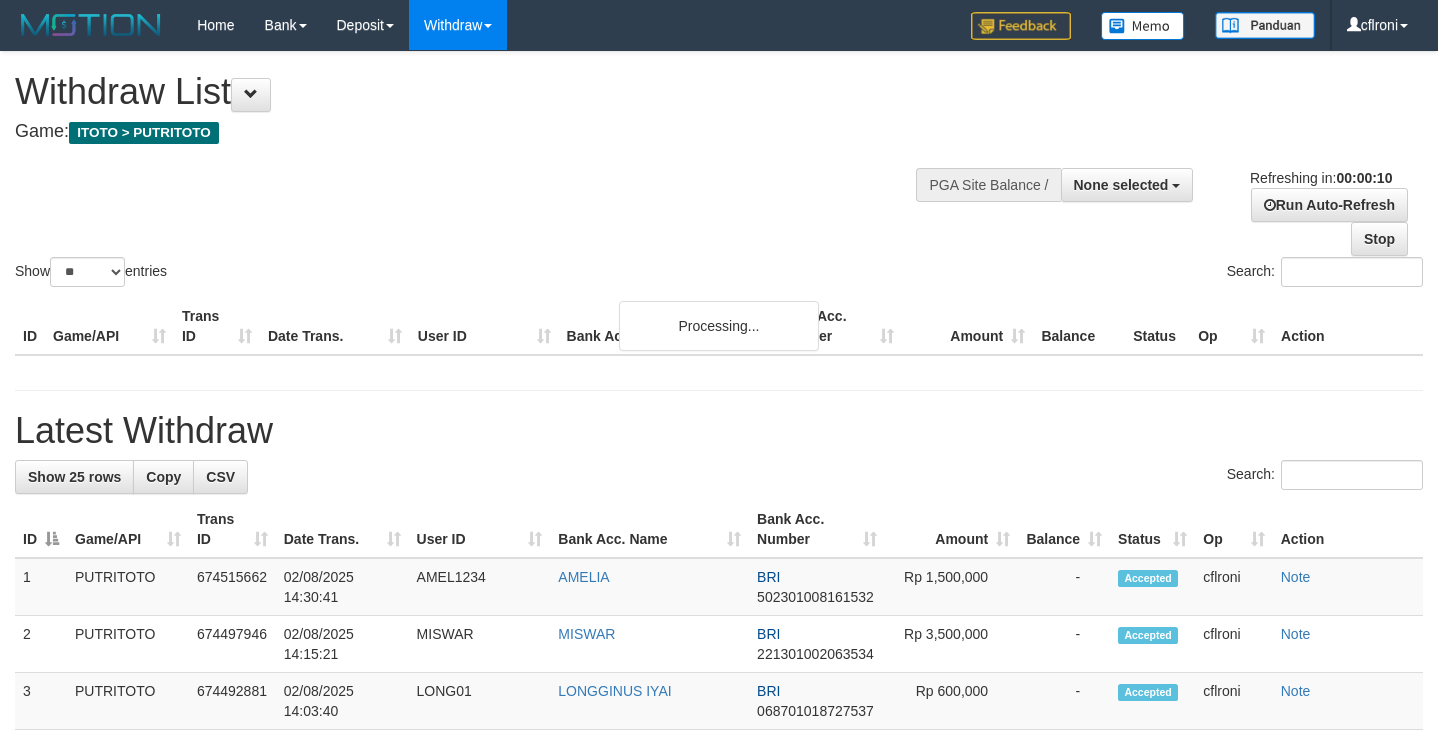 select 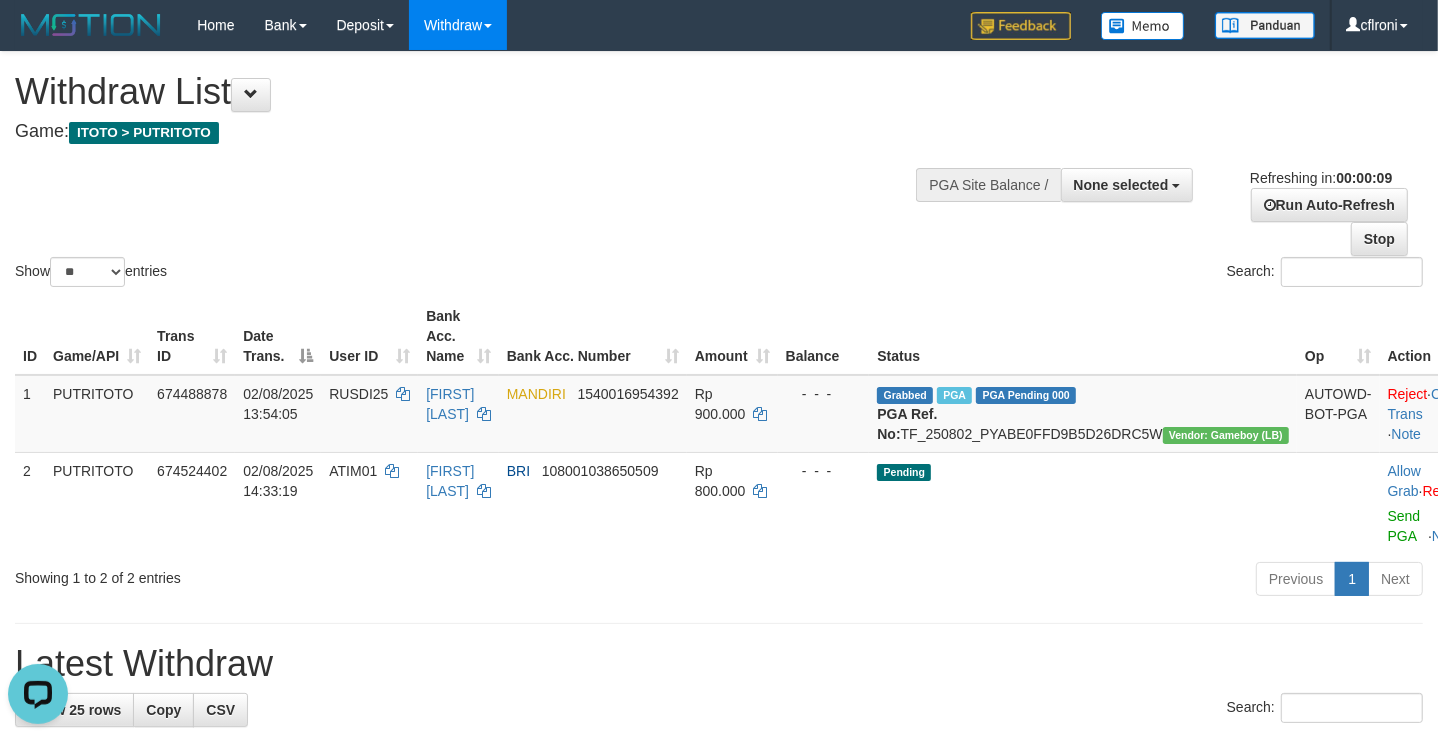 scroll, scrollTop: 0, scrollLeft: 0, axis: both 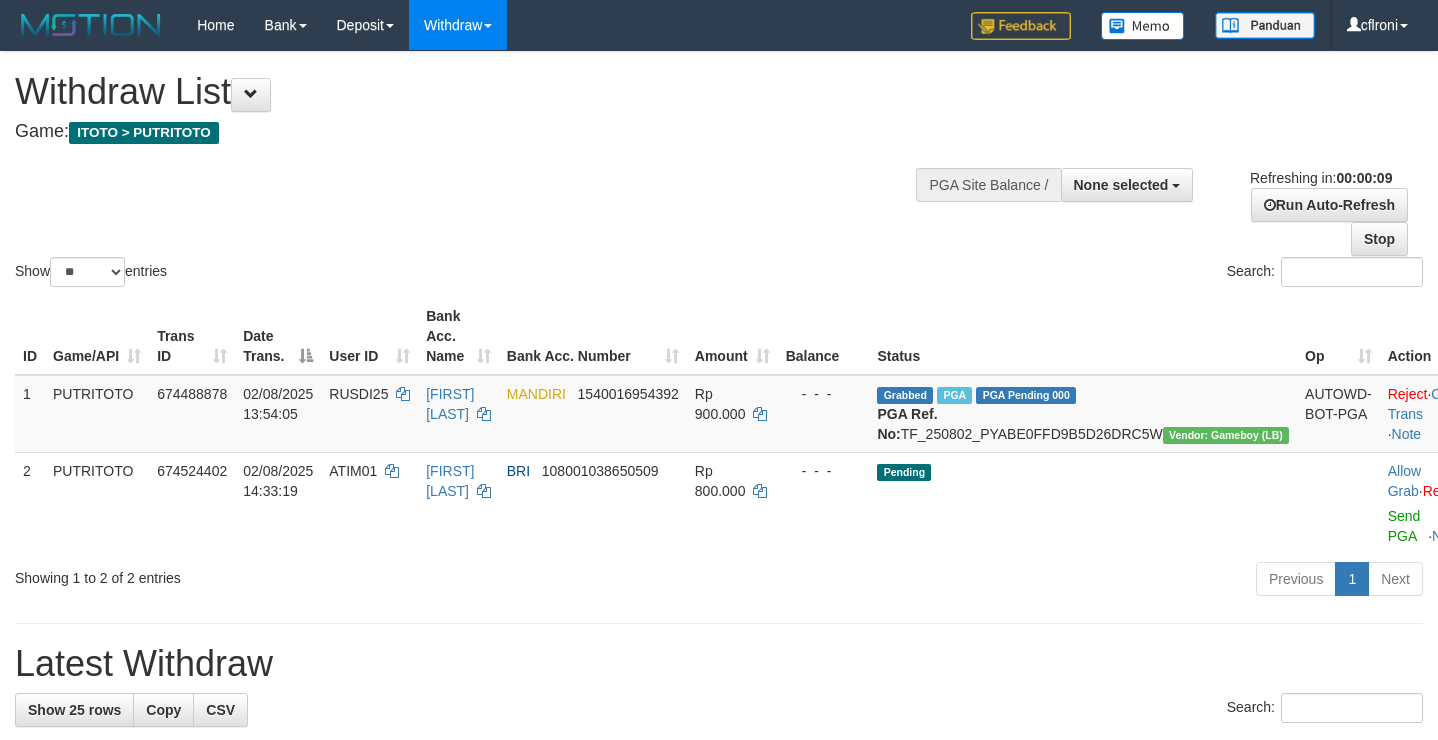 select 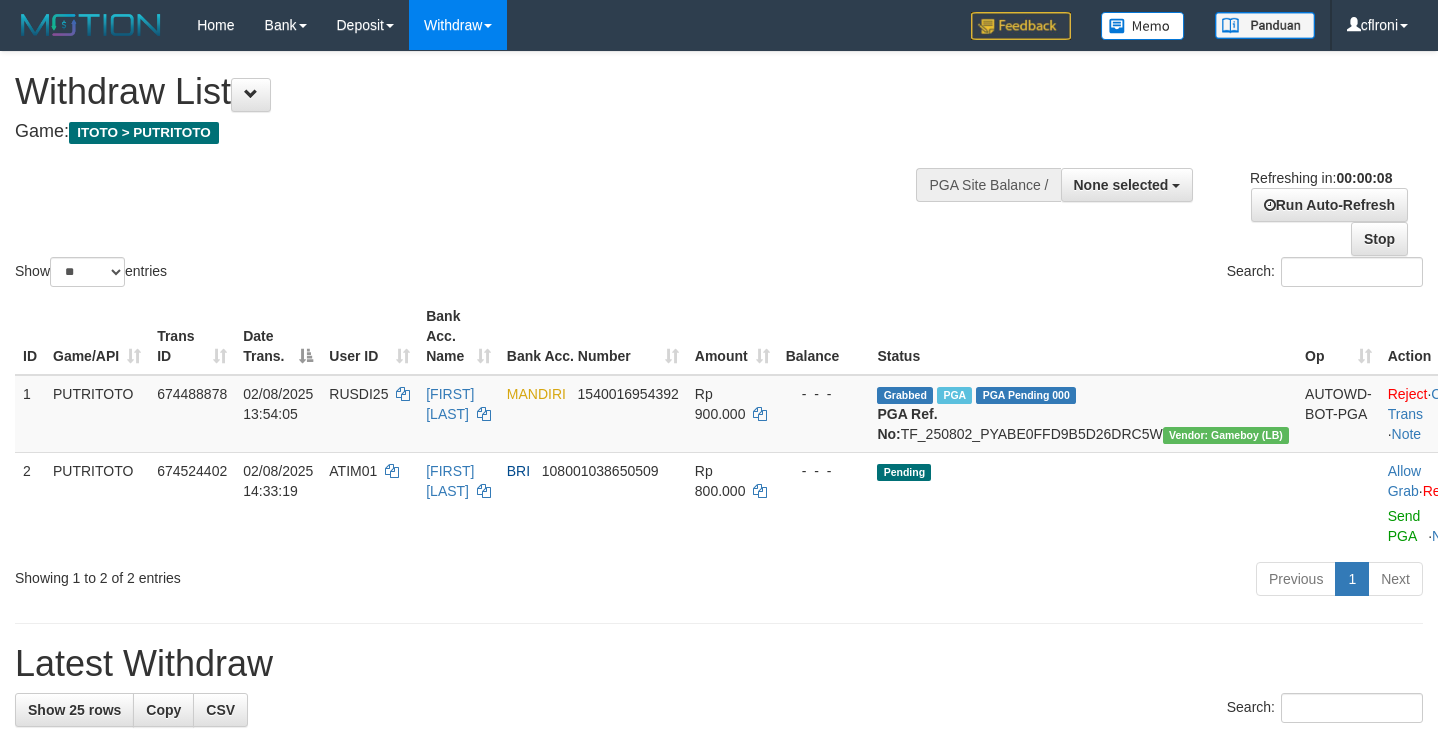 scroll, scrollTop: 0, scrollLeft: 0, axis: both 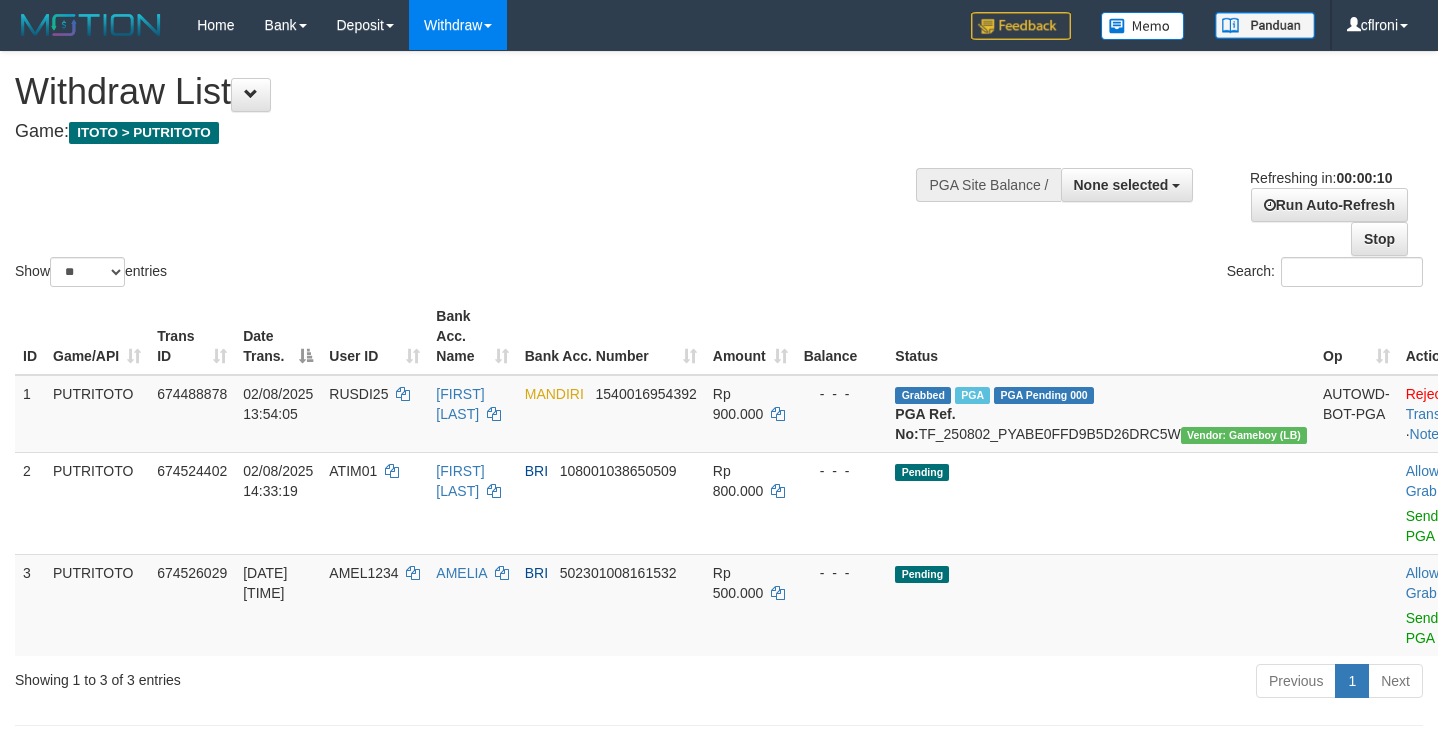 select 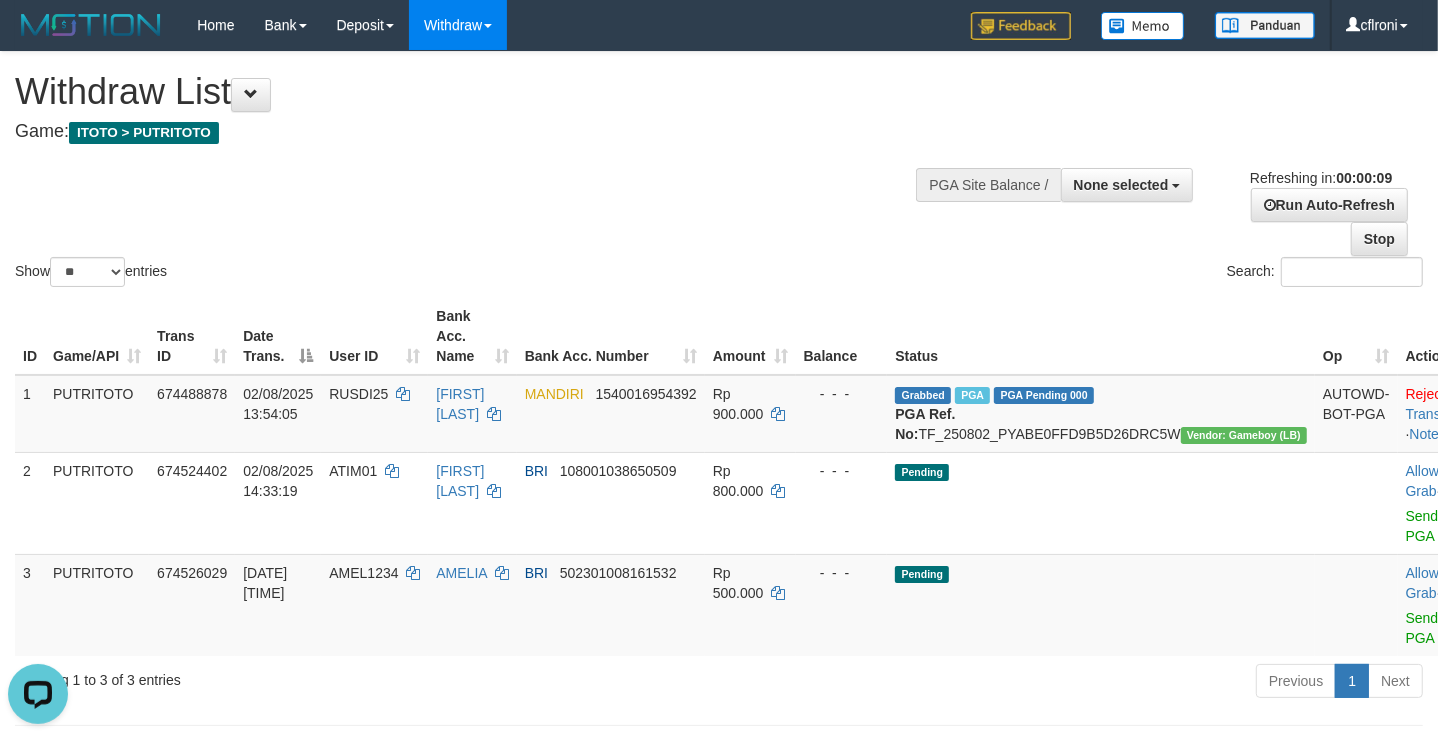 scroll, scrollTop: 0, scrollLeft: 0, axis: both 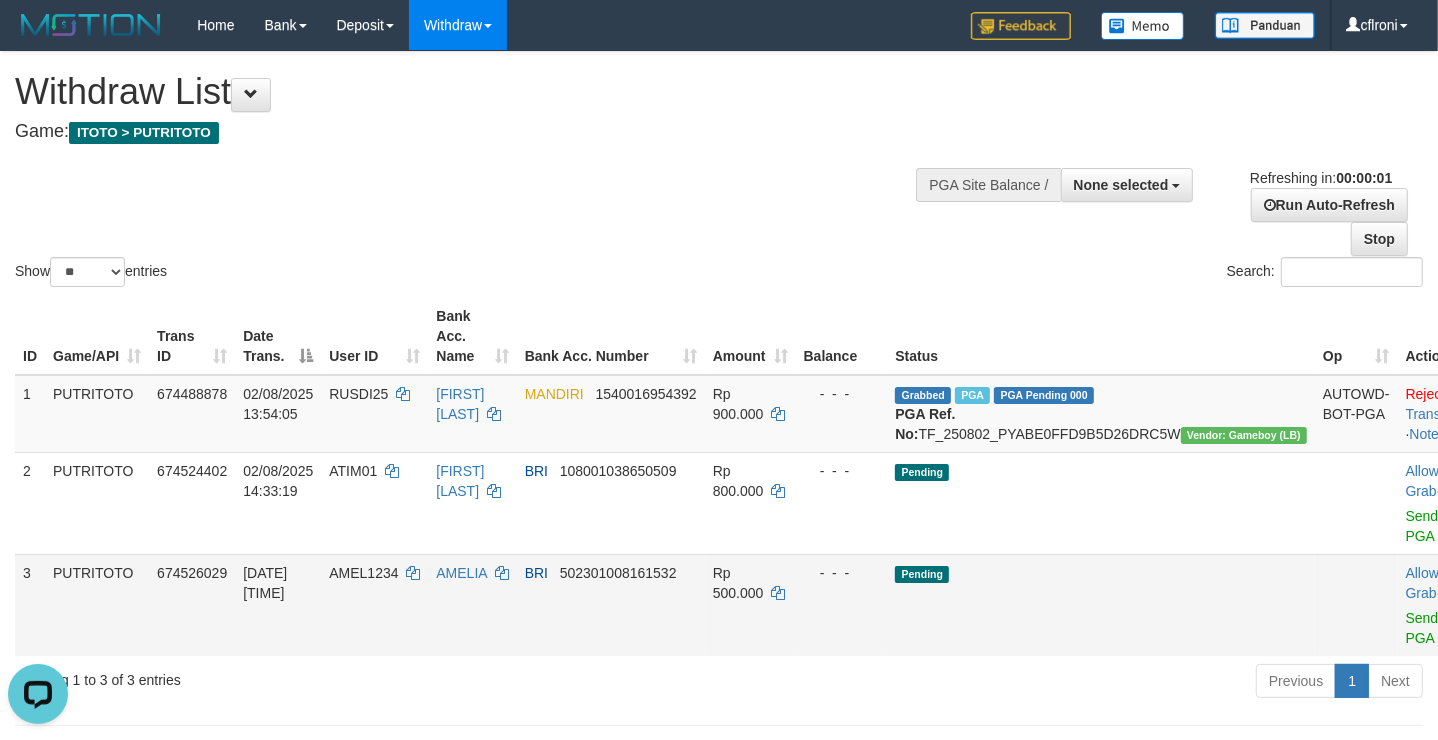 click on "AMELIA" at bounding box center (472, 605) 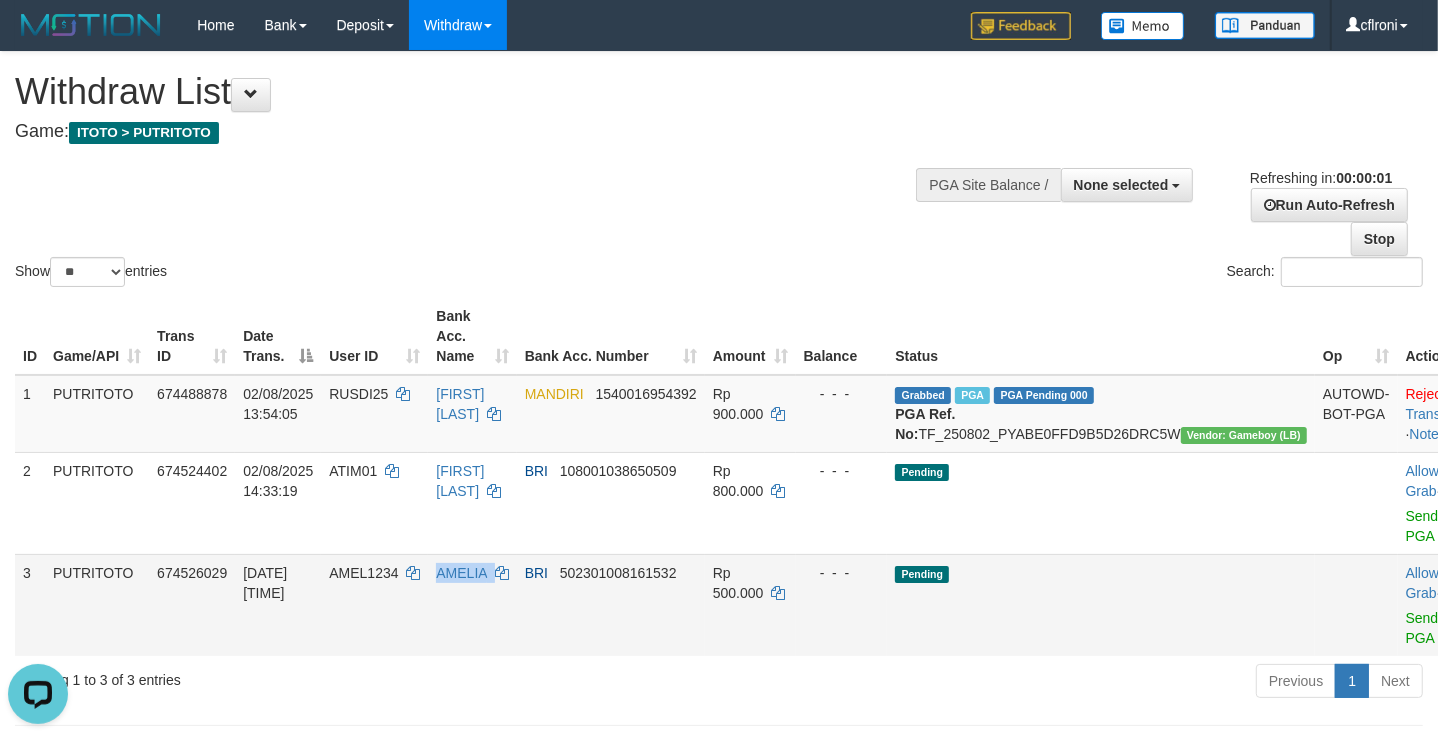 click on "AMELIA" at bounding box center [472, 605] 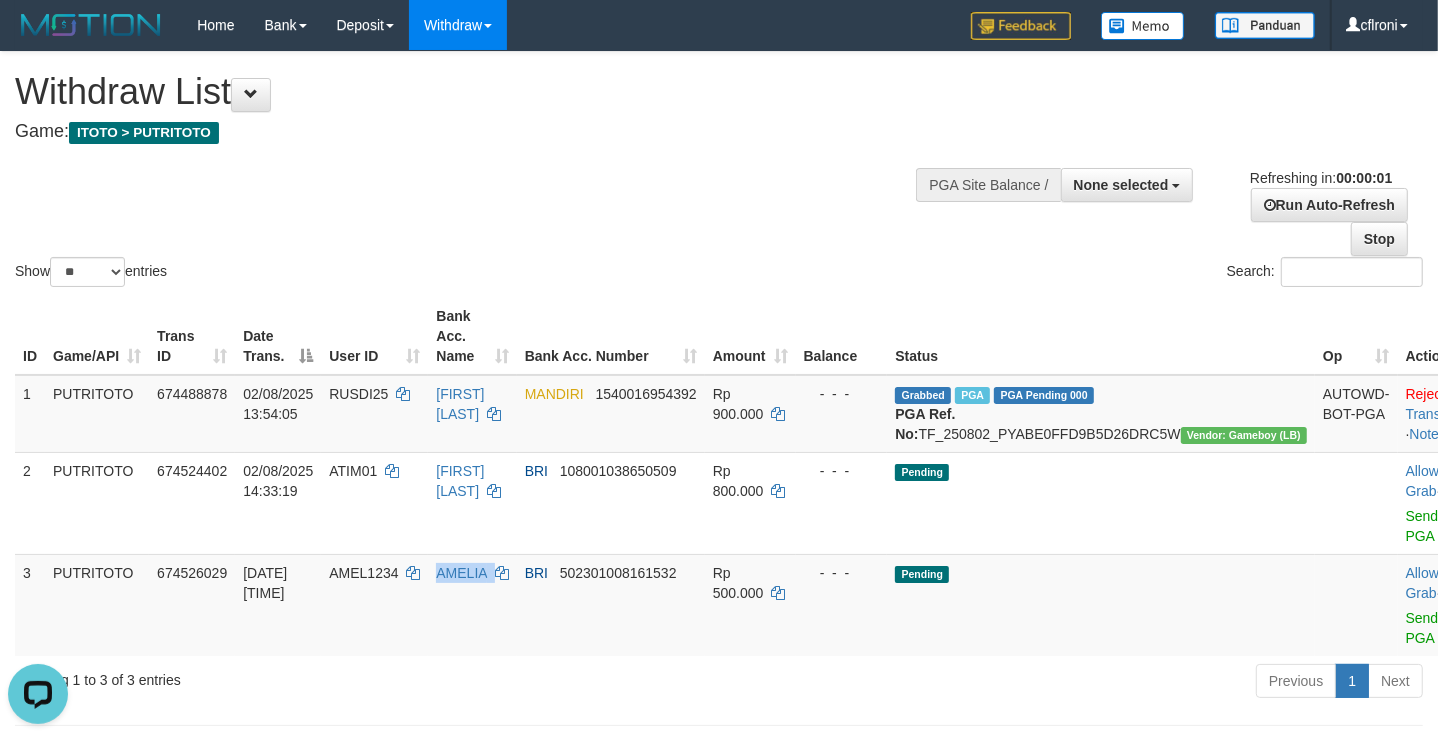 copy on "AMELIA" 